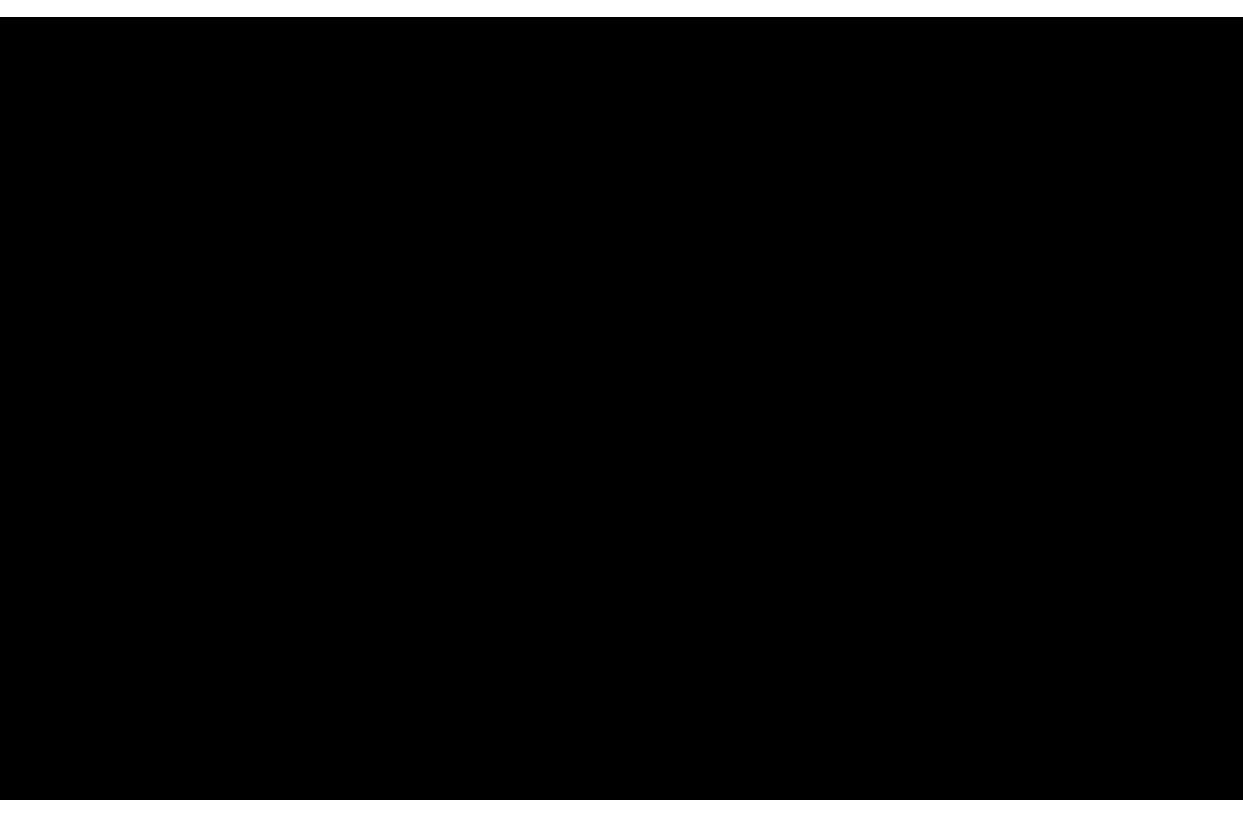 scroll, scrollTop: 0, scrollLeft: 0, axis: both 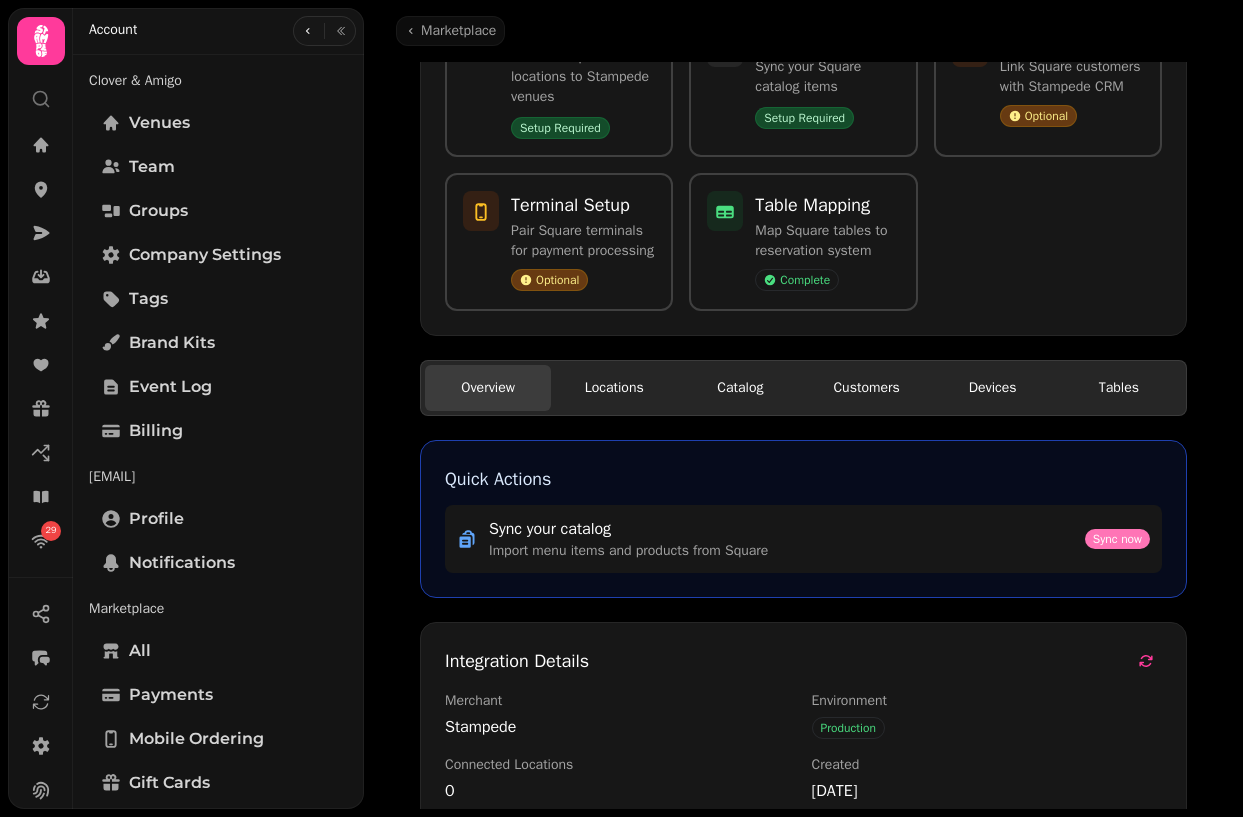 click on "Sync now" at bounding box center (1117, 539) 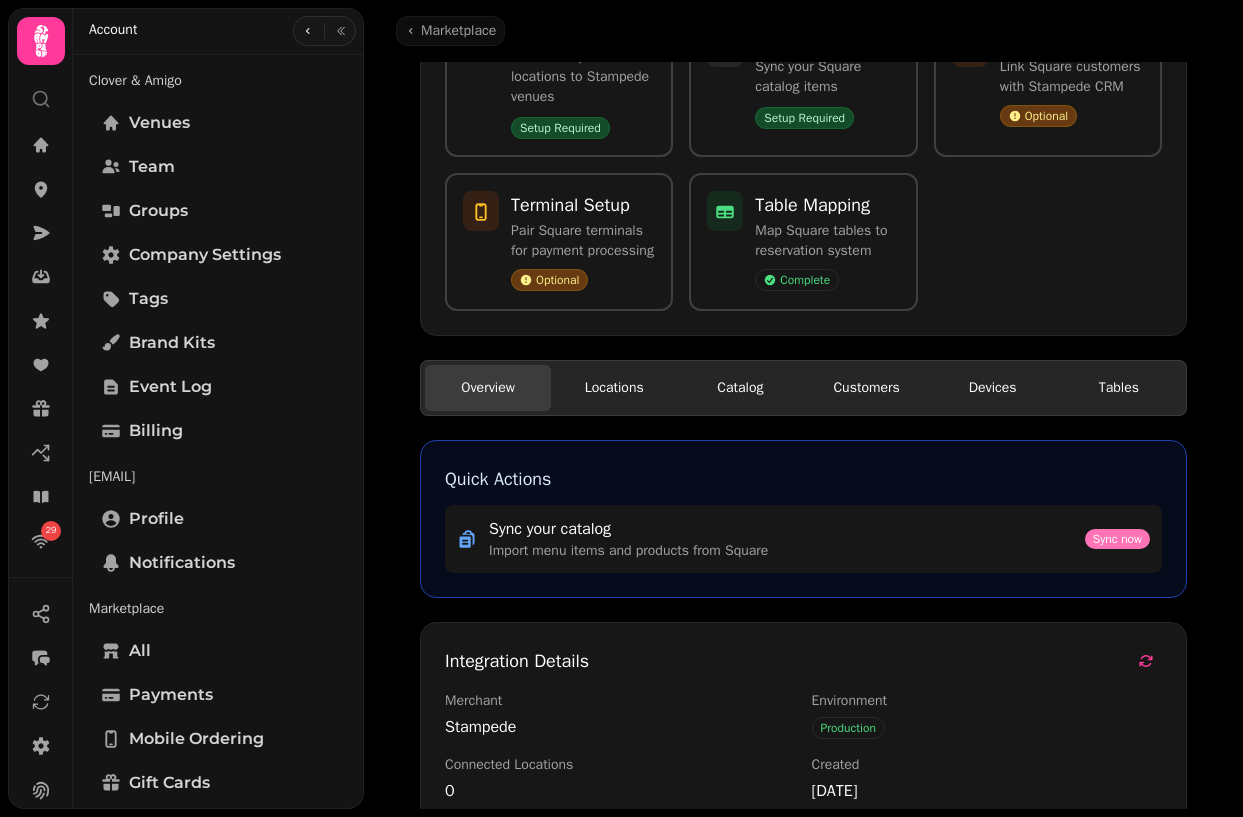 scroll, scrollTop: 130, scrollLeft: 0, axis: vertical 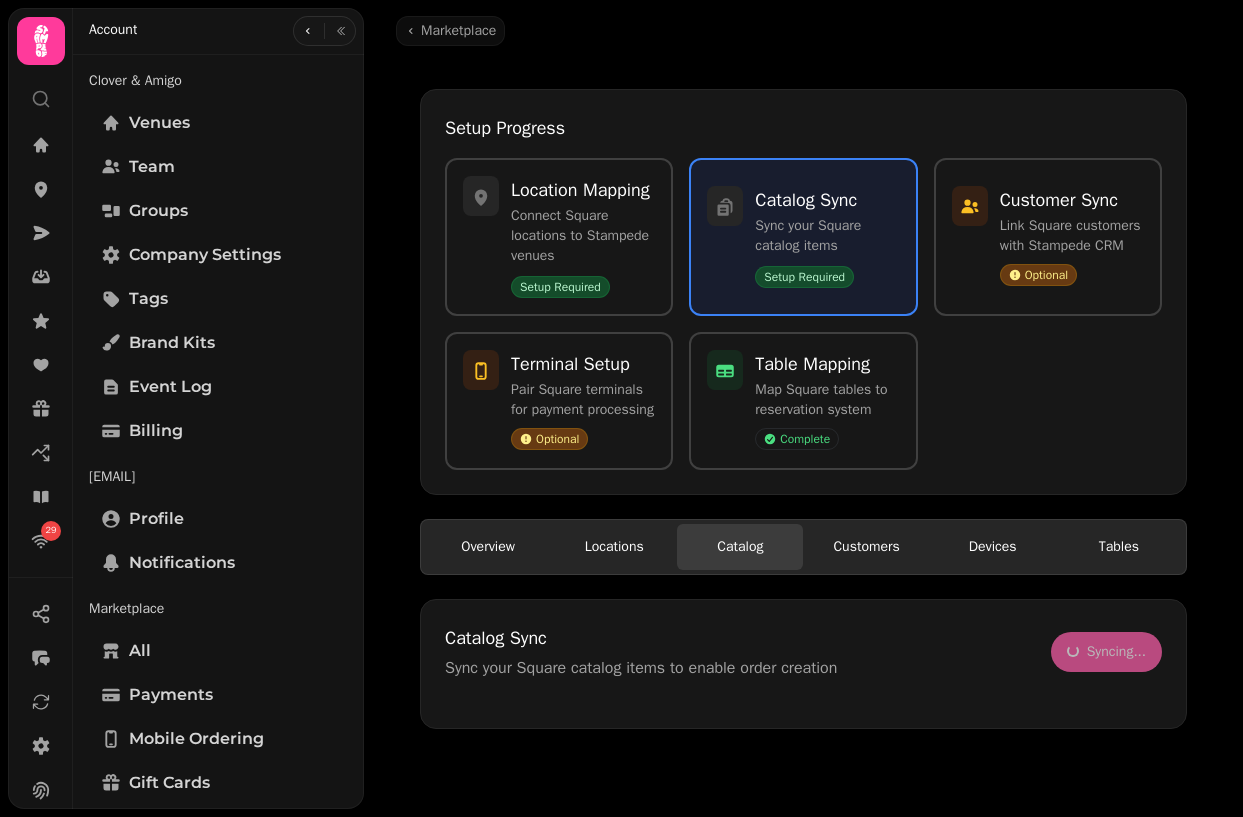 click on "Overview Locations Catalog Customers Devices Tables Catalog Sync Sync your Square catalog items to enable order creation Syncing..." at bounding box center [803, 624] 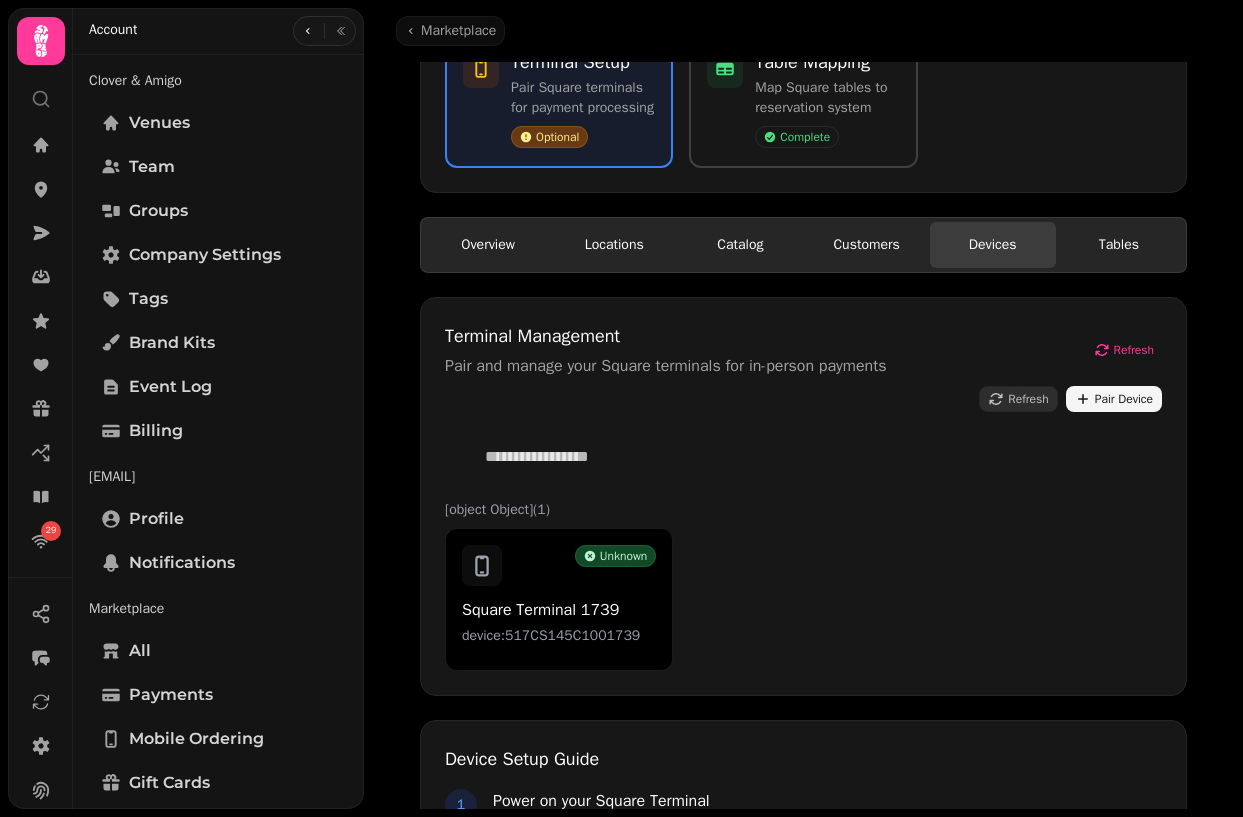 scroll, scrollTop: 382, scrollLeft: 0, axis: vertical 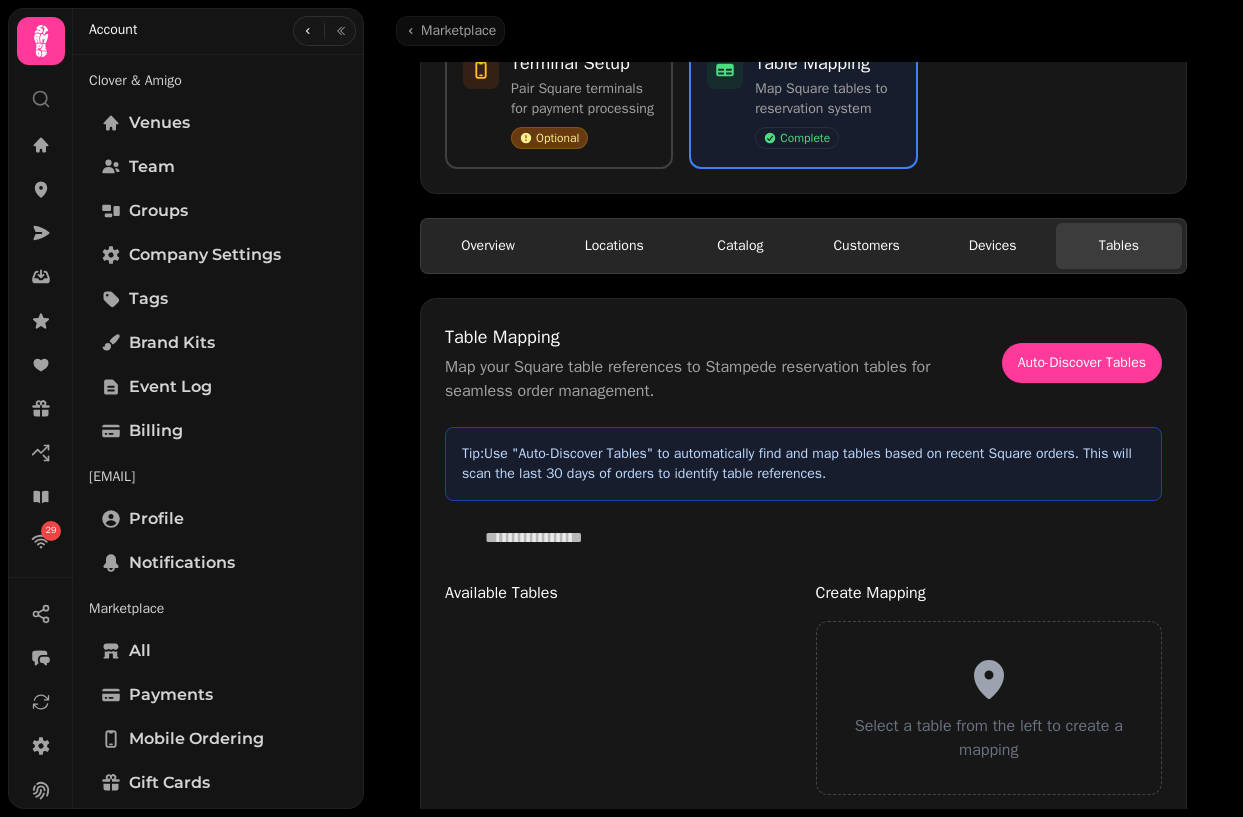 click on "Tables" at bounding box center [1119, 246] 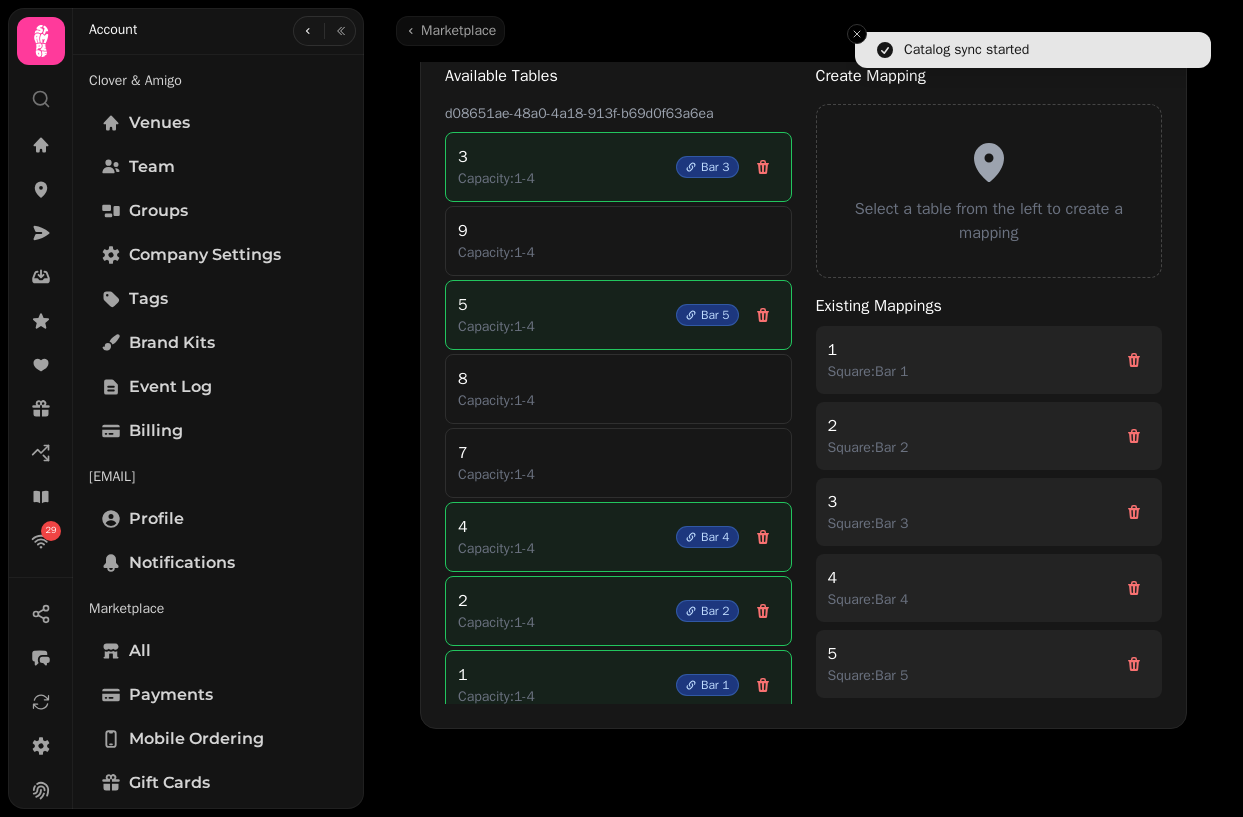 click on "Square:  Bar 2" at bounding box center [868, 448] 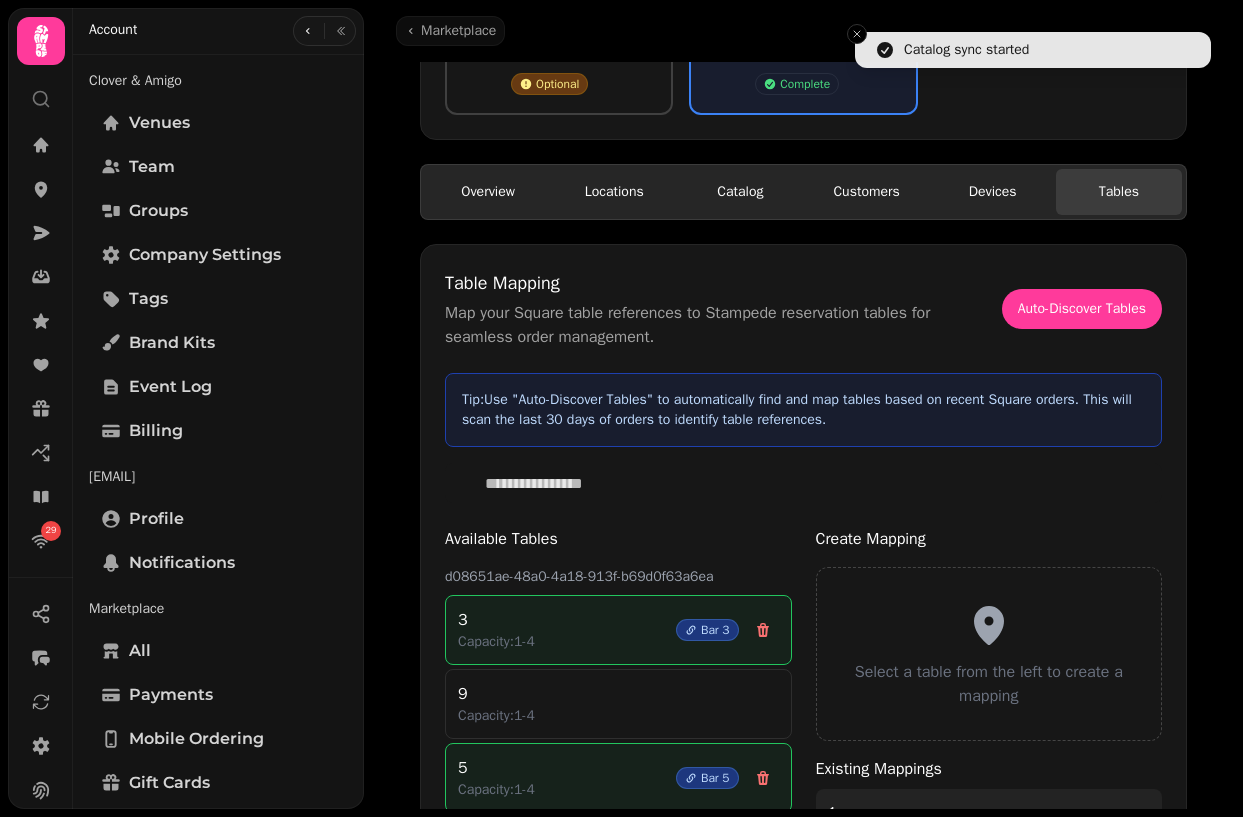 scroll, scrollTop: 130, scrollLeft: 0, axis: vertical 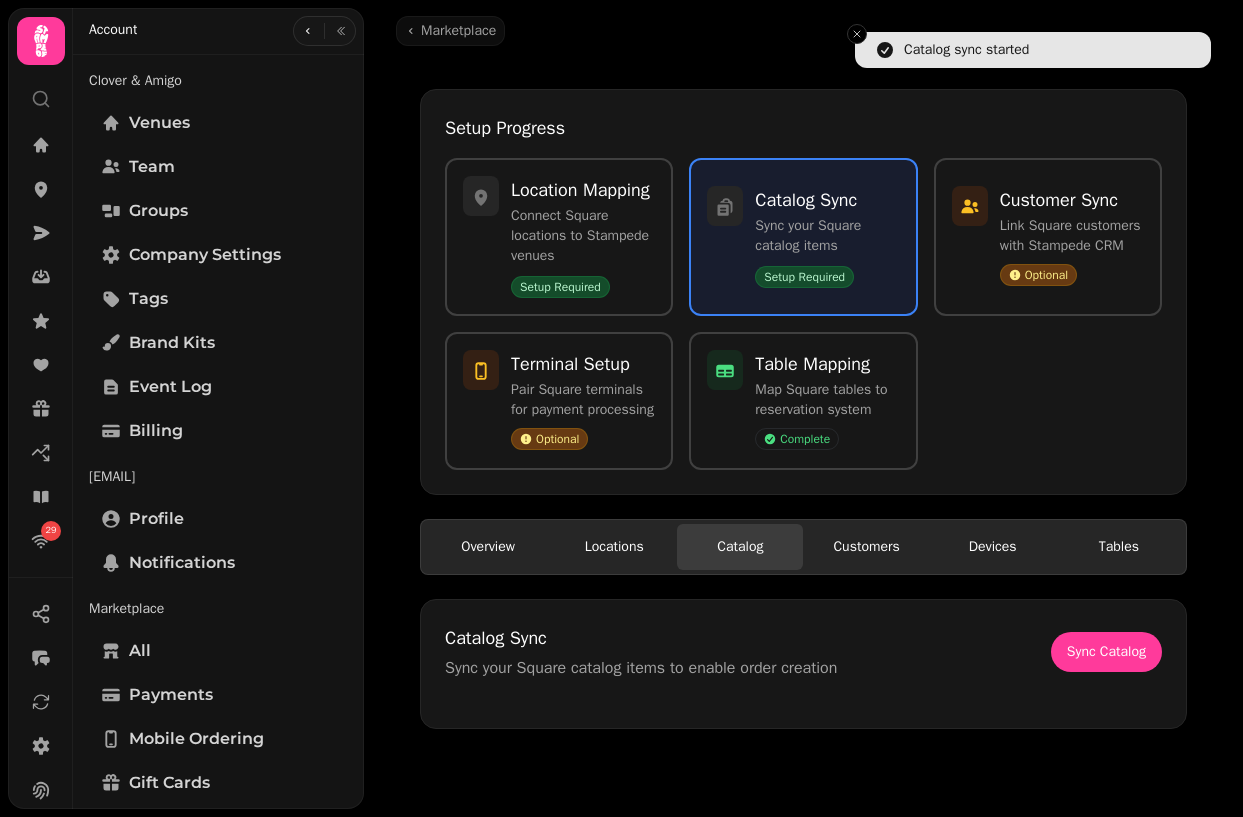 click on "Square Integration Setup Configure your Square integration for   Stampede Back Go to Dashboard Setup Progress Location Mapping Connect Square locations to Stampede venues Setup Required Catalog Sync Sync your Square catalog items Setup Required Customer Sync Link Square customers with Stampede CRM Optional Terminal Setup Pair Square terminals for payment processing Optional Table Mapping Map Square tables to reservation system Complete Overview Locations Catalog Customers Devices Tables Catalog Sync Sync your Square catalog items to enable order creation Sync Catalog" at bounding box center (803, 395) 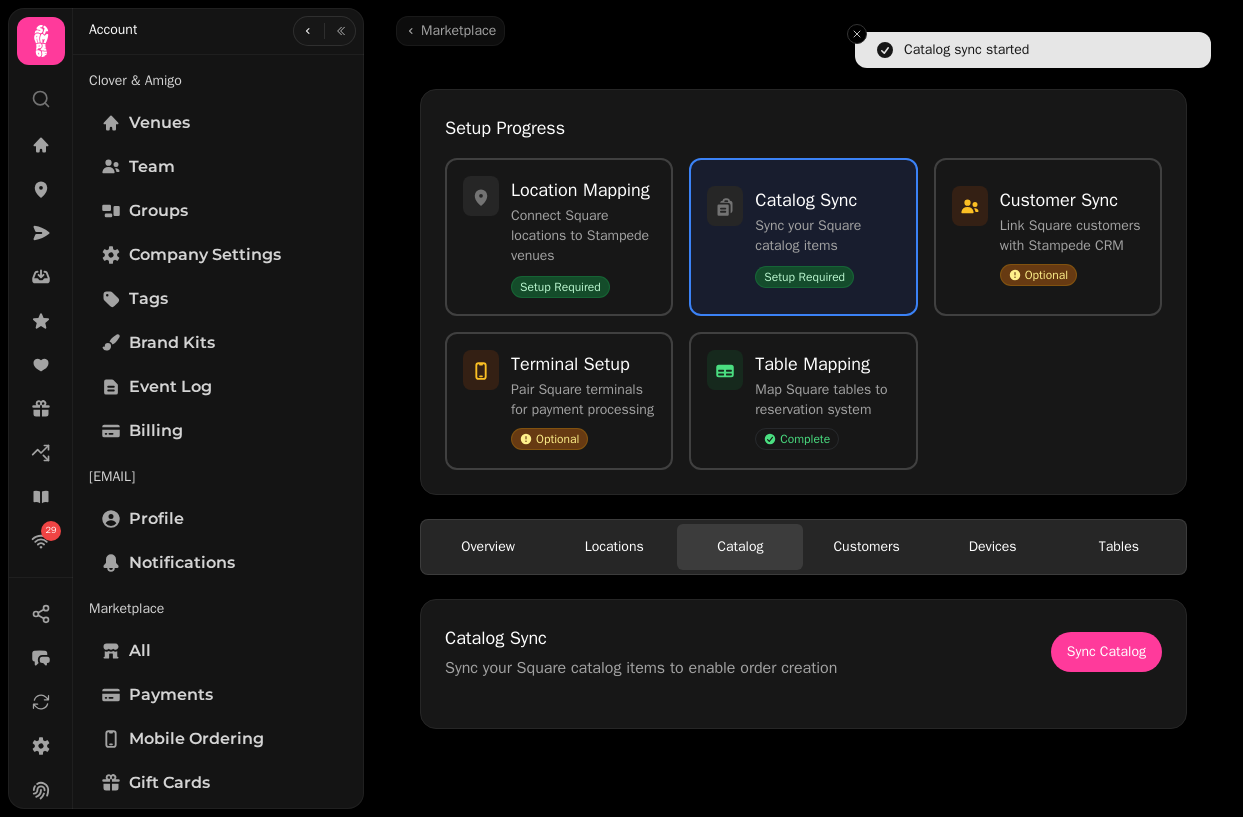 click on "Catalog" at bounding box center (740, 547) 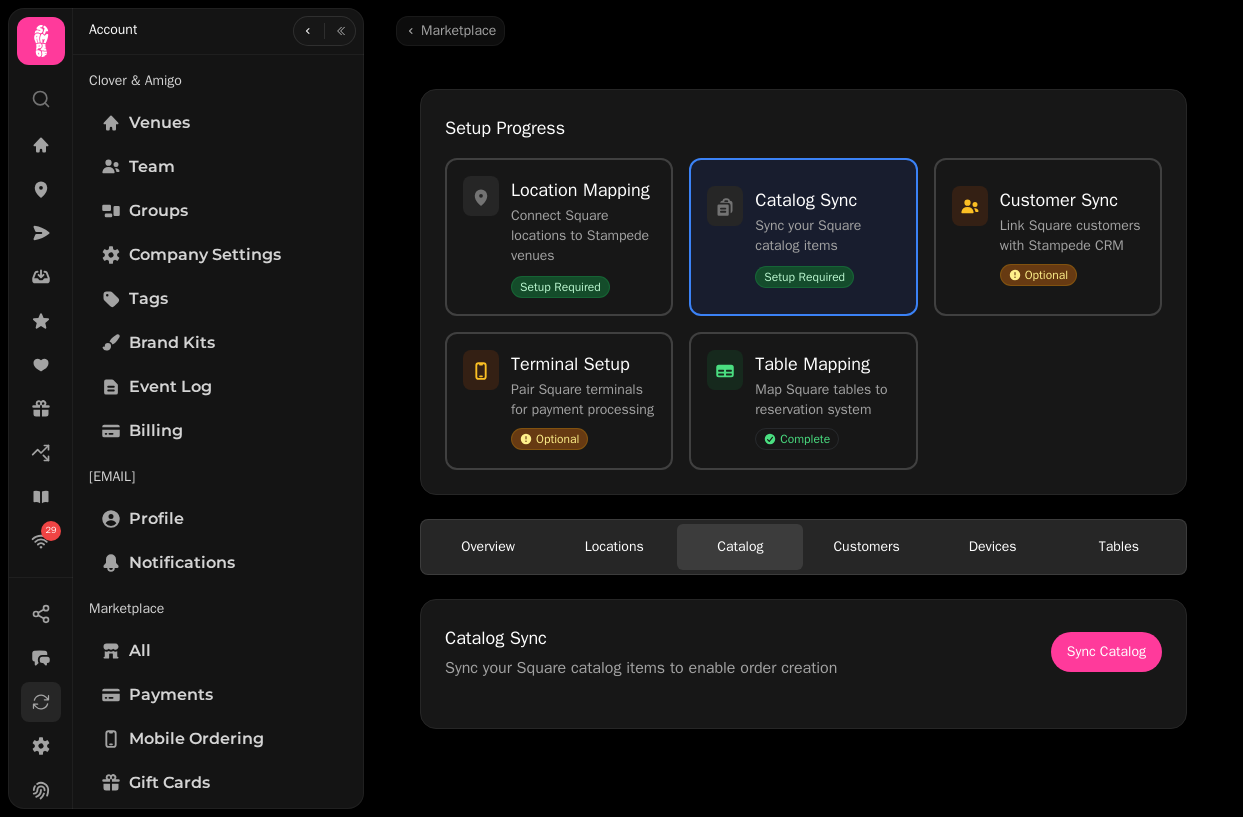 click 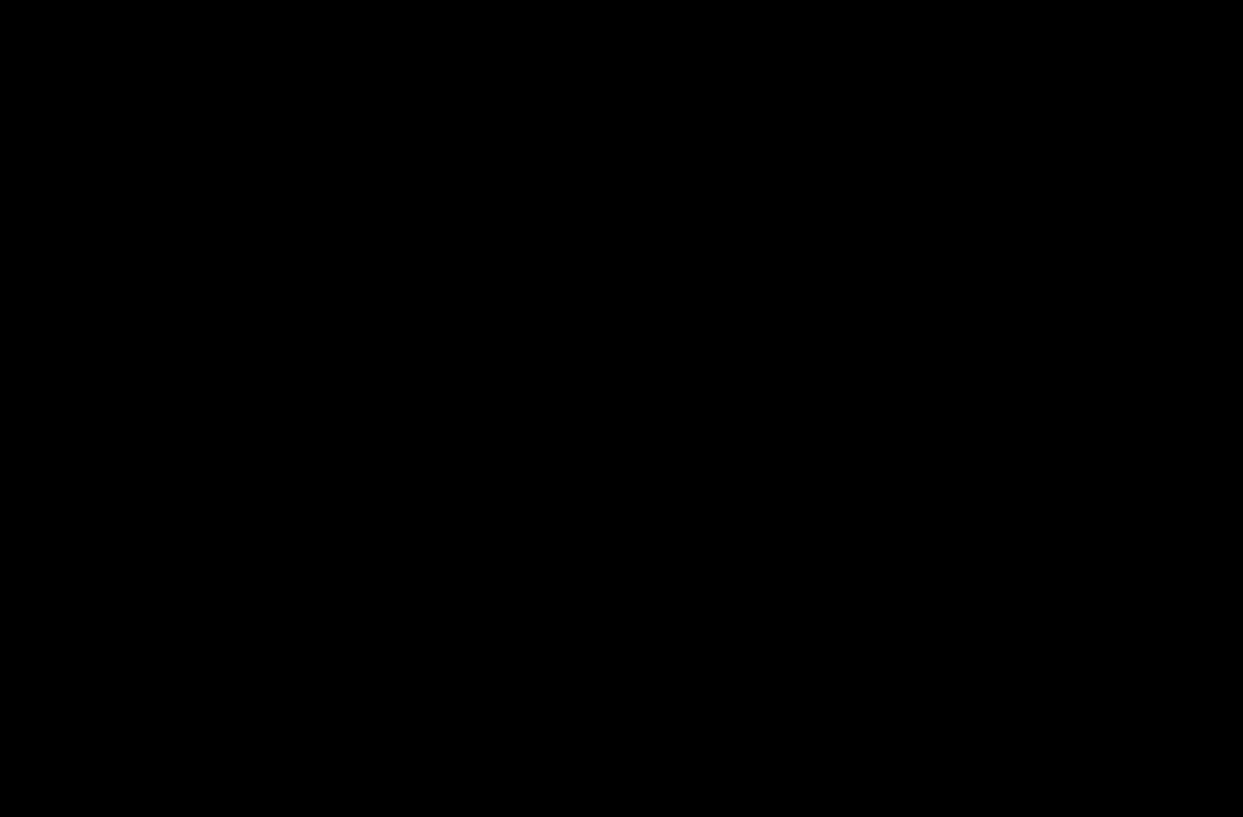 scroll, scrollTop: 0, scrollLeft: 0, axis: both 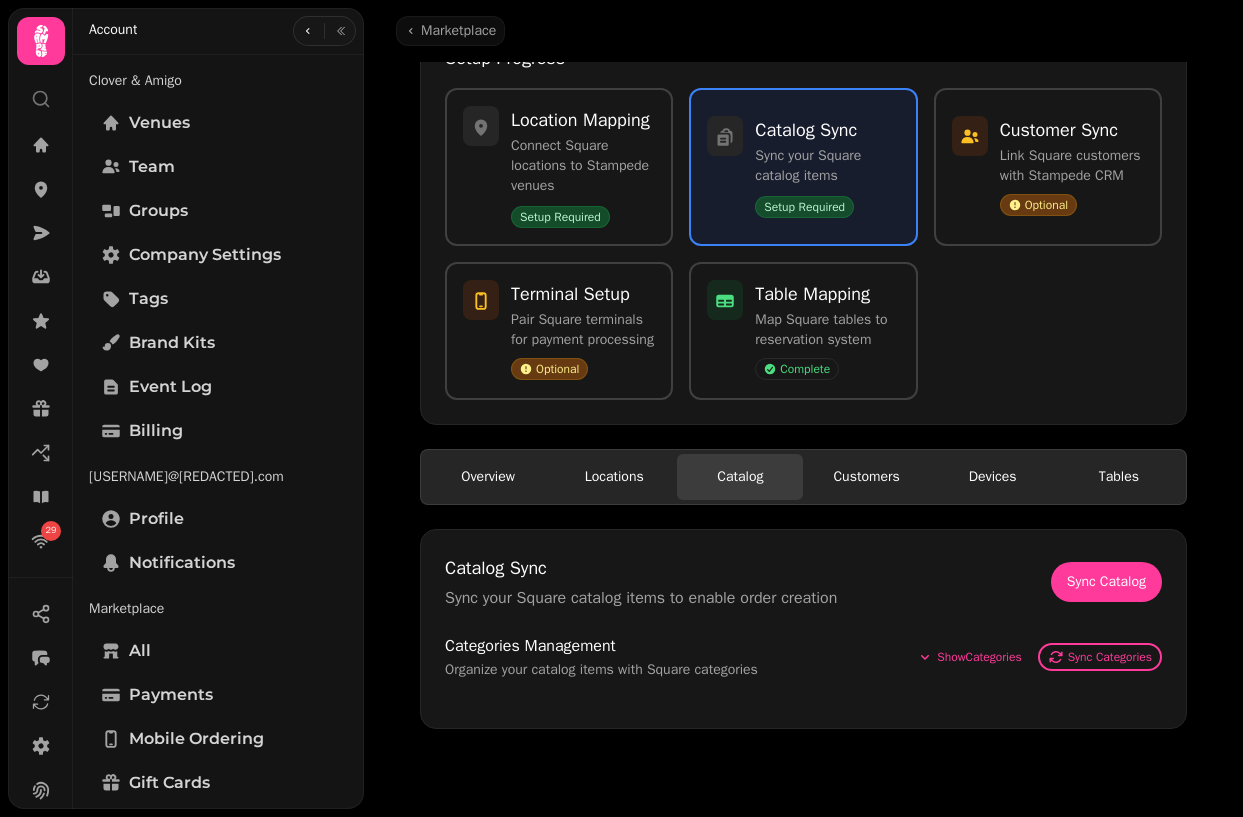 click on "Square Integration Setup Configure your Square integration for   Stampede Back Go to Dashboard Setup Progress Location Mapping Connect Square locations to Stampede venues Setup Required Catalog Sync Sync your Square catalog items Setup Required Customer Sync Link Square customers with Stampede CRM Optional Terminal Setup Pair Square terminals for payment processing Optional Table Mapping Map Square tables to reservation system Complete Overview Locations Catalog Customers Devices Tables Catalog Sync Sync your Square catalog items to enable order creation Sync Catalog Categories Management Organize your catalog items with Square categories Show  Categories Sync Categories" at bounding box center (803, 311) 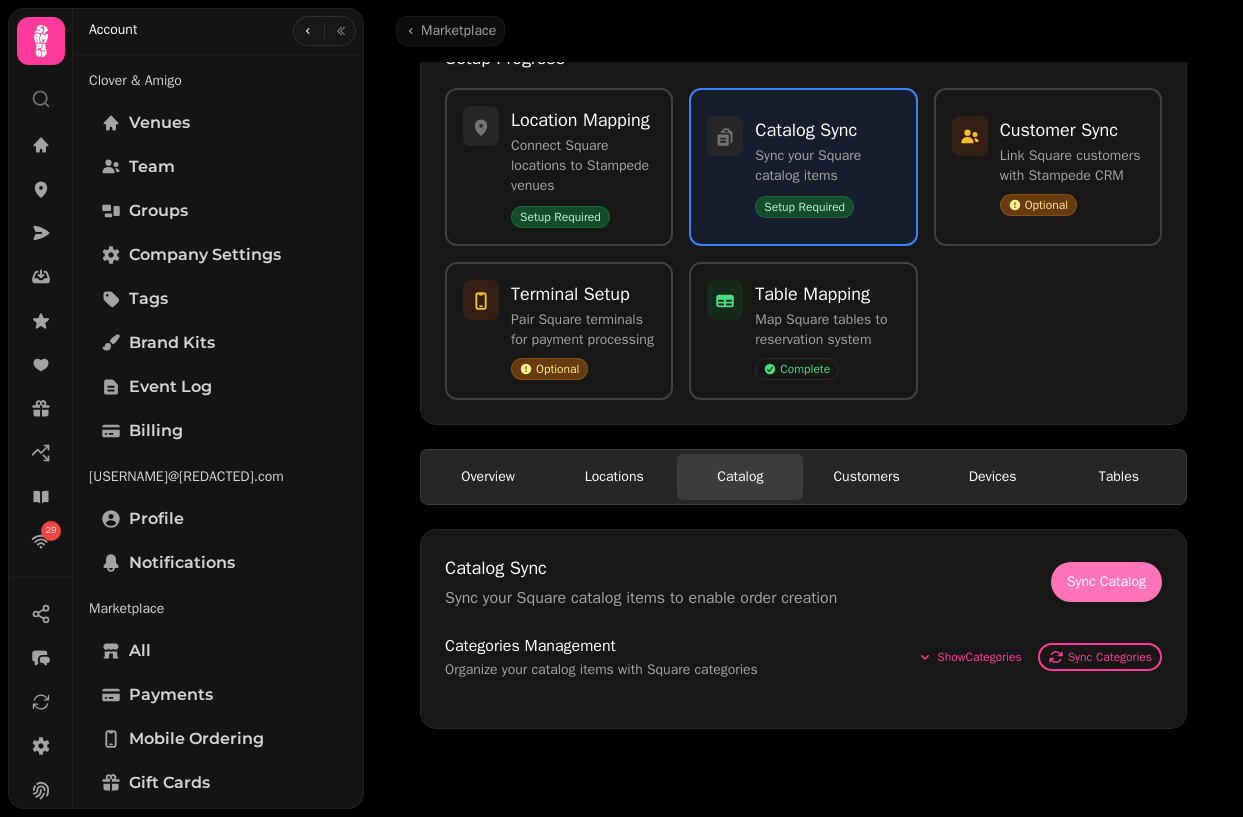 click on "Sync Catalog" at bounding box center [840, 685] 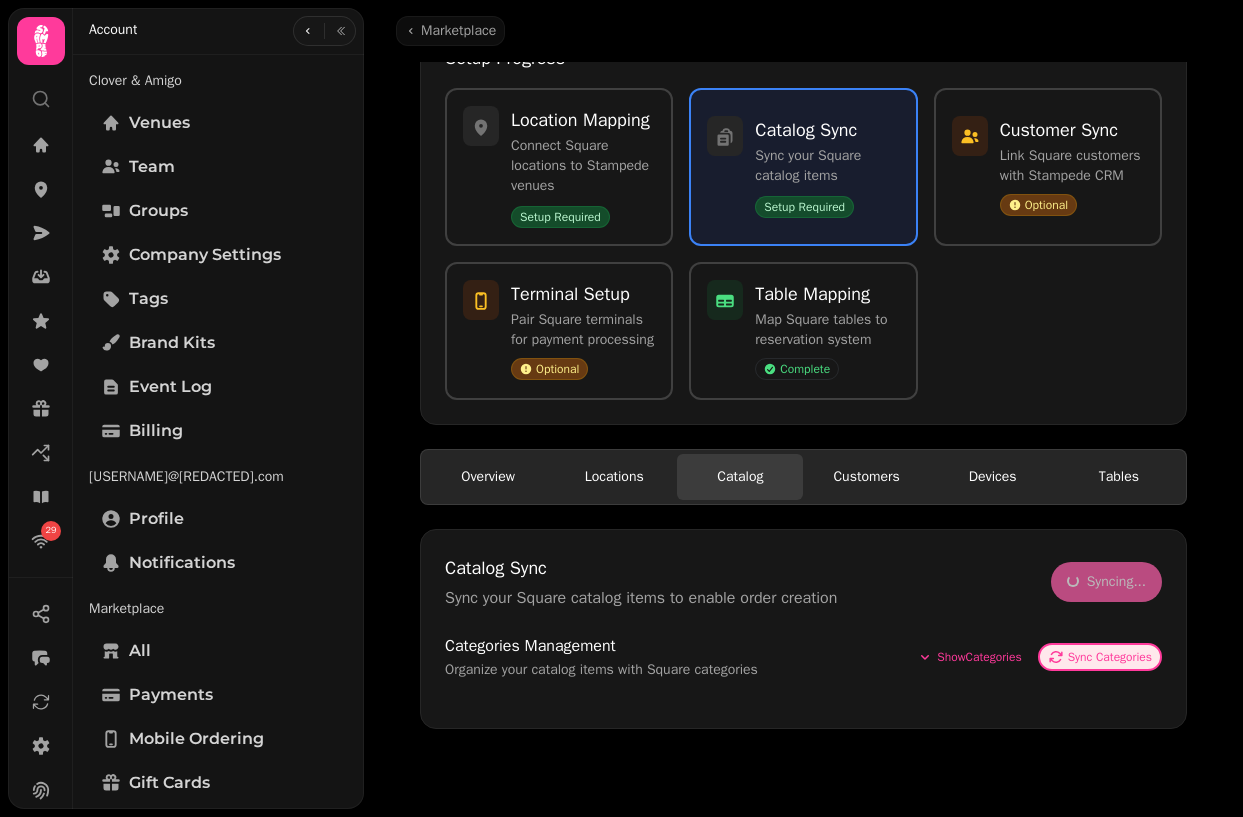 click on "Sync Categories" at bounding box center [742, 733] 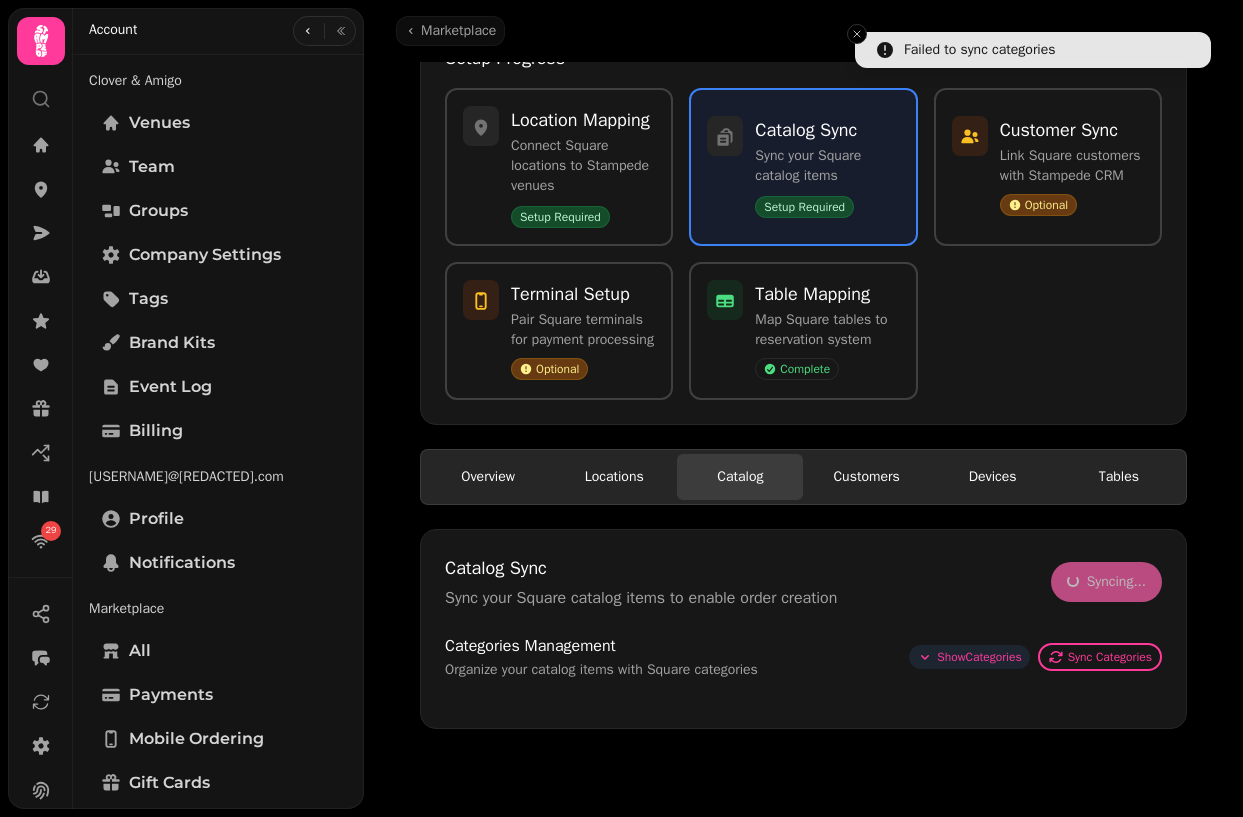 click on "Show  Categories" at bounding box center [969, 657] 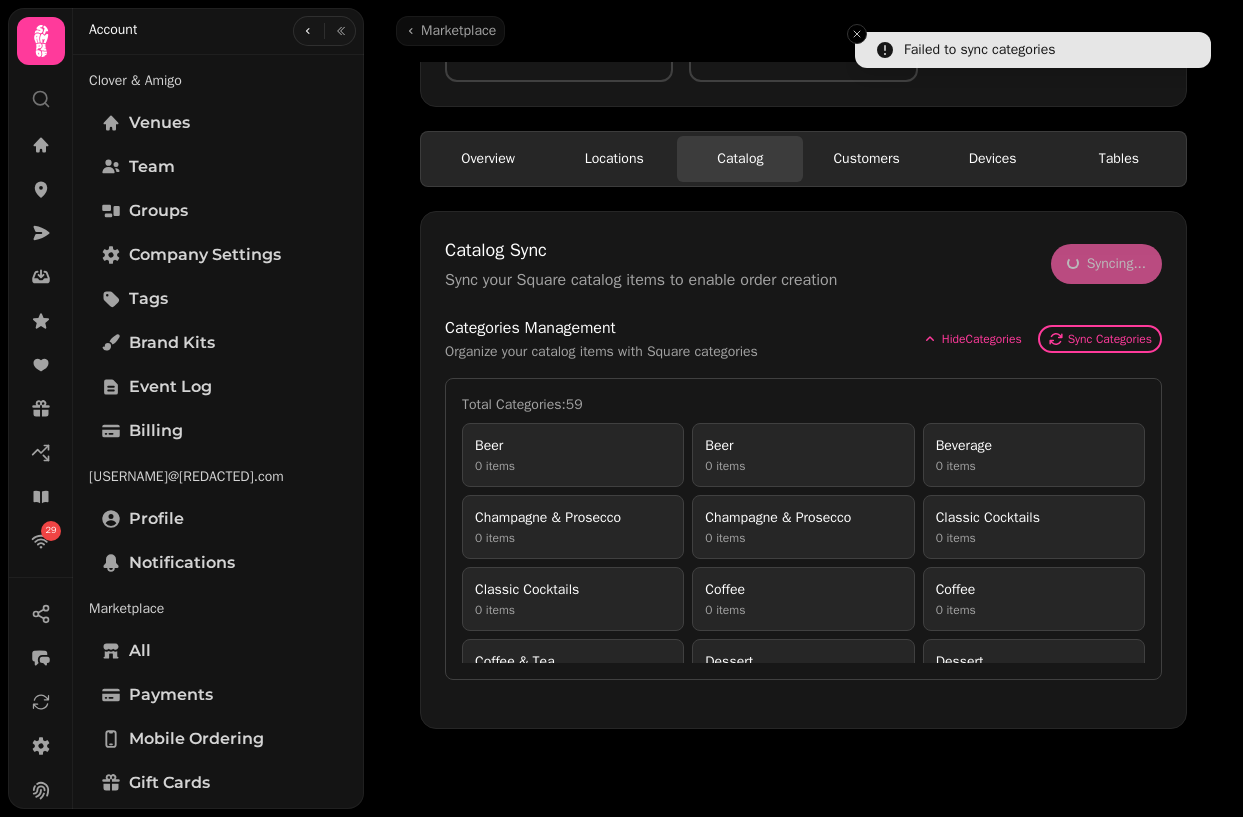scroll, scrollTop: 517, scrollLeft: 0, axis: vertical 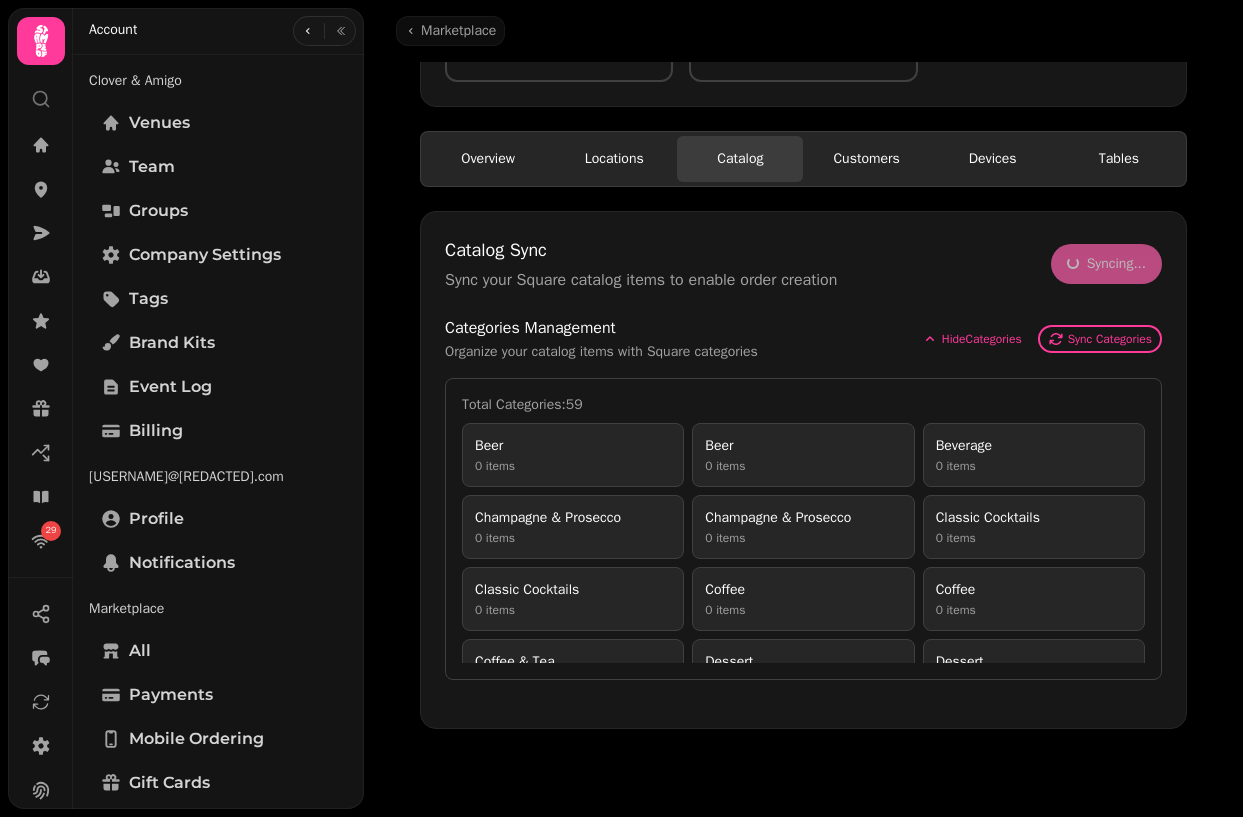 click on "Customers" at bounding box center [733, 228] 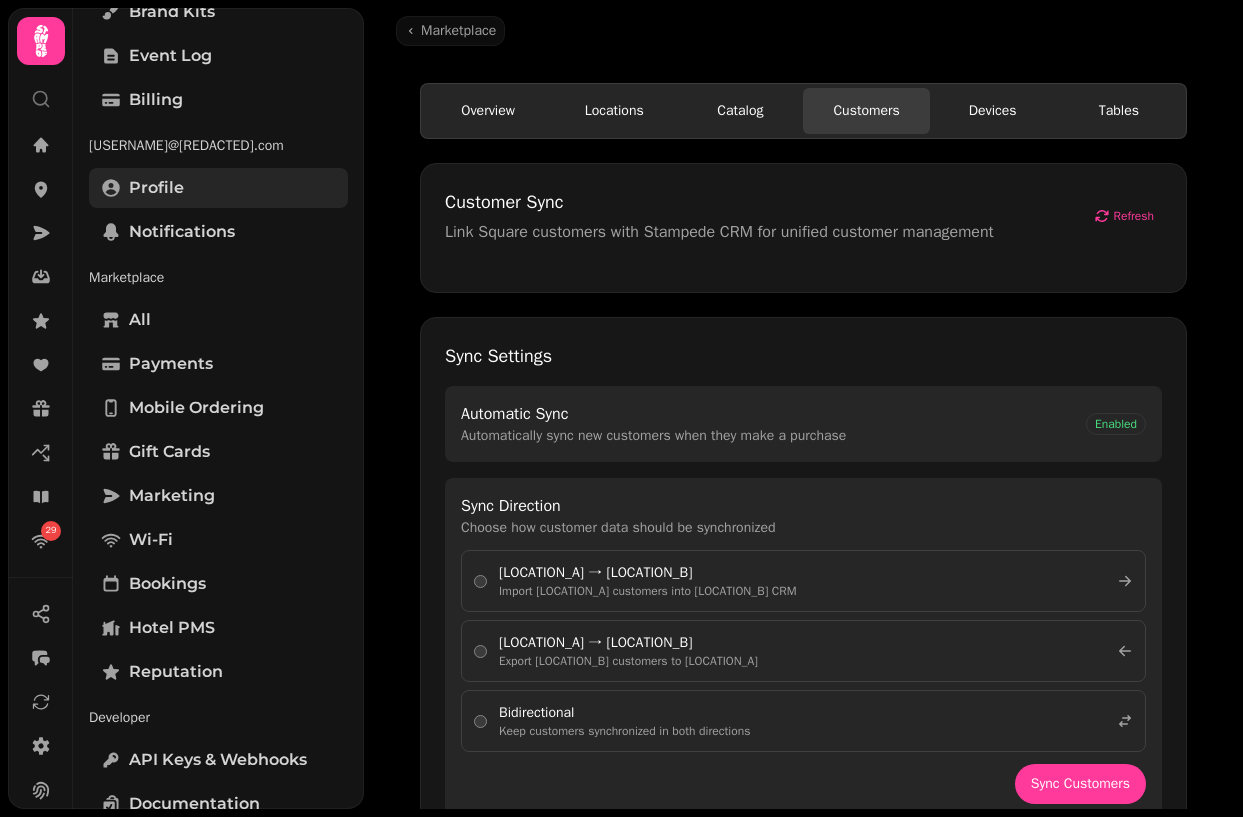 scroll, scrollTop: 341, scrollLeft: 0, axis: vertical 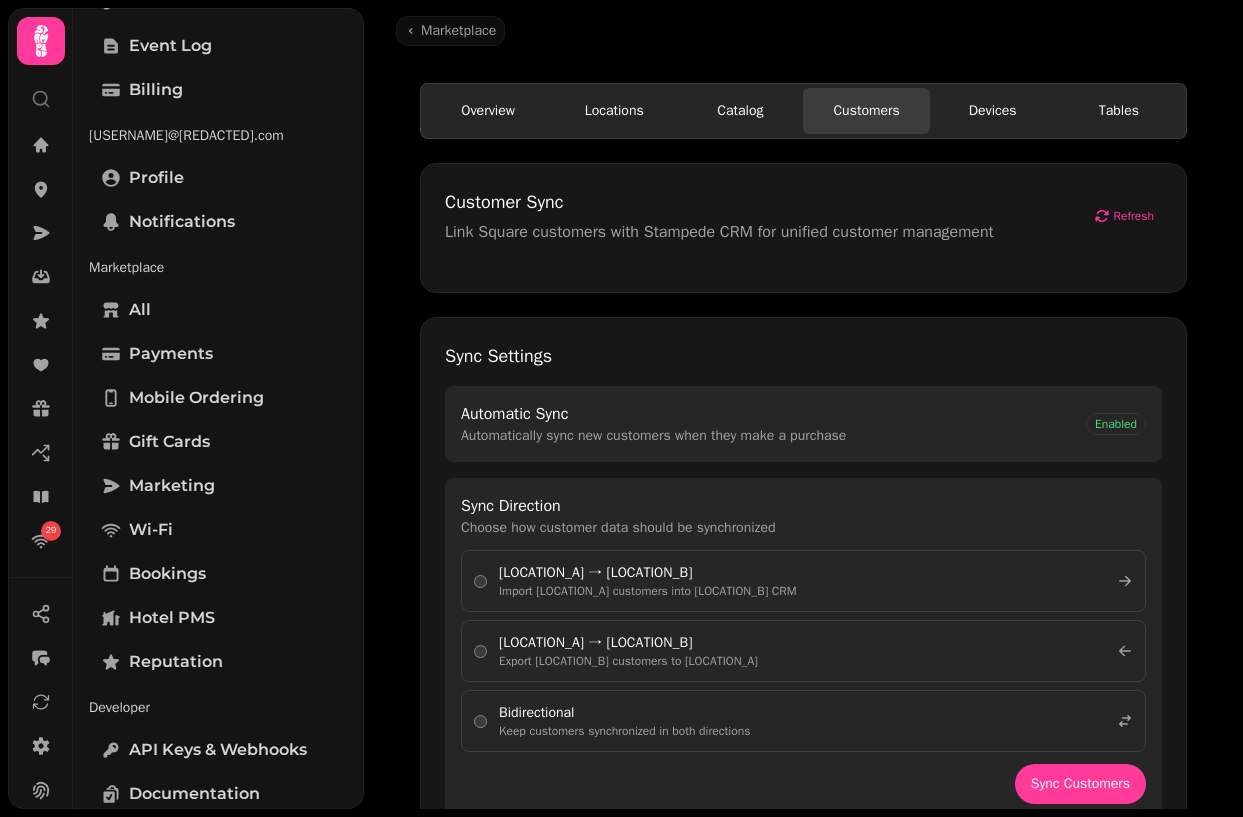 click on "Square Integration Setup Configure your Square integration for   Stampede Back Go to Dashboard Setup Progress Location Mapping Connect Square locations to Stampede venues Setup Required Catalog Sync Sync your Square catalog items Setup Required Customer Sync Link Square customers with Stampede CRM Optional Terminal Setup Pair Square terminals for payment processing Optional Table Mapping Map Square tables to reservation system Complete Overview Locations Catalog Customers Devices Tables Customer Sync Link Square customers with Stampede CRM for unified customer management Refresh Sync Settings Automatic Sync Automatically sync new customers when they make a purchase Enabled Sync Direction Choose how customer data should be synchronized Square → Stampede Import Square customers into Stampede CRM Stampede → Square Export Stampede customers to Square Bidirectional Keep customers synchronized in both directions Sync Customers Batch Size Process customers in batches of 100 100 Customer Sync Benefits Updates:" at bounding box center (803, 432) 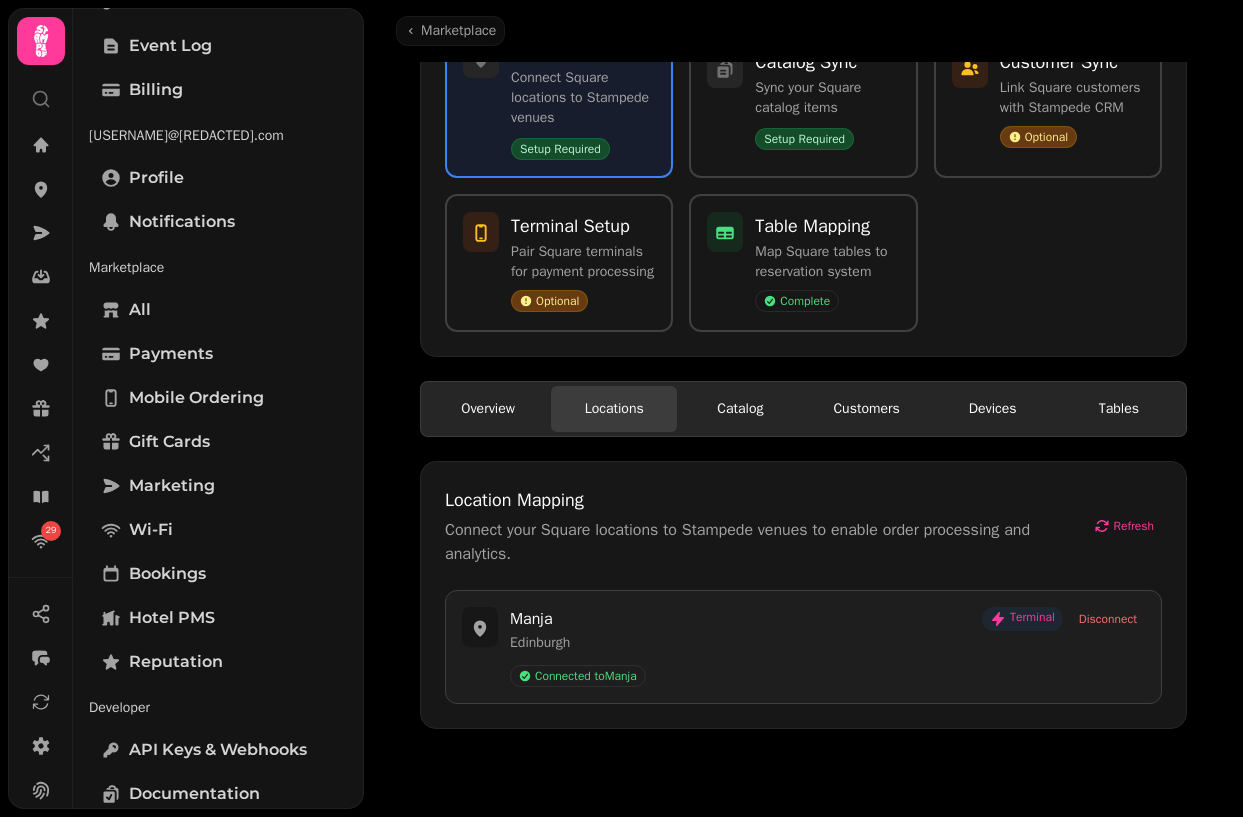 click on "Terminal" at bounding box center (437, 282) 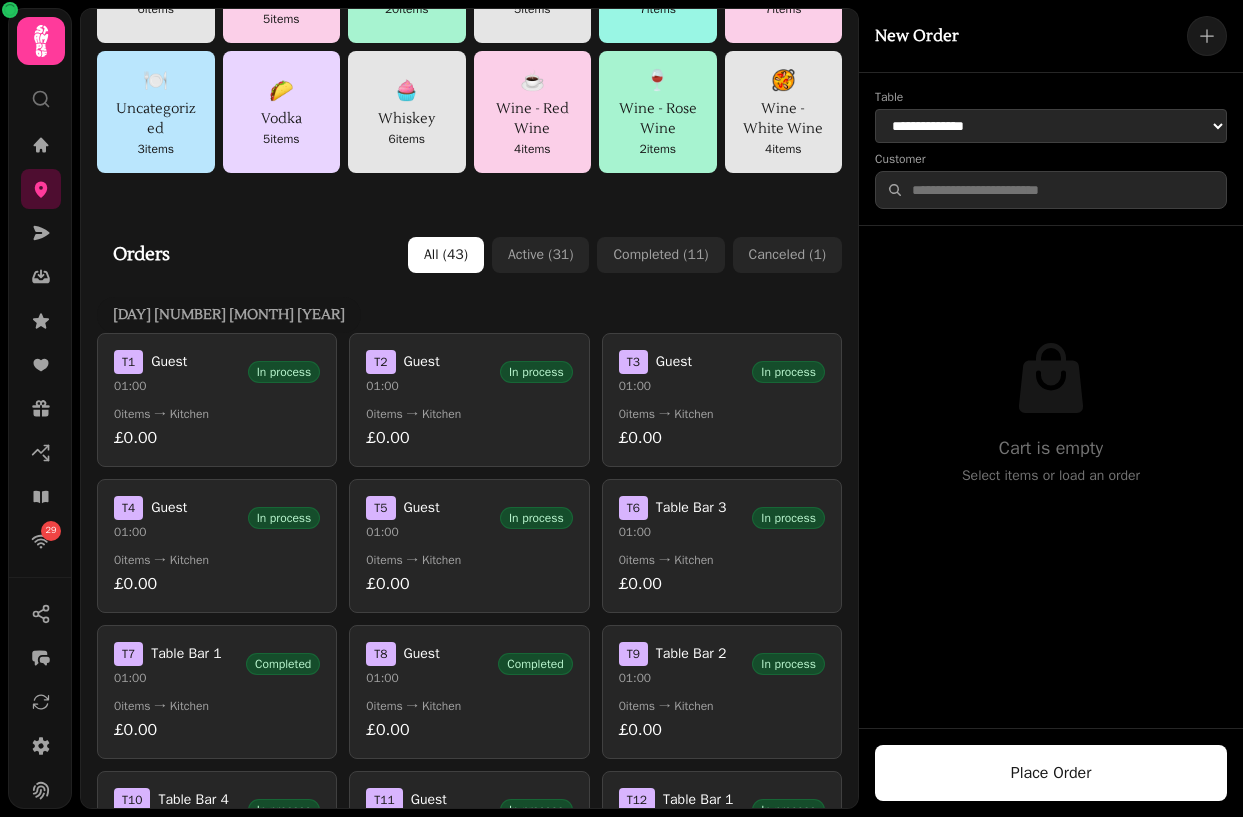 scroll, scrollTop: 0, scrollLeft: 0, axis: both 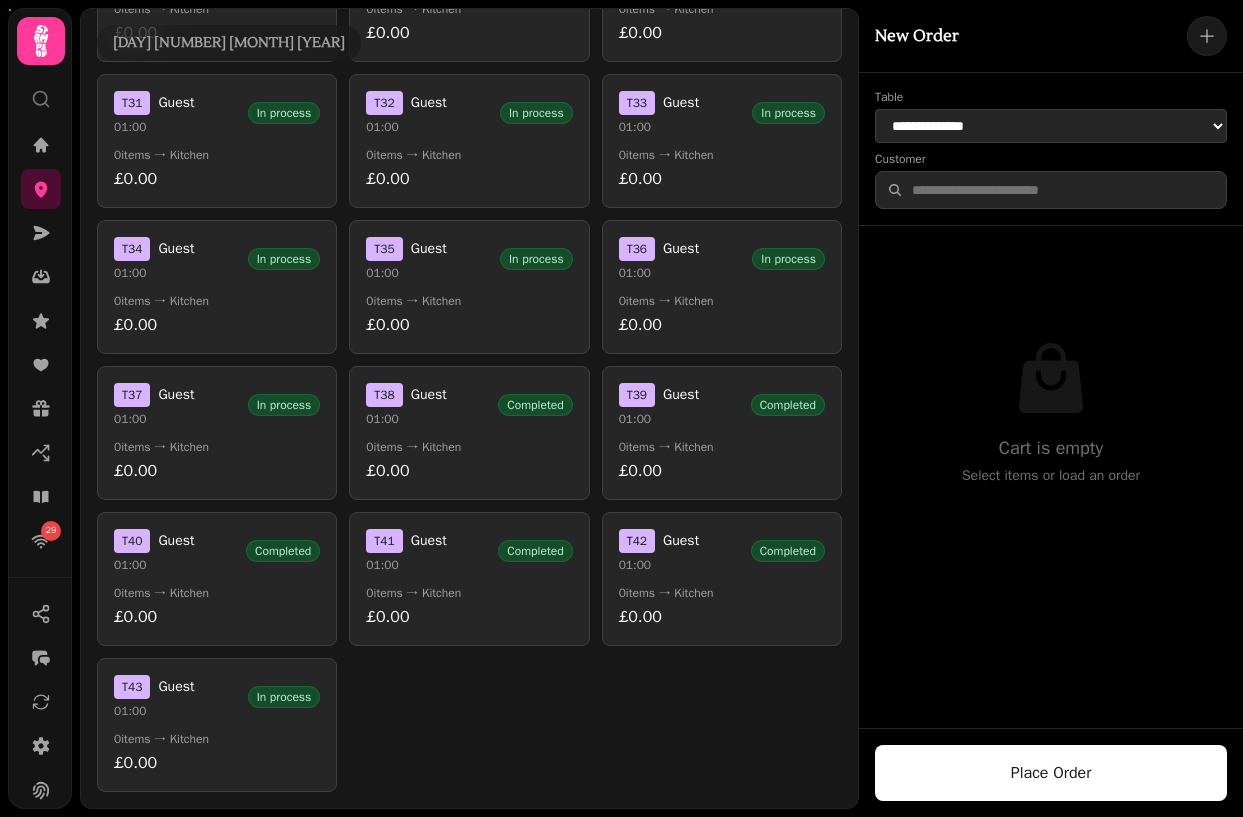 click on "T 43 Guest 01:00 In process" at bounding box center (217, 697) 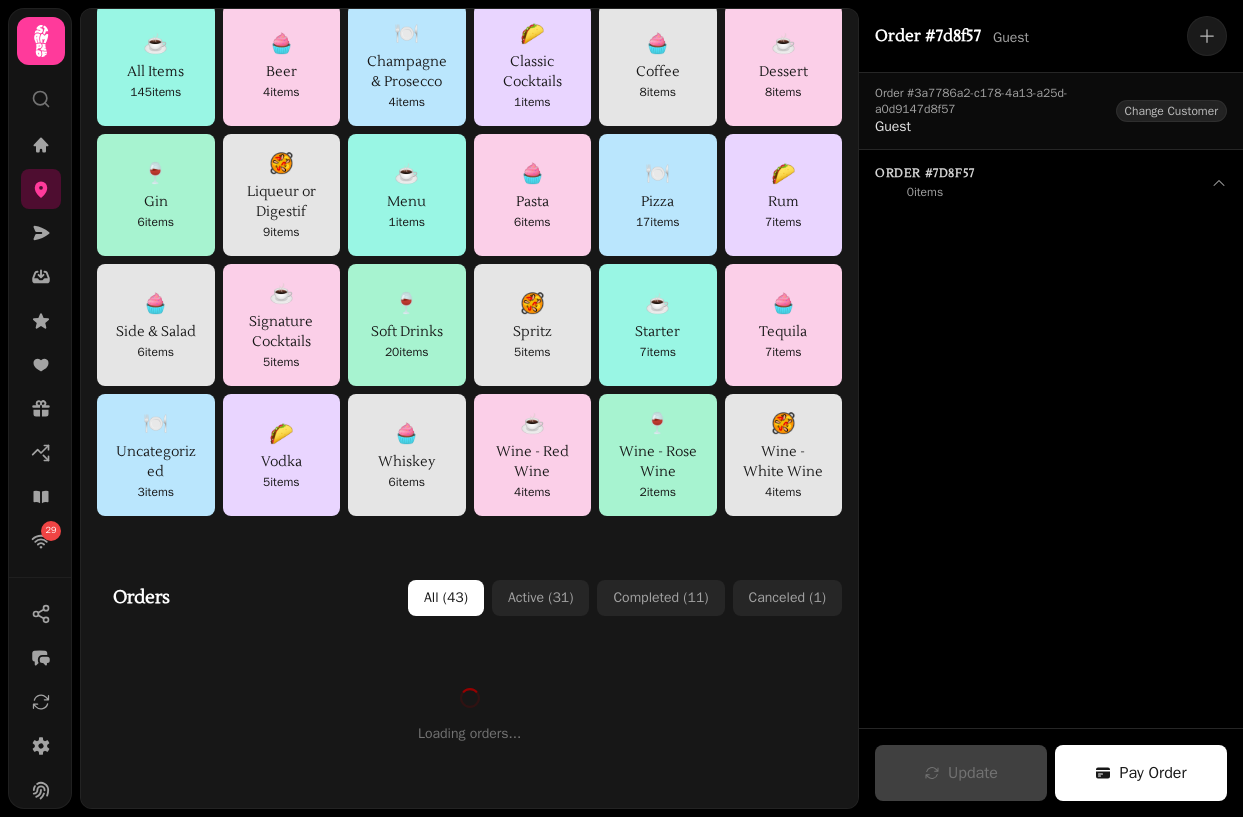 scroll, scrollTop: 459, scrollLeft: 0, axis: vertical 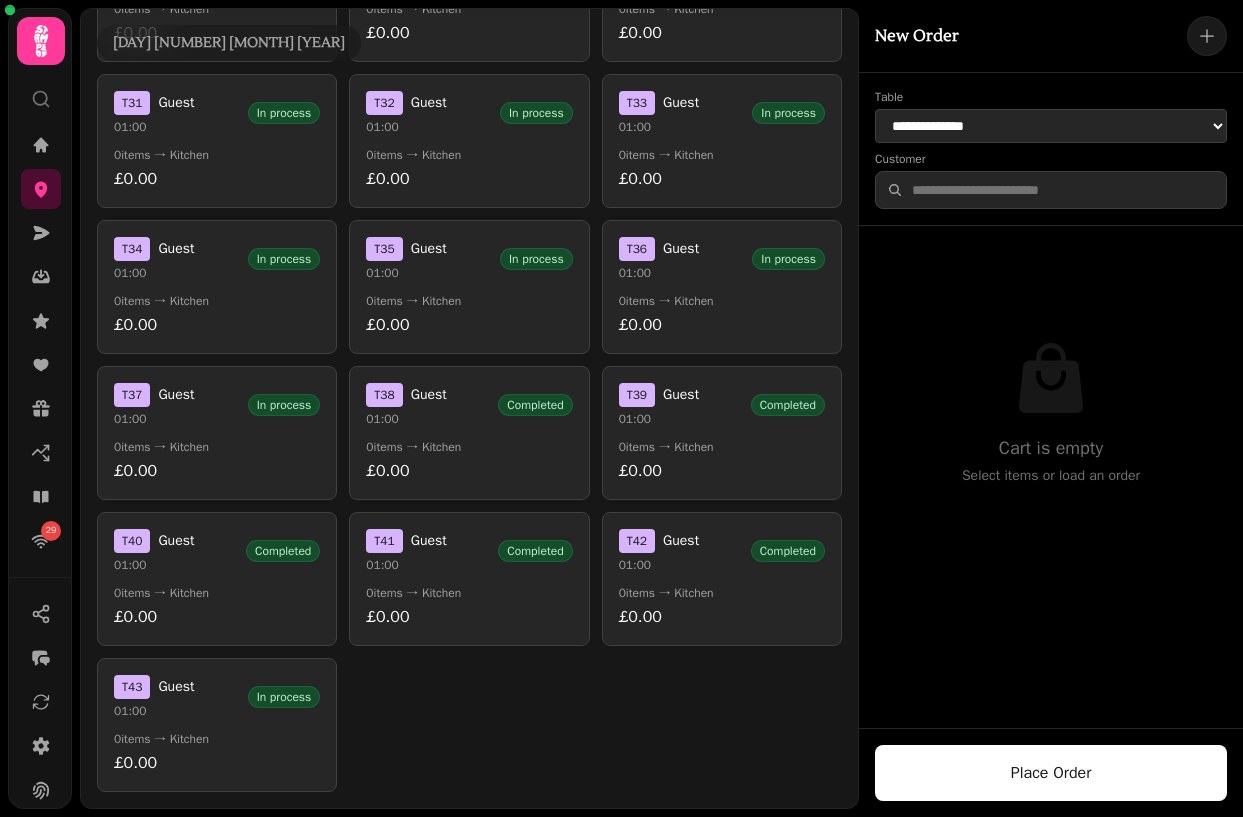 click on "£0.00" at bounding box center (469, 617) 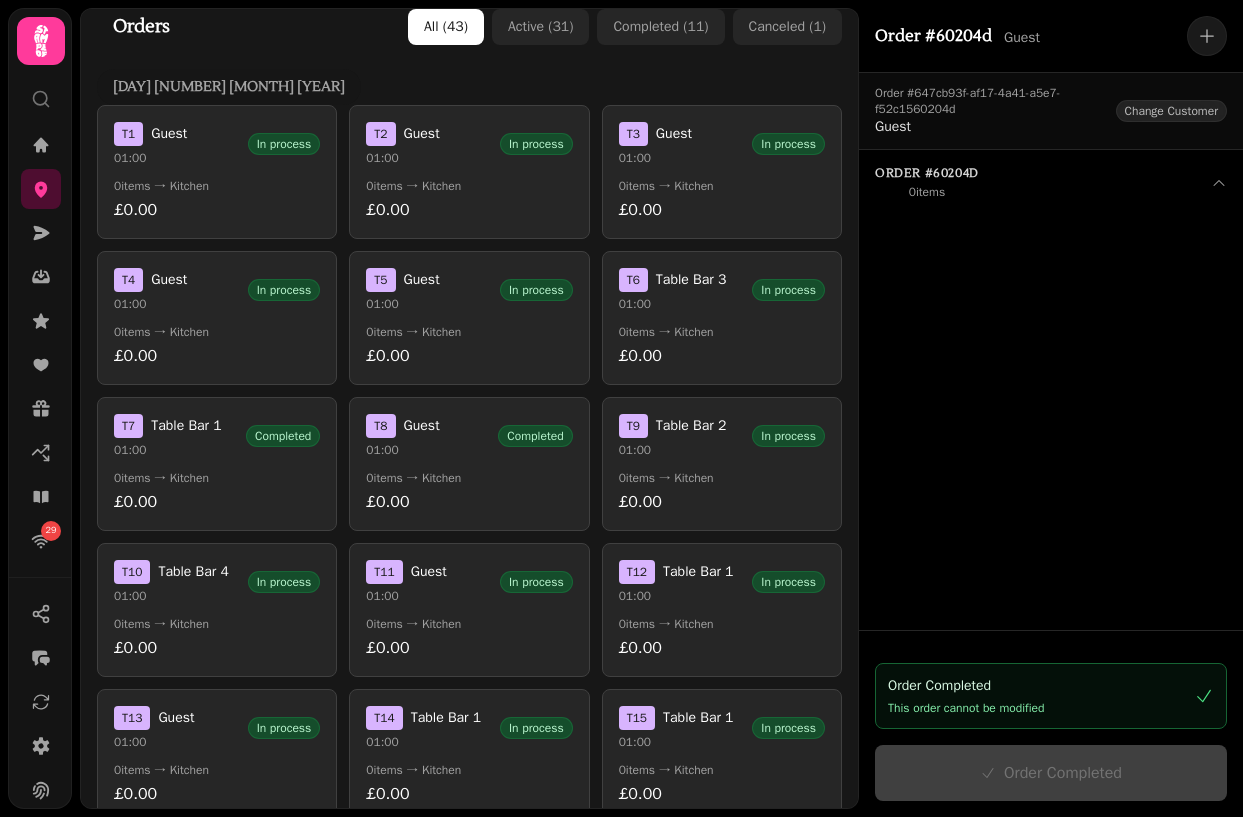 scroll, scrollTop: 0, scrollLeft: 0, axis: both 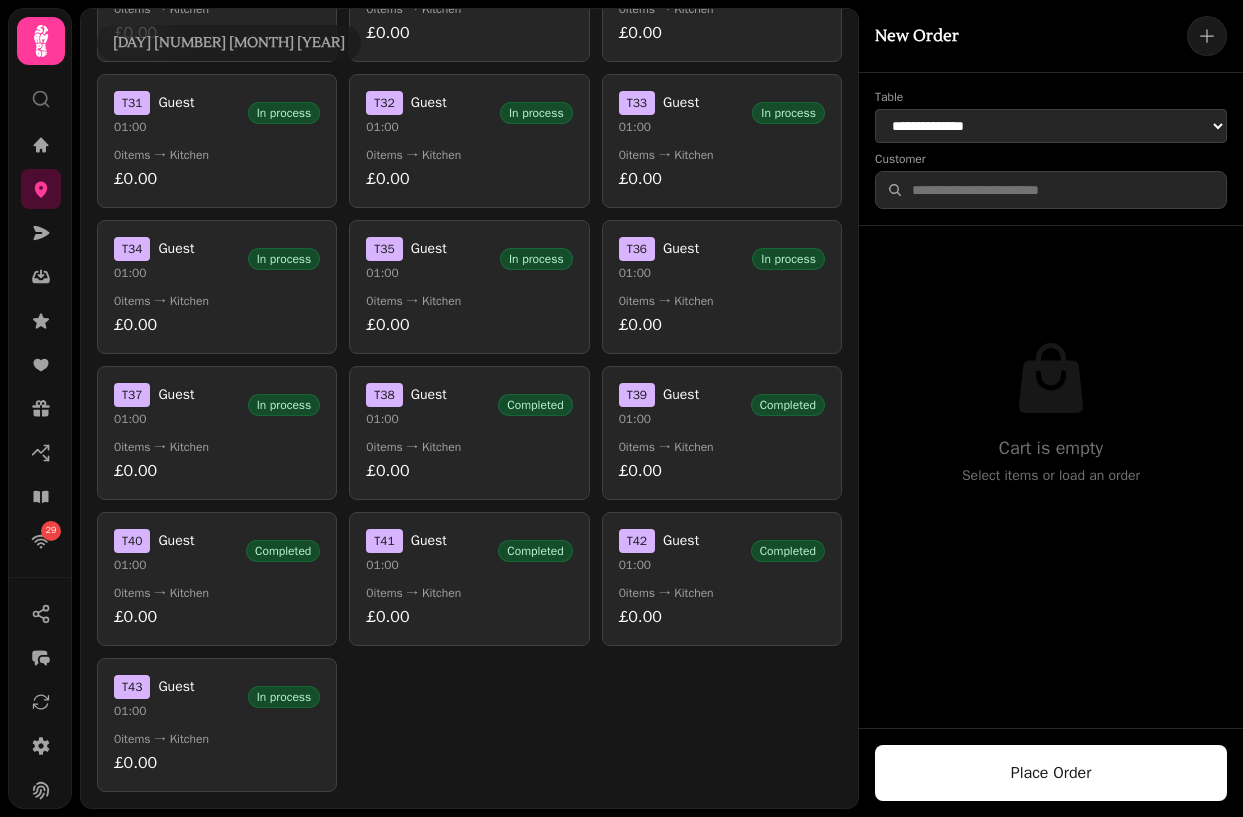 click on "£0.00" at bounding box center (469, 617) 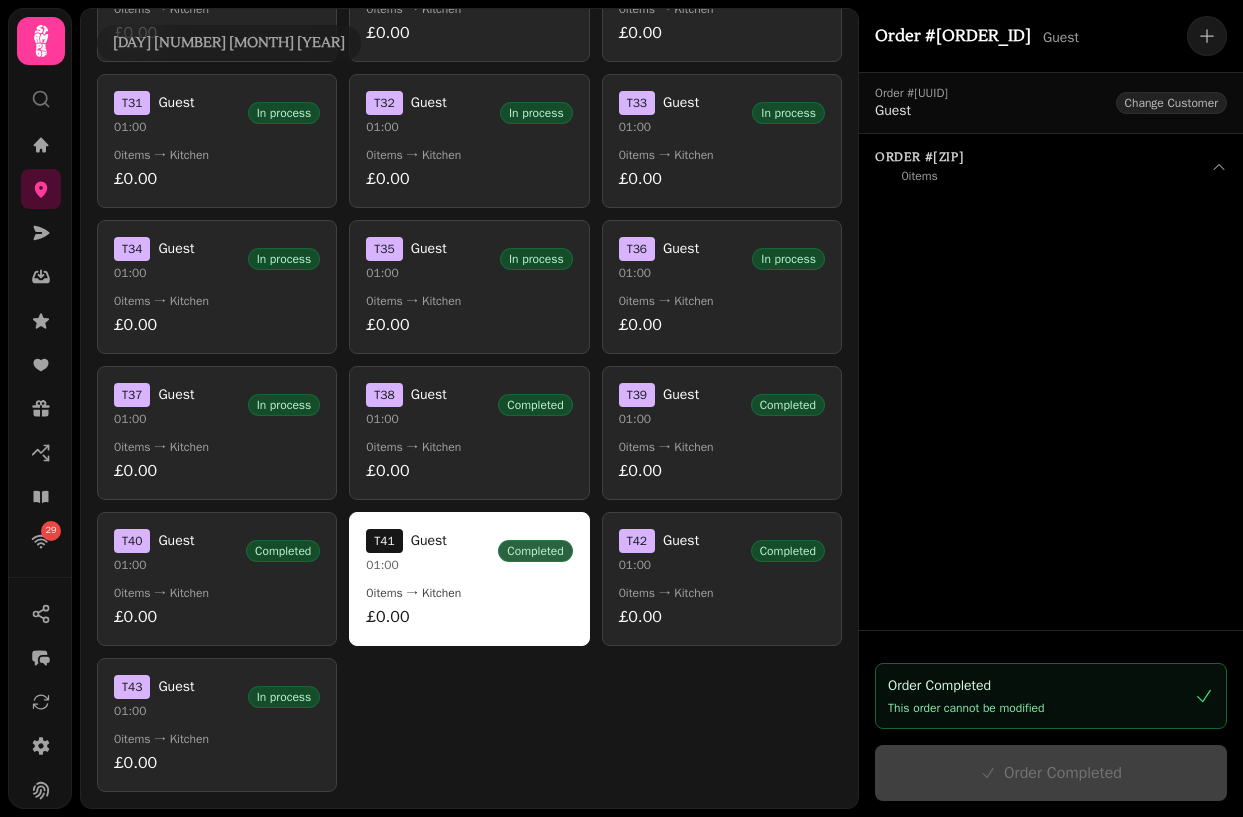 scroll, scrollTop: 0, scrollLeft: 0, axis: both 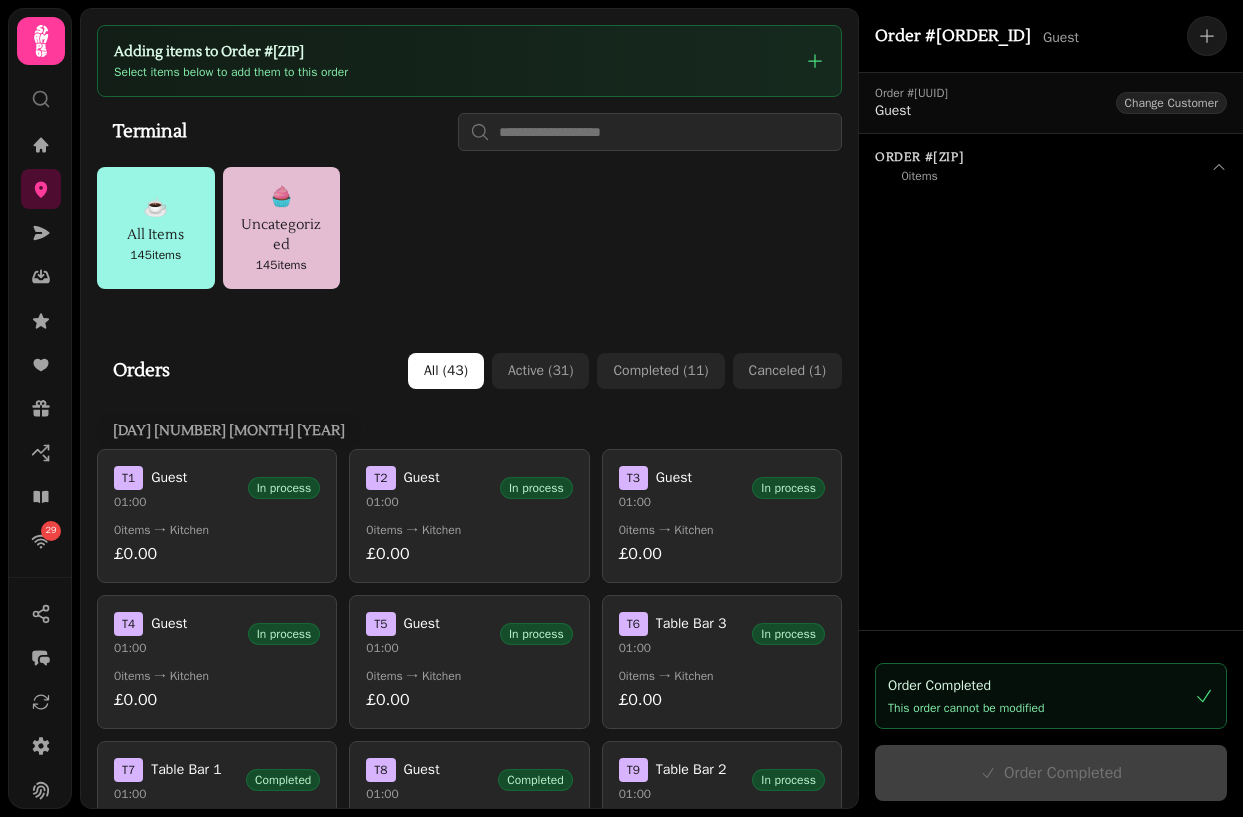 click on "145  items" at bounding box center (282, 265) 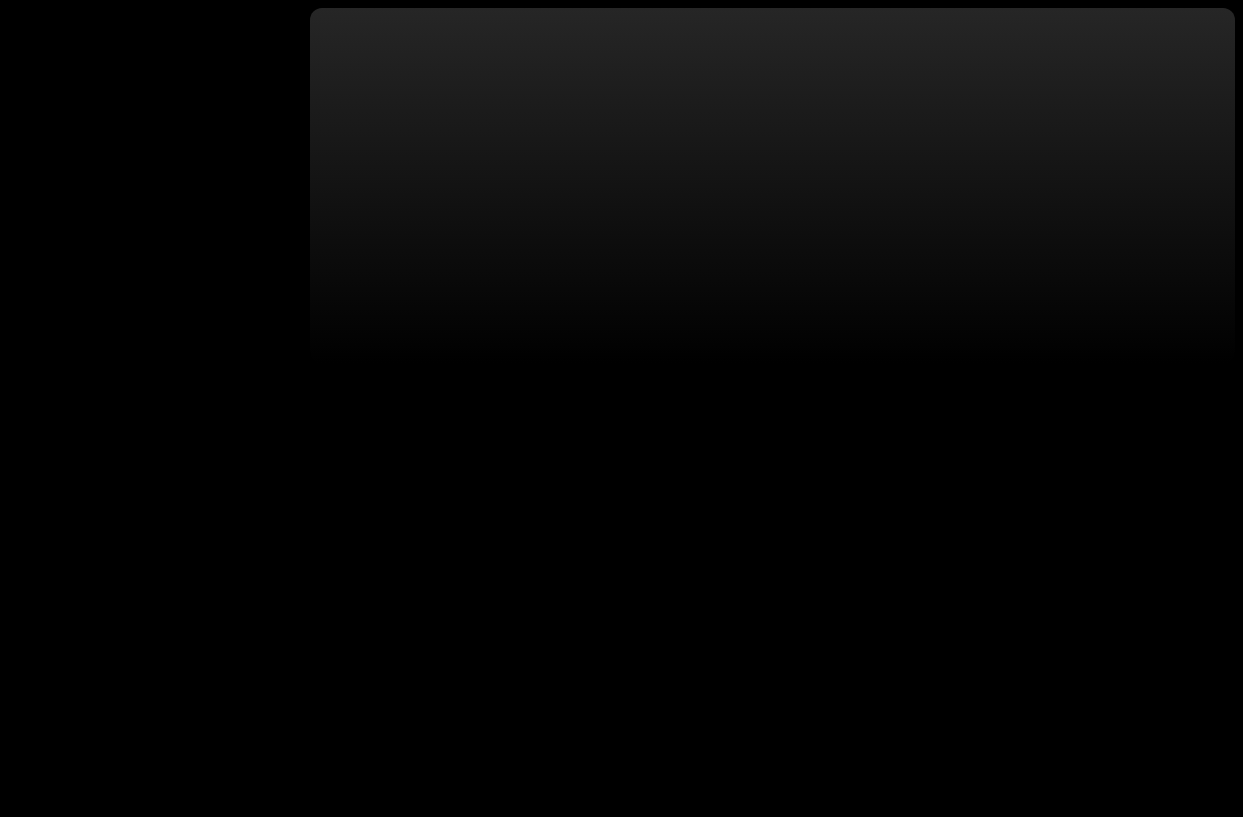 scroll, scrollTop: 0, scrollLeft: 0, axis: both 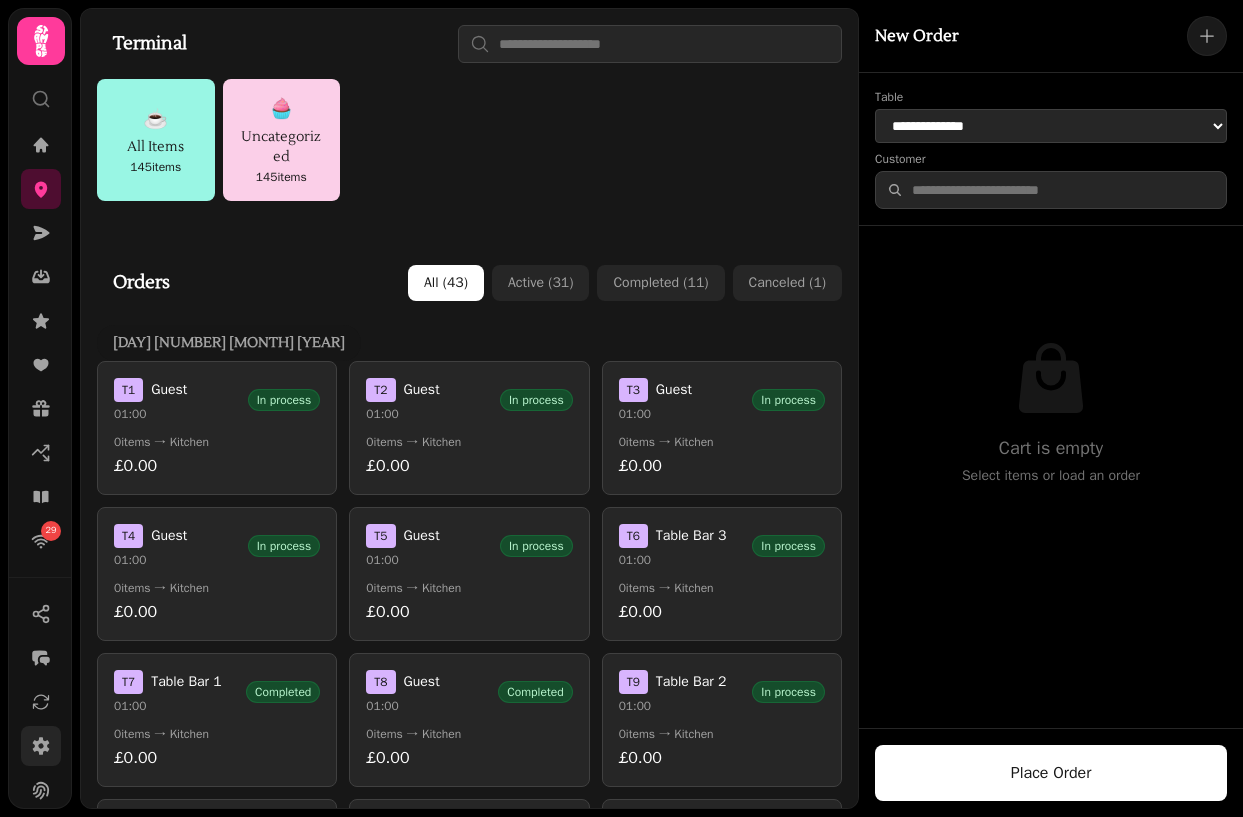 click 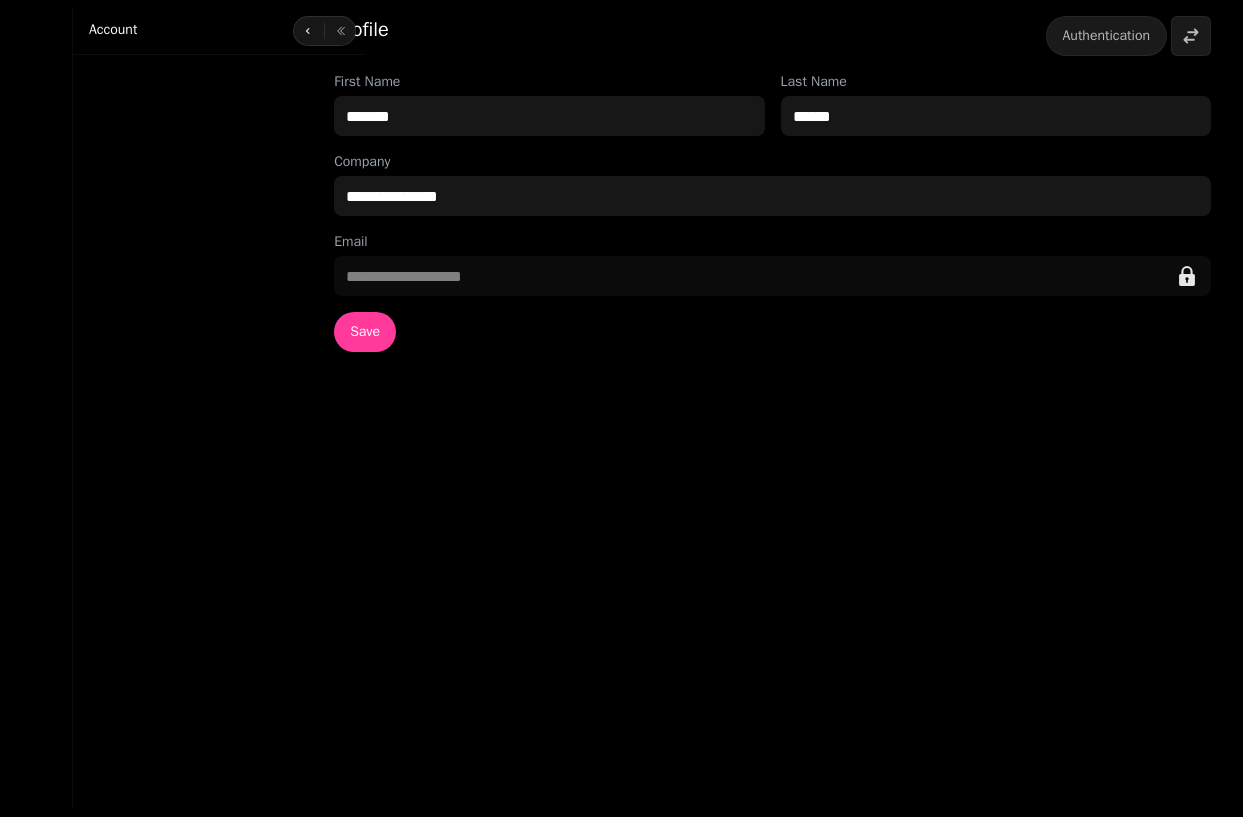 scroll, scrollTop: 0, scrollLeft: 0, axis: both 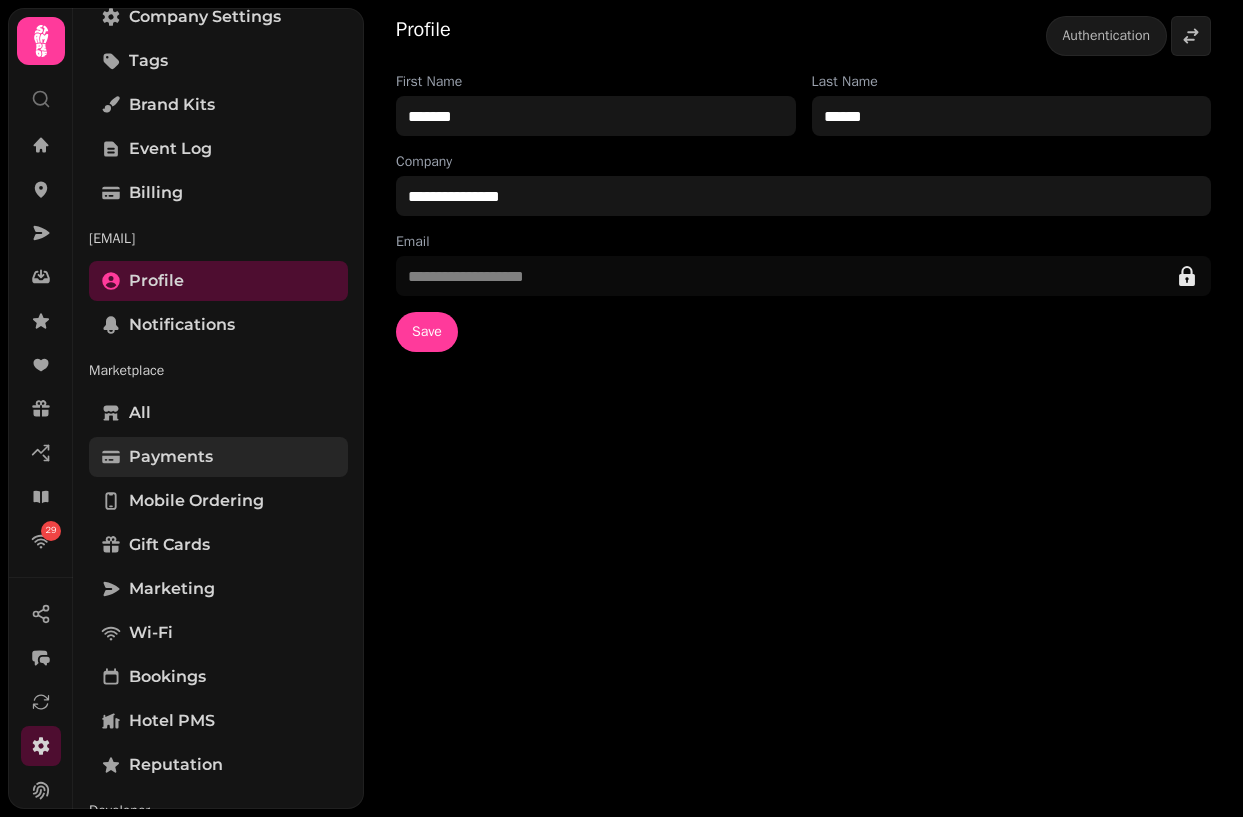 click on "Payments" at bounding box center (171, 457) 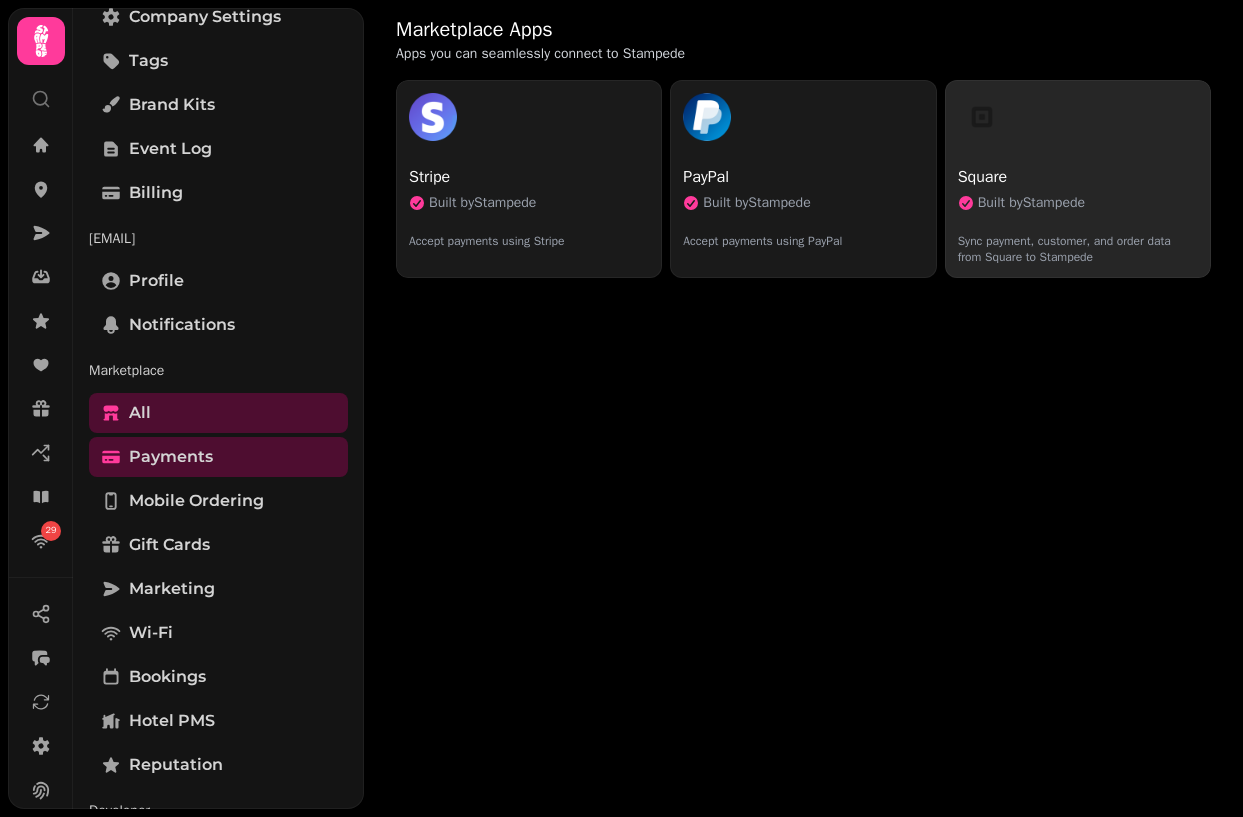 click on "Built by  Stampede" at bounding box center (1031, 203) 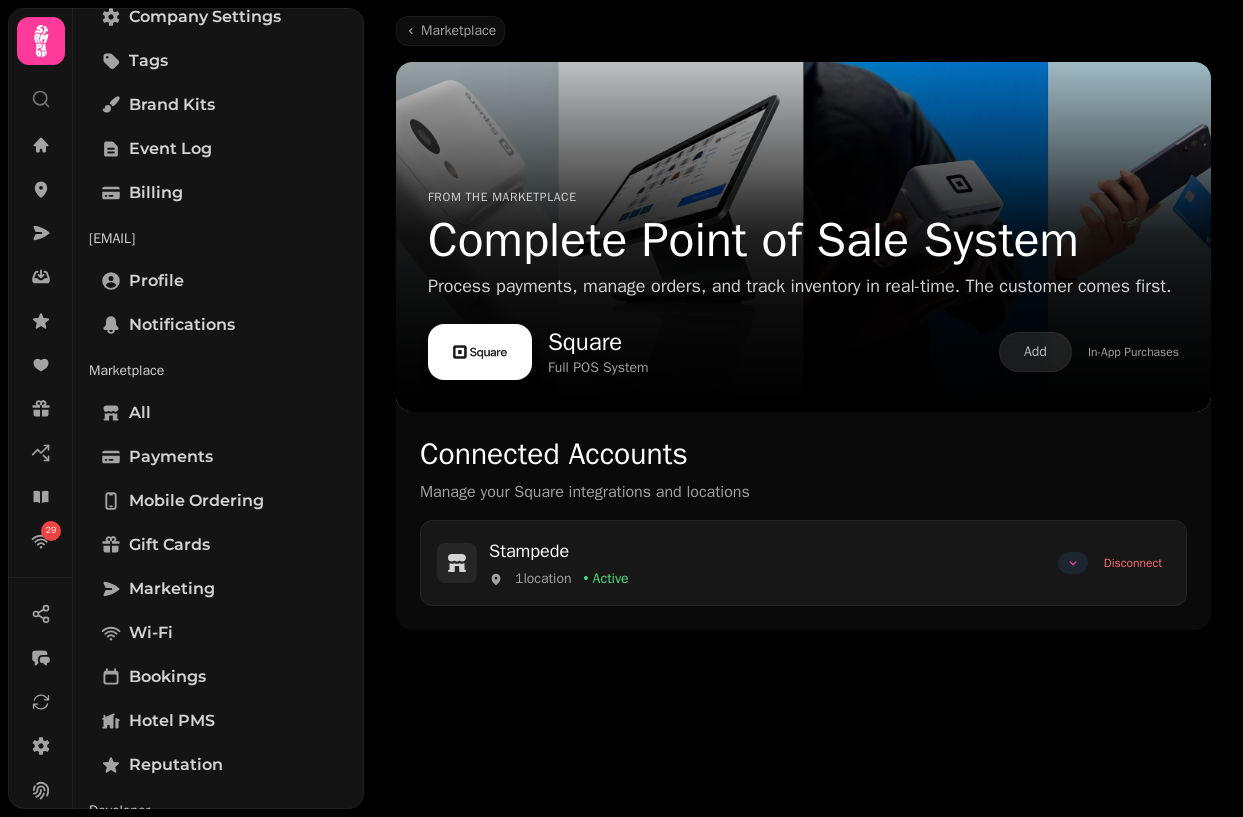 click 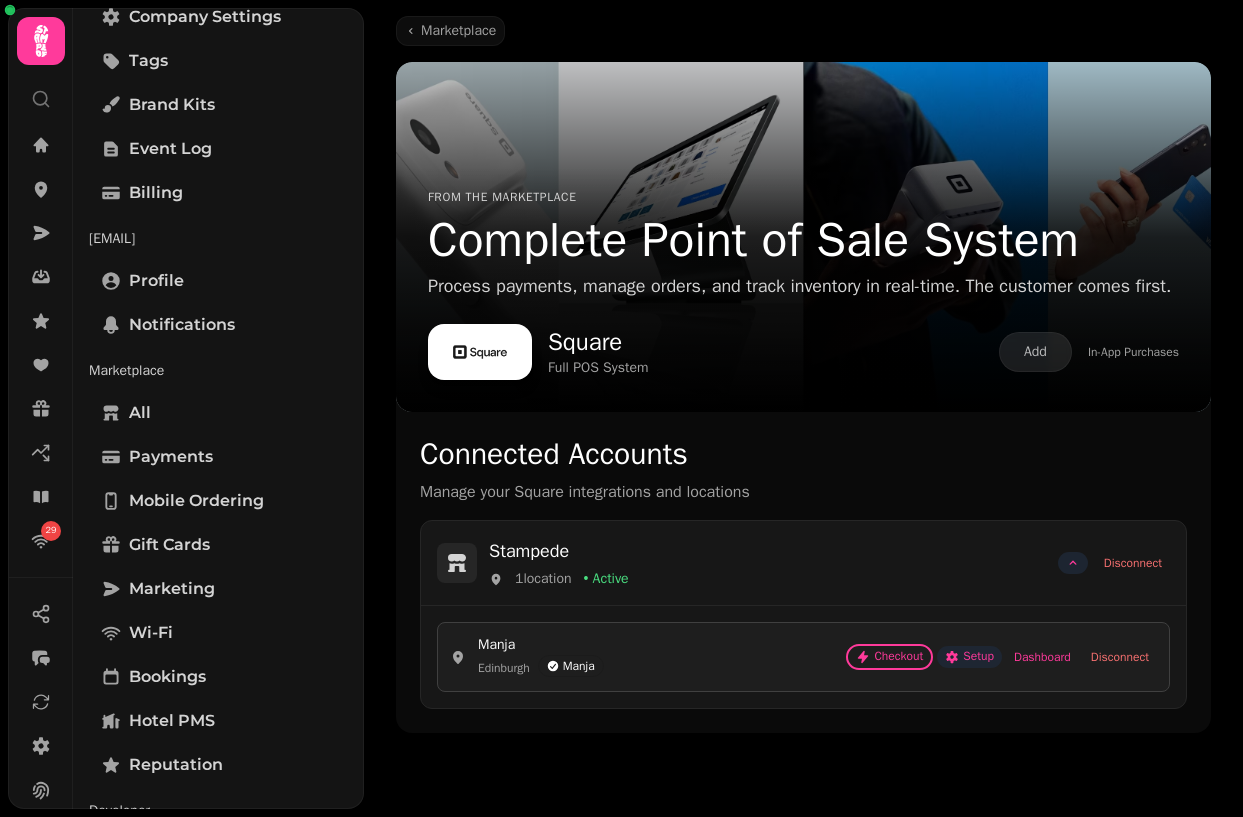 click on "Setup" at bounding box center (969, 657) 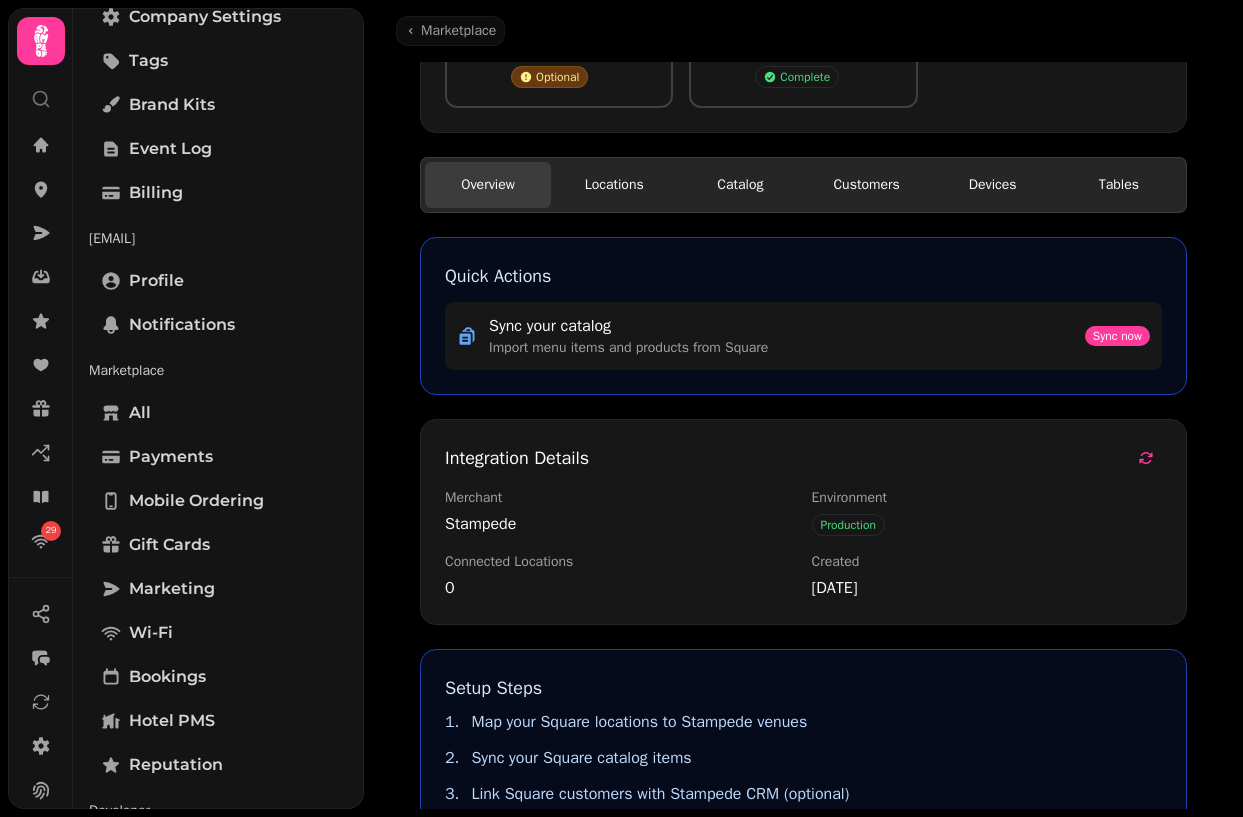 scroll, scrollTop: 449, scrollLeft: 0, axis: vertical 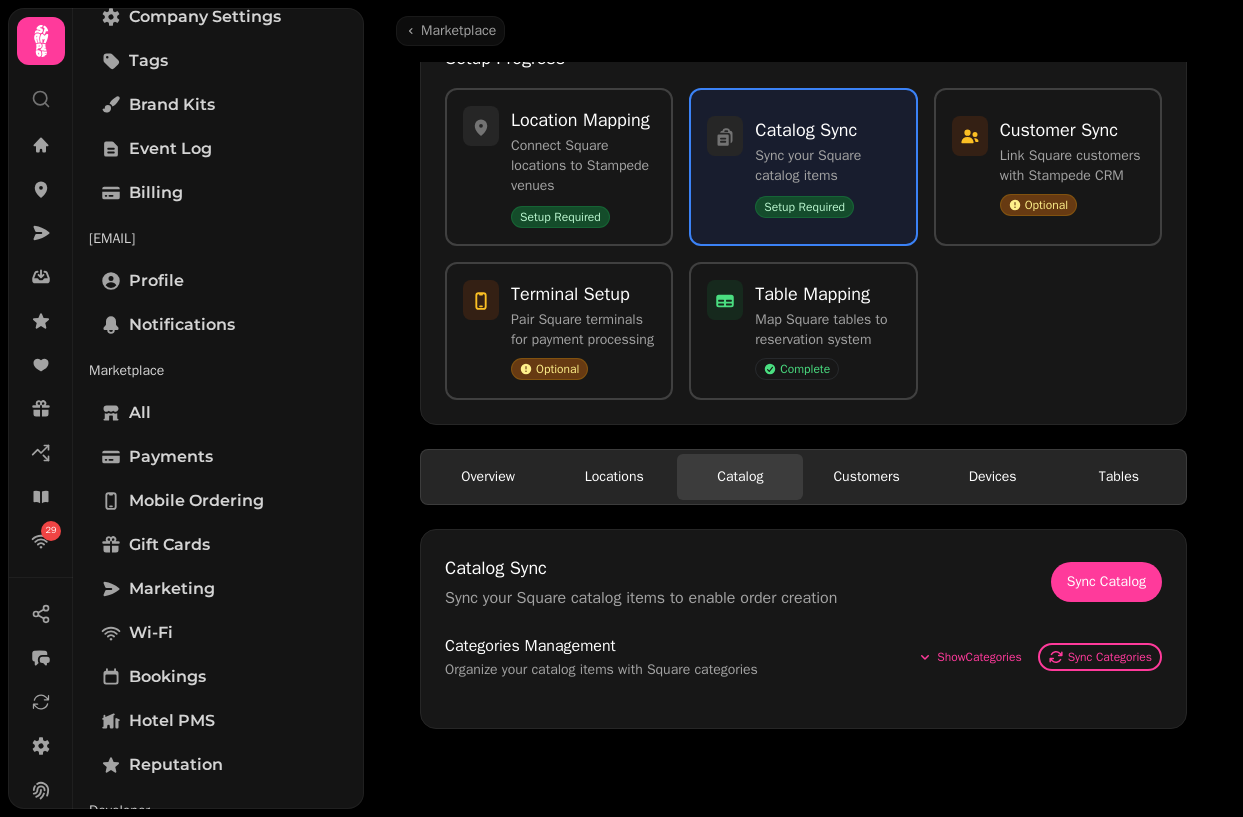 click on "Square Integration Setup Configure your Square integration for   Stampede Back Go to Dashboard Setup Progress Location Mapping Connect Square locations to Stampede venues Setup Required Catalog Sync Sync your Square catalog items Setup Required Customer Sync Link Square customers with Stampede CRM Optional Terminal Setup Pair Square terminals for payment processing Optional Table Mapping Map Square tables to reservation system Complete Overview Locations Catalog Customers Devices Tables Catalog Sync Sync your Square catalog items to enable order creation Sync Catalog Categories Management Organize your catalog items with Square categories Show  Categories Sync Categories" at bounding box center (803, 360) 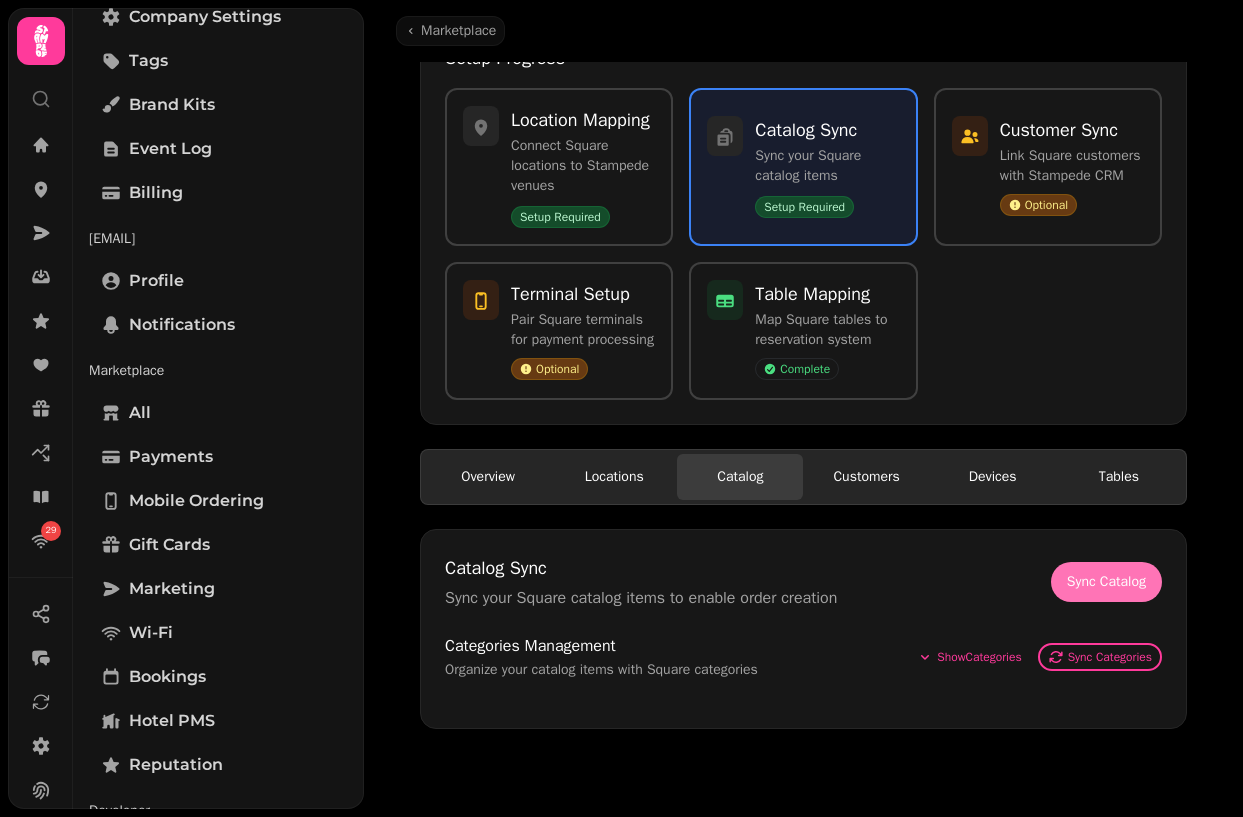 click on "Sync Catalog" at bounding box center (1106, 582) 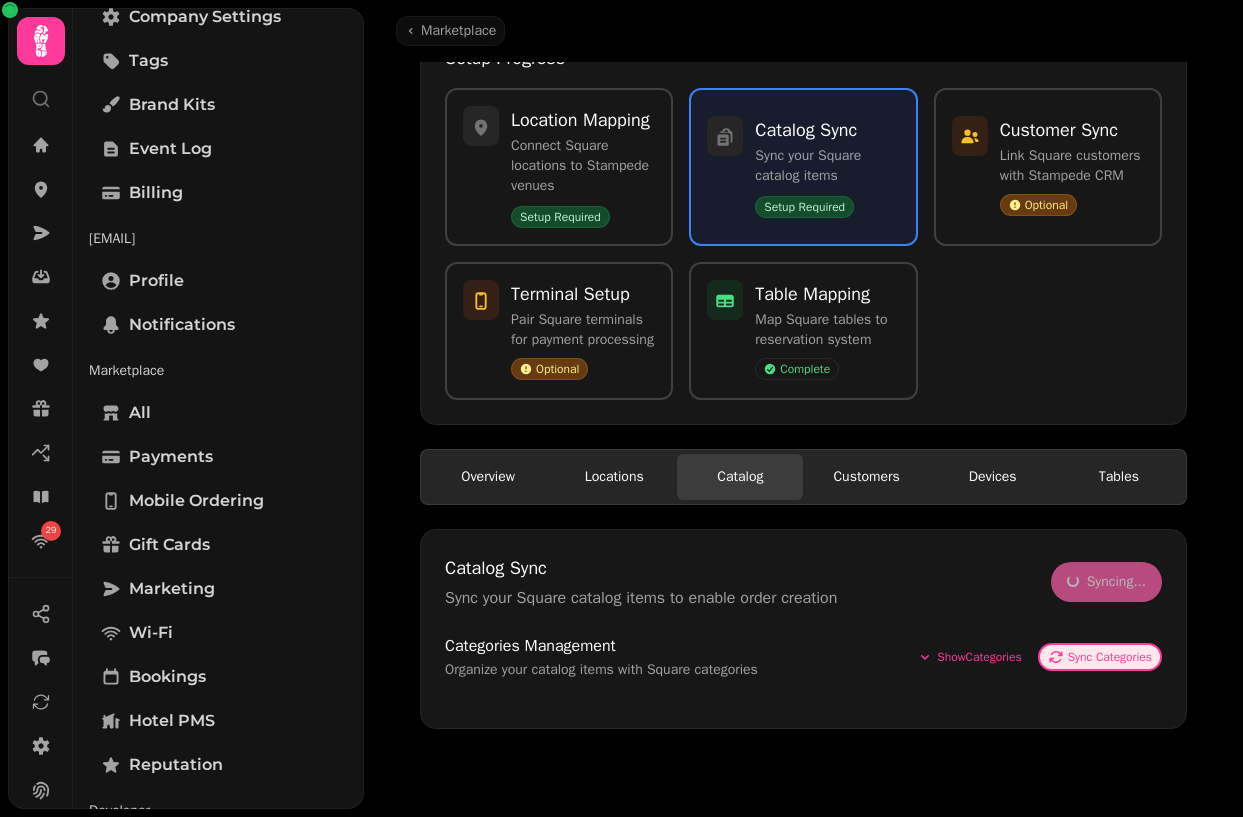 click on "Sync Categories" at bounding box center (1110, 657) 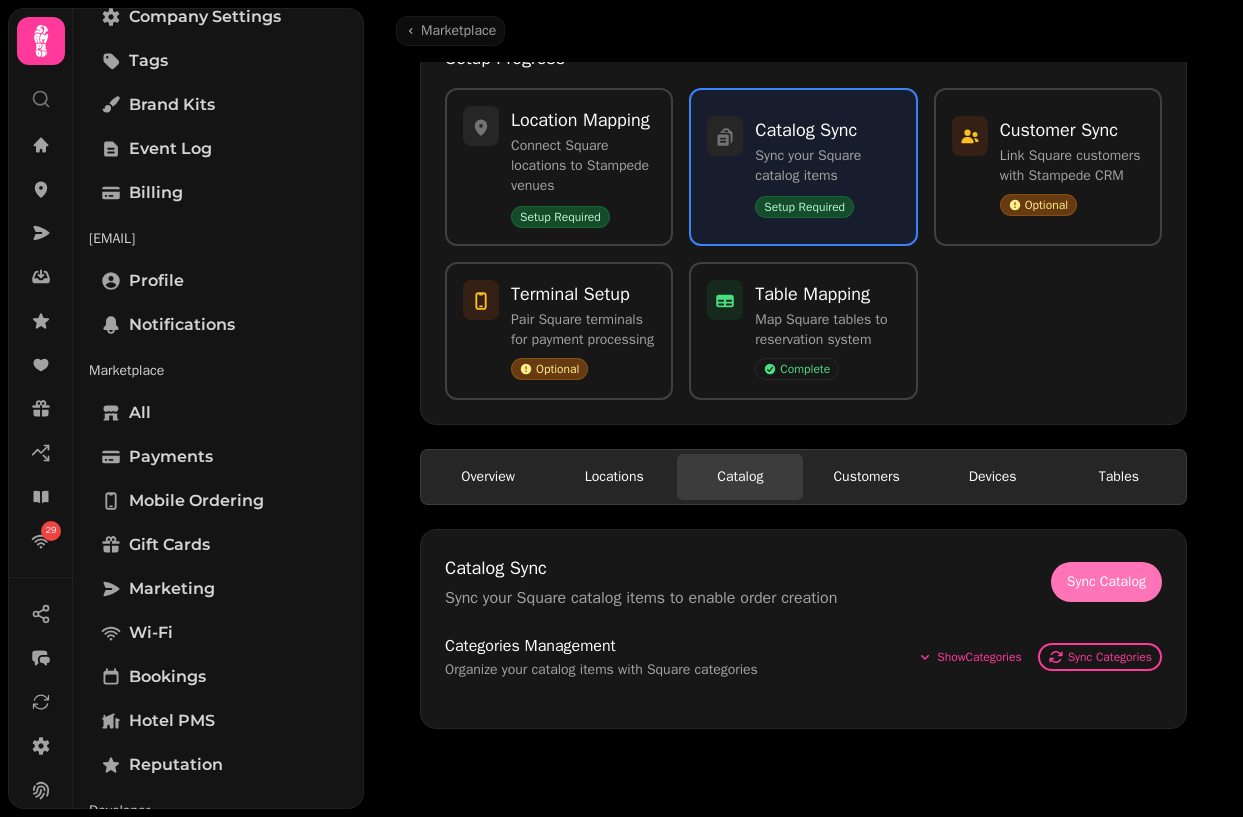 click on "Sync Catalog" at bounding box center (1106, 582) 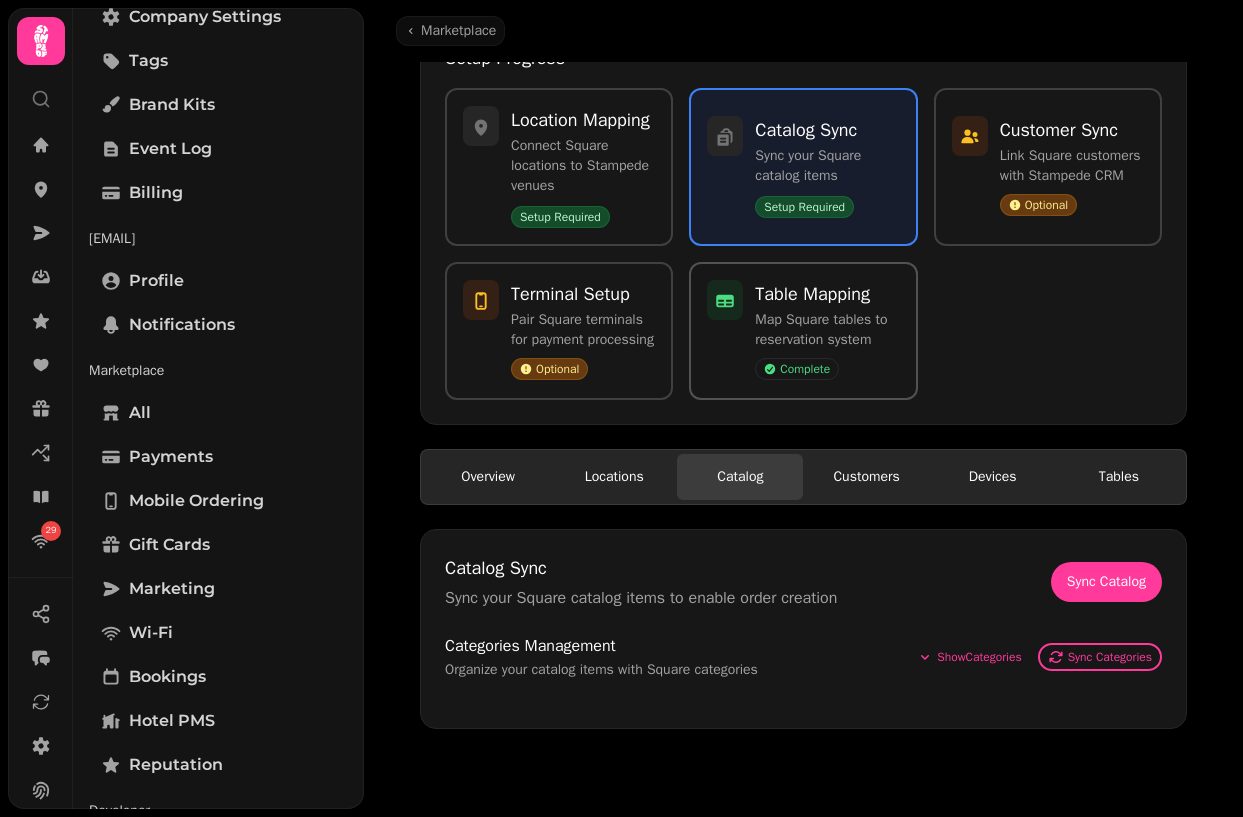 scroll, scrollTop: 0, scrollLeft: 0, axis: both 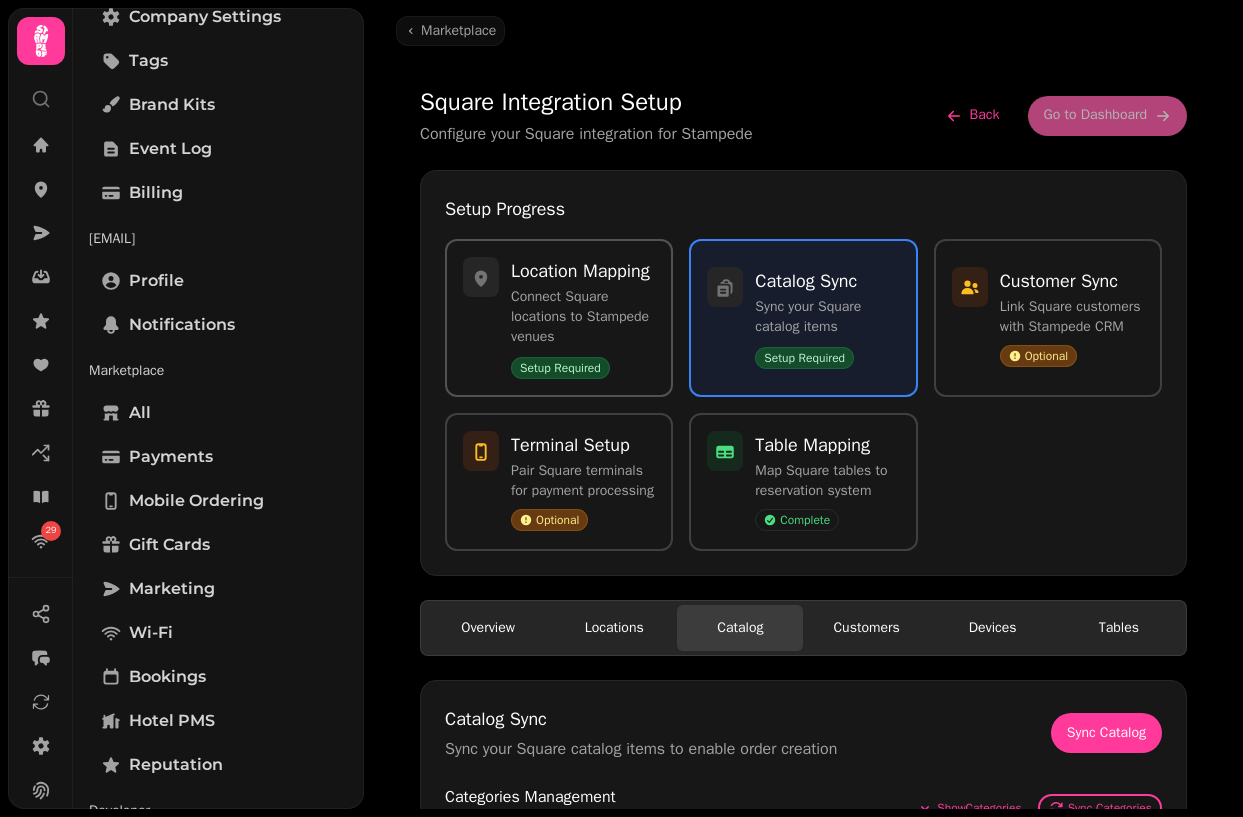 click on "Location Mapping" at bounding box center [583, 271] 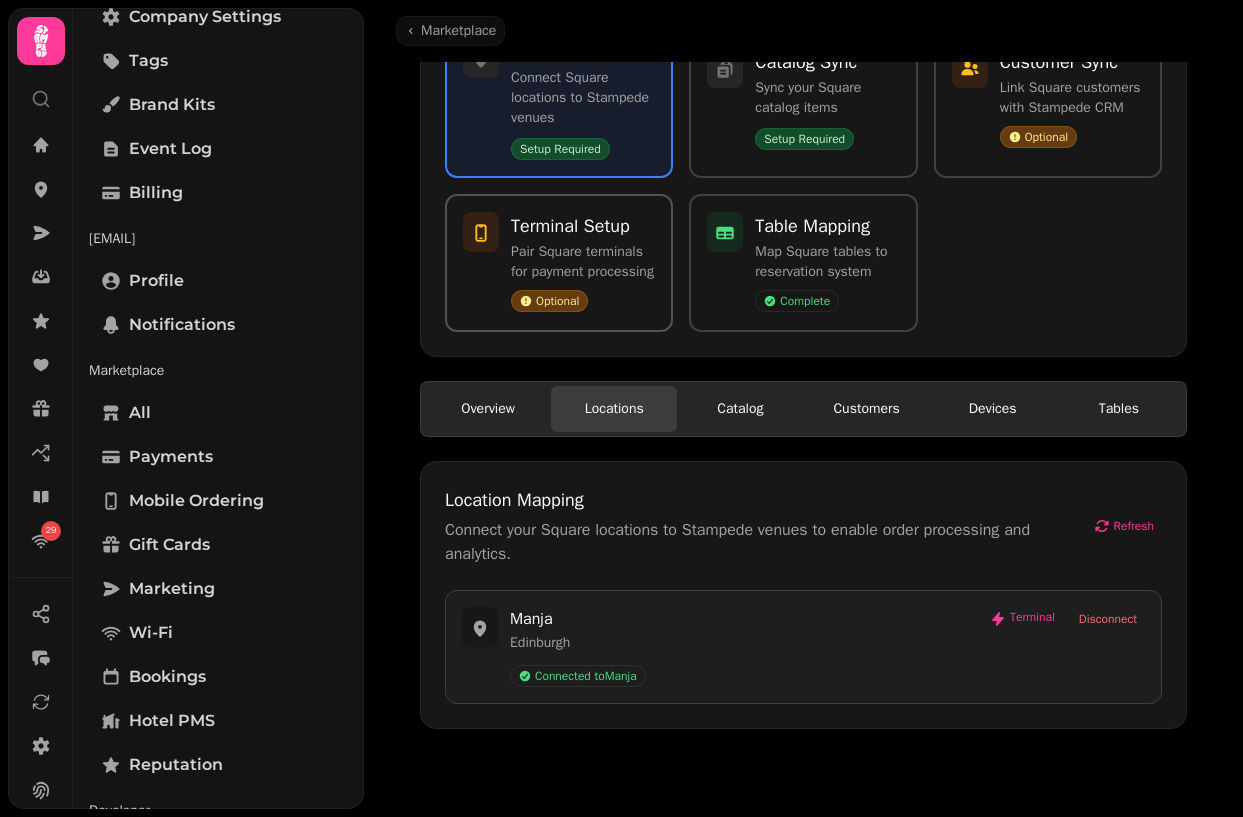 scroll, scrollTop: 266, scrollLeft: 0, axis: vertical 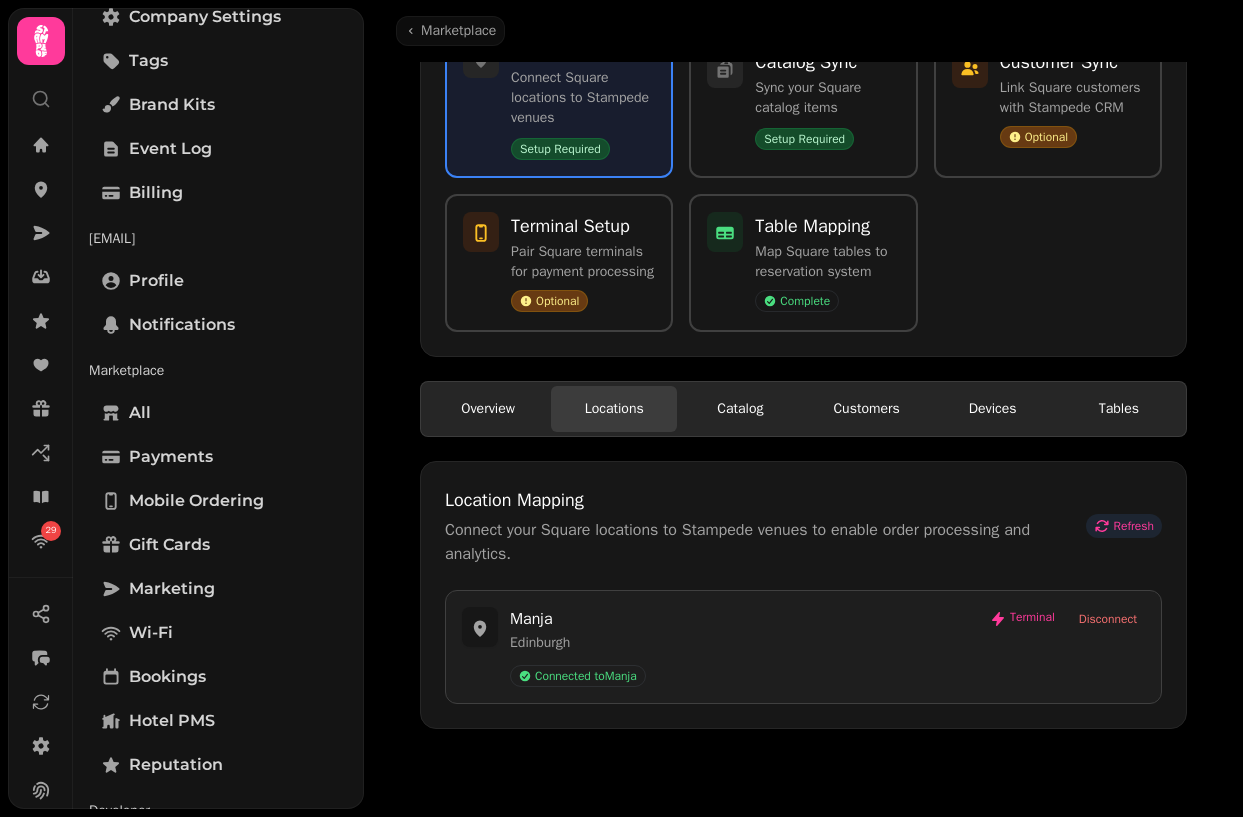 click on "Refresh" at bounding box center (1134, 526) 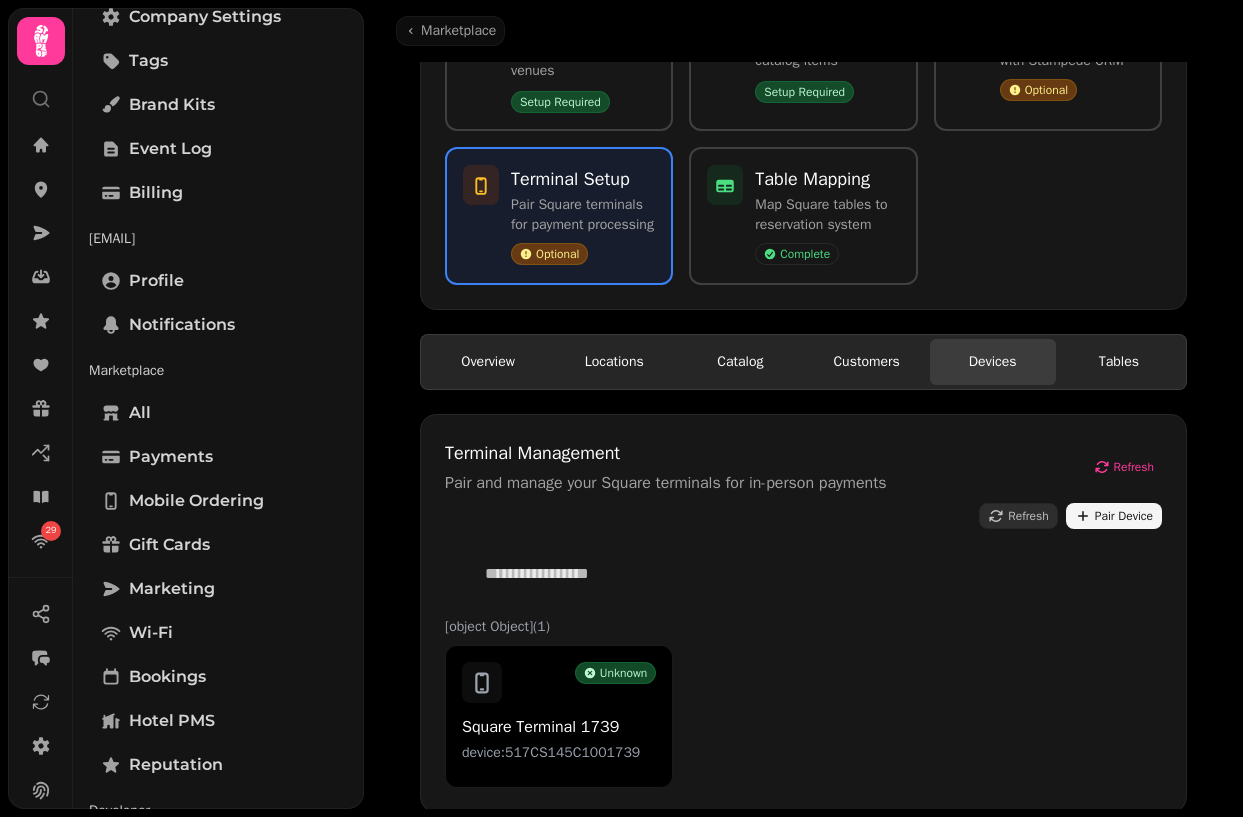 click on "Devices" at bounding box center (993, 362) 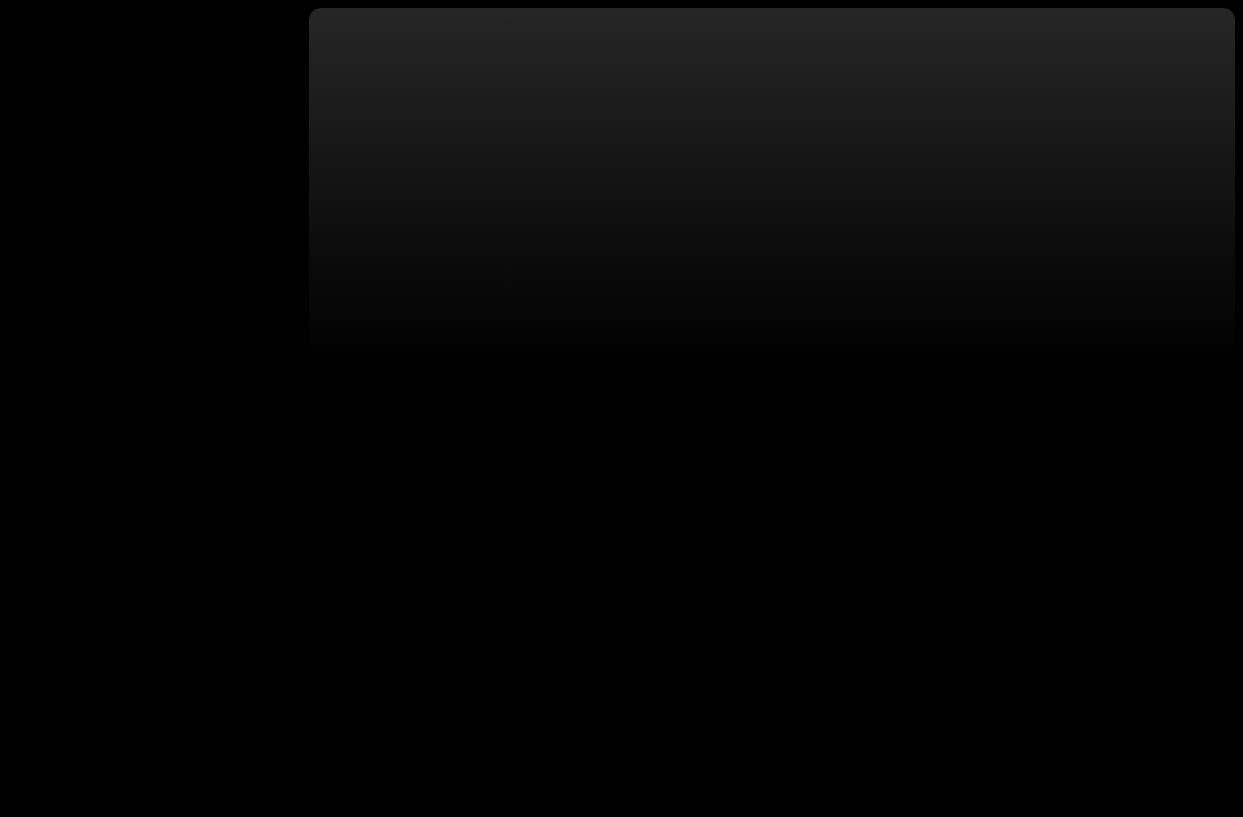 scroll, scrollTop: 0, scrollLeft: 0, axis: both 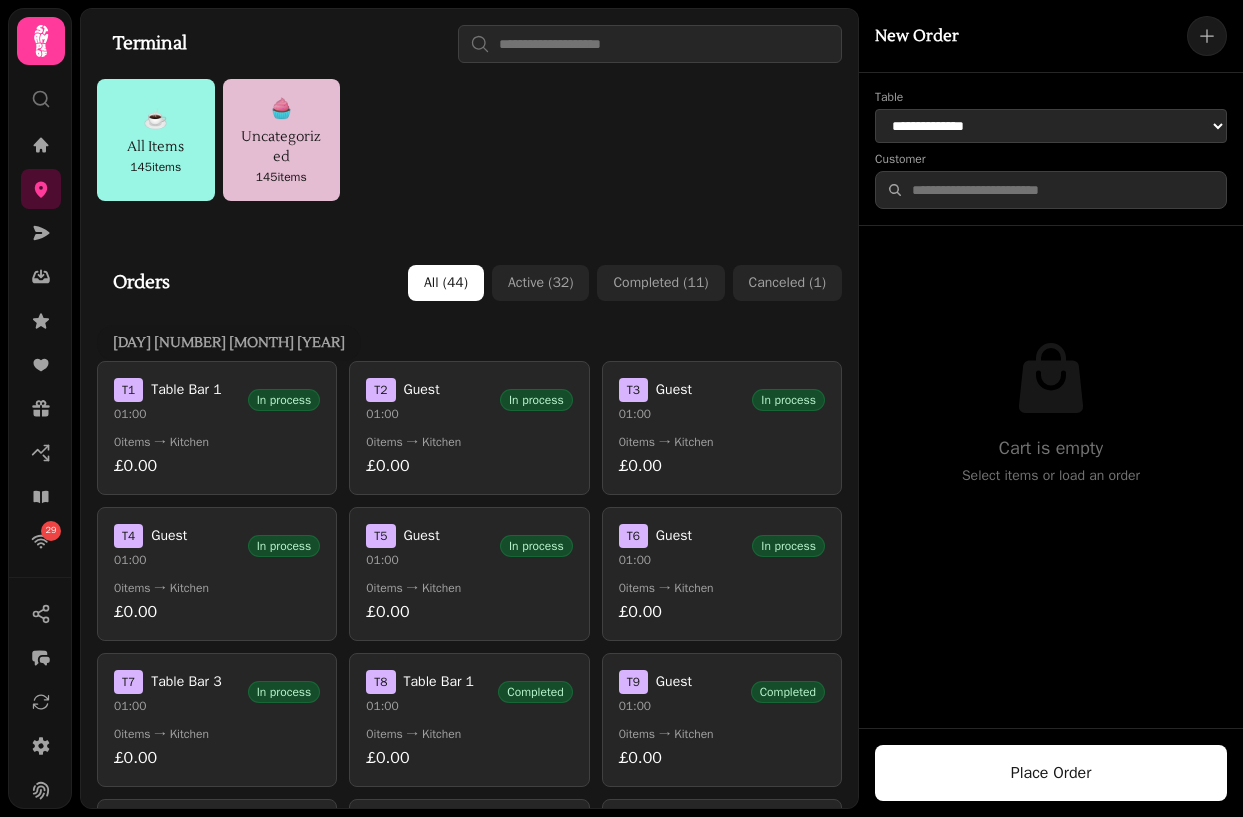 click on "145  items" at bounding box center [282, 177] 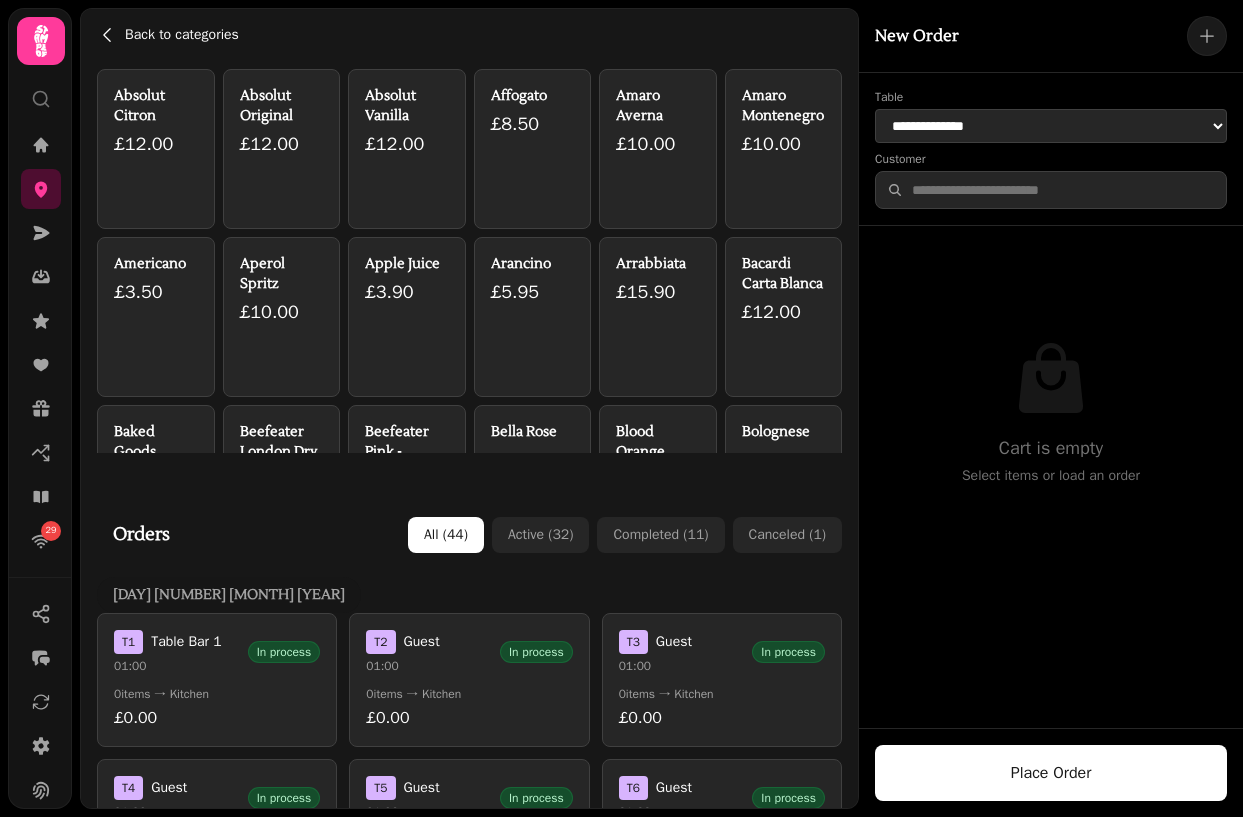 click on "Back to categories" at bounding box center [182, 35] 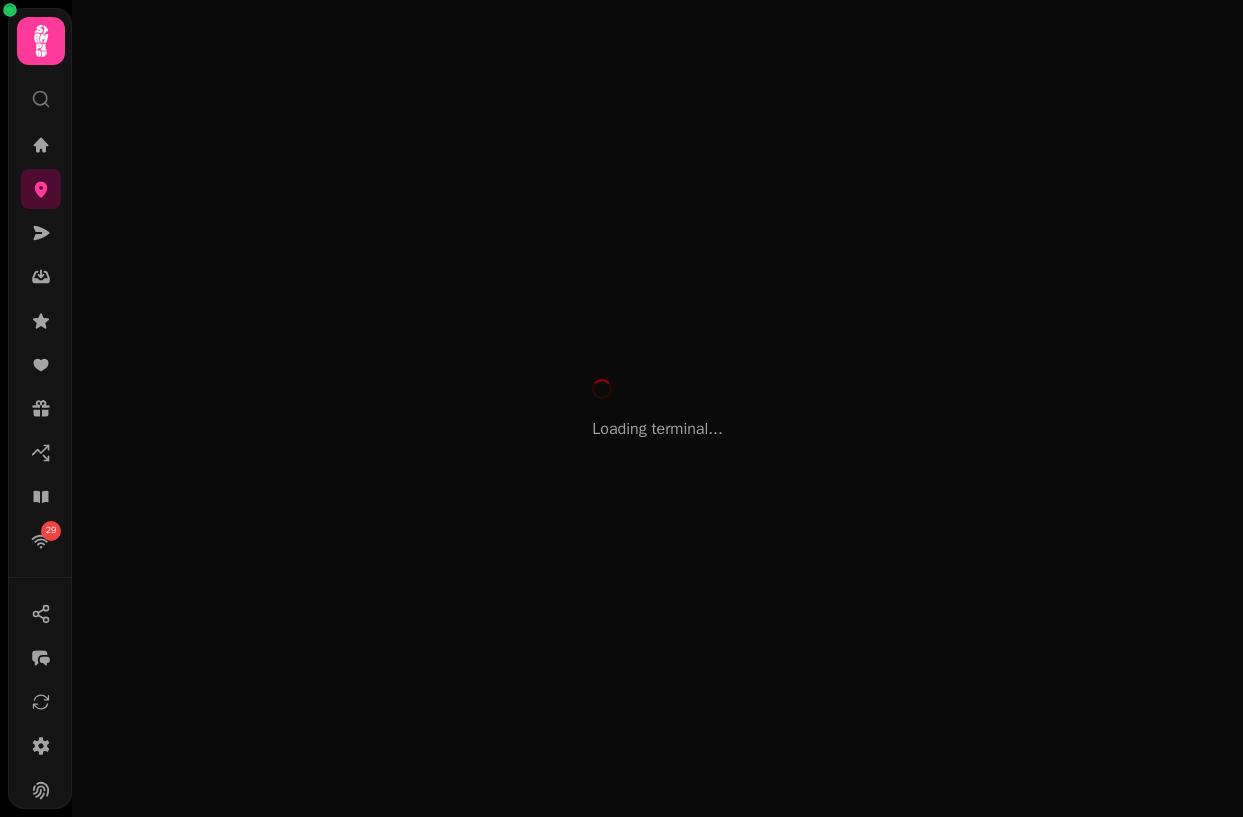 scroll, scrollTop: 0, scrollLeft: 0, axis: both 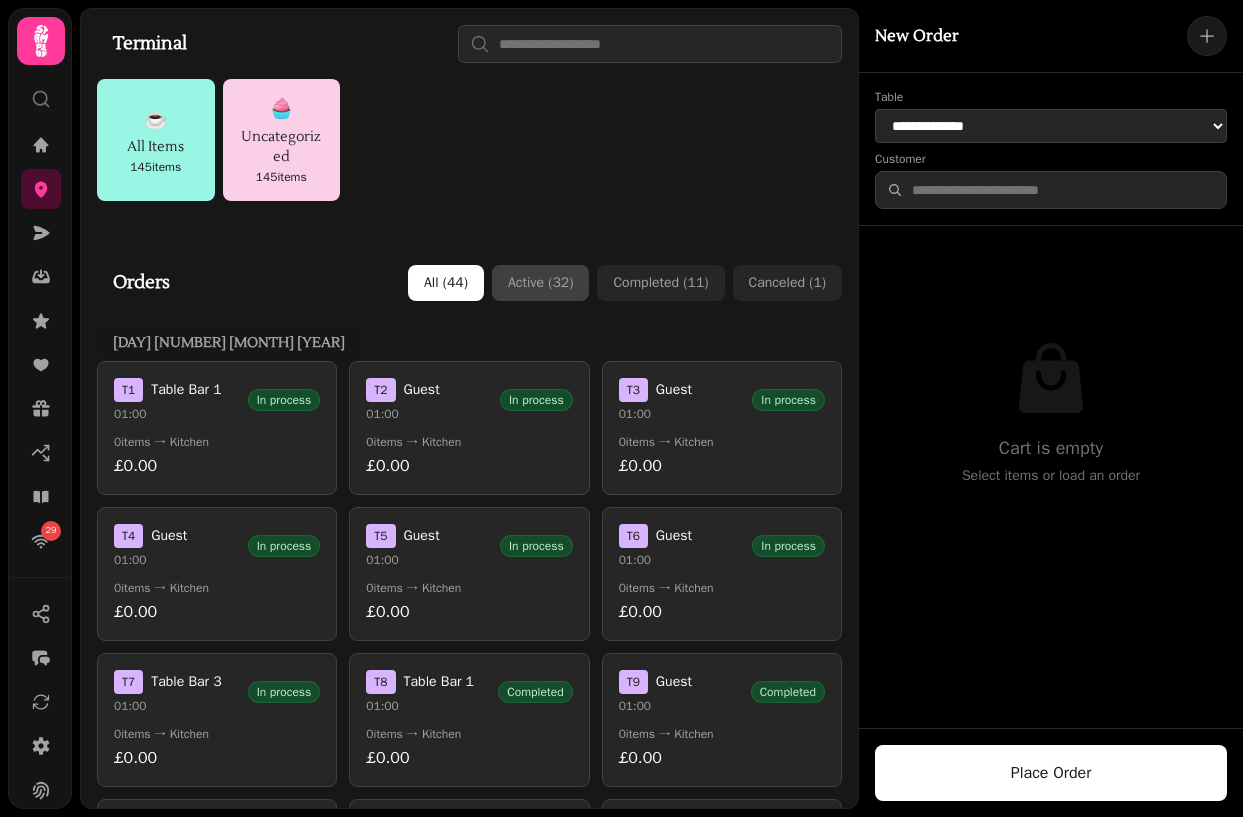 click on "Active ( 32 )" at bounding box center (540, 283) 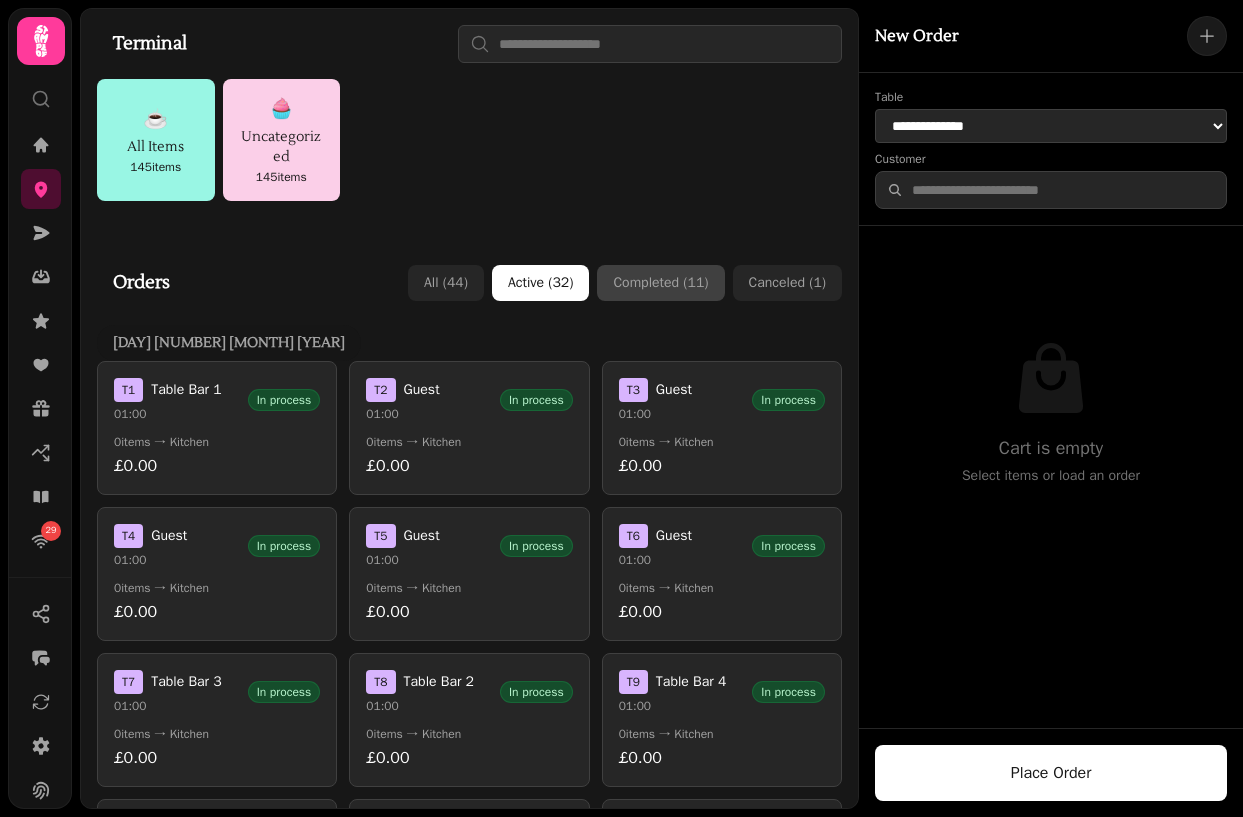 click on "Completed ( 11 )" at bounding box center (660, 283) 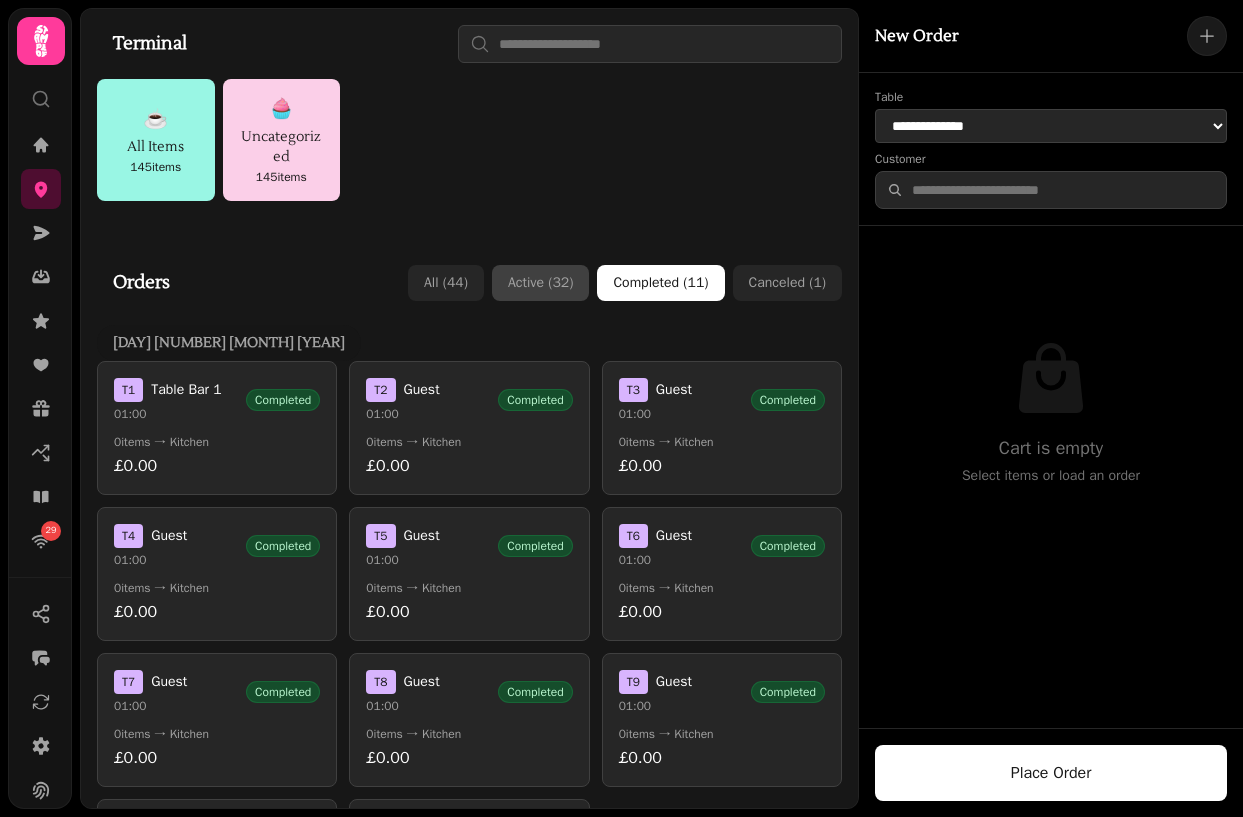click on "Active ( 32 )" at bounding box center [540, 283] 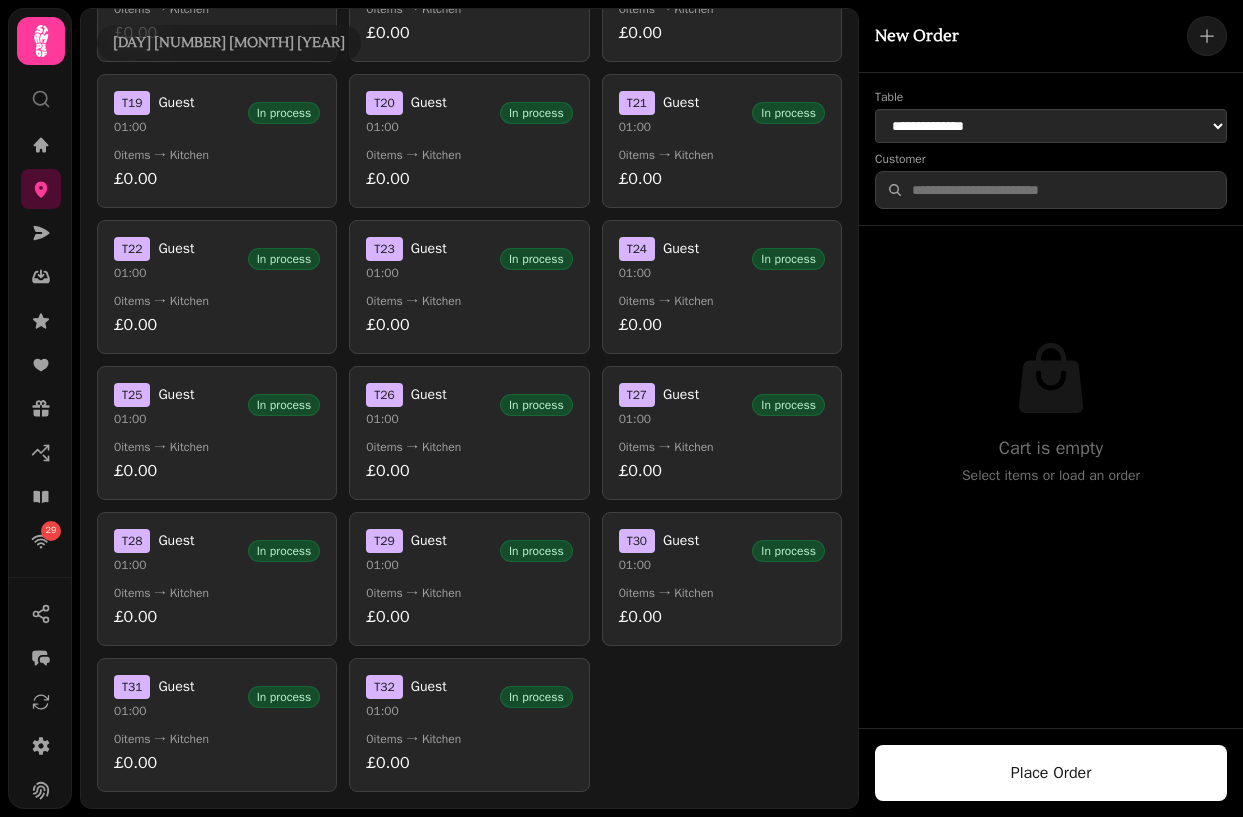 scroll, scrollTop: 0, scrollLeft: 0, axis: both 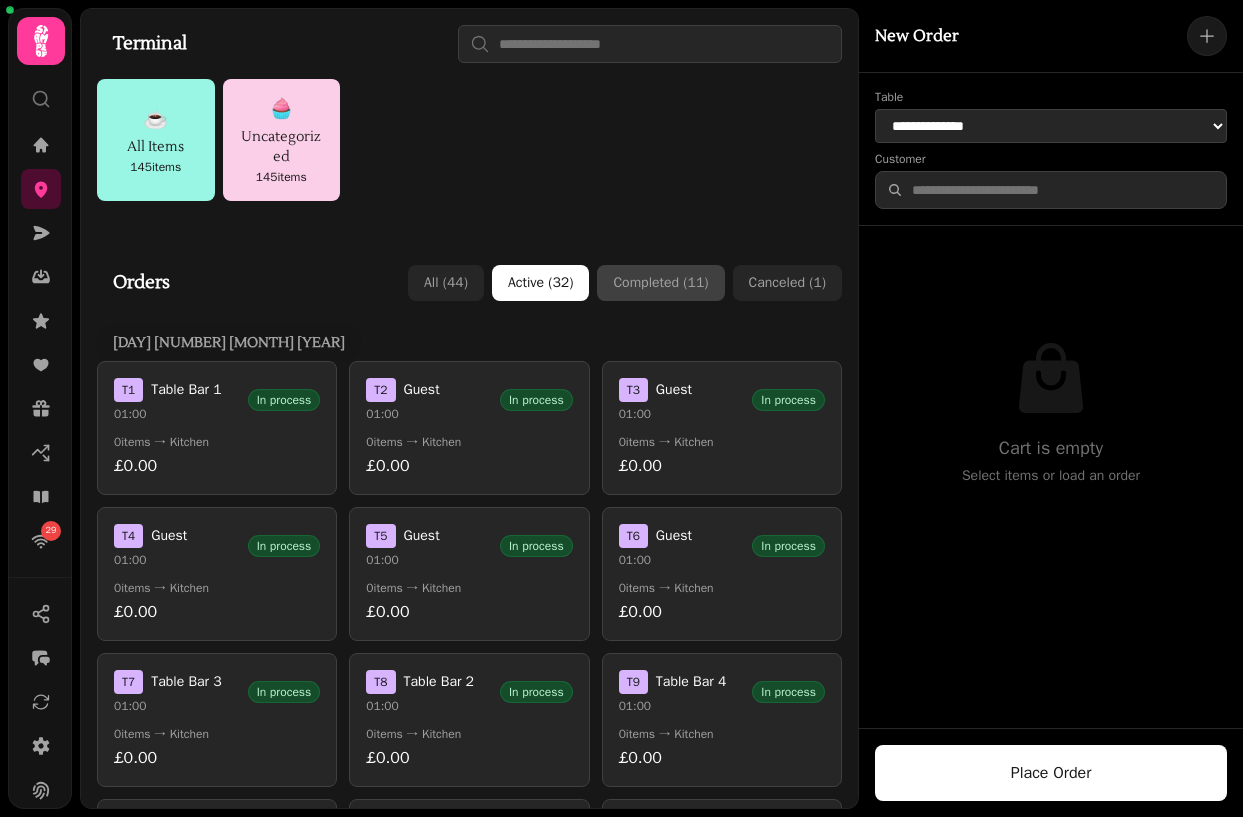 click on "Completed ( 11 )" at bounding box center (660, 283) 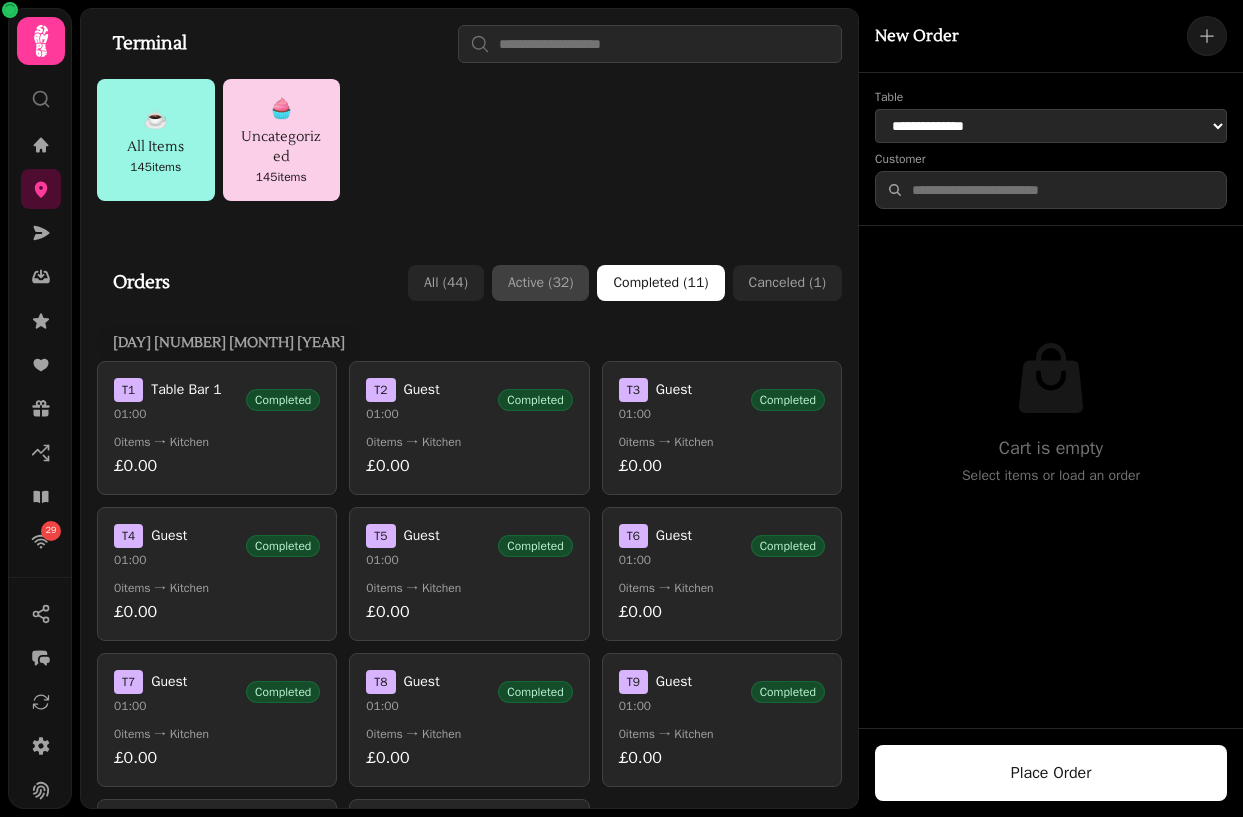 click on "Active ( 32 )" at bounding box center [540, 283] 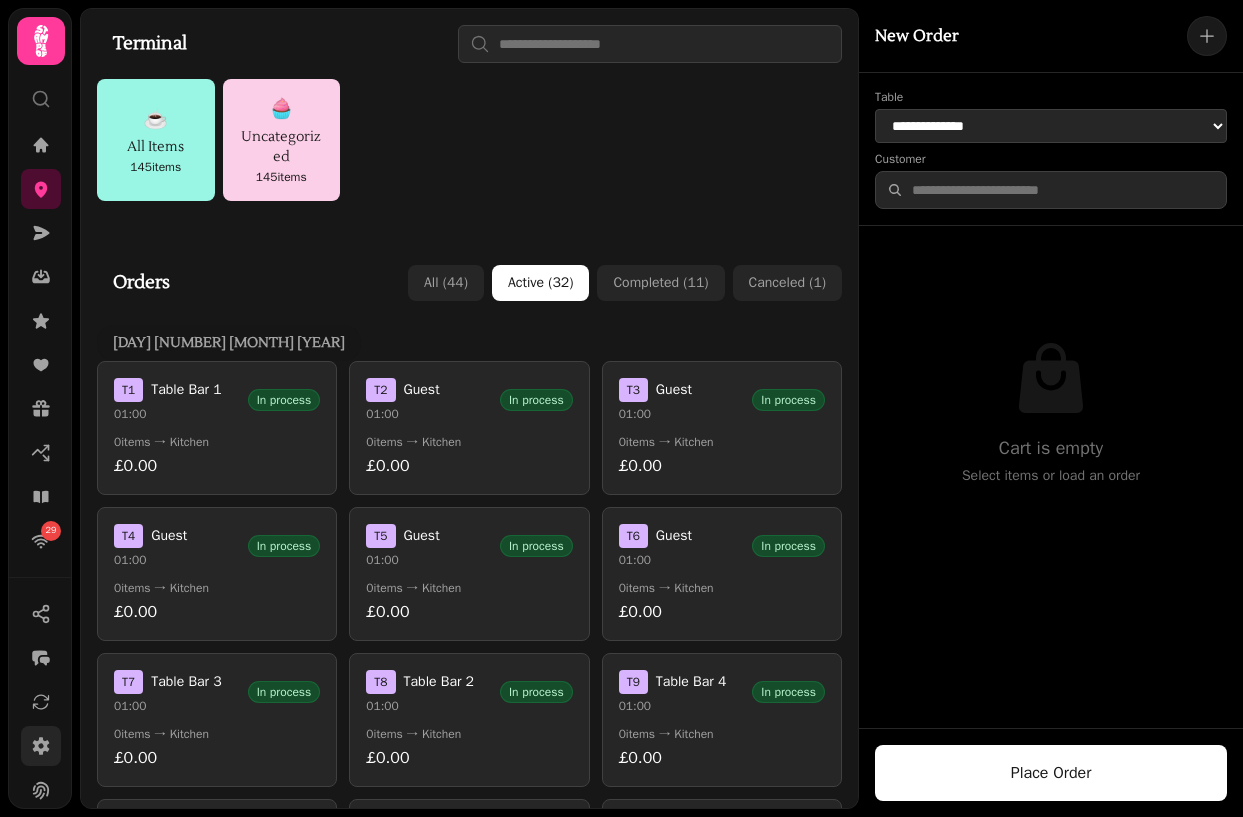 type 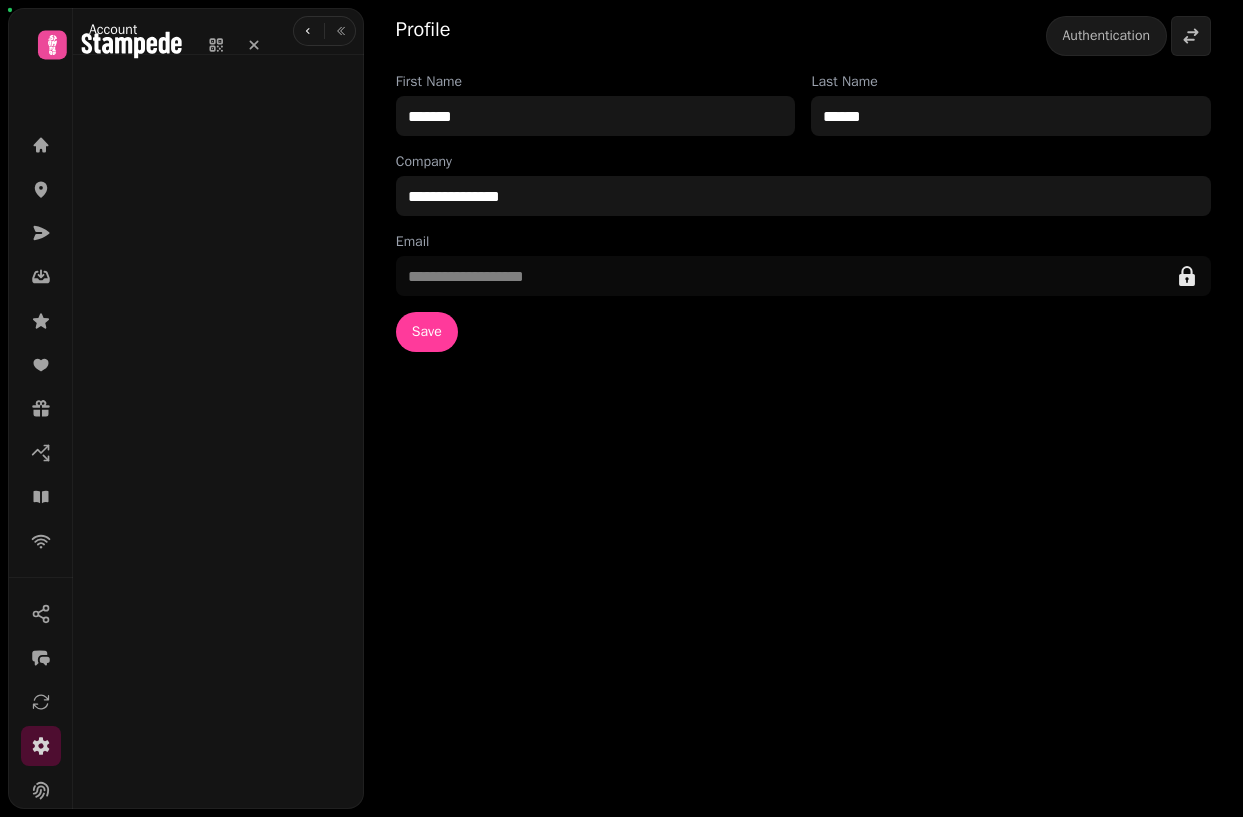 scroll, scrollTop: 0, scrollLeft: 0, axis: both 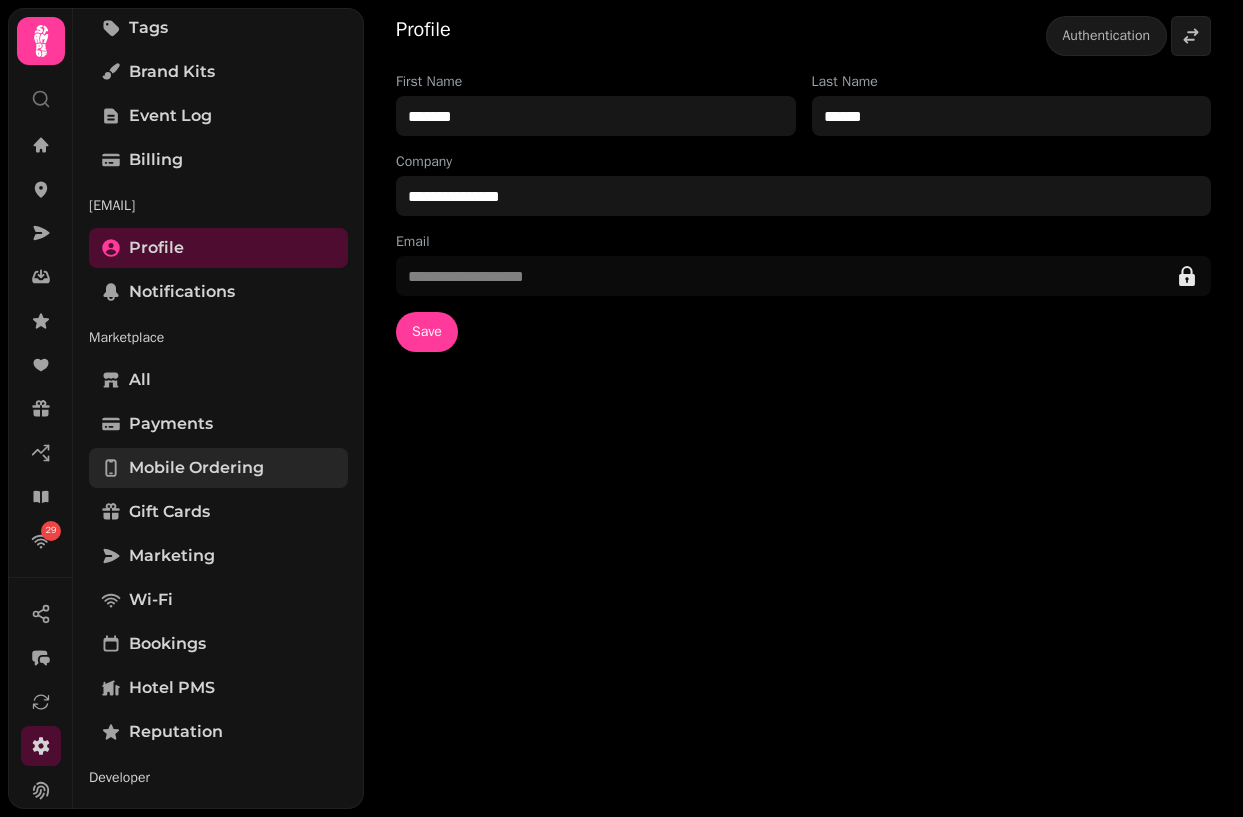 click on "Mobile ordering" at bounding box center [196, 468] 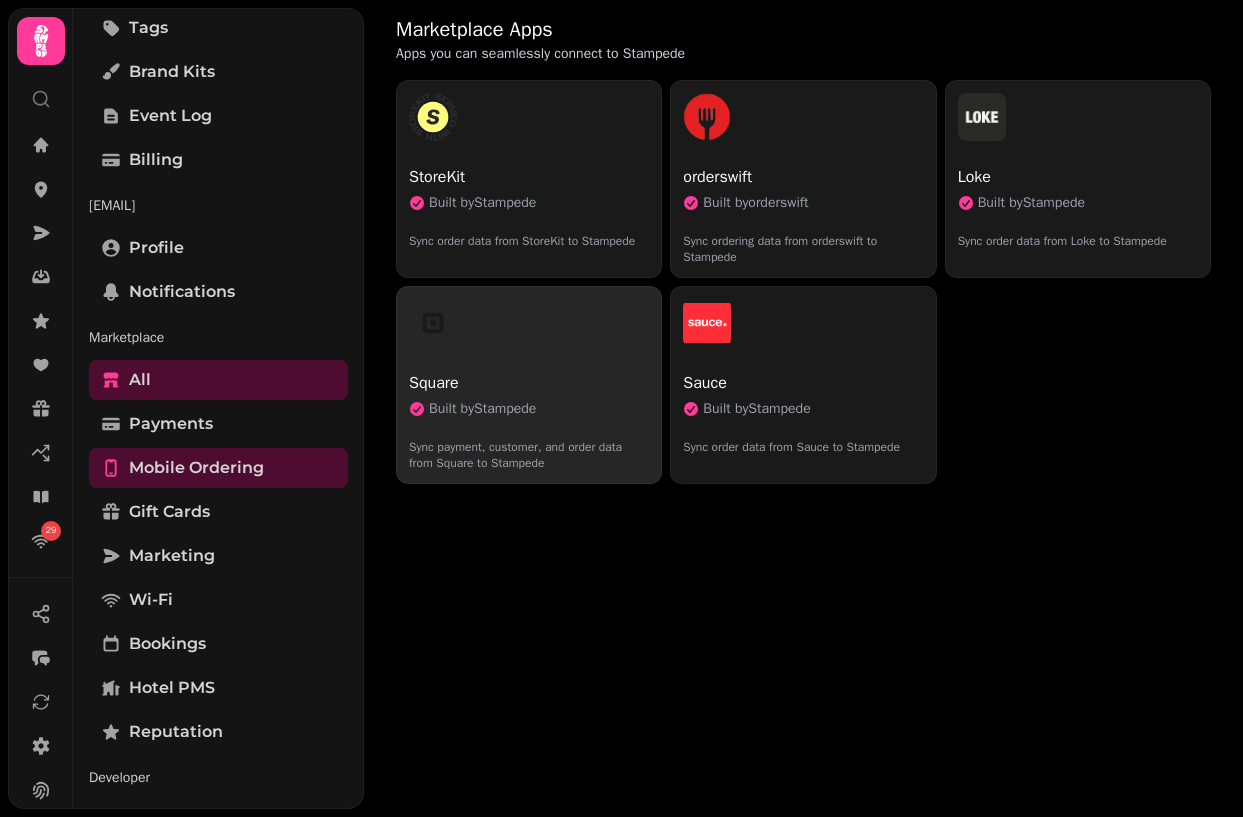 click on "Square Built by  Stampede Sync payment, customer, and order data from Square to Stampede" at bounding box center [529, 385] 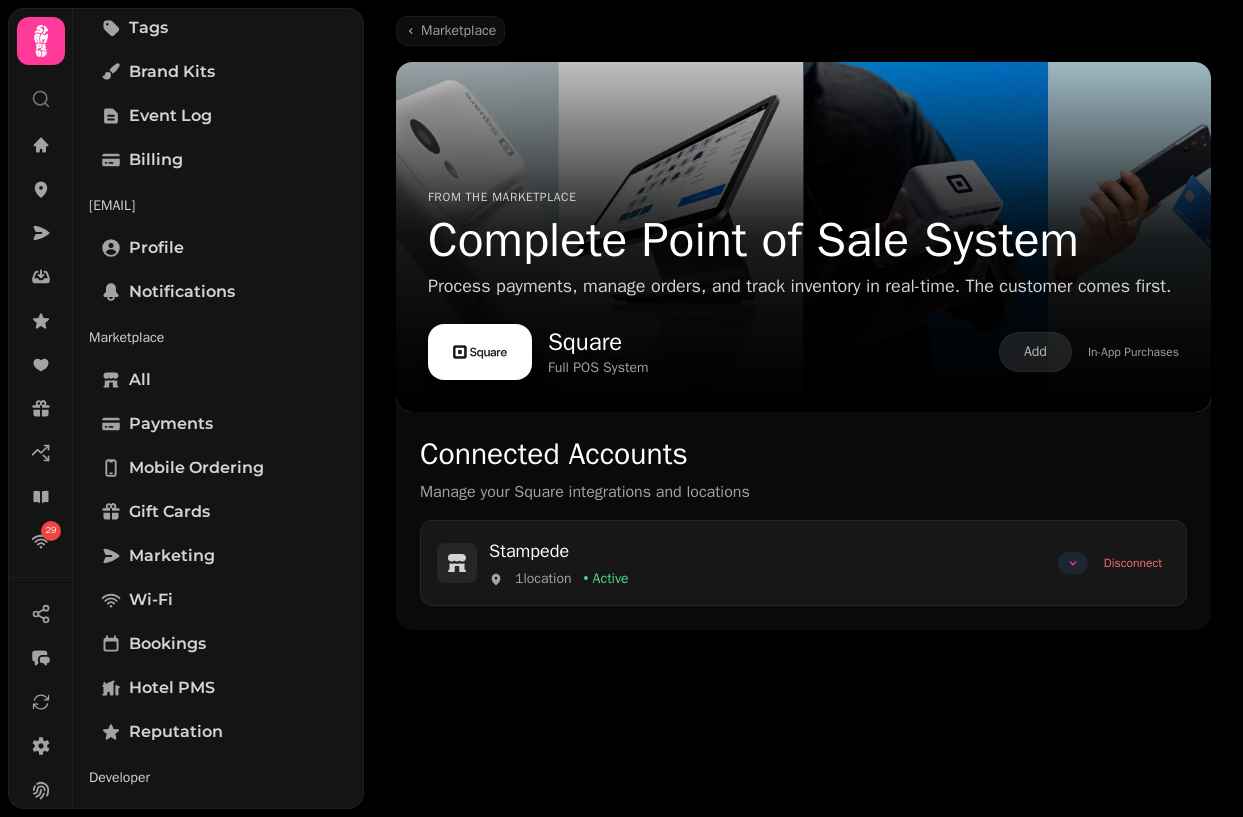 click 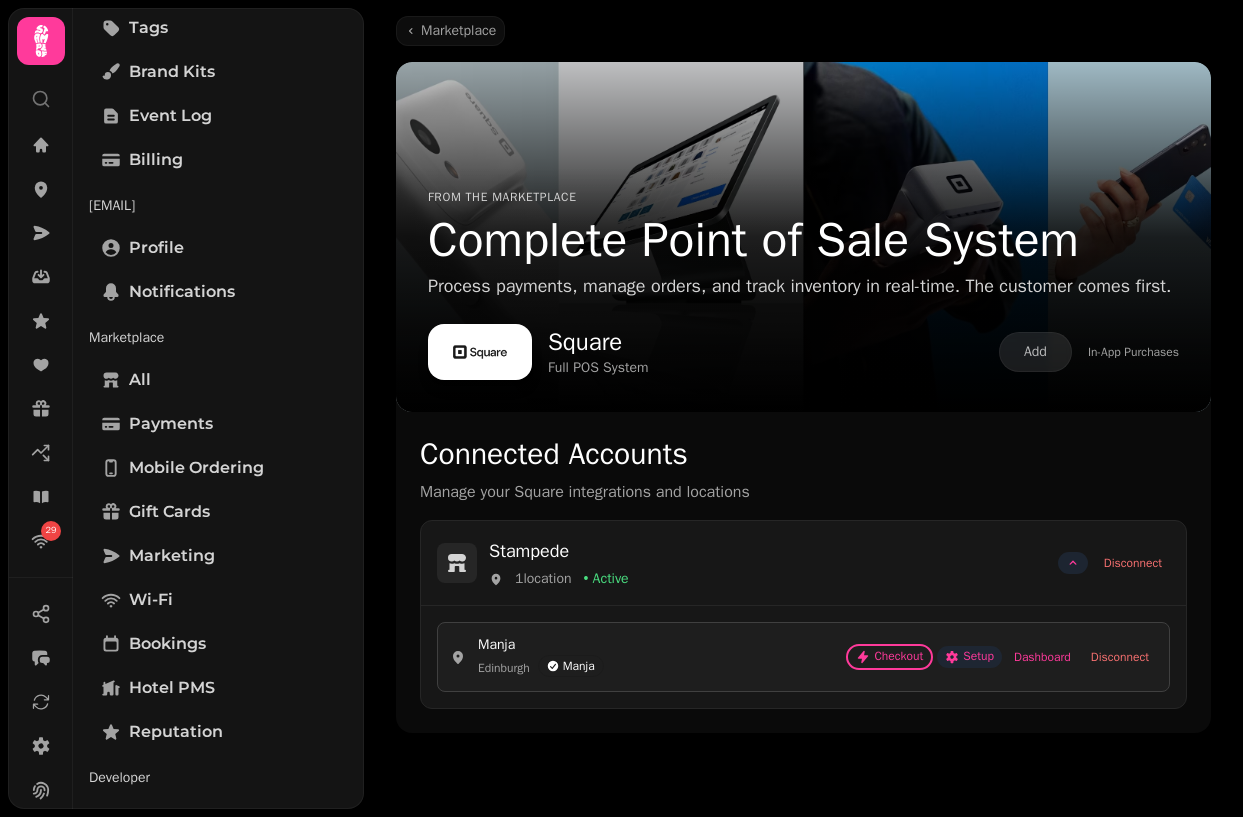 click on "Setup" at bounding box center [969, 657] 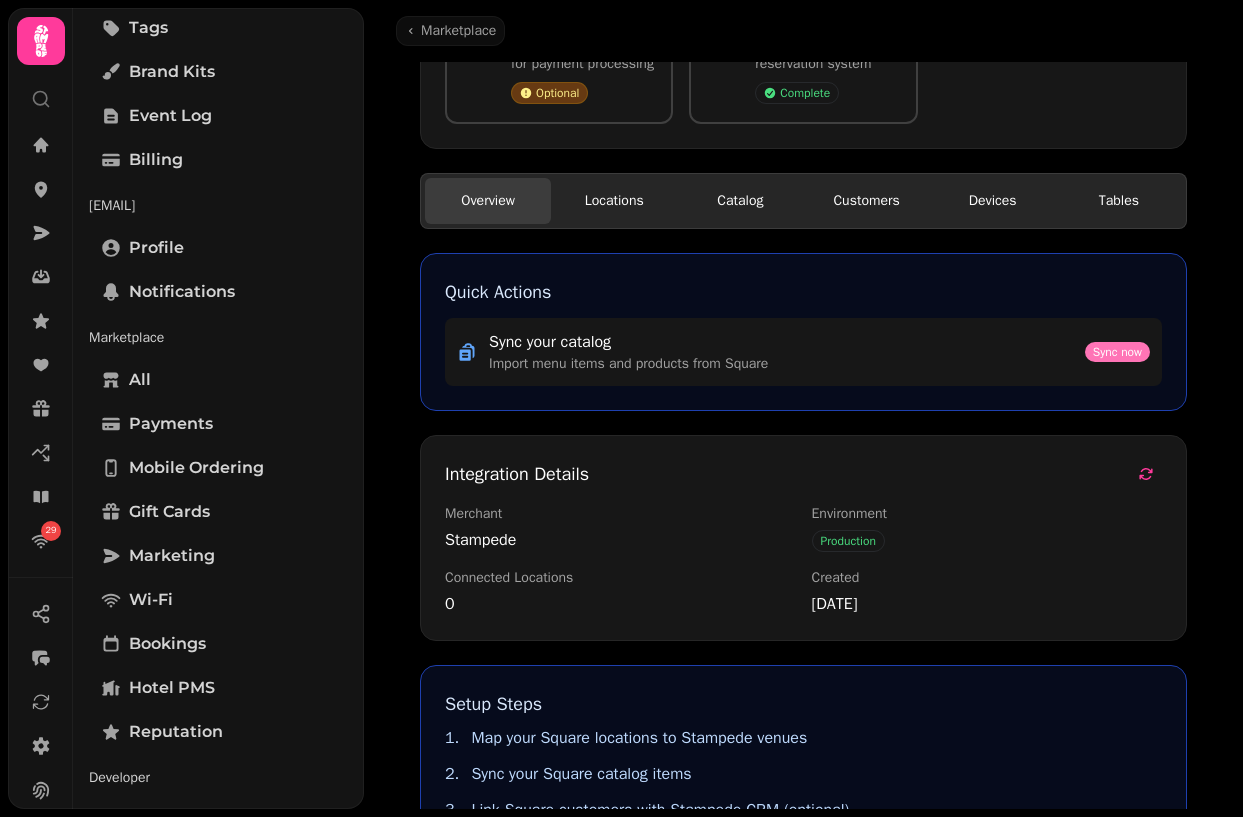 click on "Sync now" at bounding box center [1117, 352] 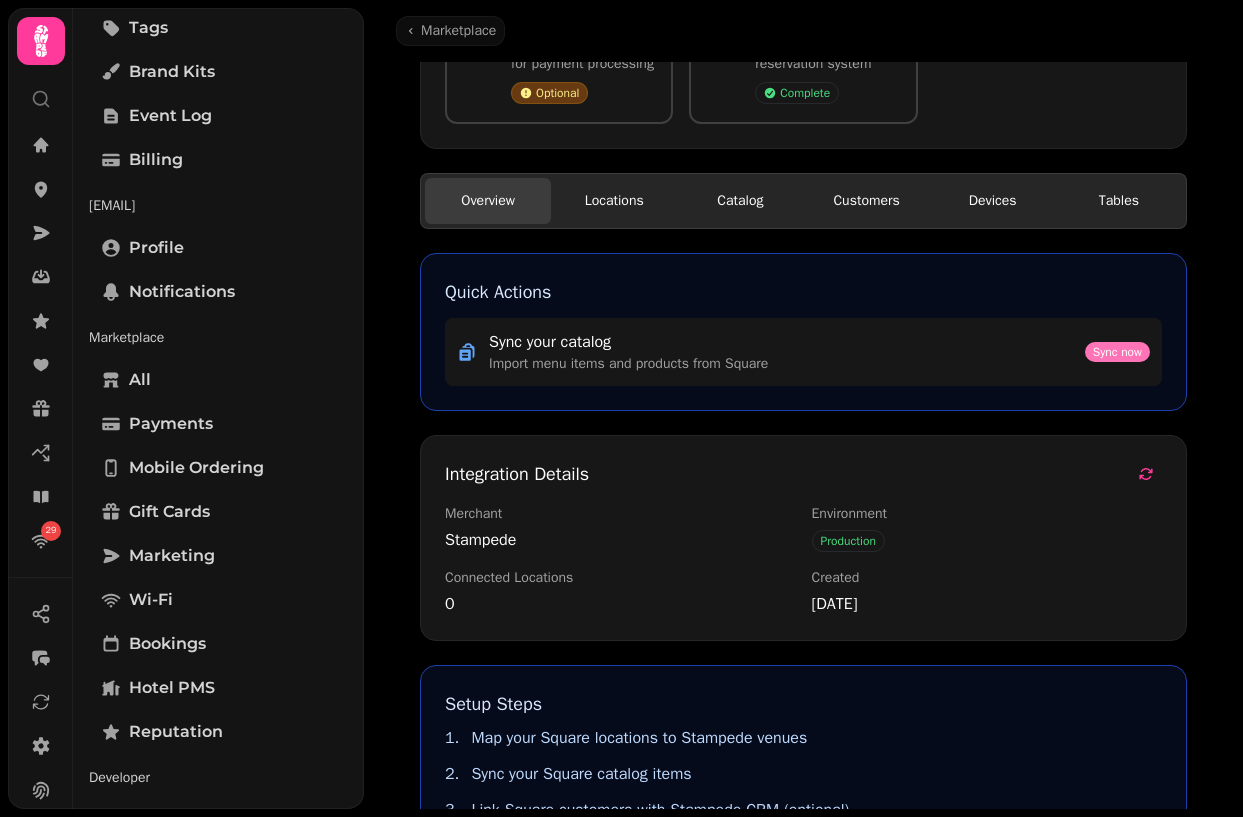 scroll, scrollTop: 200, scrollLeft: 0, axis: vertical 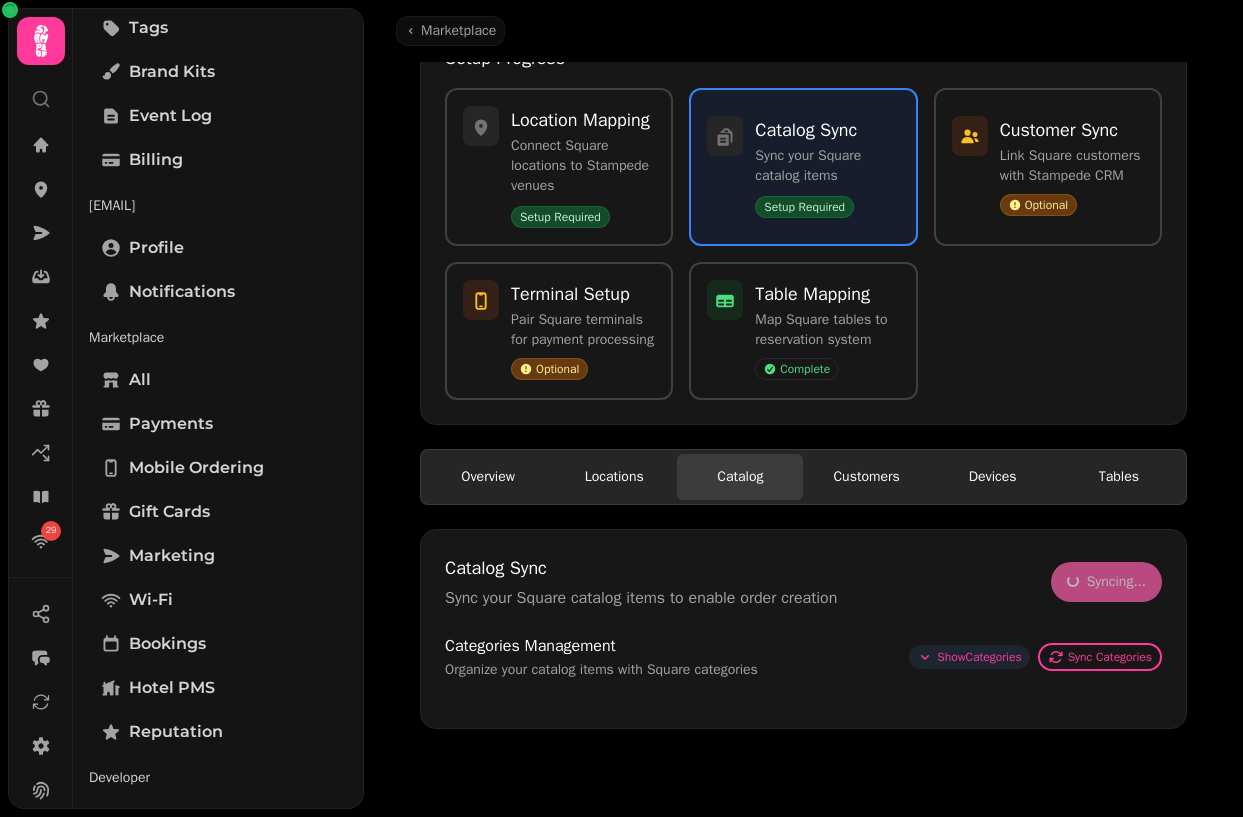 click on "Show  Categories" at bounding box center (979, 657) 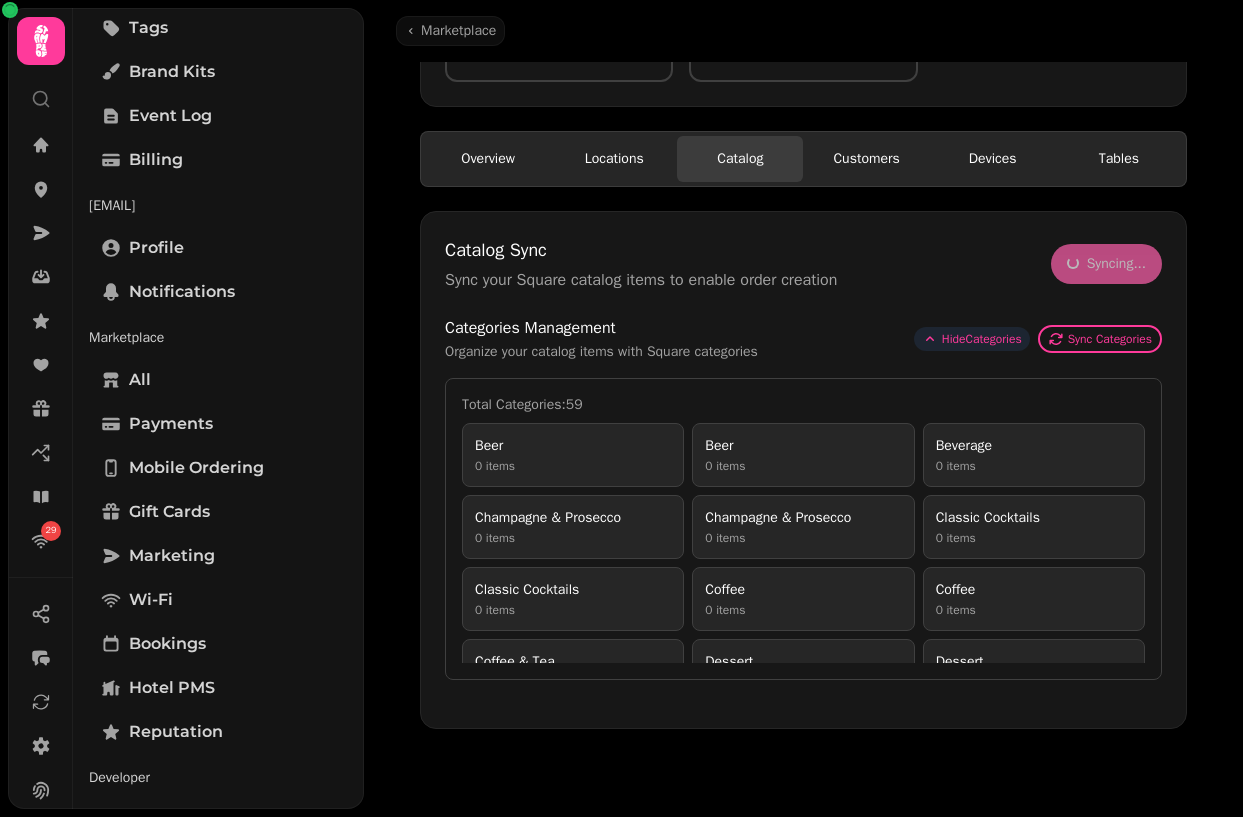 scroll, scrollTop: 517, scrollLeft: 0, axis: vertical 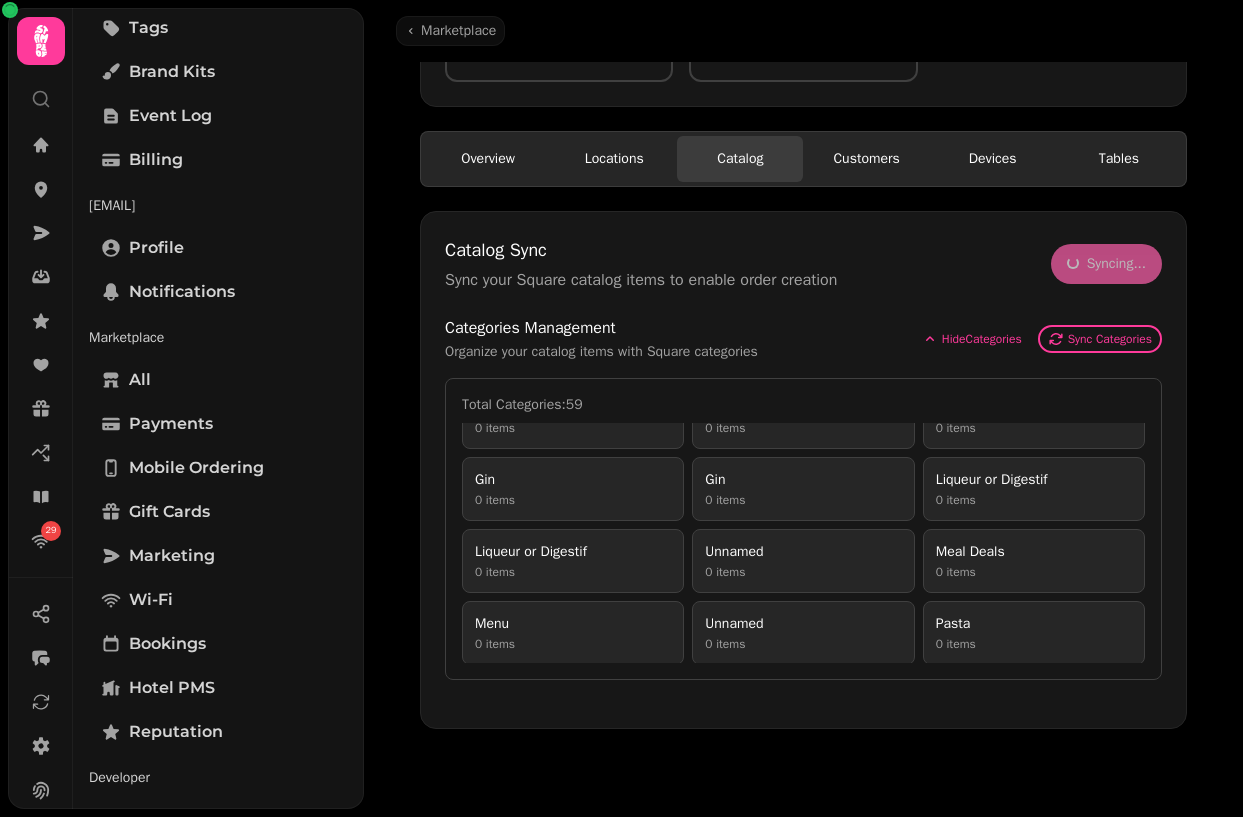 click on "Unnamed 0   items" at bounding box center (803, 561) 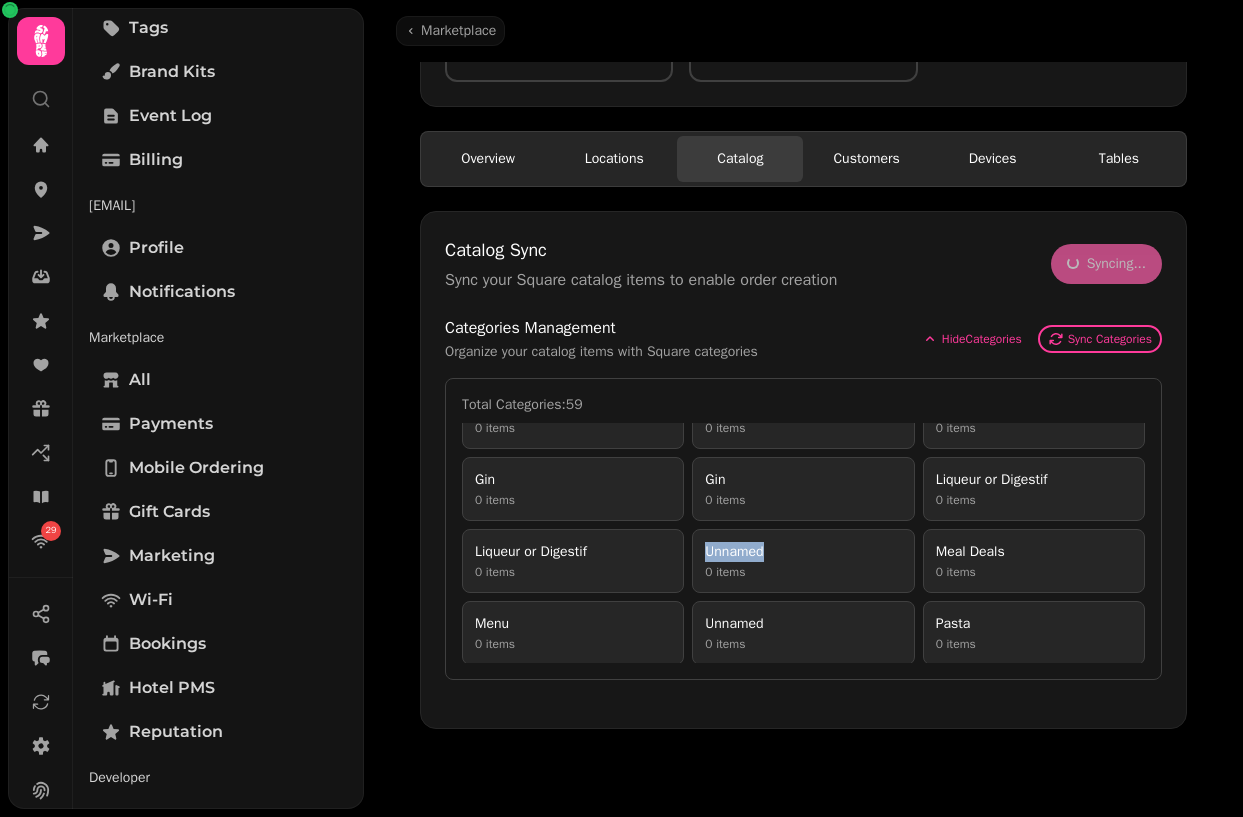 click on "Unnamed" at bounding box center [803, 552] 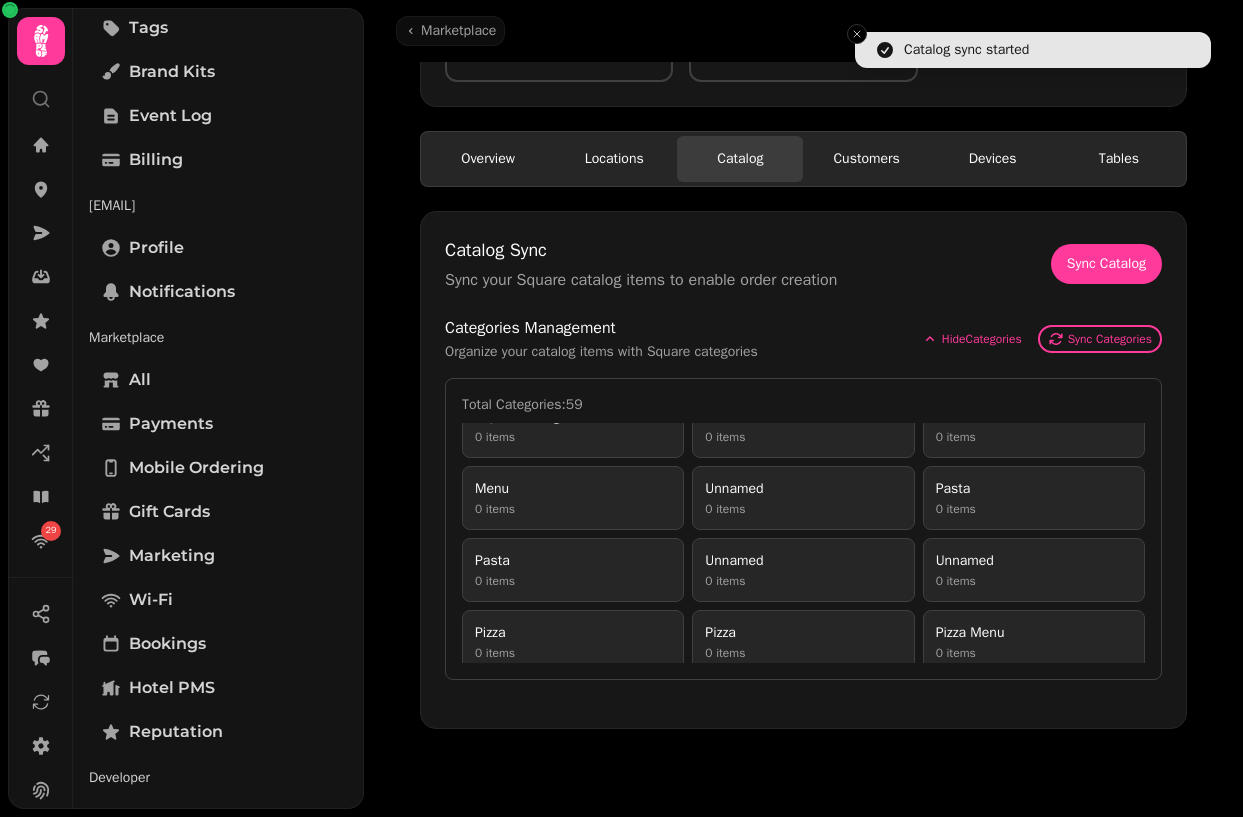 scroll, scrollTop: 0, scrollLeft: 0, axis: both 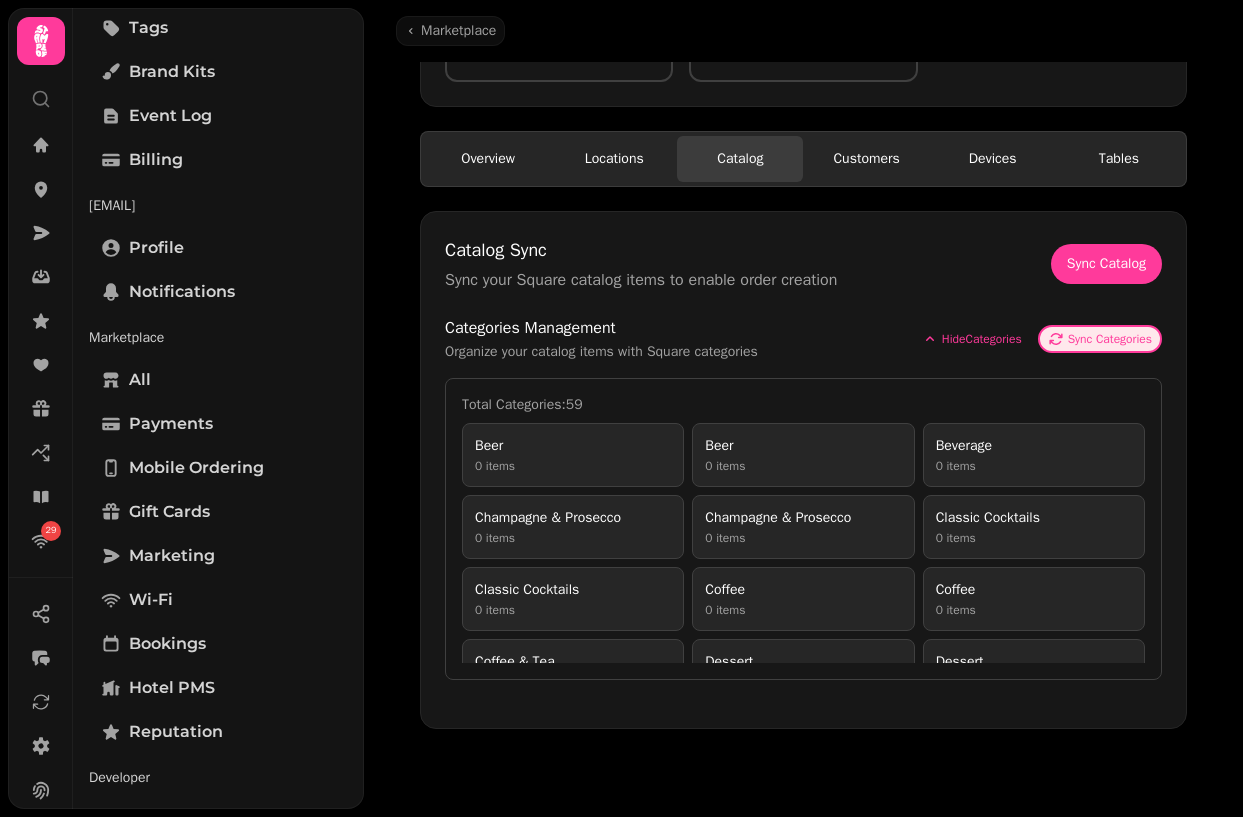 click on "Sync Categories" at bounding box center (1110, 339) 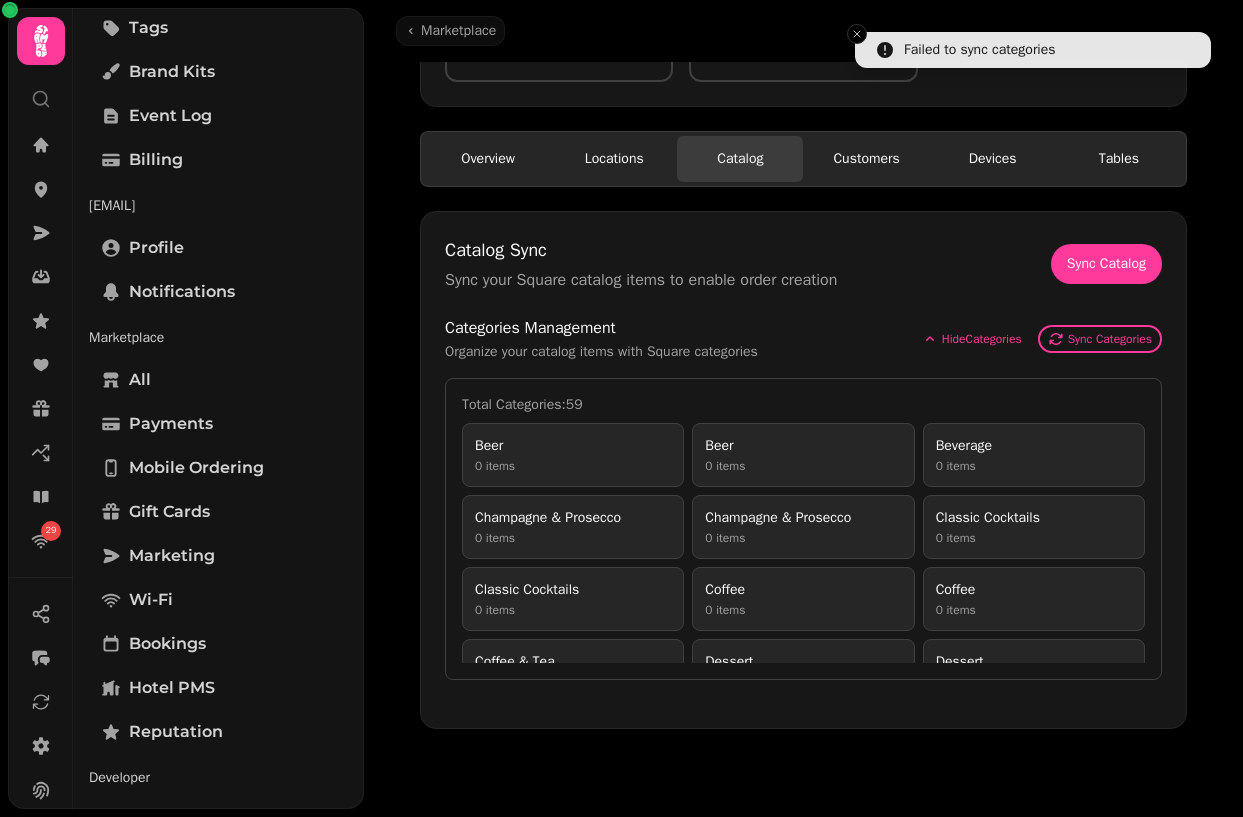 click on "Customers" at bounding box center (866, 159) 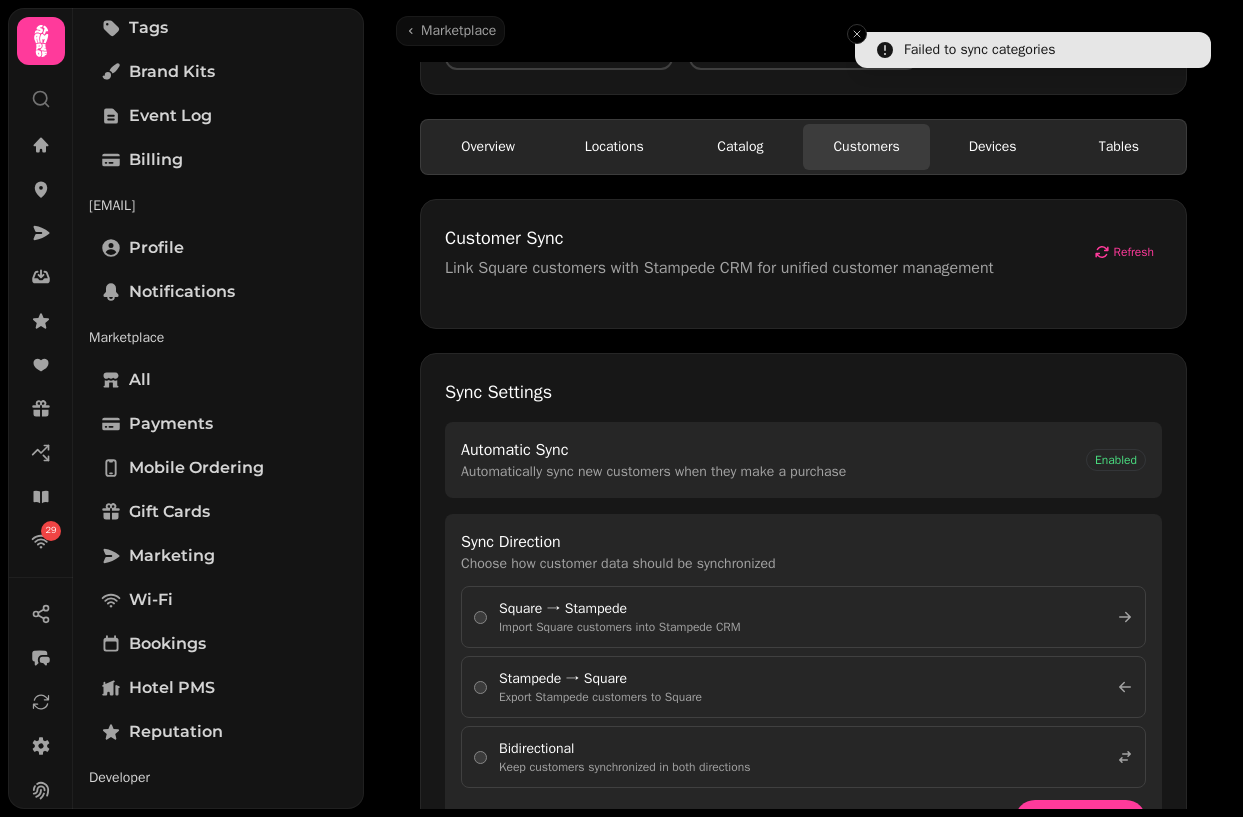 click on "Devices" at bounding box center (993, 147) 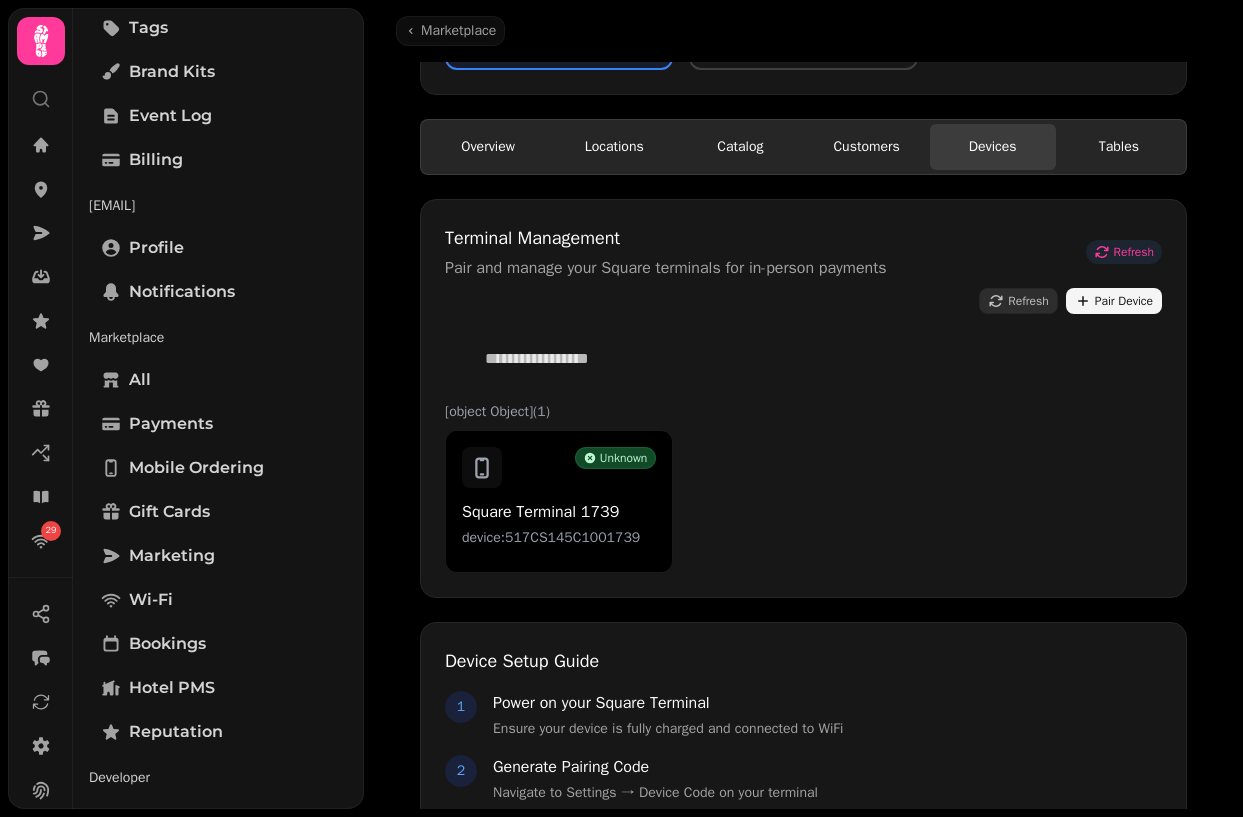 click on "Refresh" at bounding box center [1124, 252] 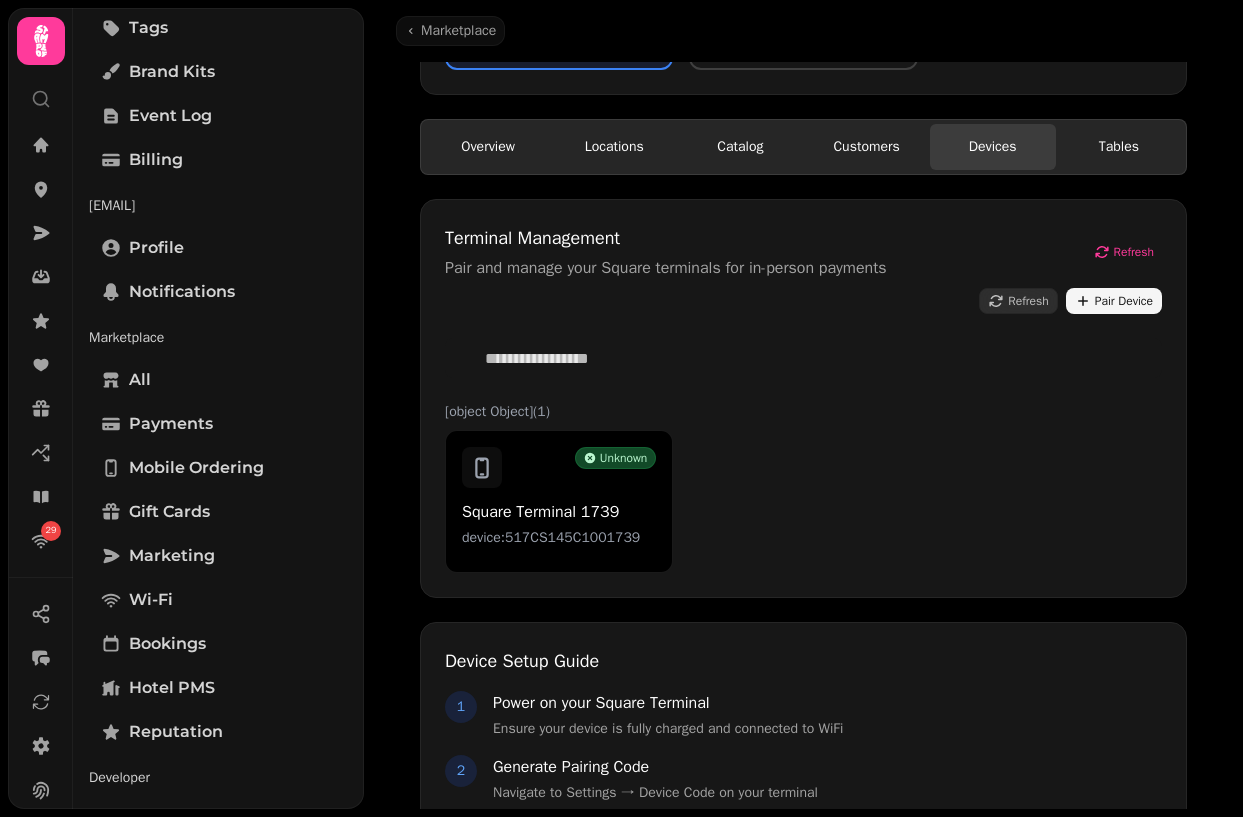 click on "Tables" at bounding box center [1119, 147] 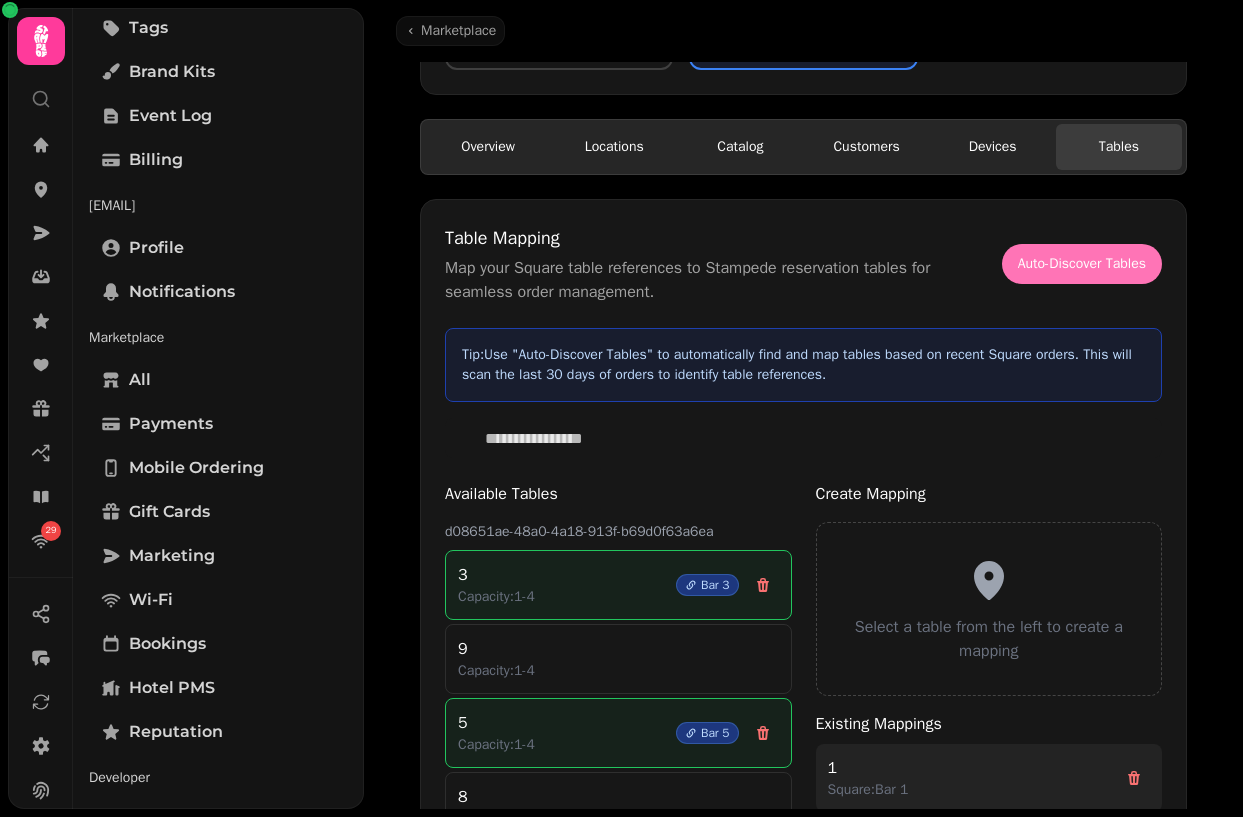 click on "Auto-Discover Tables" at bounding box center [1082, 264] 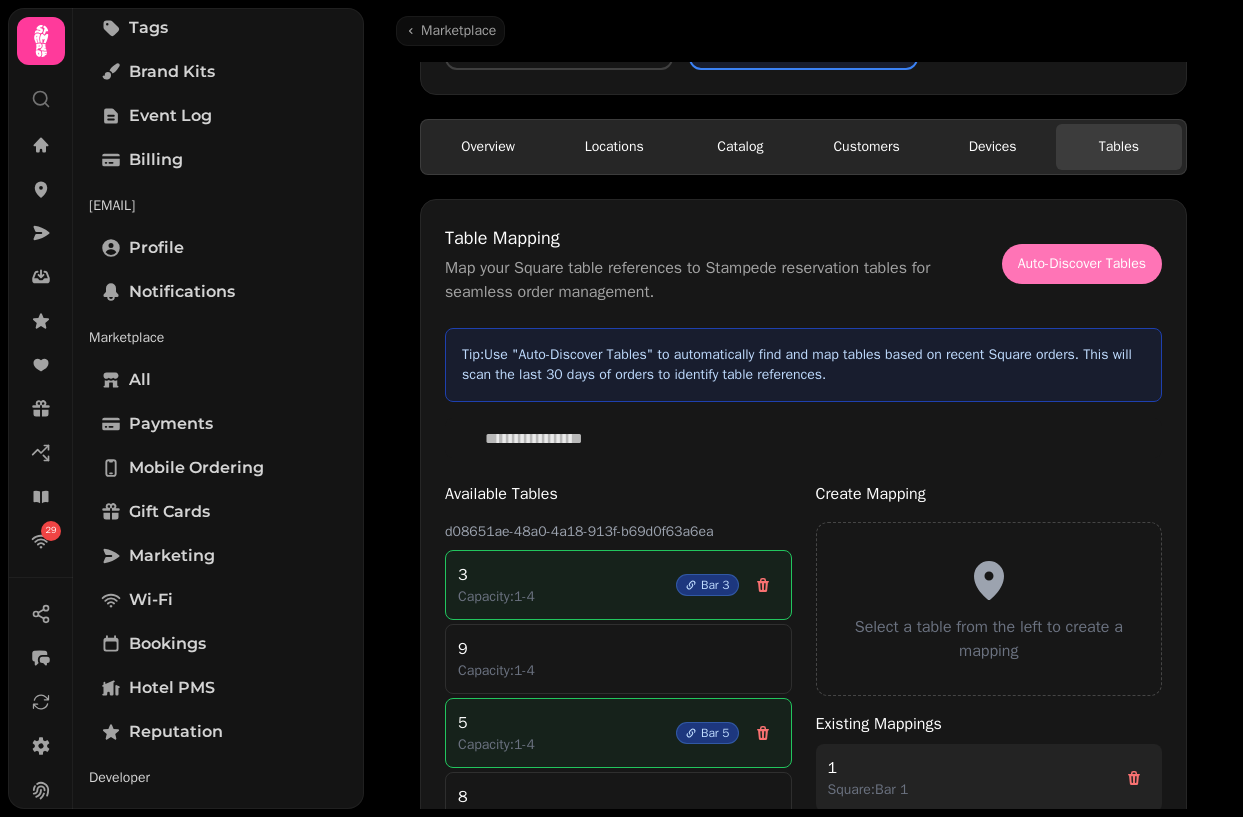 click on "Auto-Discover Tables" at bounding box center (1082, 264) 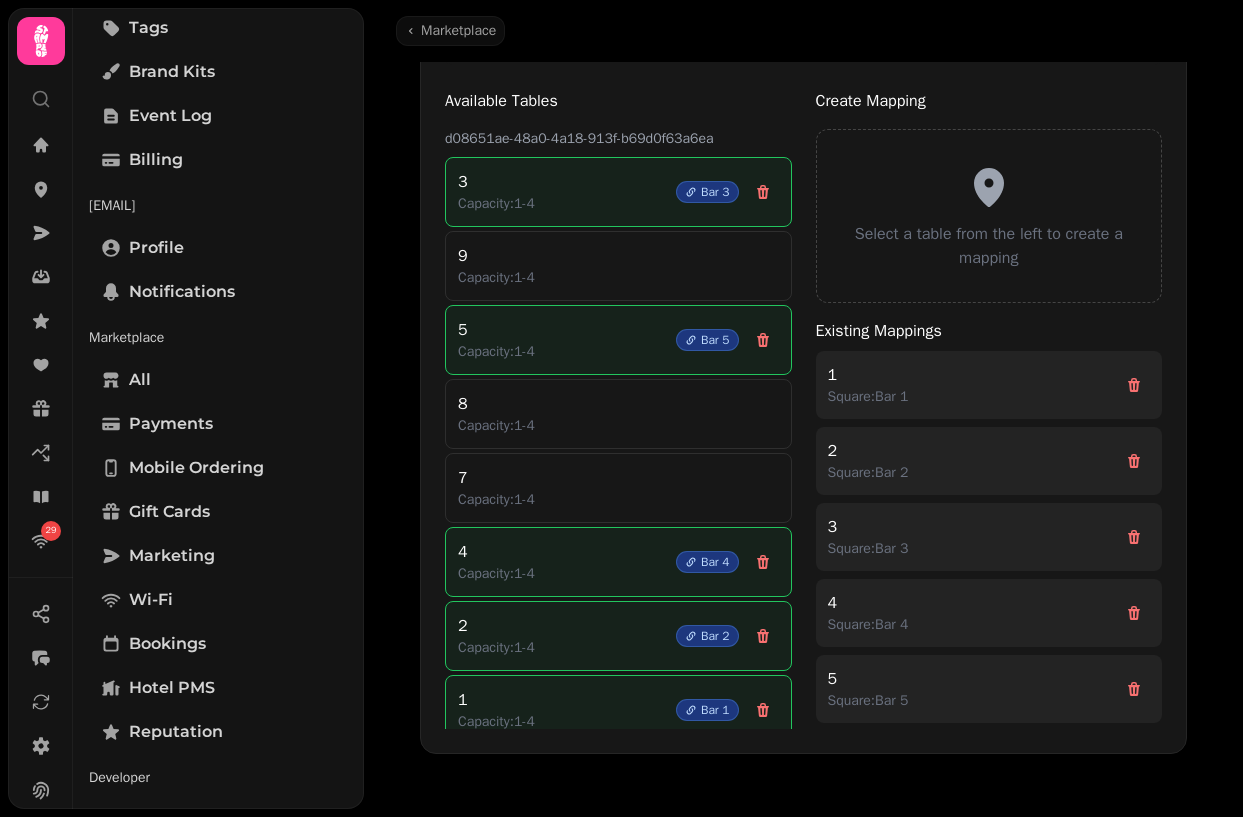 scroll, scrollTop: 0, scrollLeft: 0, axis: both 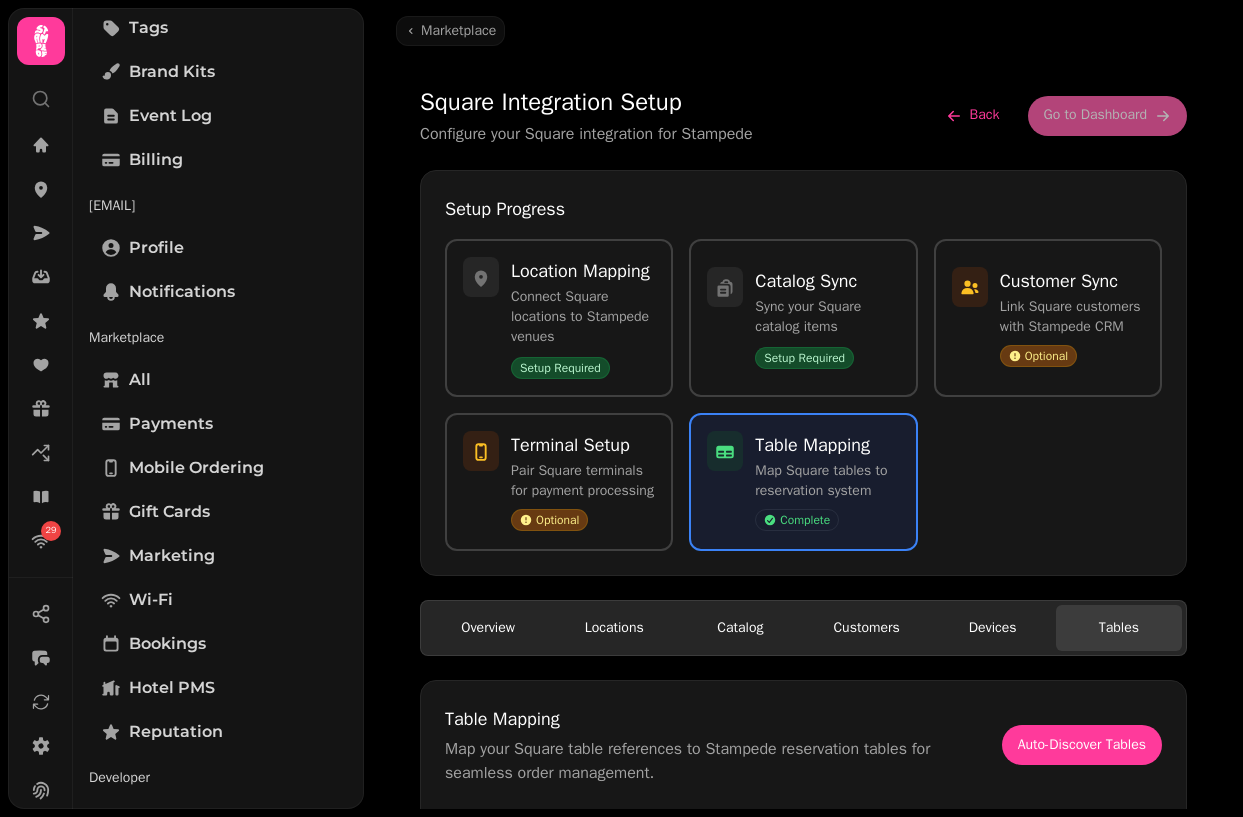 click on "Devices" at bounding box center (993, 628) 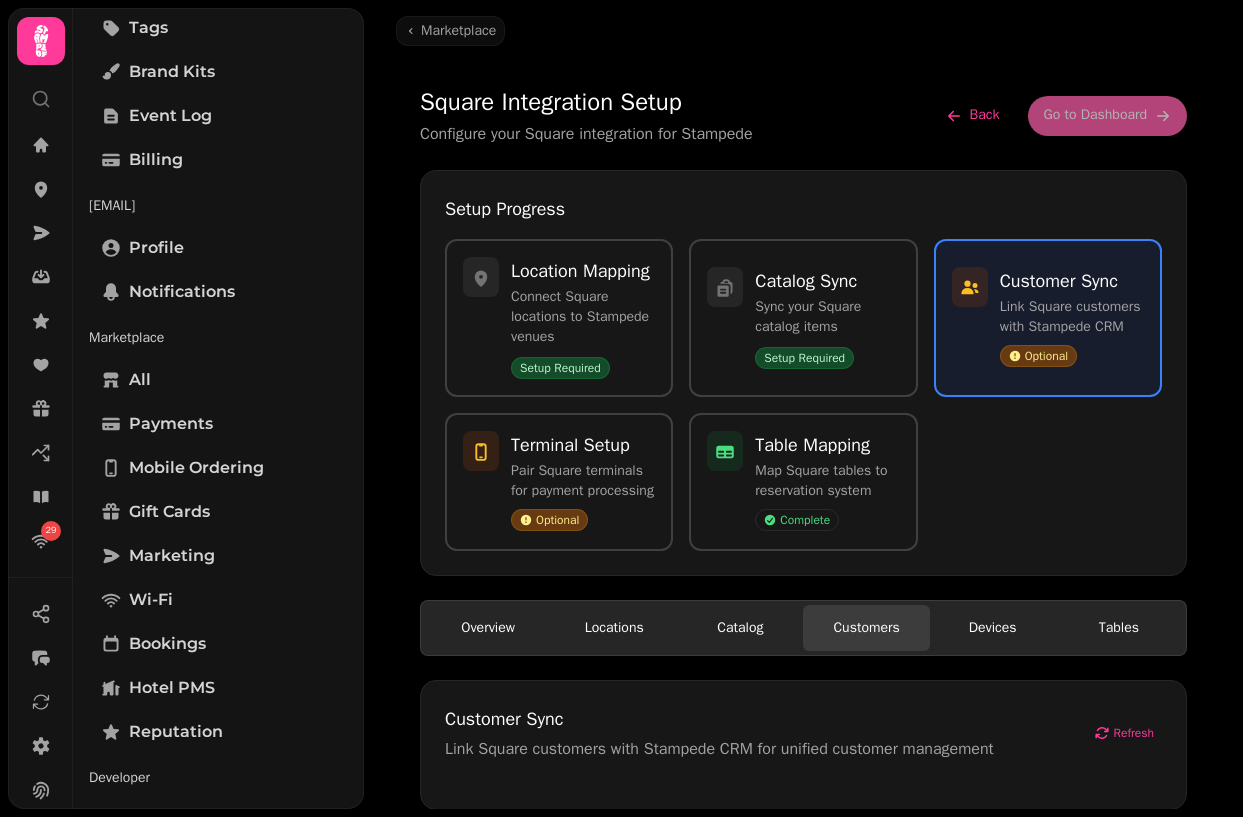 click on "Customers" at bounding box center (866, 628) 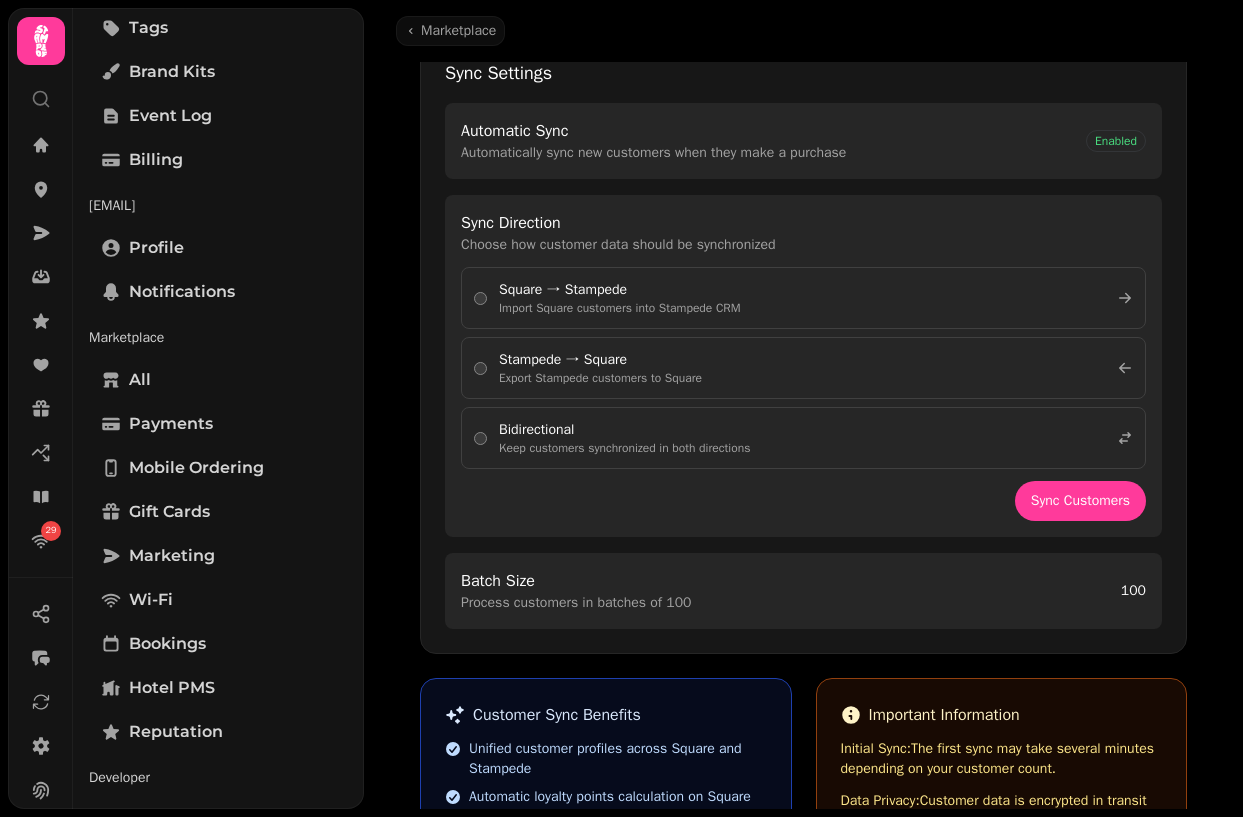 scroll, scrollTop: 798, scrollLeft: 0, axis: vertical 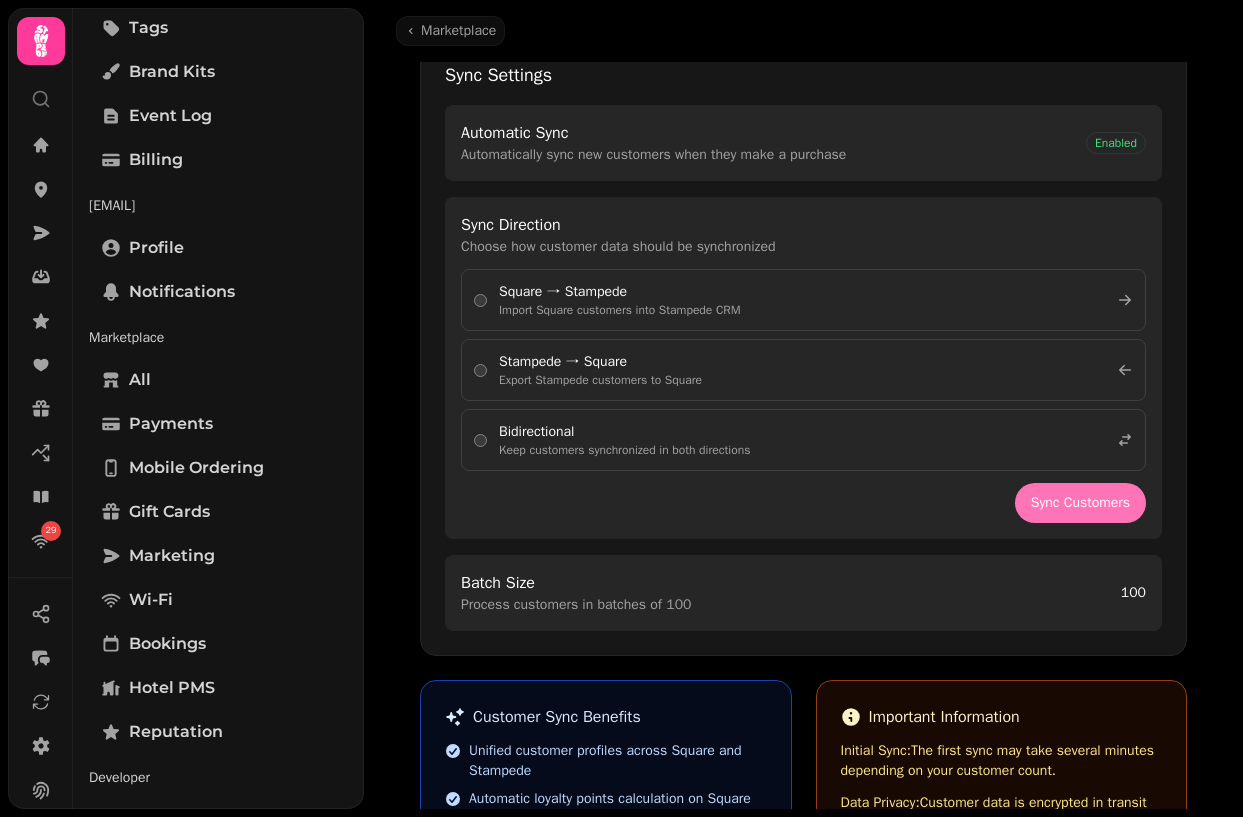 click on "Sync Customers" at bounding box center (1080, 503) 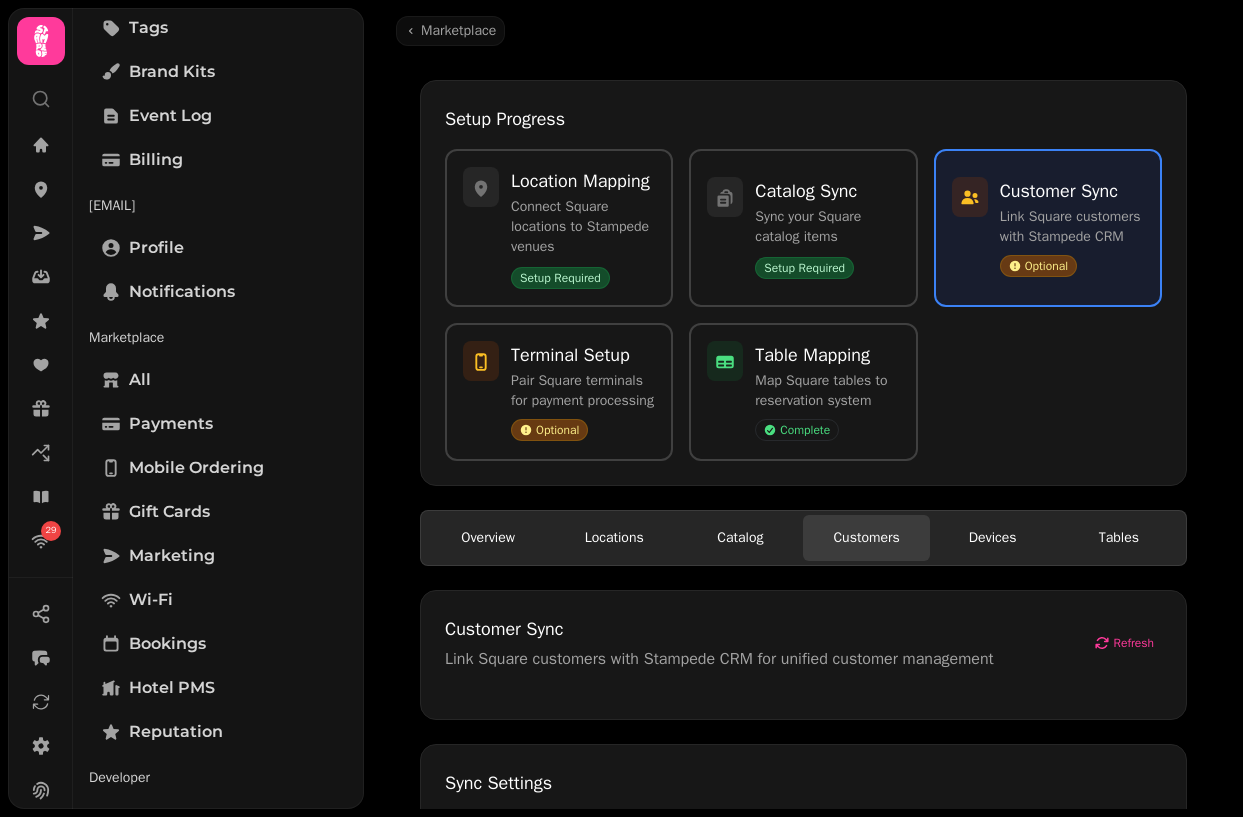 scroll, scrollTop: 91, scrollLeft: 0, axis: vertical 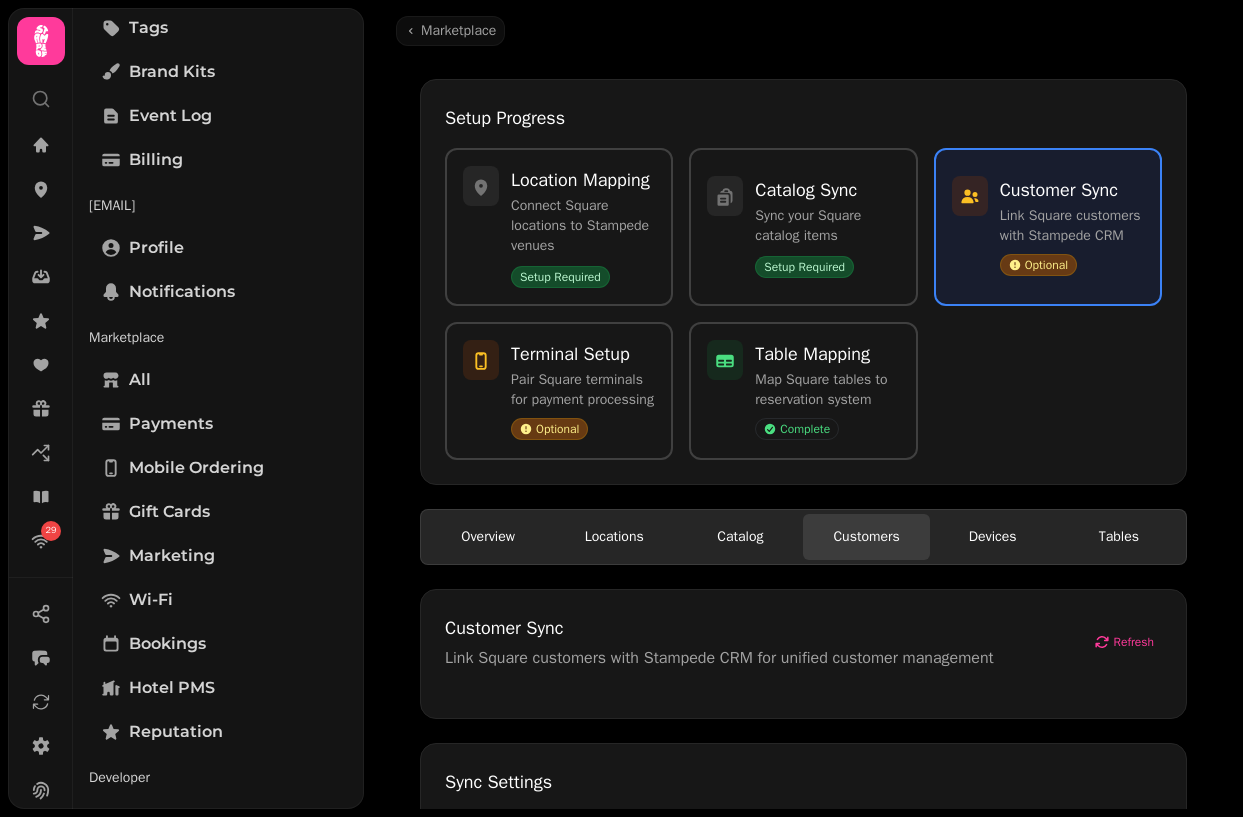 click on "Catalog" at bounding box center [740, 537] 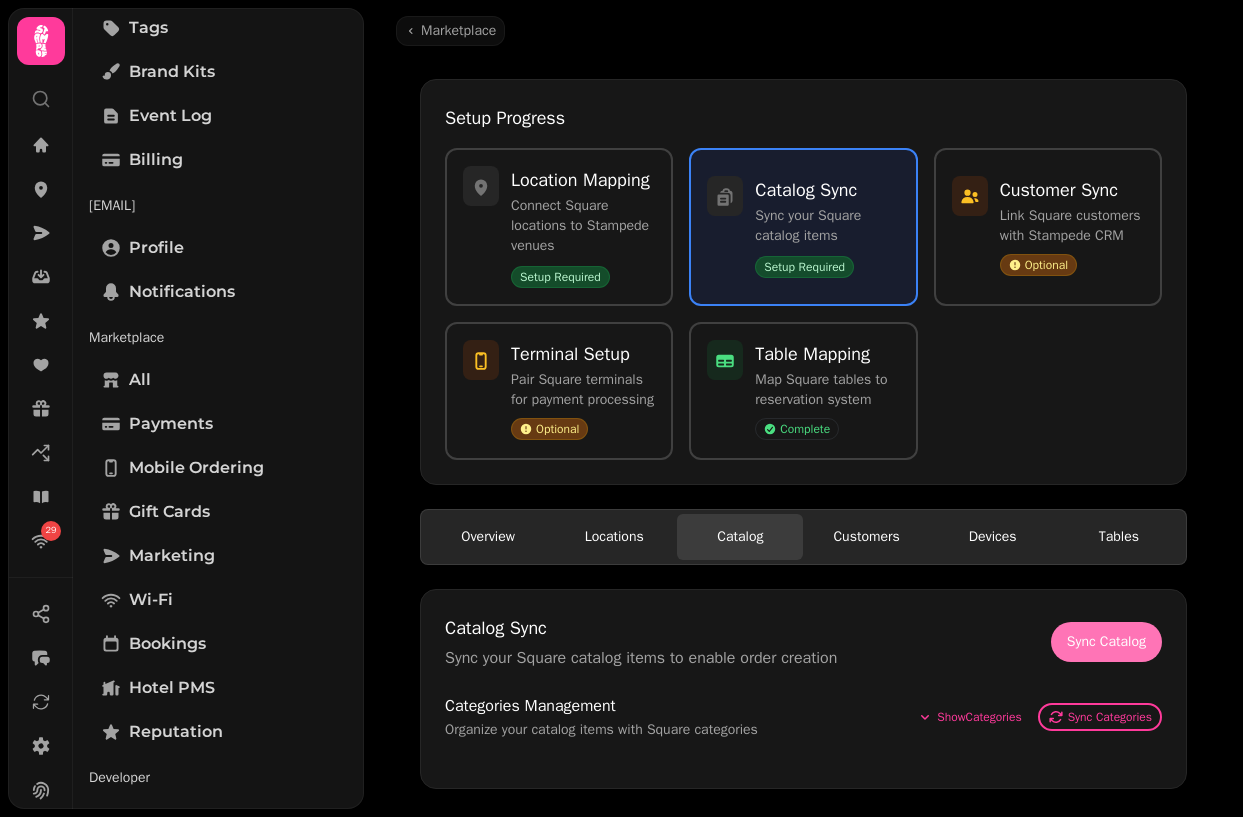 click on "Sync Catalog" at bounding box center [1106, 642] 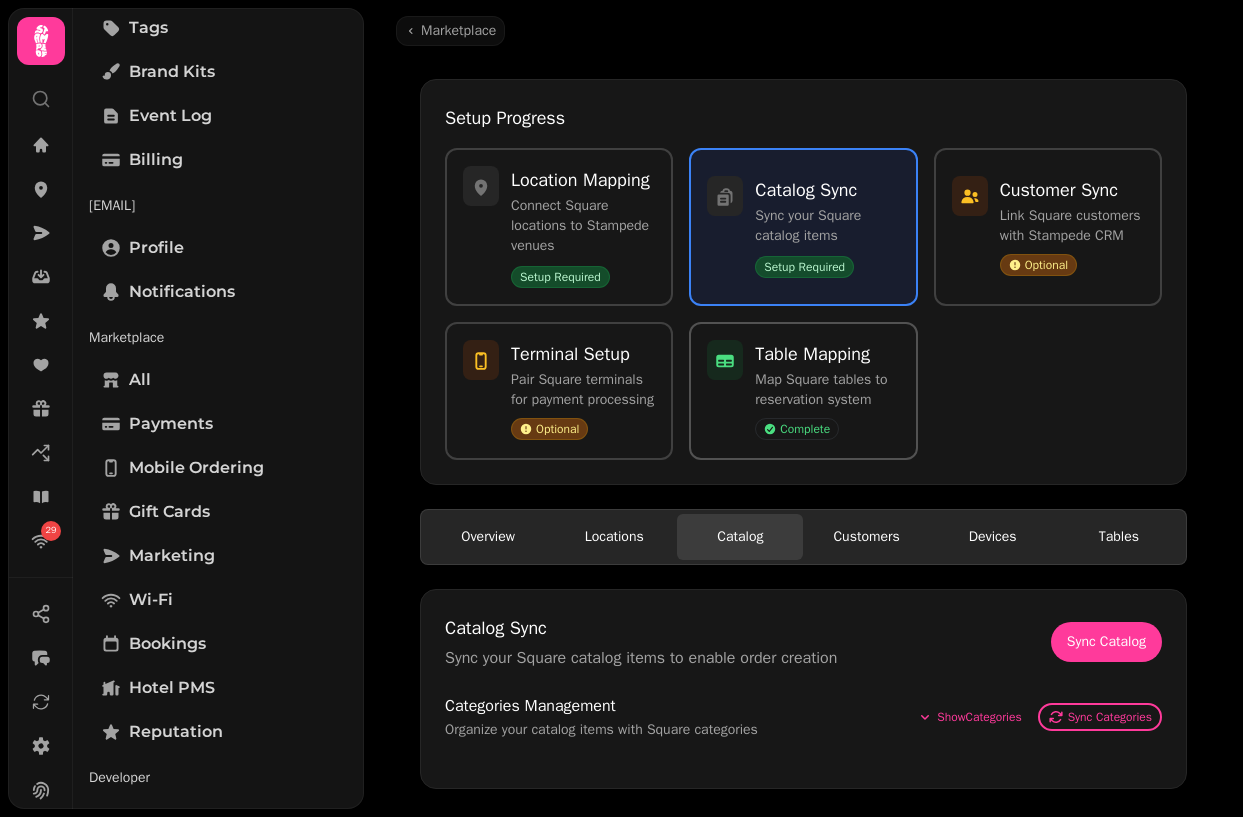 scroll, scrollTop: 200, scrollLeft: 0, axis: vertical 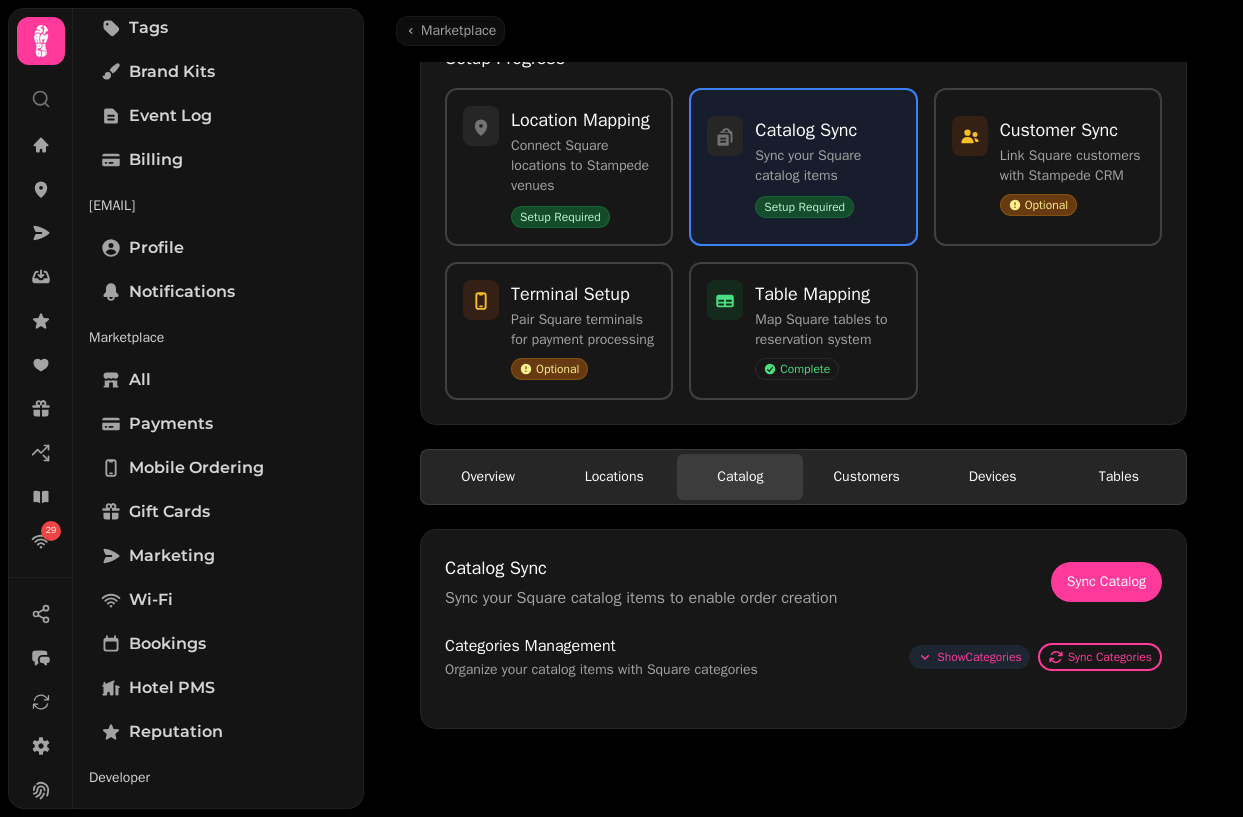 click on "Show  Categories" at bounding box center (979, 657) 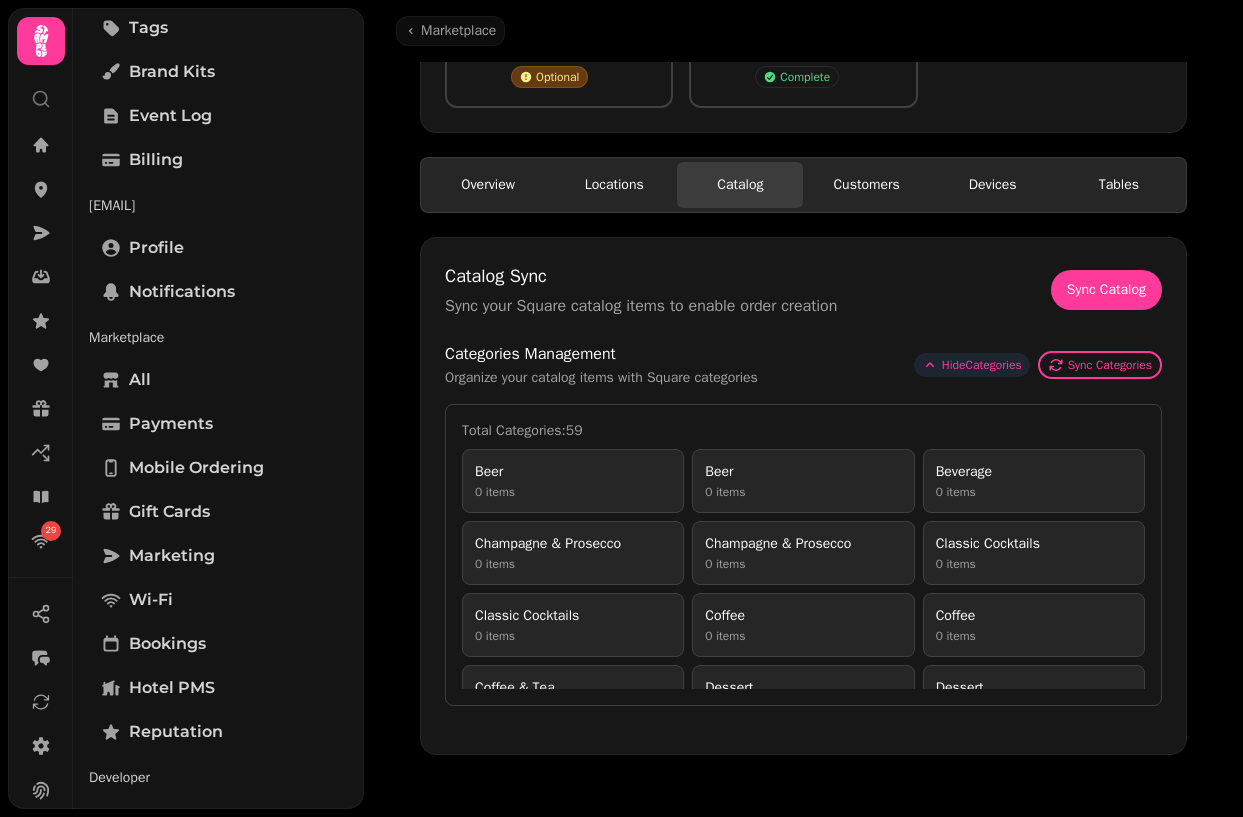 scroll, scrollTop: 444, scrollLeft: 0, axis: vertical 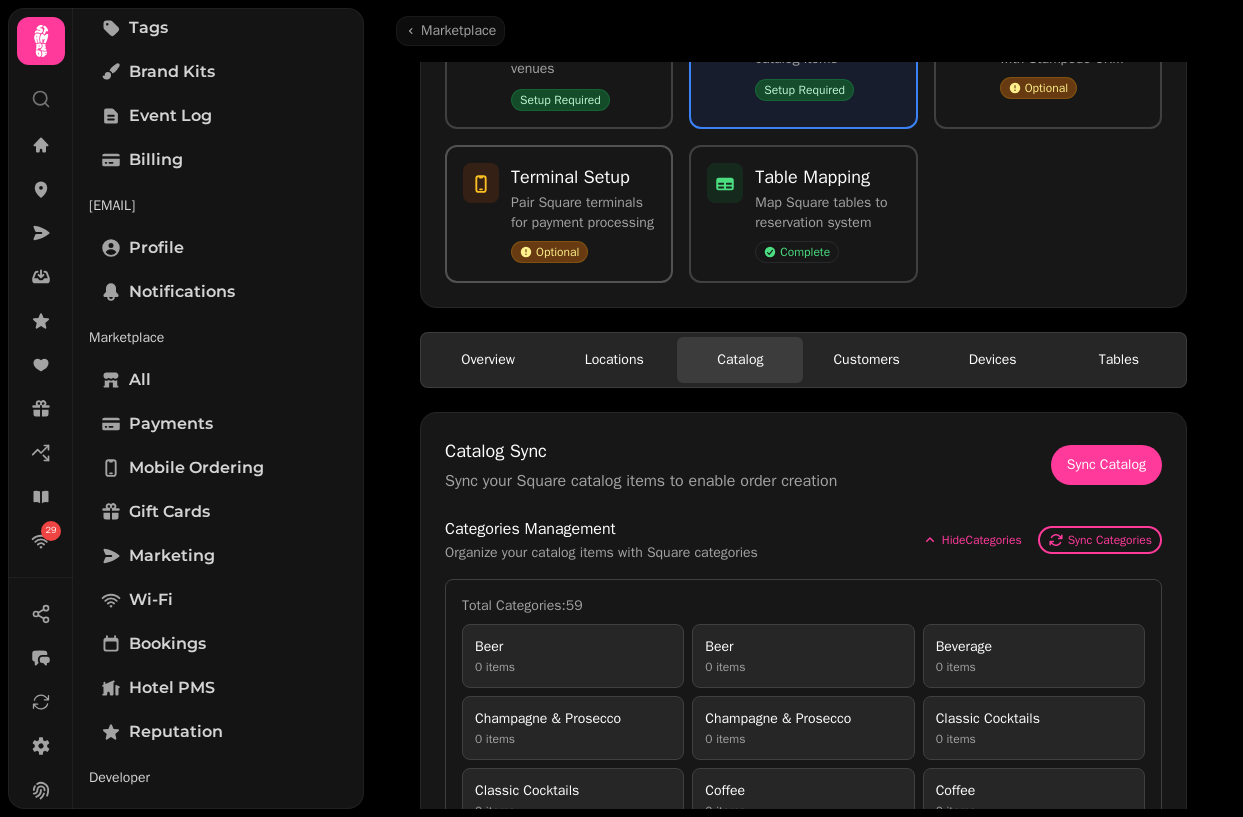 click on "Square Integration Setup Configure your Square integration for   Stampede Back Go to Dashboard Setup Progress Location Mapping Connect Square locations to Stampede venues Setup Required Catalog Sync Sync your Square catalog items Setup Required Customer Sync Link Square customers with Stampede CRM Optional Terminal Setup Pair Square terminals for payment processing Optional Table Mapping Map Square tables to reservation system Complete Overview Locations Catalog Customers Devices Tables Catalog Sync Sync your Square catalog items to enable order creation Sync Catalog Categories Management Organize your catalog items with Square categories Hide  Categories Sync Categories Total Categories:  59 Beer 0   items Beer 0   items Beverage 0   items Champagne & Prosecco 0   items Champagne & Prosecco 0   items Classic Cocktails 0   items Classic Cocktails 0   items Coffee 0   items Coffee 0   items Coffee & Tea 0   items Dessert 0   items Dessert 0   items Desserts 0   items Drinks 0   items Food 0   items Gin 0   Gin" at bounding box center (803, 402) 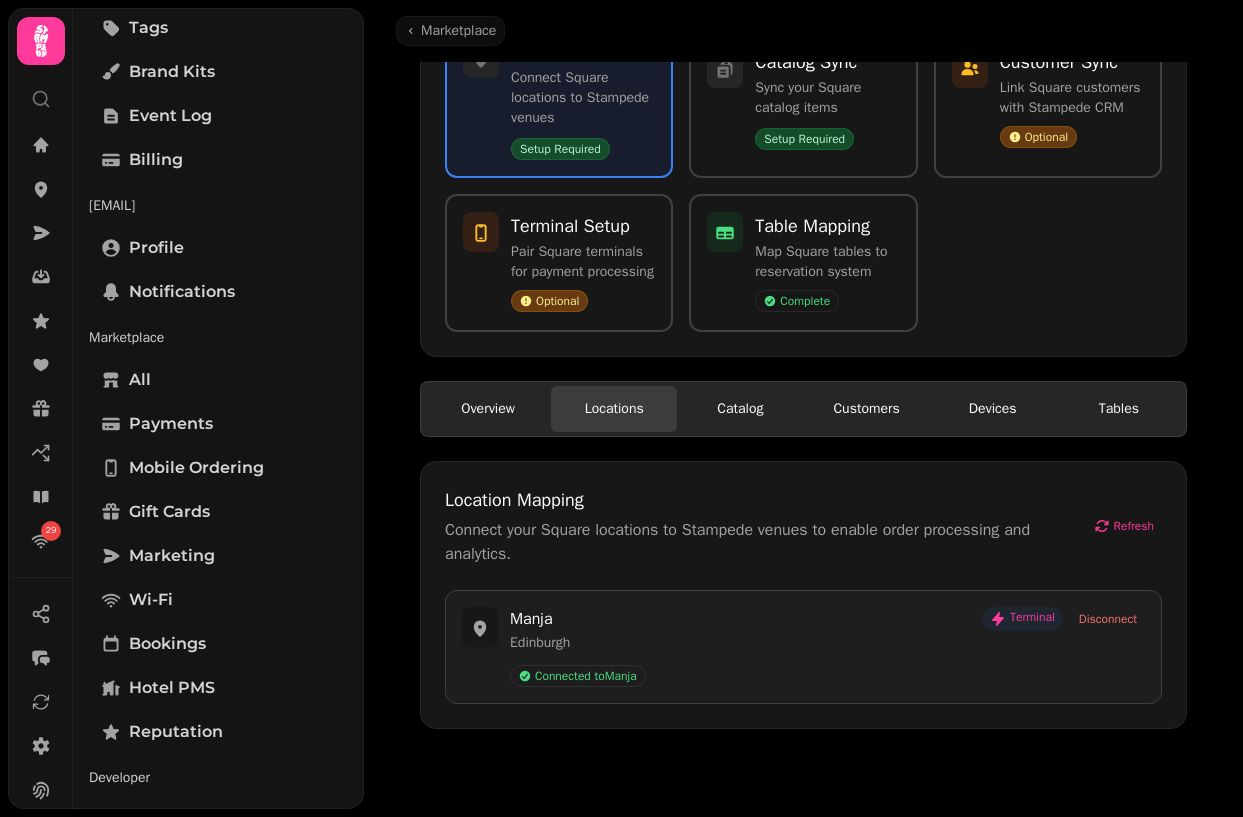 click on "Terminal" at bounding box center [1022, 619] 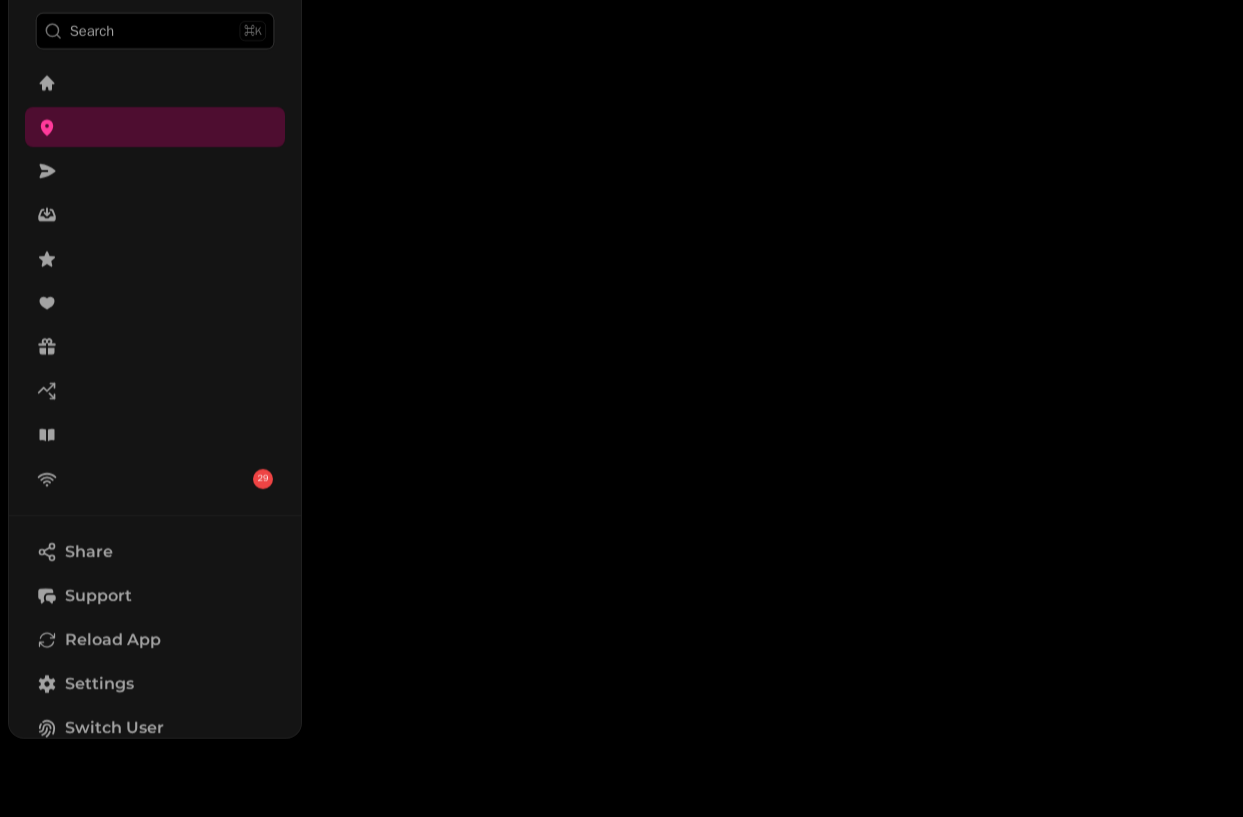 scroll, scrollTop: 0, scrollLeft: 0, axis: both 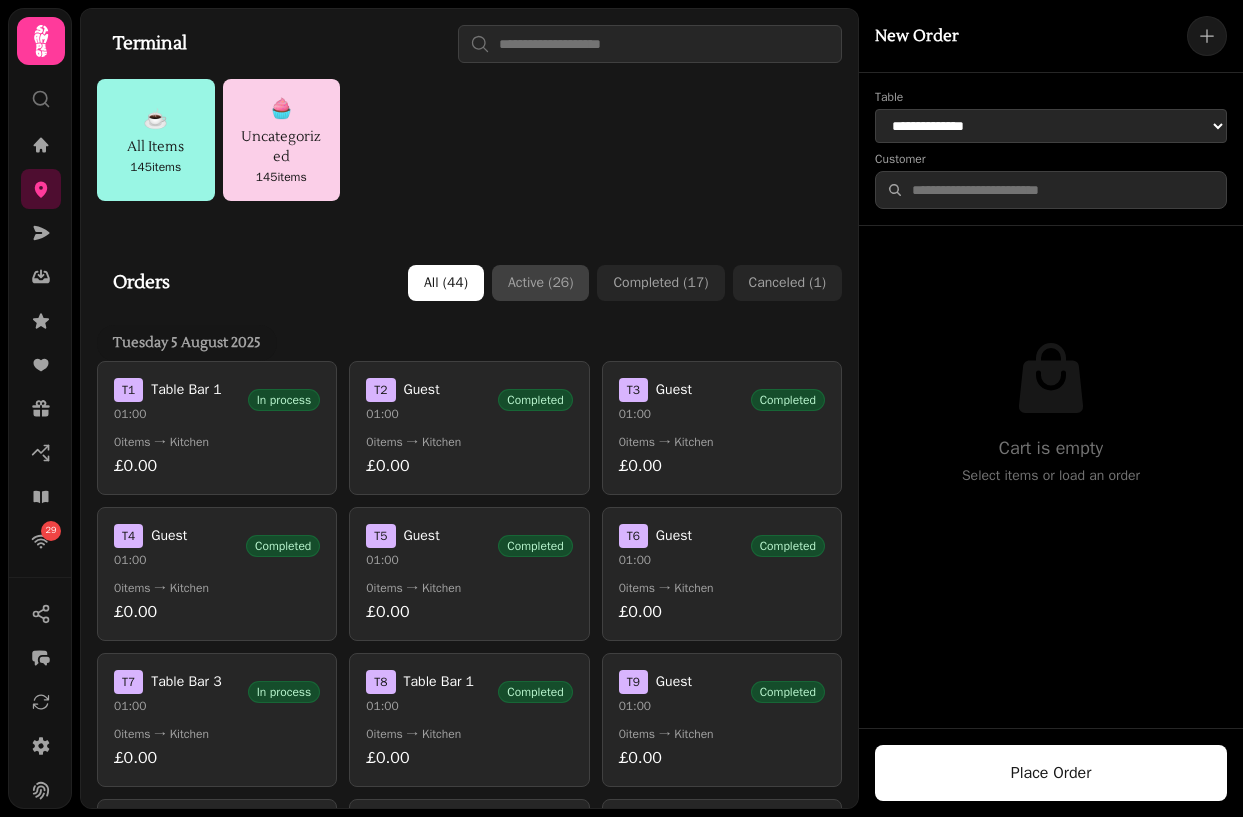 click on "Active ( 26 )" at bounding box center [540, 283] 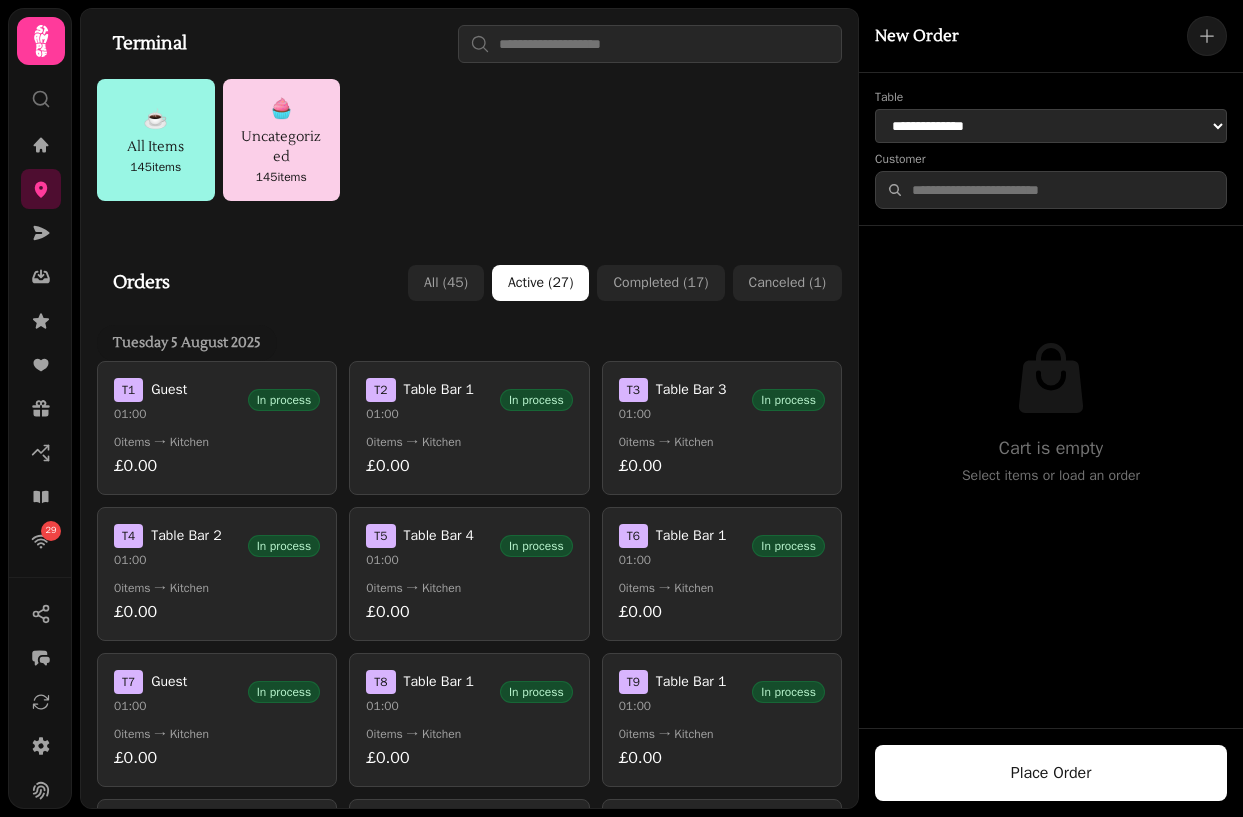 scroll, scrollTop: 871, scrollLeft: 0, axis: vertical 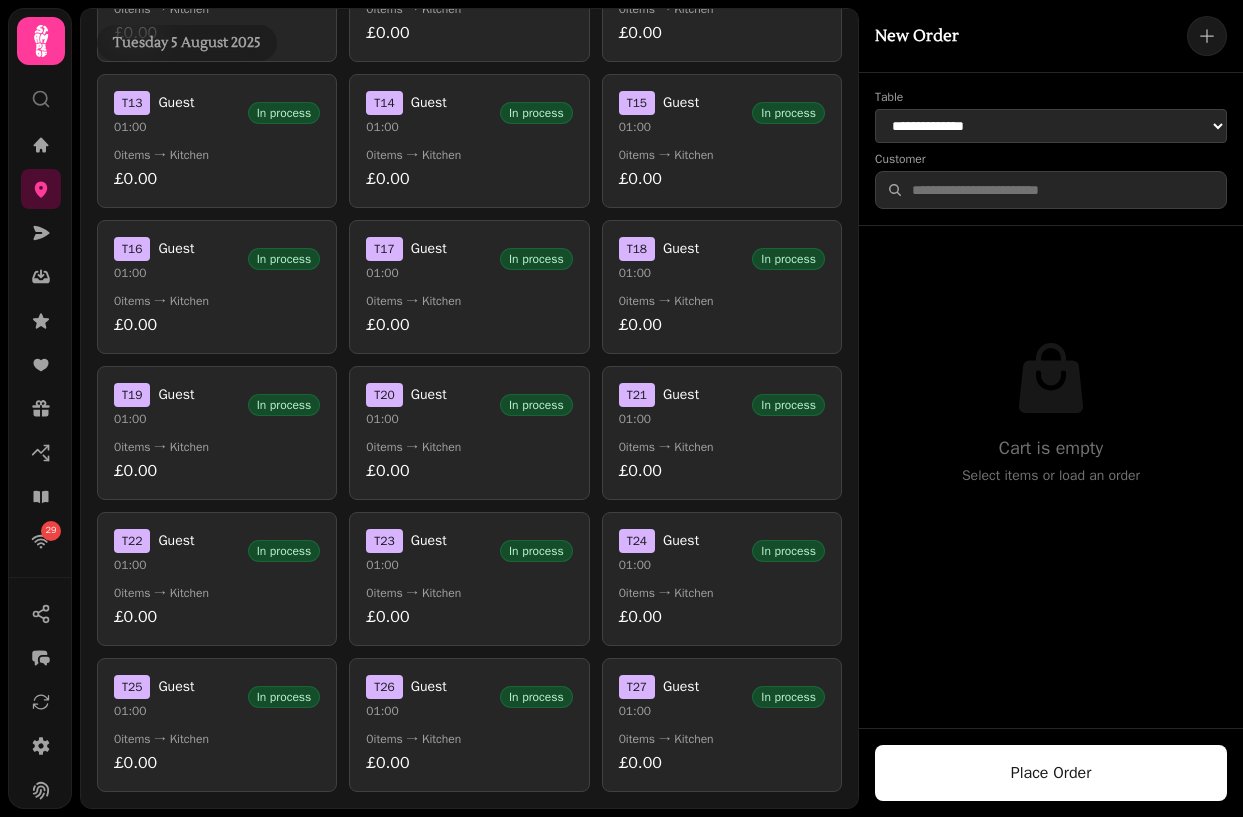 click on "0  items → Kitchen" at bounding box center (469, 447) 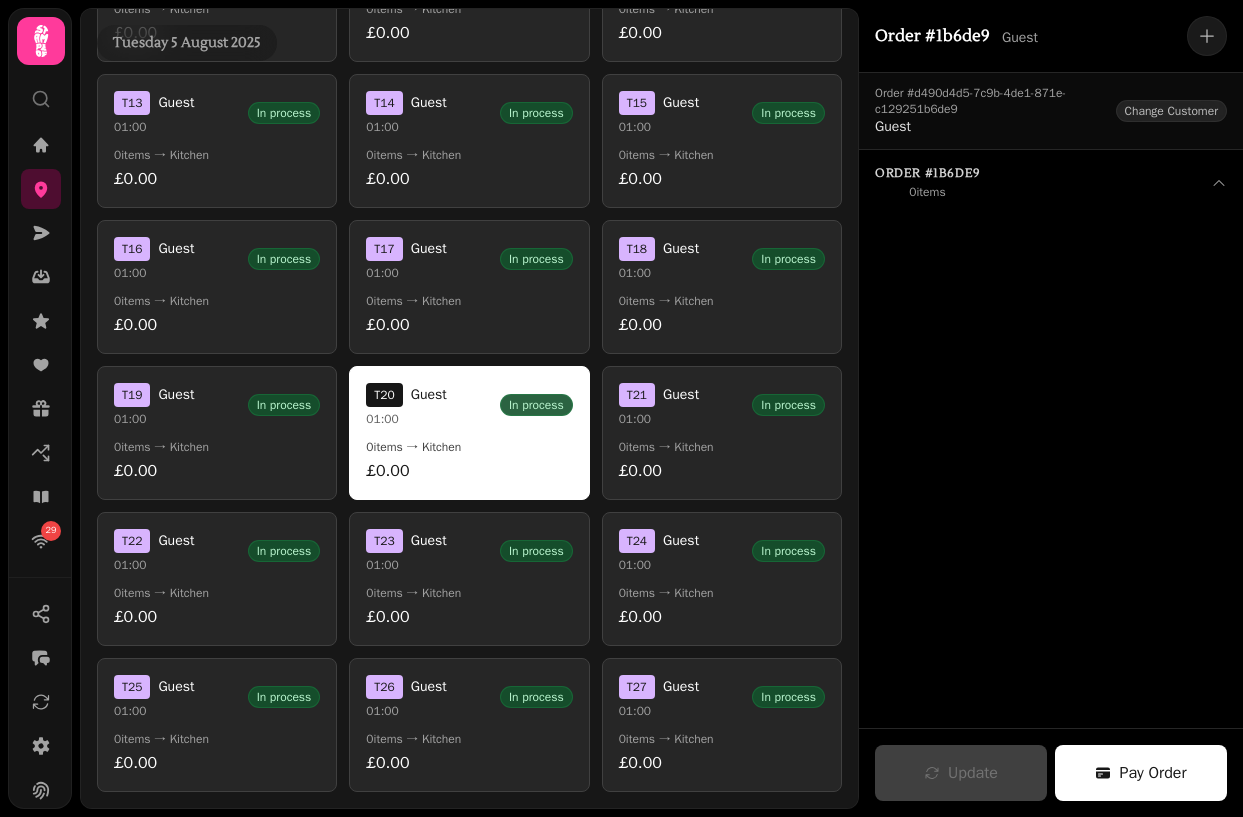 scroll, scrollTop: 0, scrollLeft: 0, axis: both 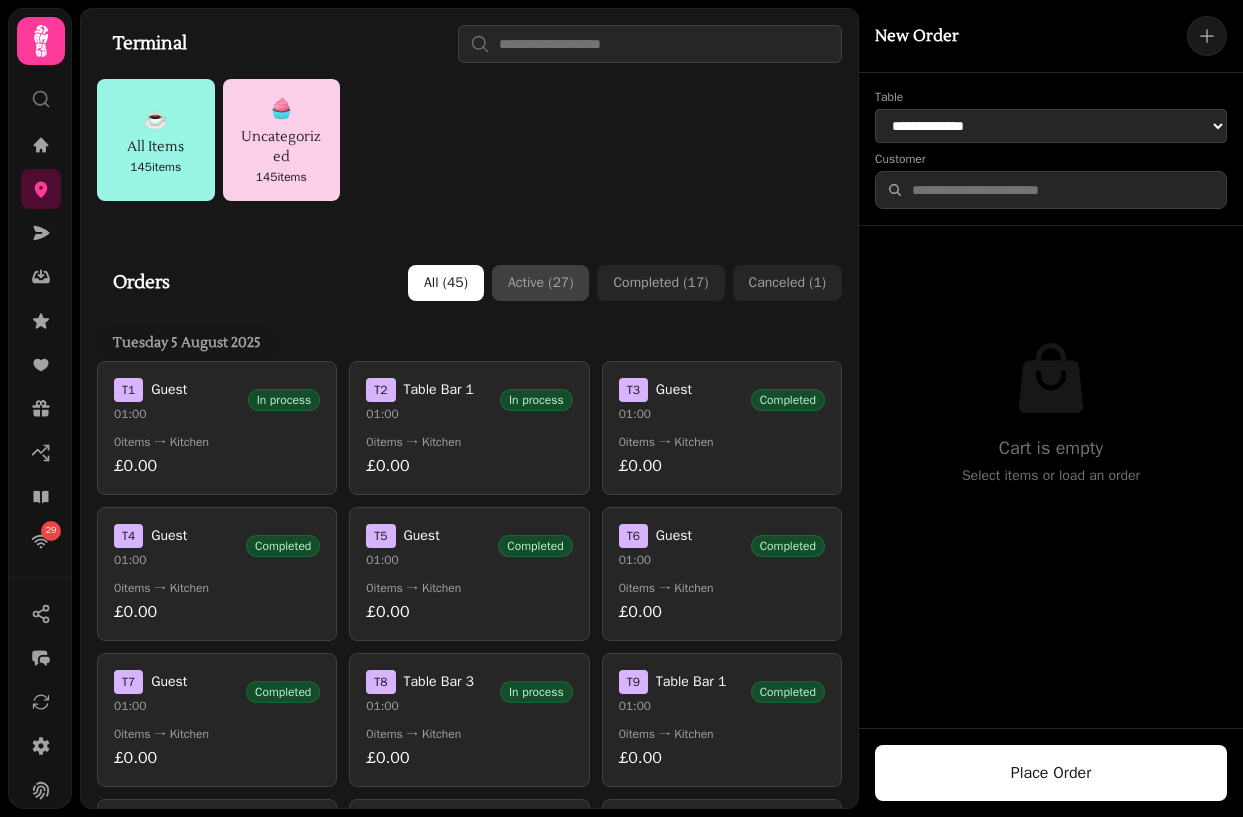 click on "Active ( 27 )" at bounding box center [540, 283] 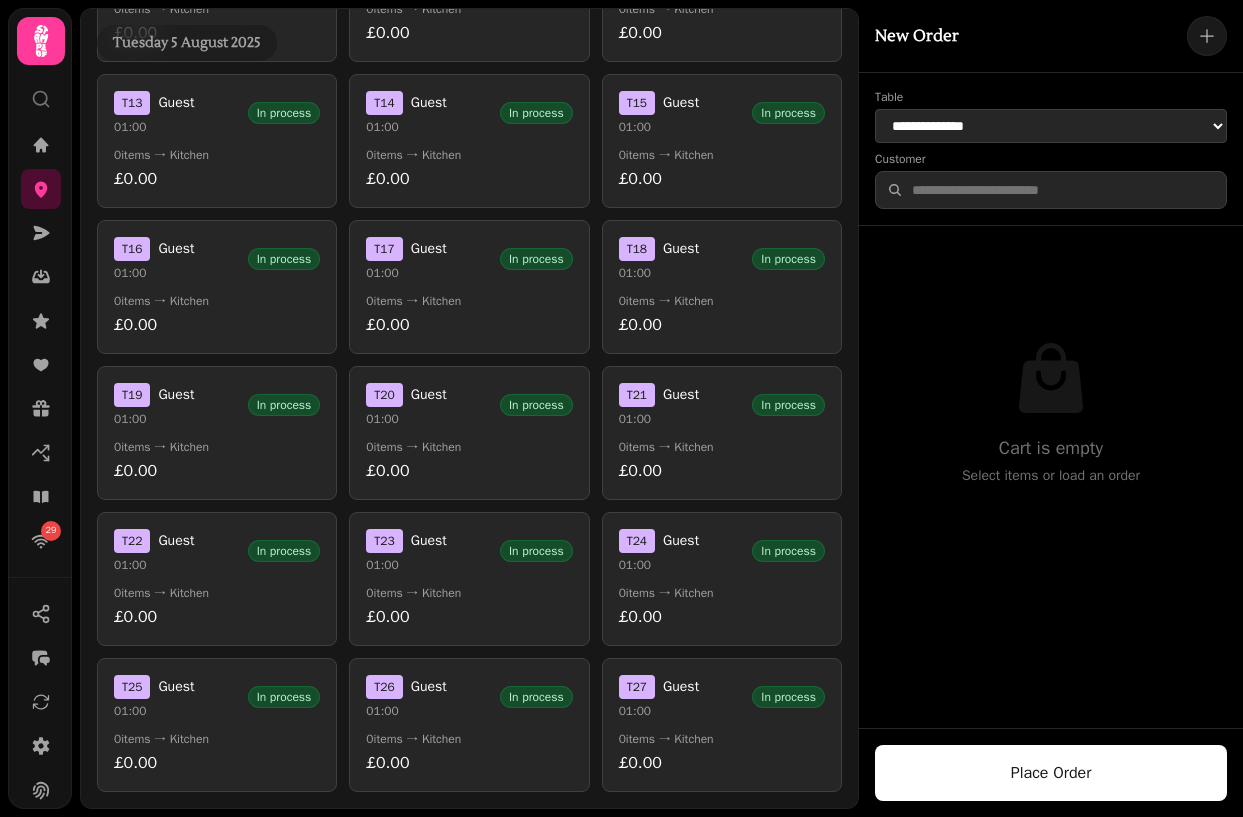 scroll, scrollTop: 0, scrollLeft: 0, axis: both 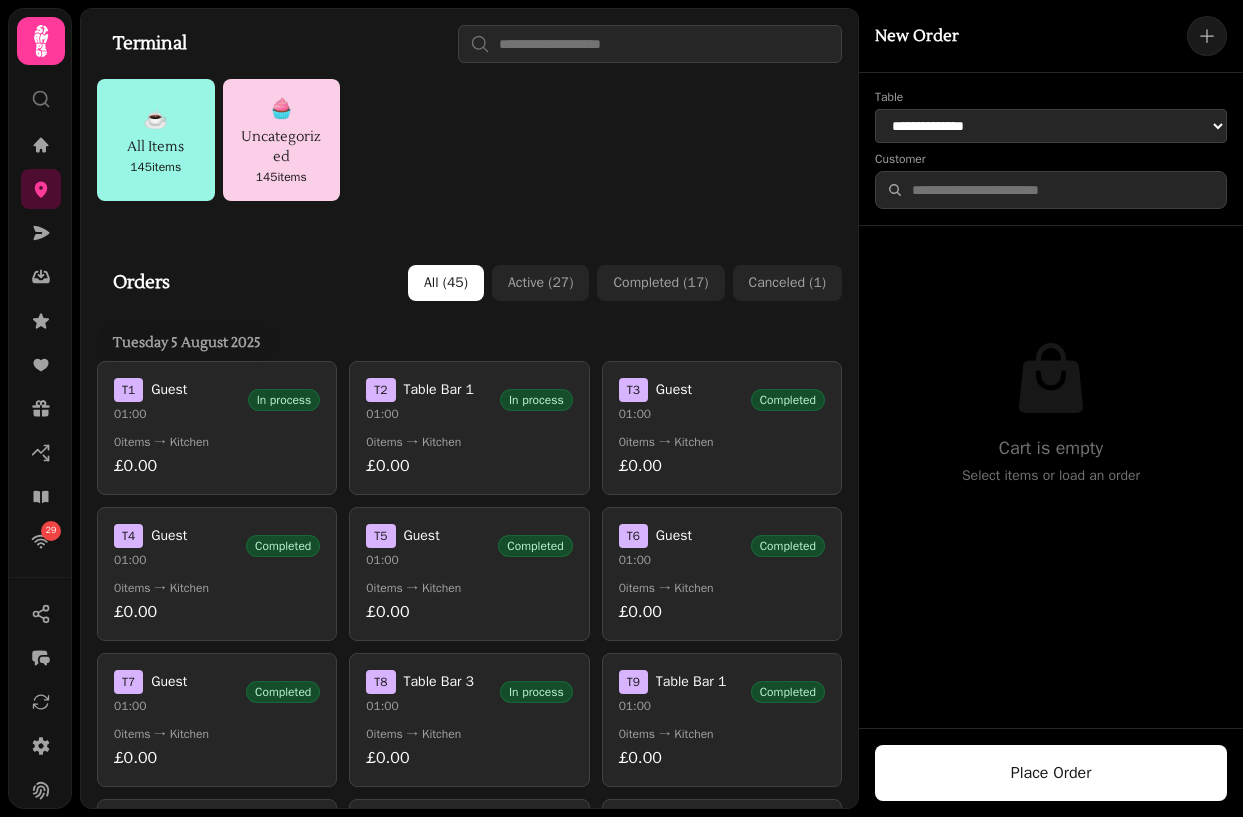 click on "T 5 Guest 01:00 Completed 0  items → Kitchen £0.00" at bounding box center [469, 574] 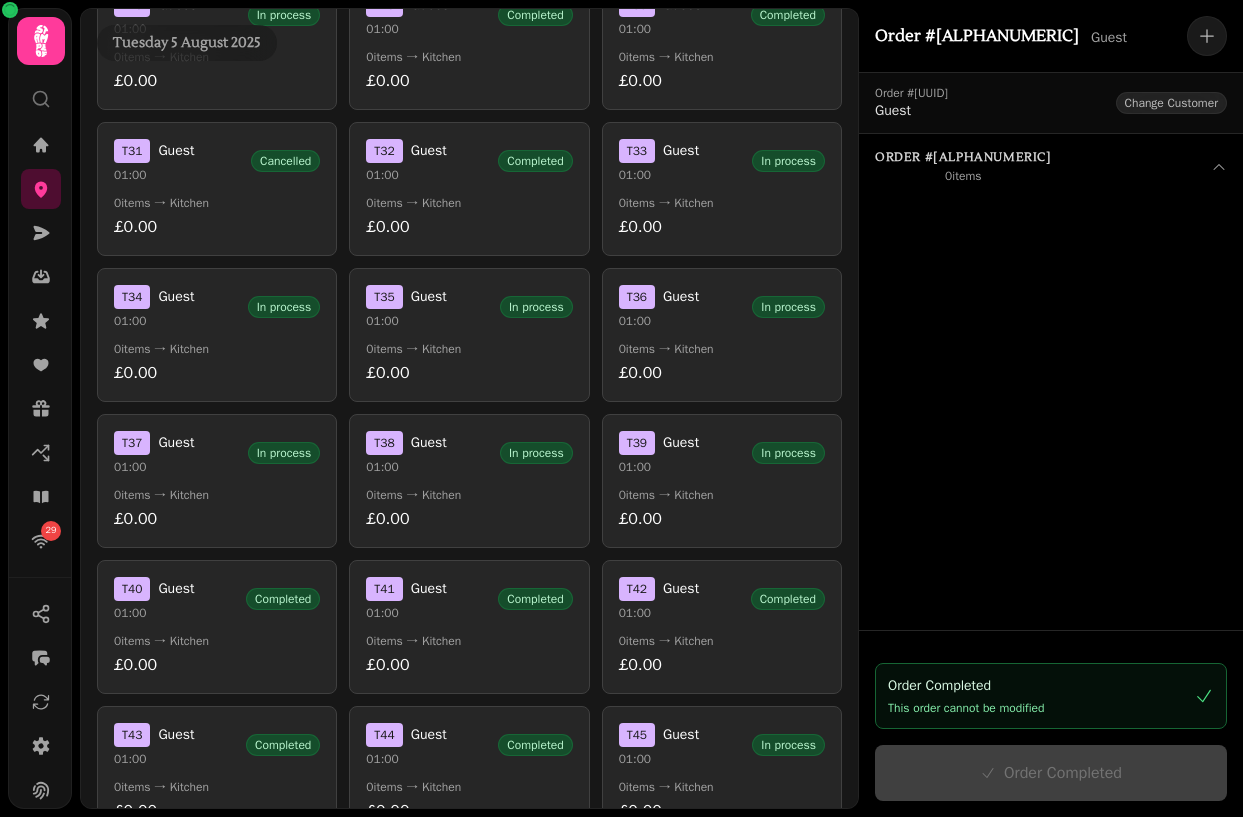 scroll, scrollTop: 1835, scrollLeft: 0, axis: vertical 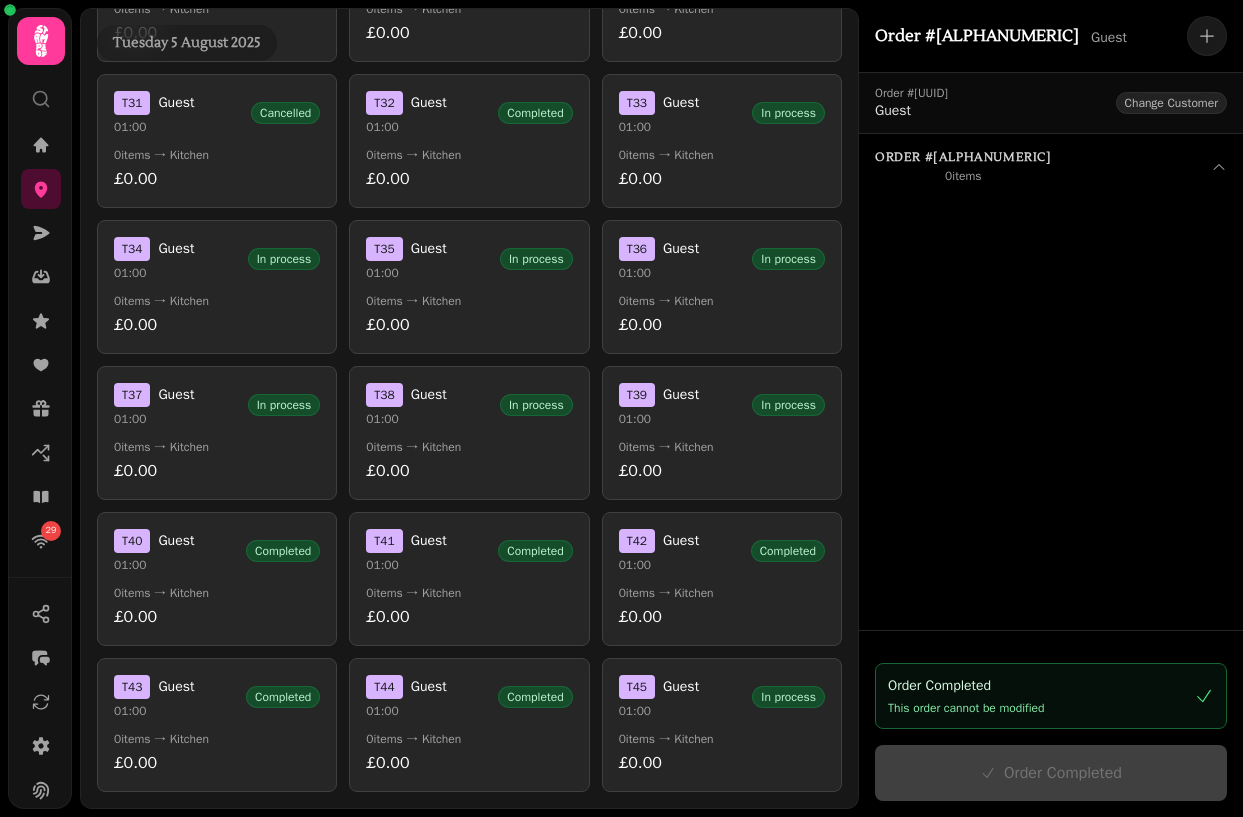 click on "0  items → Kitchen" at bounding box center [469, 593] 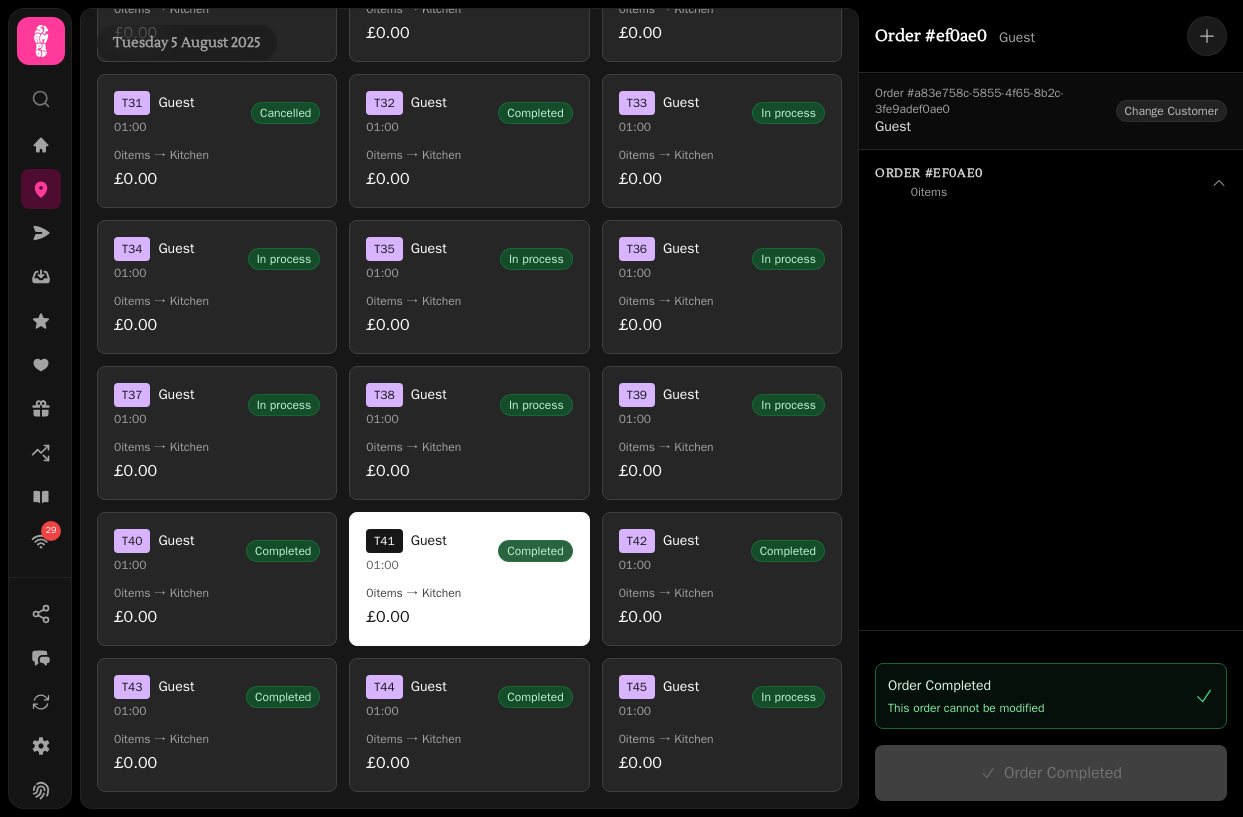 click on "0  items → Kitchen" at bounding box center [217, 593] 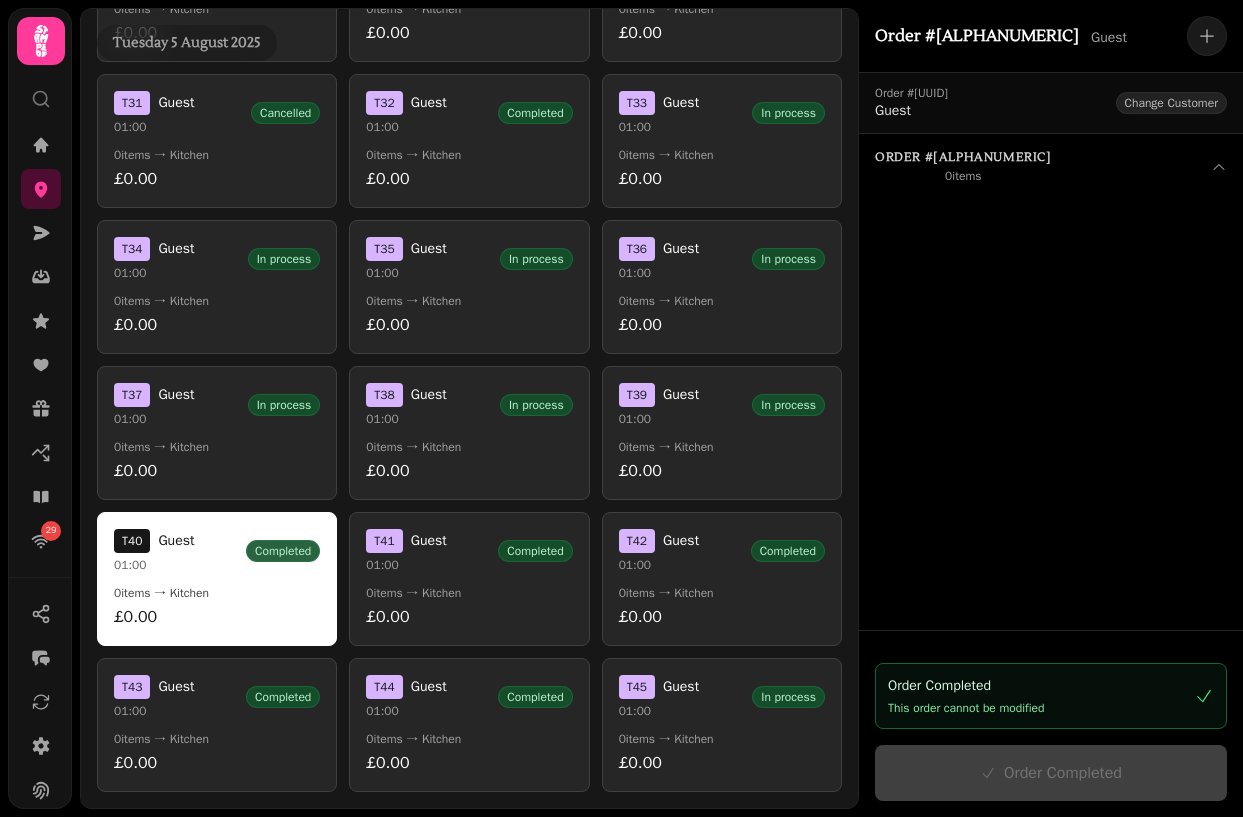 click on "£0.00" at bounding box center [217, 471] 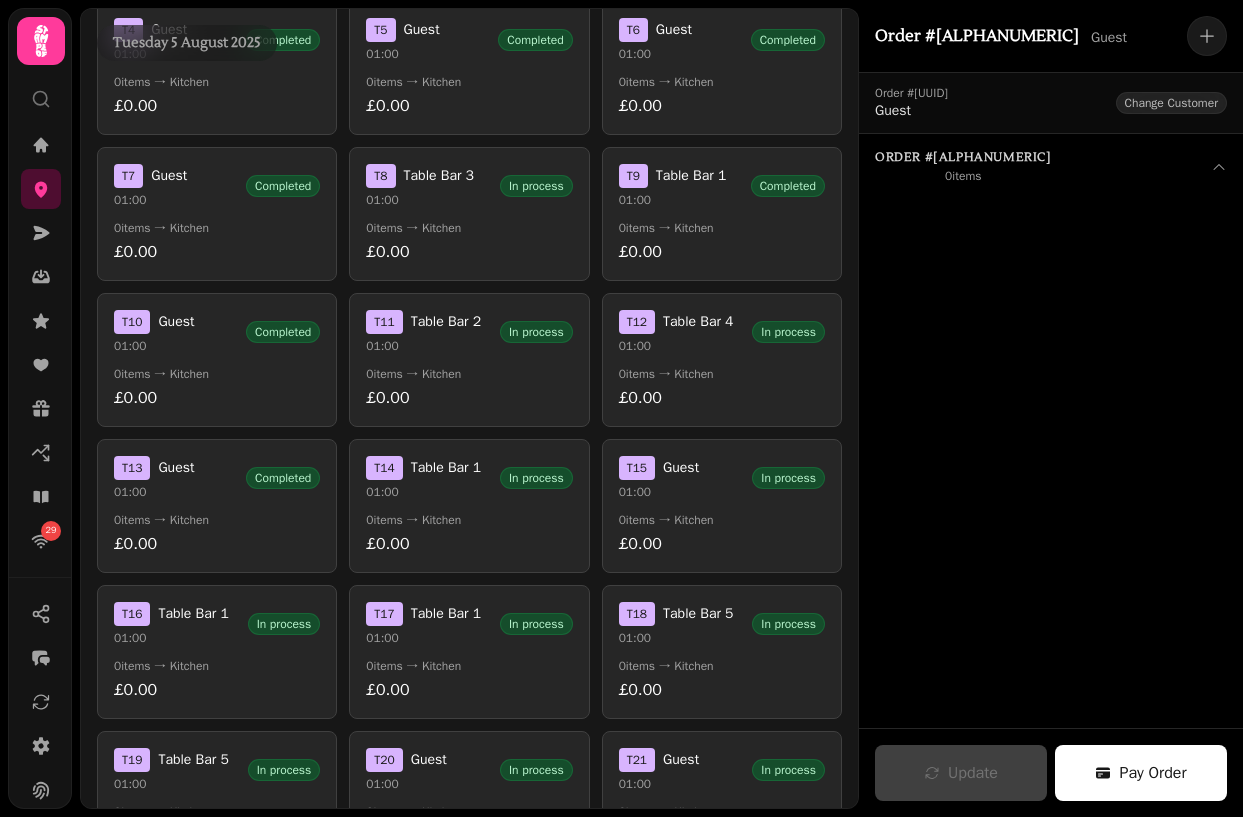 scroll, scrollTop: 0, scrollLeft: 0, axis: both 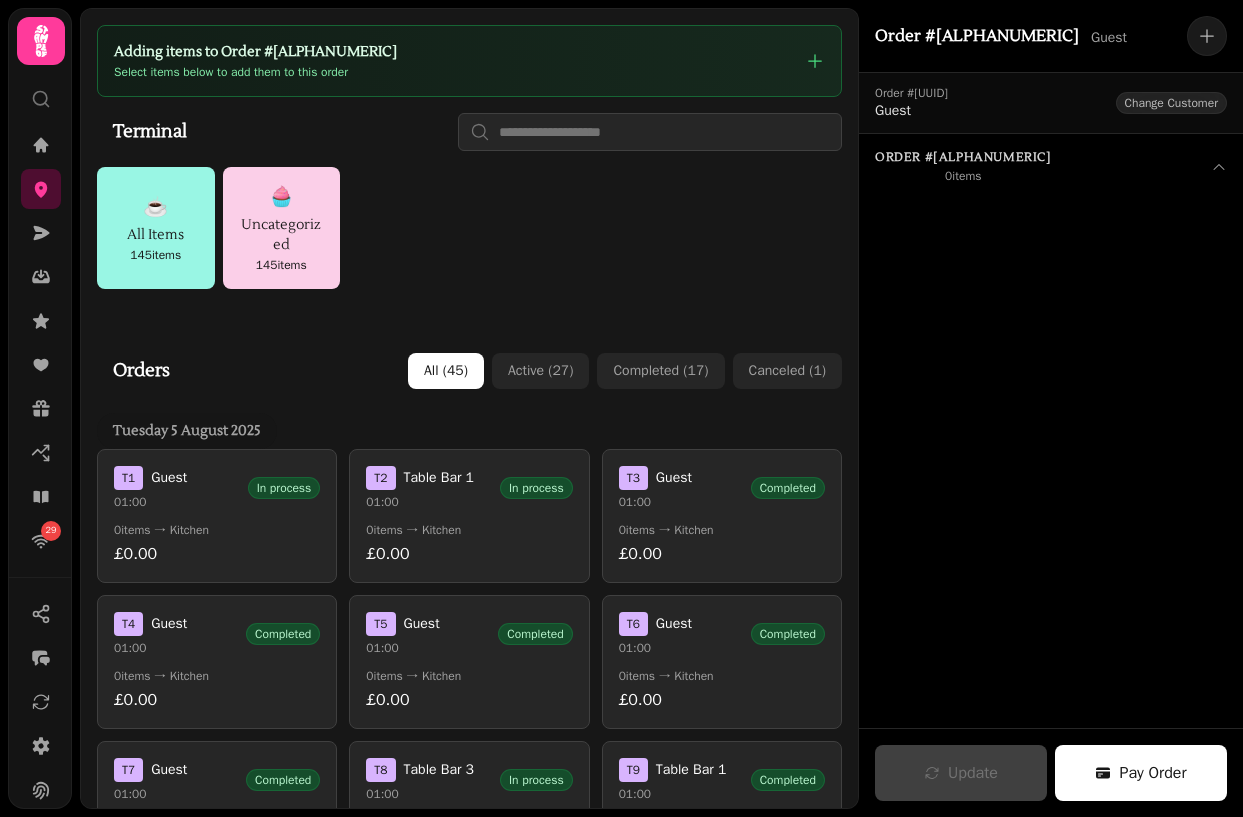 click on "£0.00" at bounding box center [217, 554] 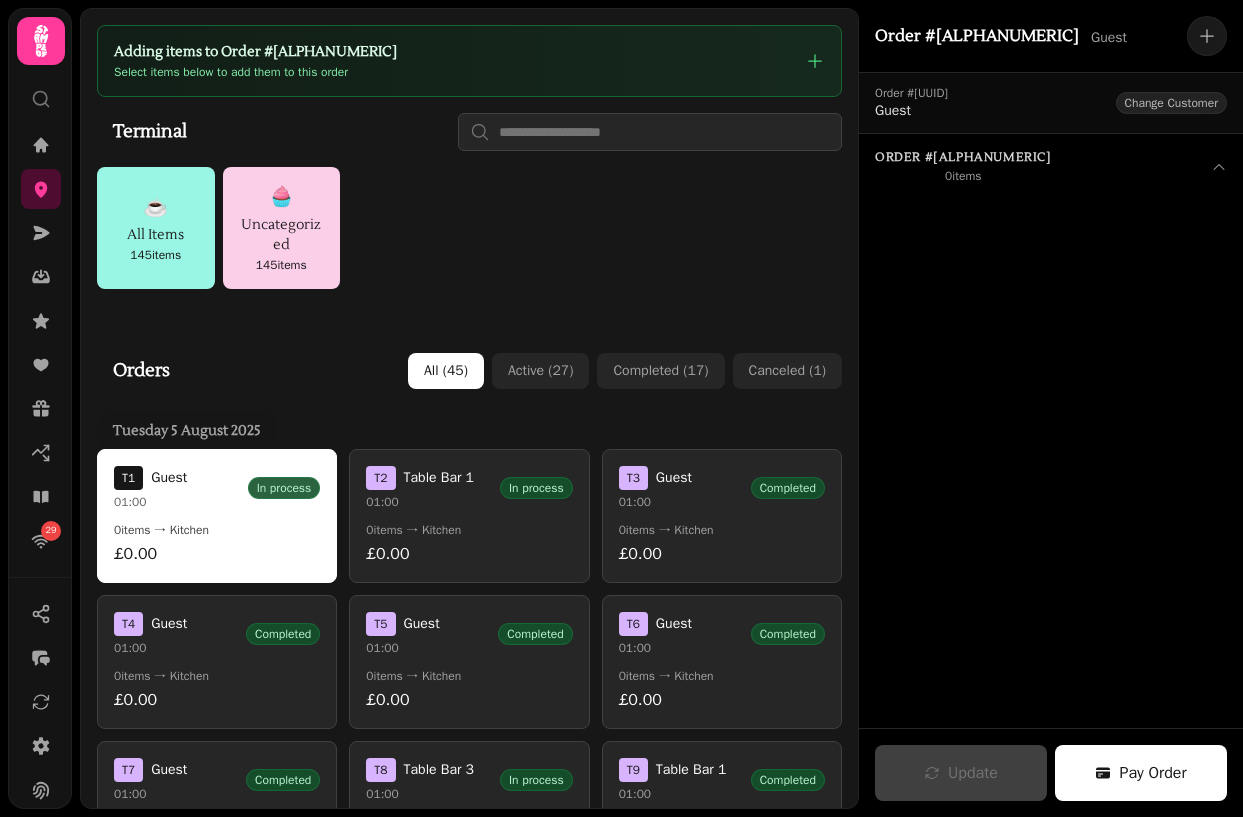 click on "£0.00" at bounding box center (469, 554) 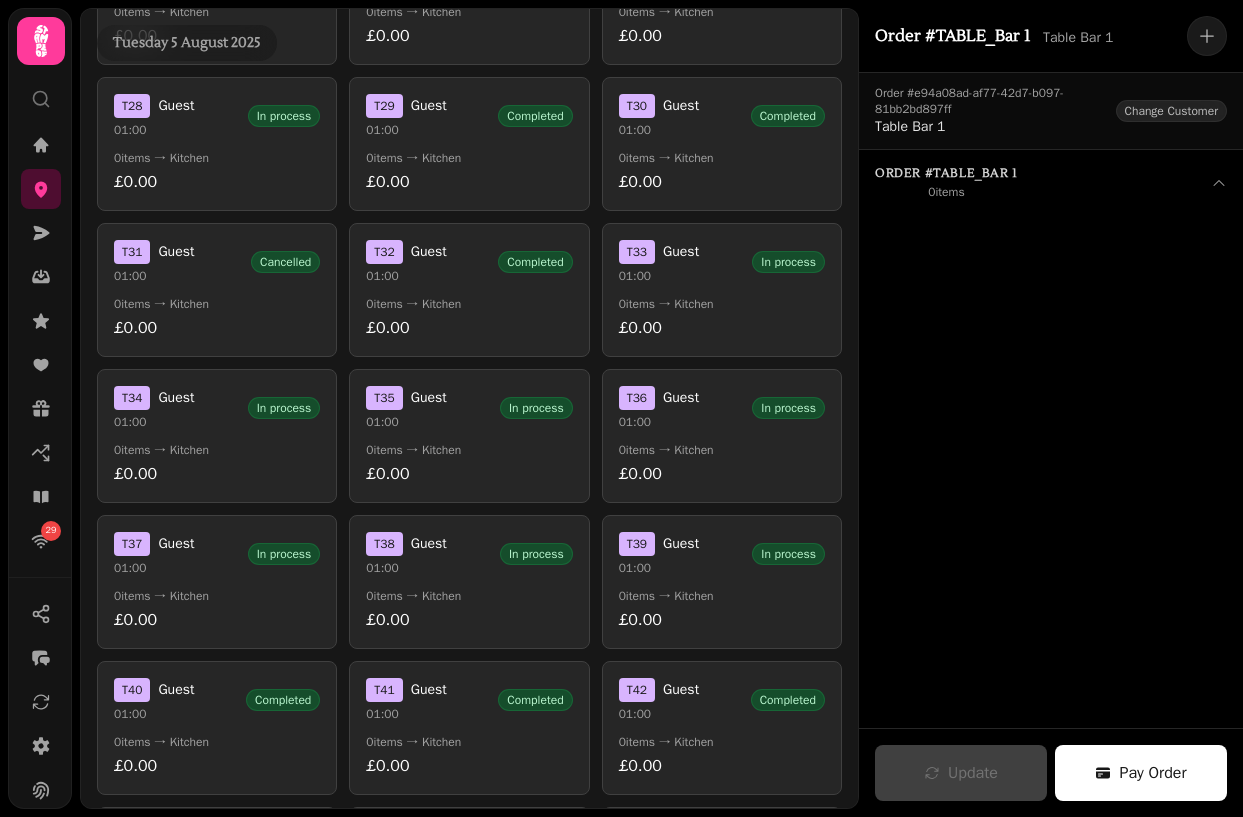 scroll, scrollTop: 1835, scrollLeft: 0, axis: vertical 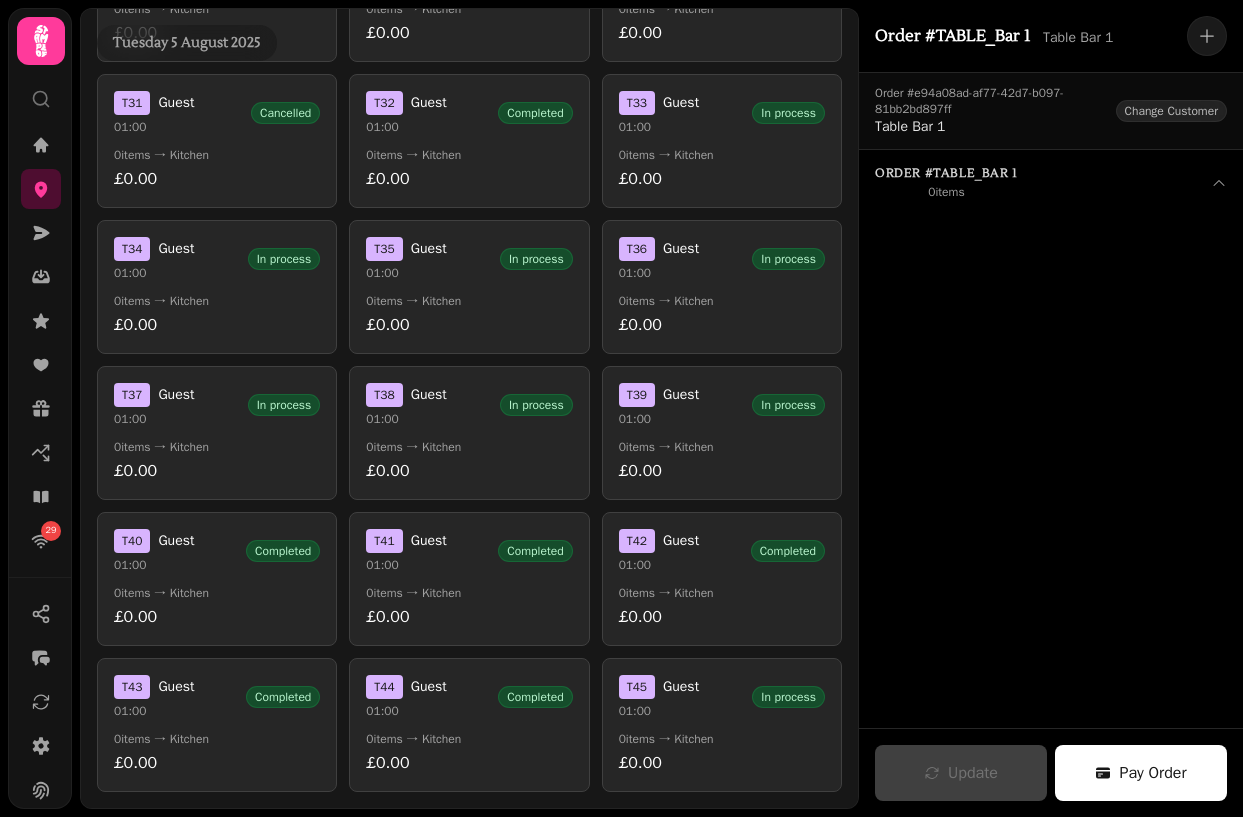 click on "£0.00" at bounding box center [217, 617] 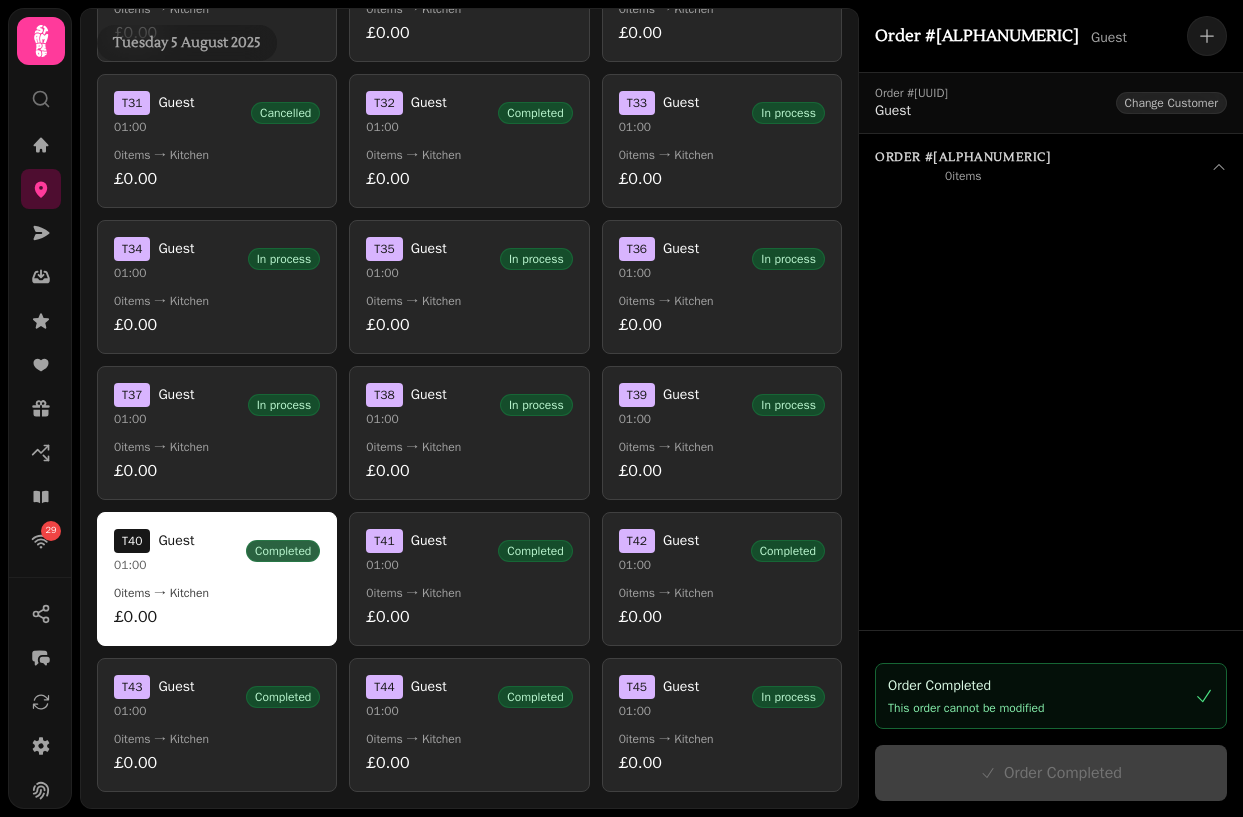 click on "T 37 Guest 01:00 In process 0  items → Kitchen £0.00" at bounding box center [217, 433] 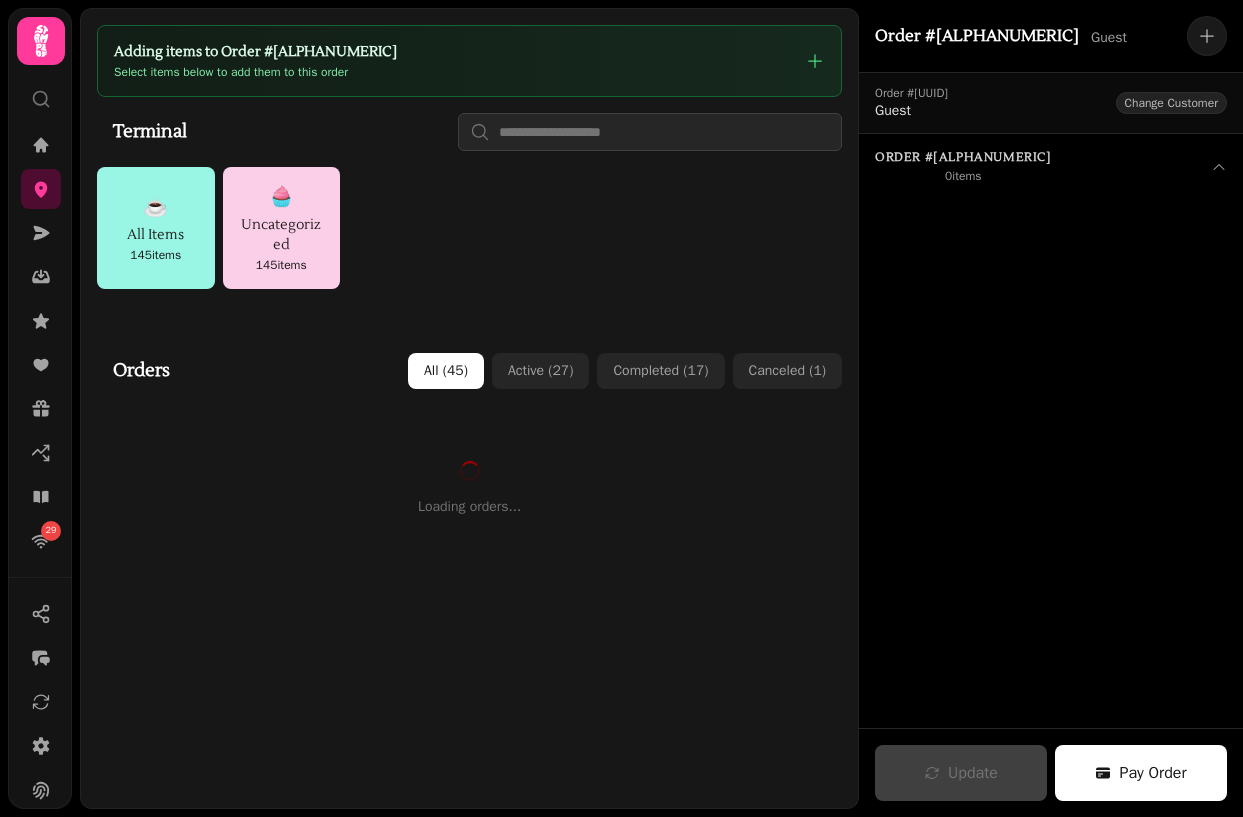 scroll, scrollTop: 0, scrollLeft: 0, axis: both 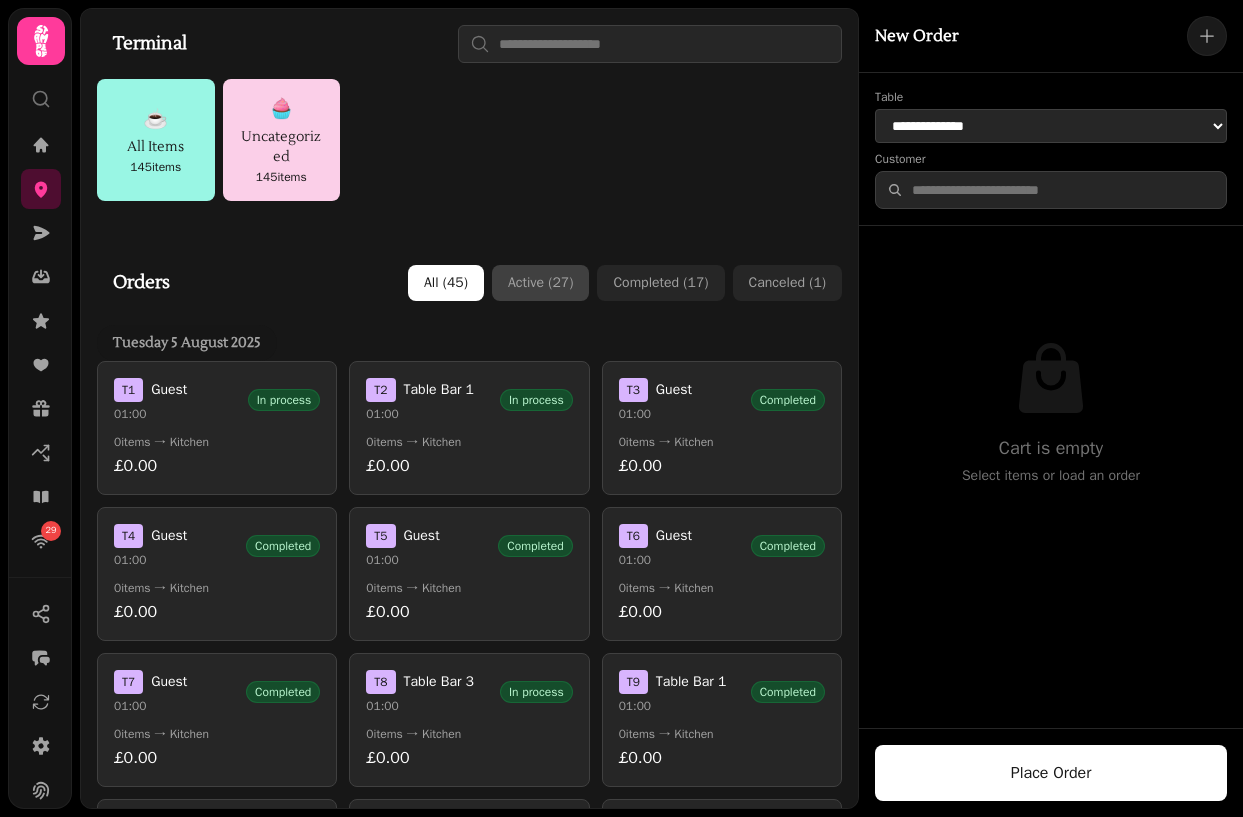 click on "Active ( 27 )" at bounding box center [540, 283] 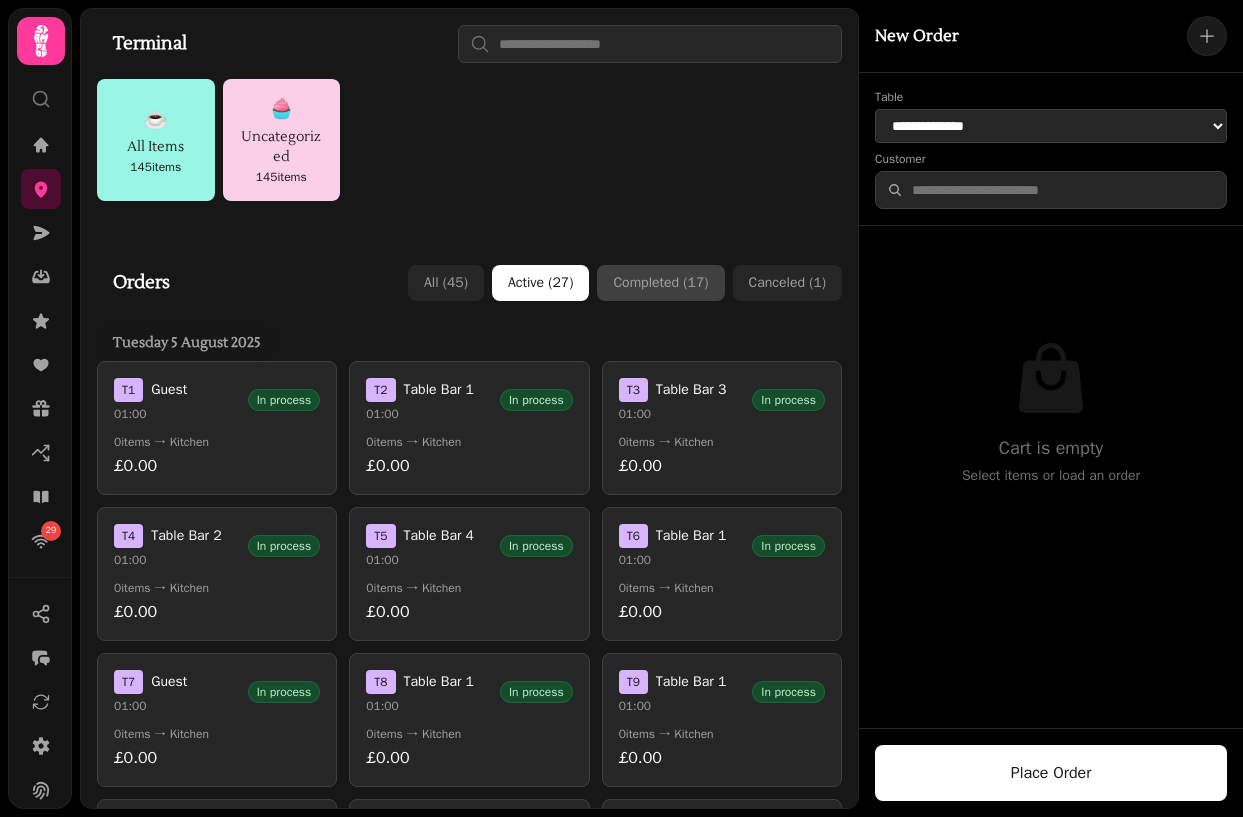 click on "Completed ( 17 )" at bounding box center [660, 283] 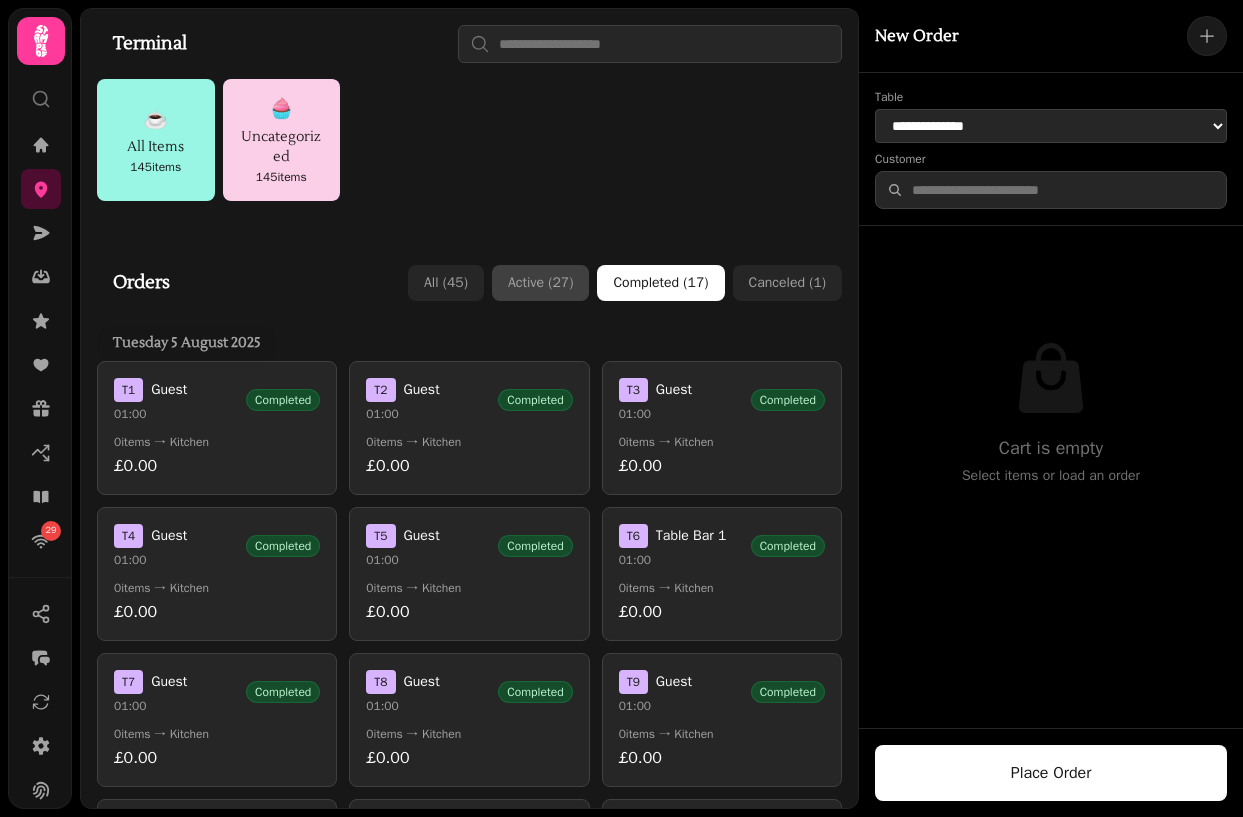 click on "Active ( 27 )" at bounding box center (540, 283) 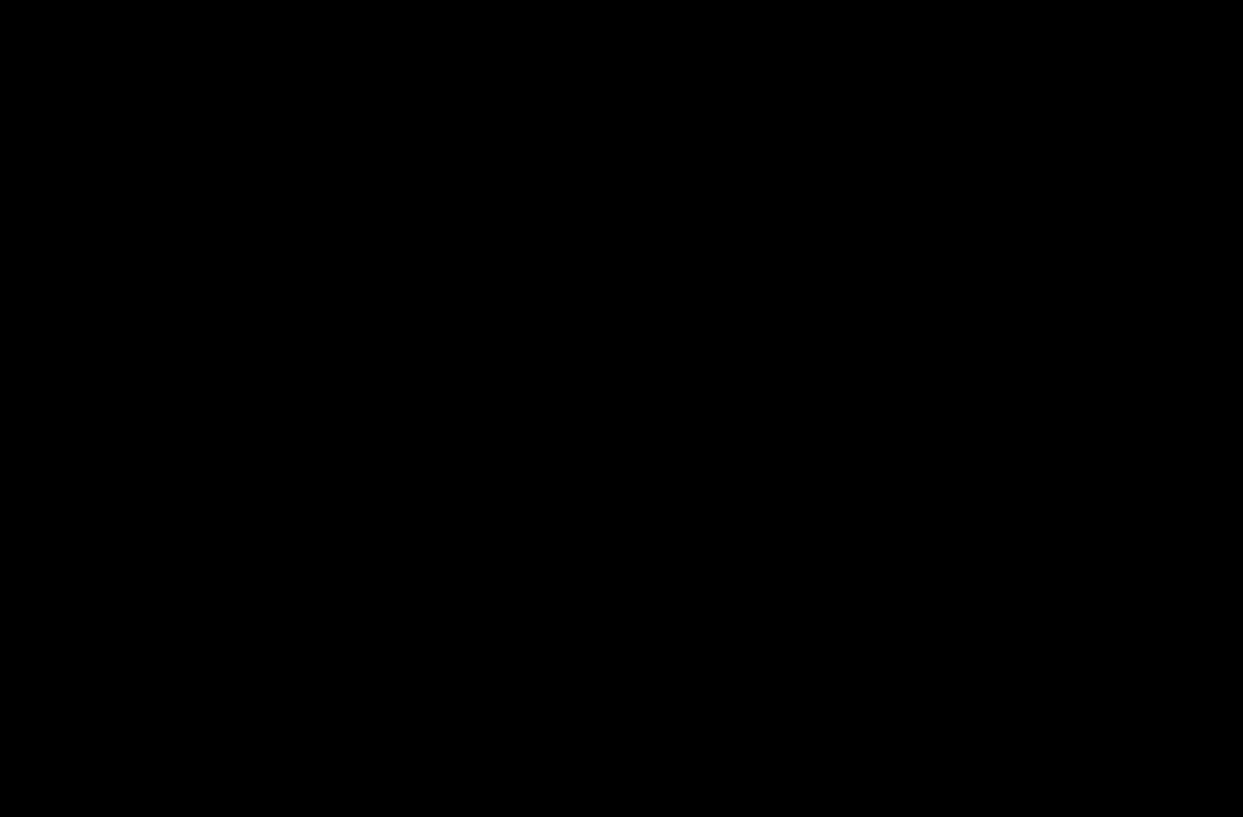 scroll, scrollTop: 0, scrollLeft: 0, axis: both 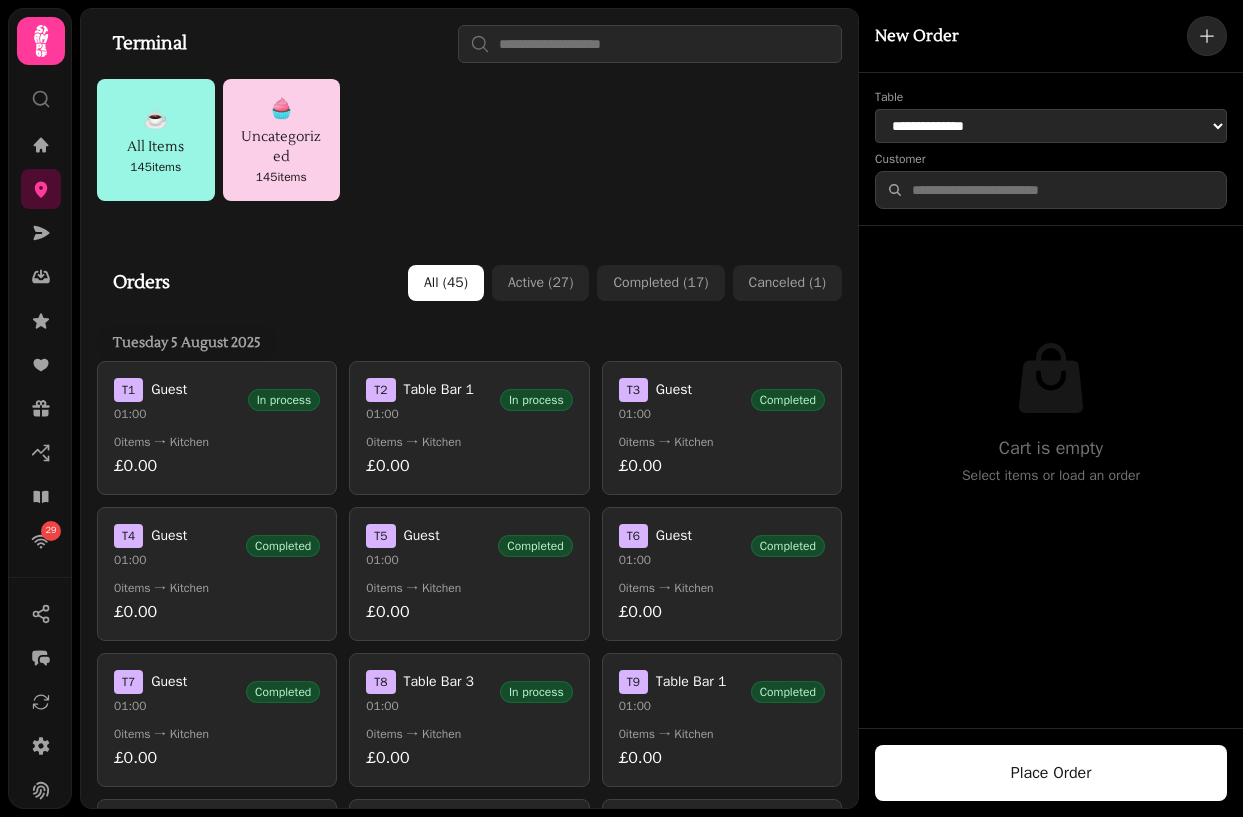 click 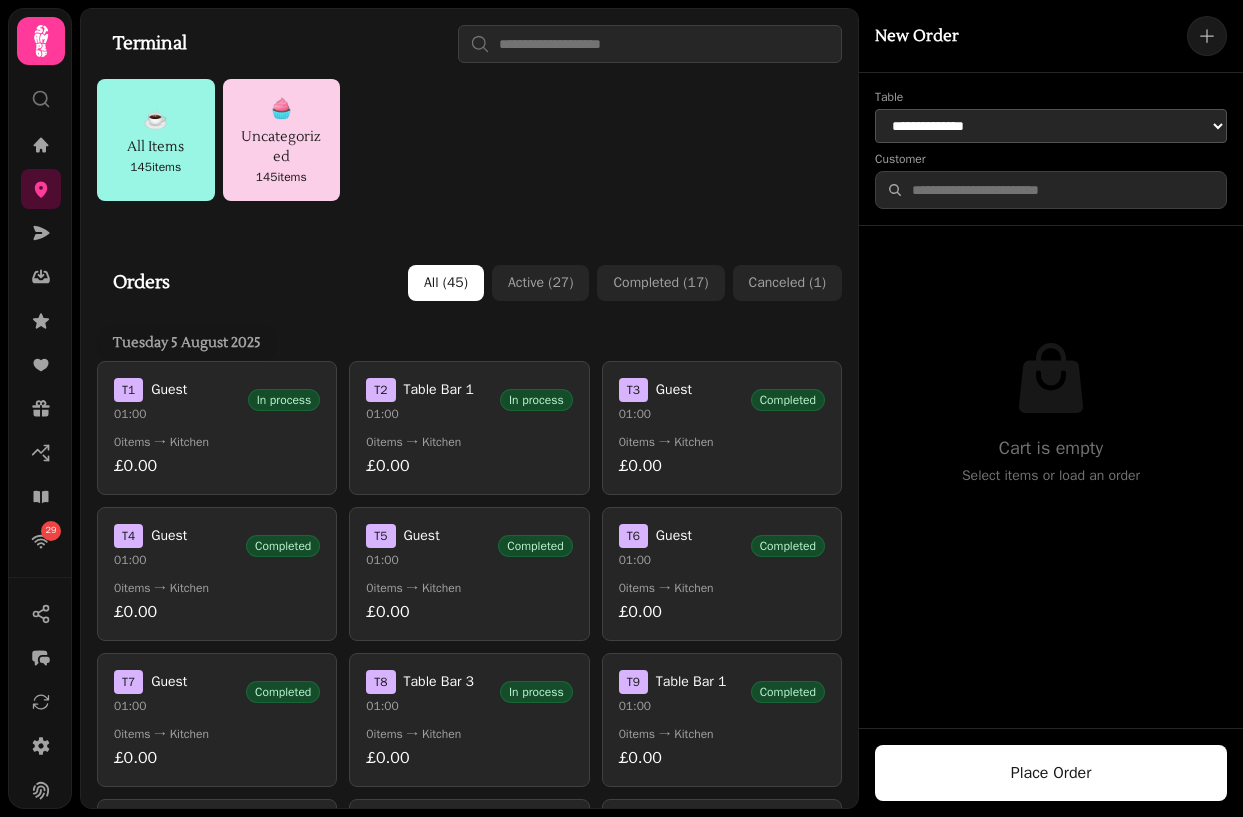 click on "**********" at bounding box center [1051, 126] 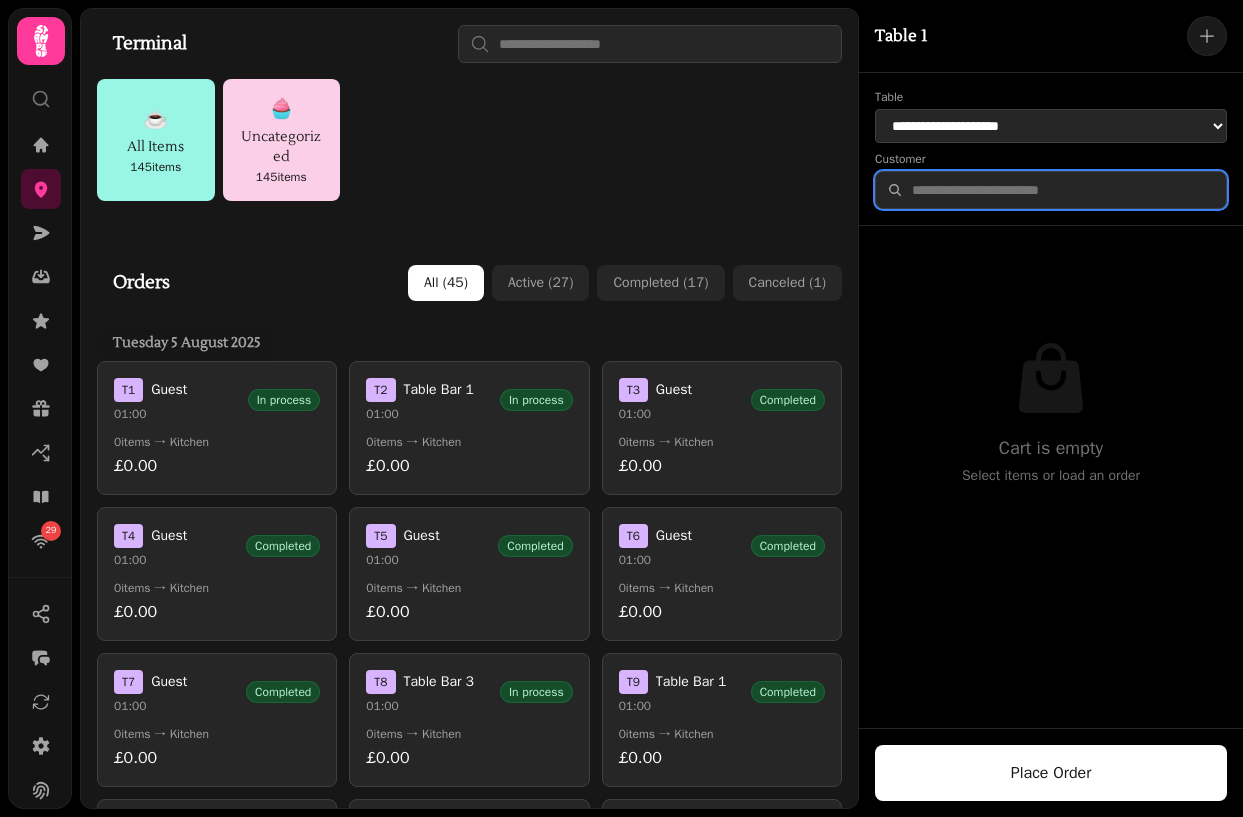 click at bounding box center (1051, 190) 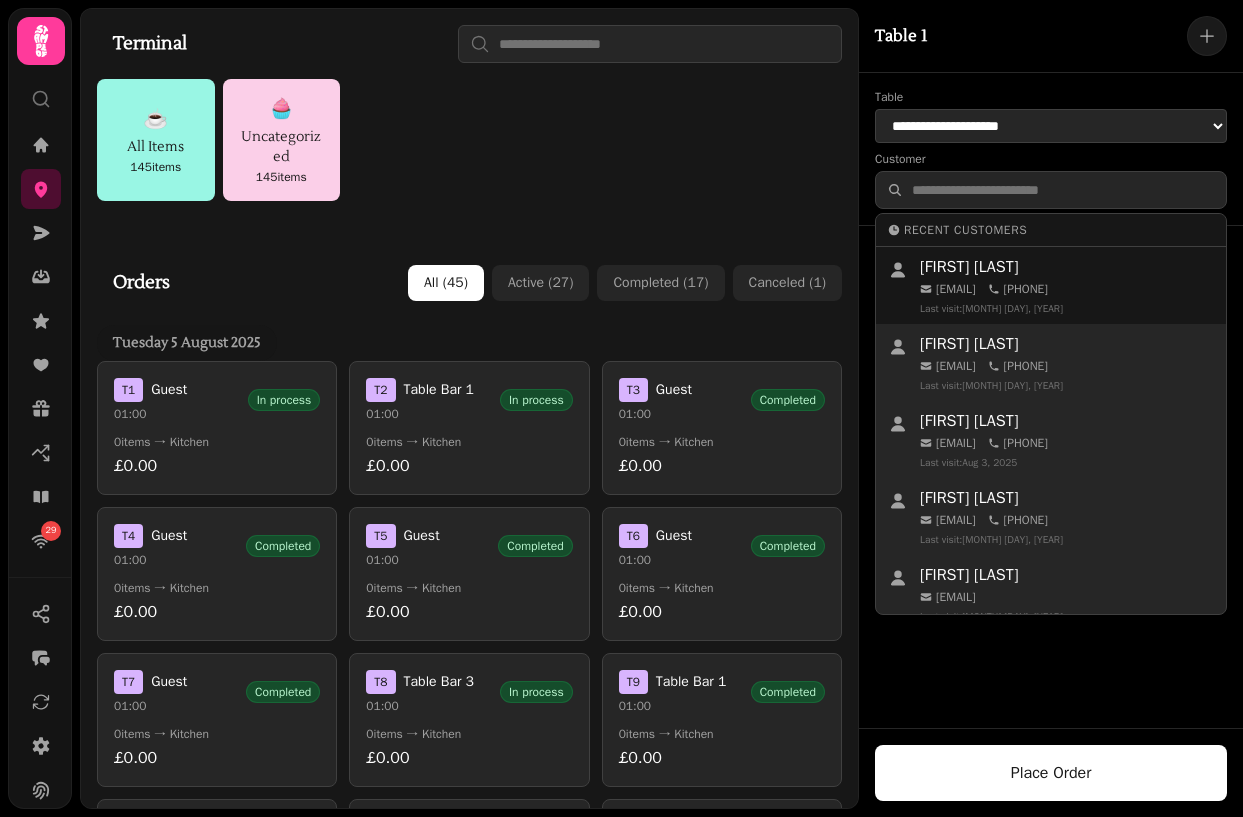 click on "patrickclover@gmail.com" at bounding box center (956, 289) 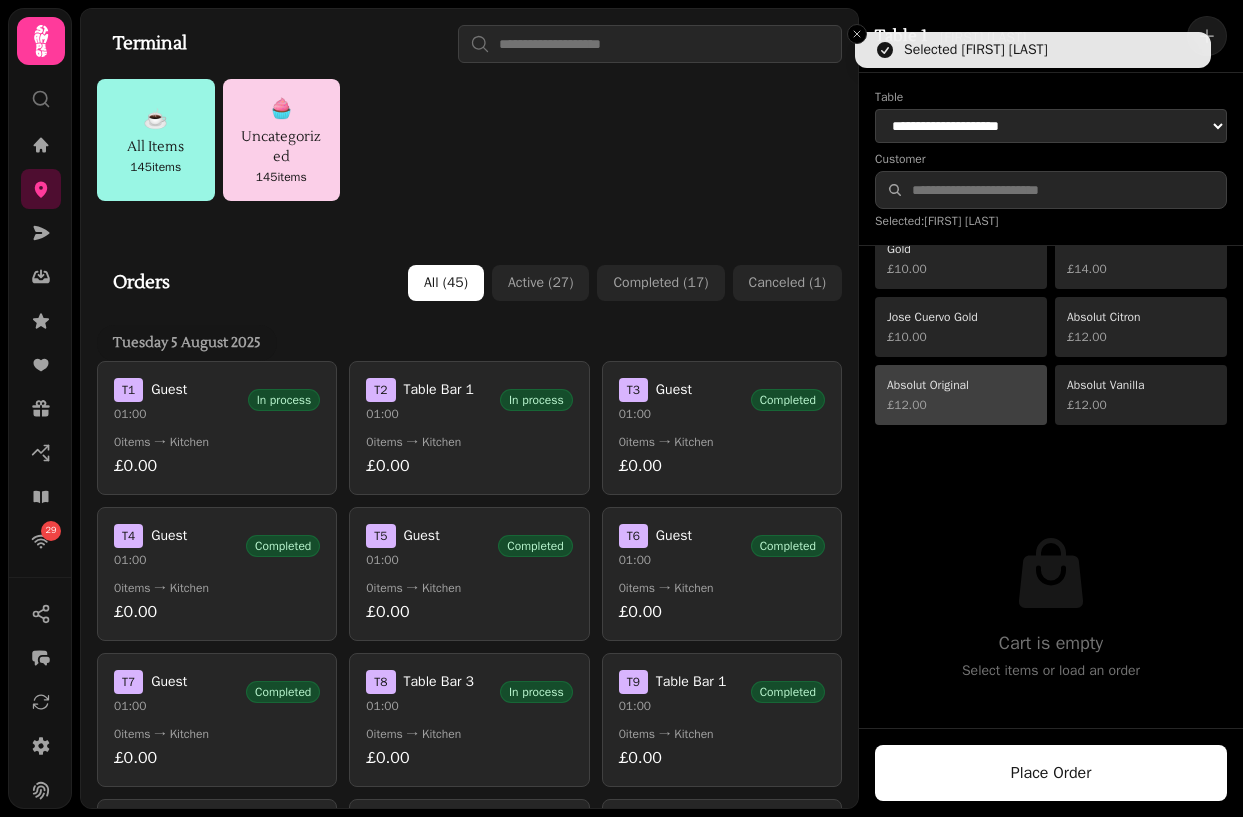 click on "Absolut Original £ 12.00" at bounding box center [961, 395] 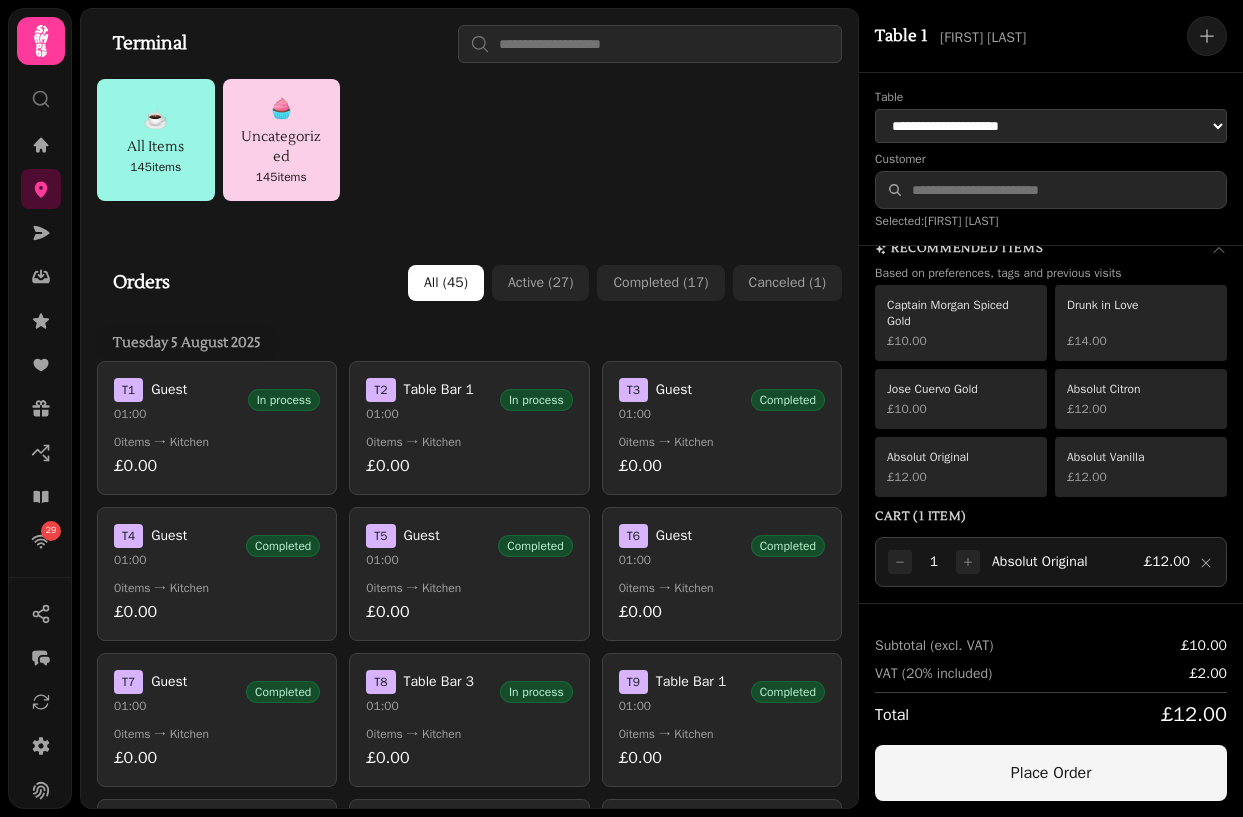 click on "Place Order" at bounding box center (1051, 773) 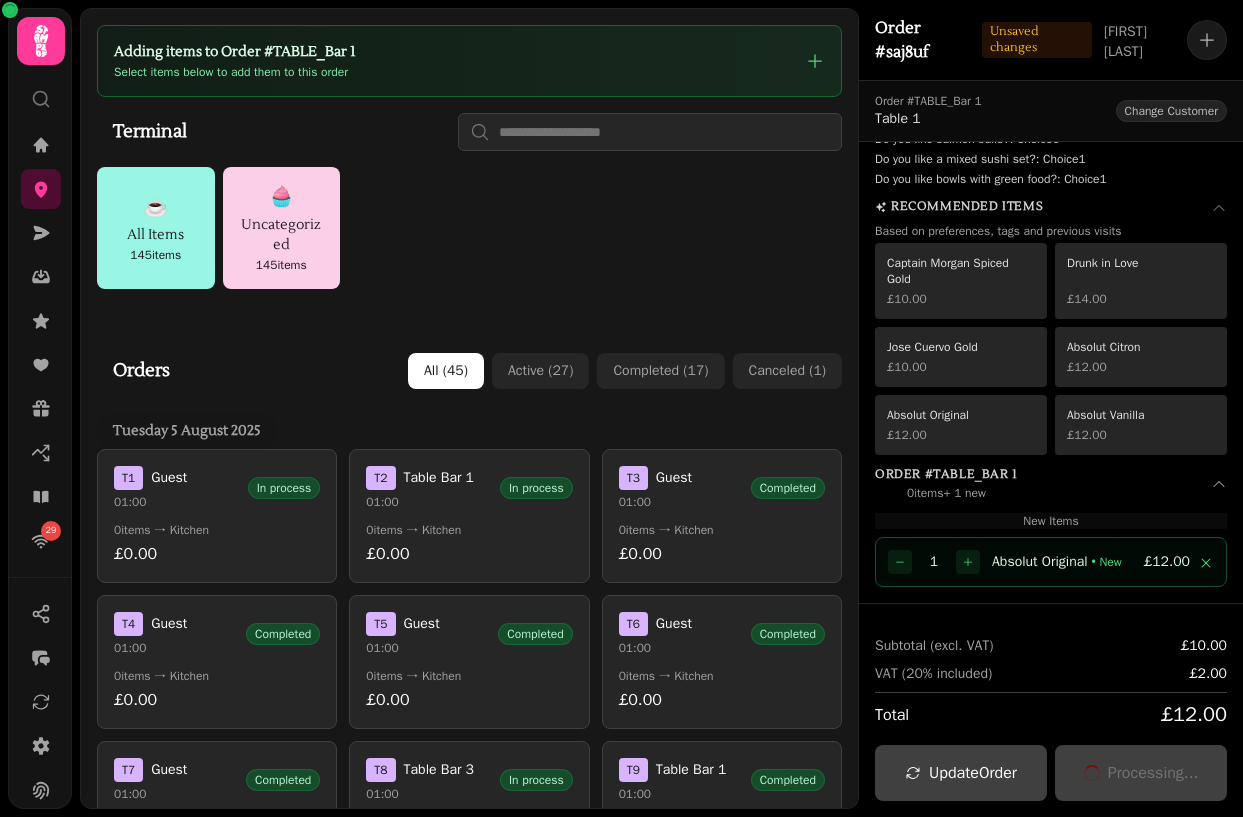 scroll, scrollTop: 178, scrollLeft: 0, axis: vertical 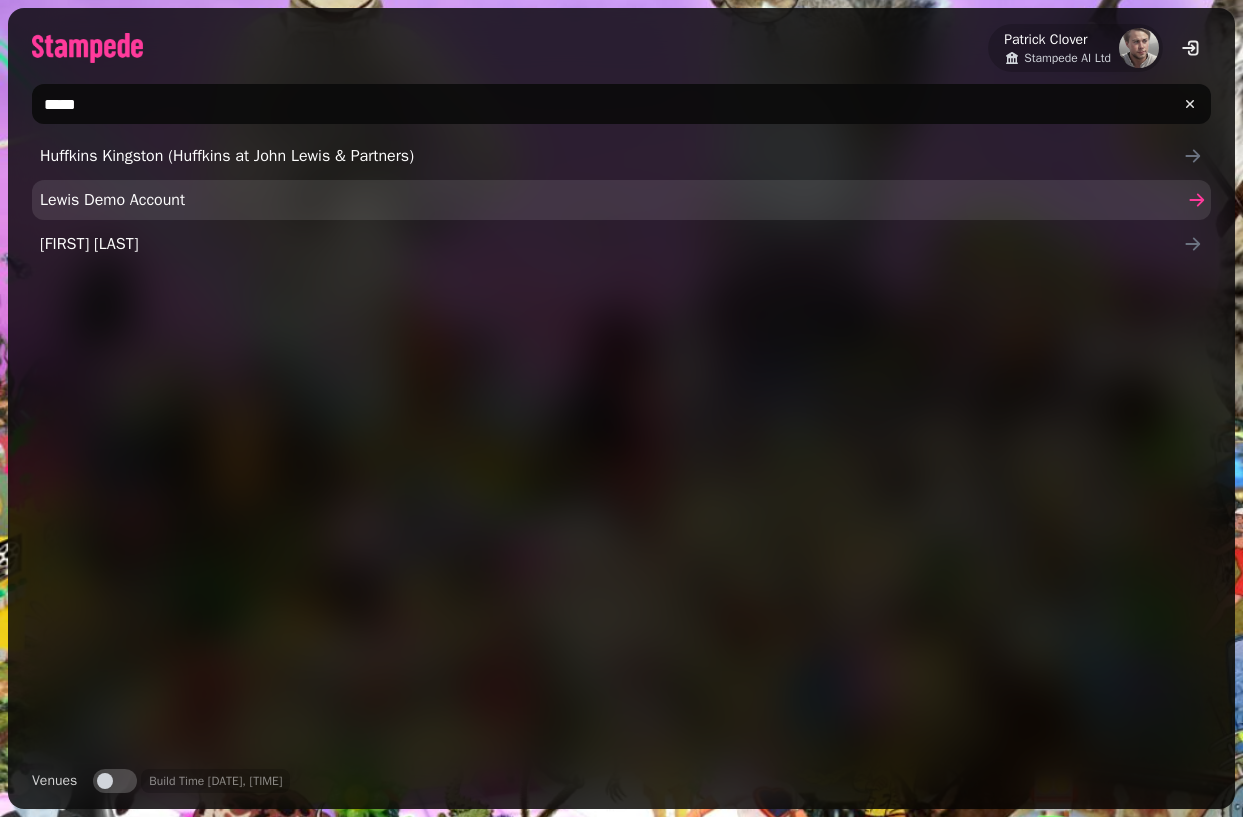 type on "*****" 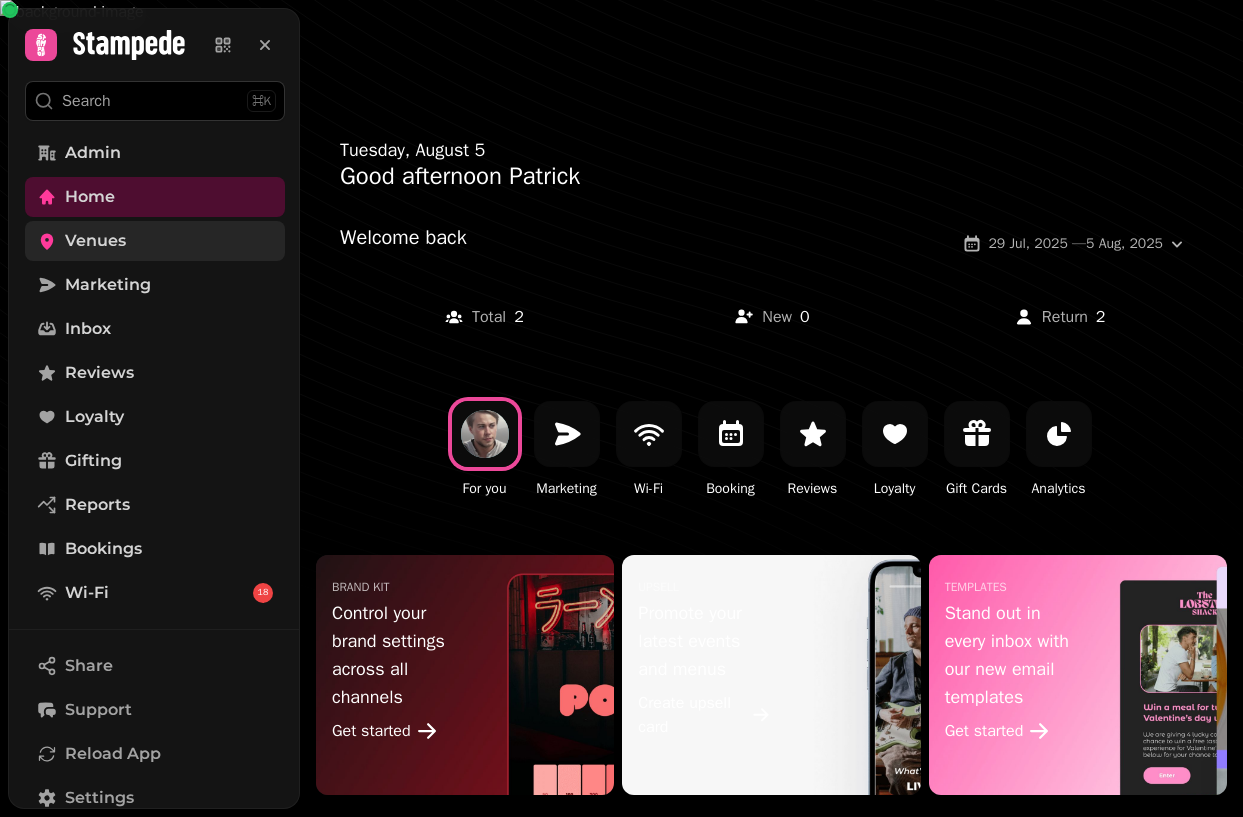 click on "Venues" at bounding box center [95, 241] 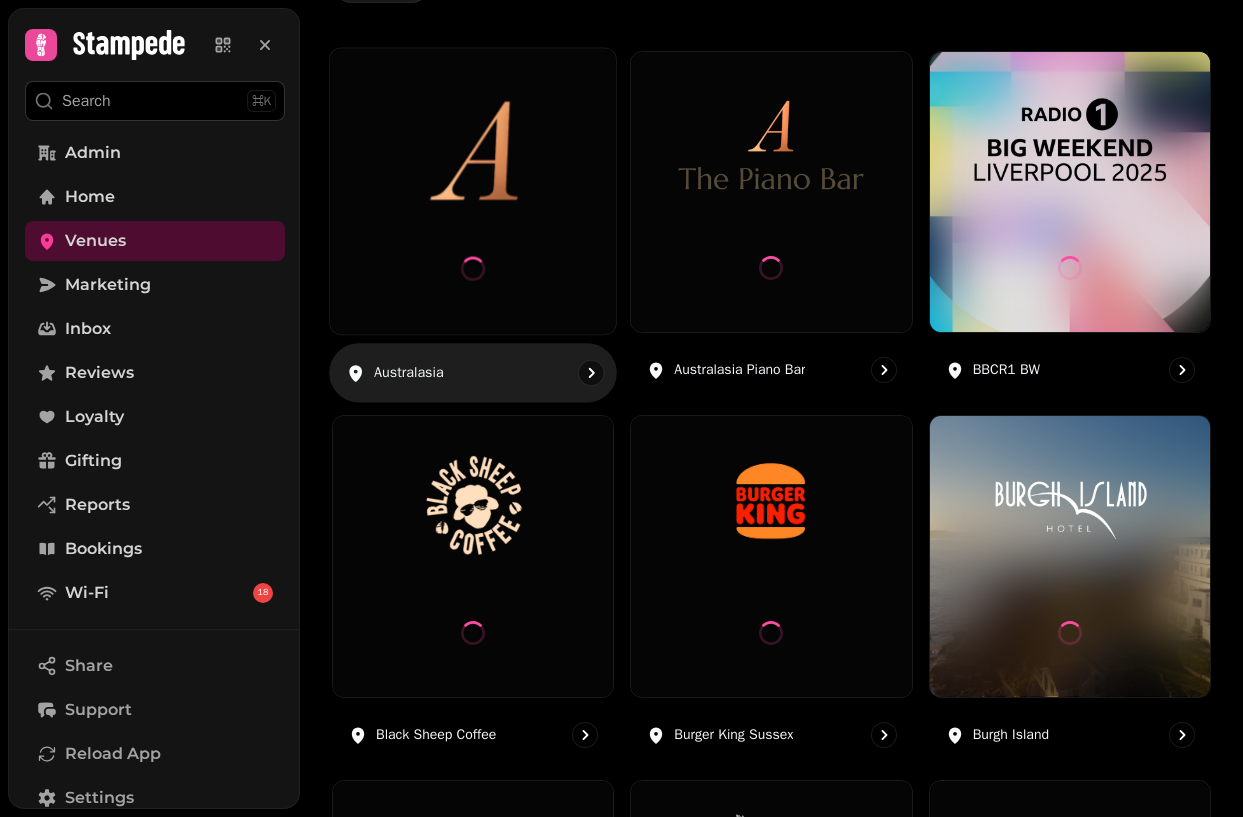 scroll, scrollTop: 0, scrollLeft: 0, axis: both 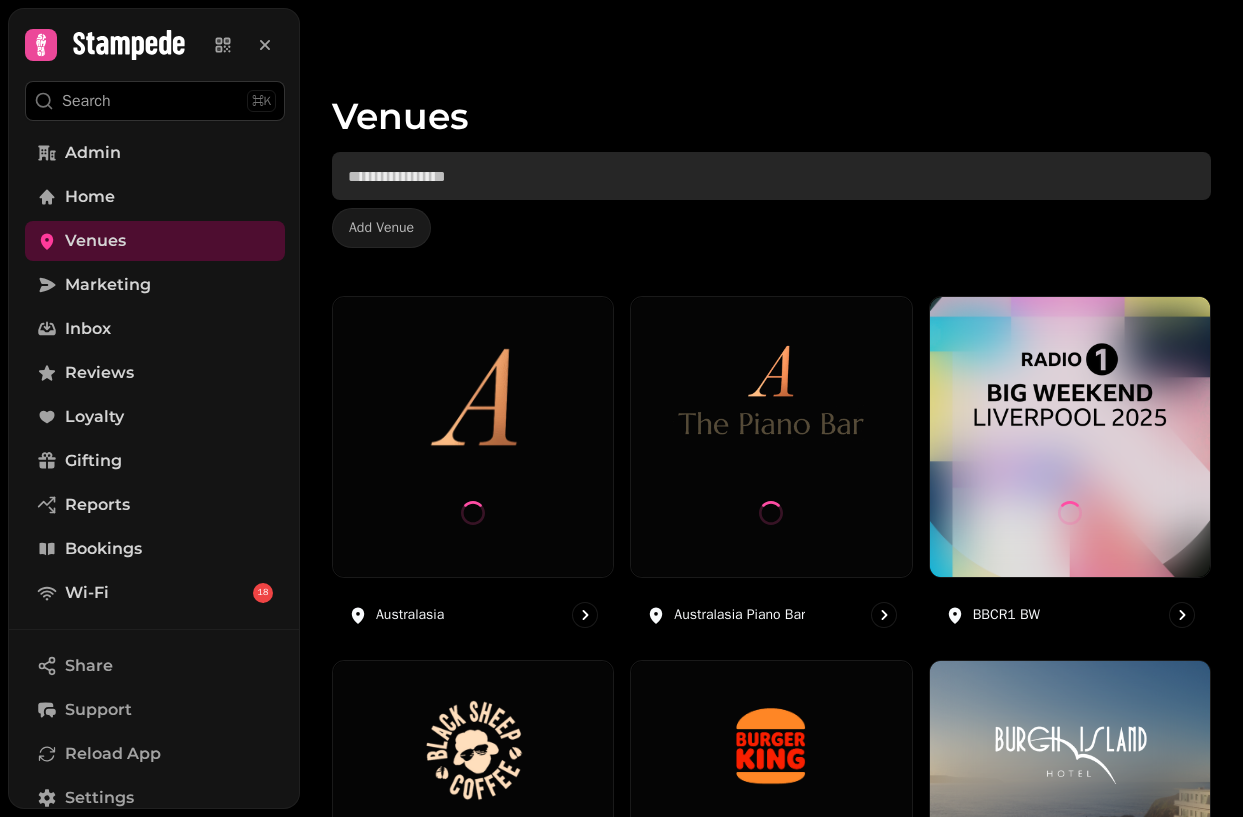 click at bounding box center [771, 176] 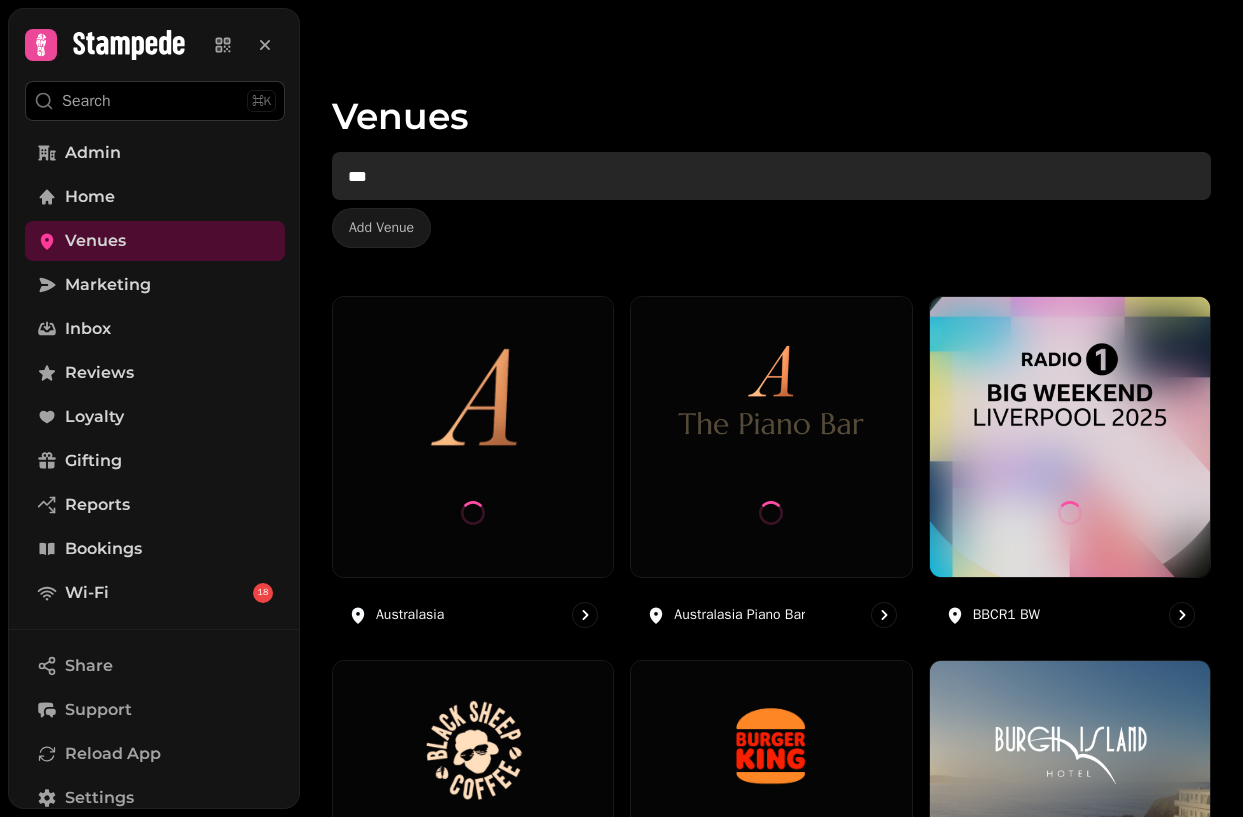 type on "****" 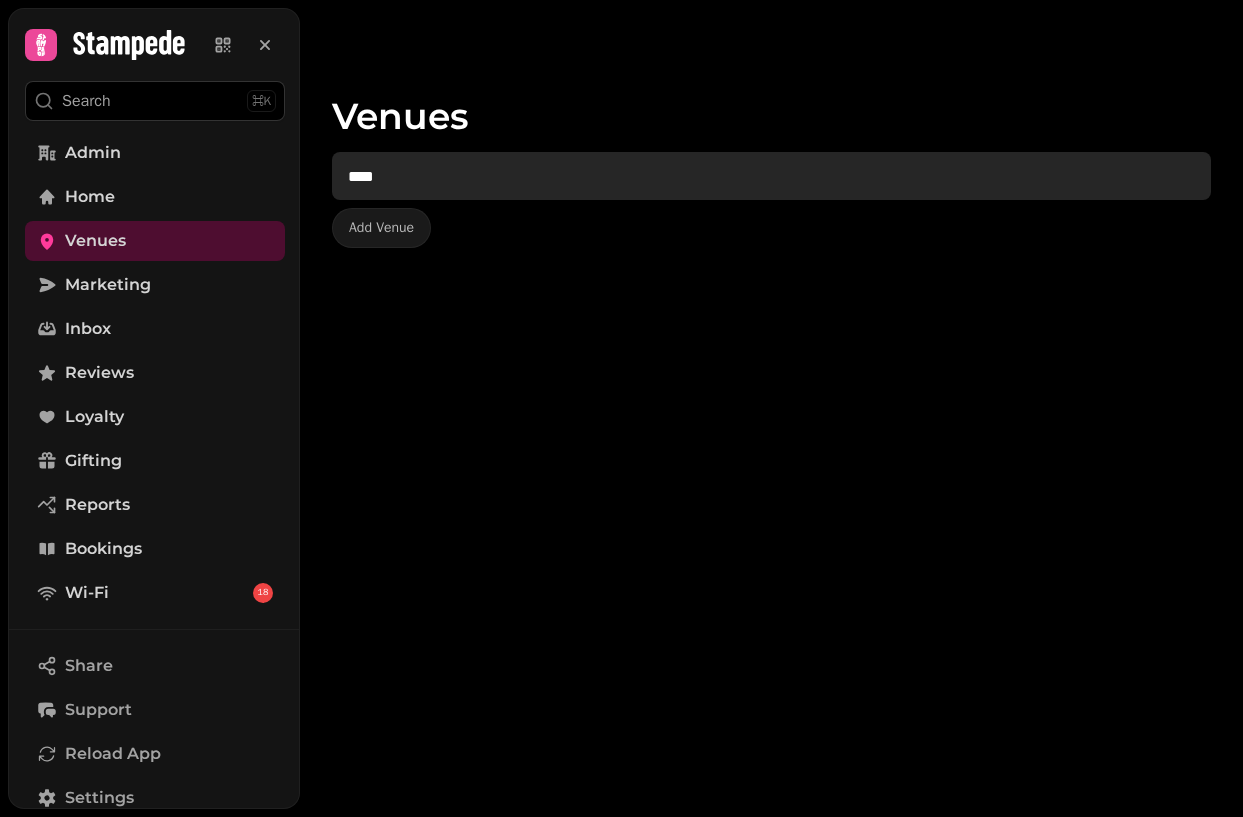 type 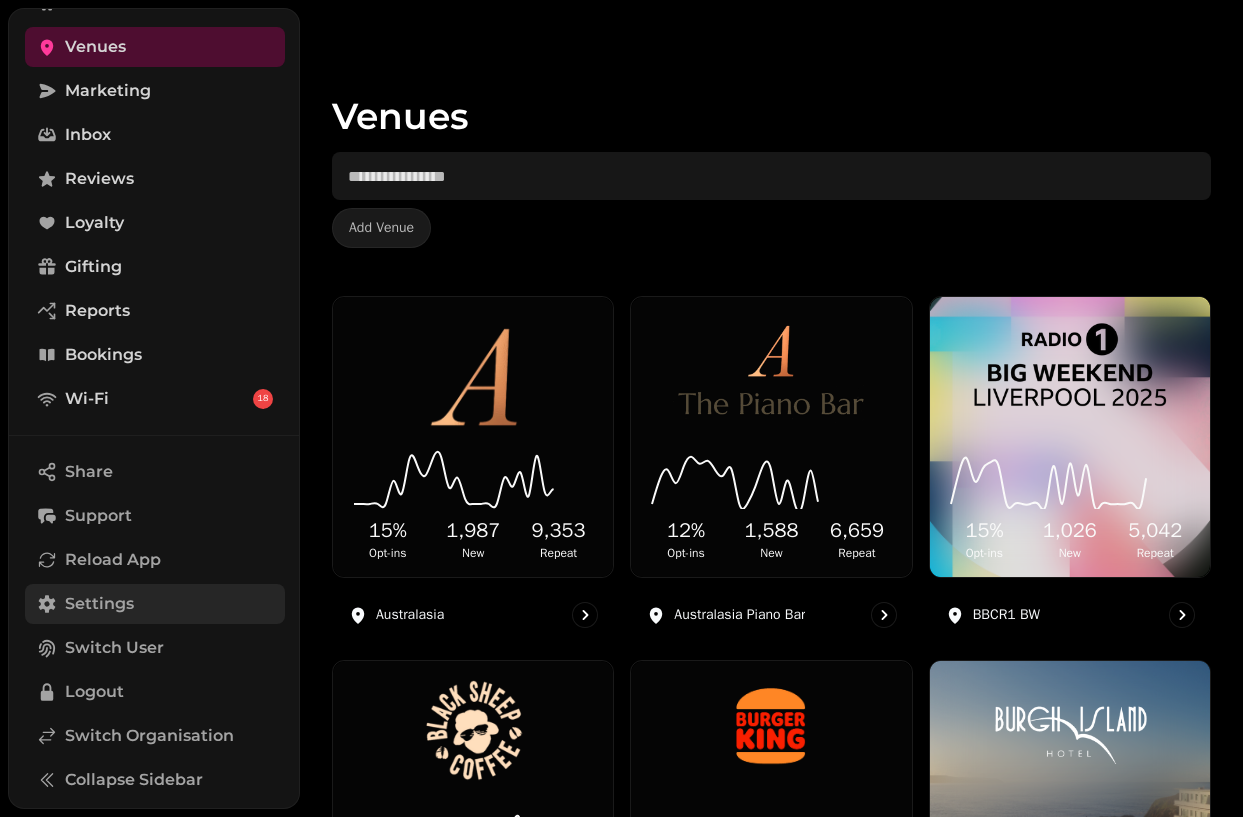 click on "Settings" at bounding box center [99, 604] 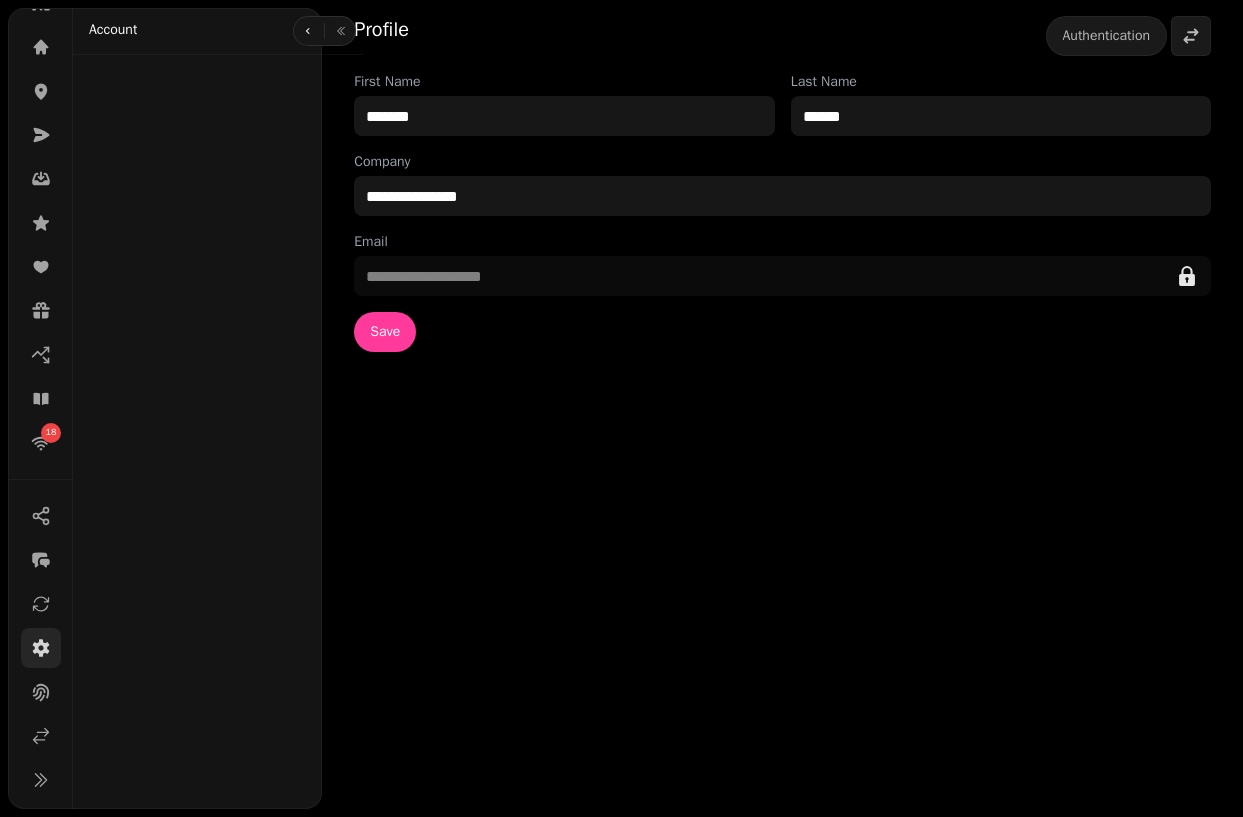 scroll, scrollTop: 142, scrollLeft: 0, axis: vertical 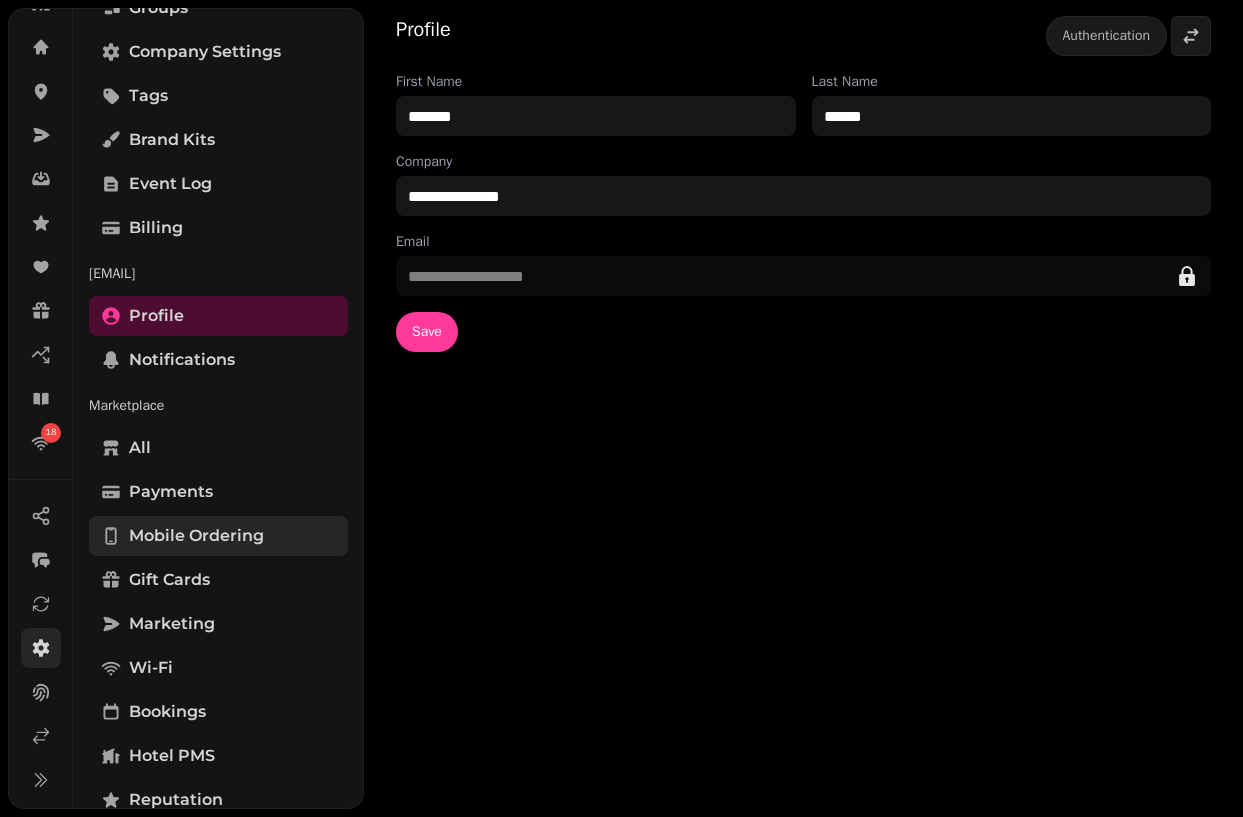 click on "Mobile ordering" at bounding box center (196, 536) 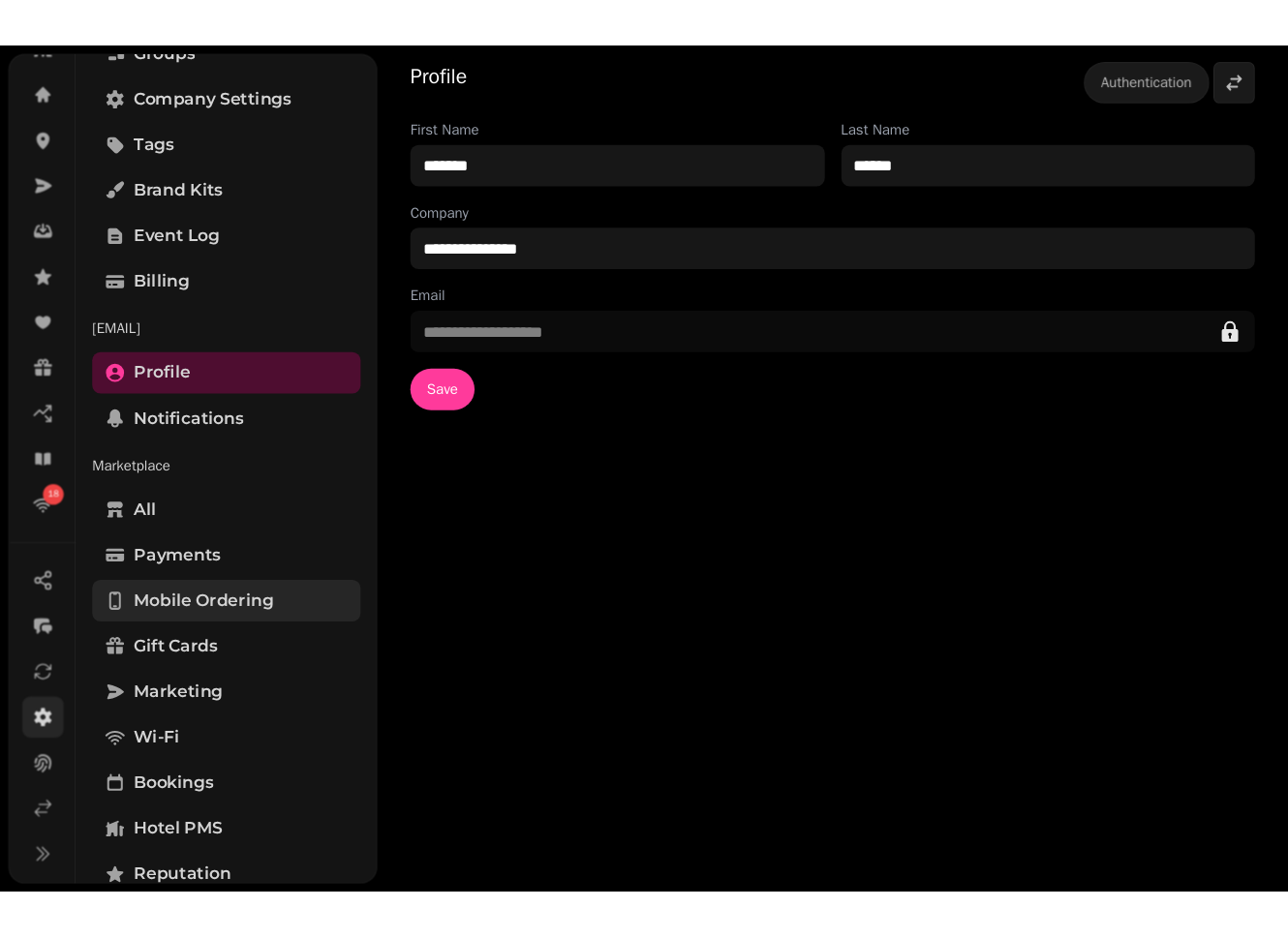 scroll, scrollTop: 197, scrollLeft: 0, axis: vertical 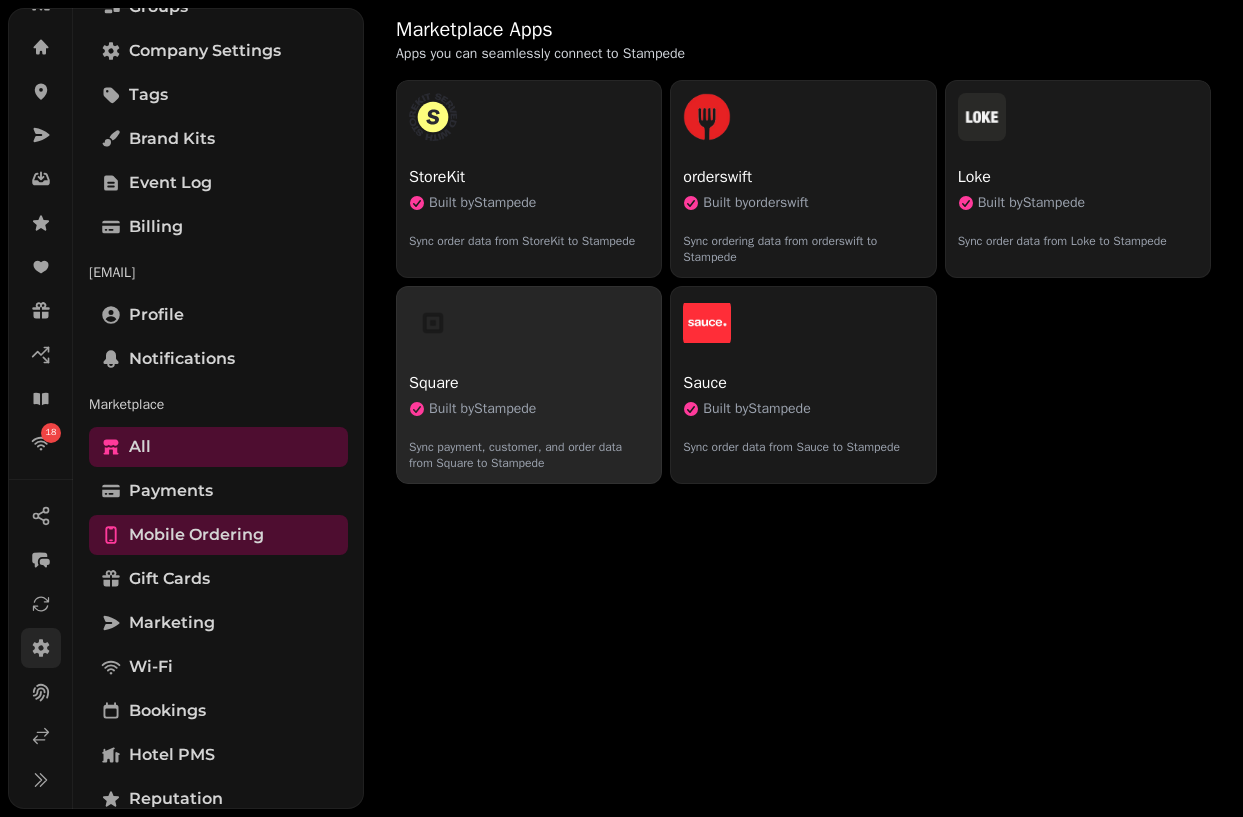 click on "Built by  Stampede" at bounding box center [482, 409] 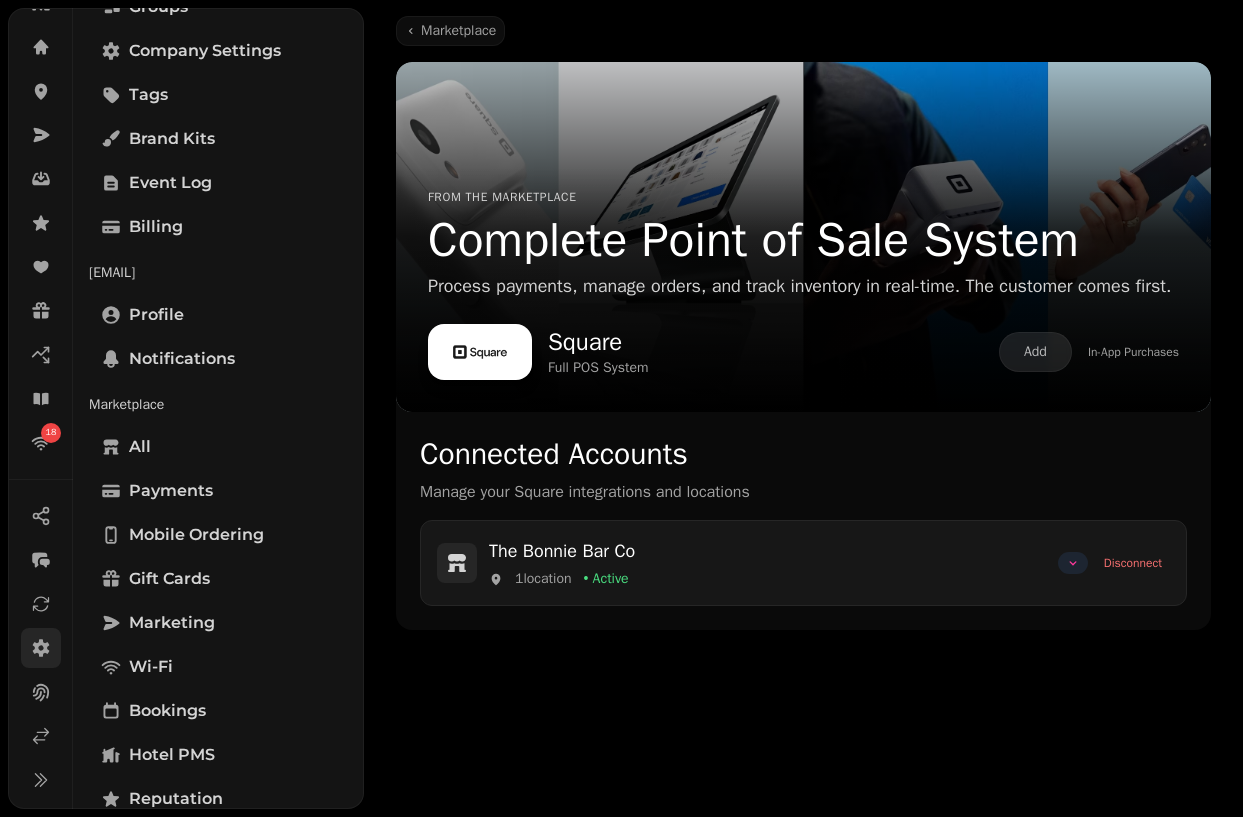 click at bounding box center (1073, 563) 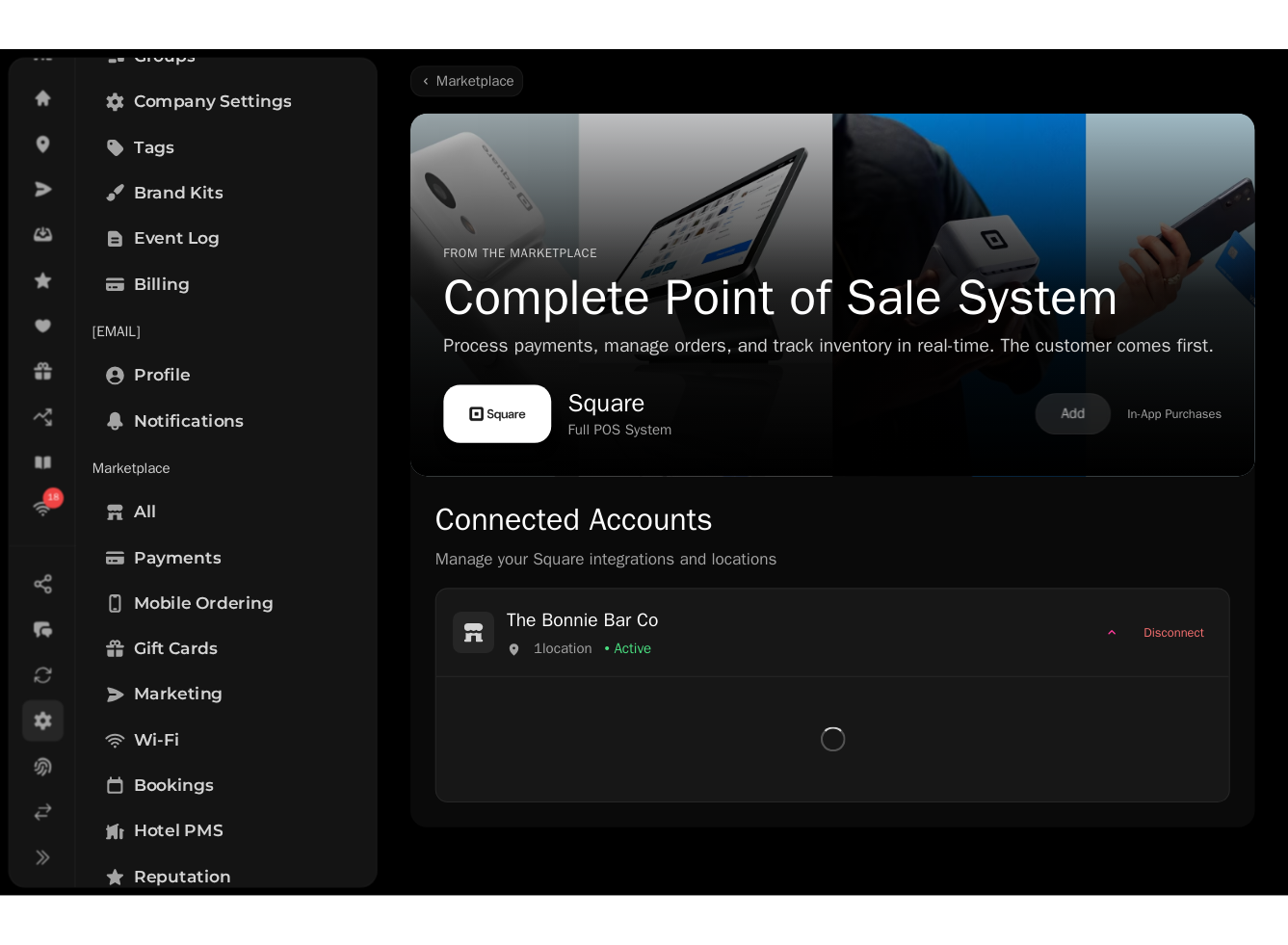 scroll, scrollTop: 0, scrollLeft: 0, axis: both 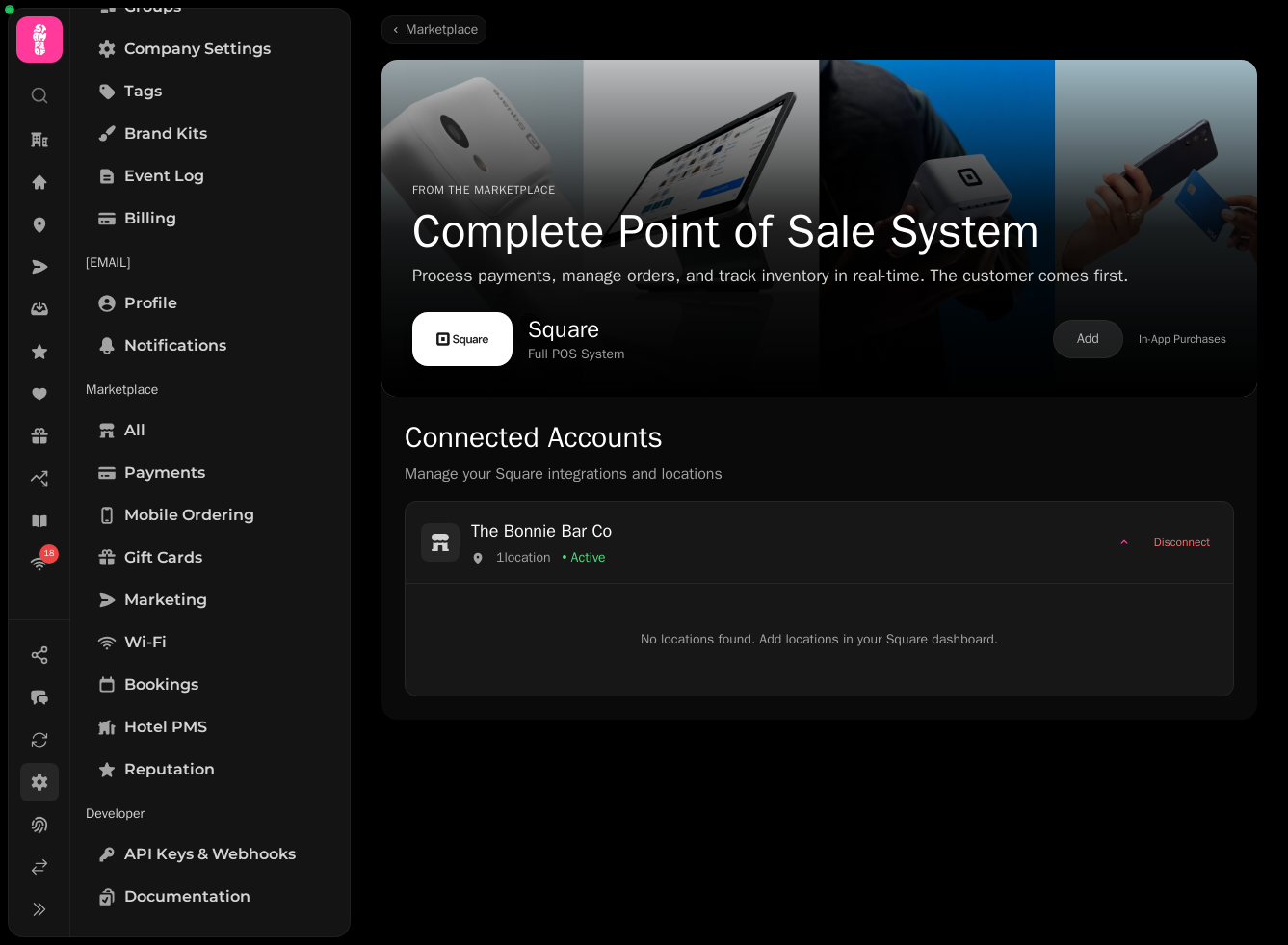 type 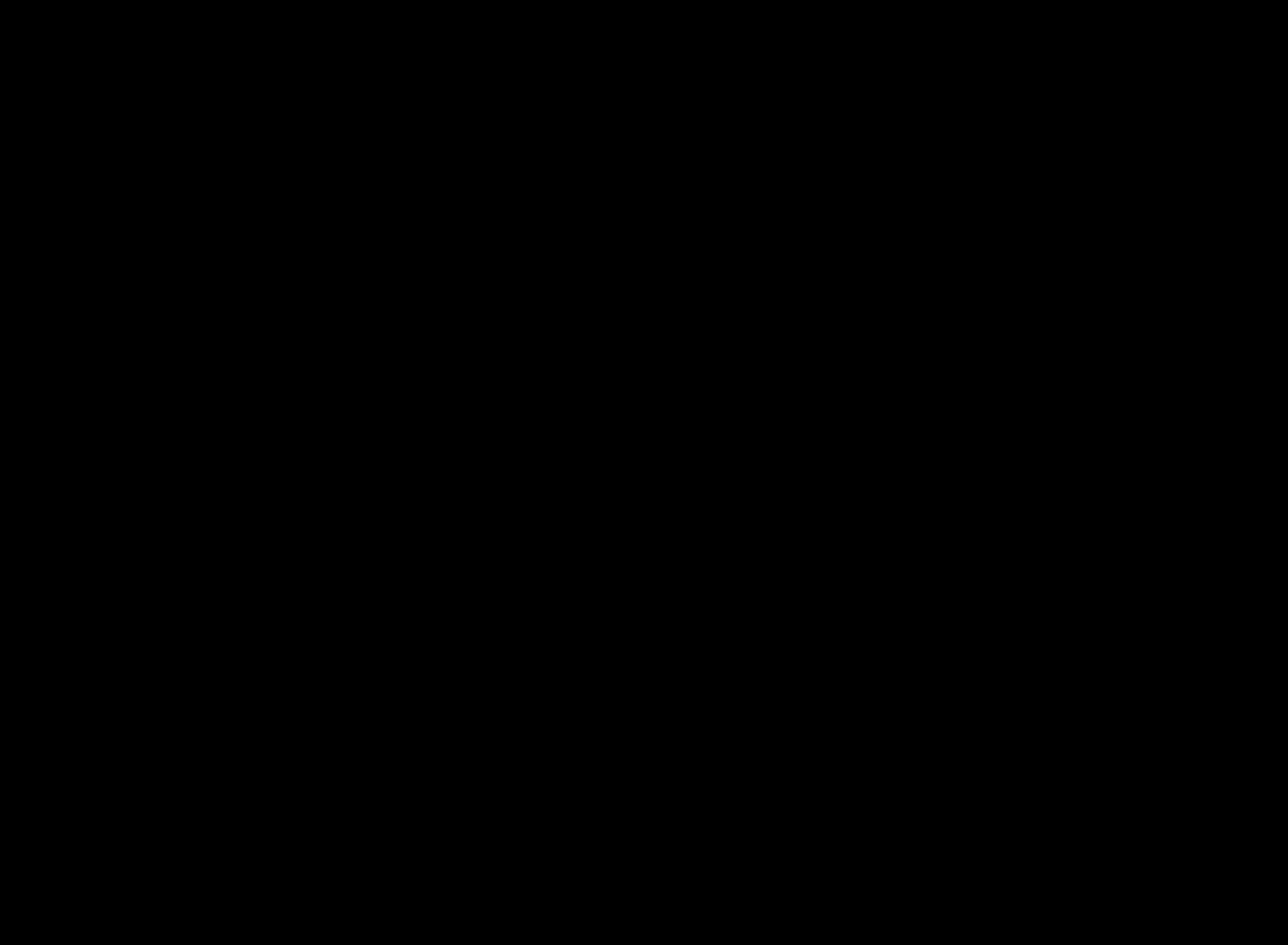 scroll, scrollTop: 0, scrollLeft: 0, axis: both 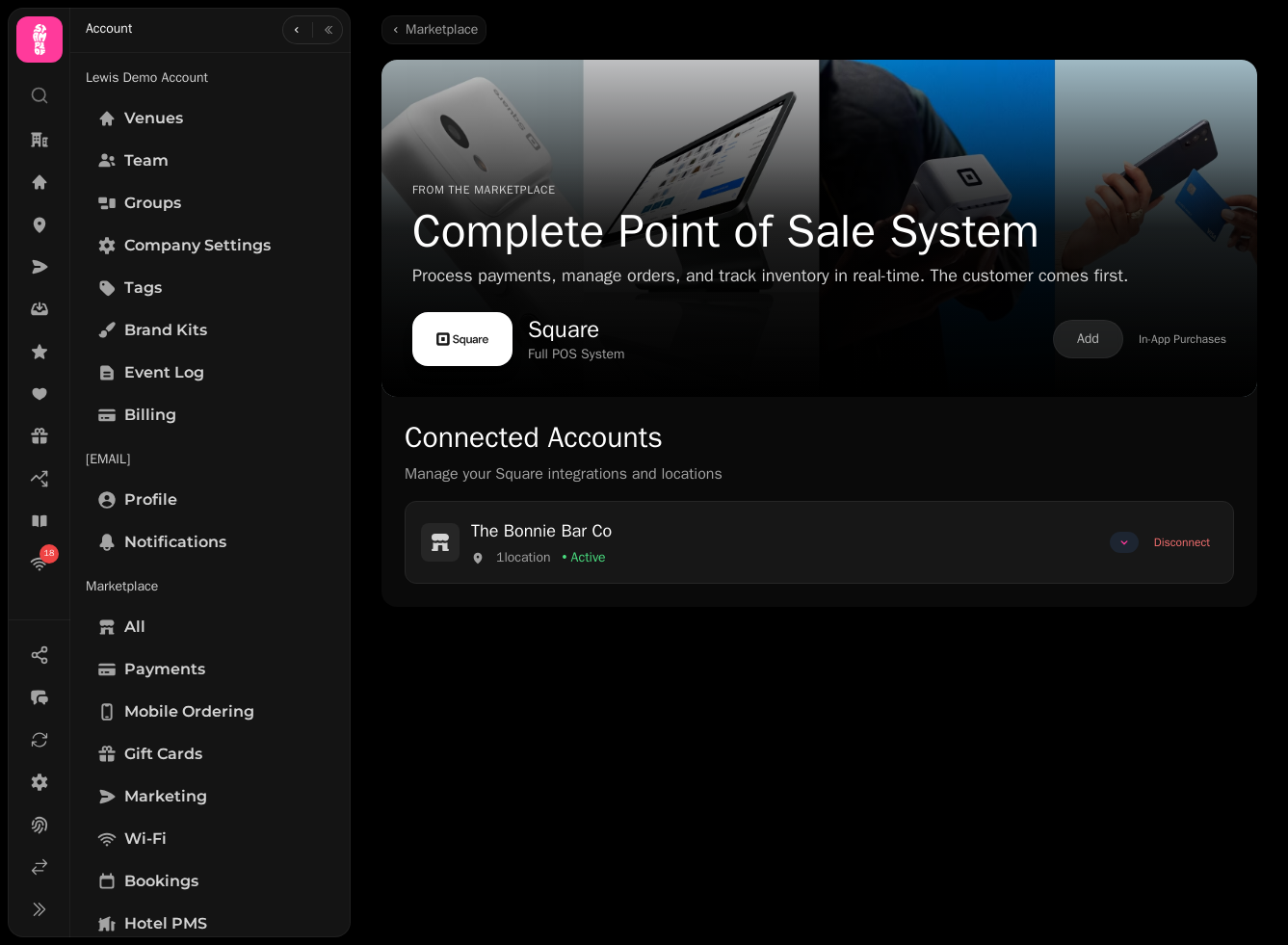 click 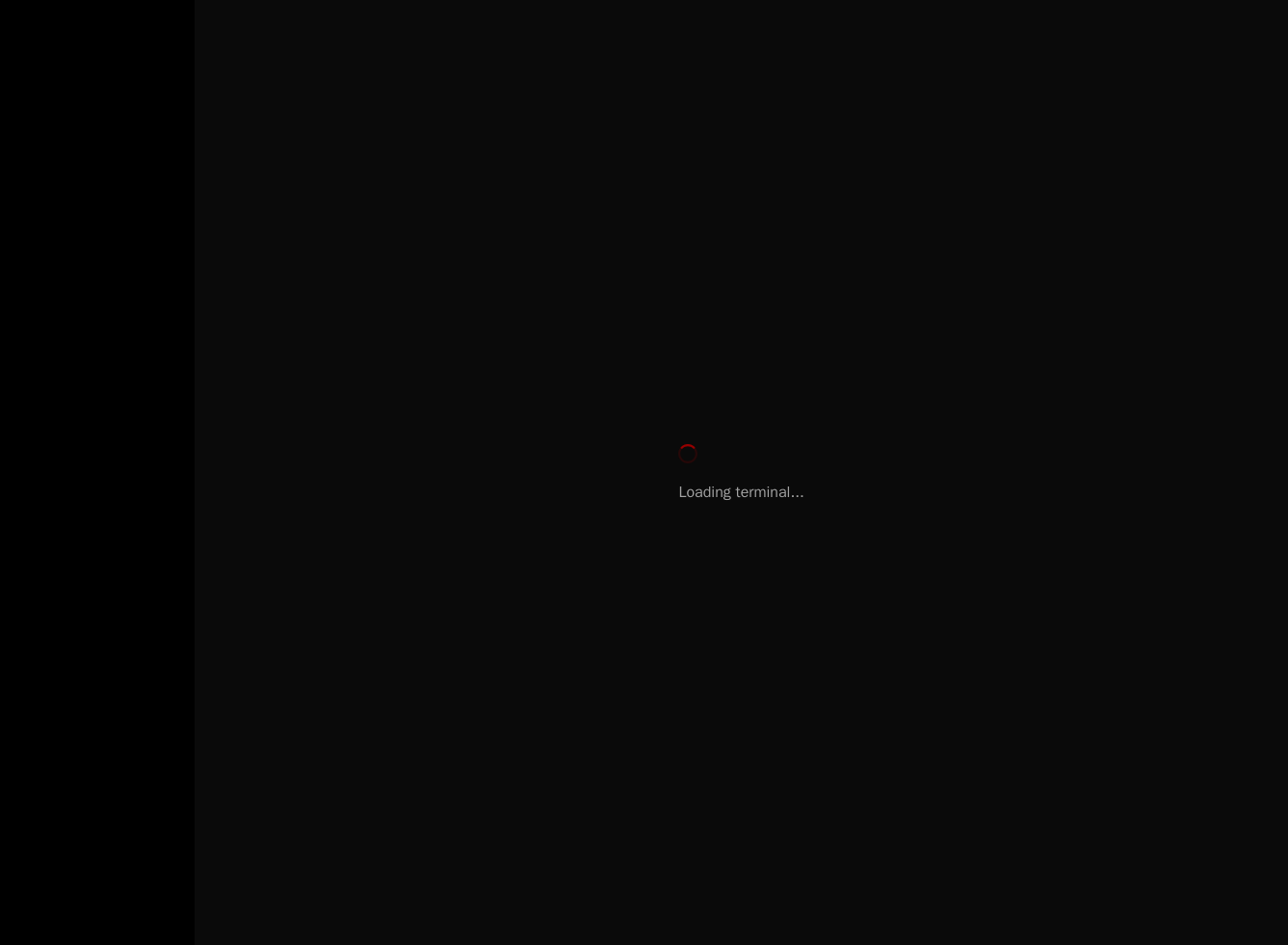 scroll, scrollTop: 0, scrollLeft: 0, axis: both 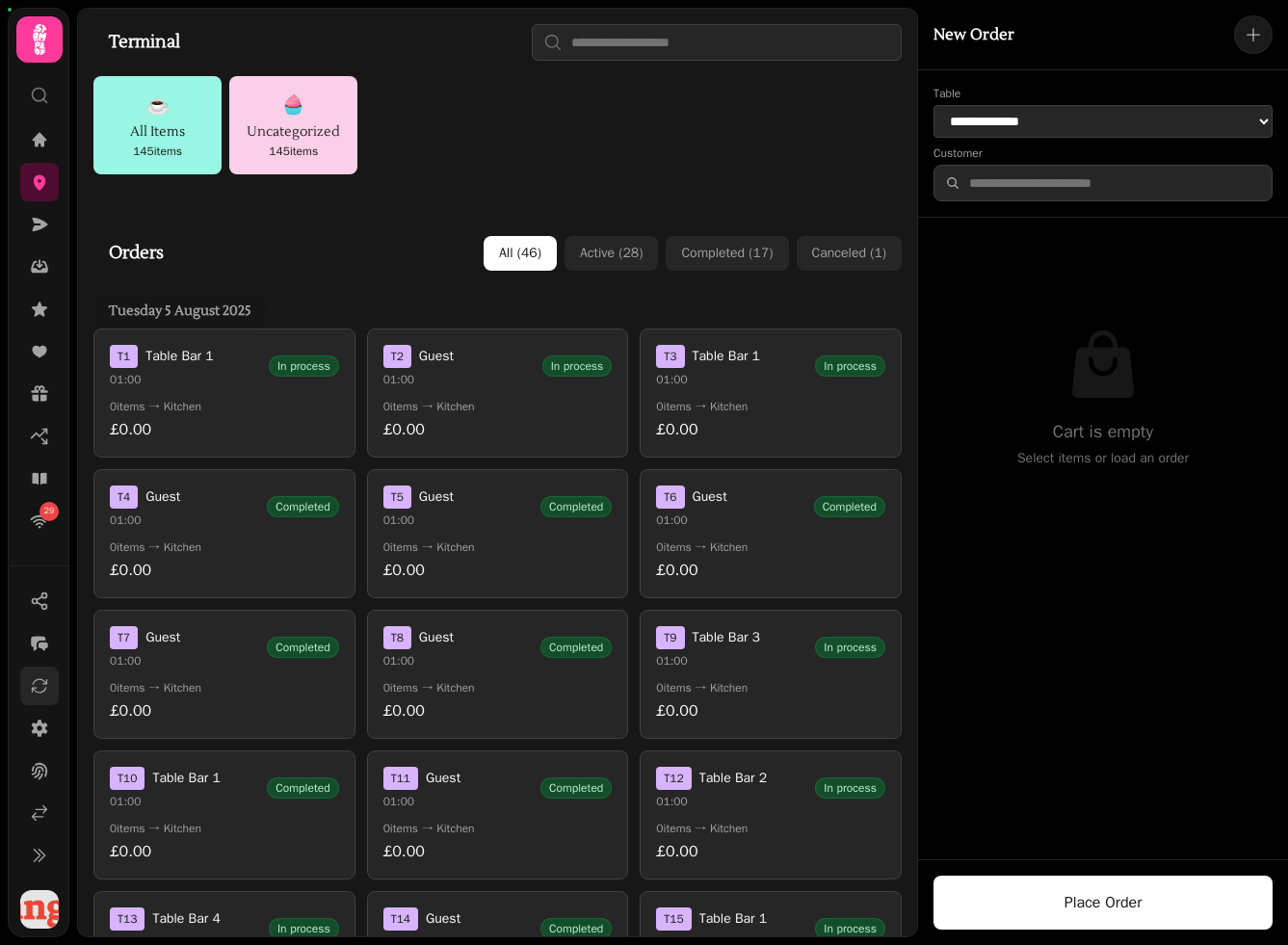 click 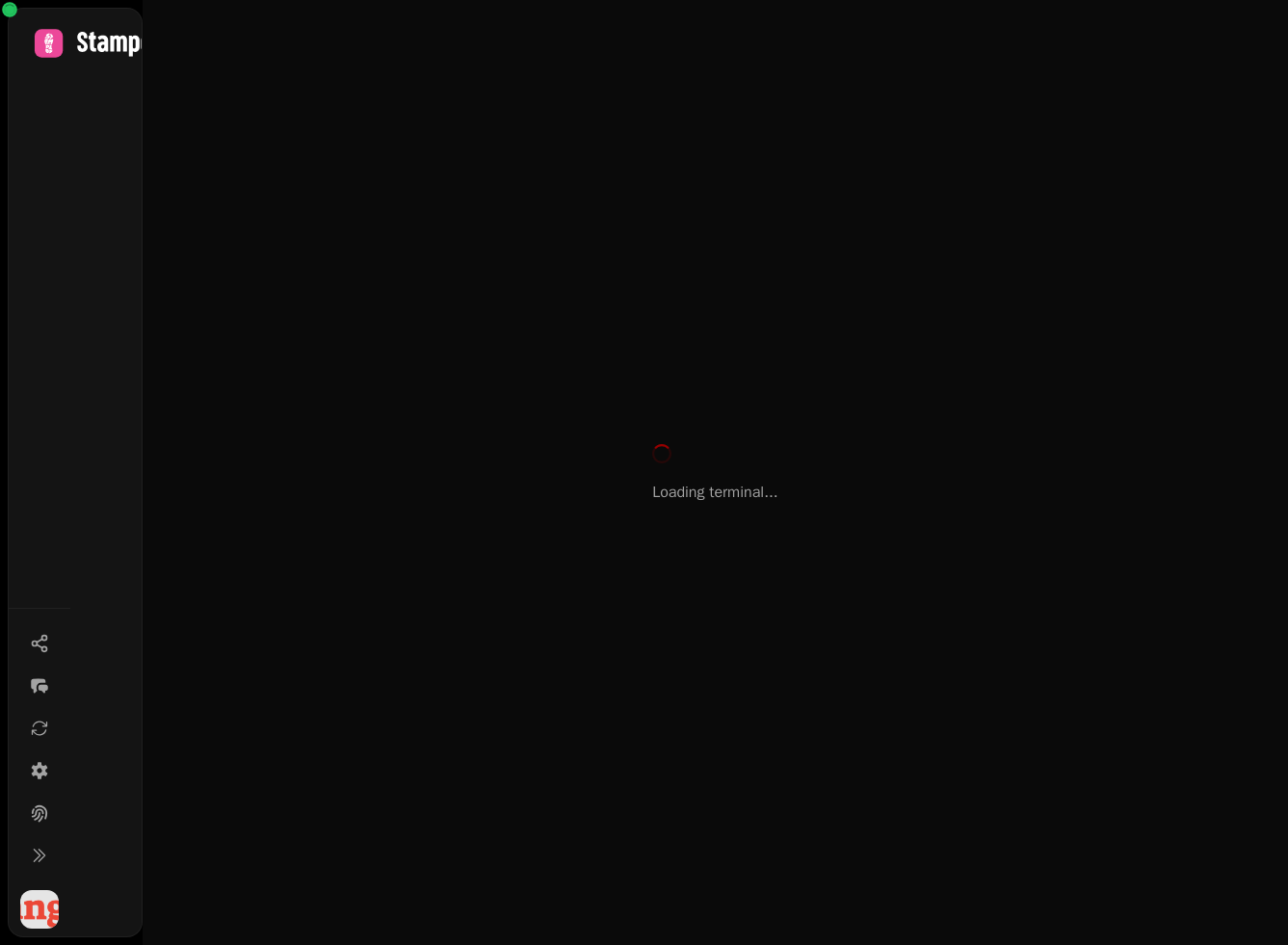 scroll, scrollTop: 0, scrollLeft: 0, axis: both 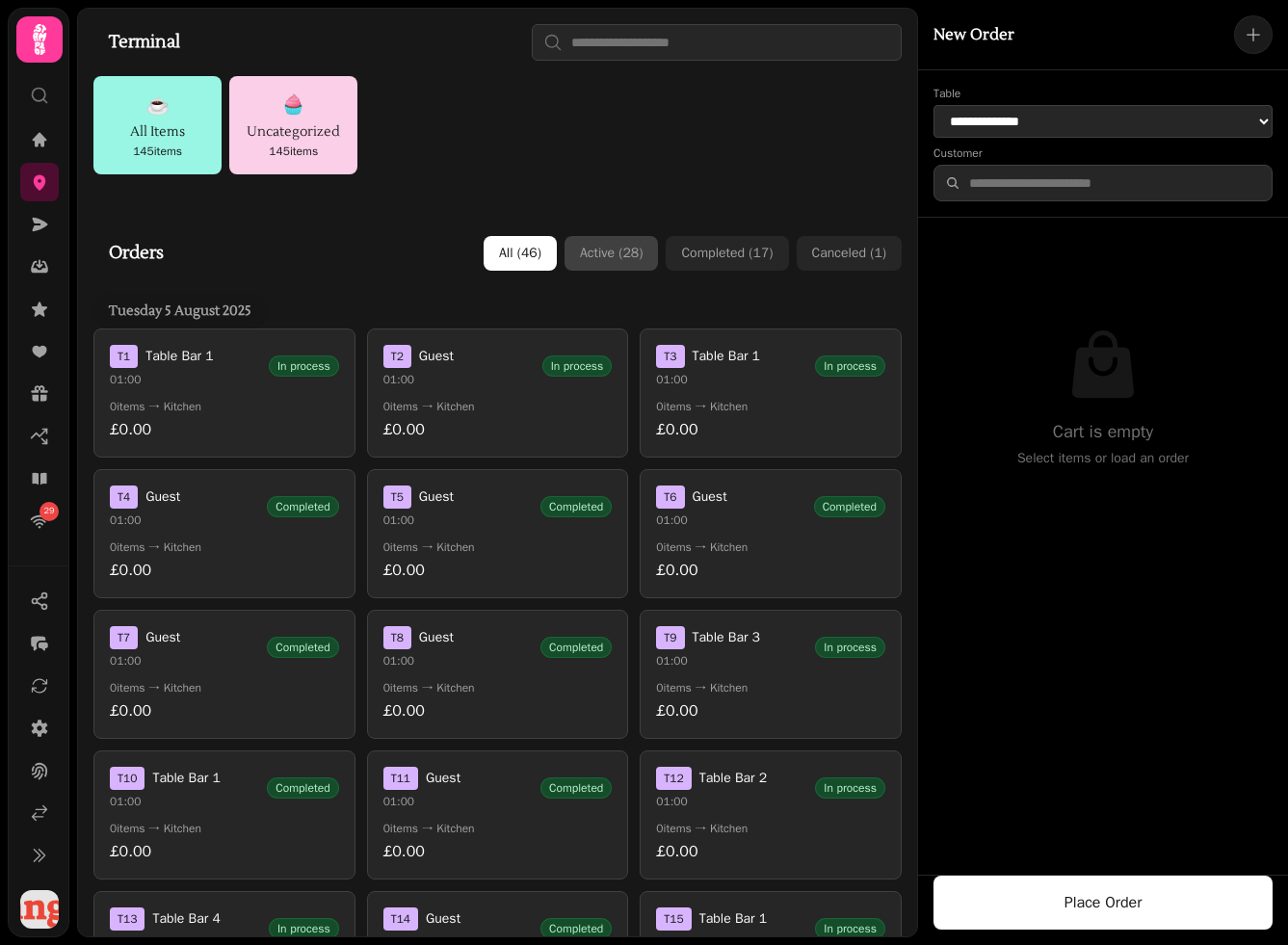 click on "Active ( 28 )" at bounding box center [611, 253] 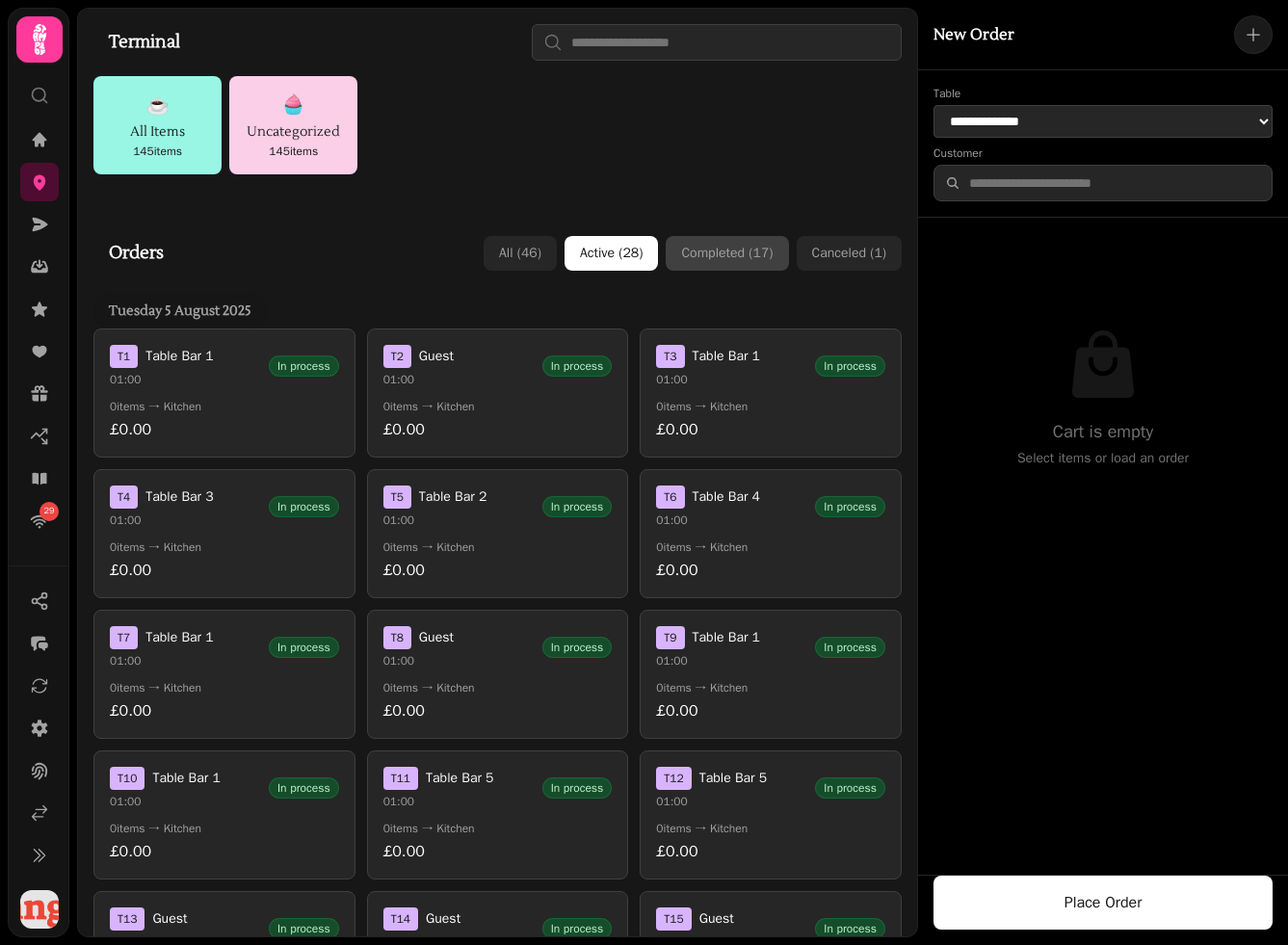 click on "Completed ( 17 )" at bounding box center (726, 253) 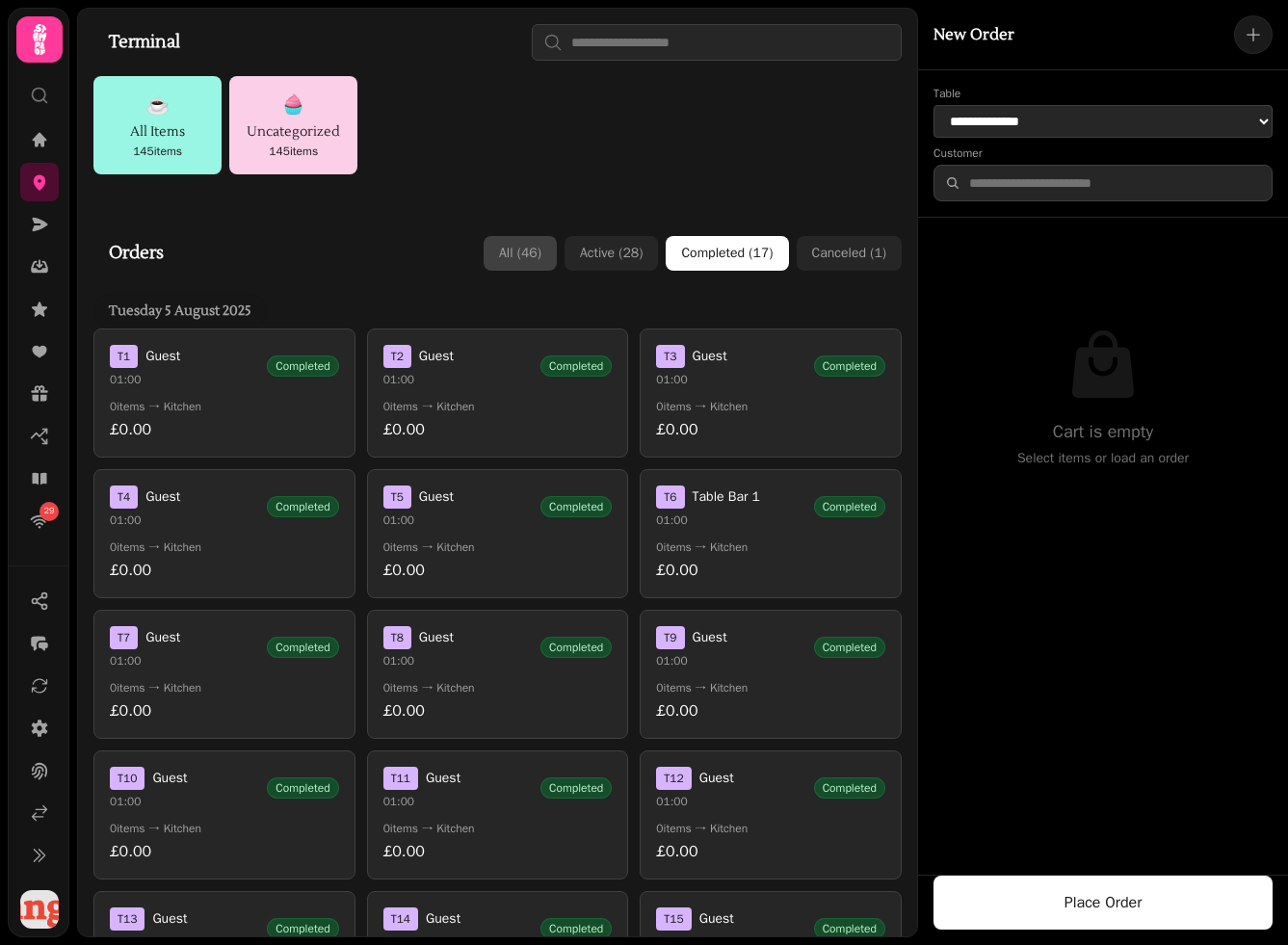 click on "All ( 46 )" at bounding box center [520, 253] 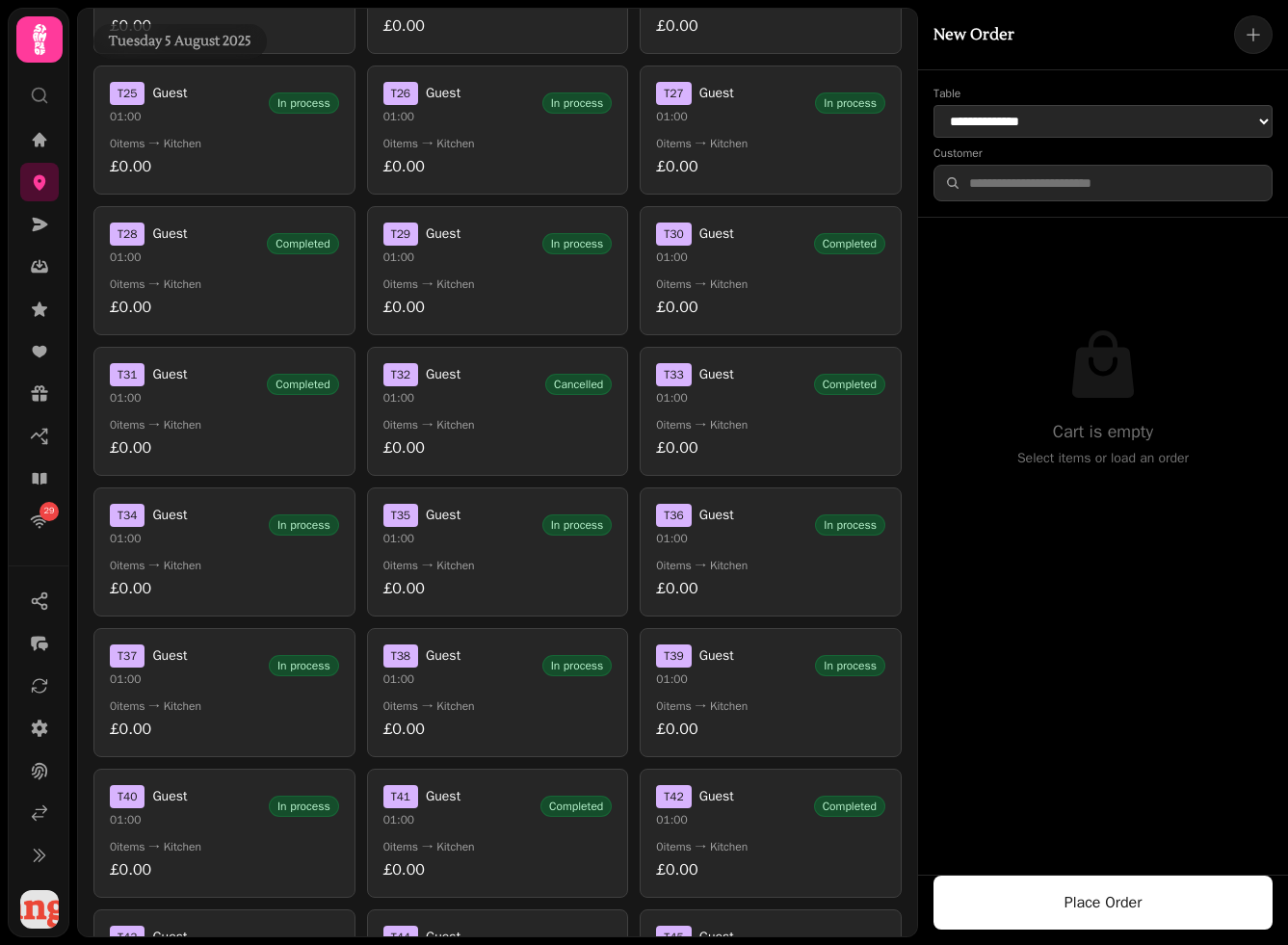 scroll, scrollTop: 1646, scrollLeft: 0, axis: vertical 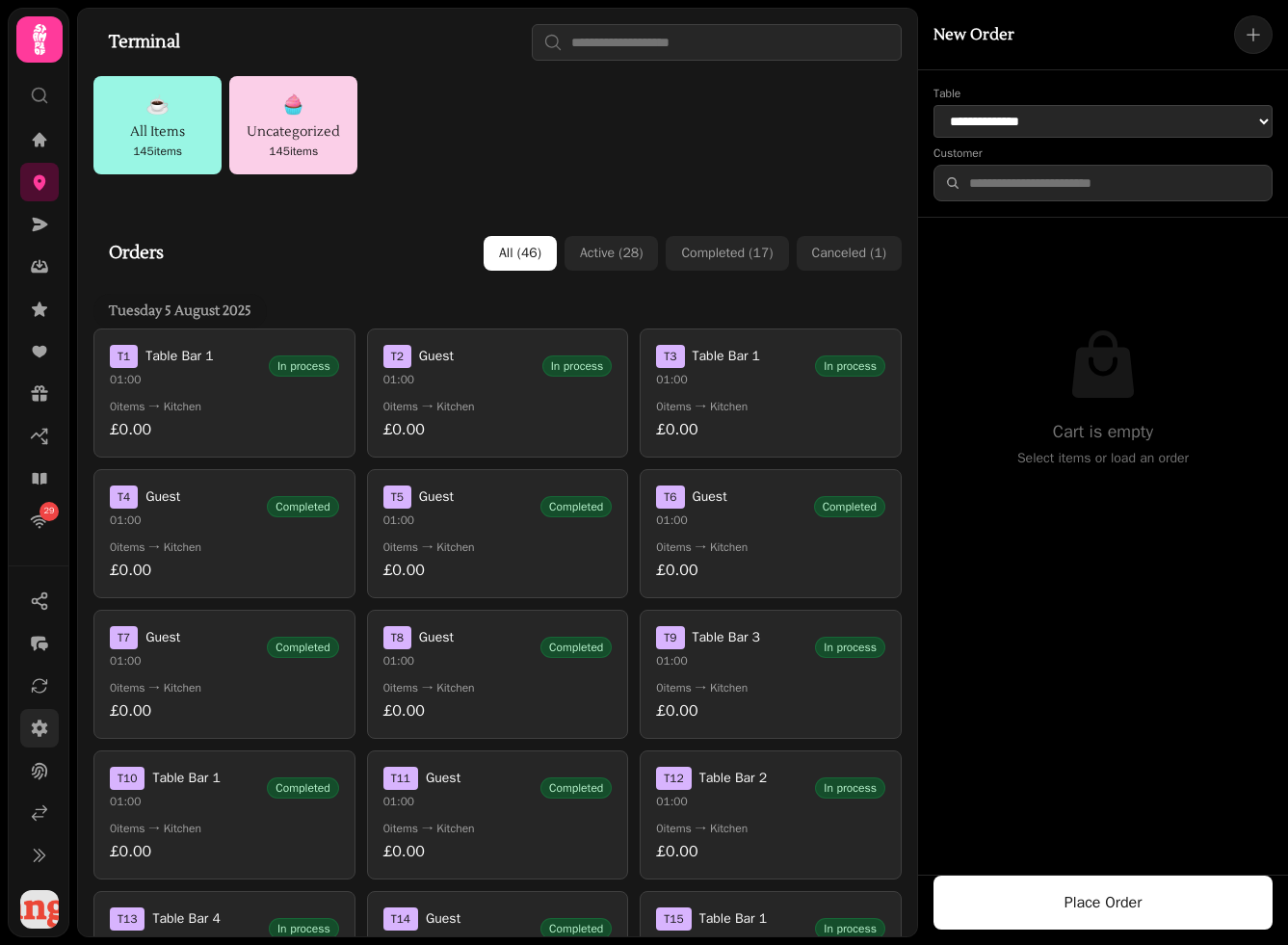 click 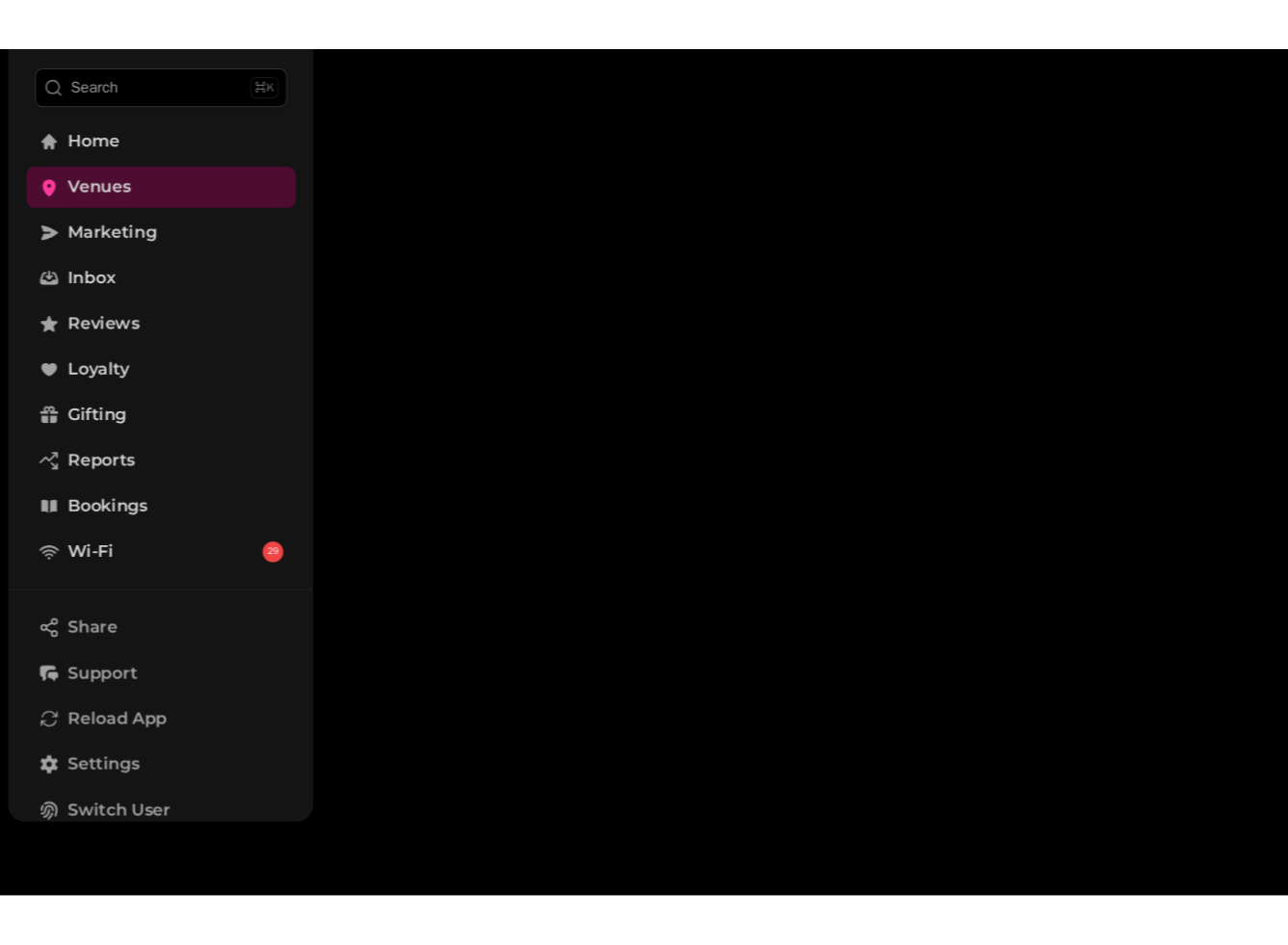 scroll, scrollTop: 0, scrollLeft: 0, axis: both 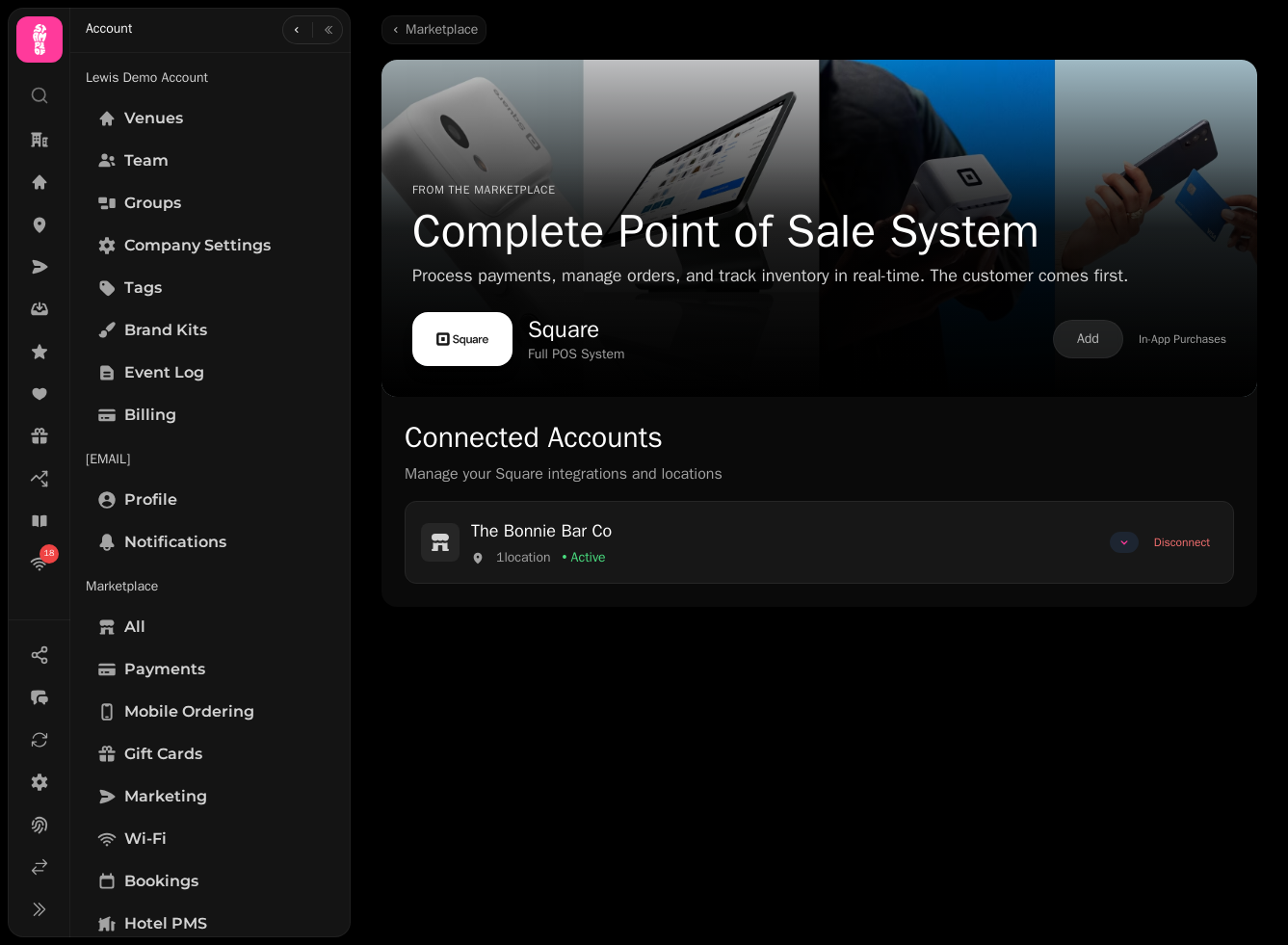 click 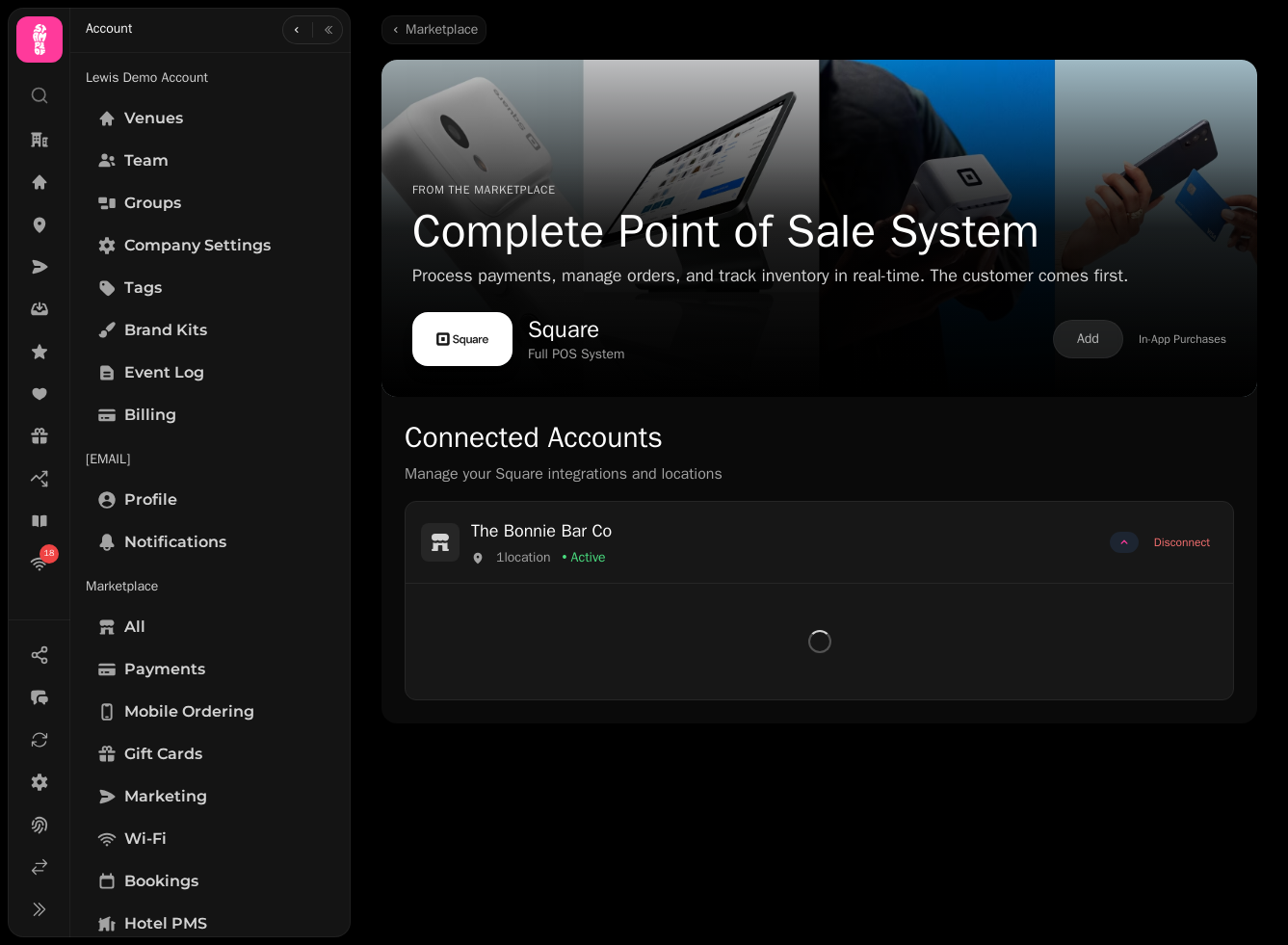 type 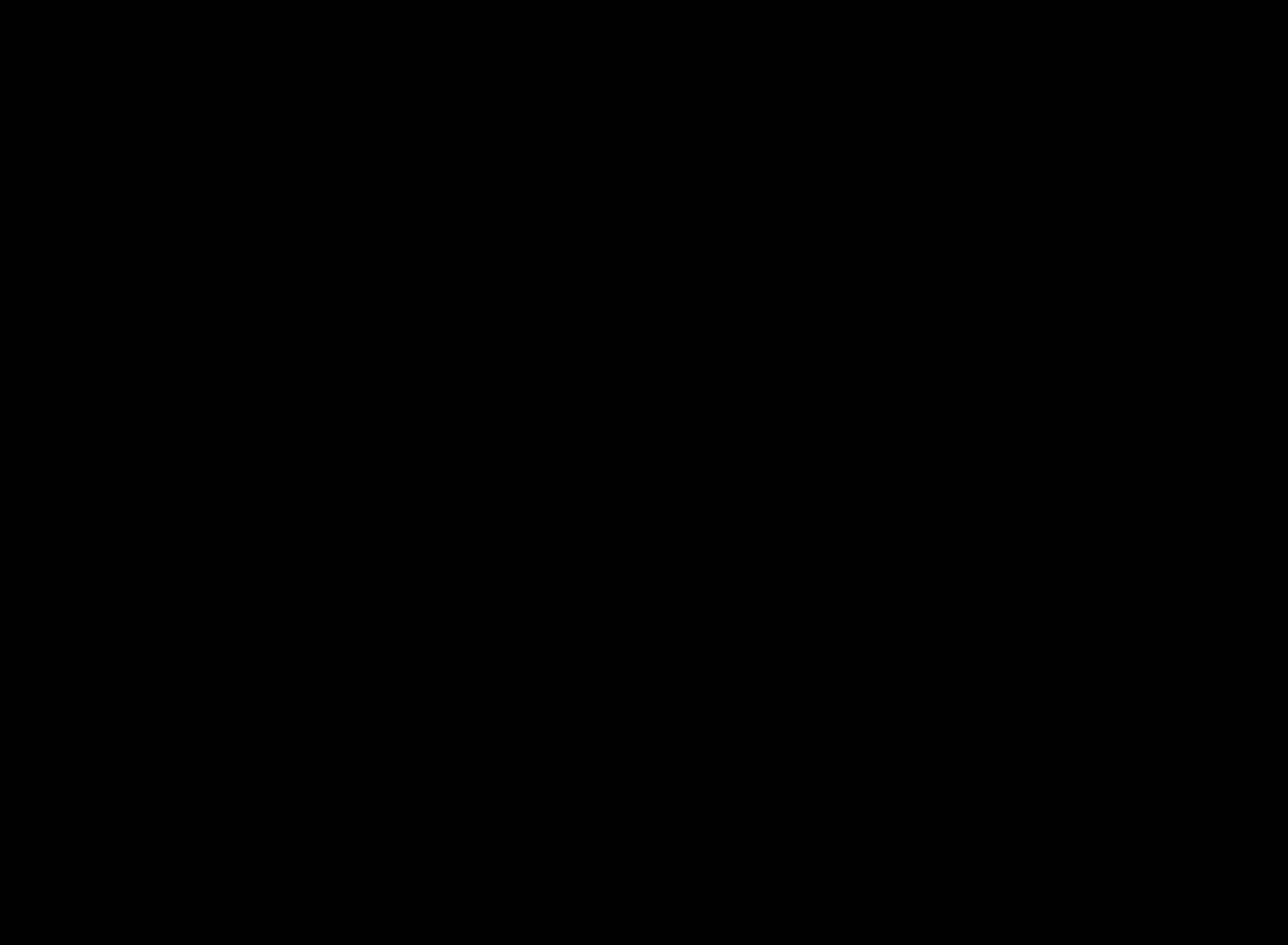 scroll, scrollTop: 0, scrollLeft: 0, axis: both 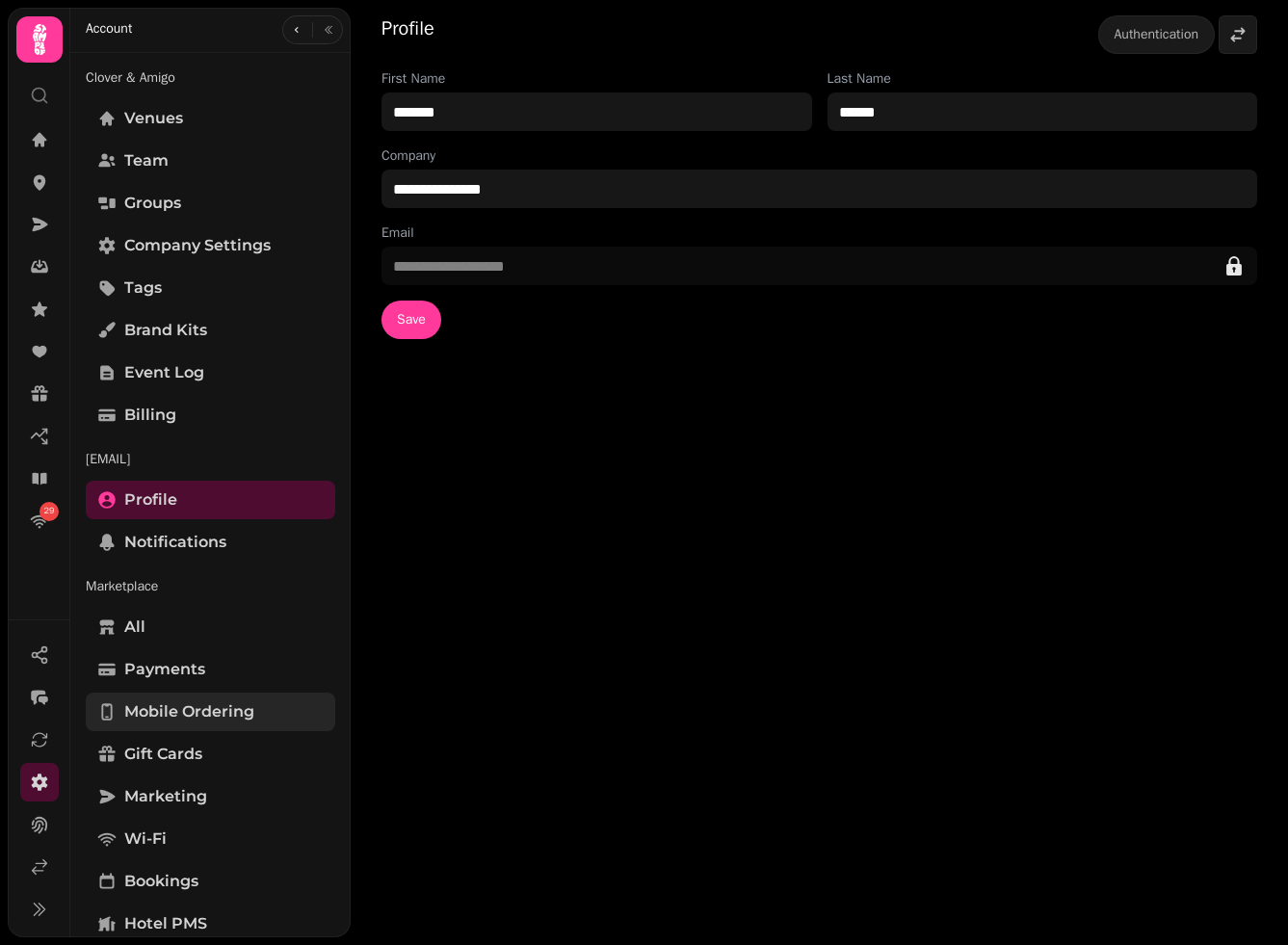click on "Mobile ordering" at bounding box center (189, 712) 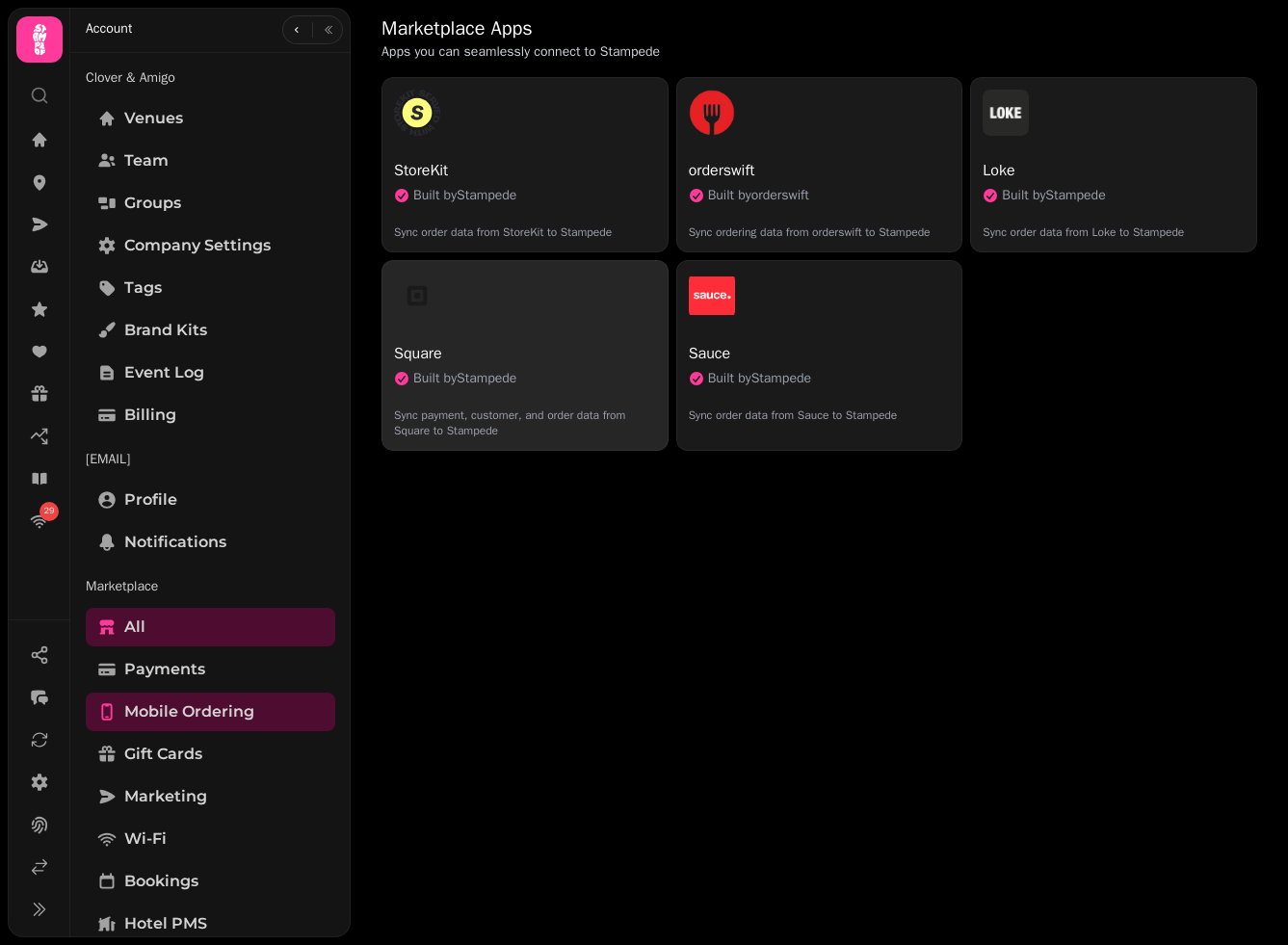 click at bounding box center (525, 296) 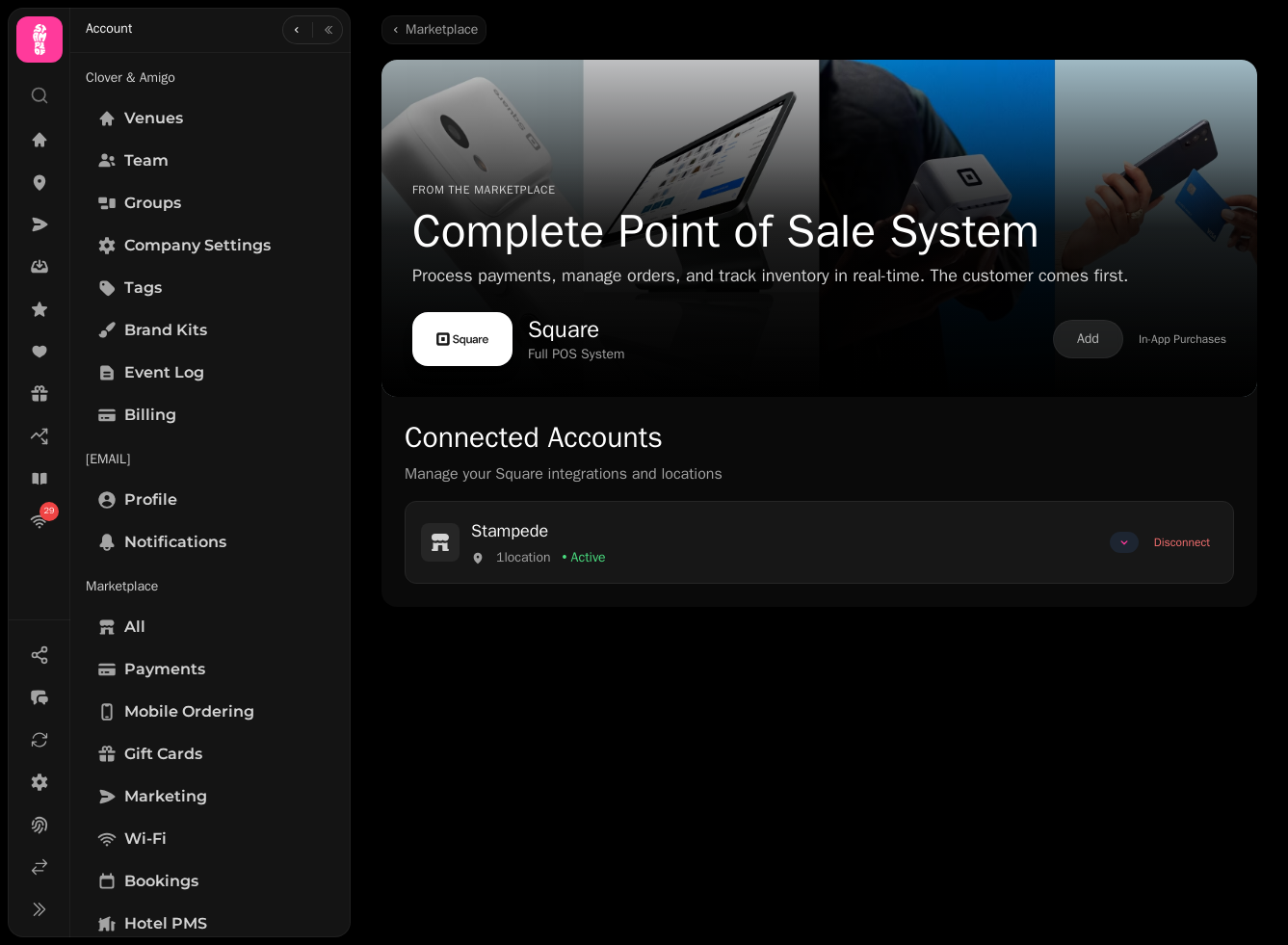 click 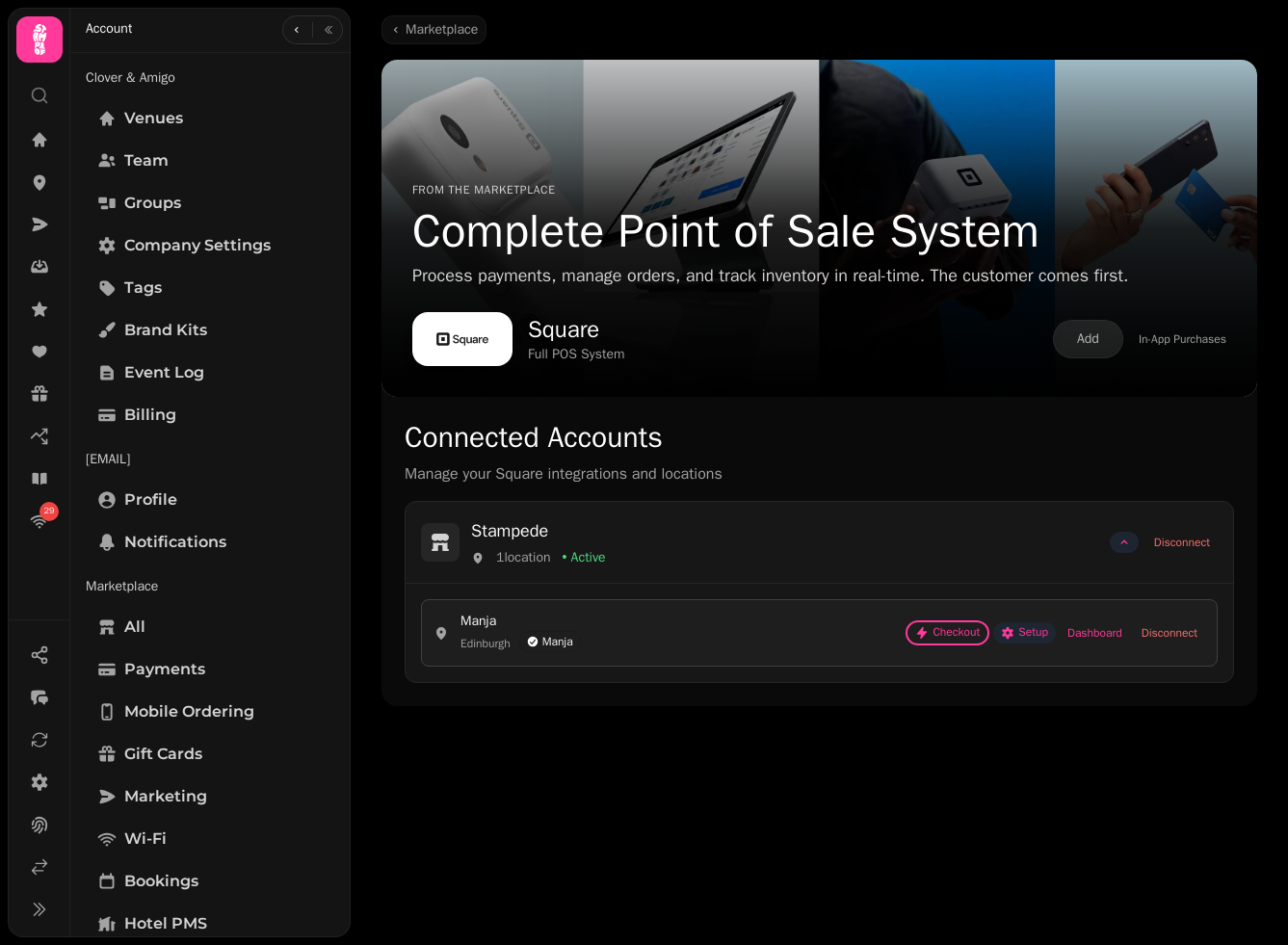 click on "Setup" at bounding box center [1024, 633] 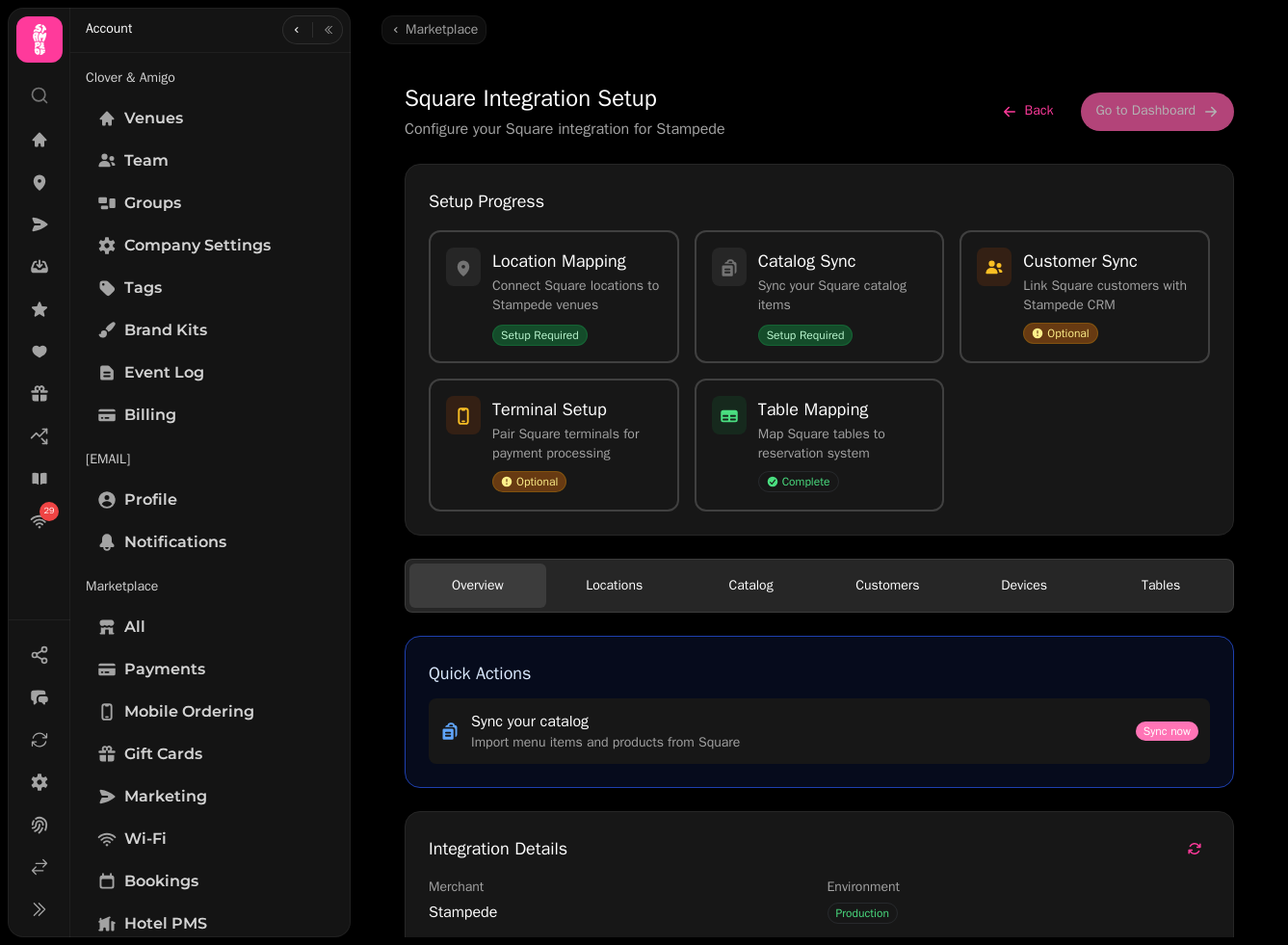 click on "Sync now" at bounding box center (1167, 731) 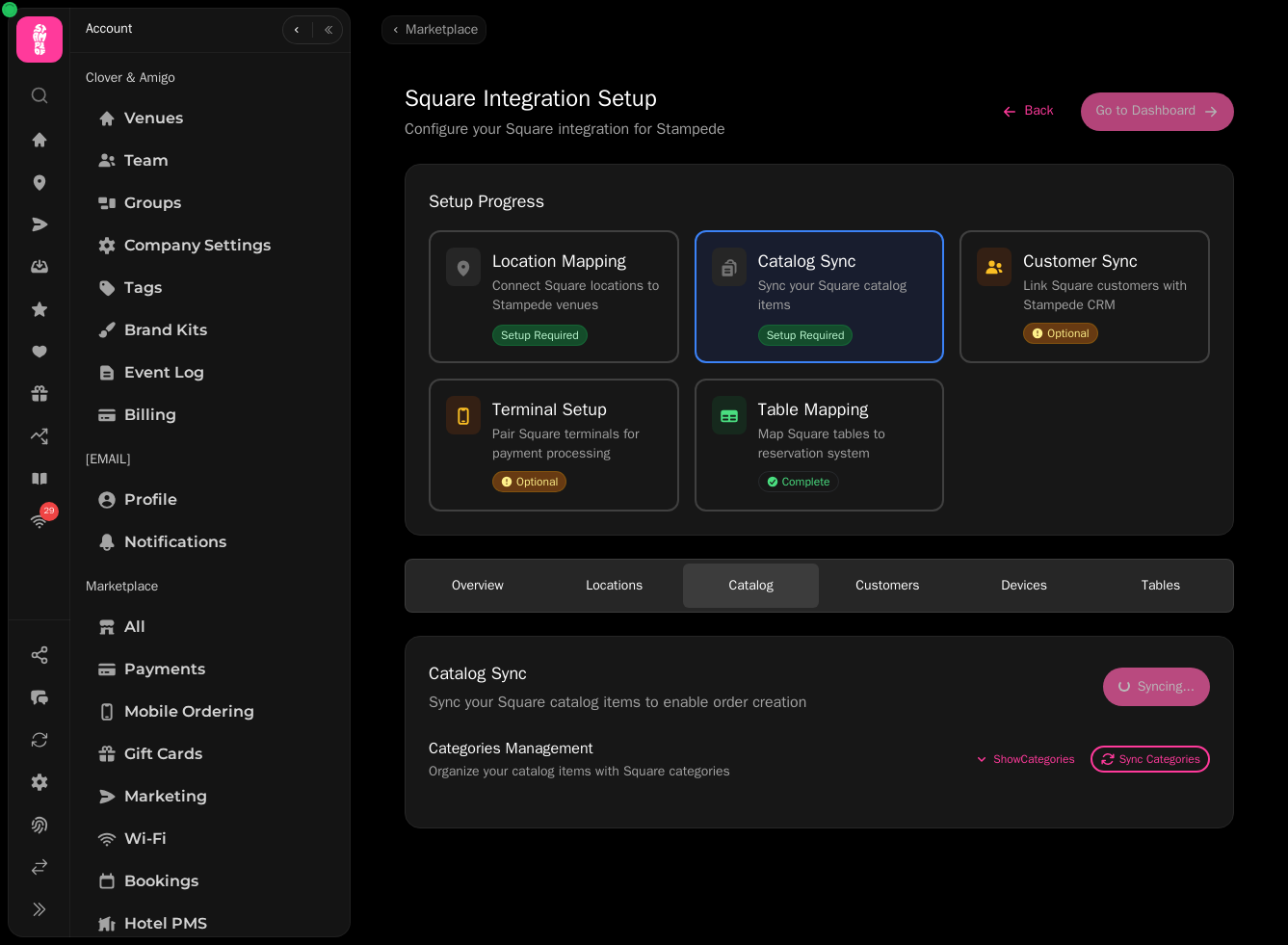click on "Tables" at bounding box center [1161, 586] 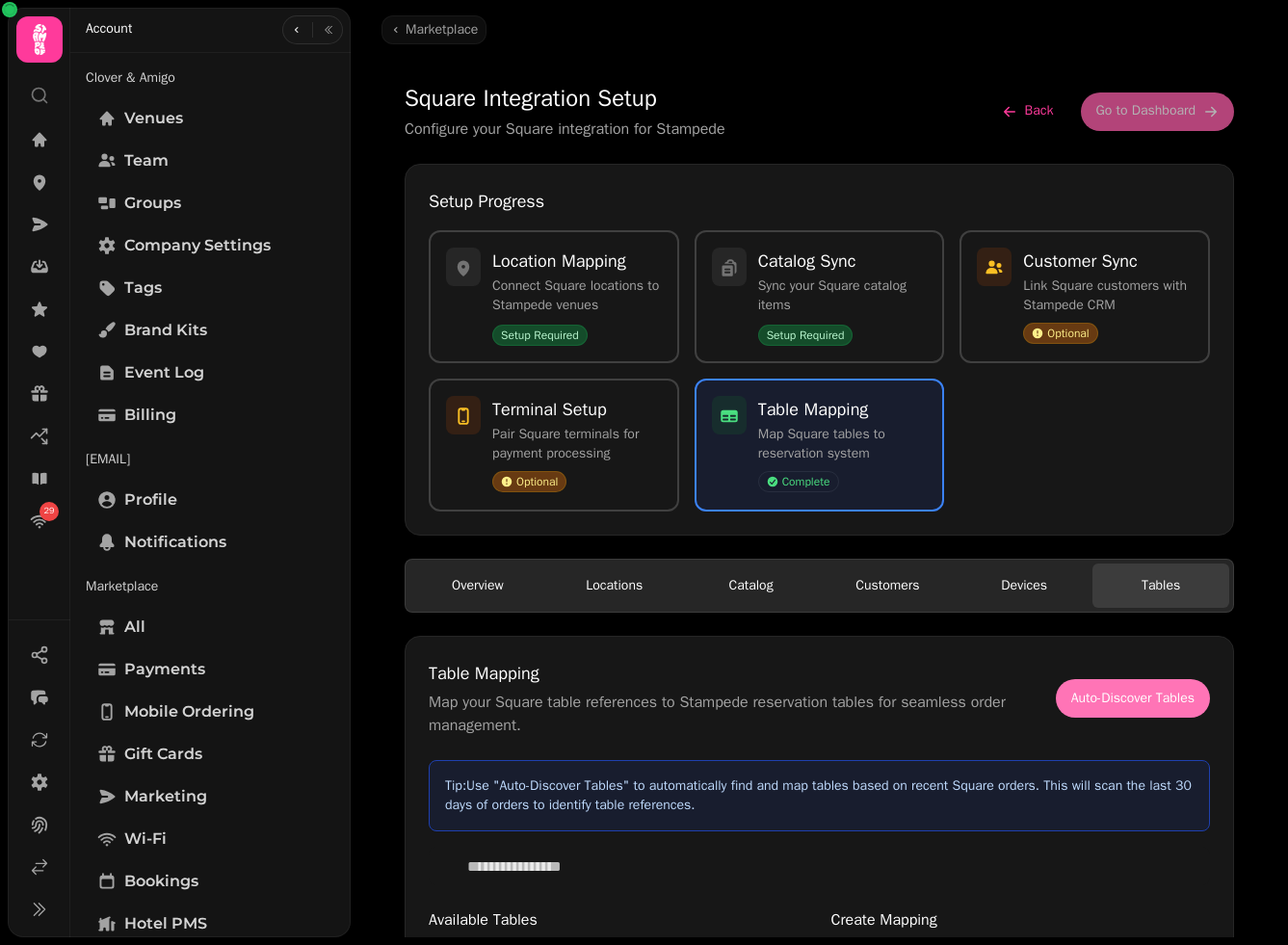 click on "Auto-Discover Tables" at bounding box center [1133, 698] 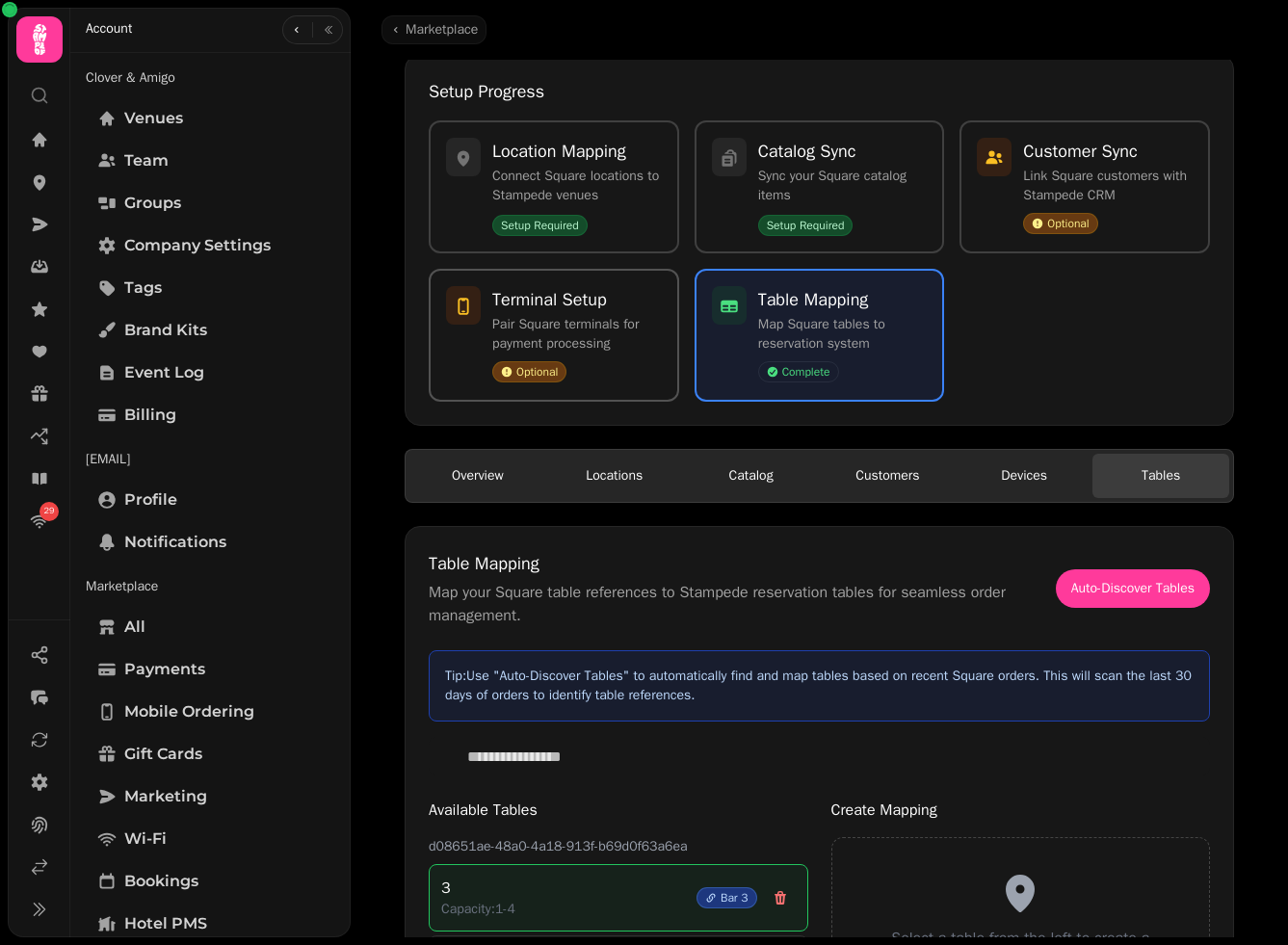 scroll, scrollTop: 12, scrollLeft: 0, axis: vertical 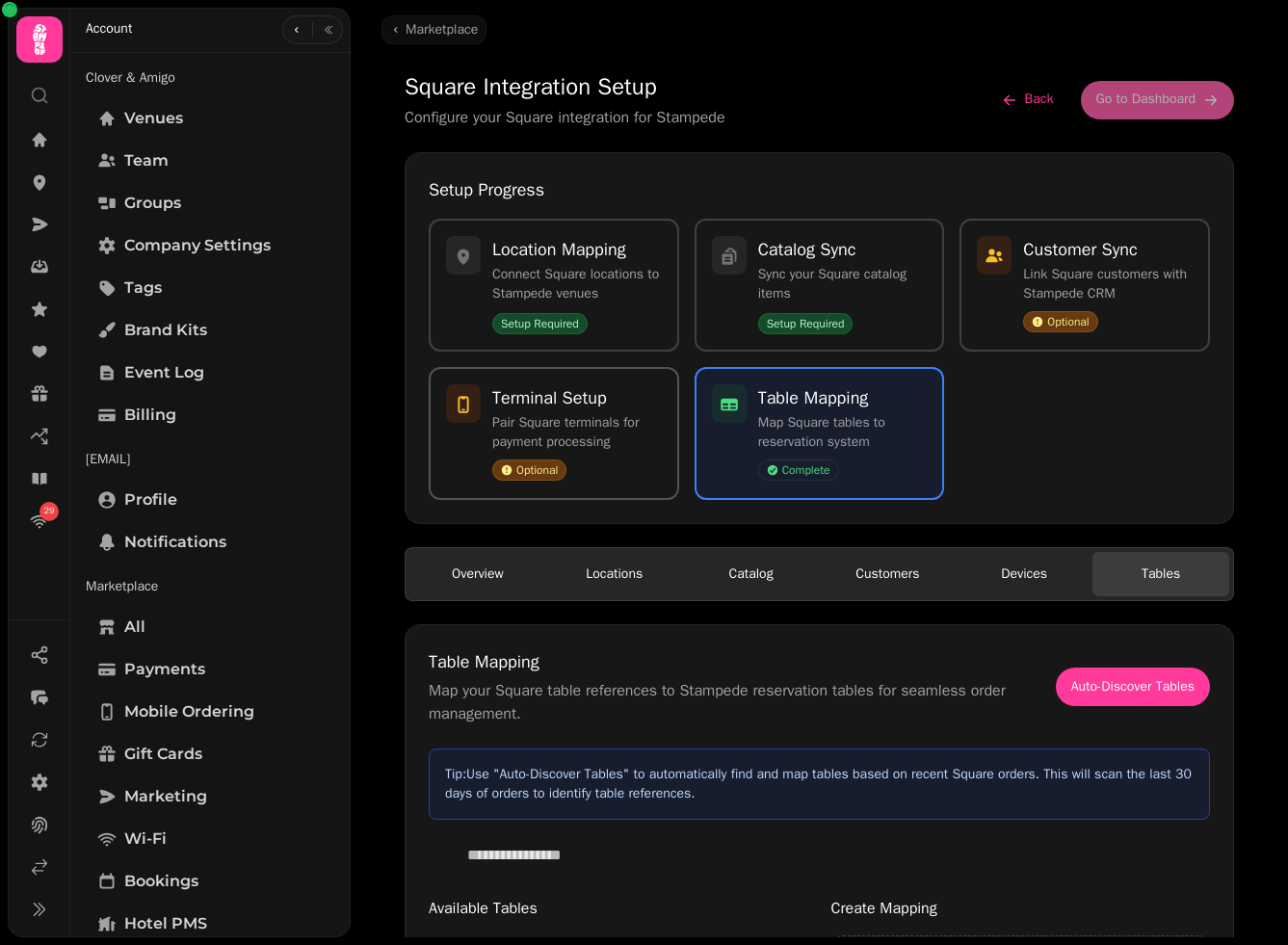 click on "Square Integration Setup Configure your Square integration for   Stampede Back Go to Dashboard Setup Progress Location Mapping Connect Square locations to Stampede venues Setup Required Catalog Sync Sync your Square catalog items Setup Required Customer Sync Link Square customers with Stampede CRM Optional Terminal Setup Pair Square terminals for payment processing Optional Table Mapping Map Square tables to reservation system Complete Overview Locations Catalog Customers Devices Tables Table Mapping Map your Square table references to Stampede reservation tables for seamless order management. Auto-Discover Tables Tip:  Use "Auto-Discover Tables" to automatically find and map tables based on recent Square orders. This will scan the last 30 days of orders to identify table references. Available Tables d08651ae-48a0-4a18-913f-b69d0f63a6ea 3 Capacity:  1 - 4 Bar 3 9 Capacity:  1 - 4 5 Capacity:  1 - 4 Bar 5 8 Capacity:  1 - 4 7 Capacity:  1 - 4 4 Capacity:  1 - 4 Bar 4 2 Capacity:  1 - 4 Bar 2 1 Capacity:  1 - 4" at bounding box center [819, 831] 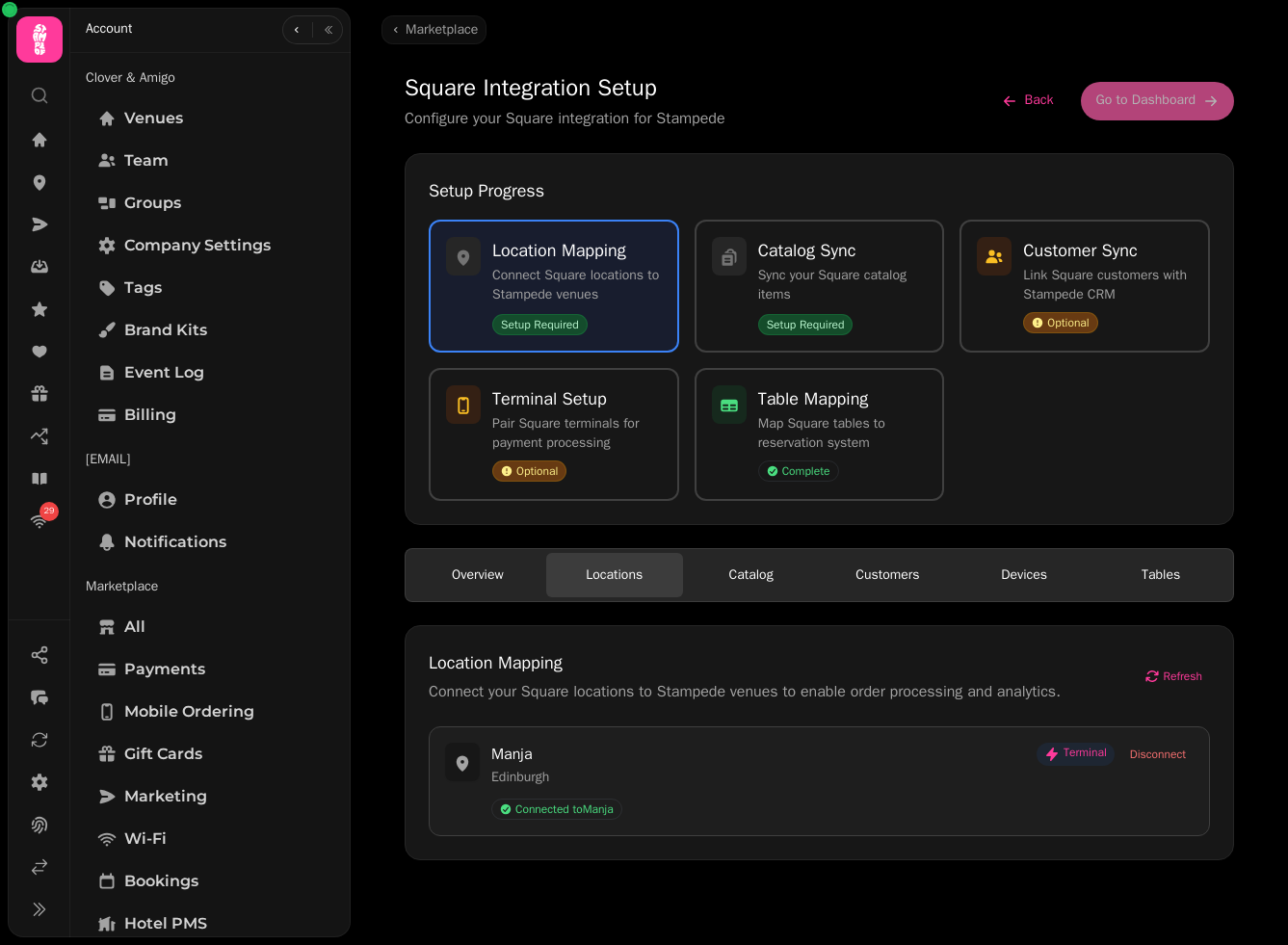 click on "Terminal" at bounding box center (1075, 754) 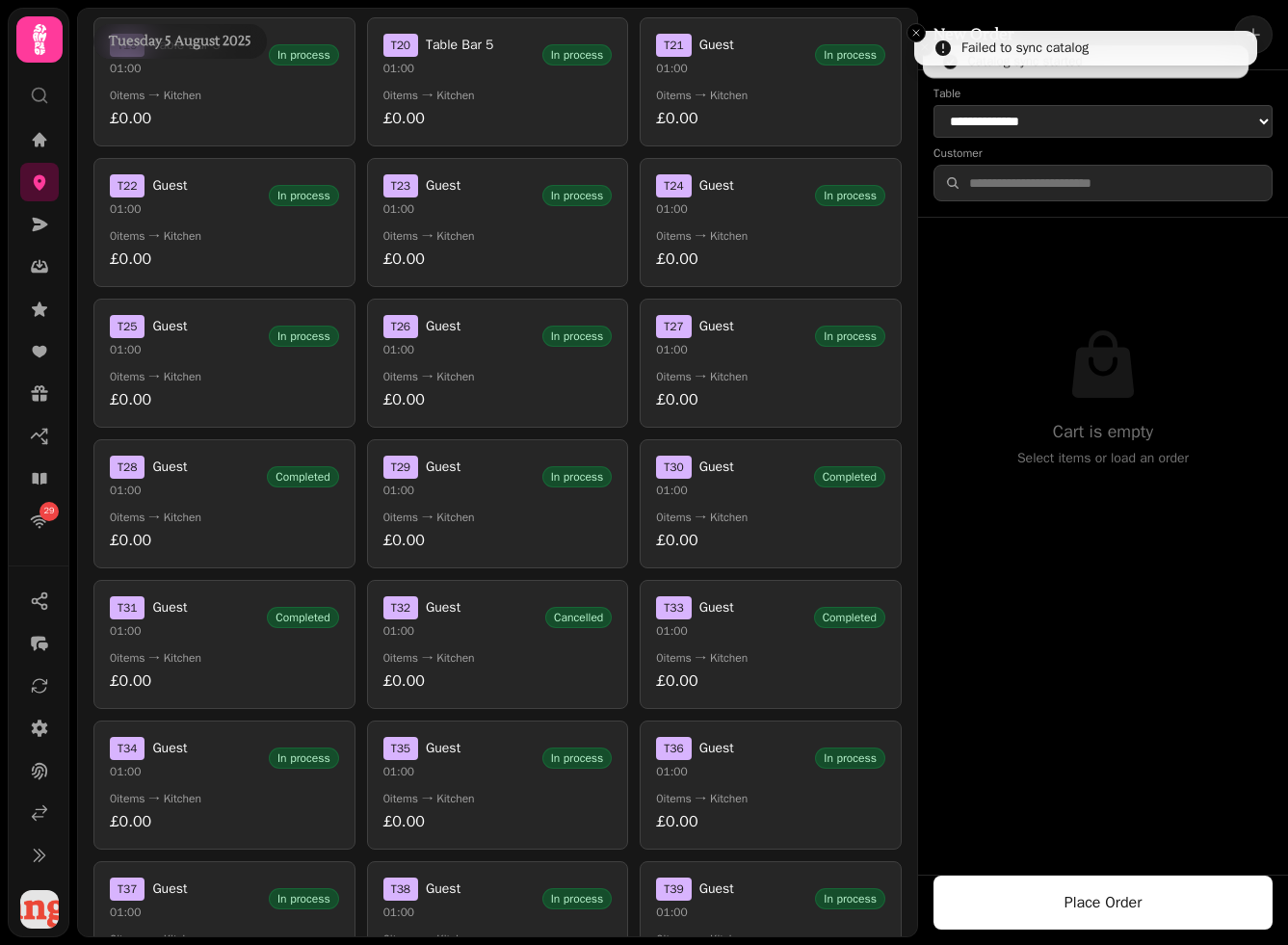 scroll, scrollTop: 2041, scrollLeft: 0, axis: vertical 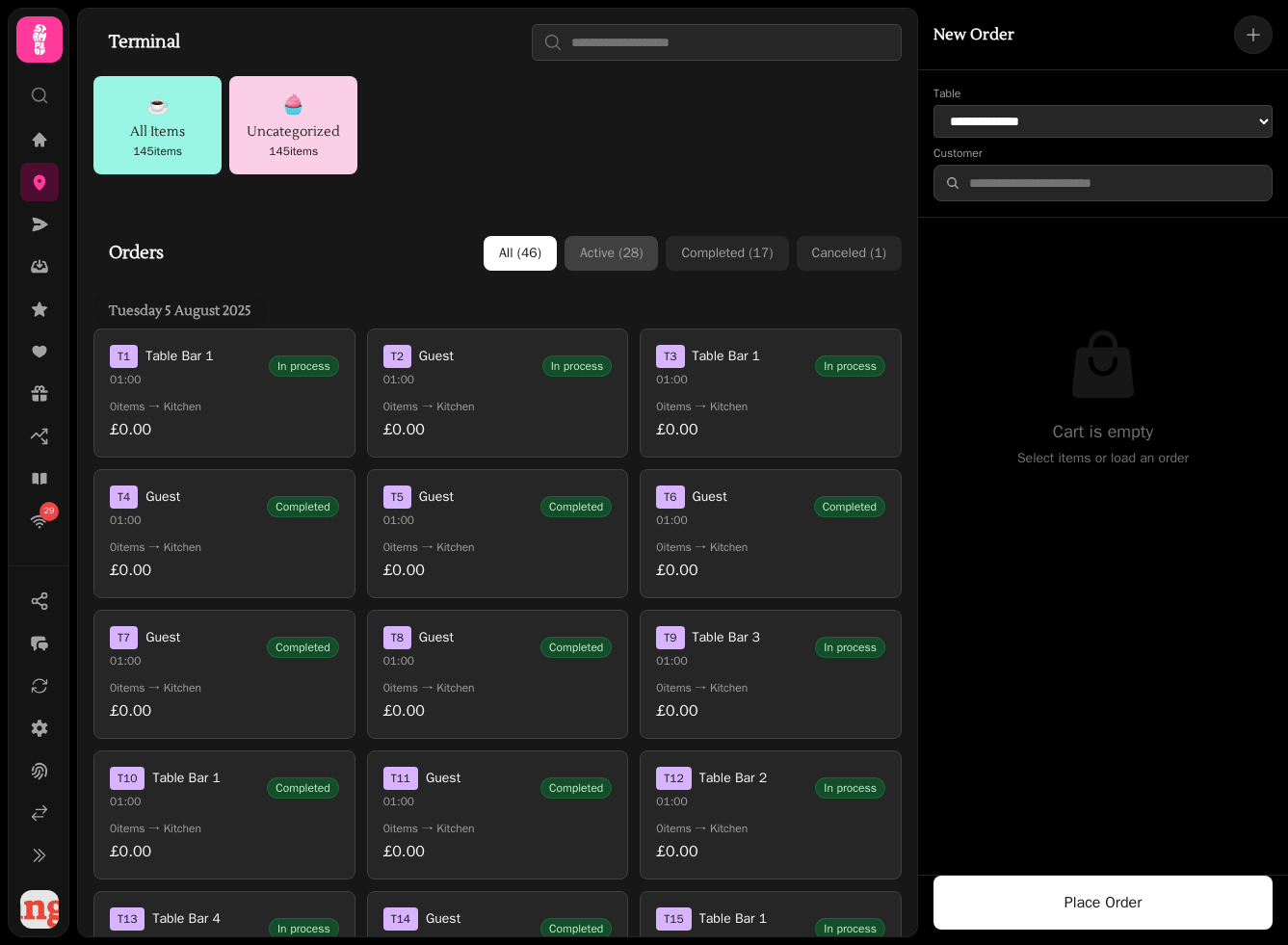 click on "Active ( 28 )" at bounding box center [611, 253] 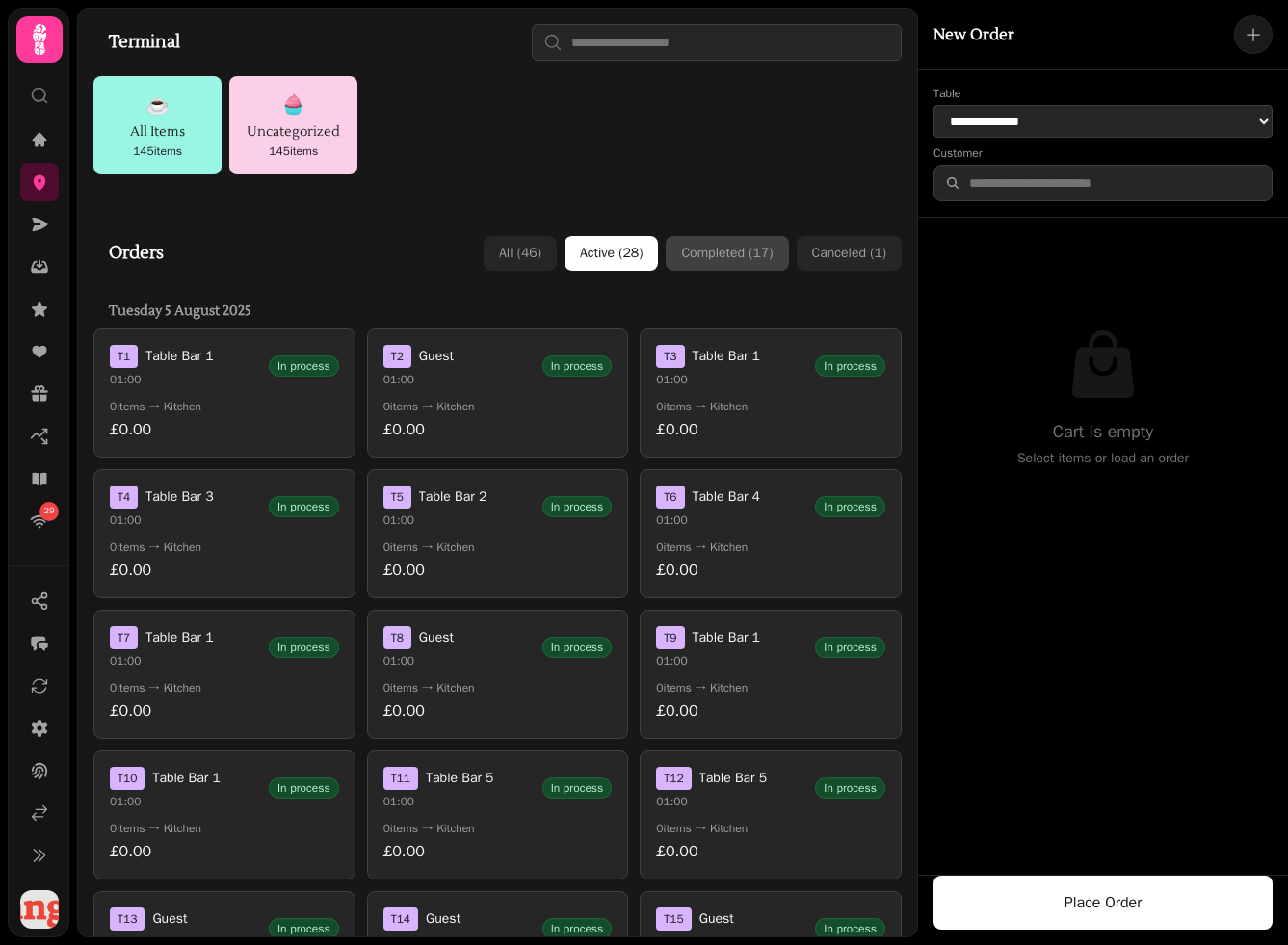 click on "Completed ( 17 )" at bounding box center [726, 253] 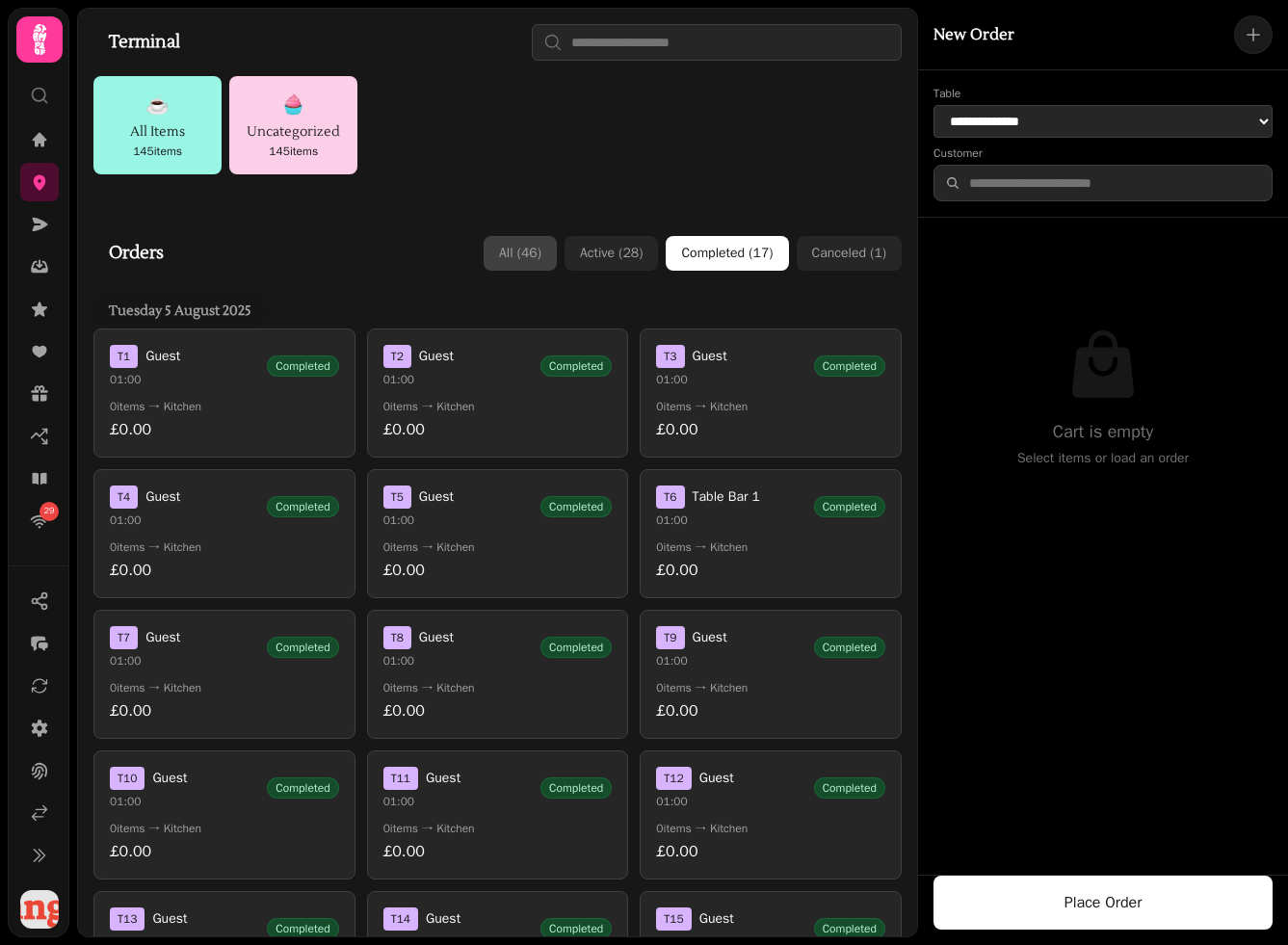 click on "All ( 46 )" at bounding box center (520, 253) 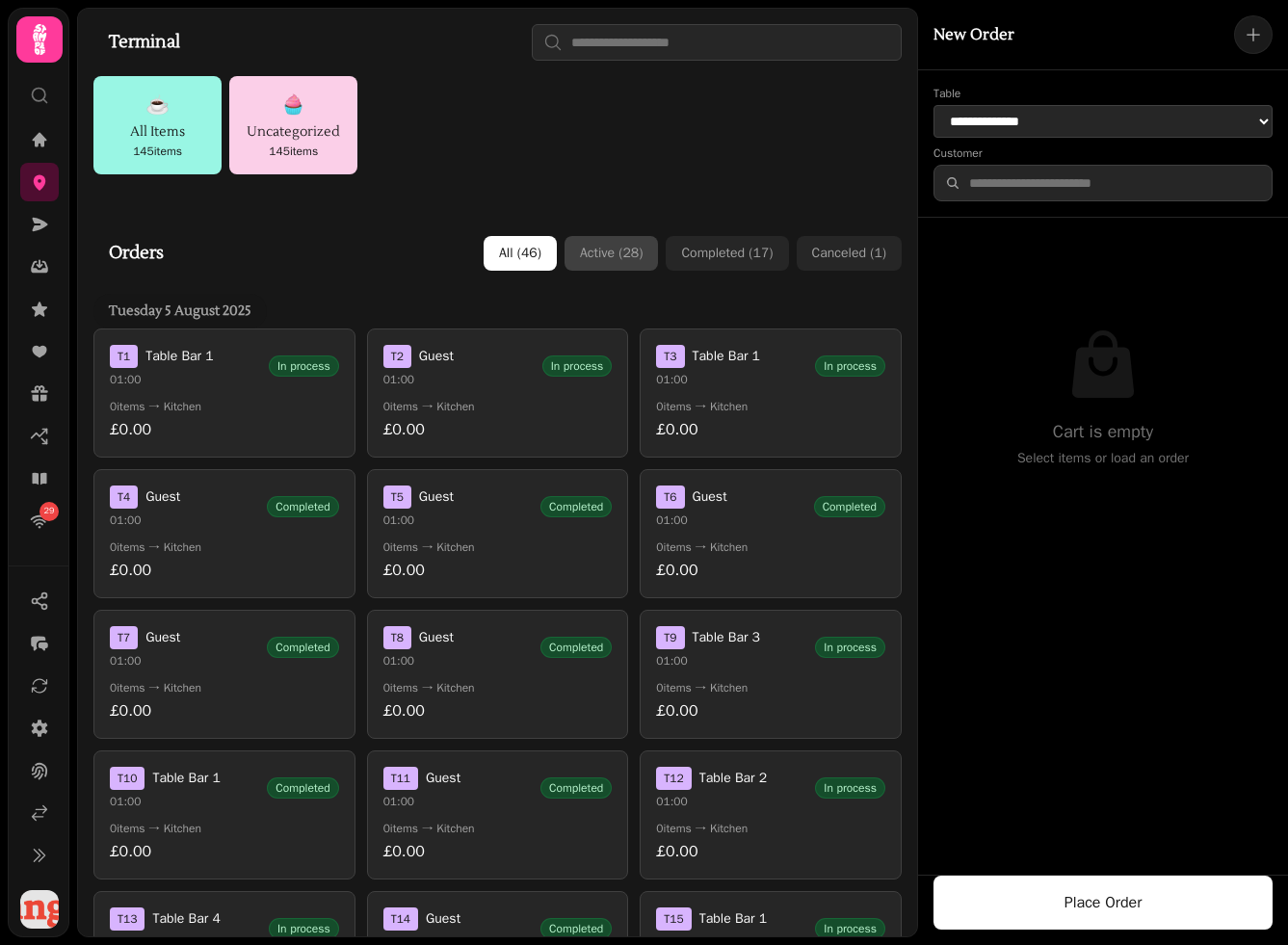 click on "Active ( 28 )" at bounding box center (611, 253) 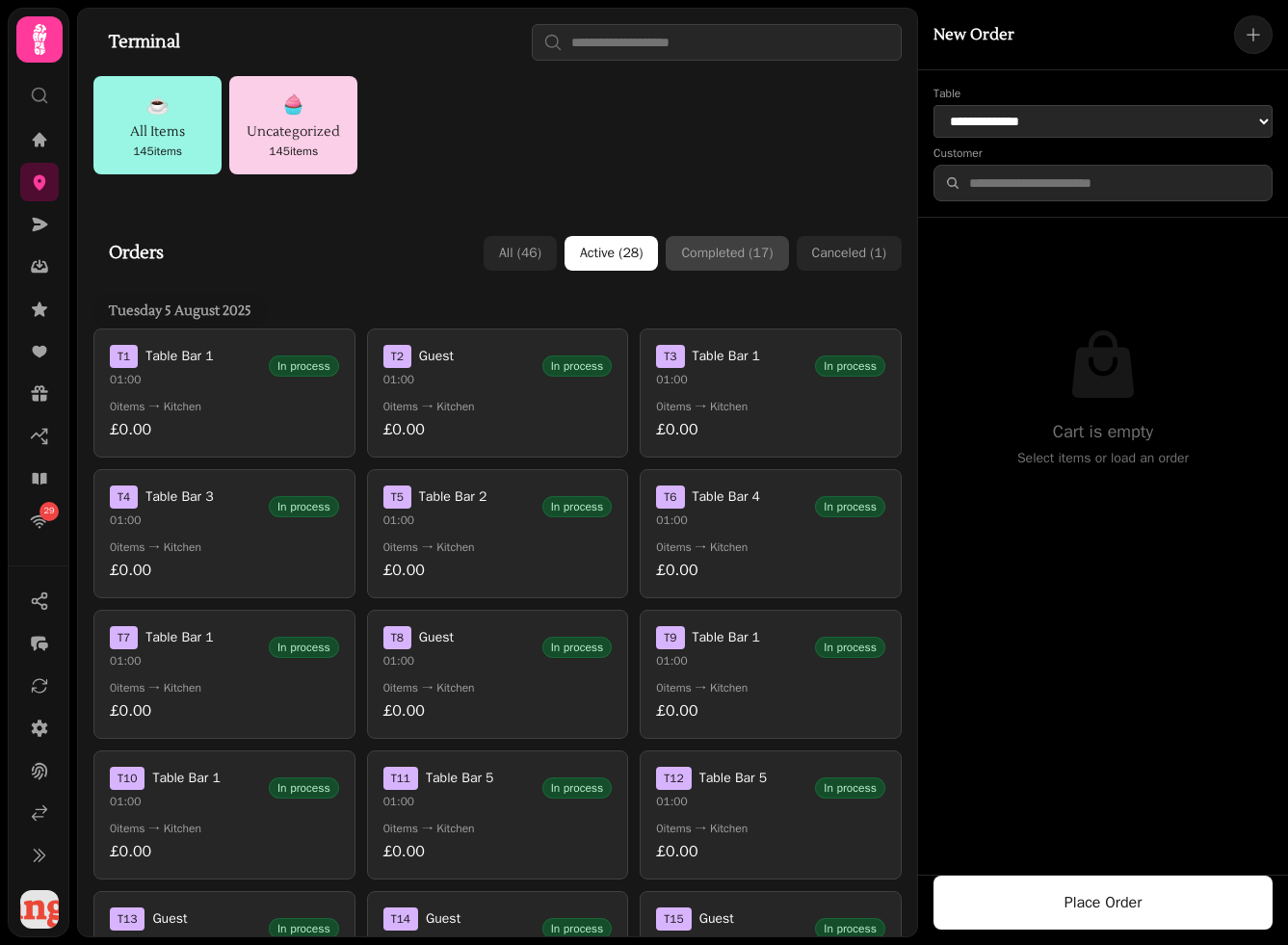 click on "Completed ( 17 )" at bounding box center (726, 253) 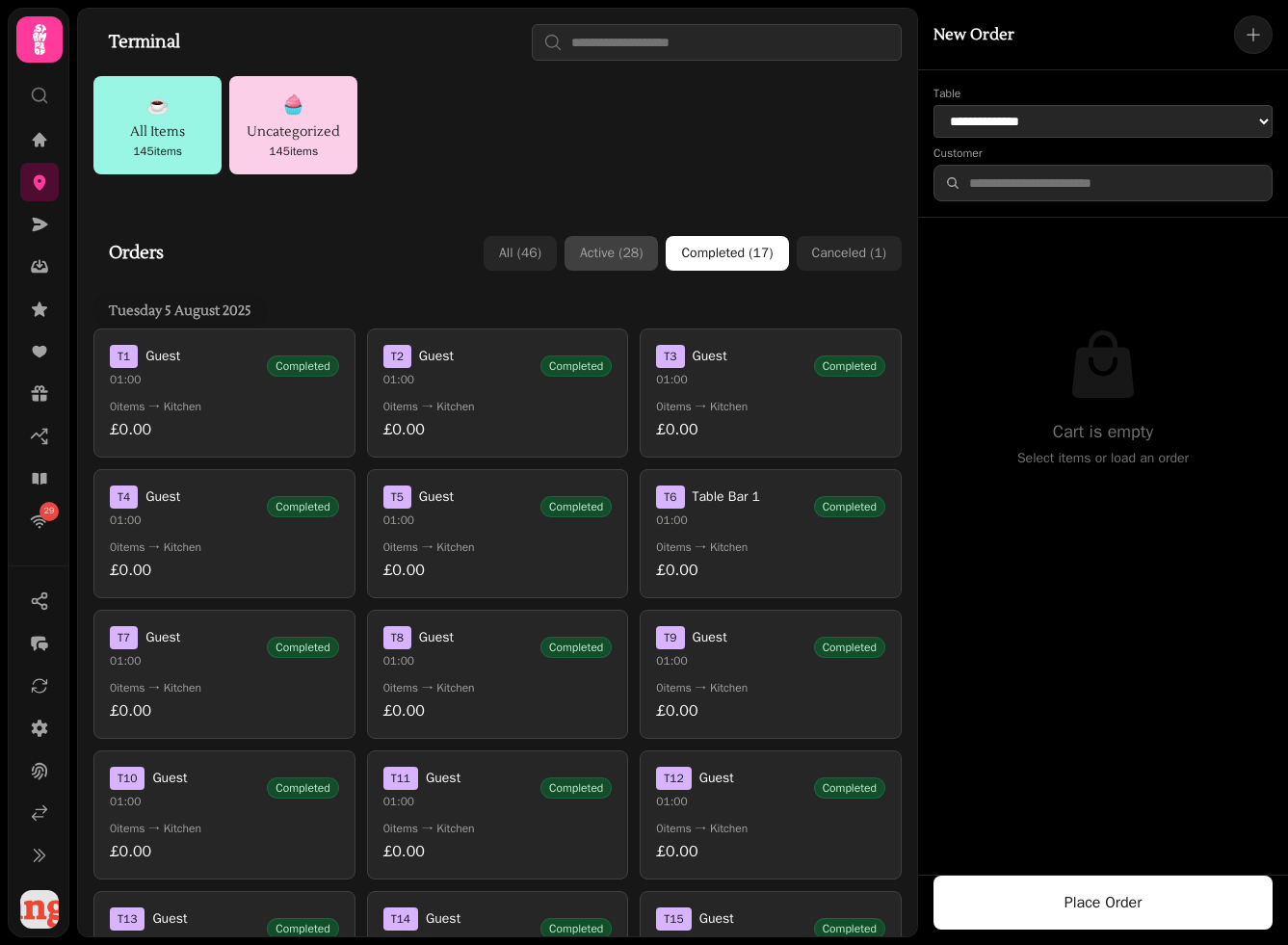 click on "Active ( 28 )" at bounding box center [611, 253] 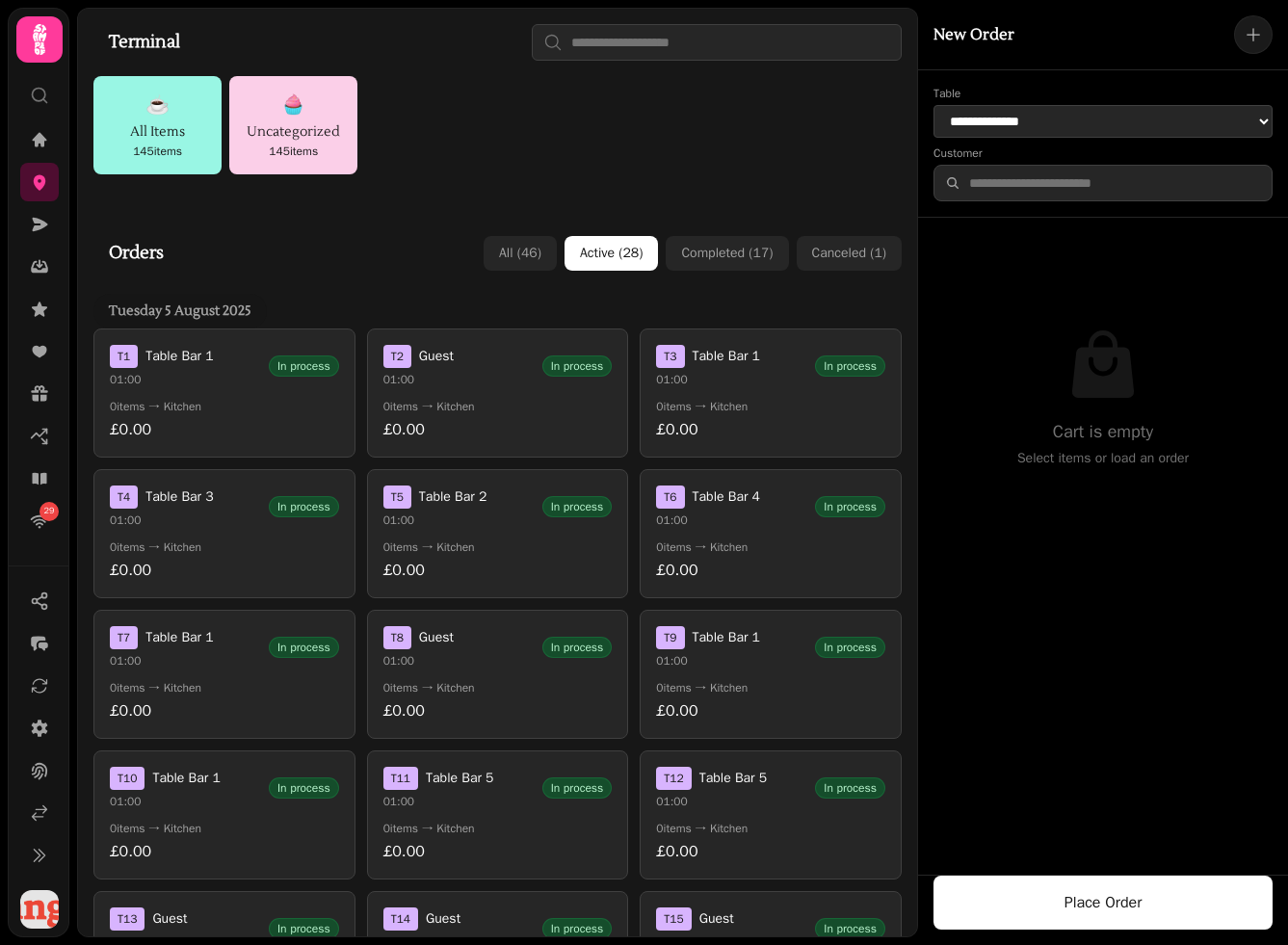 type 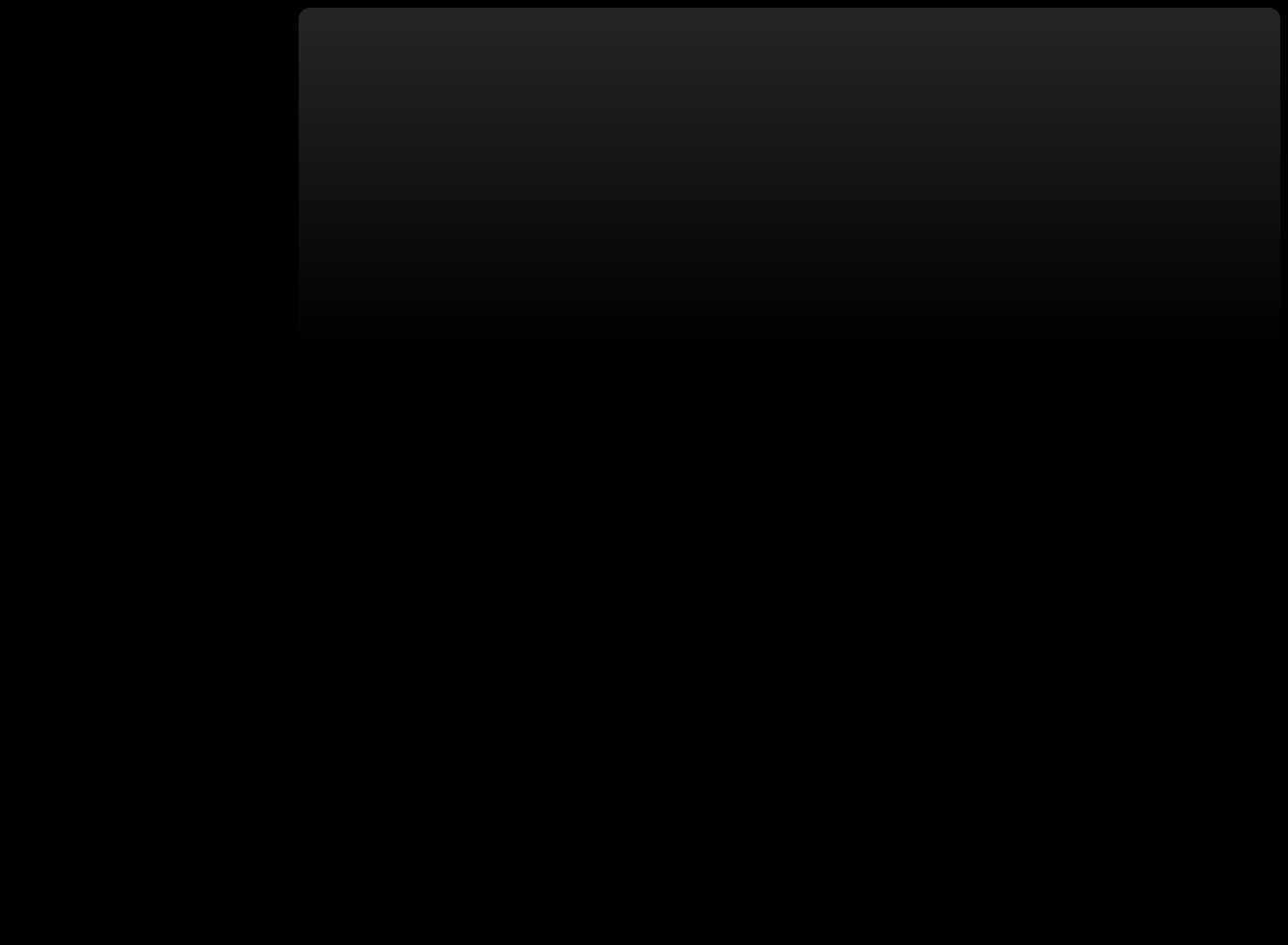 scroll, scrollTop: 0, scrollLeft: 0, axis: both 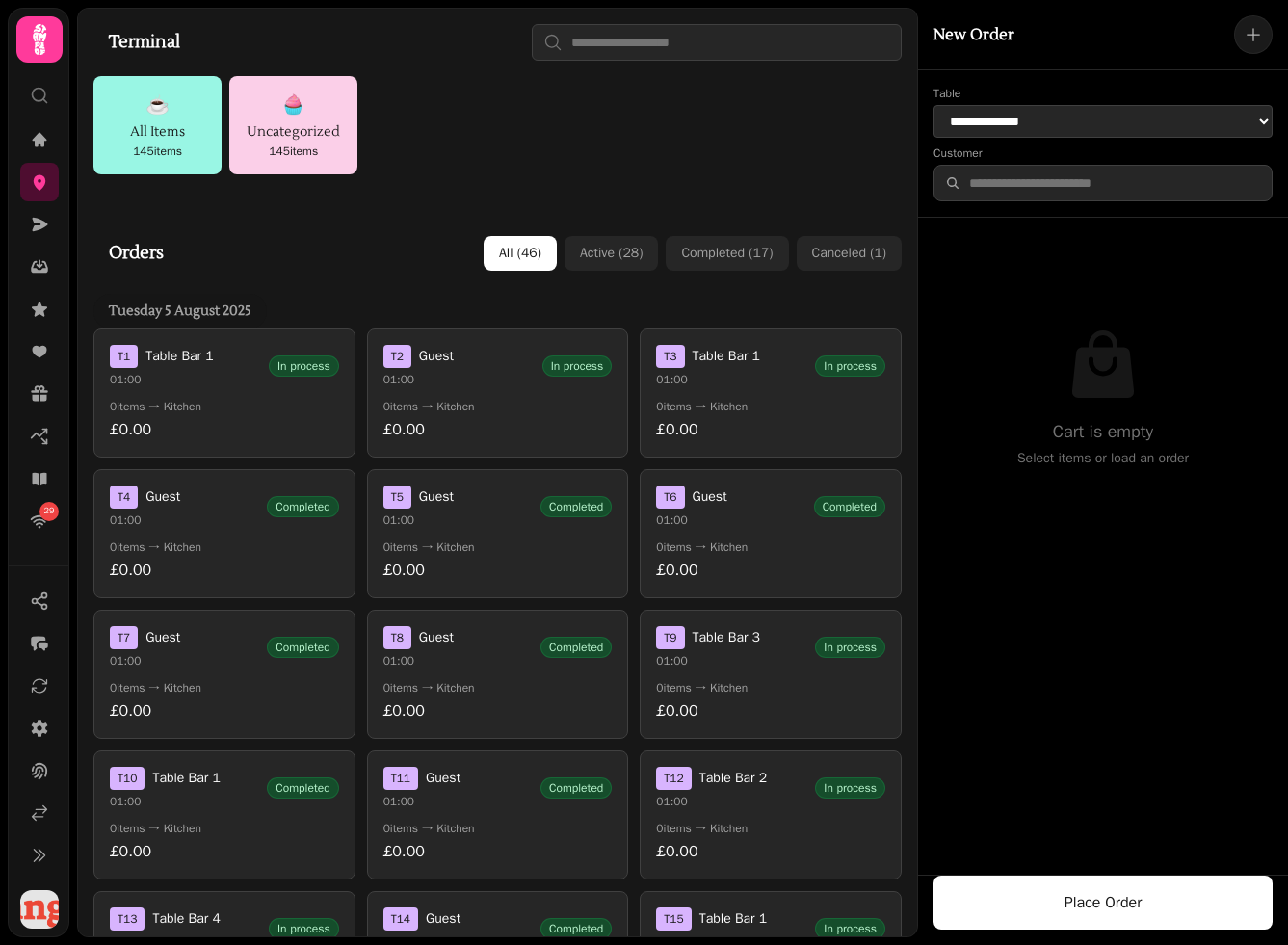 click on "Active ( 28 )" at bounding box center (611, 253) 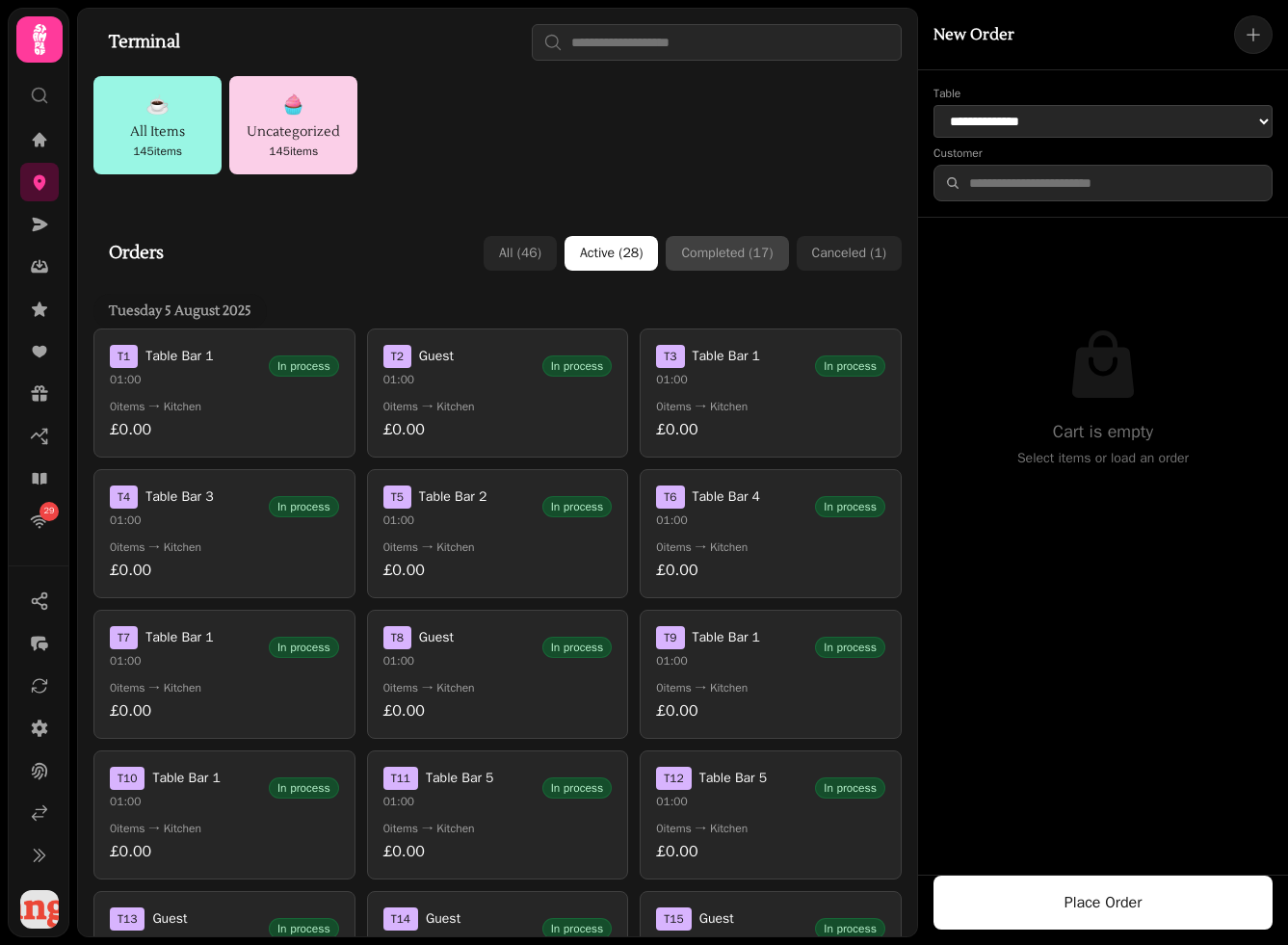 click on "Completed ( 17 )" at bounding box center [726, 253] 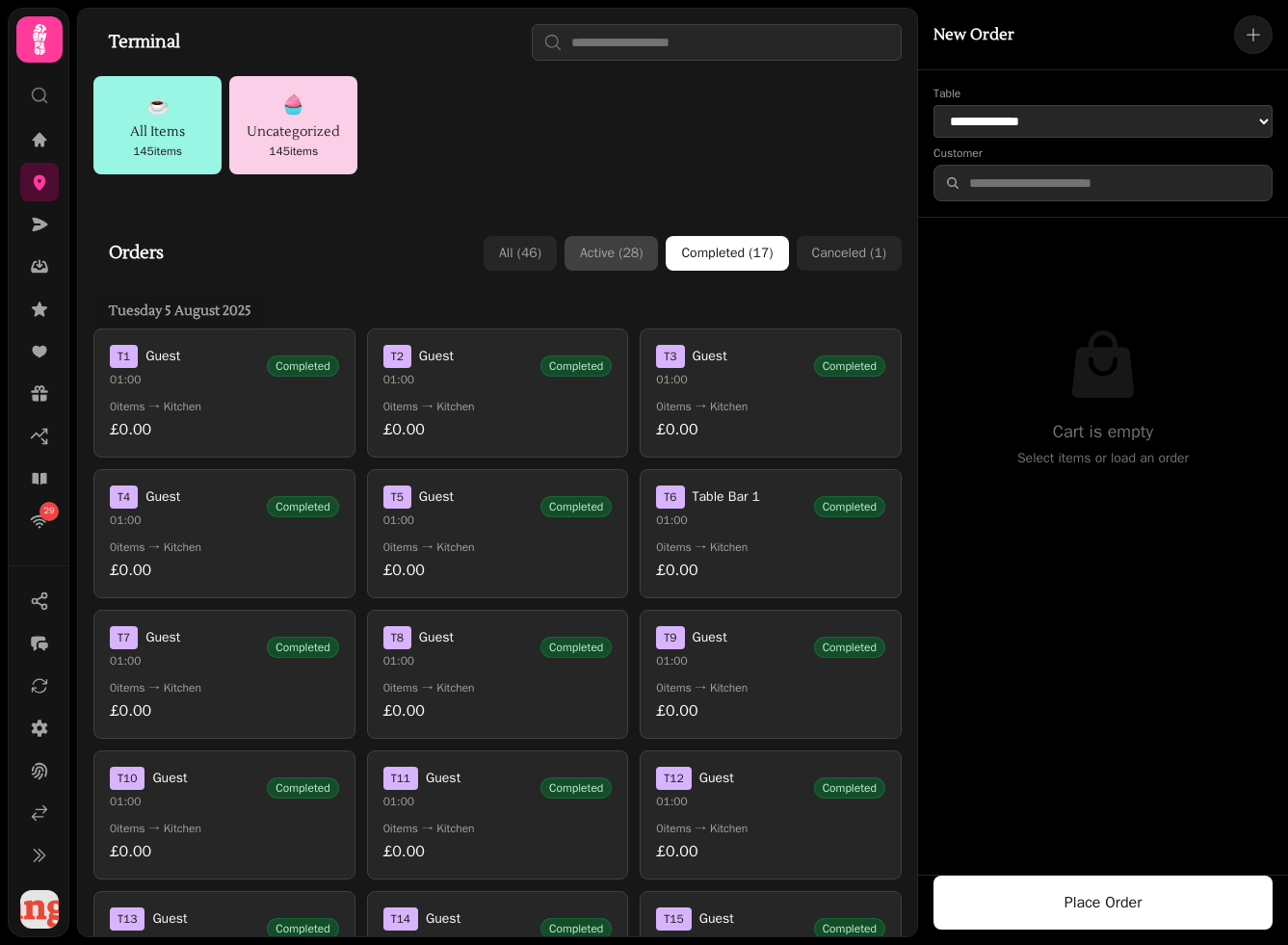 click on "Active ( 28 )" at bounding box center [611, 253] 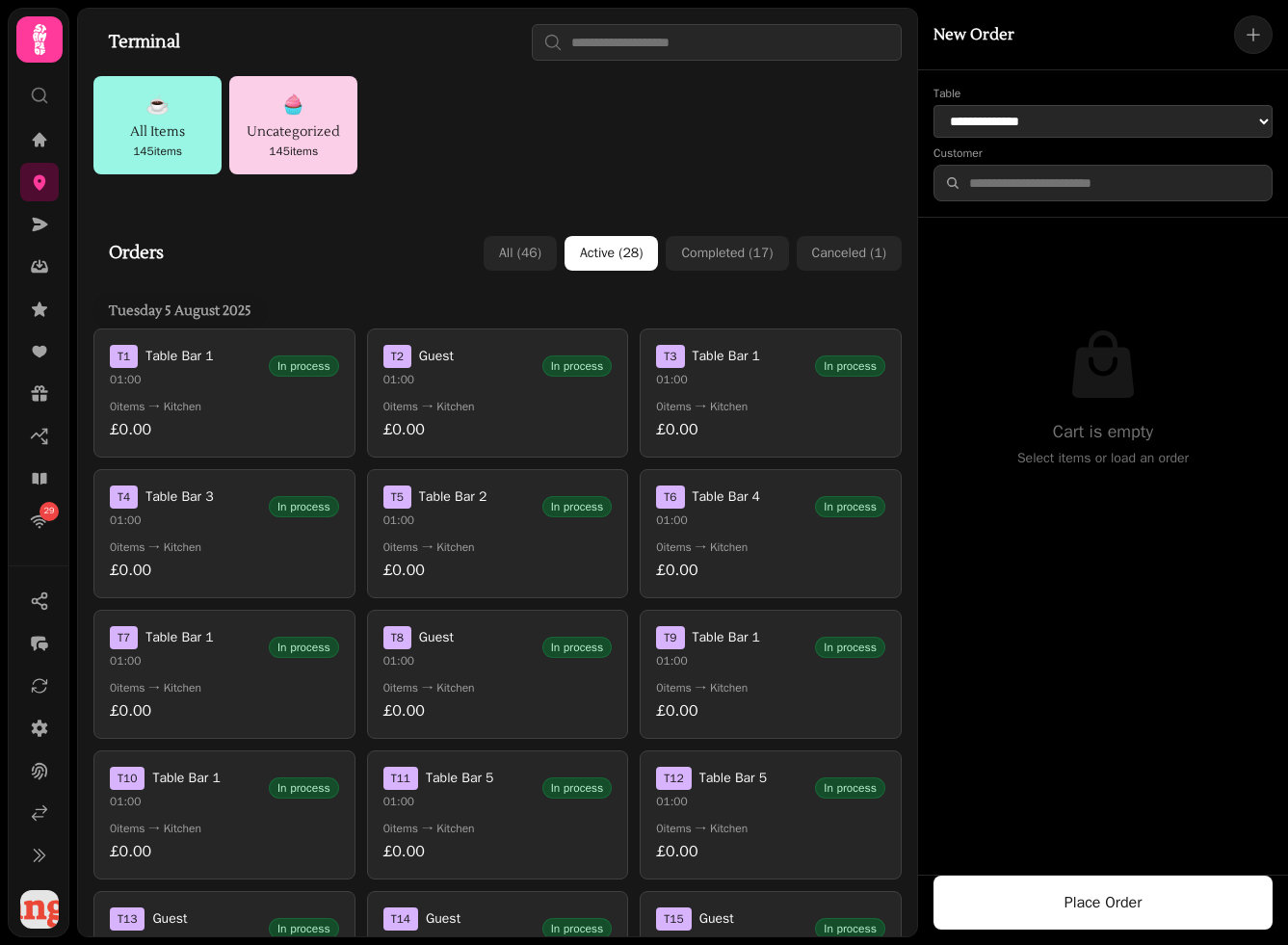 type 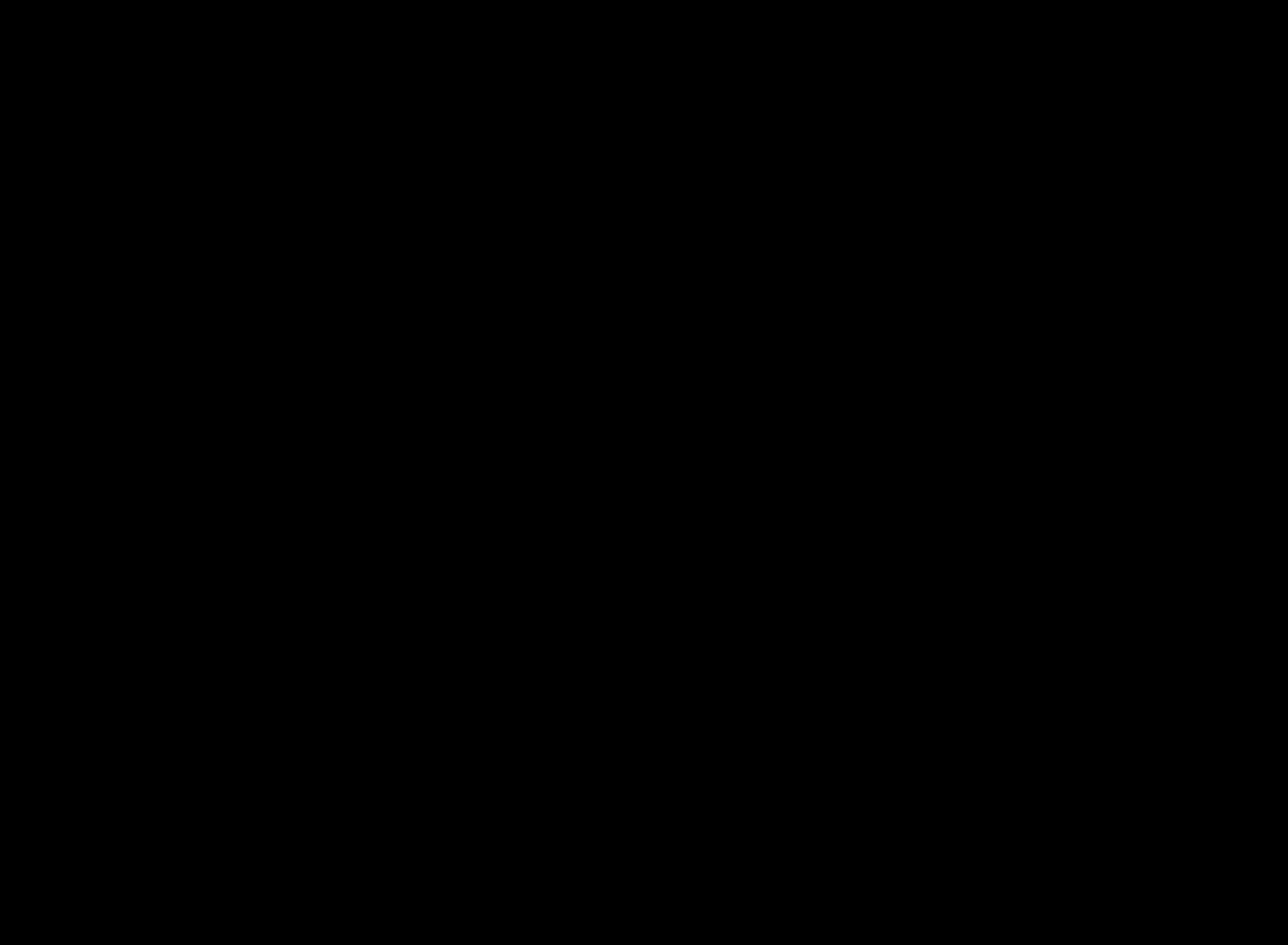 scroll, scrollTop: 0, scrollLeft: 0, axis: both 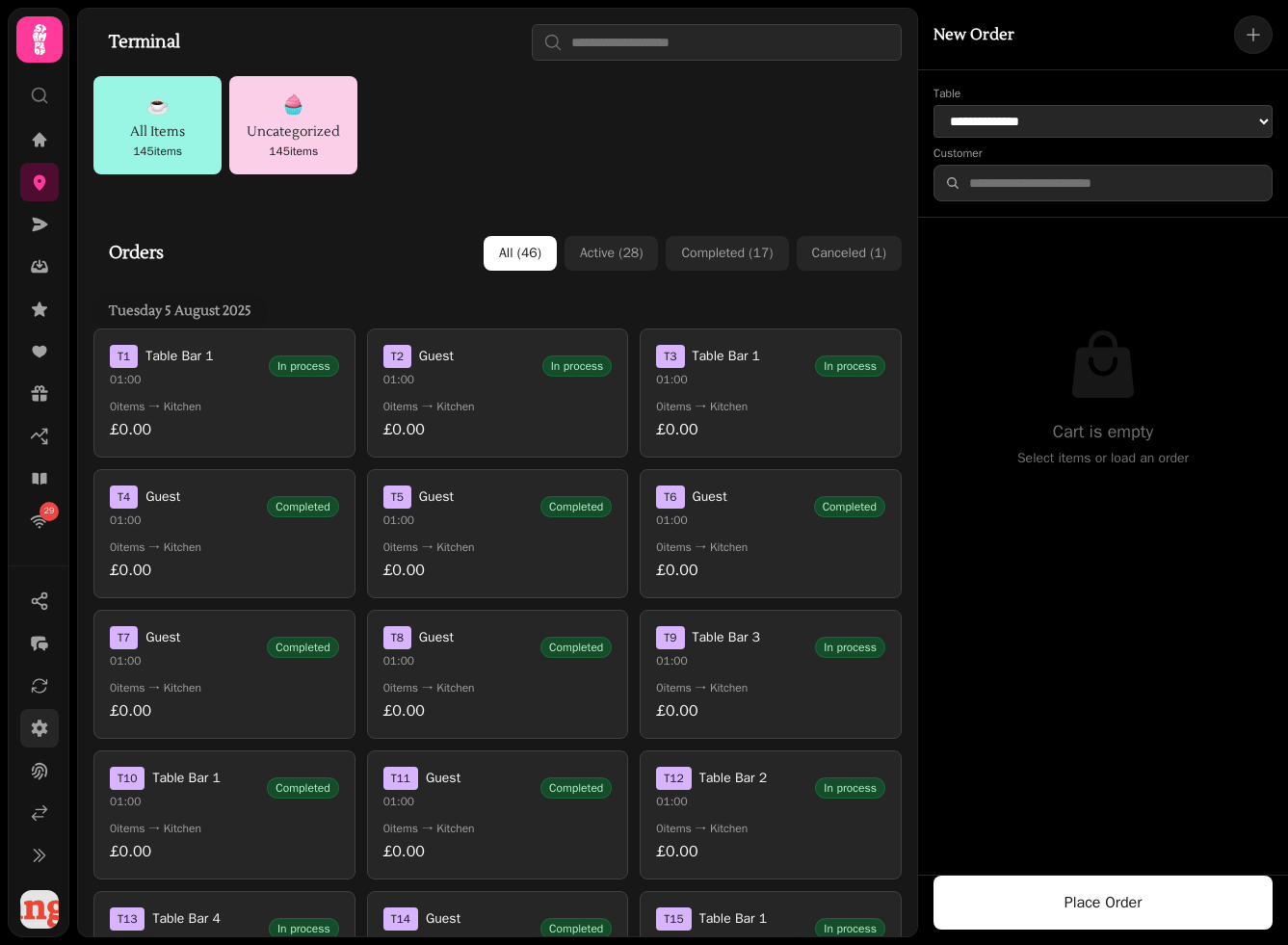 click 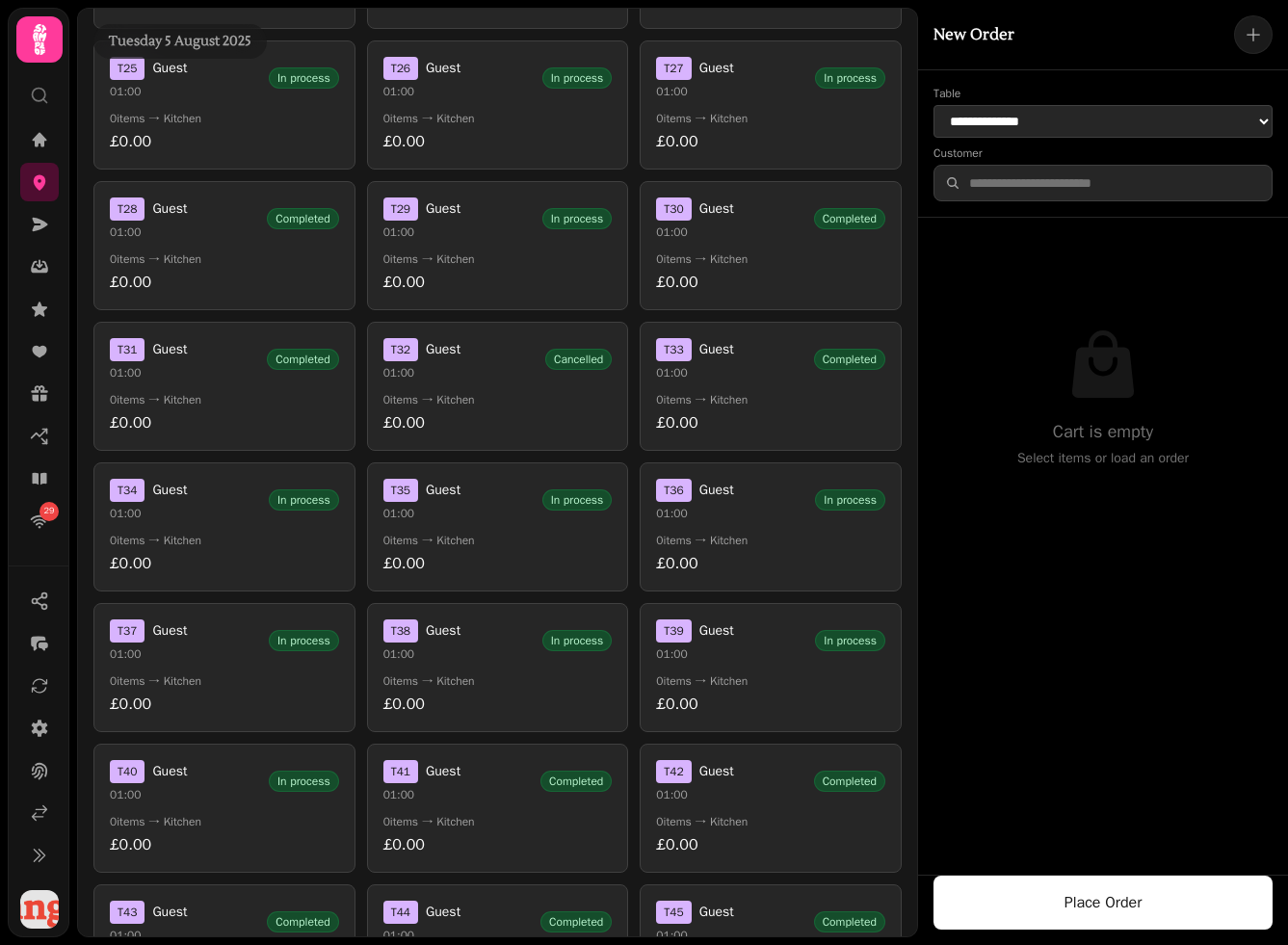 scroll, scrollTop: 1646, scrollLeft: 0, axis: vertical 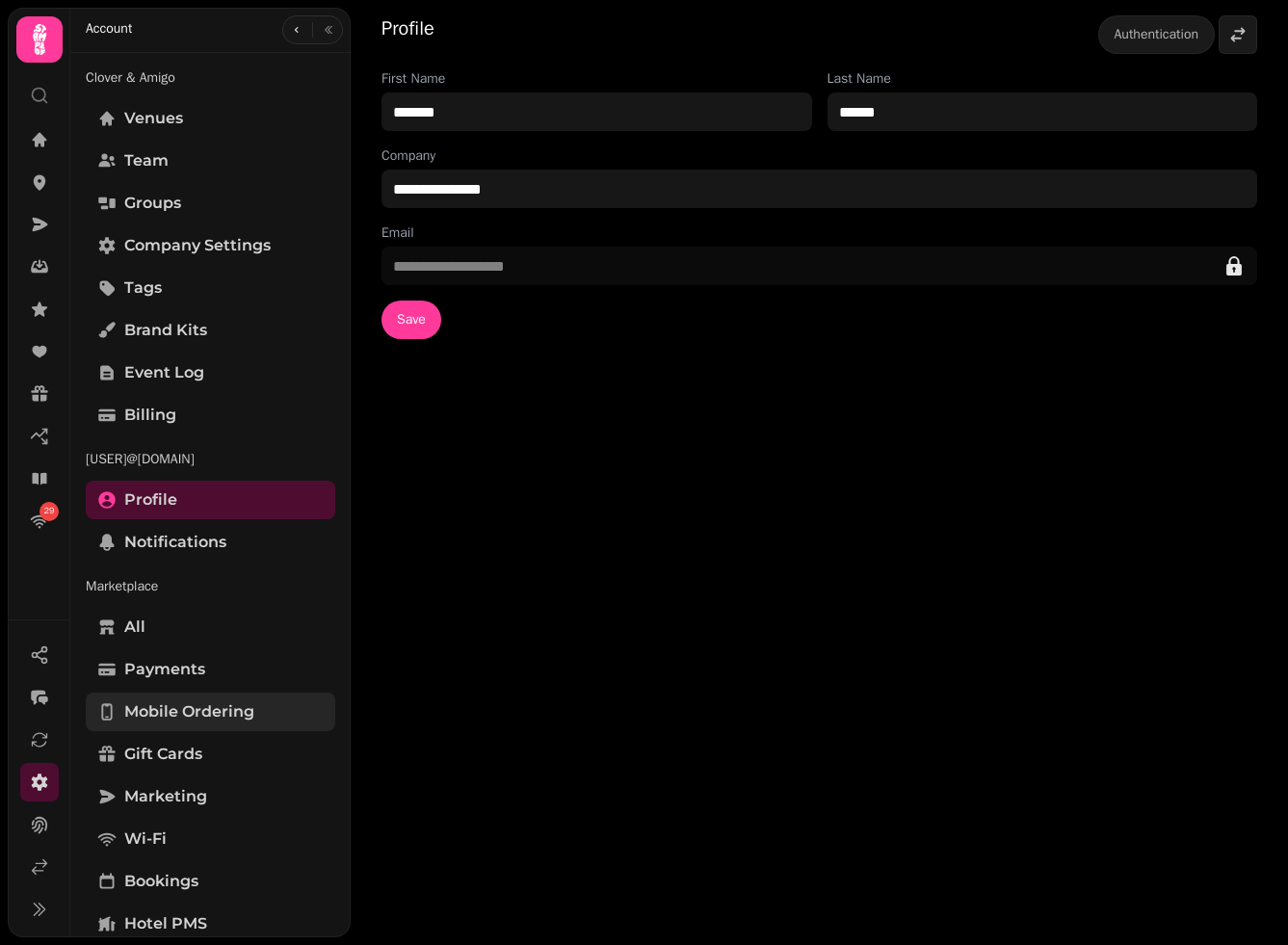 click on "Mobile ordering" at bounding box center (189, 712) 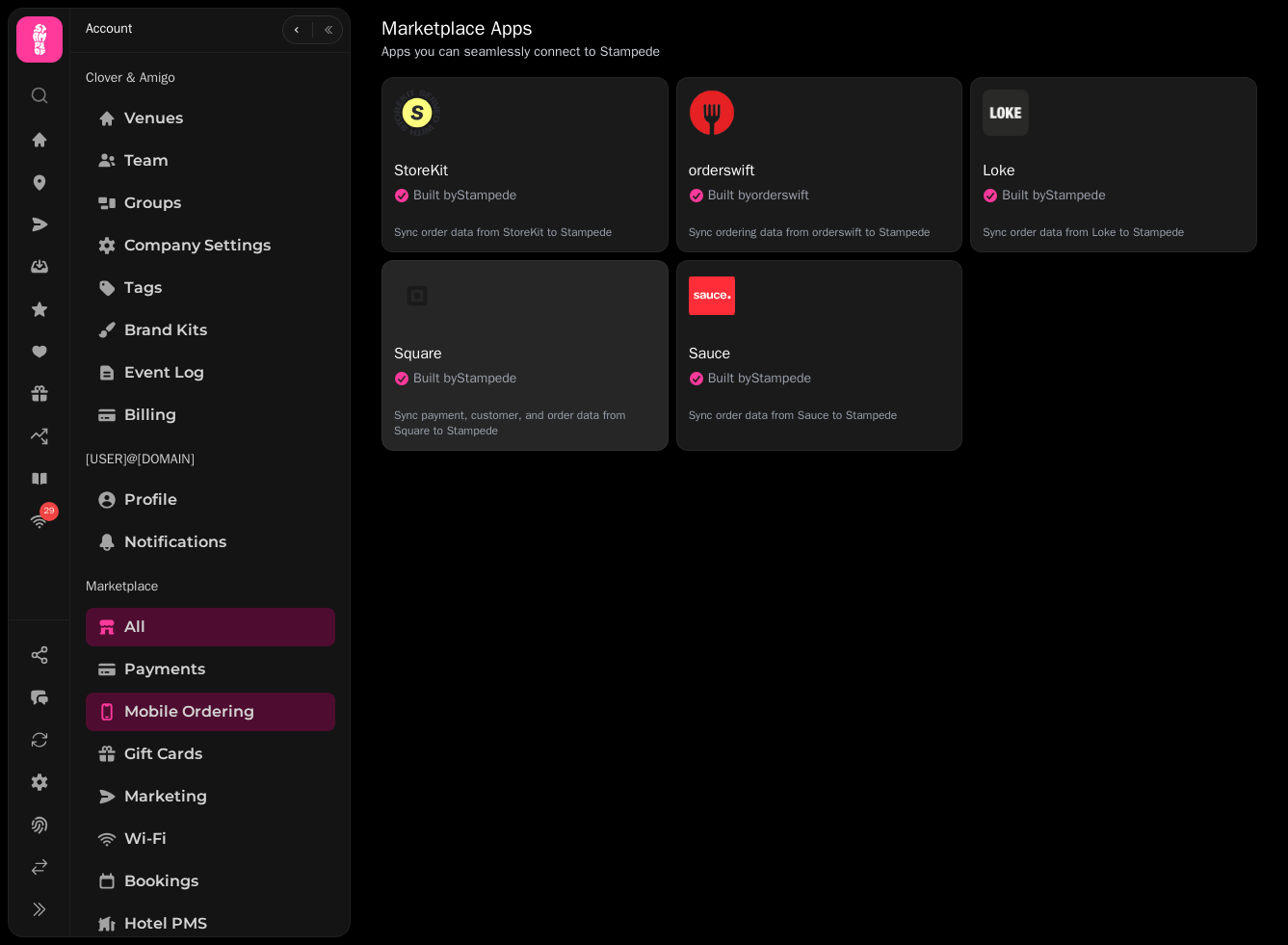 click on "Square" at bounding box center (525, 354) 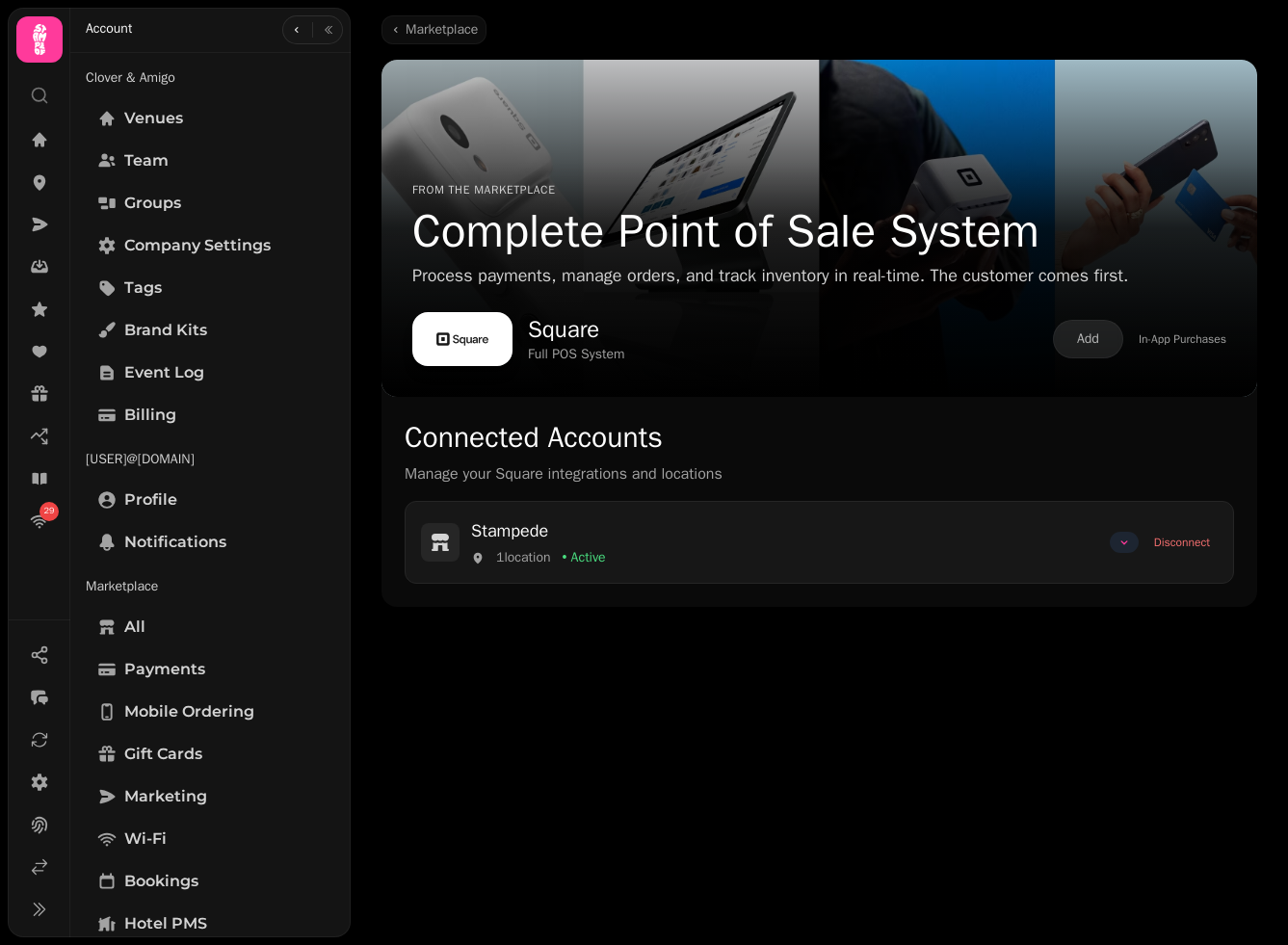 click 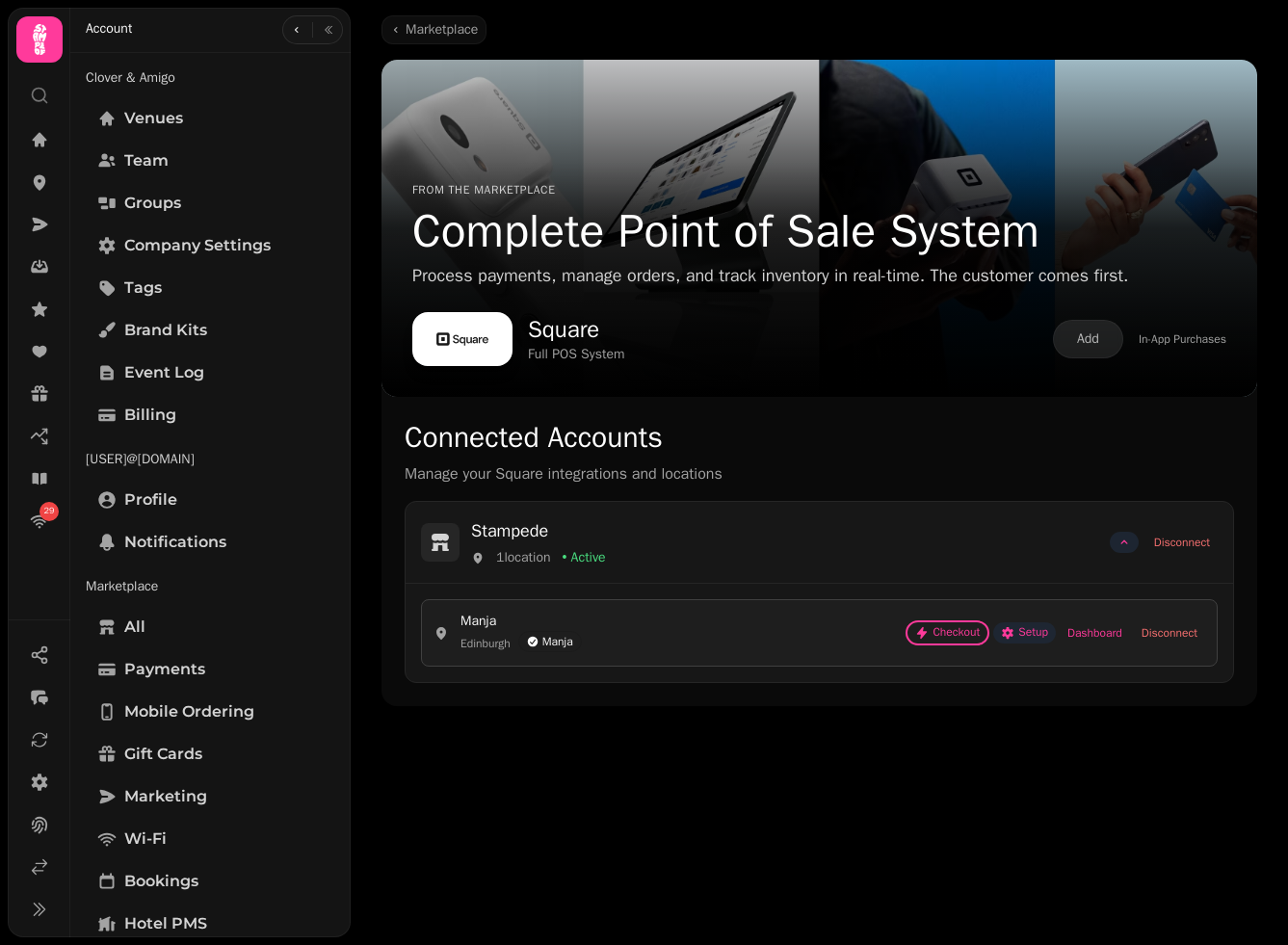 click 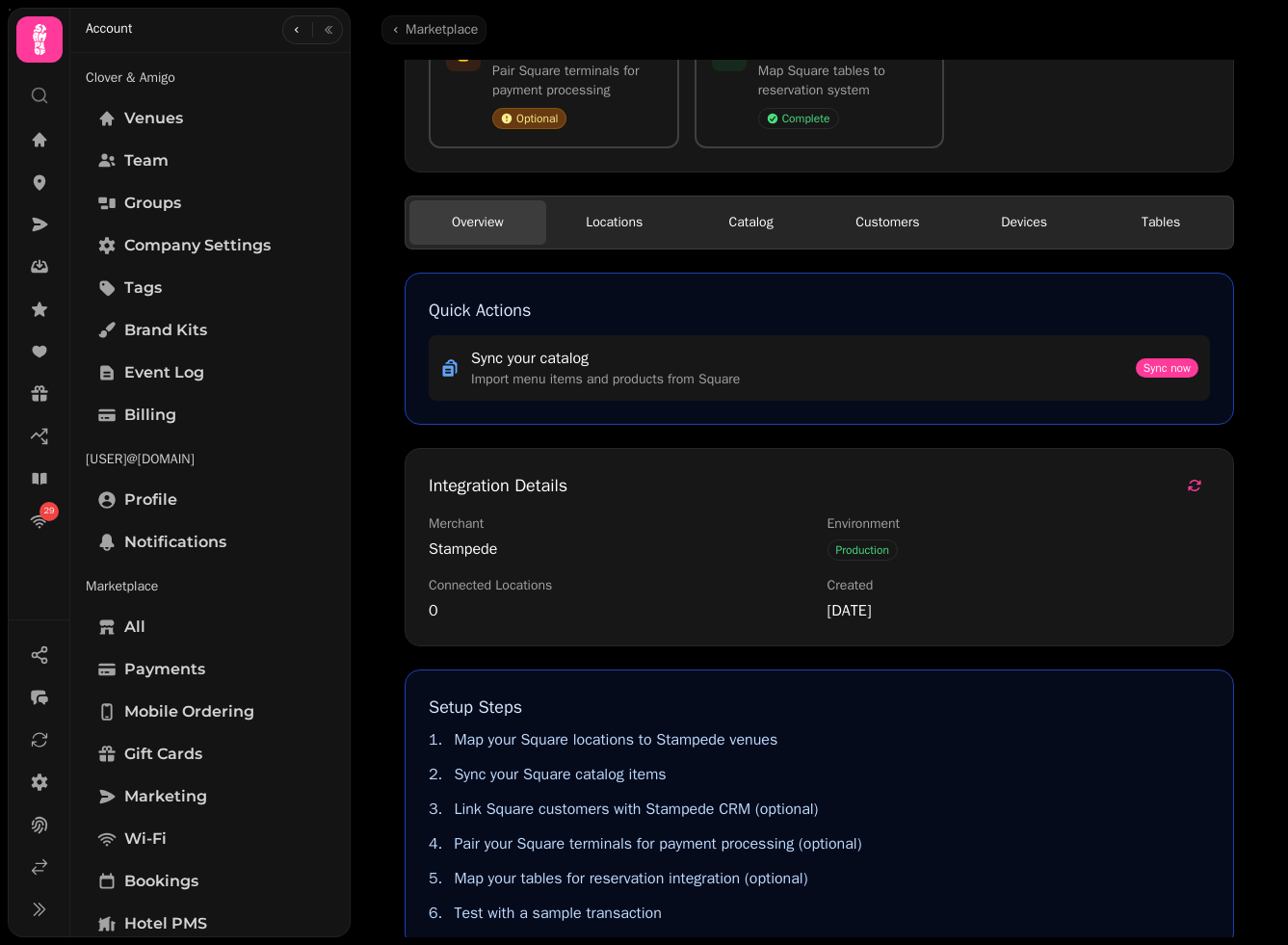 scroll, scrollTop: 361, scrollLeft: 0, axis: vertical 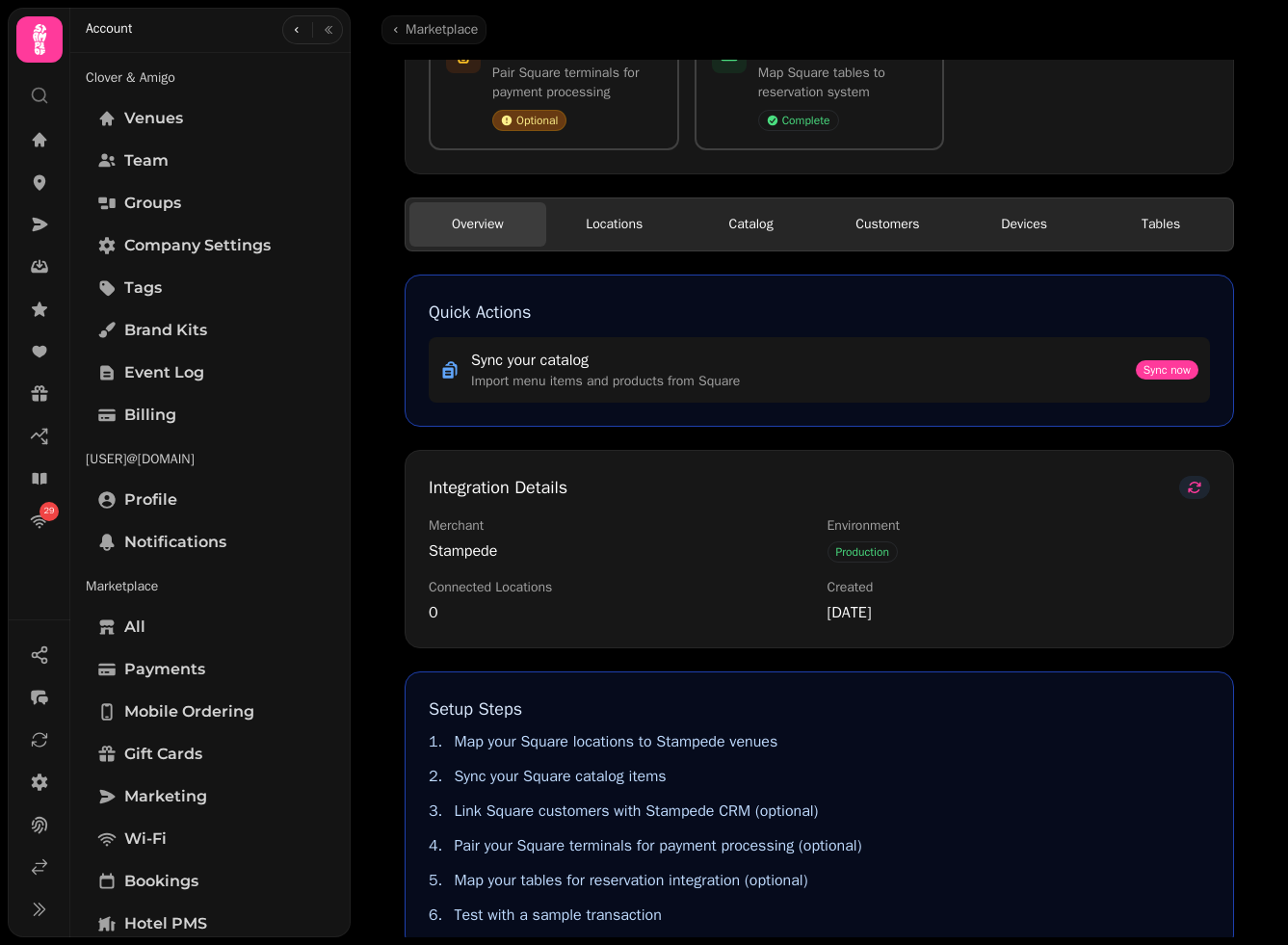 click 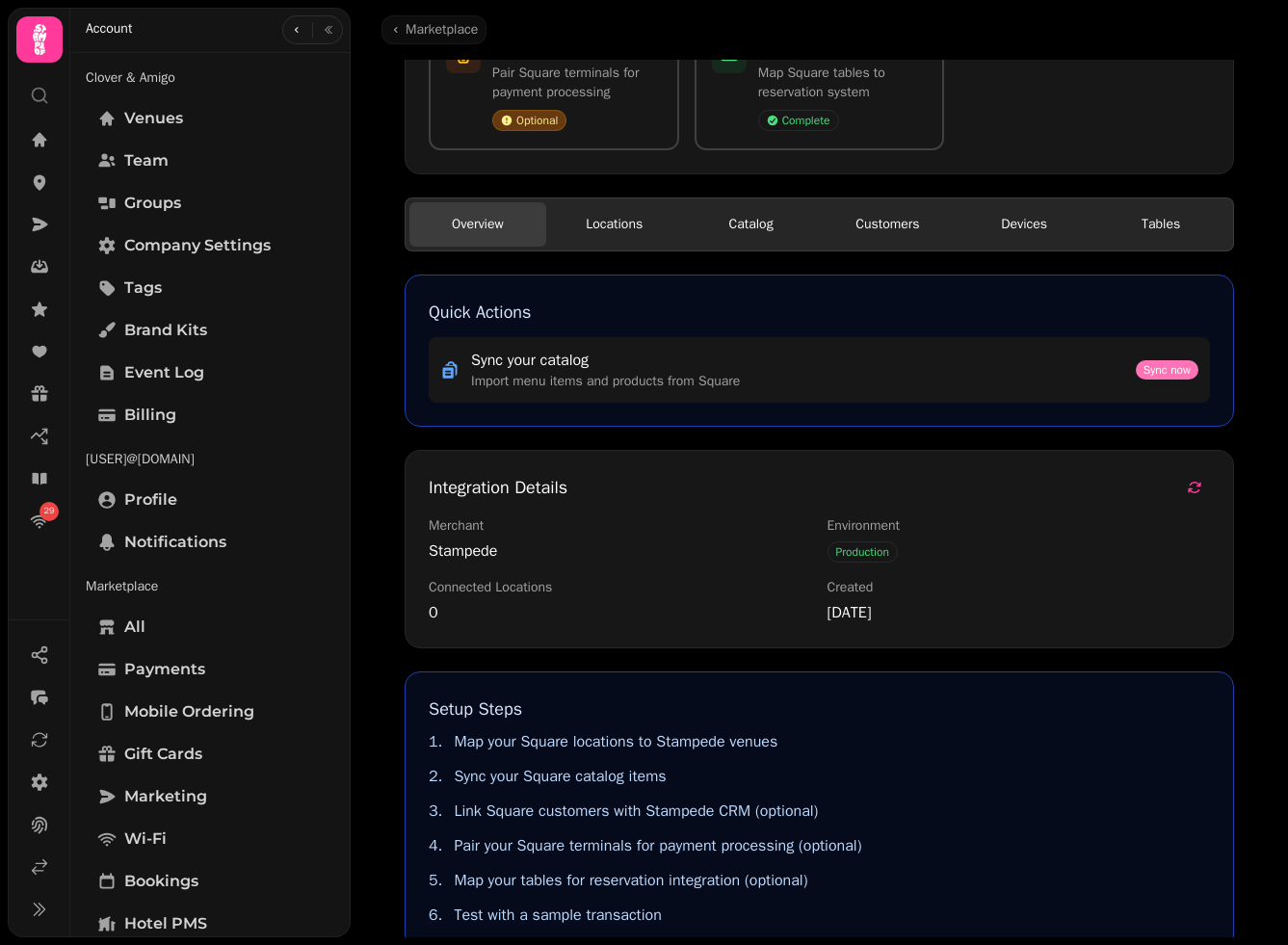 click on "Sync now" at bounding box center [1167, 370] 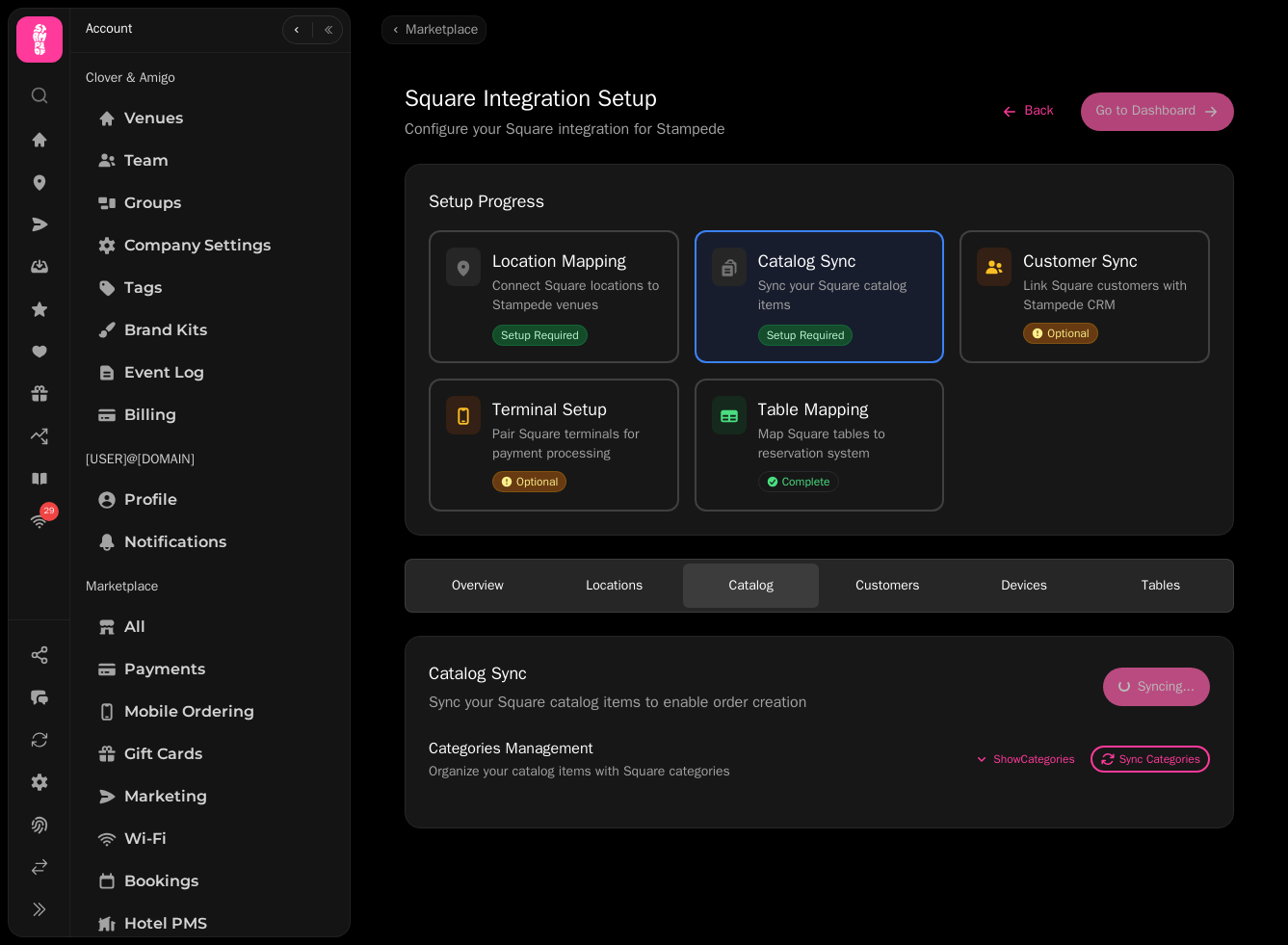 scroll, scrollTop: 0, scrollLeft: 0, axis: both 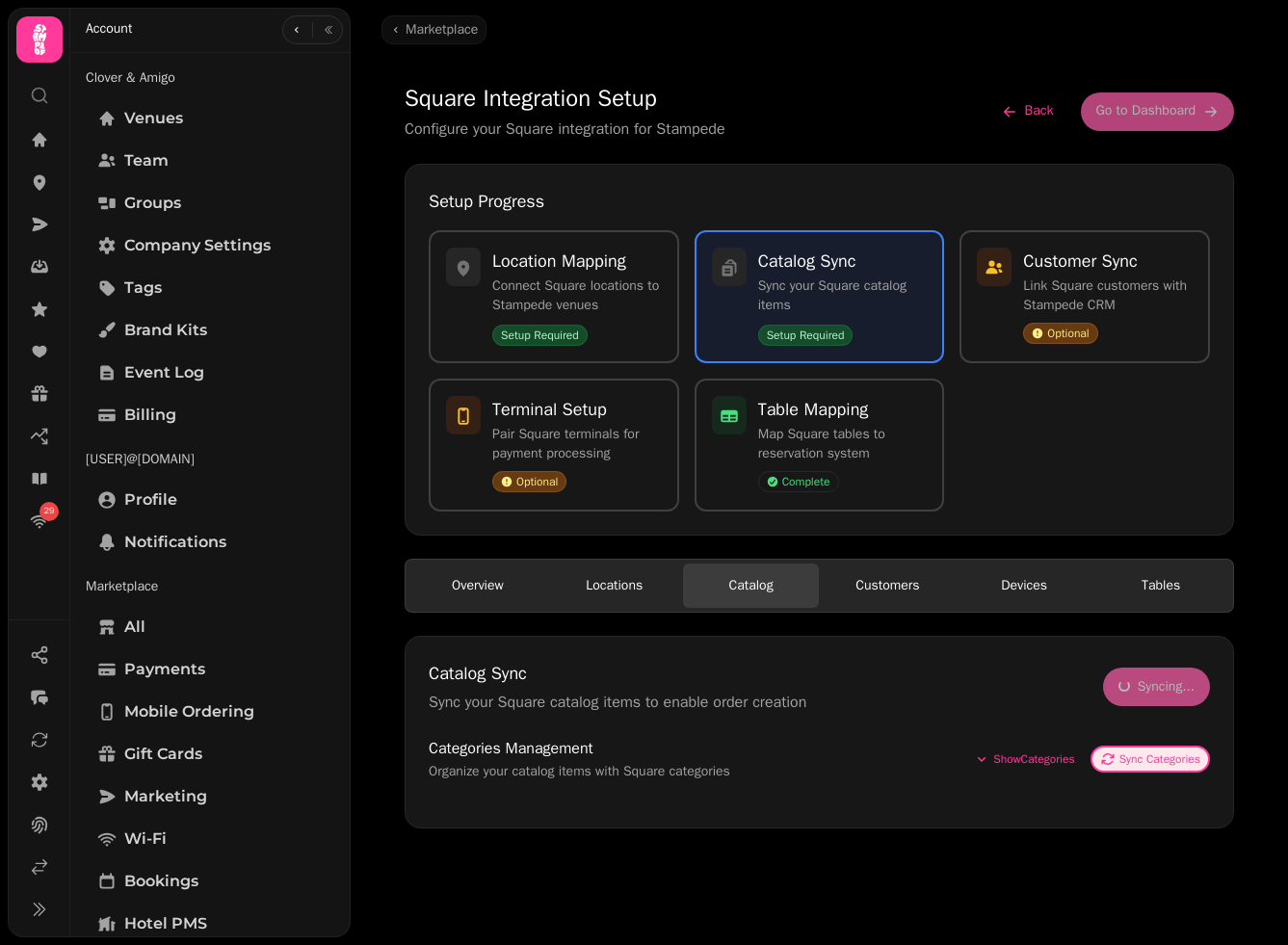 click 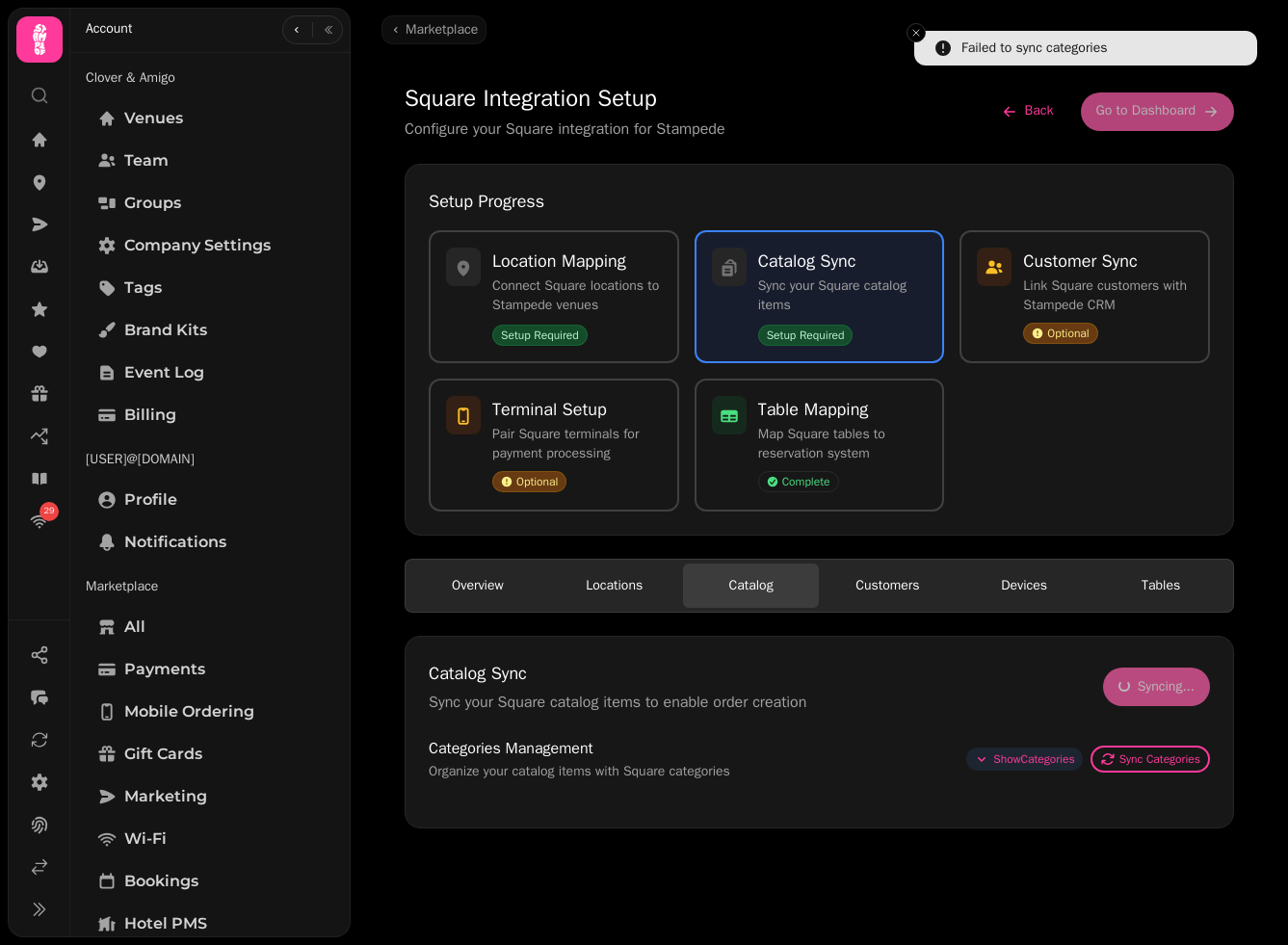 click on "Show  Categories" at bounding box center [1024, 759] 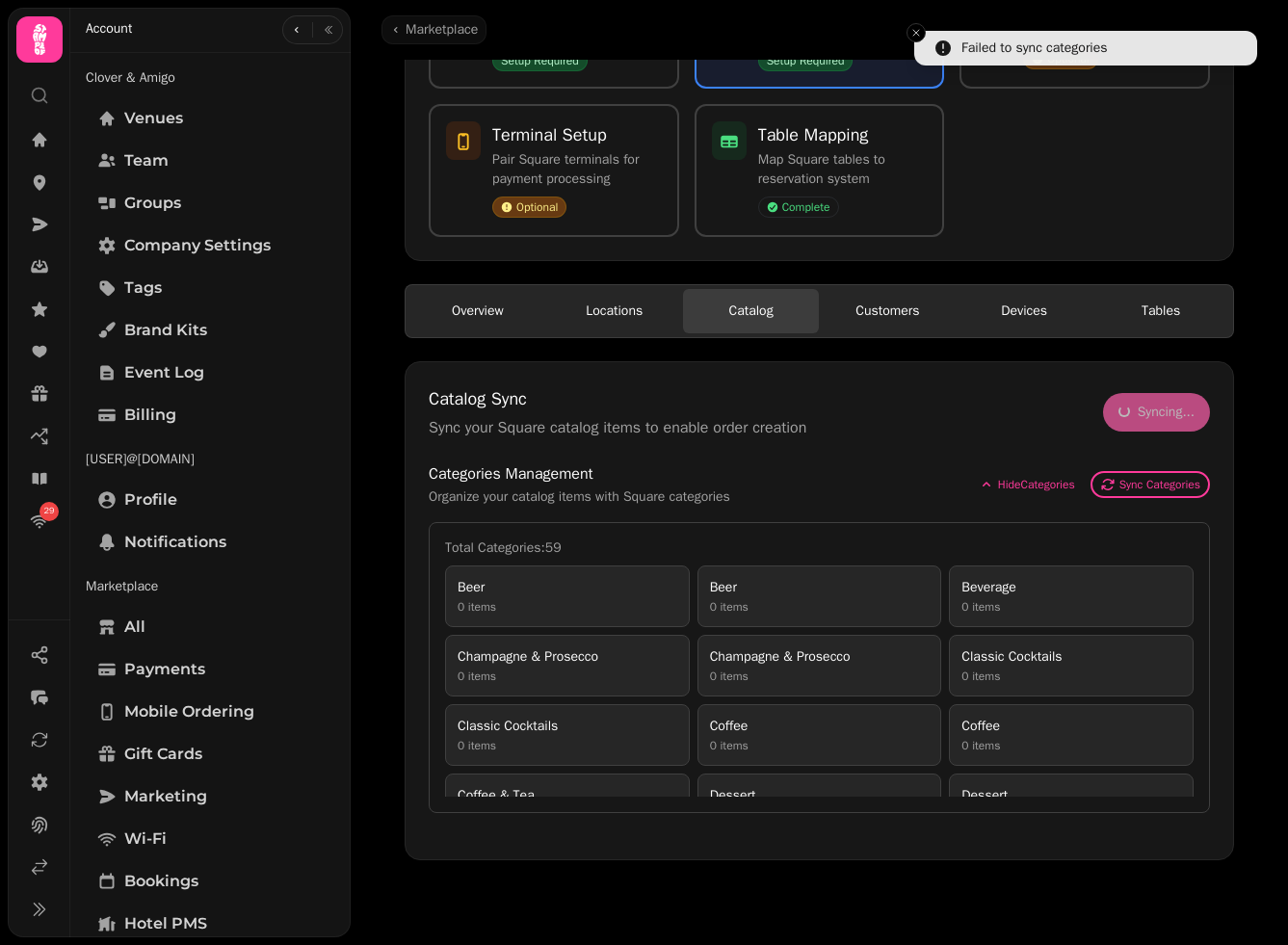scroll, scrollTop: 273, scrollLeft: 0, axis: vertical 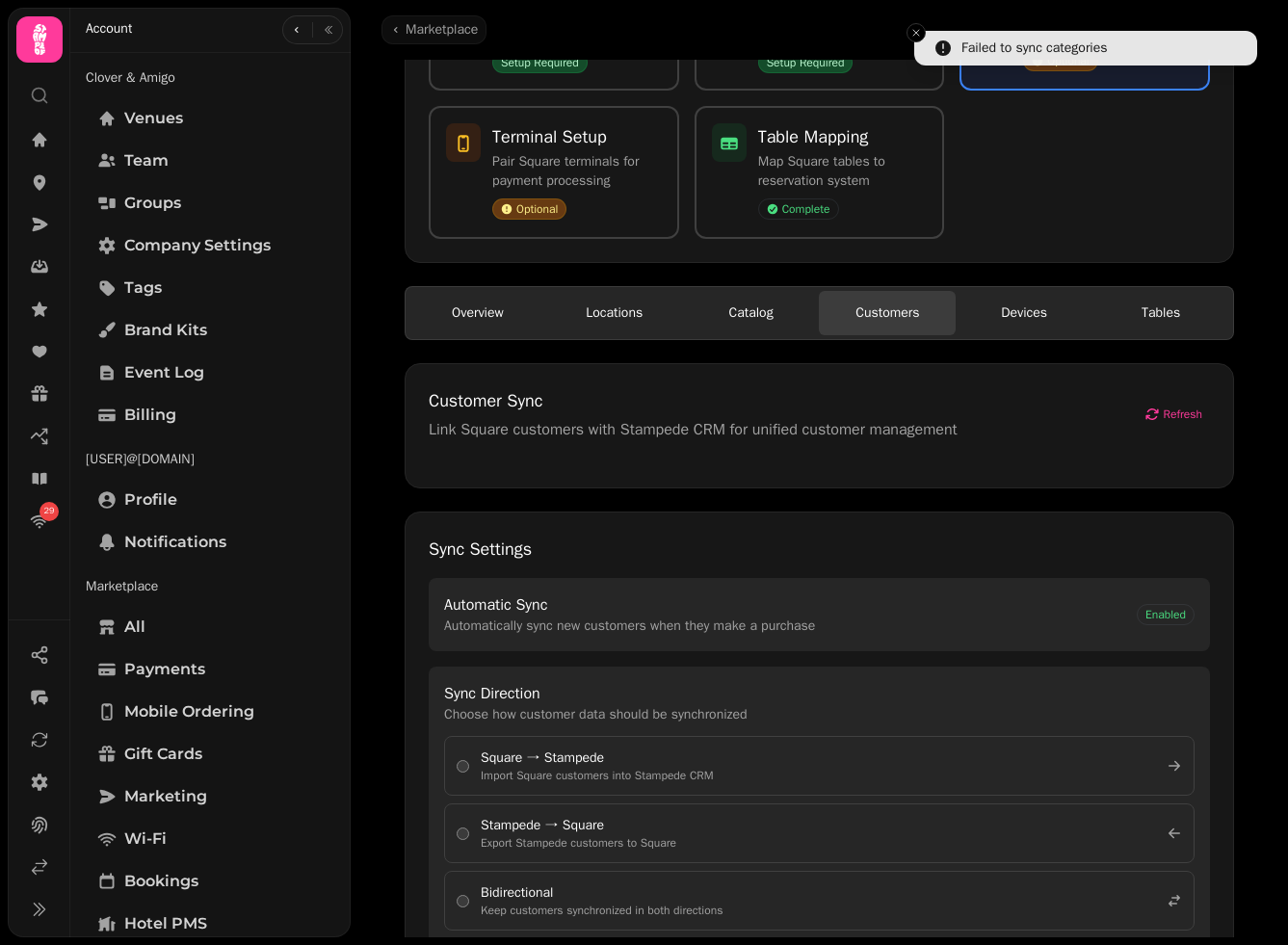 click on "Customers" at bounding box center [887, 313] 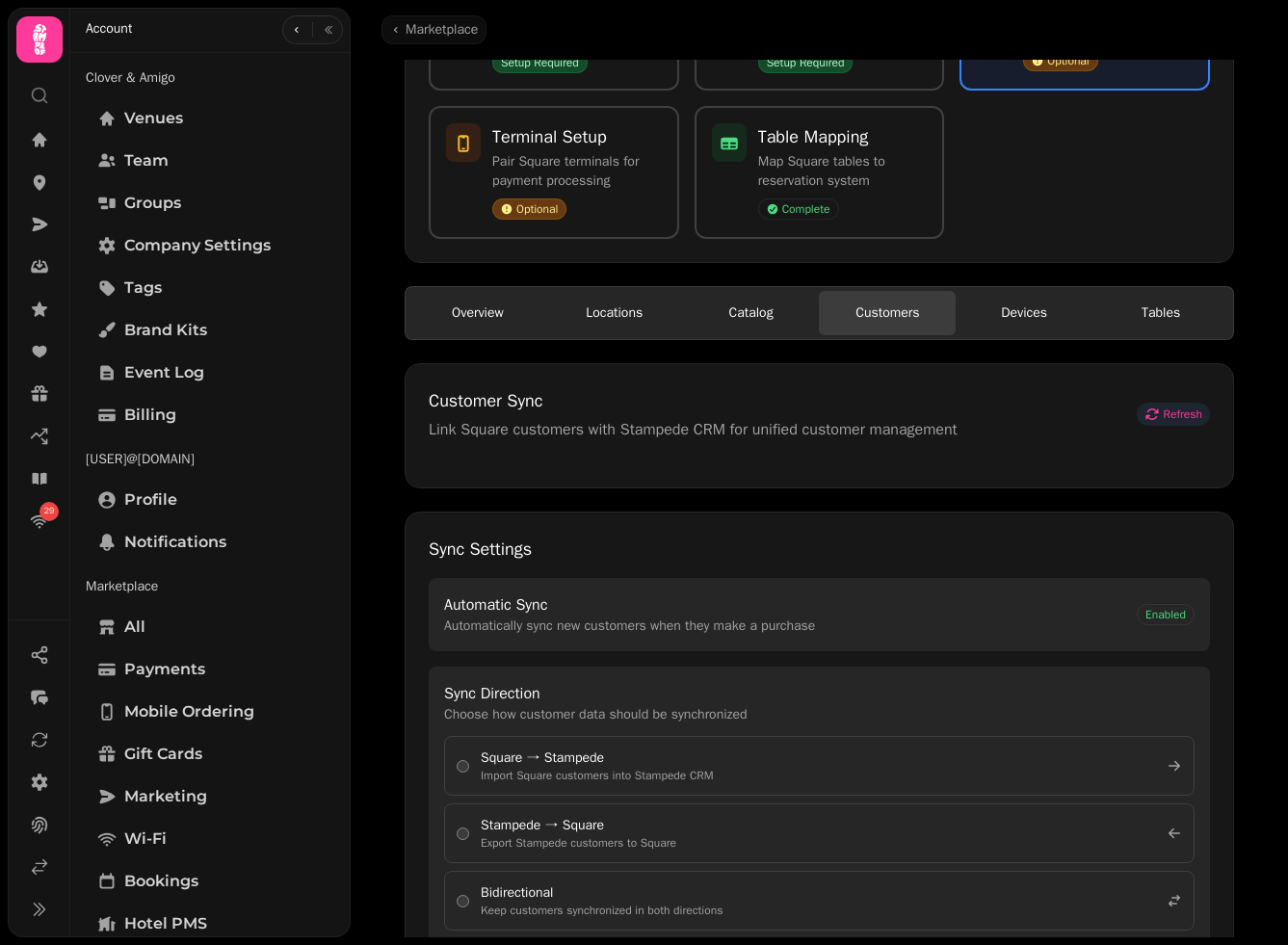 click 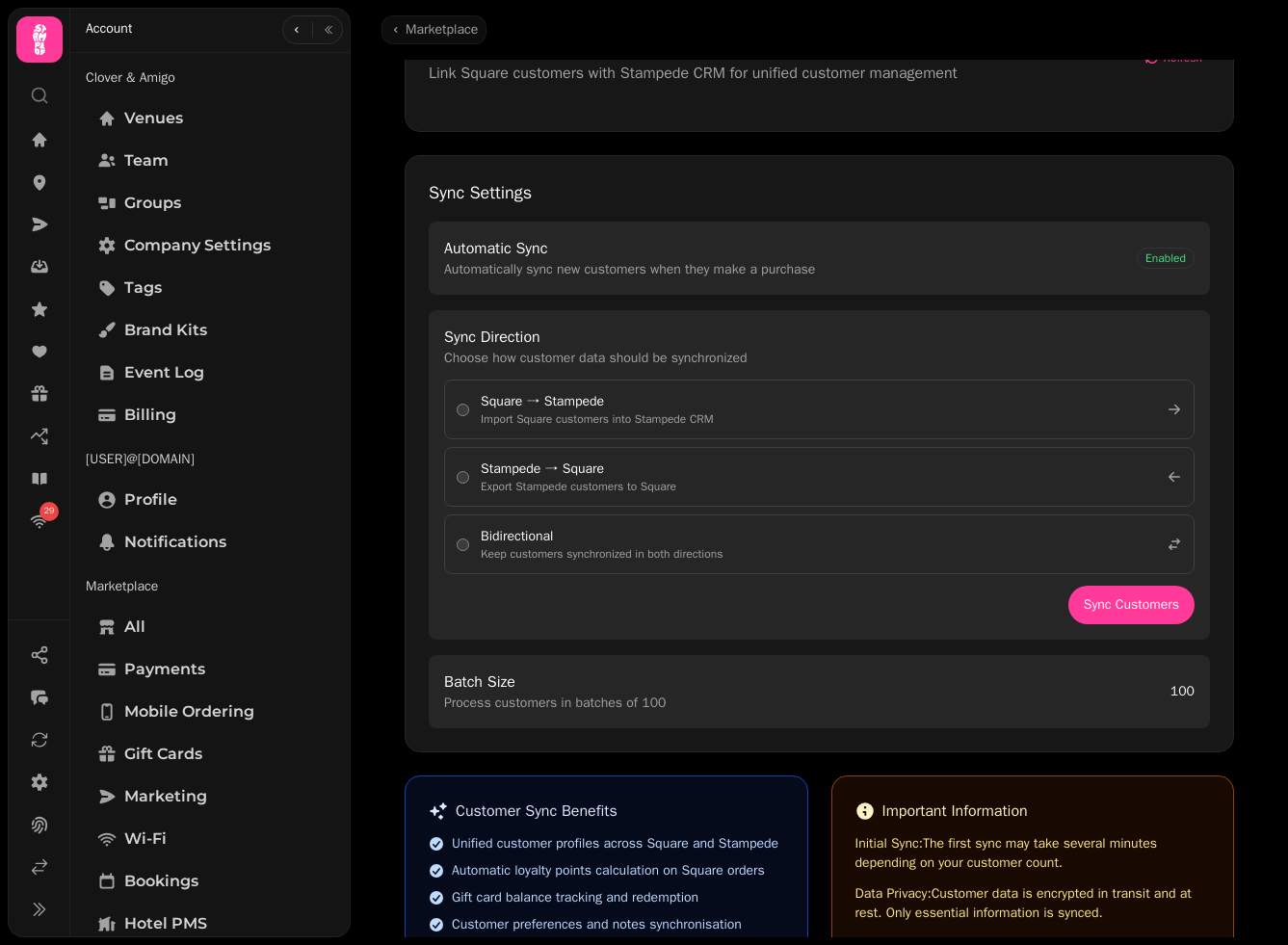 scroll, scrollTop: 625, scrollLeft: 0, axis: vertical 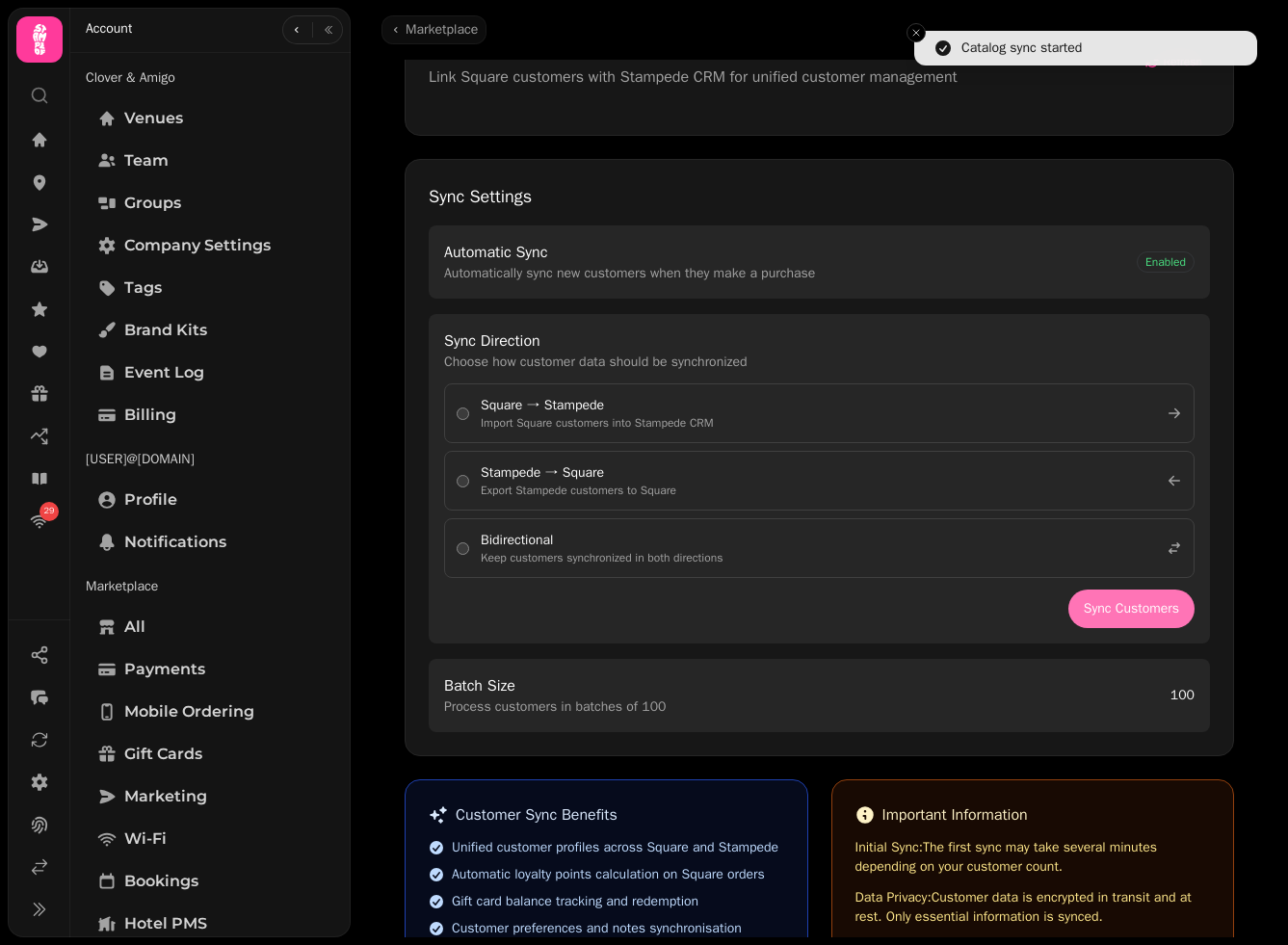 click on "Sync Customers" at bounding box center [1131, 609] 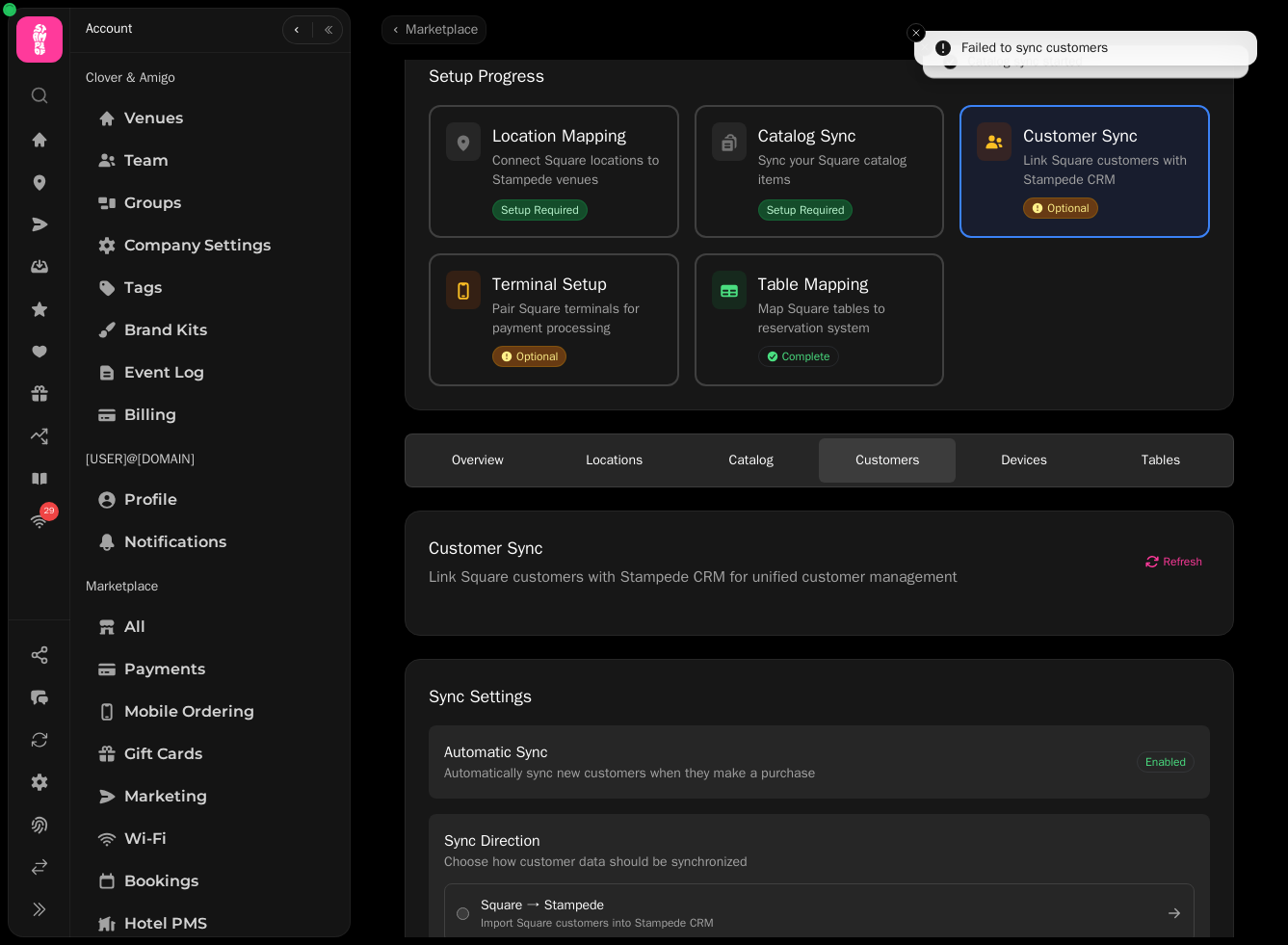 scroll, scrollTop: 121, scrollLeft: 0, axis: vertical 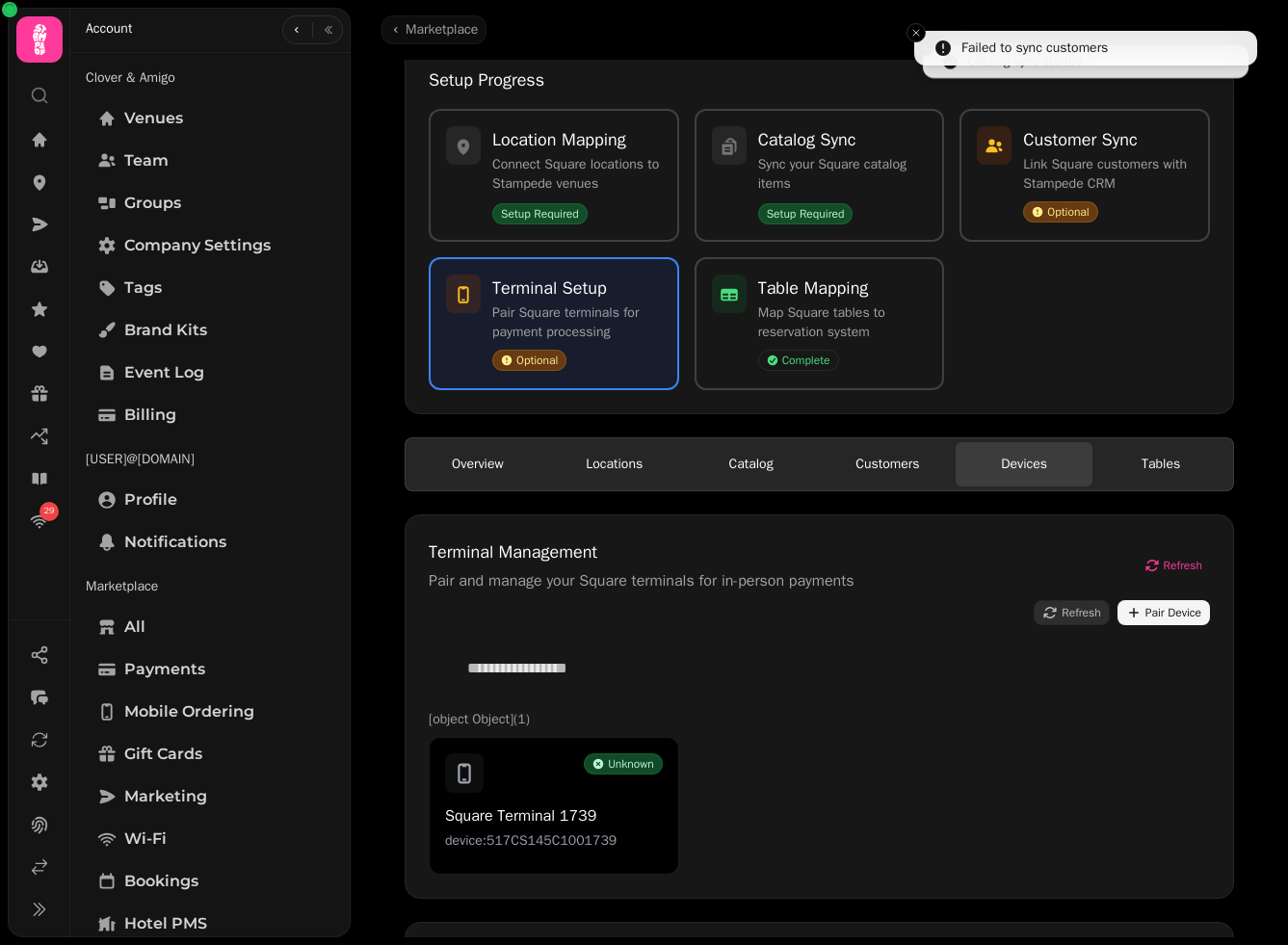 click on "Devices" at bounding box center (1024, 464) 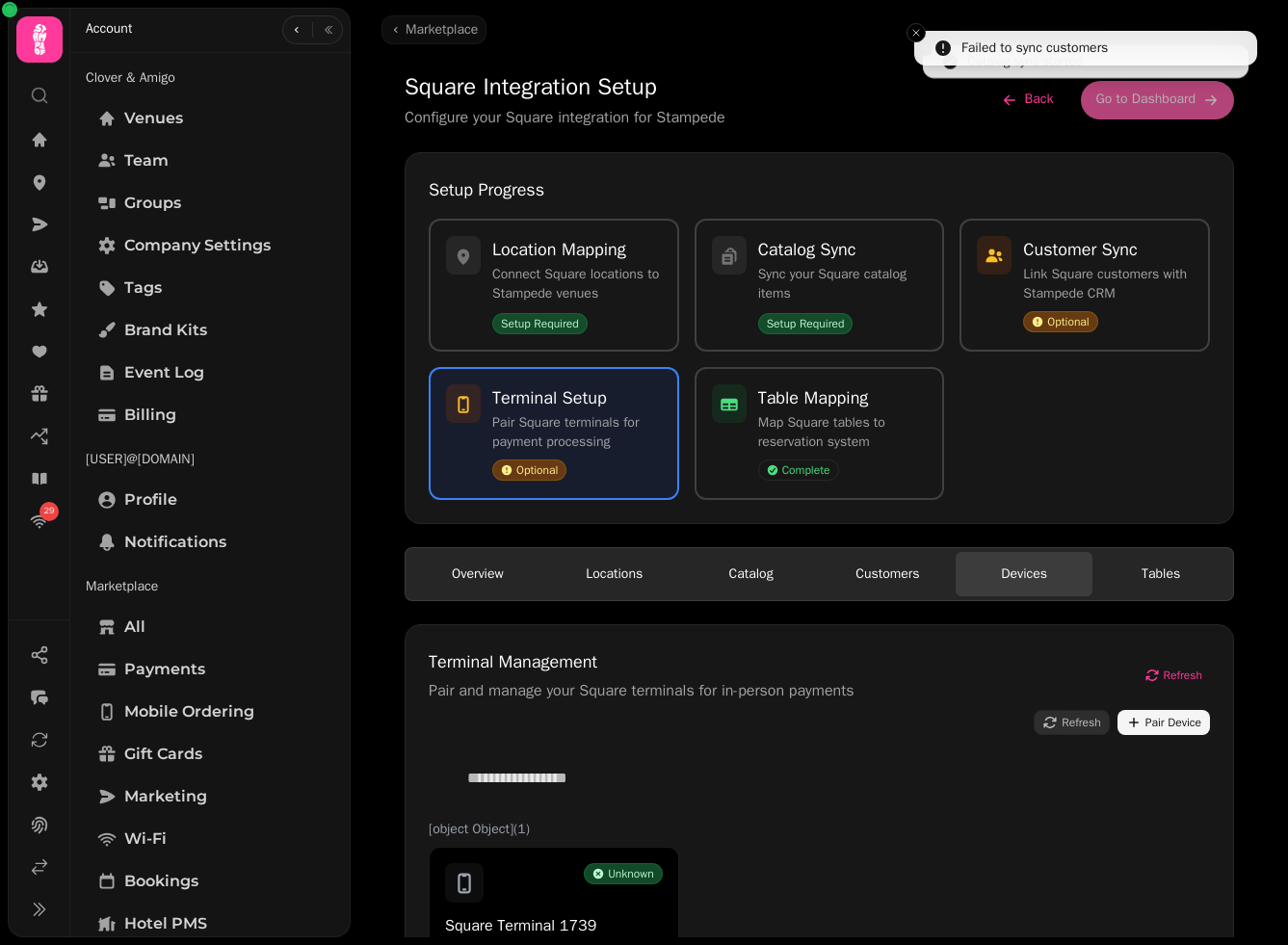 click on "Square Integration Setup Configure your Square integration for   Stampede Back Go to Dashboard Setup Progress Location Mapping Connect Square locations to Stampede venues Setup Required Catalog Sync Sync your Square catalog items Setup Required Customer Sync Link Square customers with Stampede CRM Optional Terminal Setup Pair Square terminals for payment processing Optional Table Mapping Map Square tables to reservation system Complete Overview Locations Catalog Customers Devices Tables Terminal Management Pair and manage your Square terminals for in-person payments Refresh Refresh Pair Device [object Object]  ( 1 ) Unknown Square Terminal 1739 device:517CS145C1001739 Device Setup Guide 1 Power on your Square Terminal Ensure your device is fully charged and connected to WiFi 2 Generate Pairing Code Navigate to Settings → Device Code on your terminal 3 Enter Code Above Click "Pair Device" and enter the code shown on your terminal" at bounding box center [819, 708] 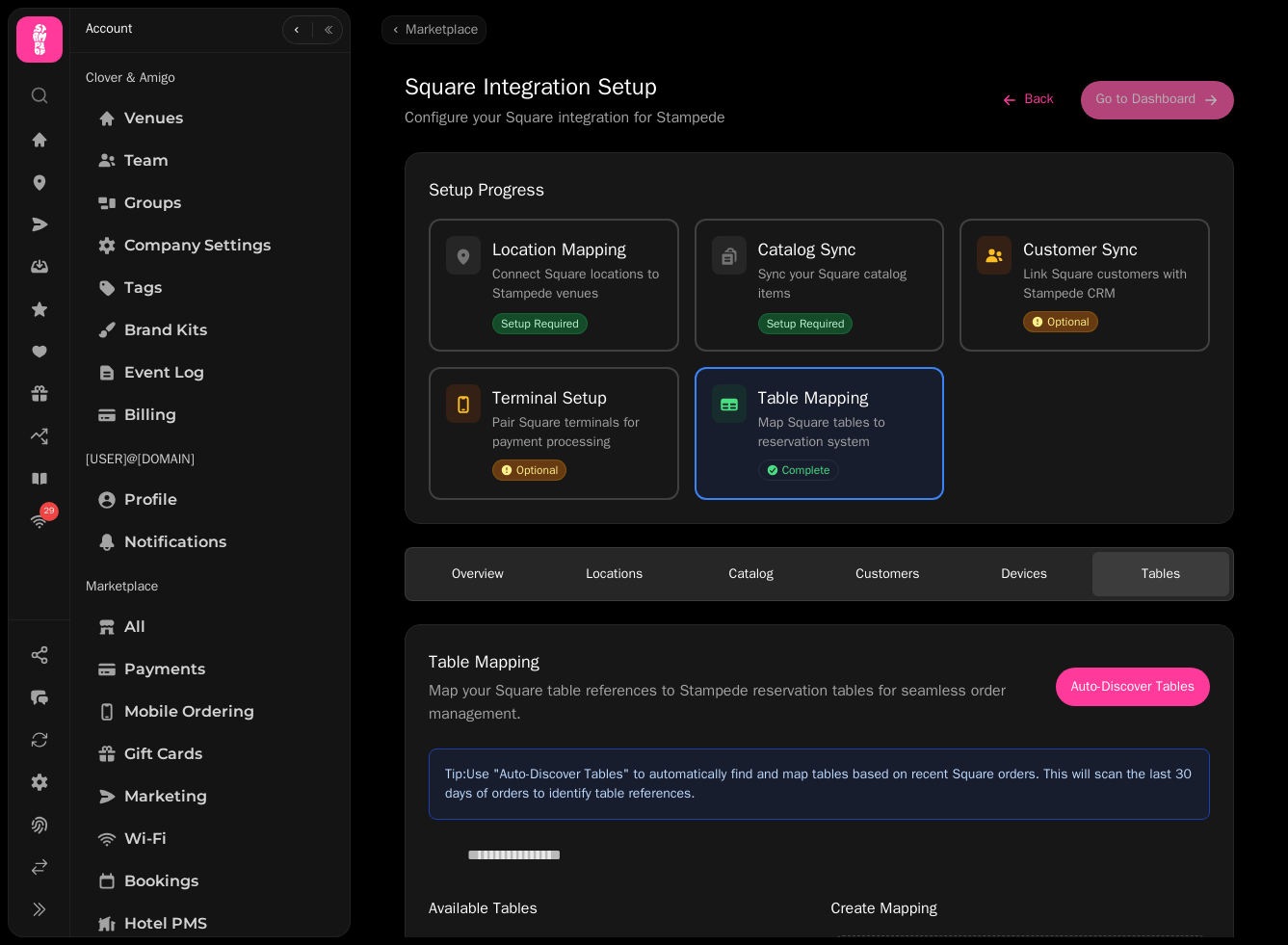 click on "Tables" at bounding box center [1161, 574] 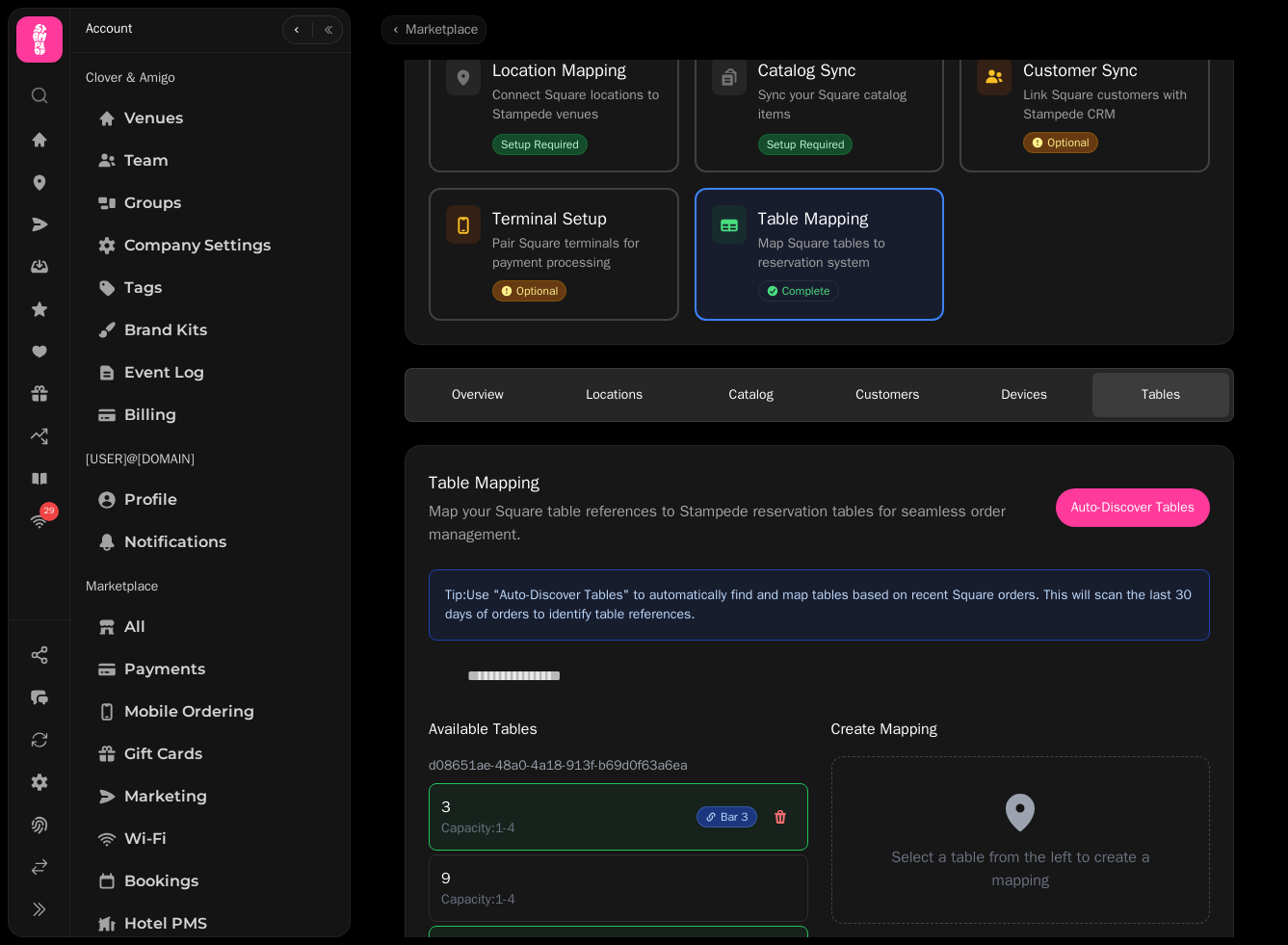 scroll, scrollTop: 206, scrollLeft: 0, axis: vertical 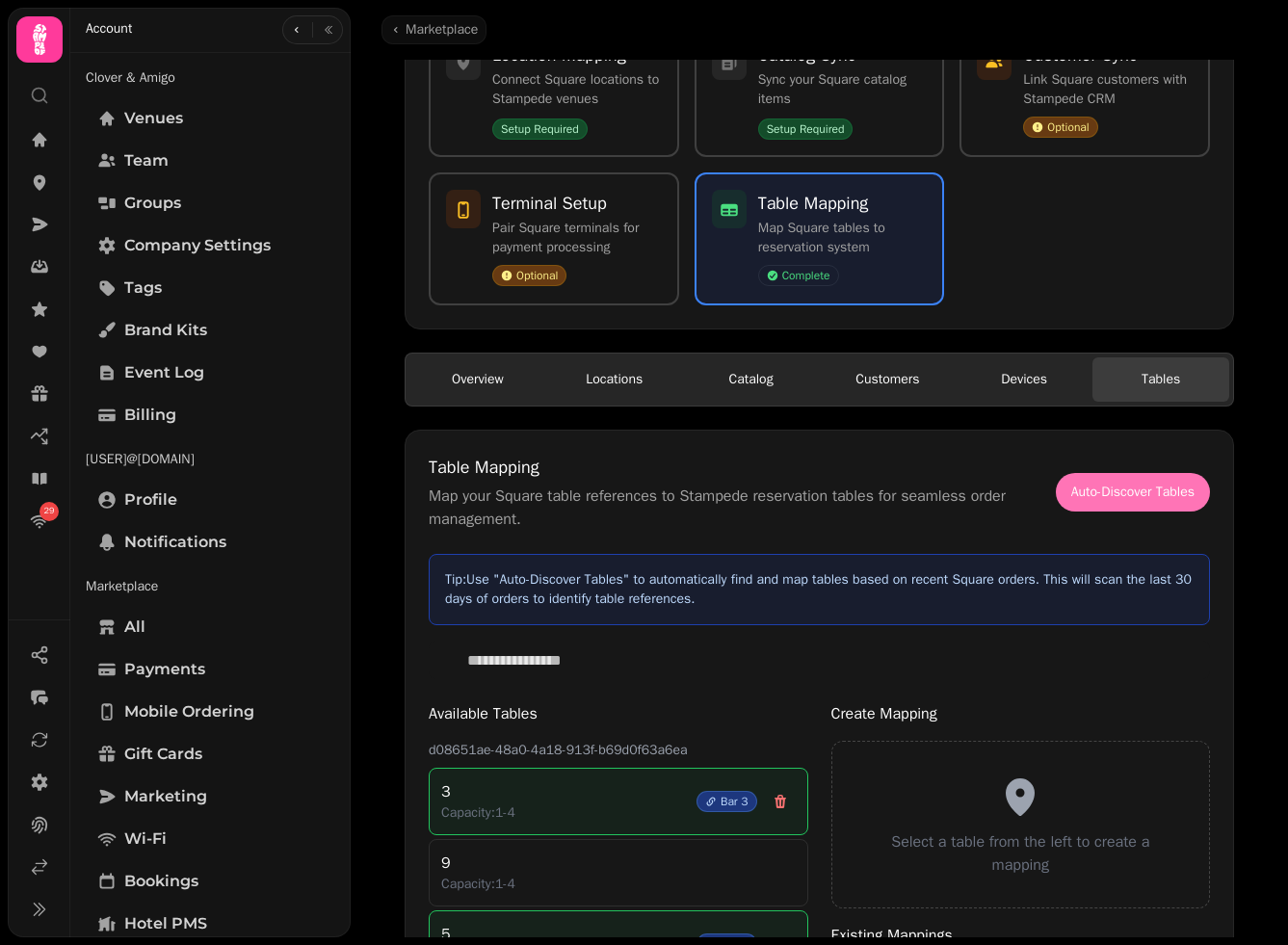 click on "Auto-Discover Tables" at bounding box center [1133, 492] 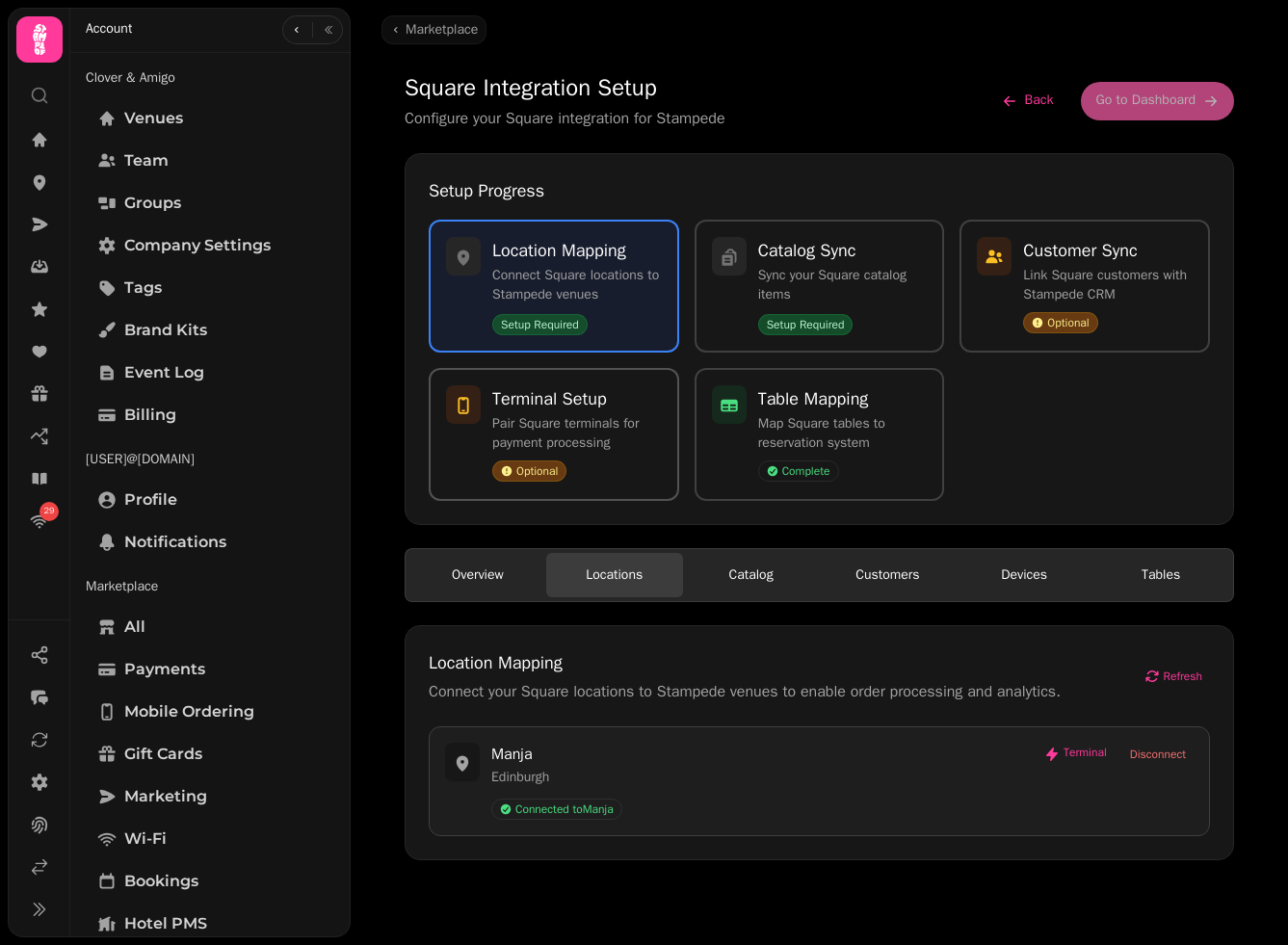 scroll, scrollTop: 12, scrollLeft: 0, axis: vertical 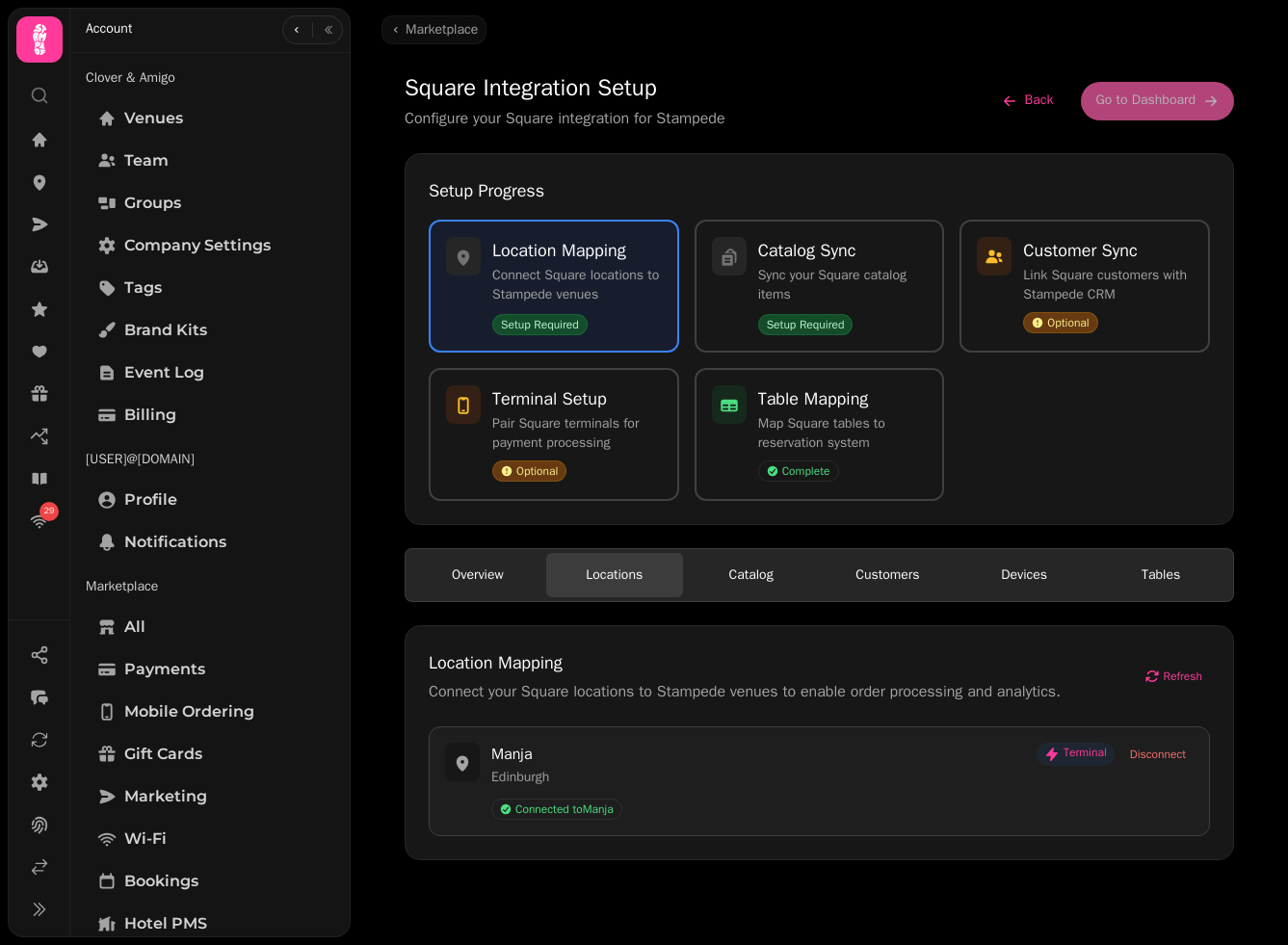 click on "Terminal" at bounding box center (1075, 754) 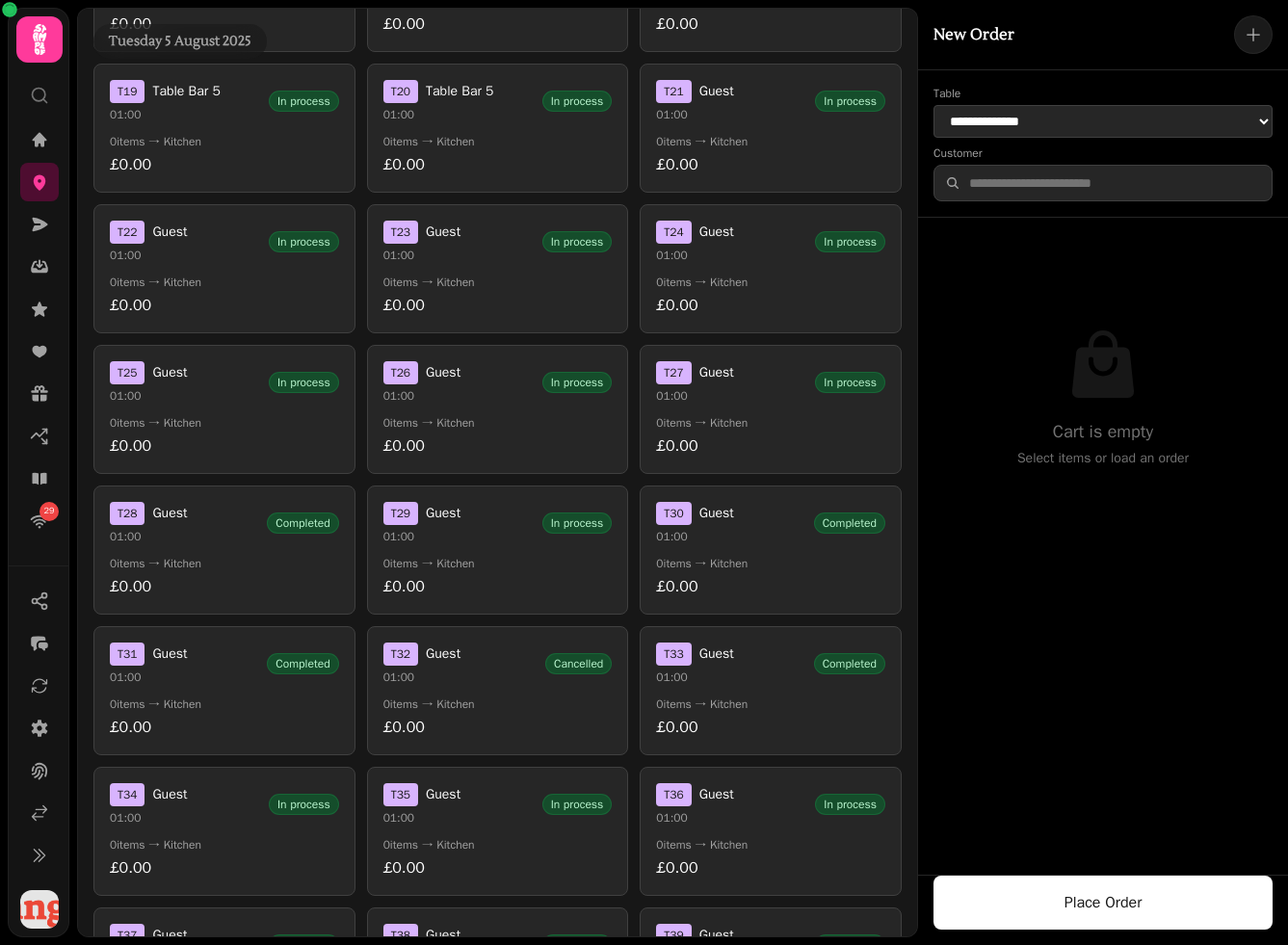 scroll, scrollTop: 2041, scrollLeft: 0, axis: vertical 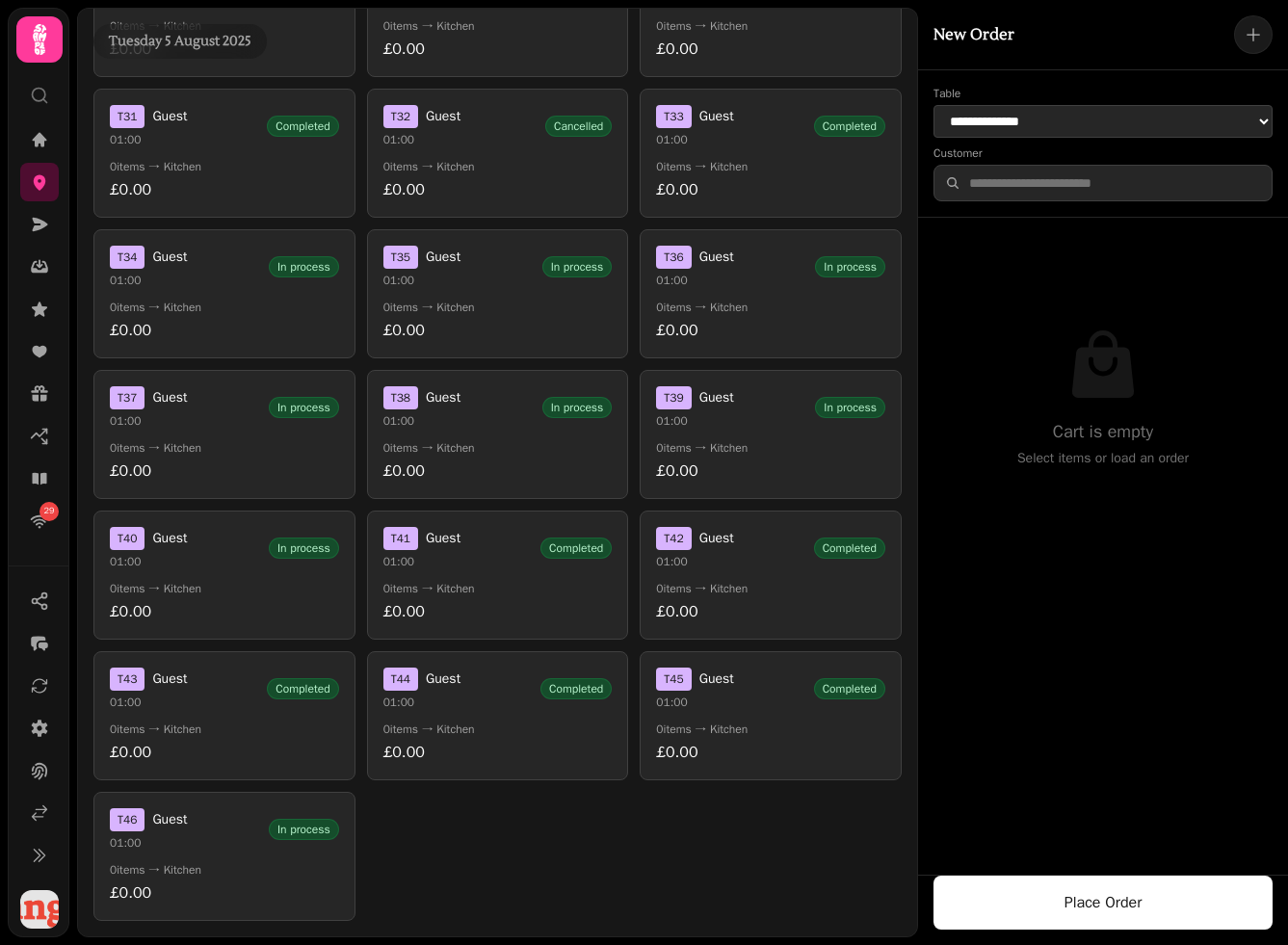 click on "T 46 Guest 01:00 In process 0  items → Kitchen £0.00" at bounding box center [224, 856] 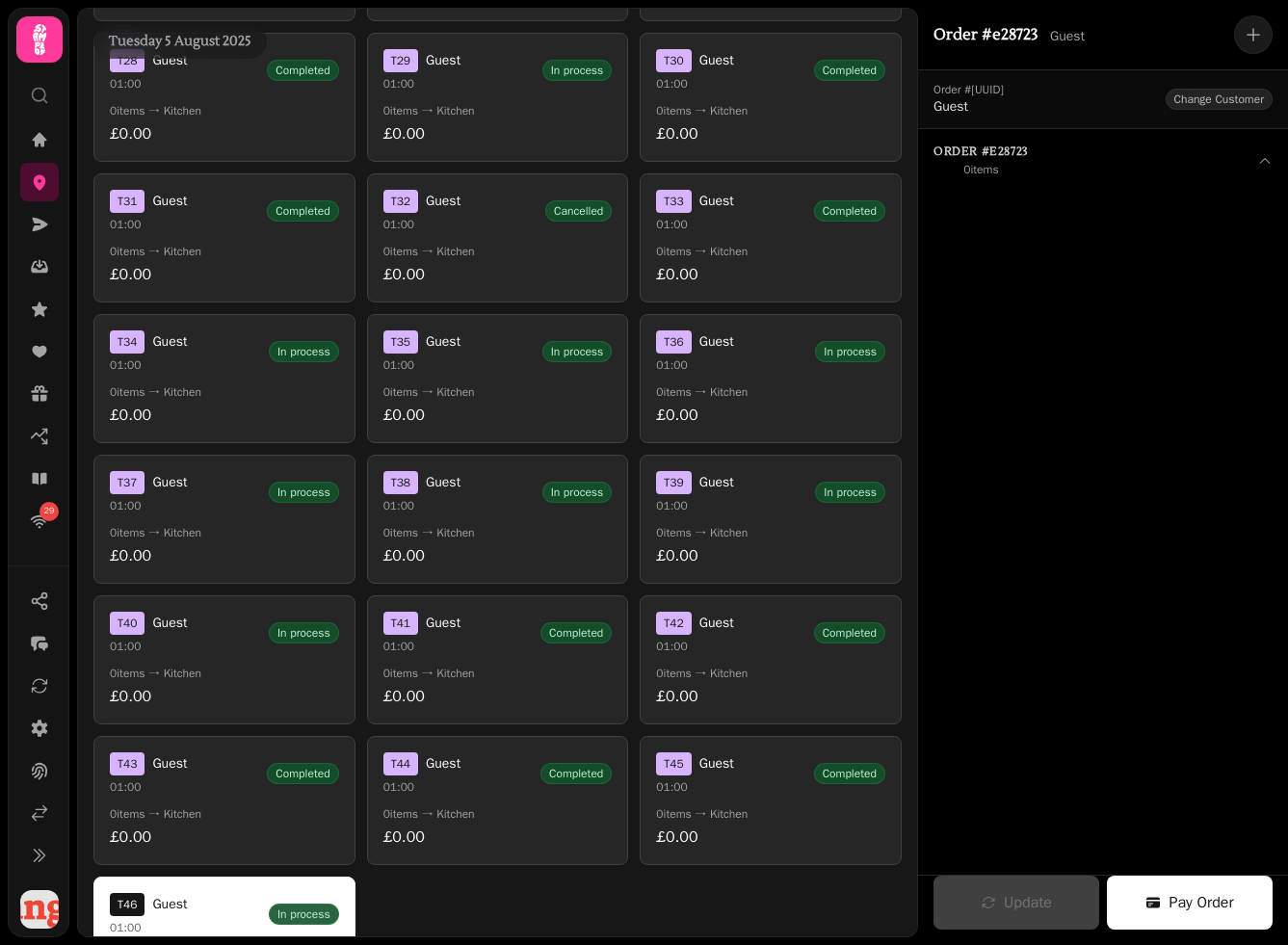 scroll, scrollTop: 1731, scrollLeft: 0, axis: vertical 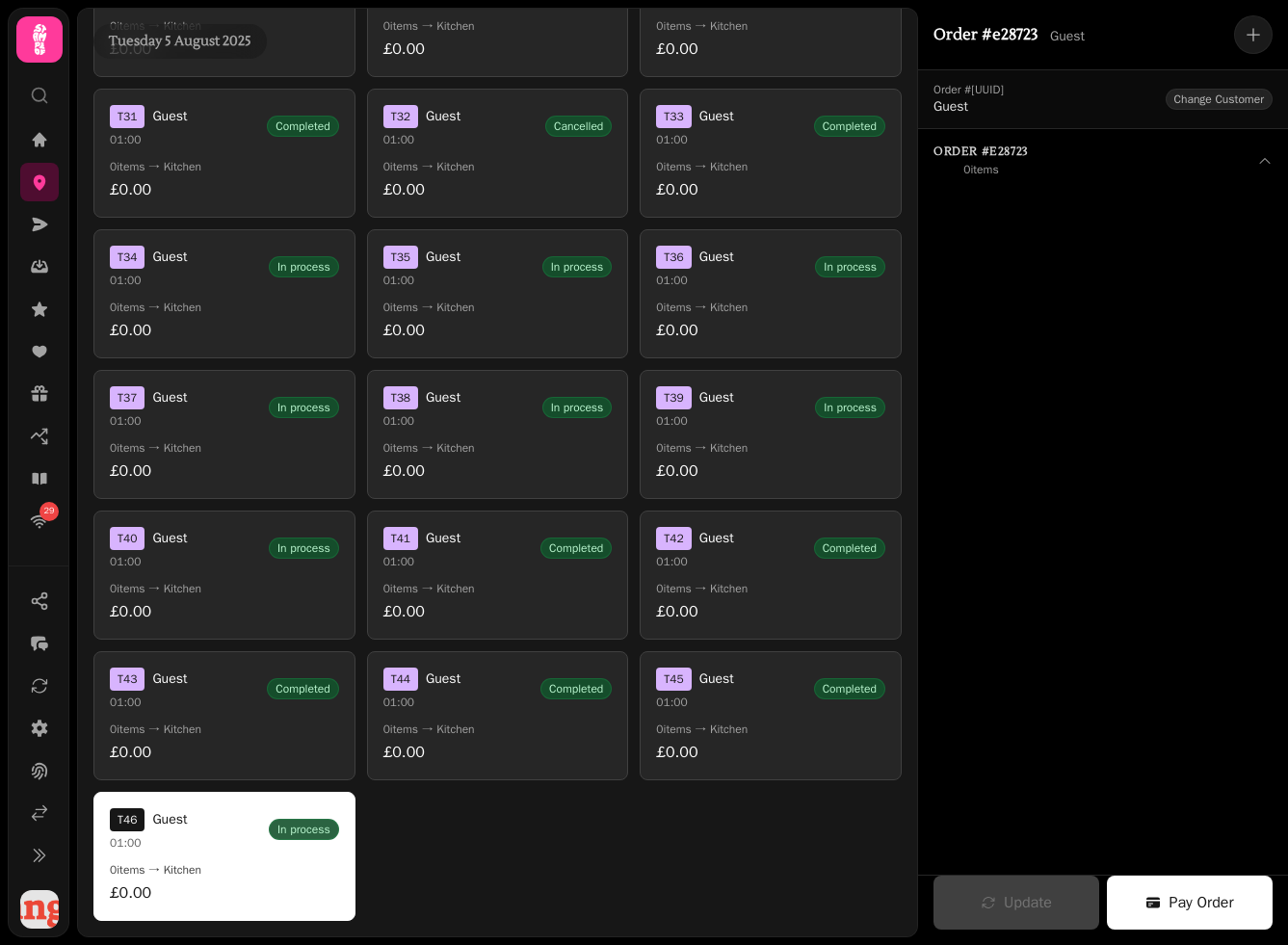type 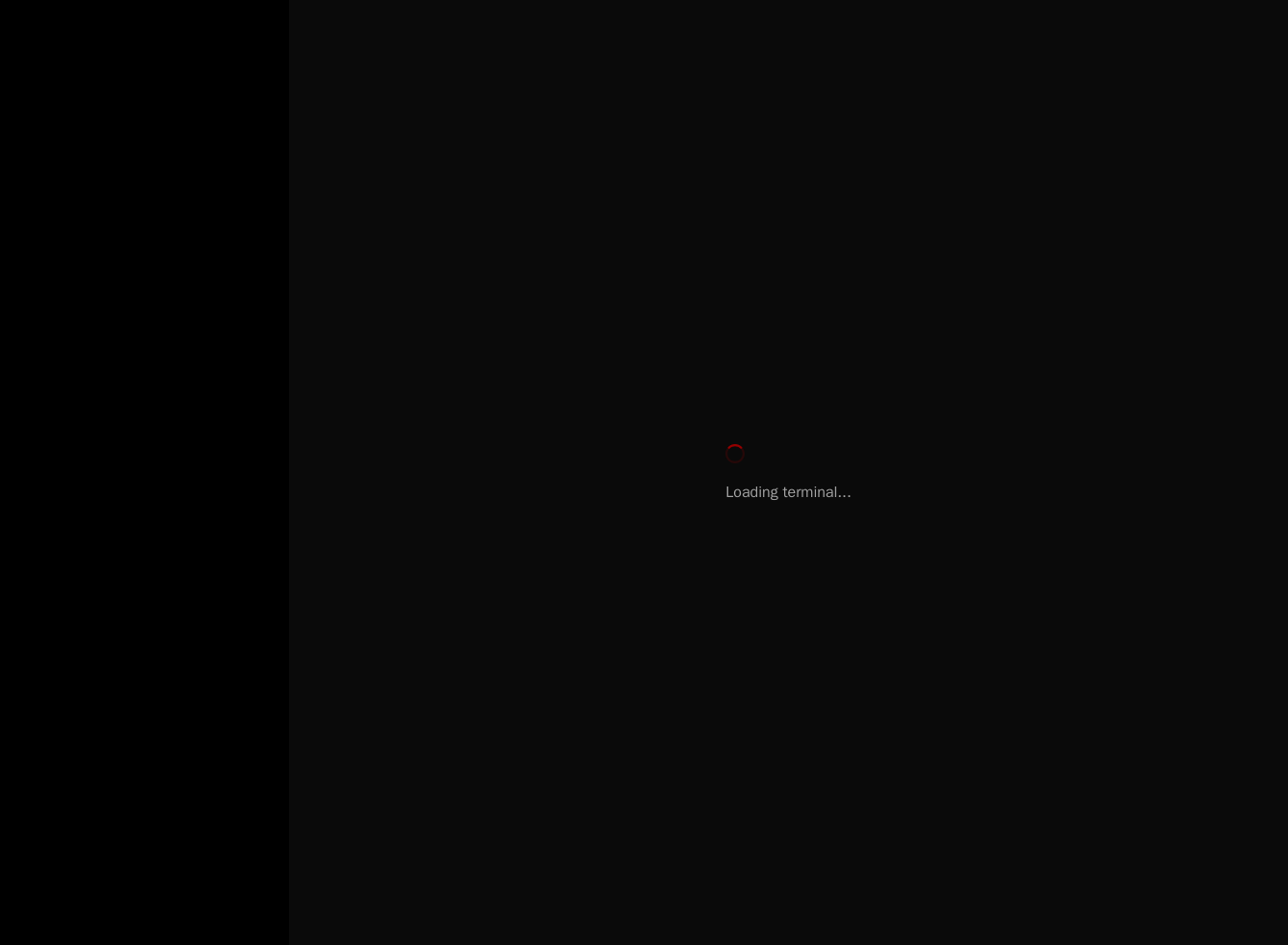 scroll, scrollTop: 0, scrollLeft: 0, axis: both 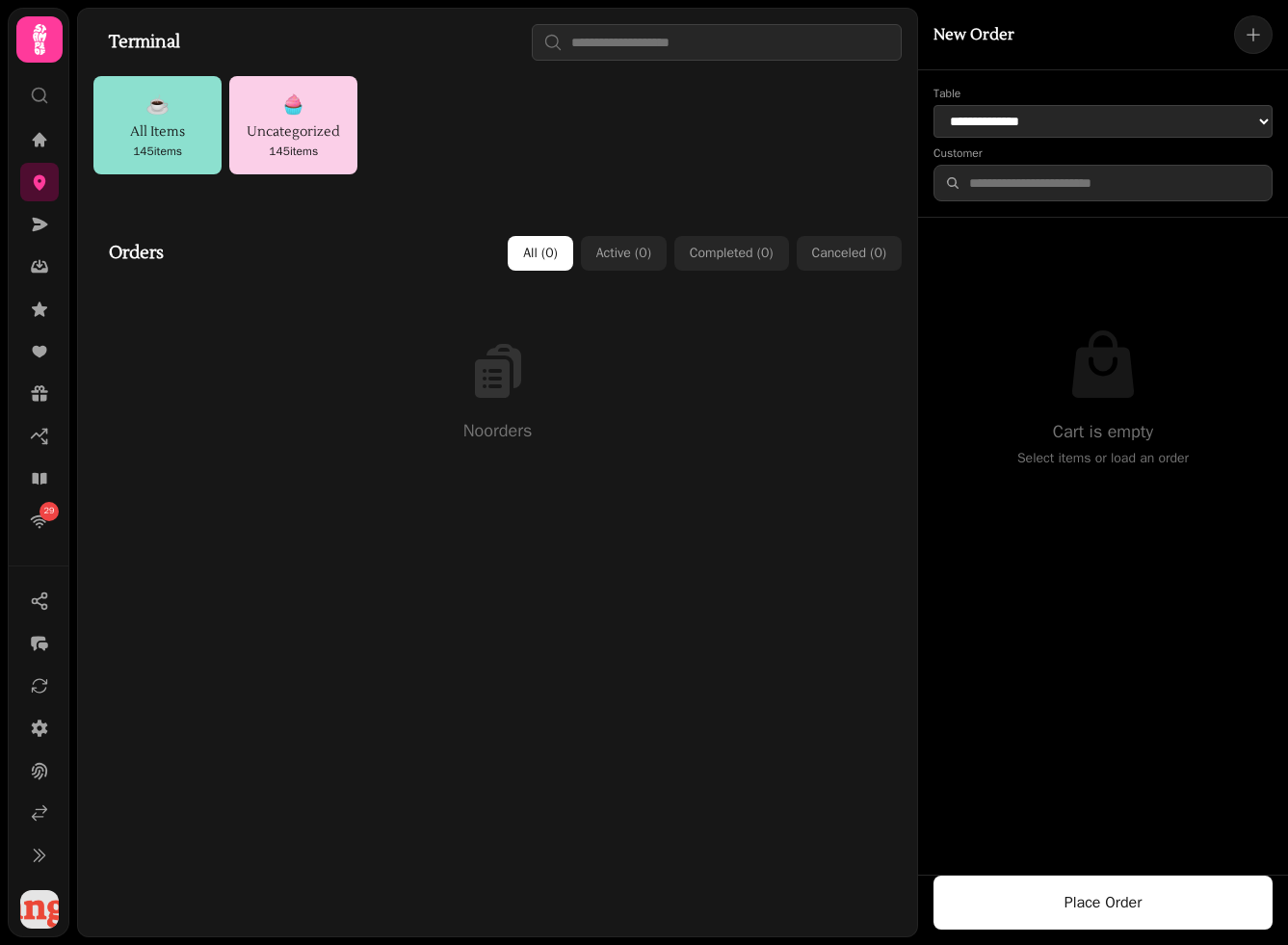 click on "All Items" at bounding box center [157, 132] 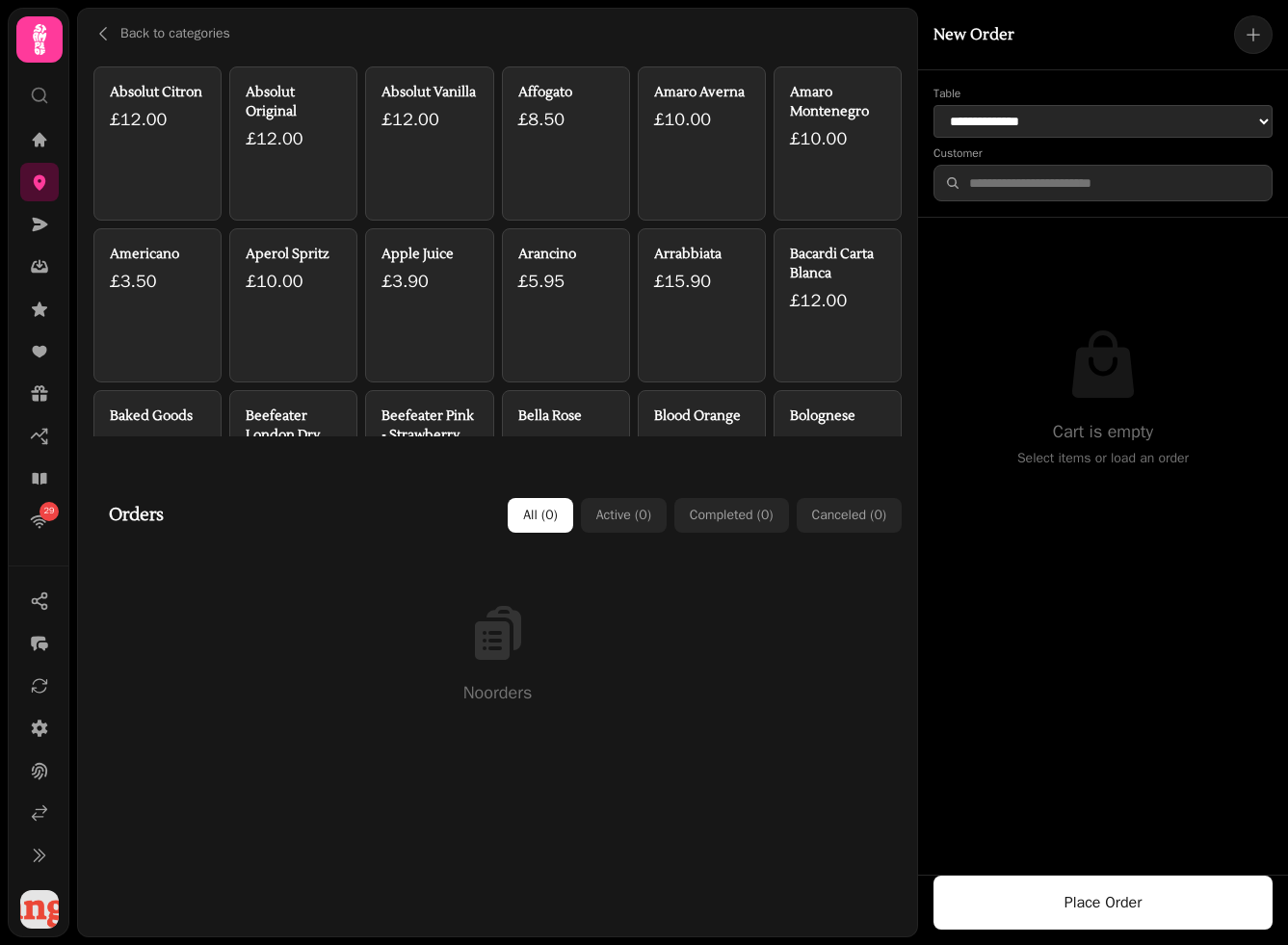 click on "Absolut Citron £12.00" at bounding box center (157, 144) 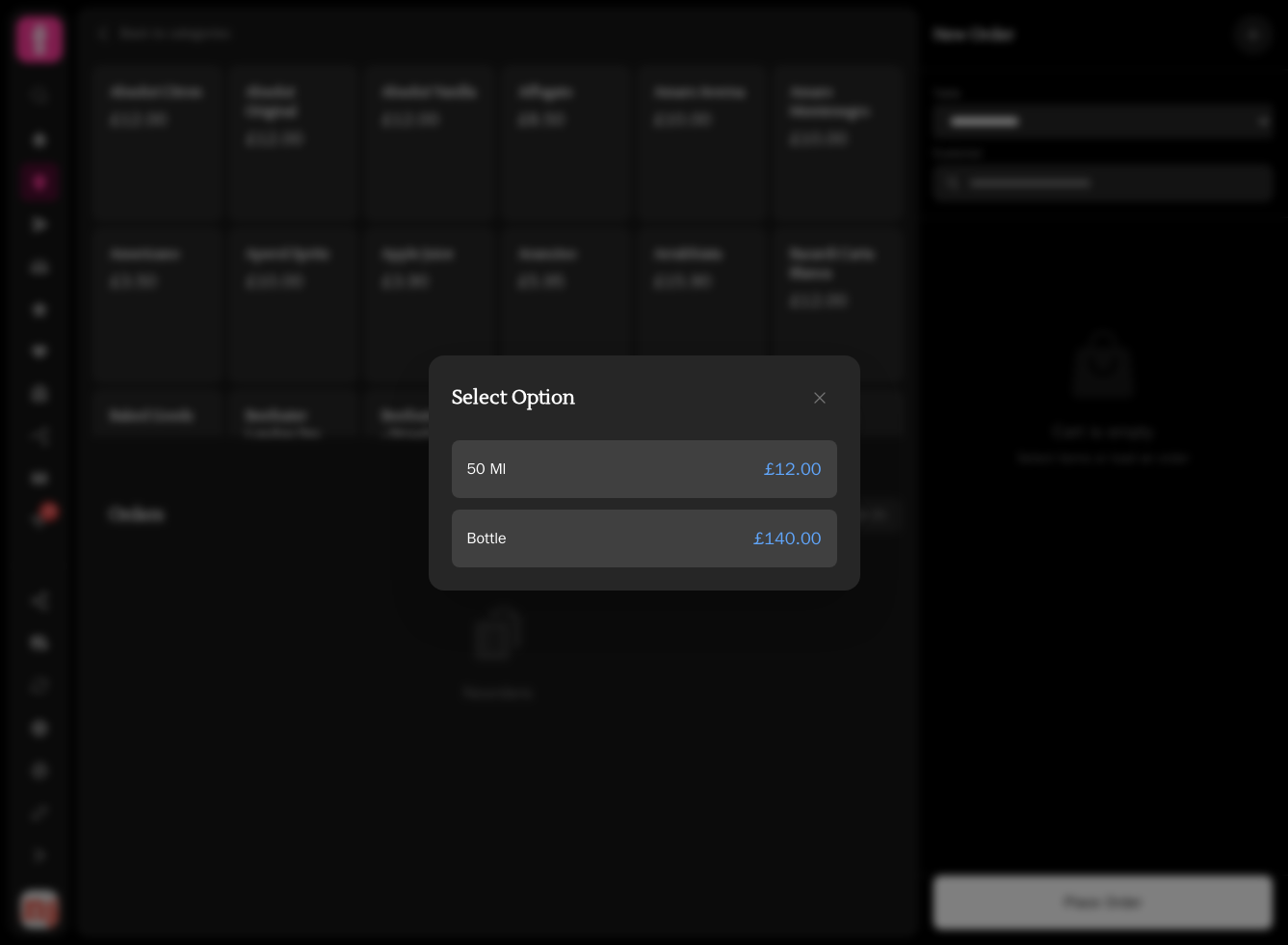 click on "Select Option 50 Ml £12.00 Bottle £140.00" at bounding box center [644, 472] 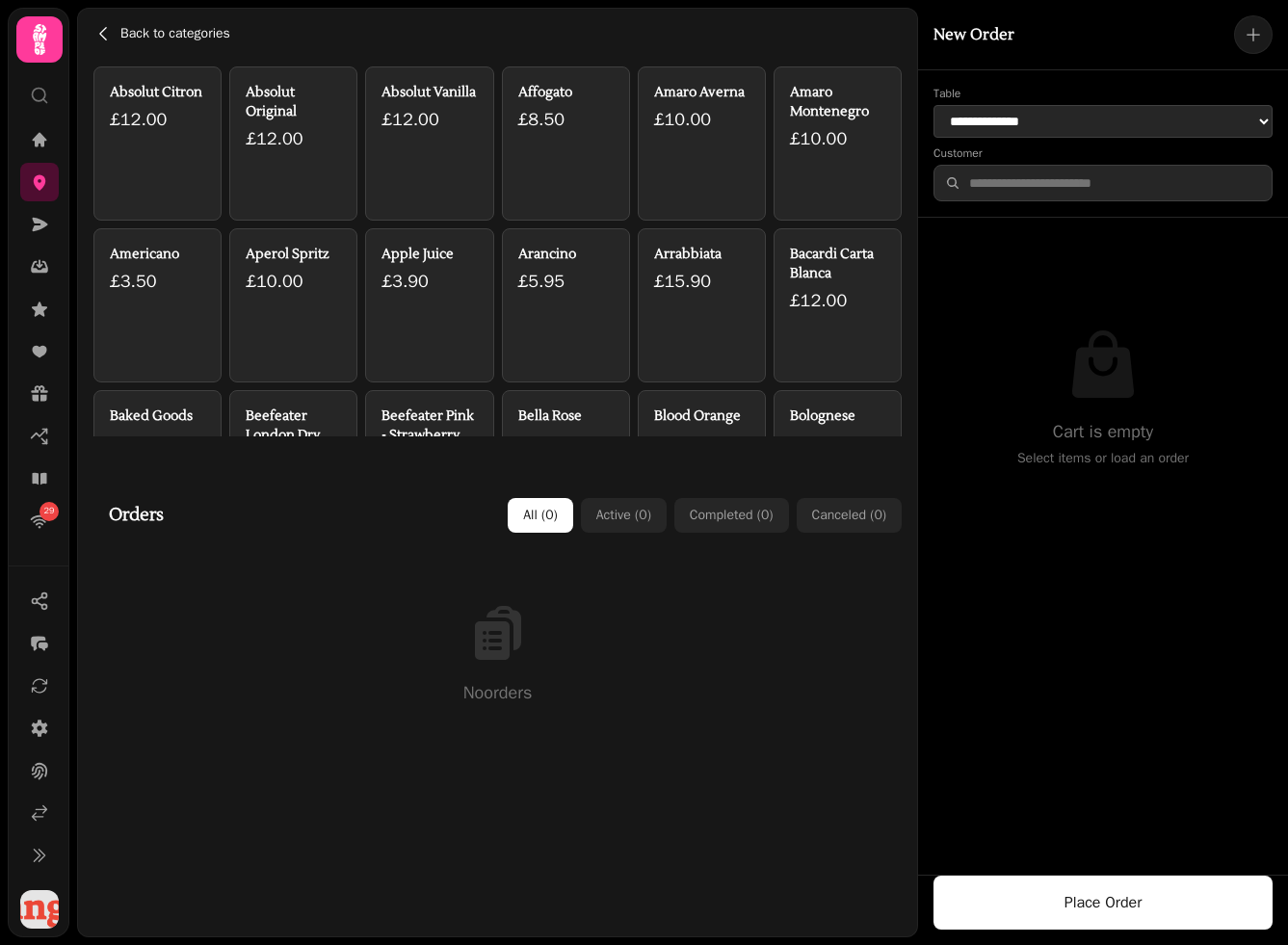click on "Back to categories" at bounding box center [175, 34] 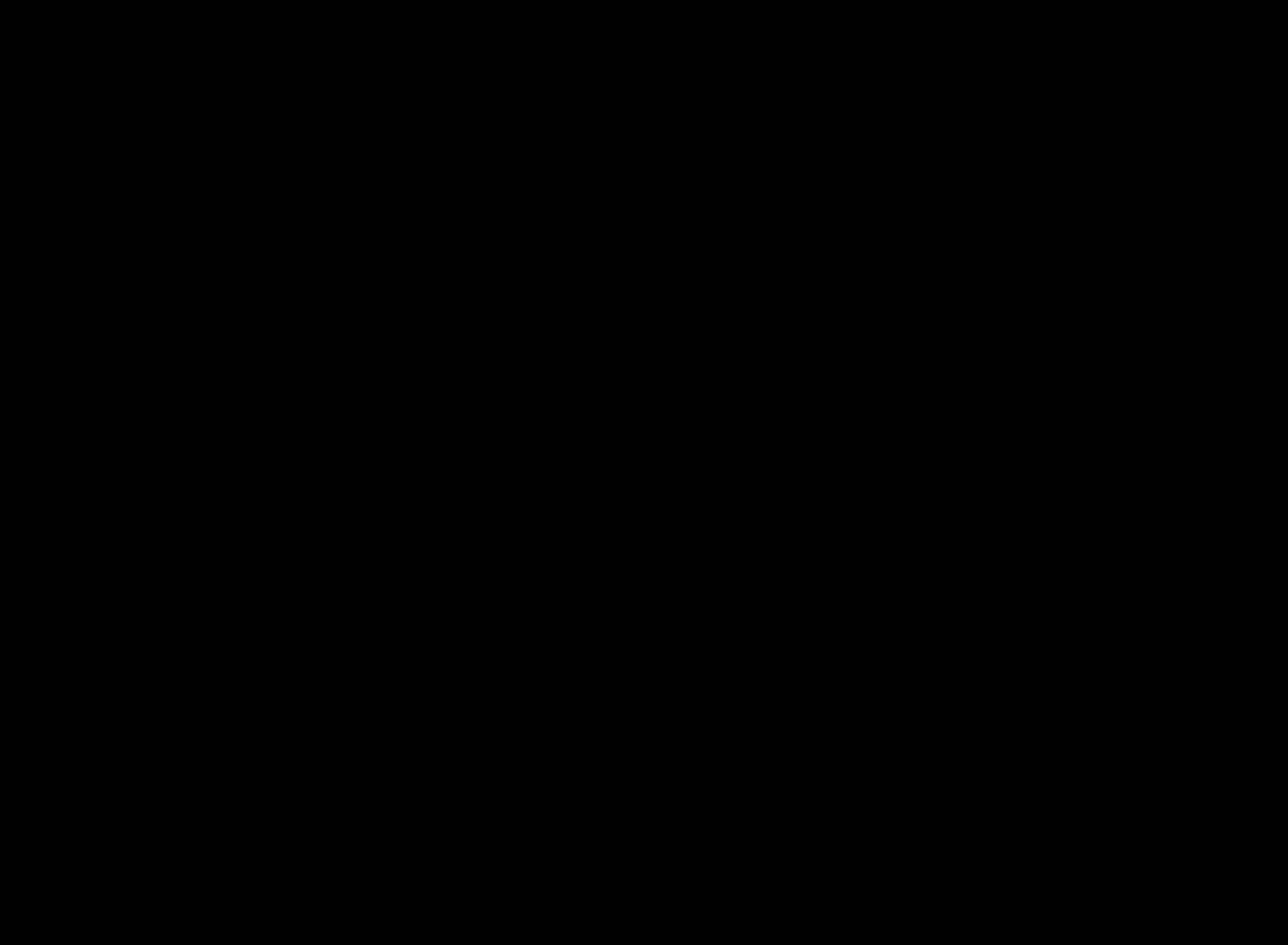 scroll, scrollTop: 0, scrollLeft: 0, axis: both 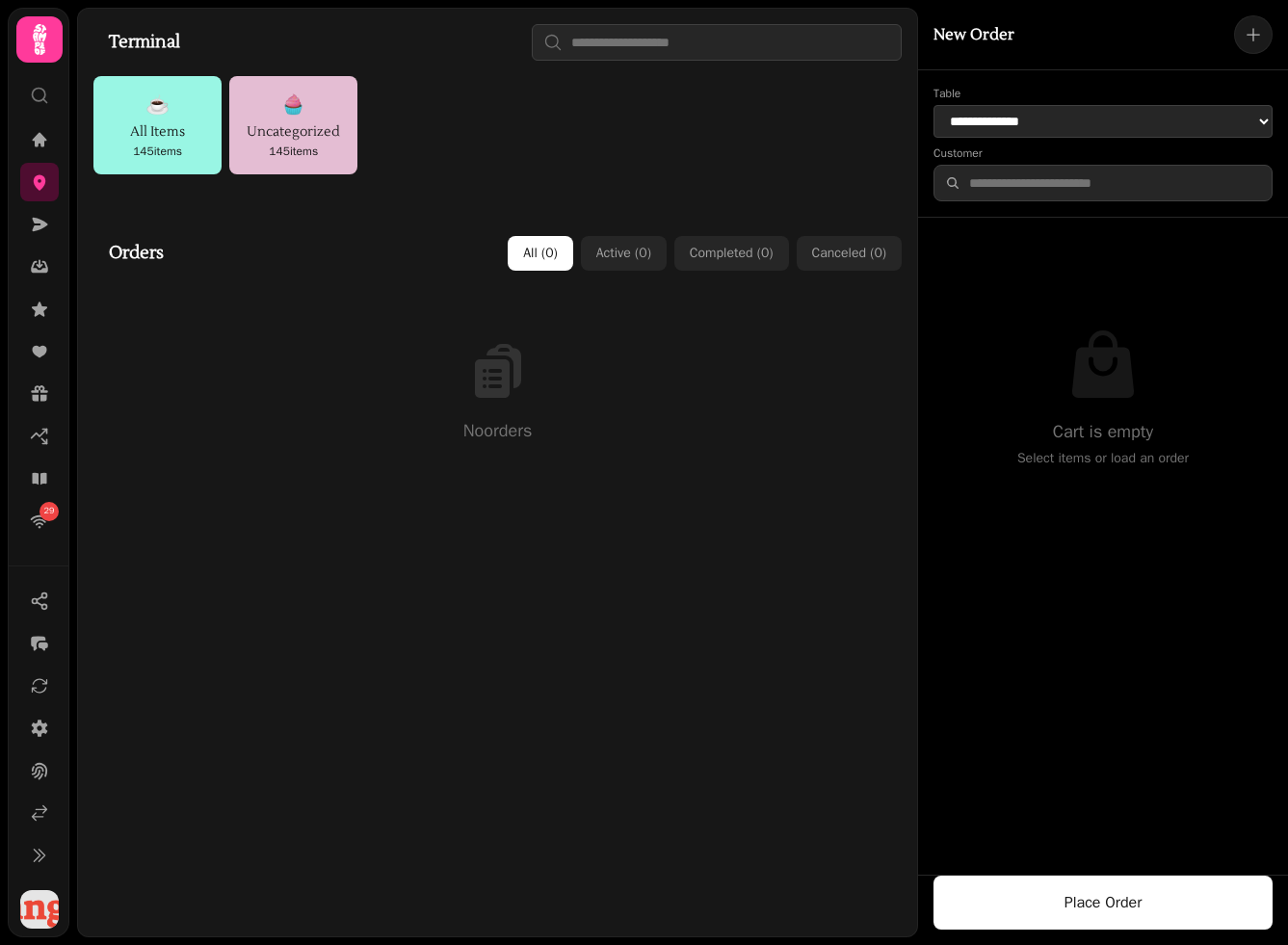 click on "Uncategorized" at bounding box center (293, 132) 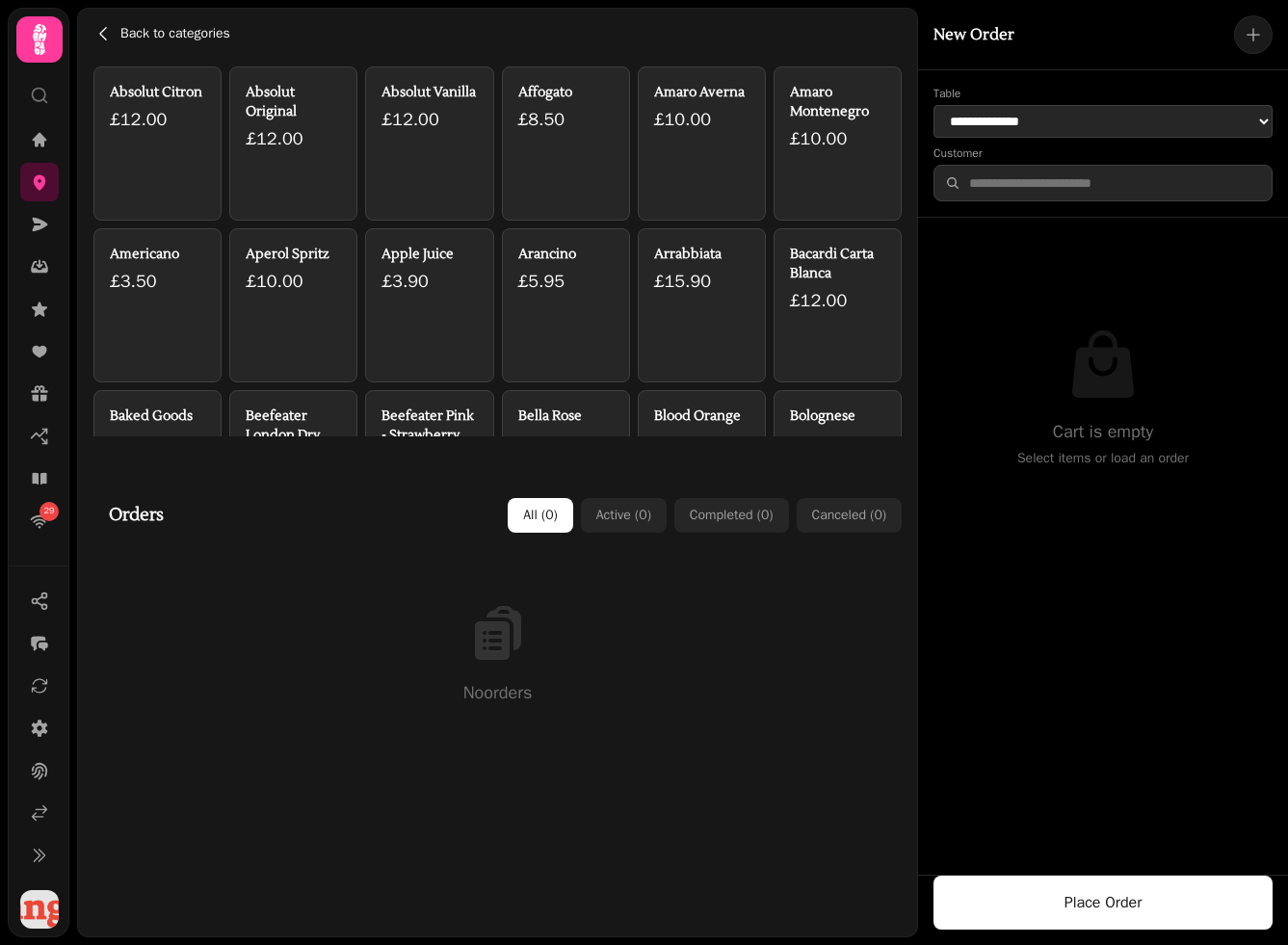 click on "Back to categories" at bounding box center [175, 34] 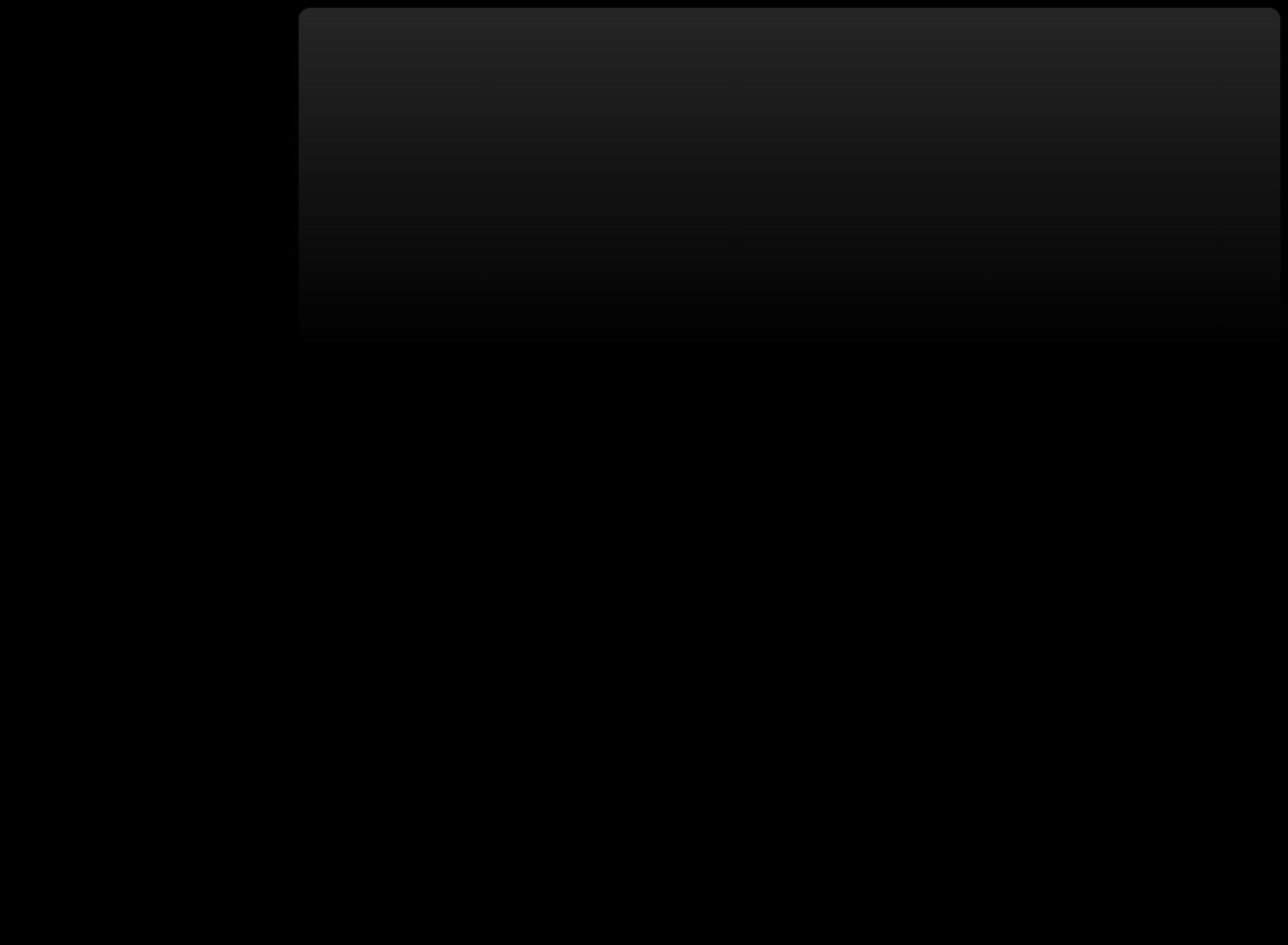scroll, scrollTop: 0, scrollLeft: 0, axis: both 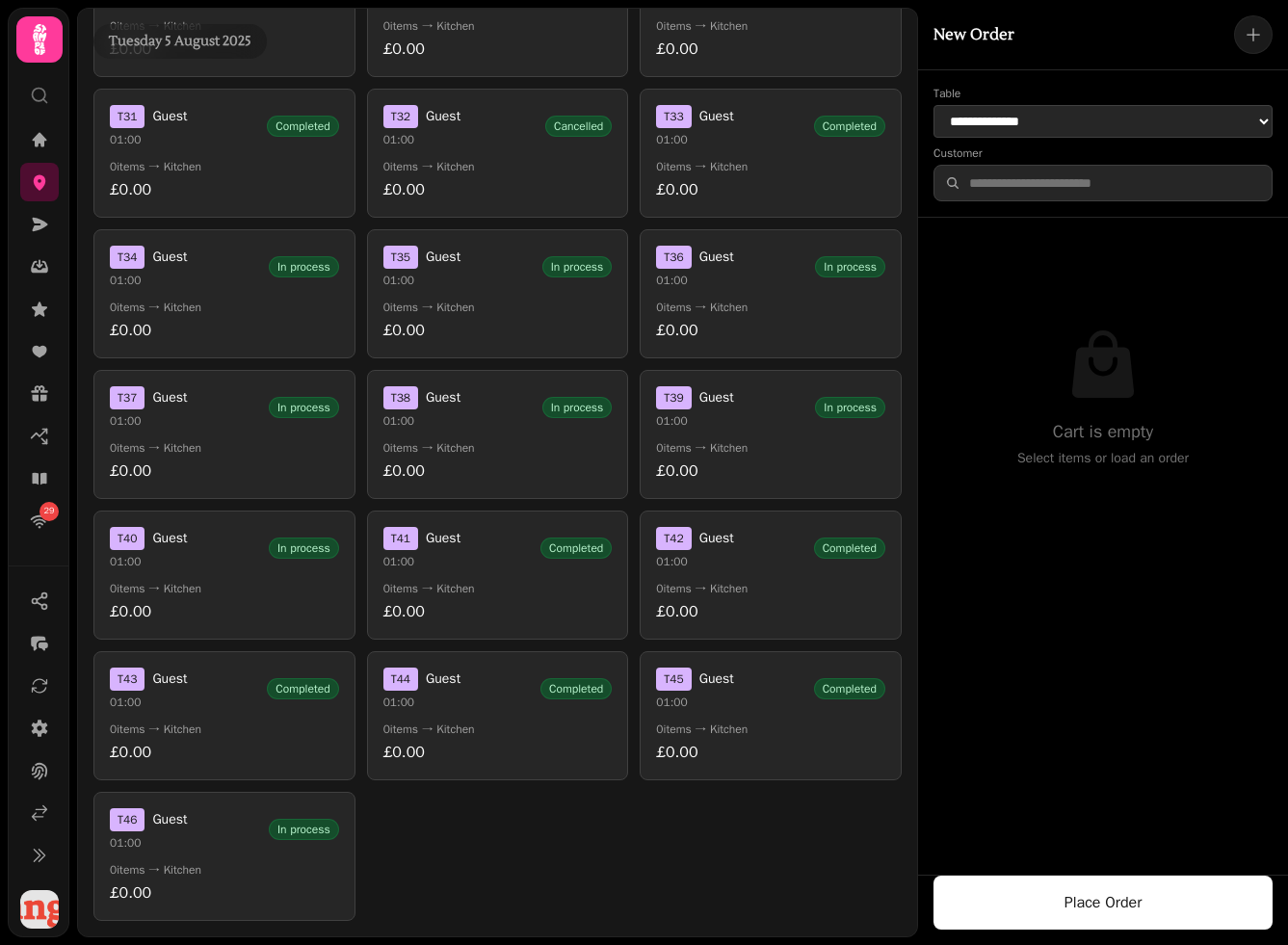 click on "T 44 Guest 01:00 Completed" at bounding box center [498, 689] 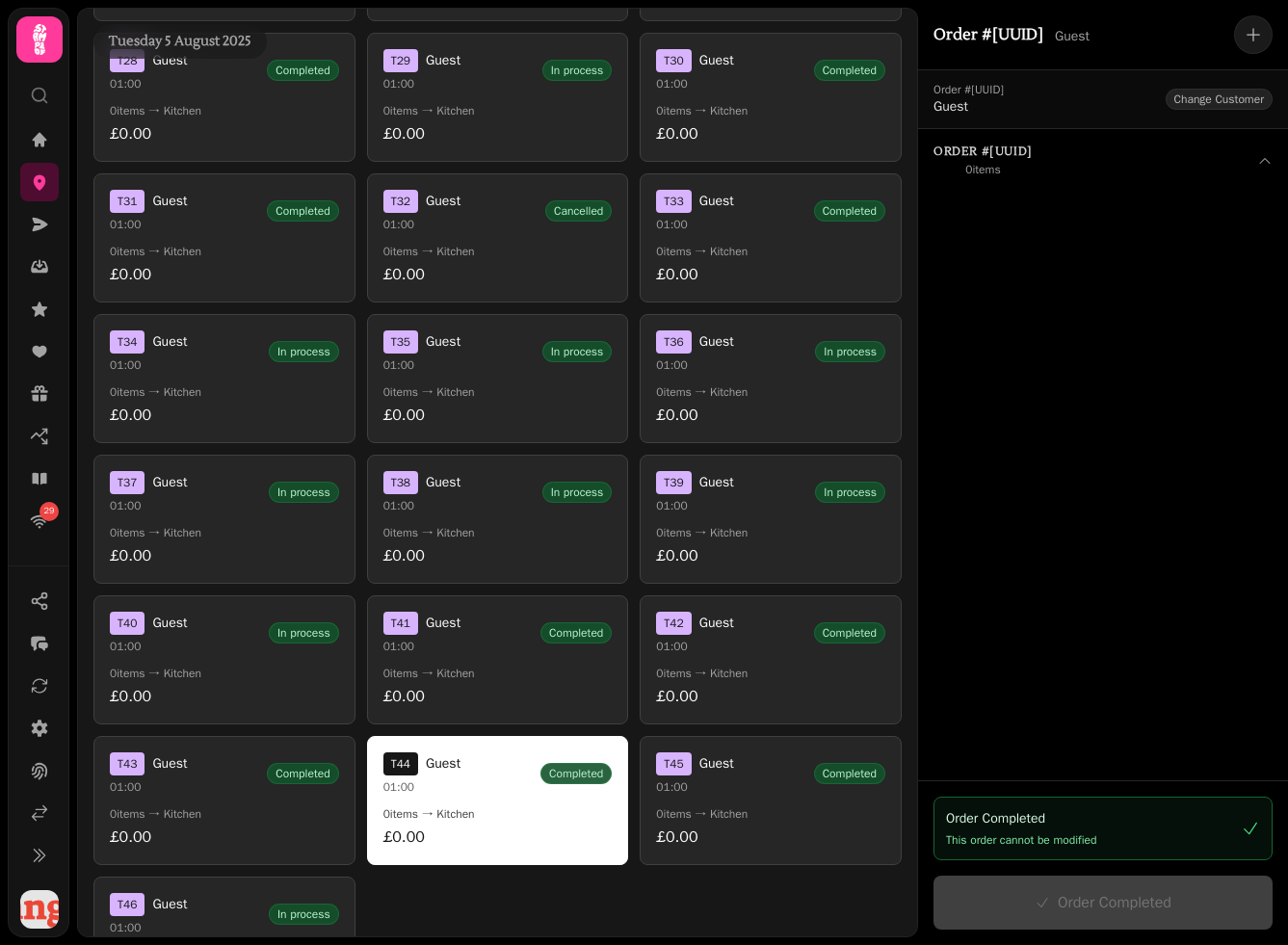 scroll, scrollTop: 1731, scrollLeft: 0, axis: vertical 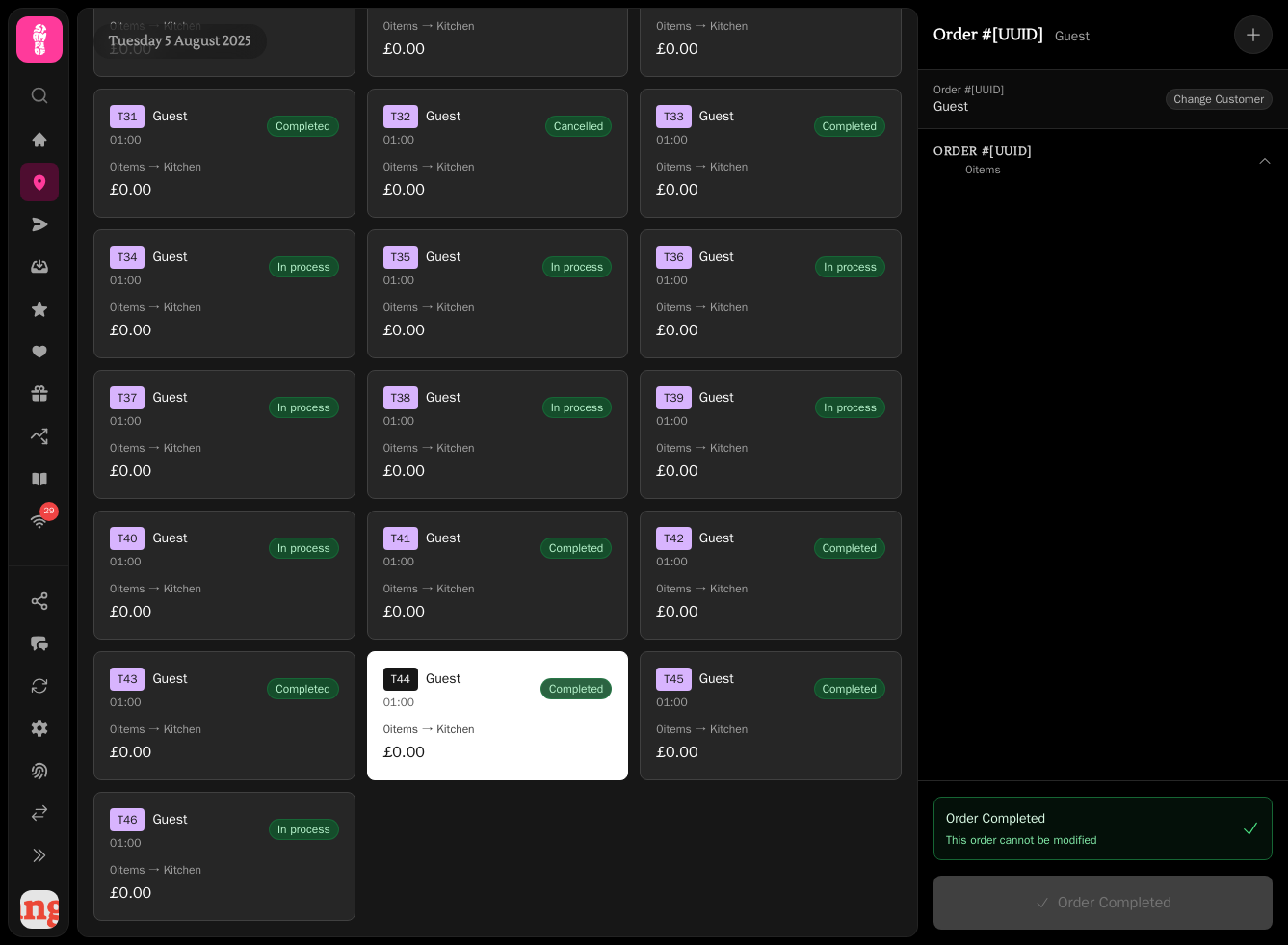 click on "0  items → Kitchen" at bounding box center [771, 729] 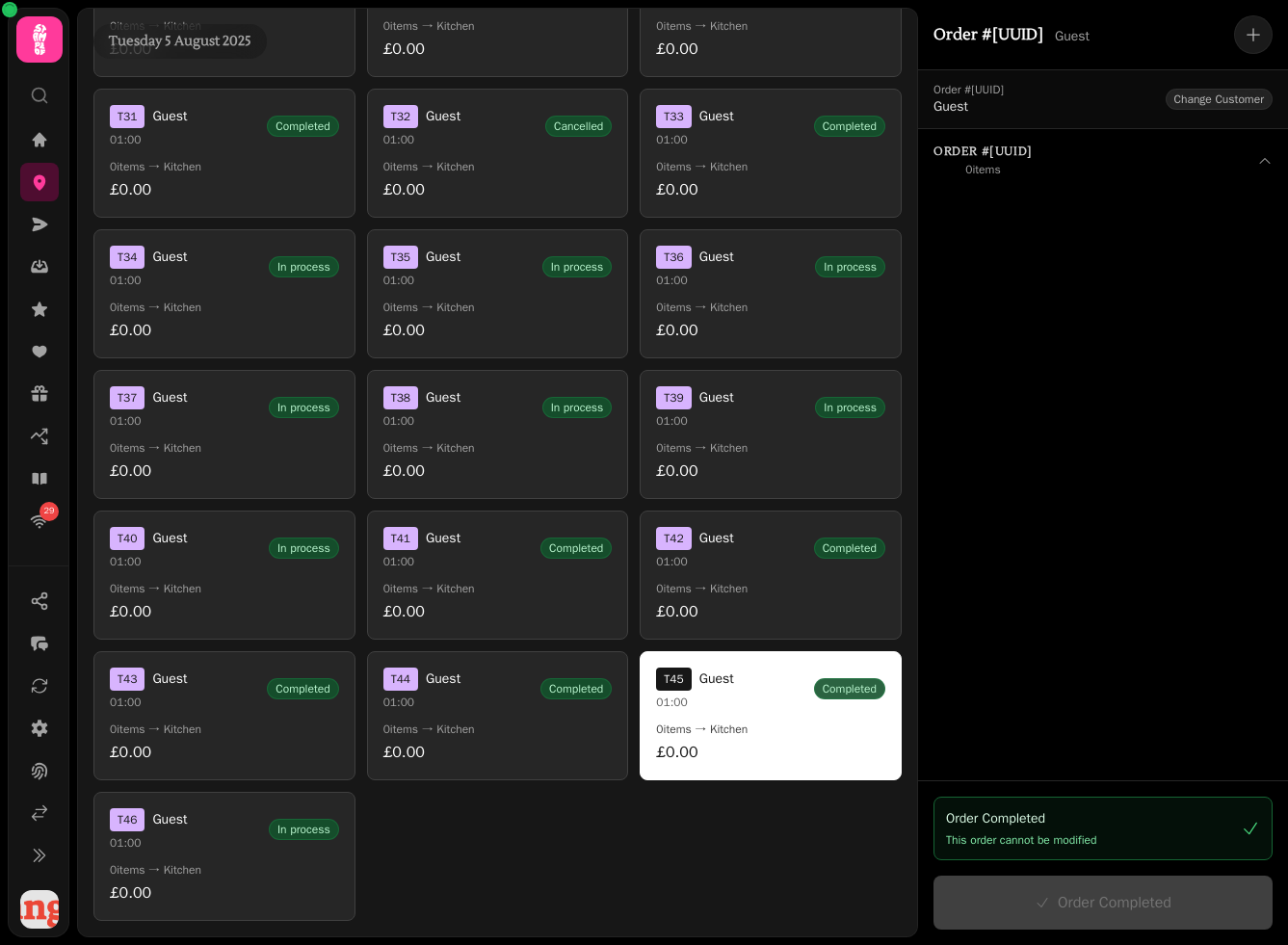 click on "T 42 Guest 01:00 Completed" at bounding box center (771, 548) 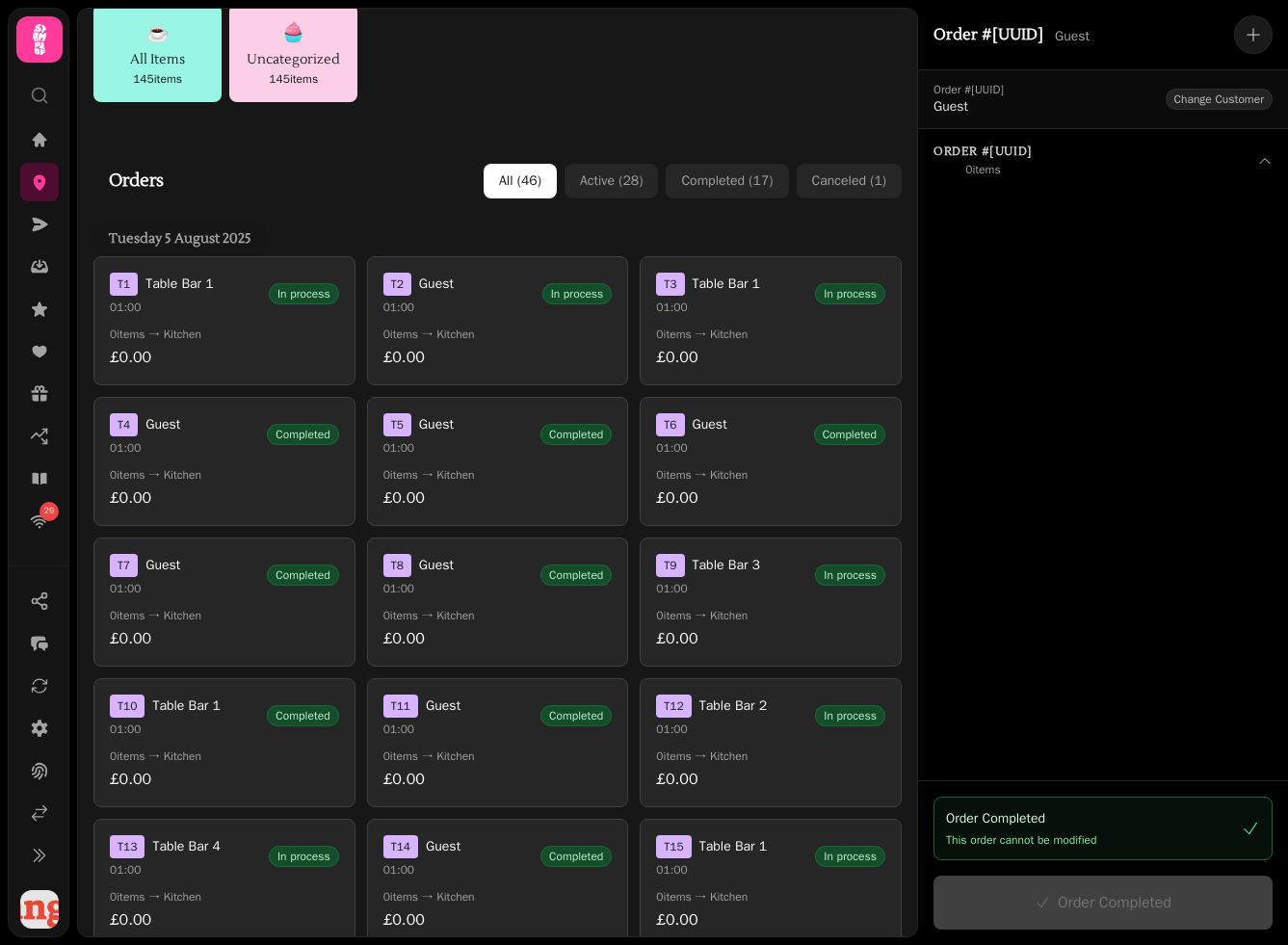 scroll, scrollTop: 0, scrollLeft: 0, axis: both 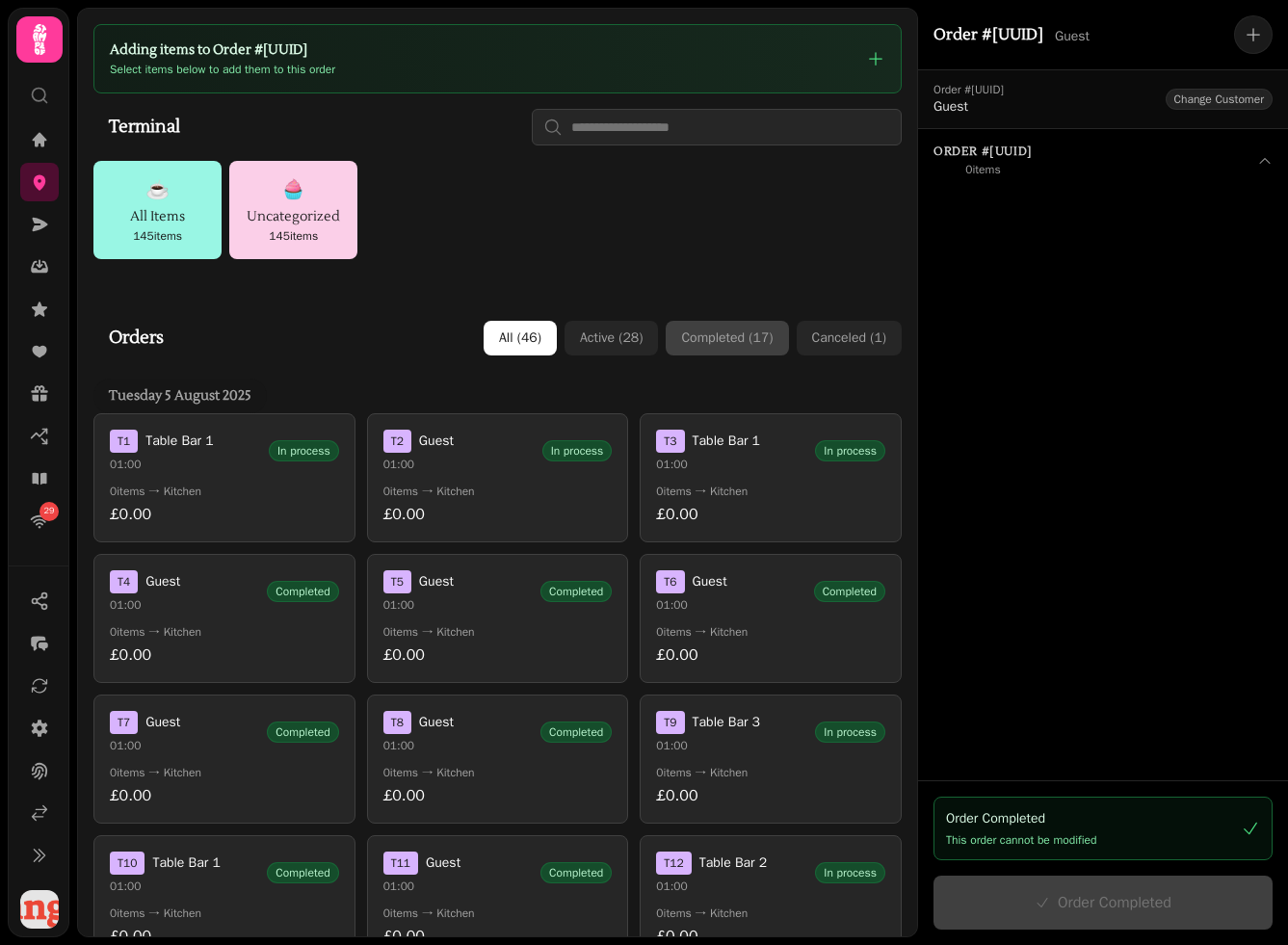 click on "Completed ( 17 )" at bounding box center (726, 338) 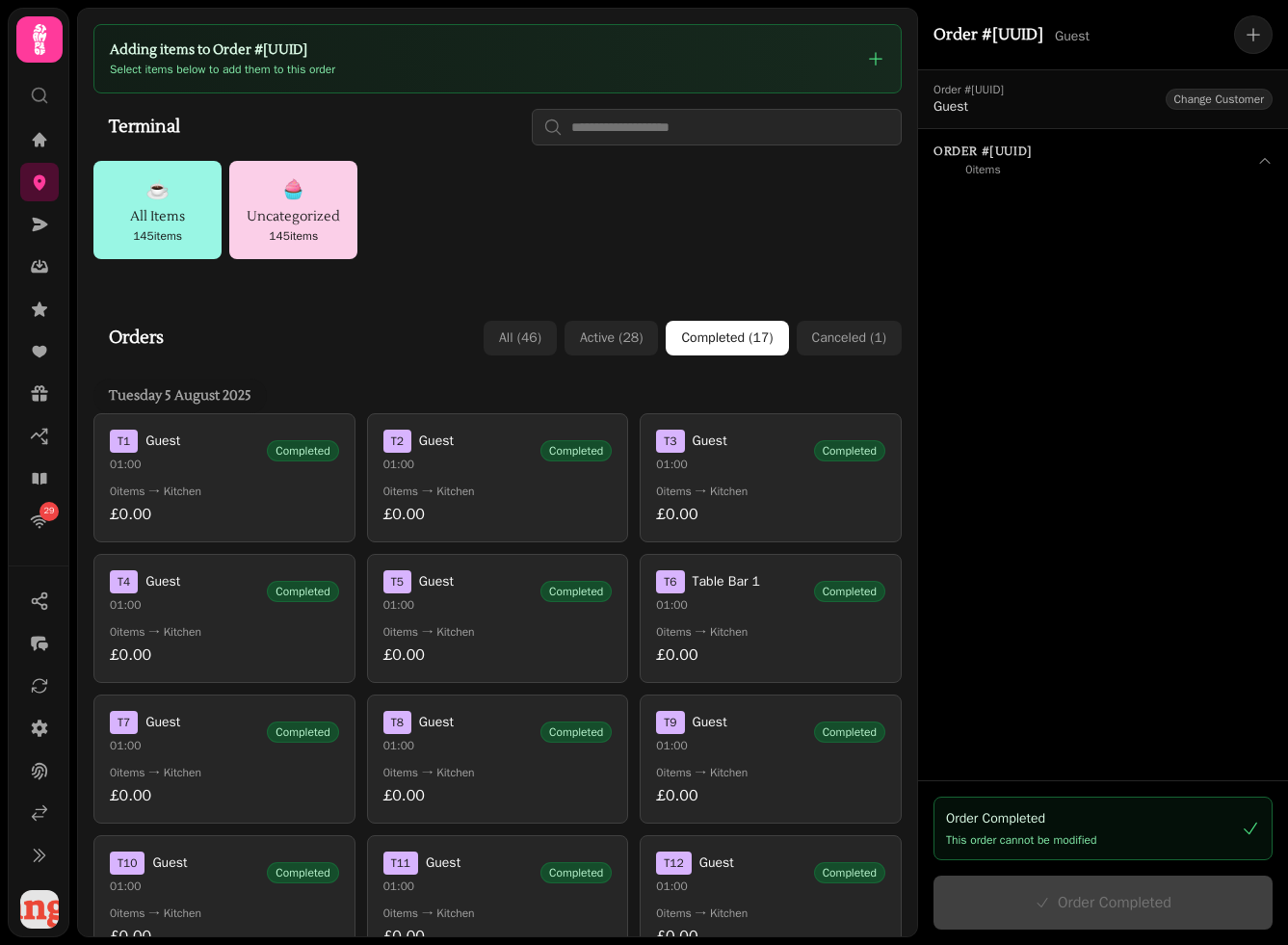 click on "T 3 Guest 01:00 Completed 0  items → Kitchen £0.00" at bounding box center [771, 478] 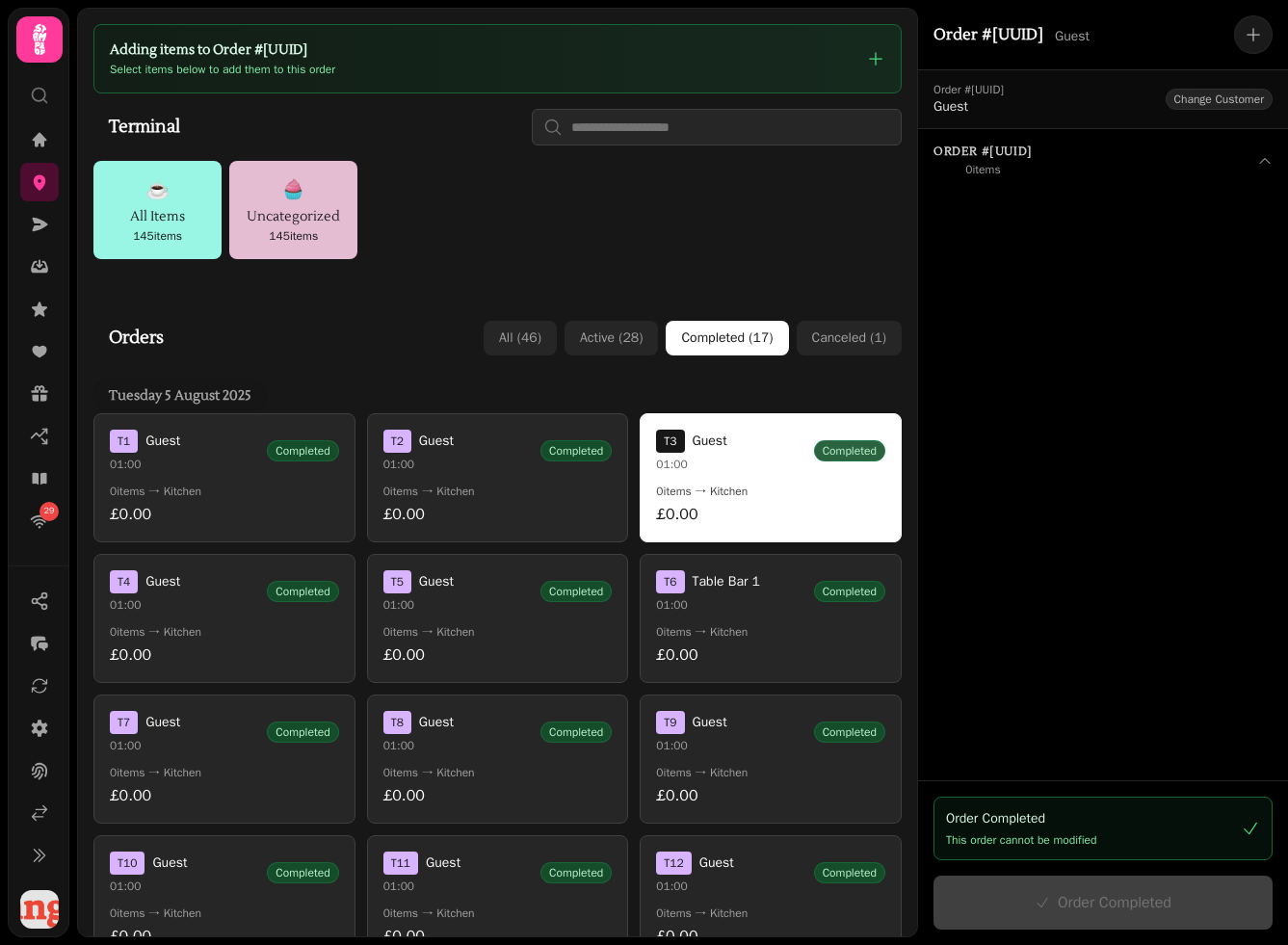 click on "145  items" at bounding box center (293, 236) 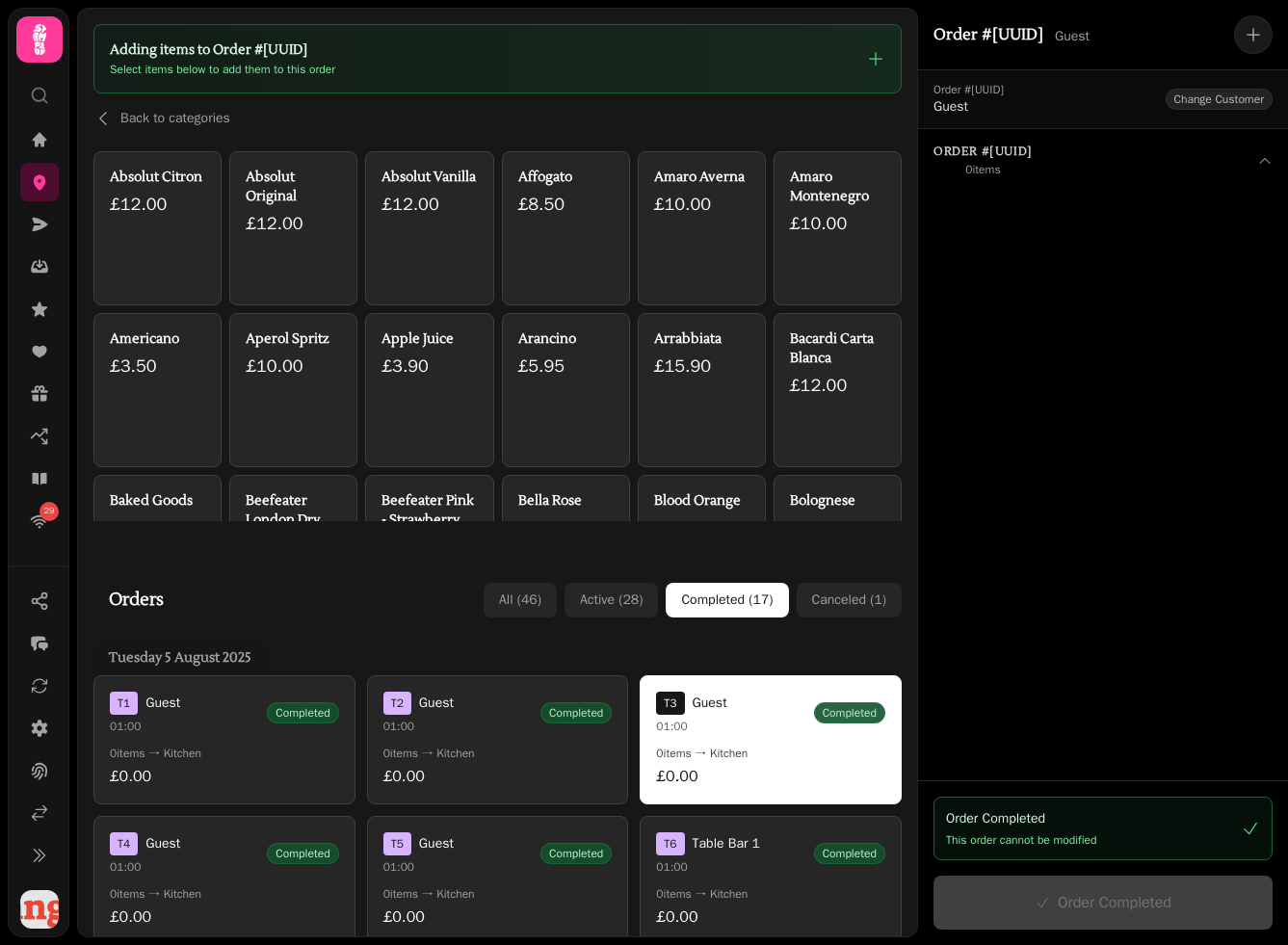 click on "£12.00" at bounding box center [293, 223] 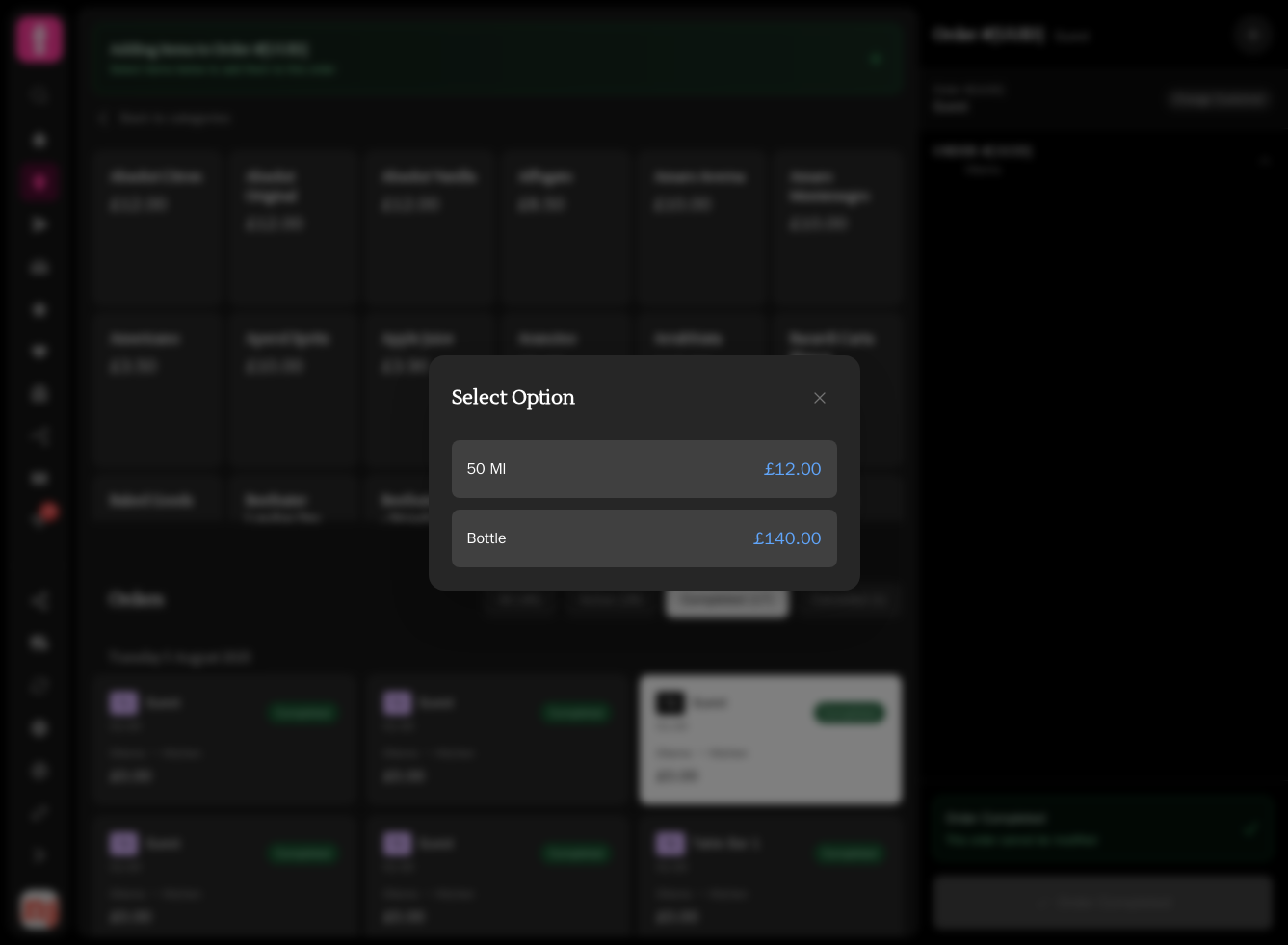 click on "Select Option 50 Ml £12.00 Bottle £140.00" at bounding box center (644, 472) 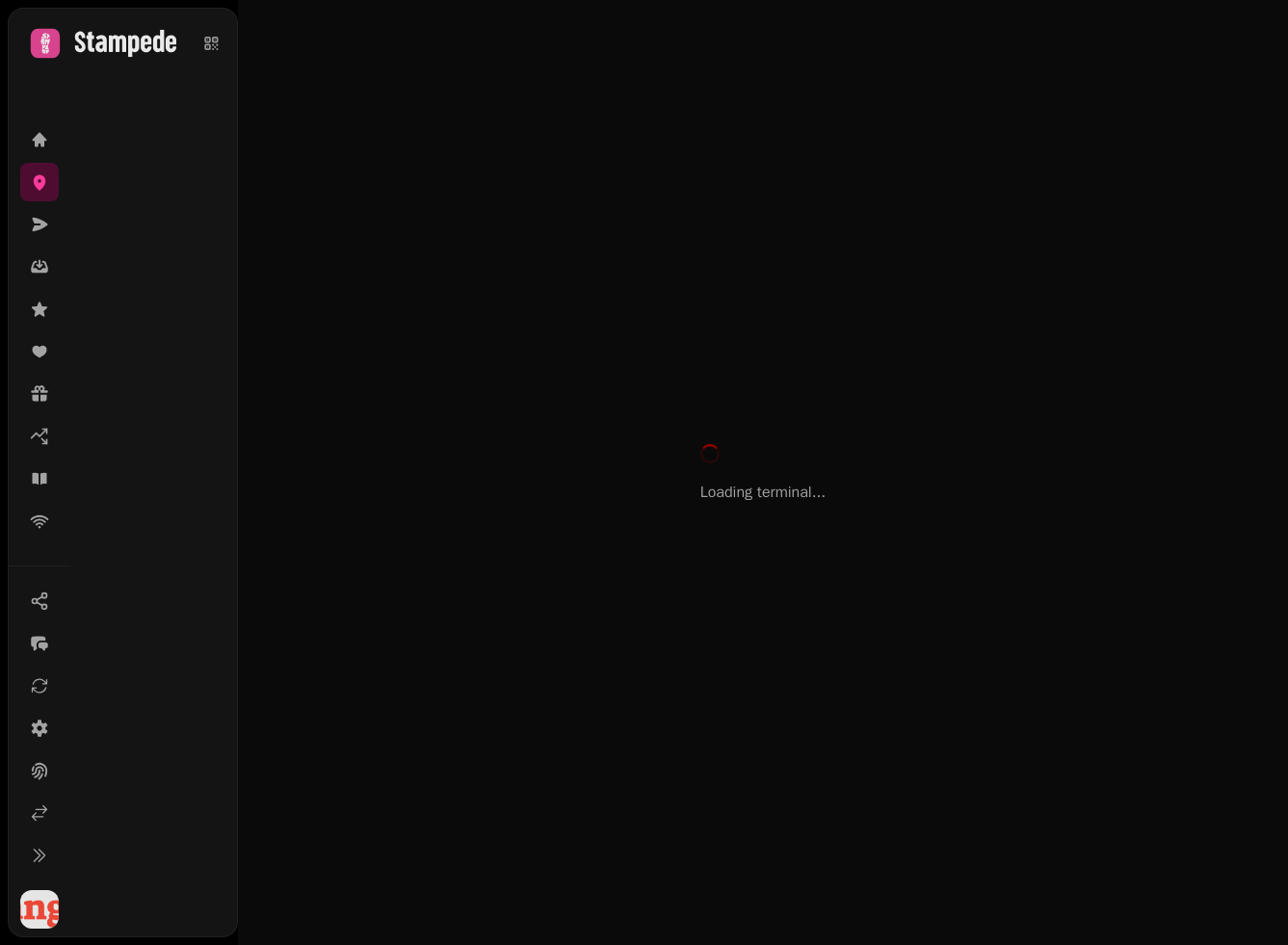 scroll, scrollTop: 0, scrollLeft: 0, axis: both 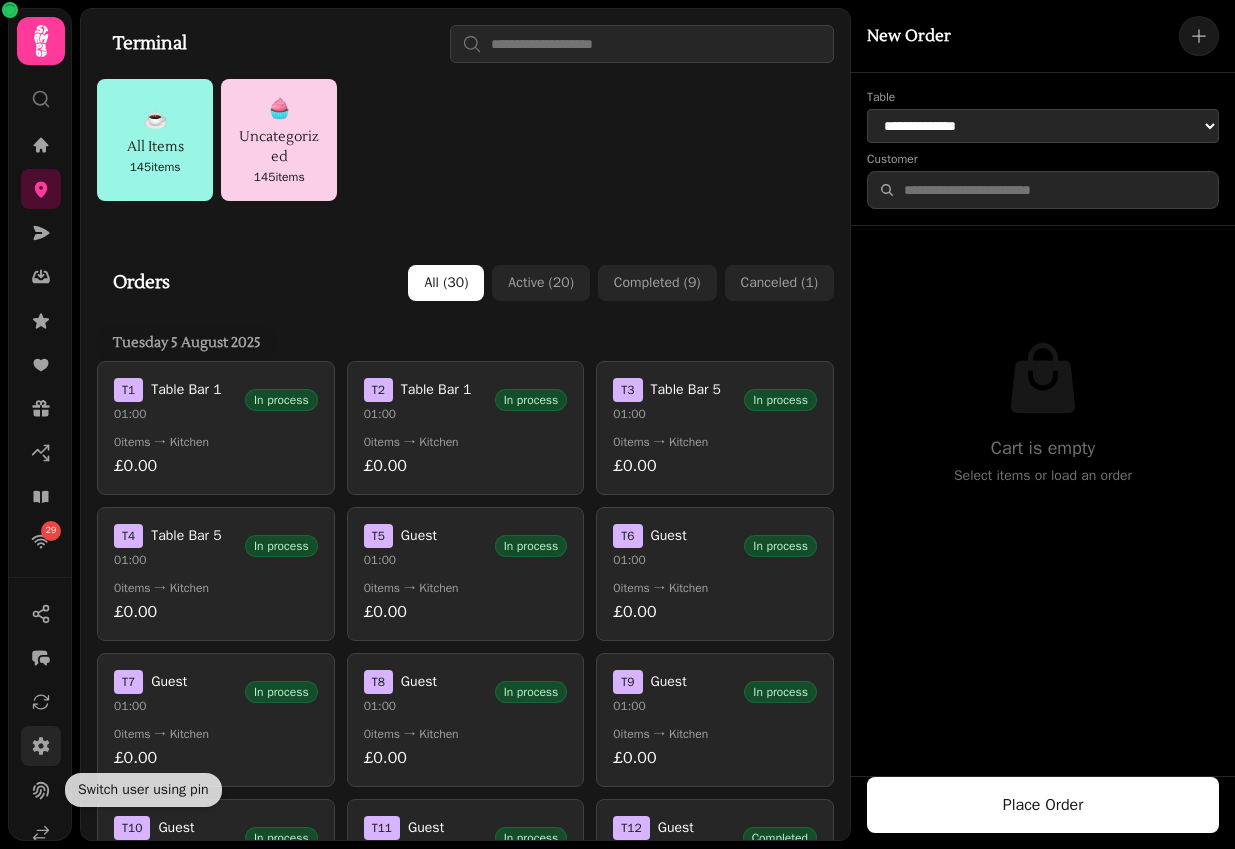 click 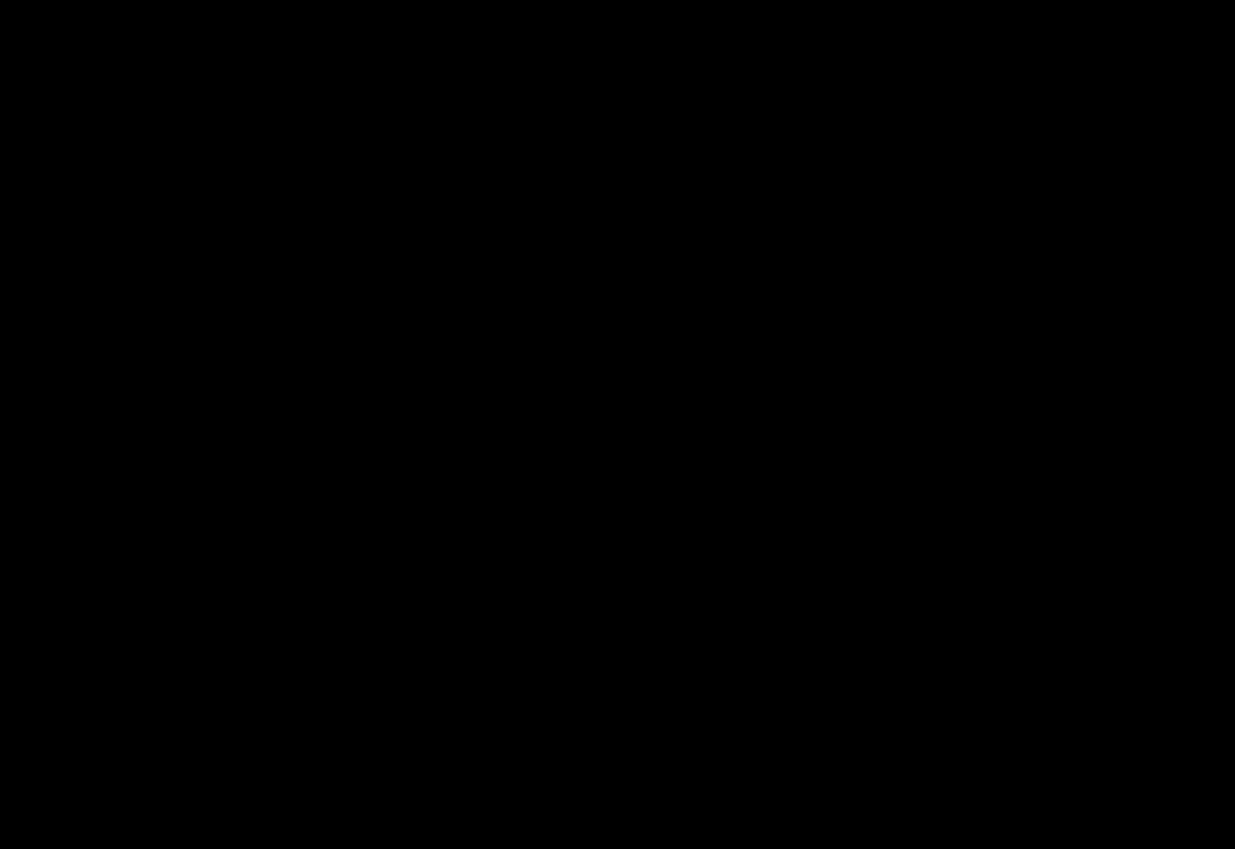 scroll, scrollTop: 0, scrollLeft: 0, axis: both 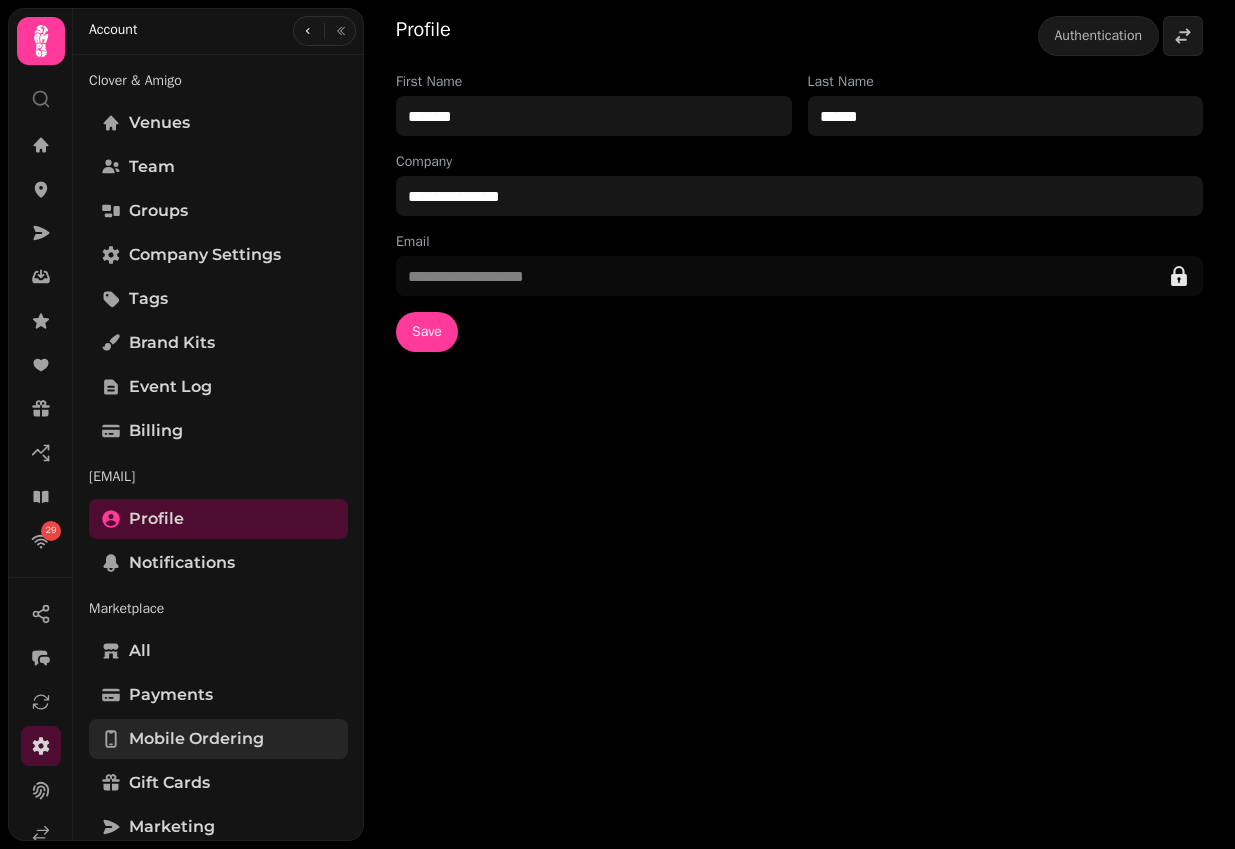 click on "Mobile ordering" at bounding box center [196, 739] 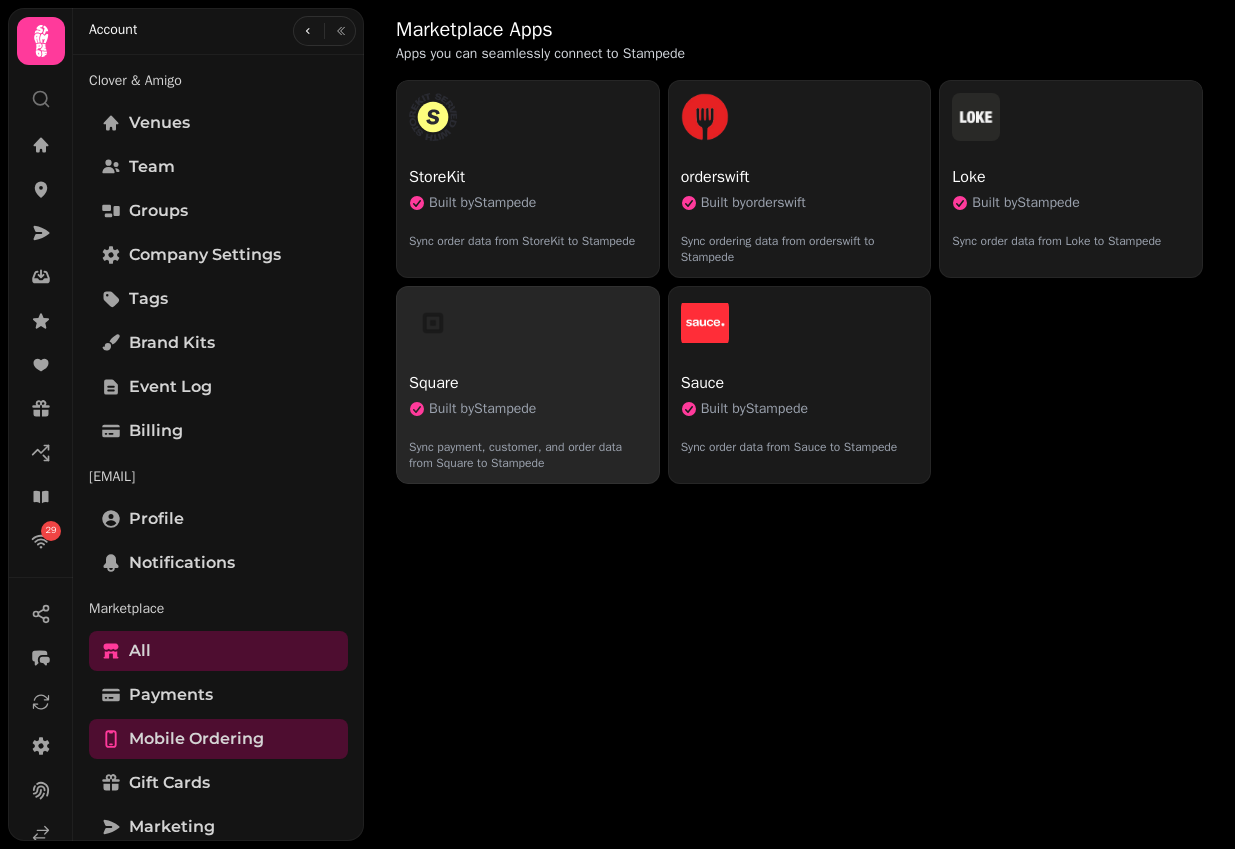 click on "Square Built by  Stampede Sync payment, customer, and order data from Square to Stampede" at bounding box center [528, 385] 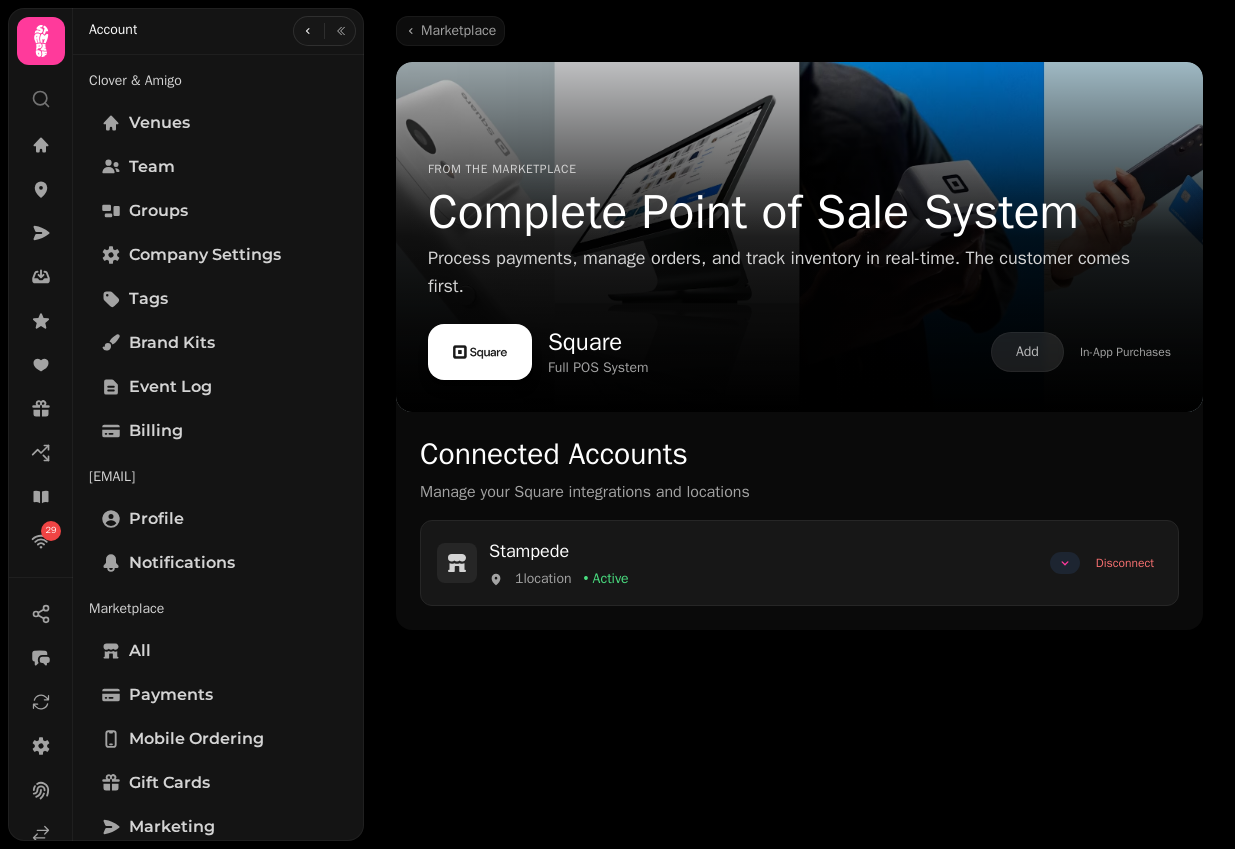 click 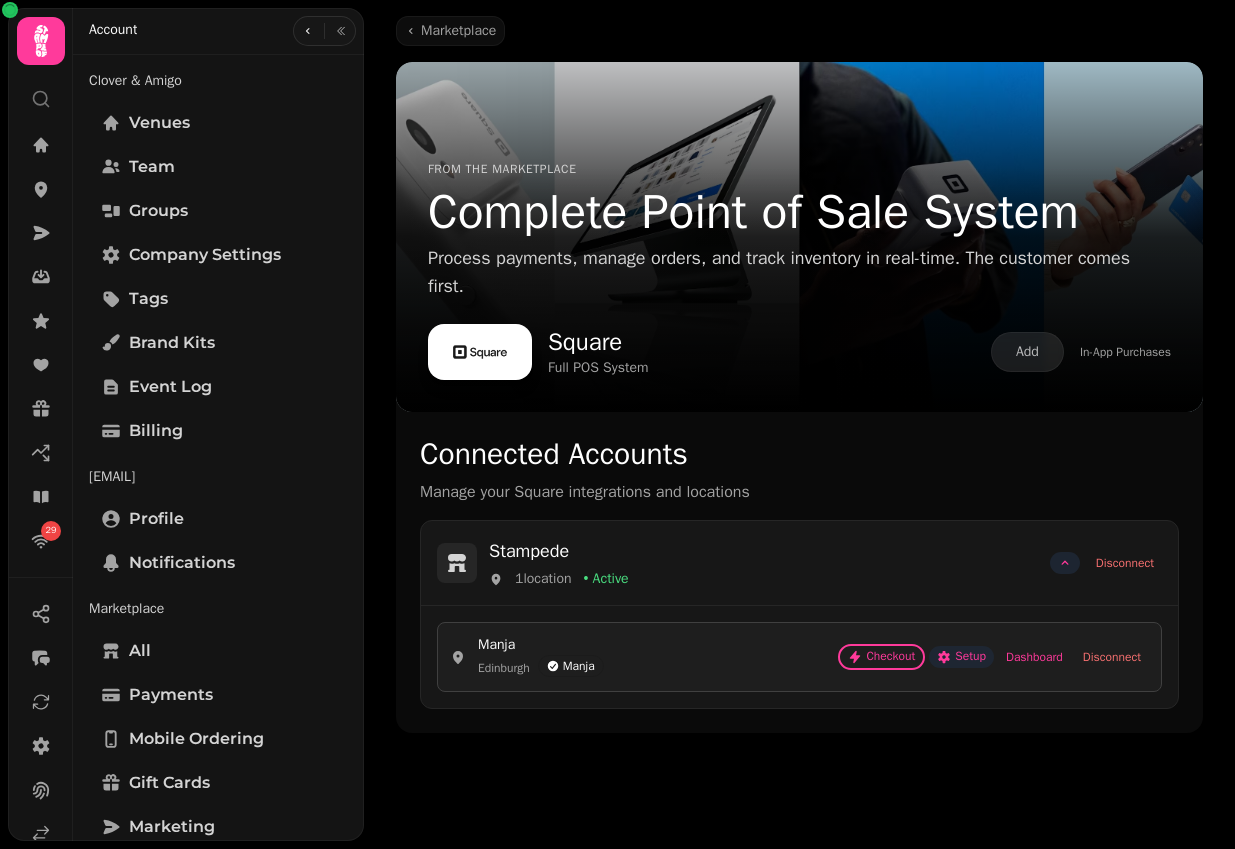 click on "Setup" at bounding box center (961, 657) 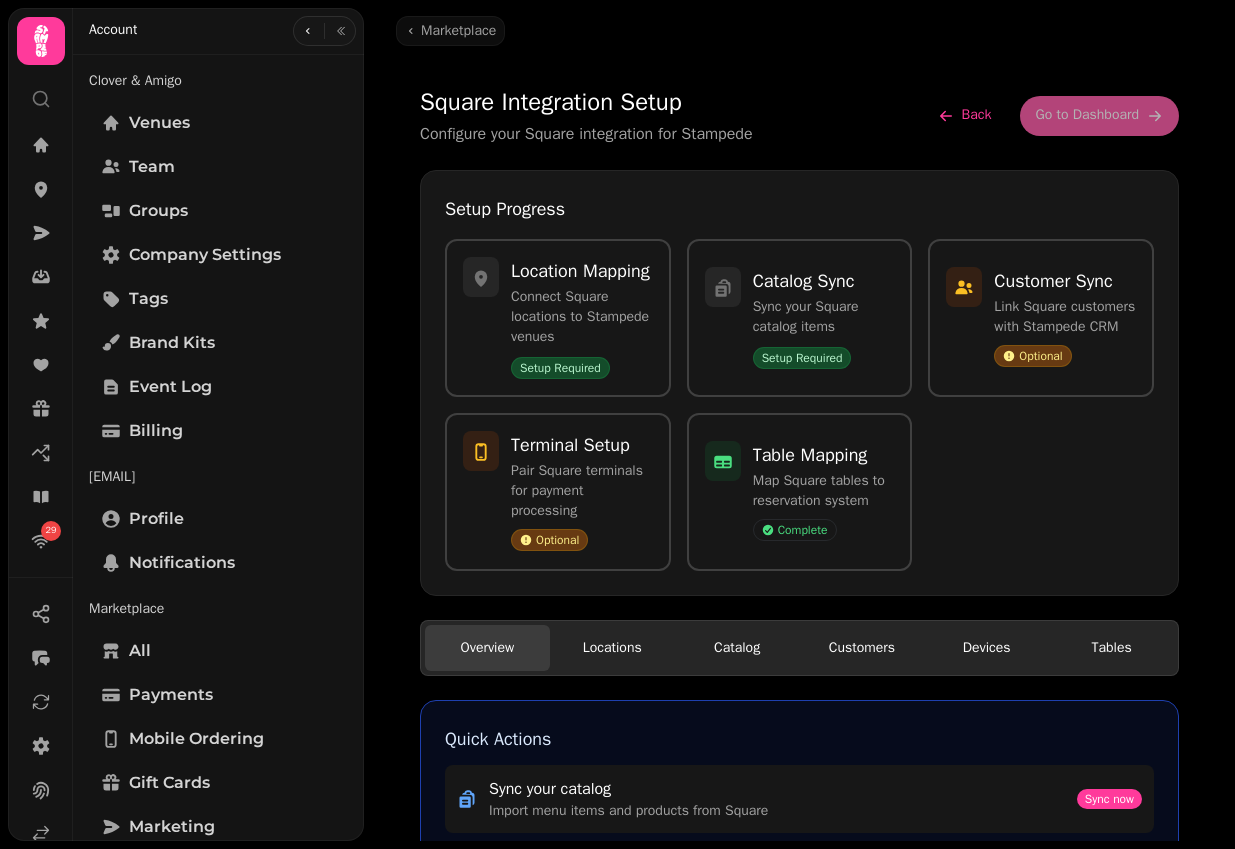 click on "Customers" at bounding box center (862, 648) 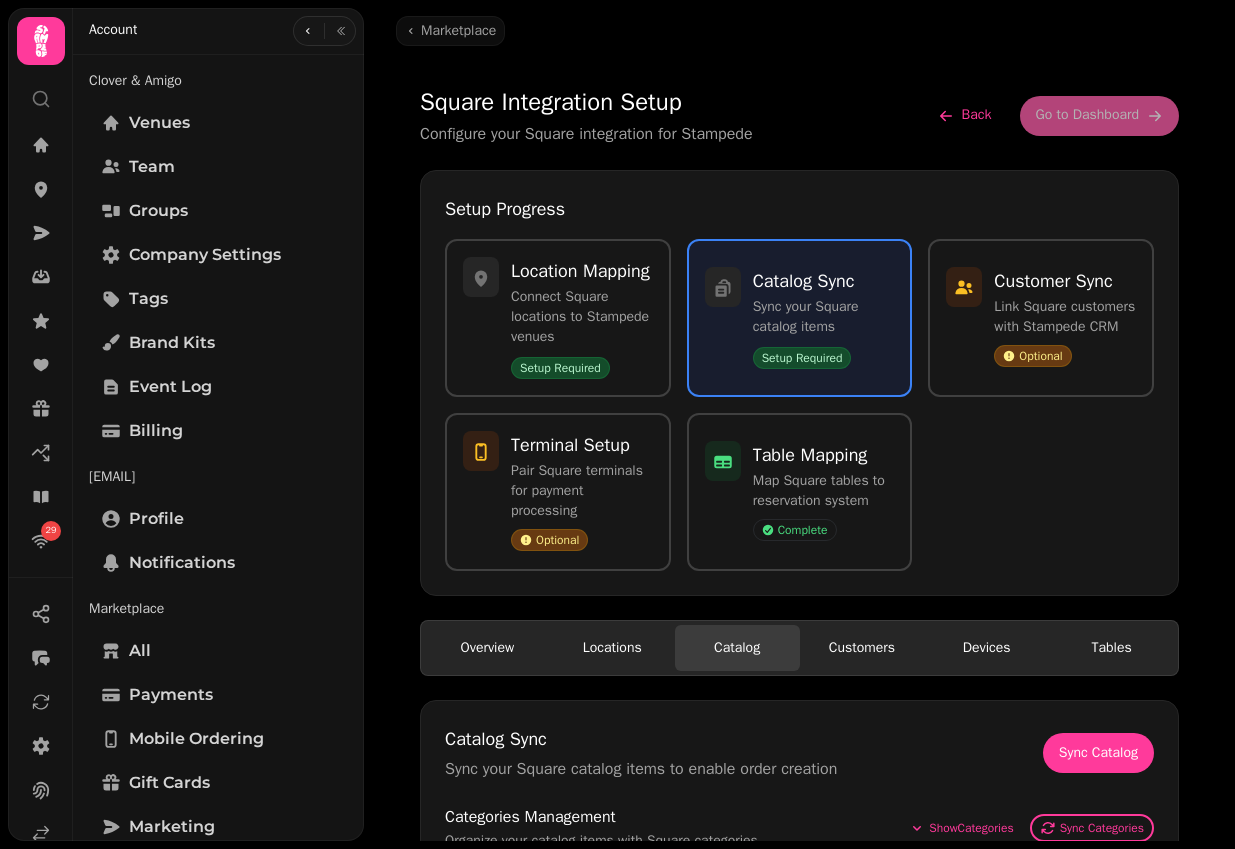 click on "Catalog" at bounding box center [737, 648] 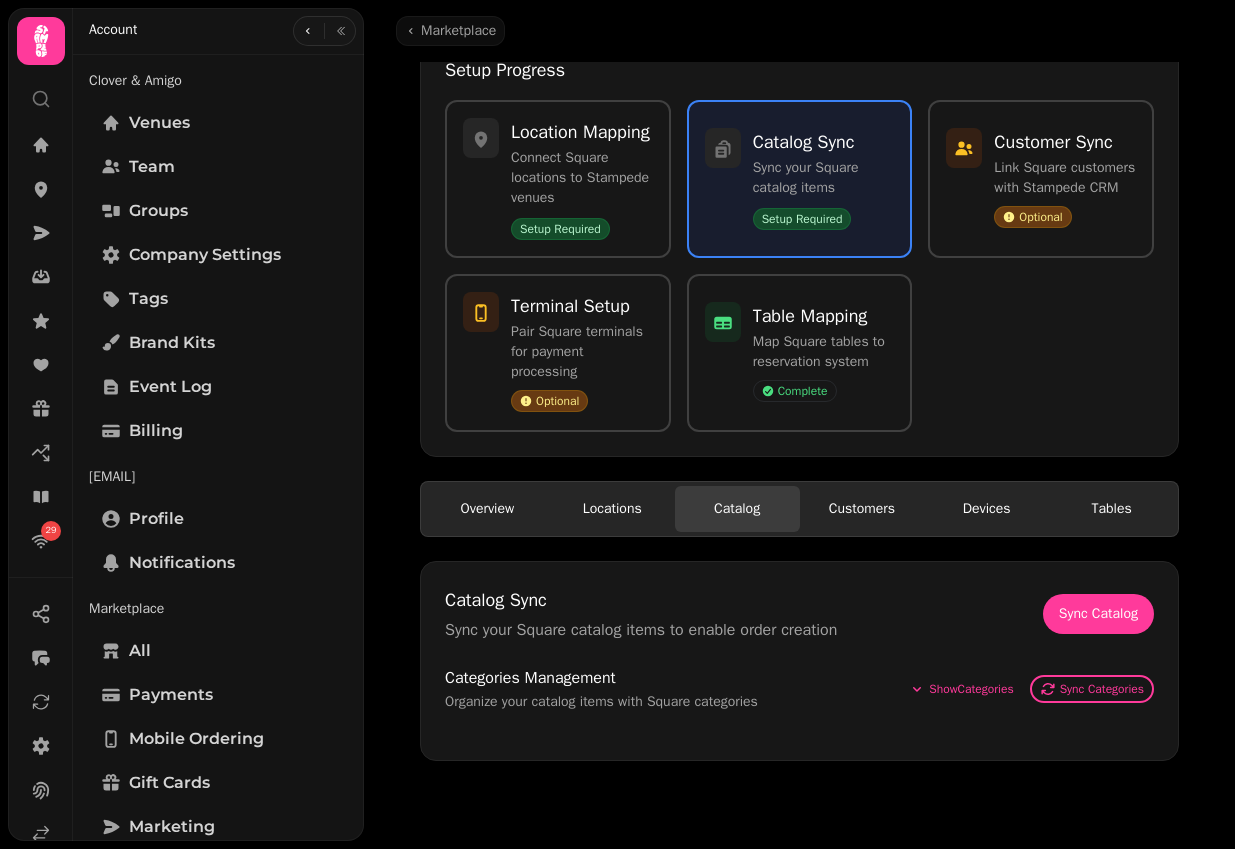 scroll, scrollTop: 166, scrollLeft: 0, axis: vertical 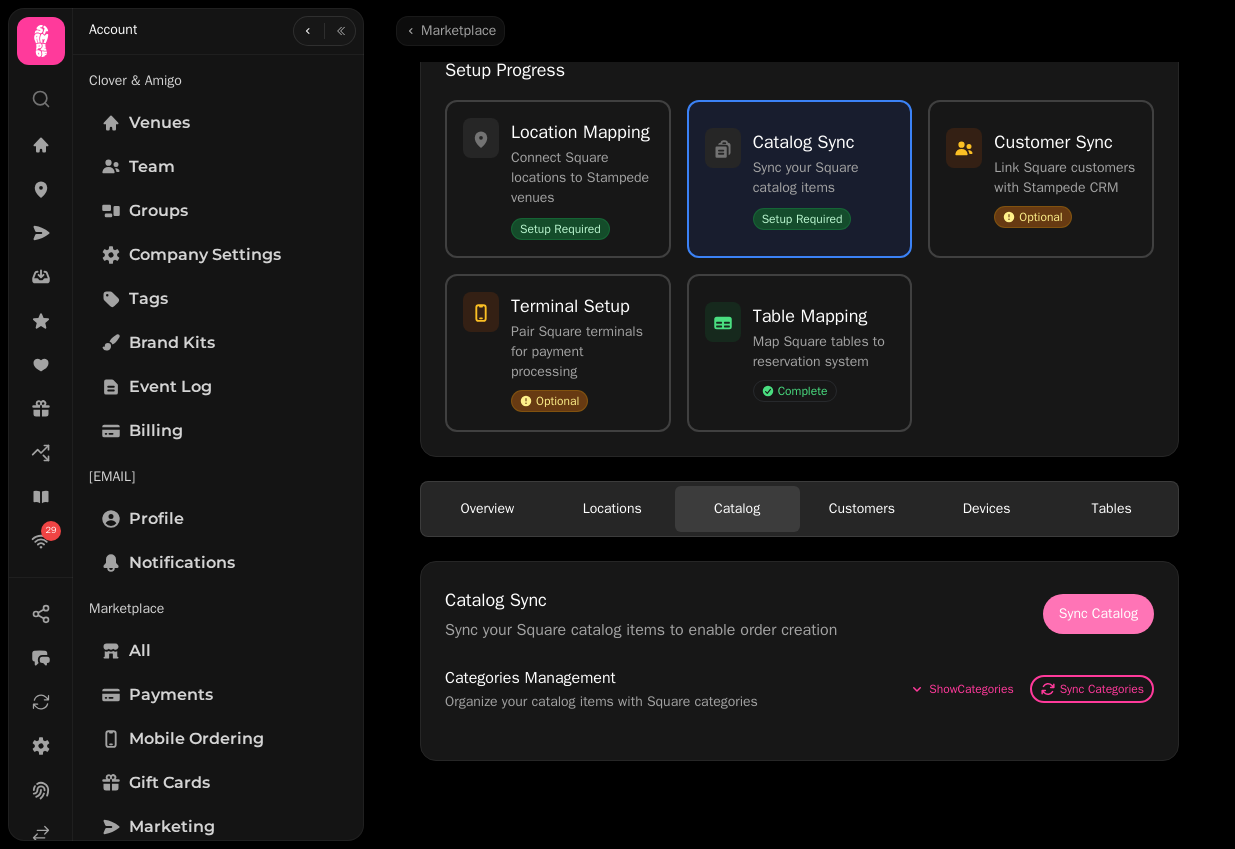 click on "Sync Catalog" at bounding box center [1098, 614] 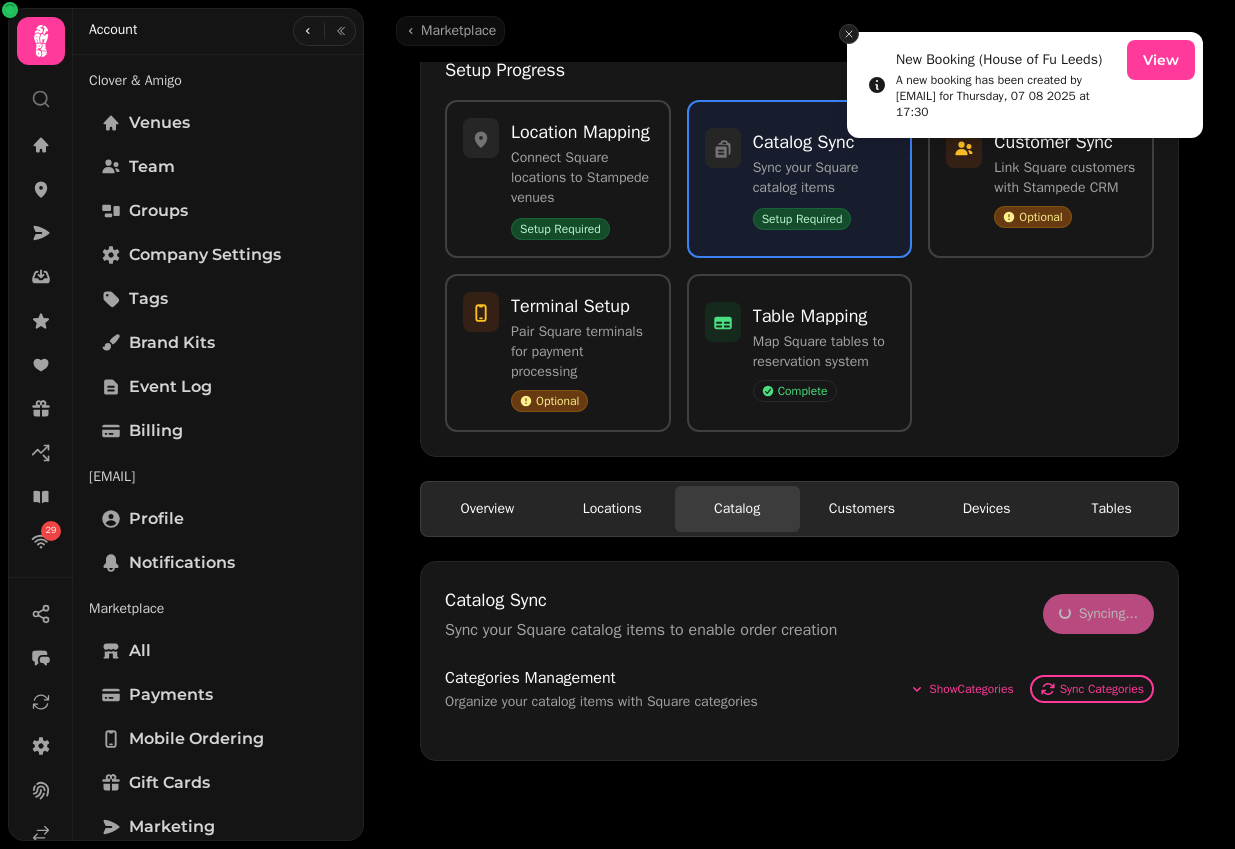 click 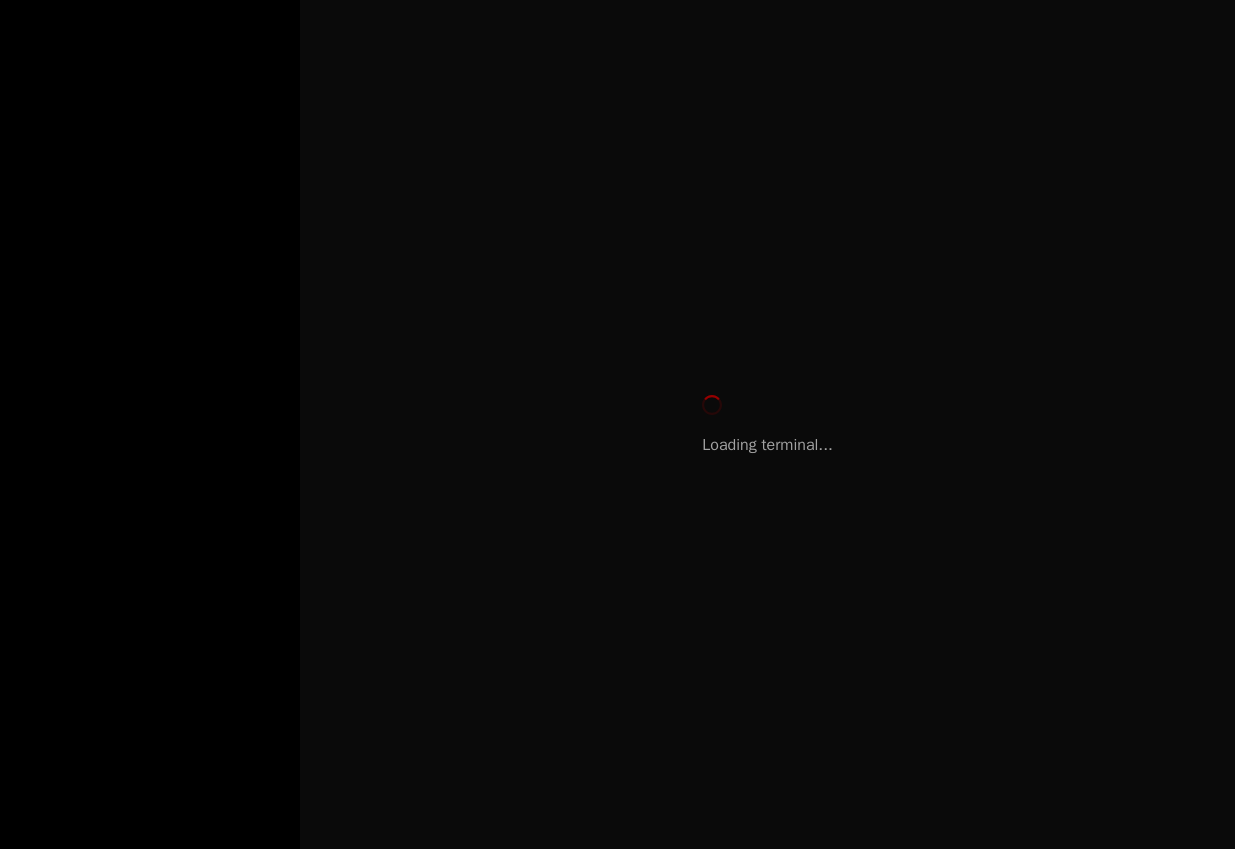 scroll, scrollTop: 0, scrollLeft: 0, axis: both 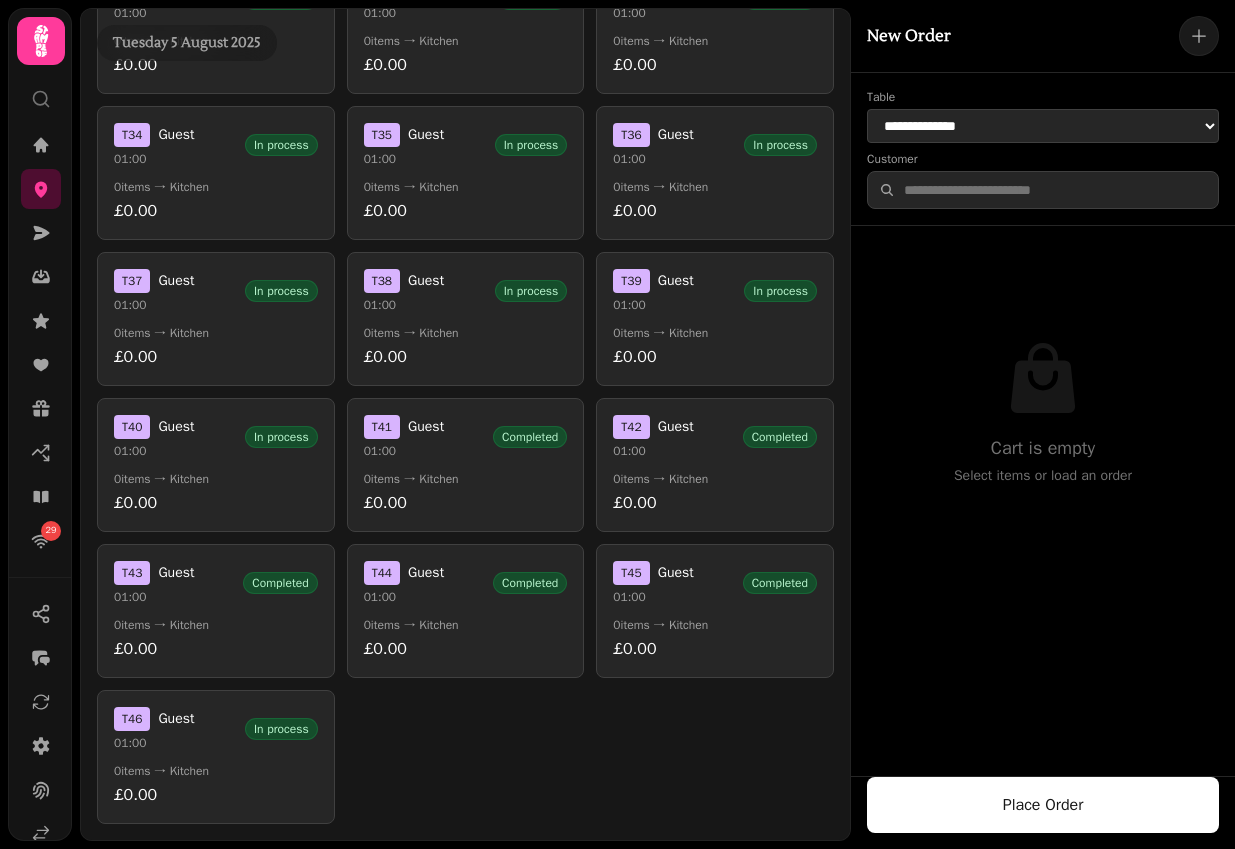 click on "T 44 Guest 01:00 Completed" at bounding box center (466, 583) 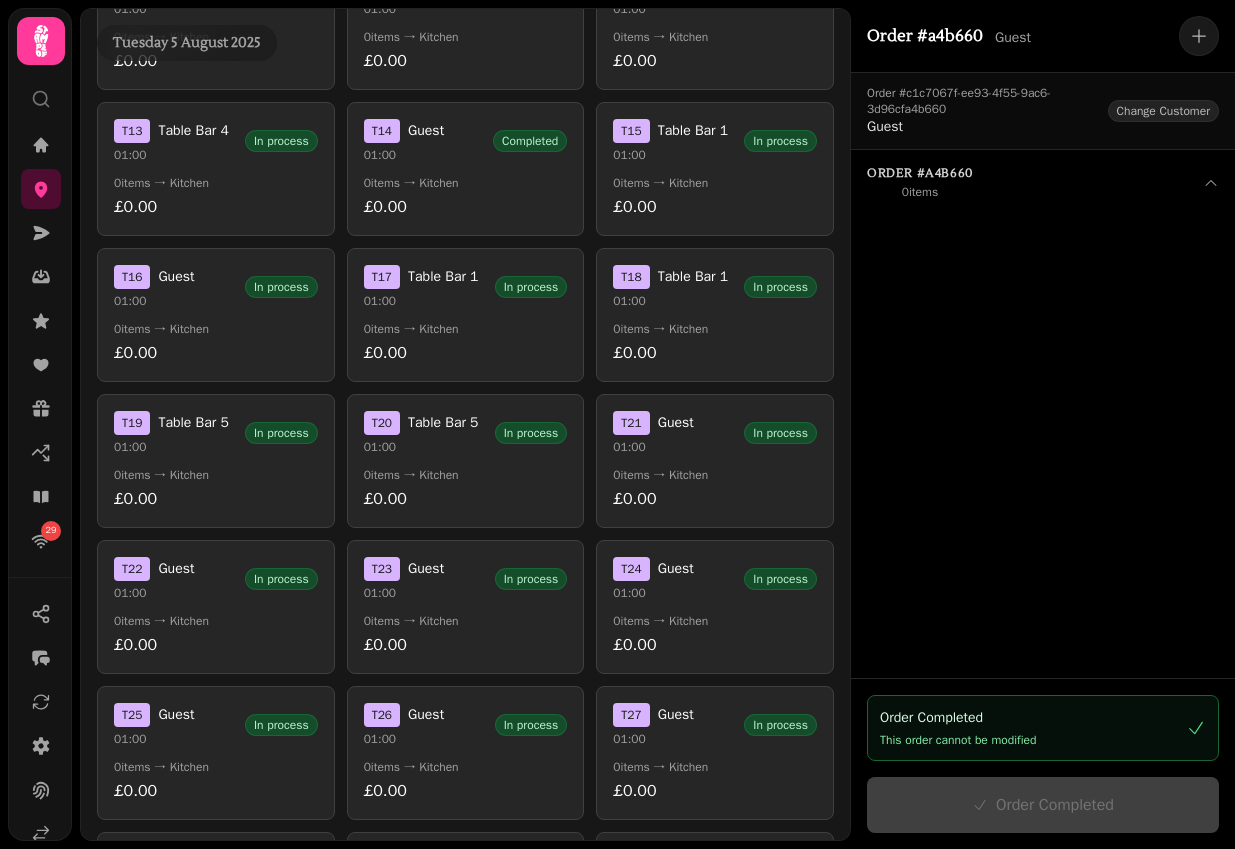 scroll, scrollTop: 0, scrollLeft: 0, axis: both 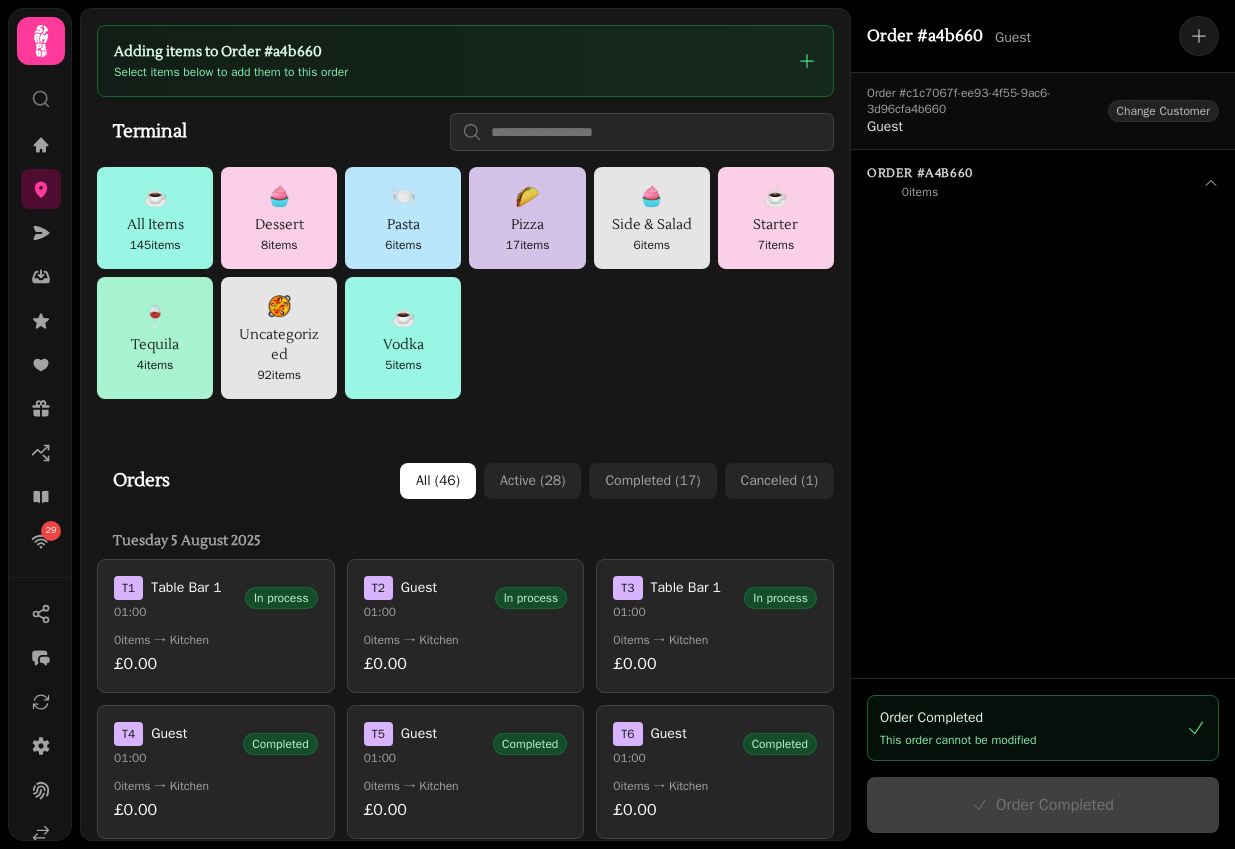 click on "Pizza" at bounding box center [527, 225] 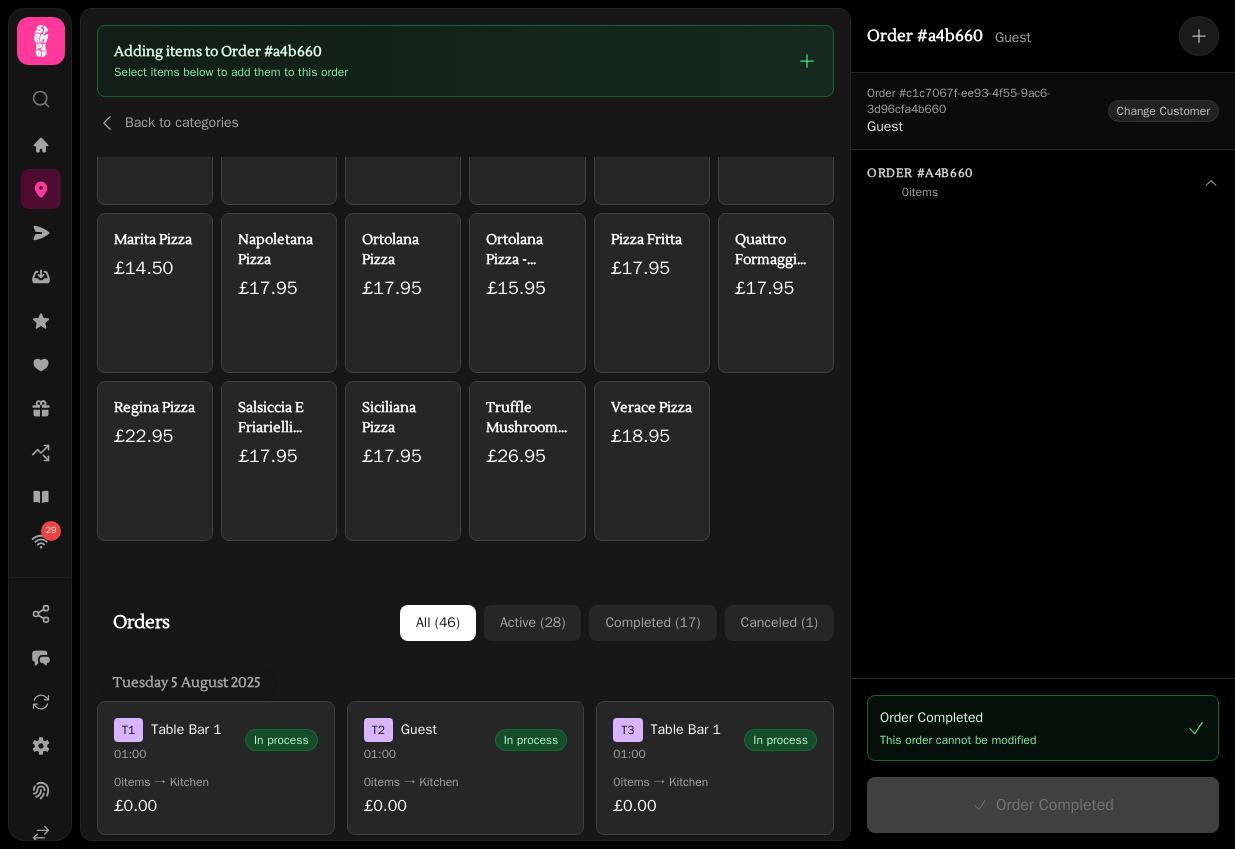 scroll, scrollTop: 0, scrollLeft: 0, axis: both 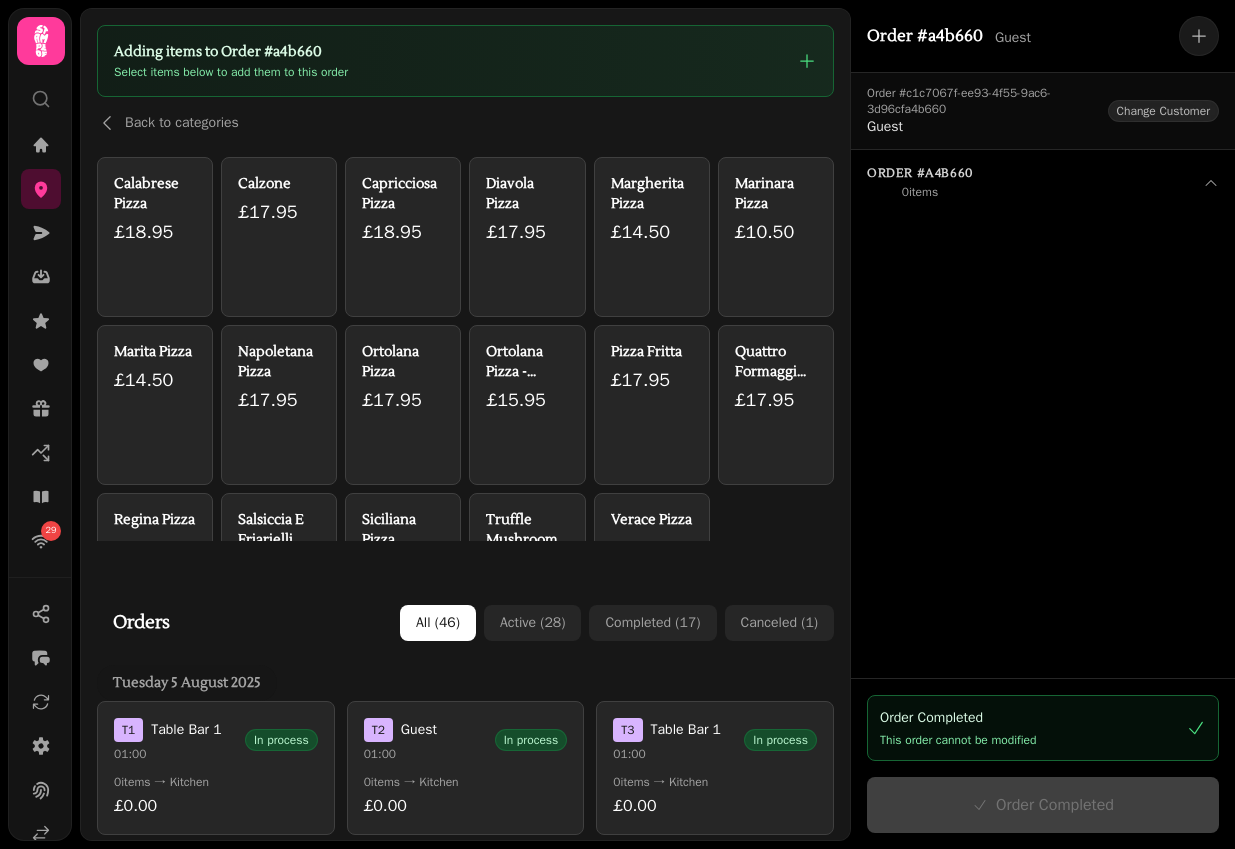click on "£15.95" at bounding box center [527, 400] 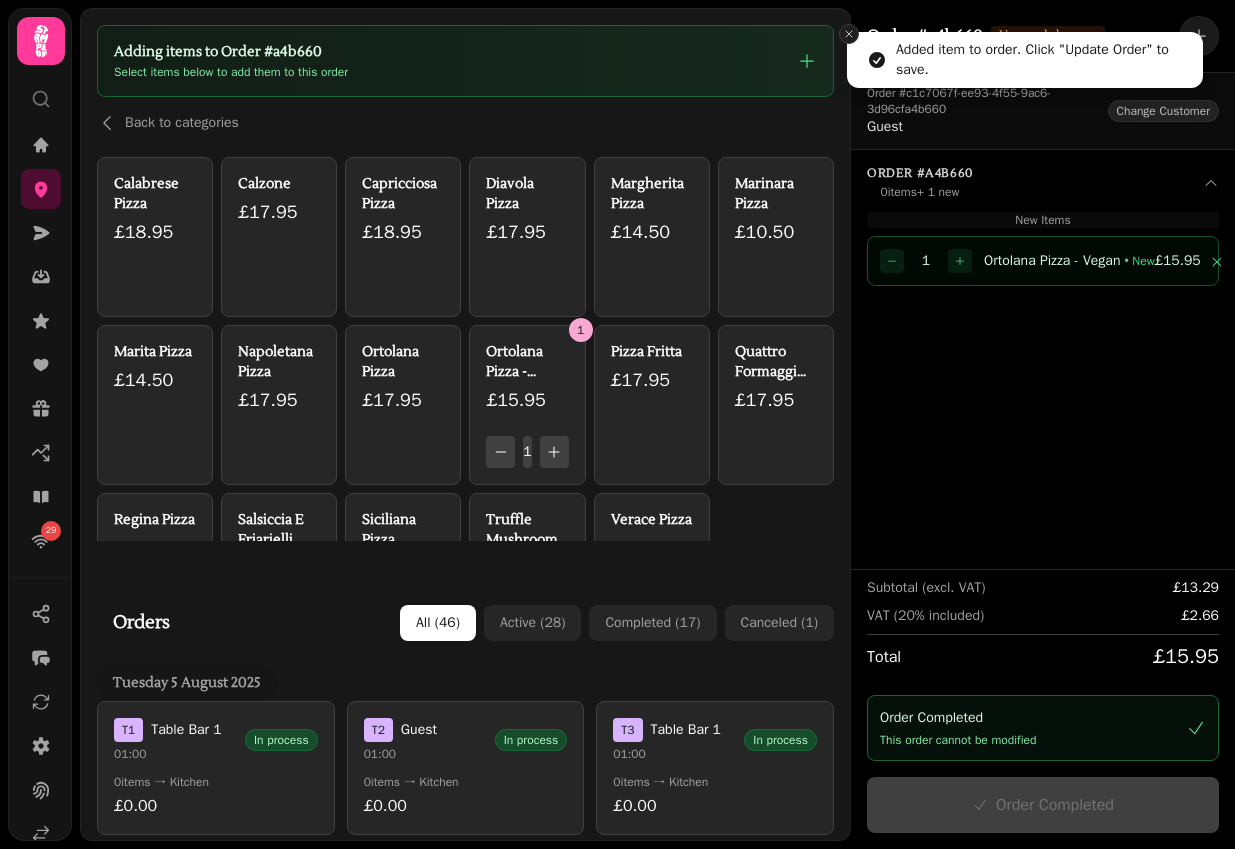 click 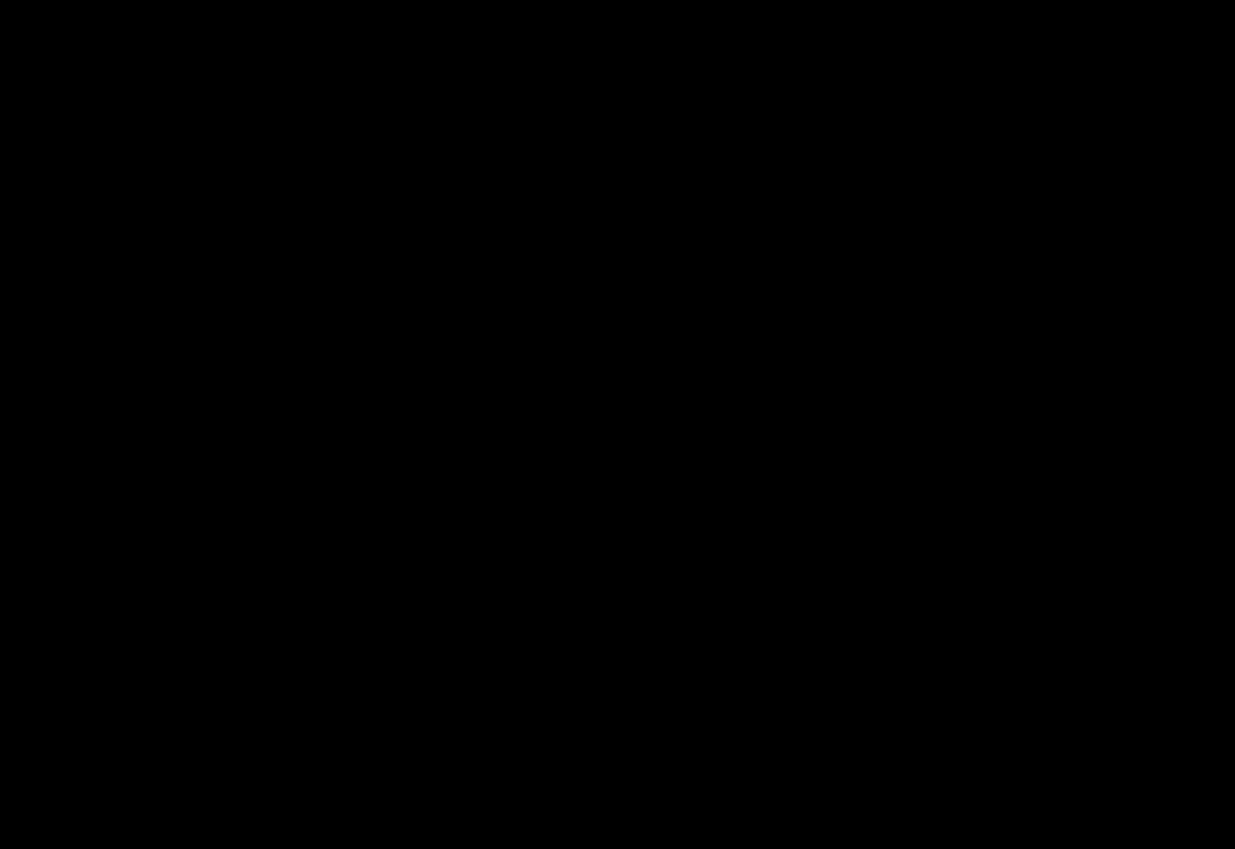 scroll, scrollTop: 0, scrollLeft: 0, axis: both 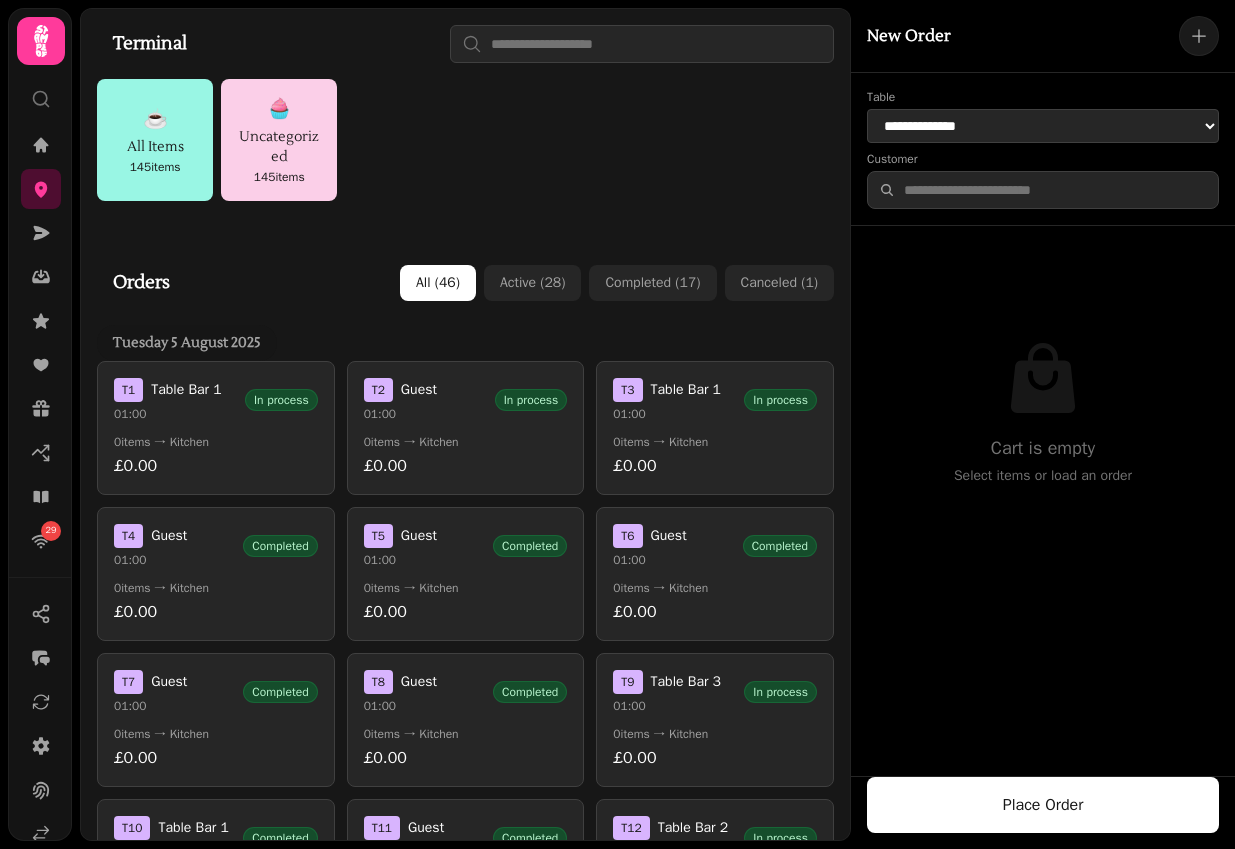click on "T 6 Guest 01:00 Completed 0  items → Kitchen £0.00" at bounding box center (715, 574) 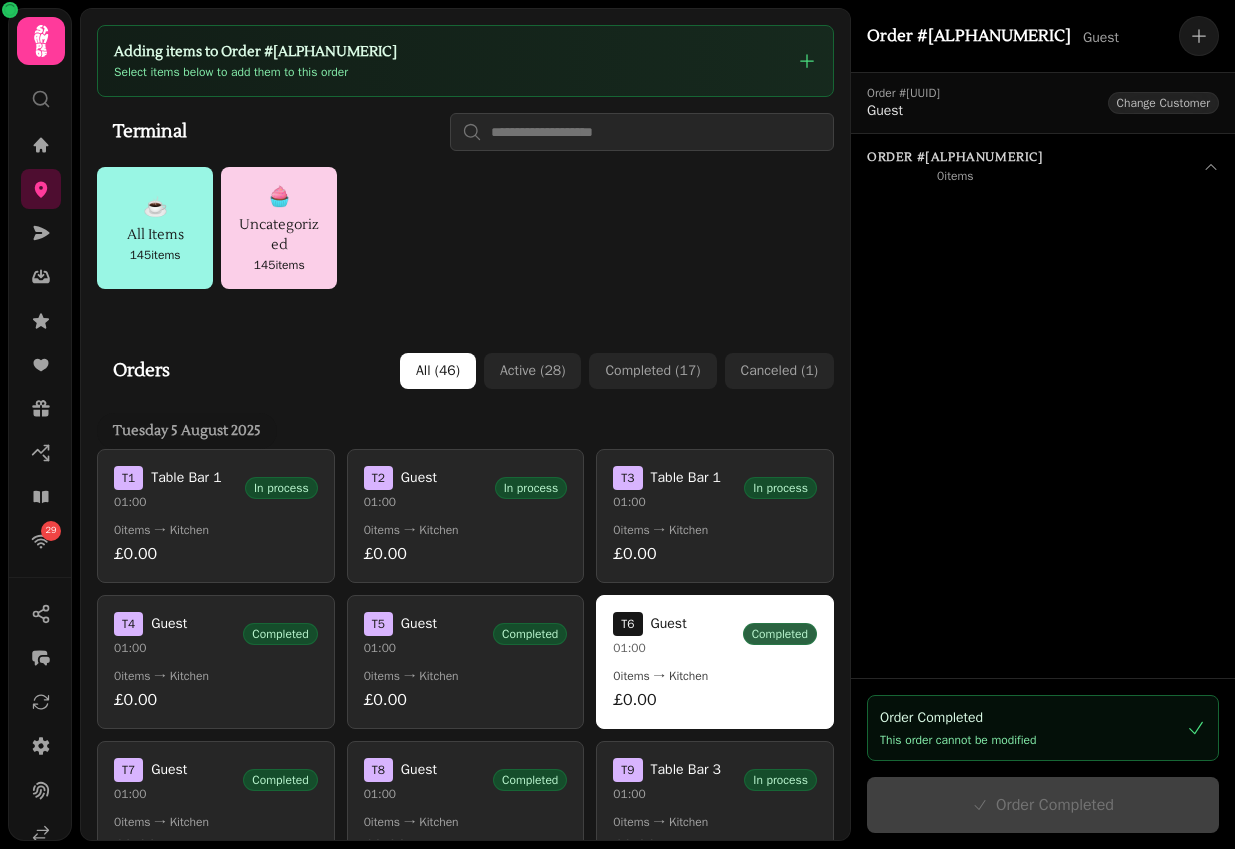 click on "T 3 Table Bar 1 01:00 In process" at bounding box center [715, 488] 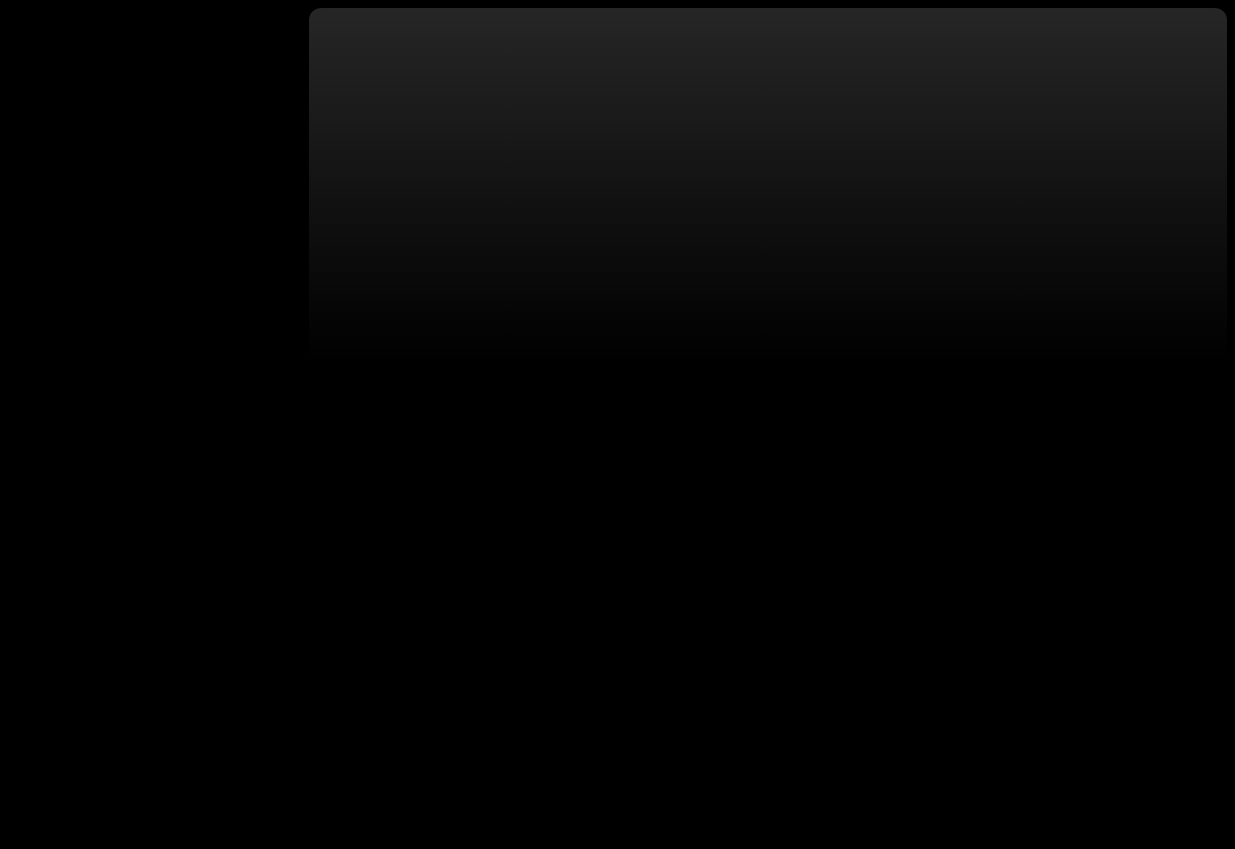 scroll, scrollTop: 0, scrollLeft: 0, axis: both 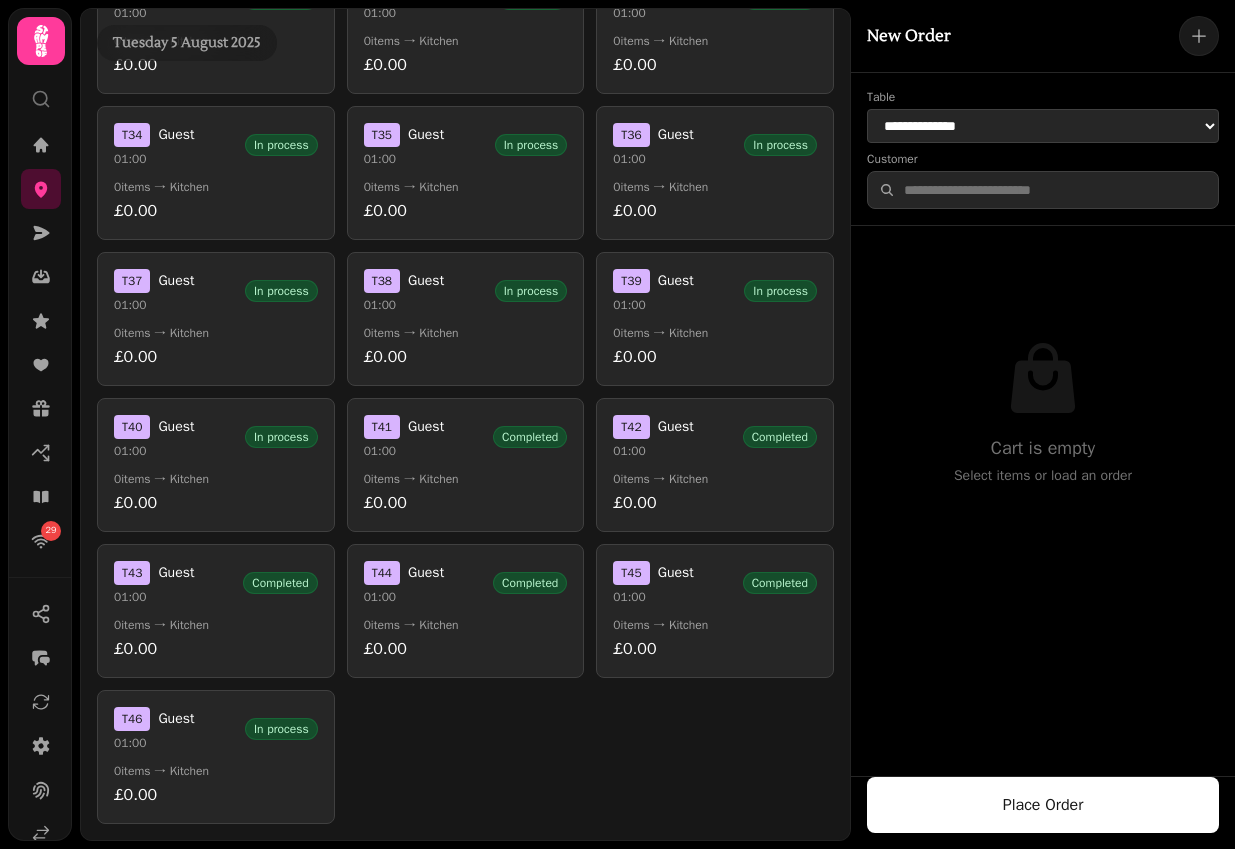 click on "£0.00" at bounding box center [466, 649] 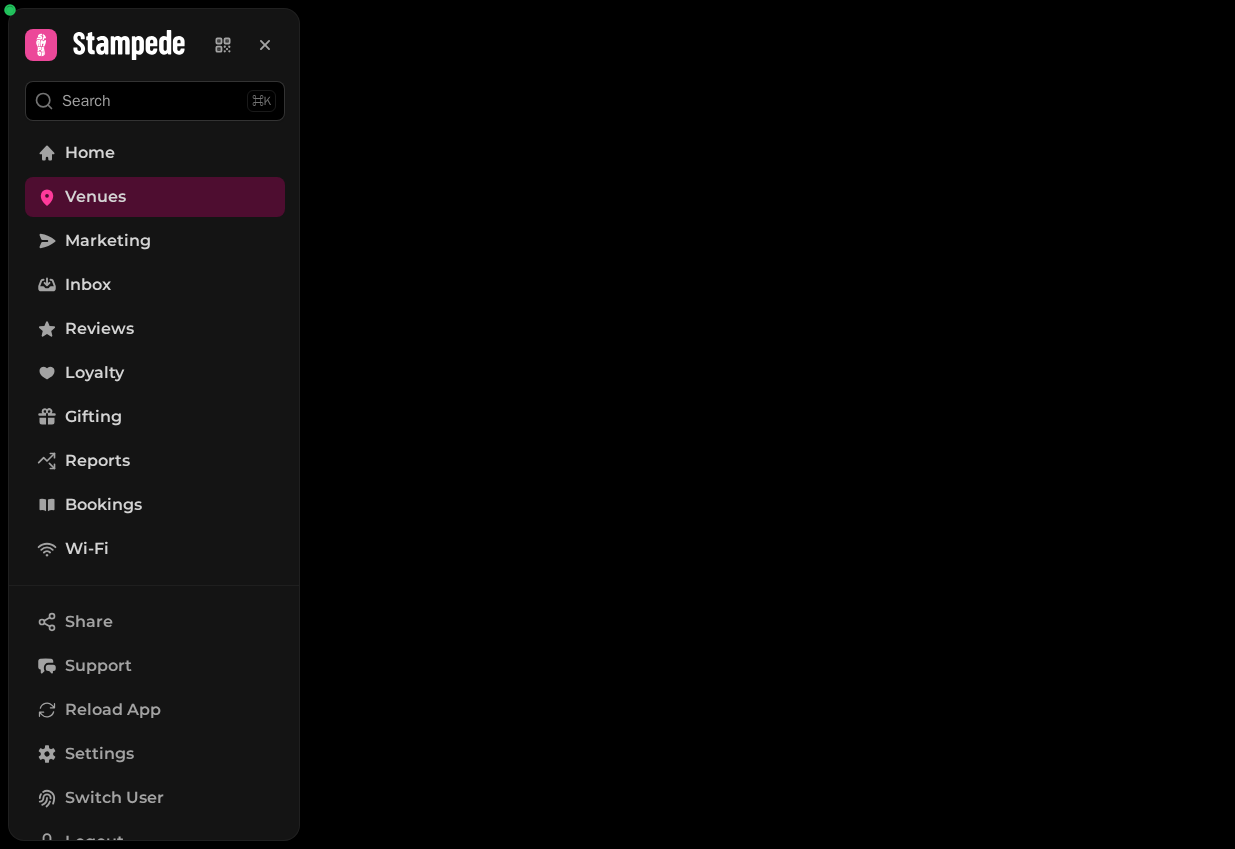 scroll, scrollTop: 0, scrollLeft: 0, axis: both 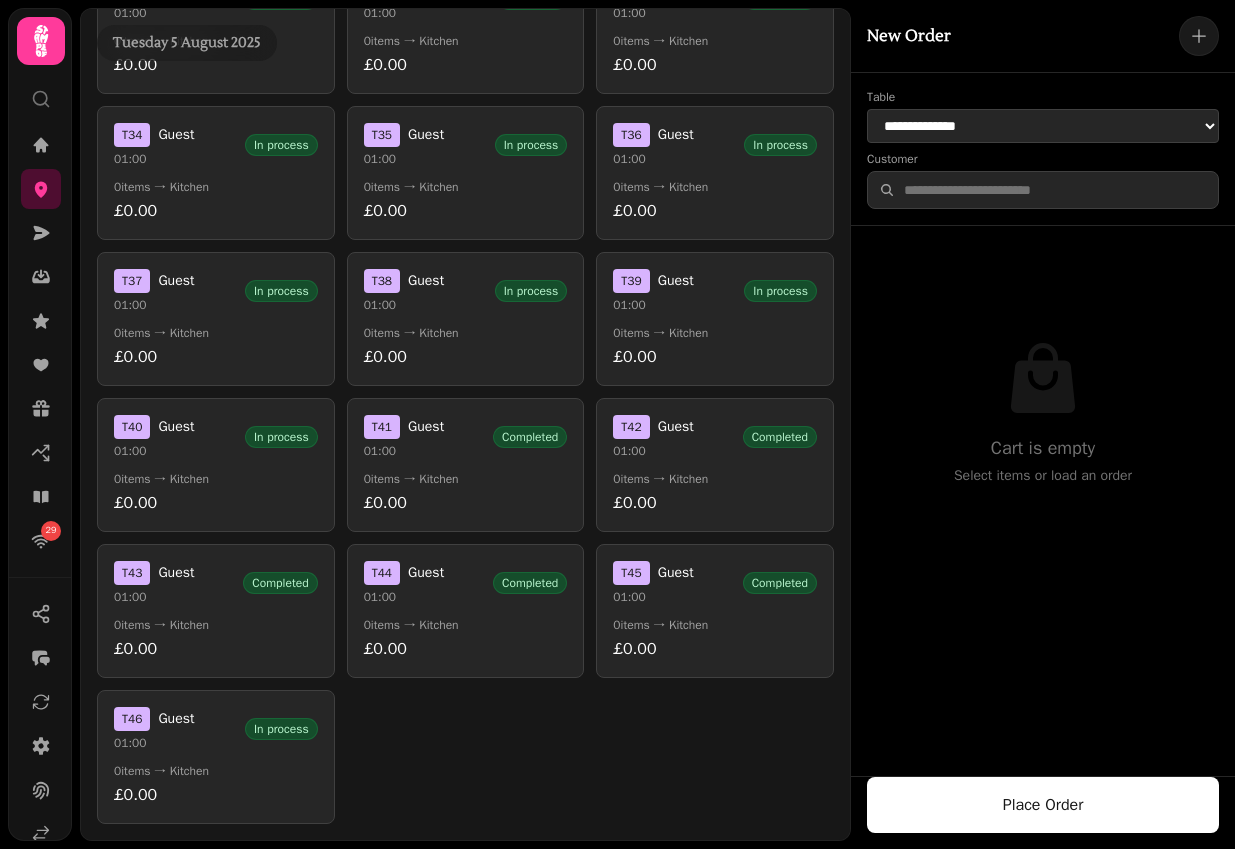 click on "T 46 Guest 01:00 In process 0  items → Kitchen £0.00" at bounding box center (216, 757) 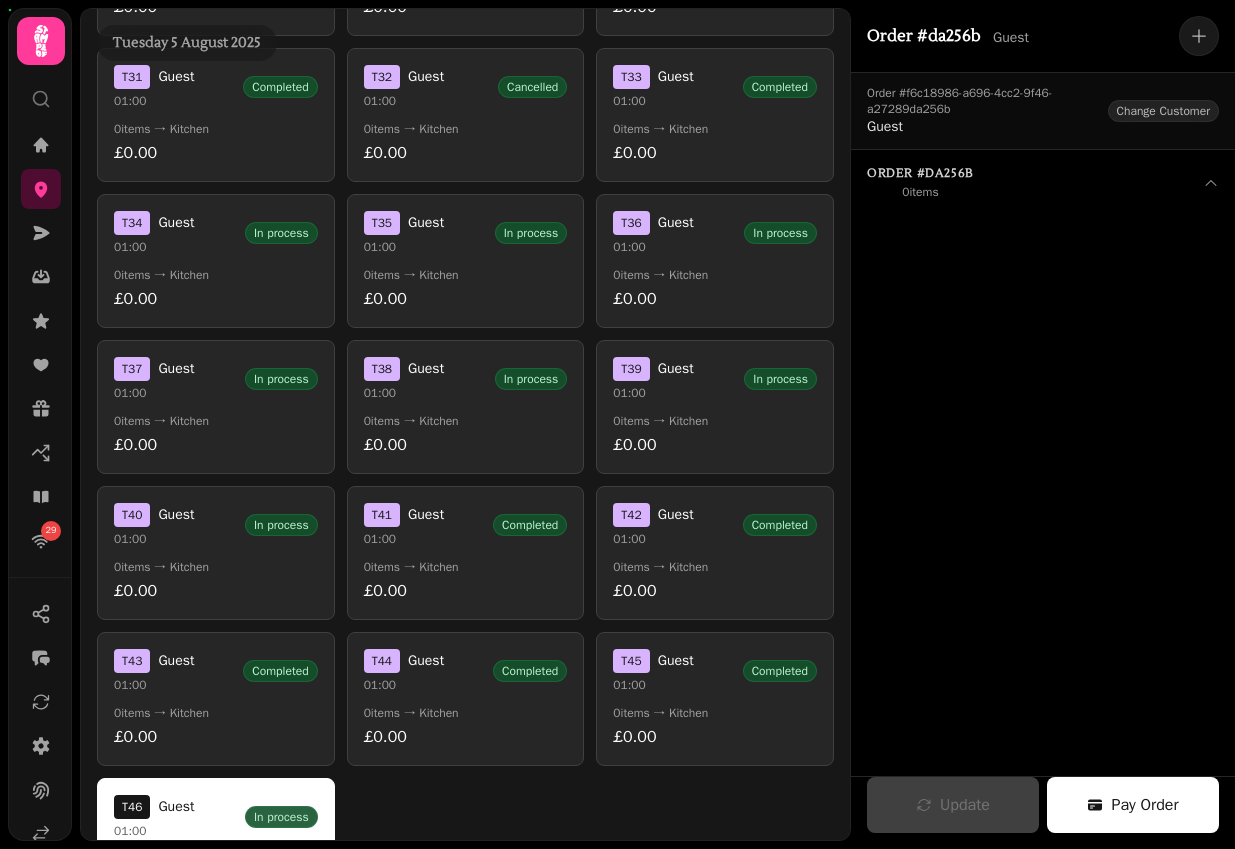 scroll, scrollTop: 1949, scrollLeft: 0, axis: vertical 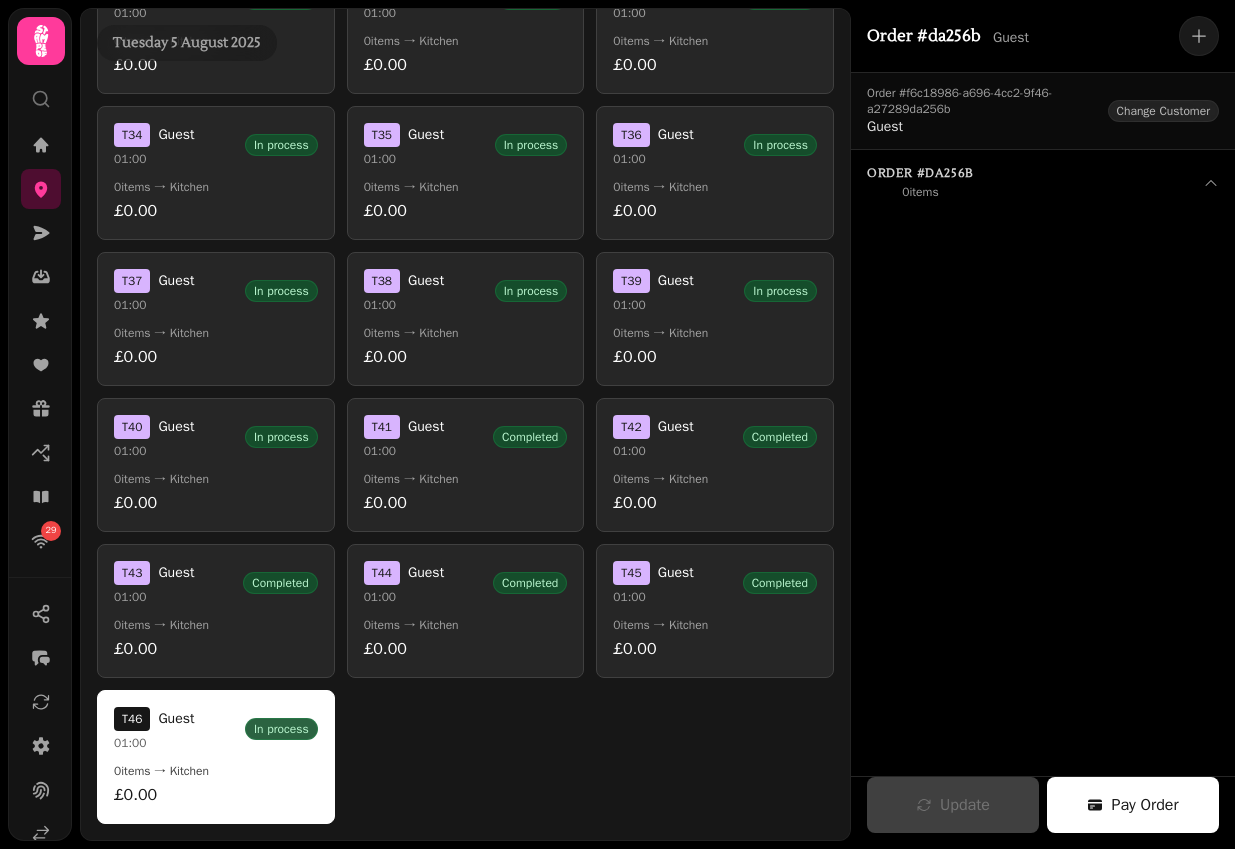 drag, startPoint x: 983, startPoint y: 171, endPoint x: 910, endPoint y: 282, distance: 132.8533 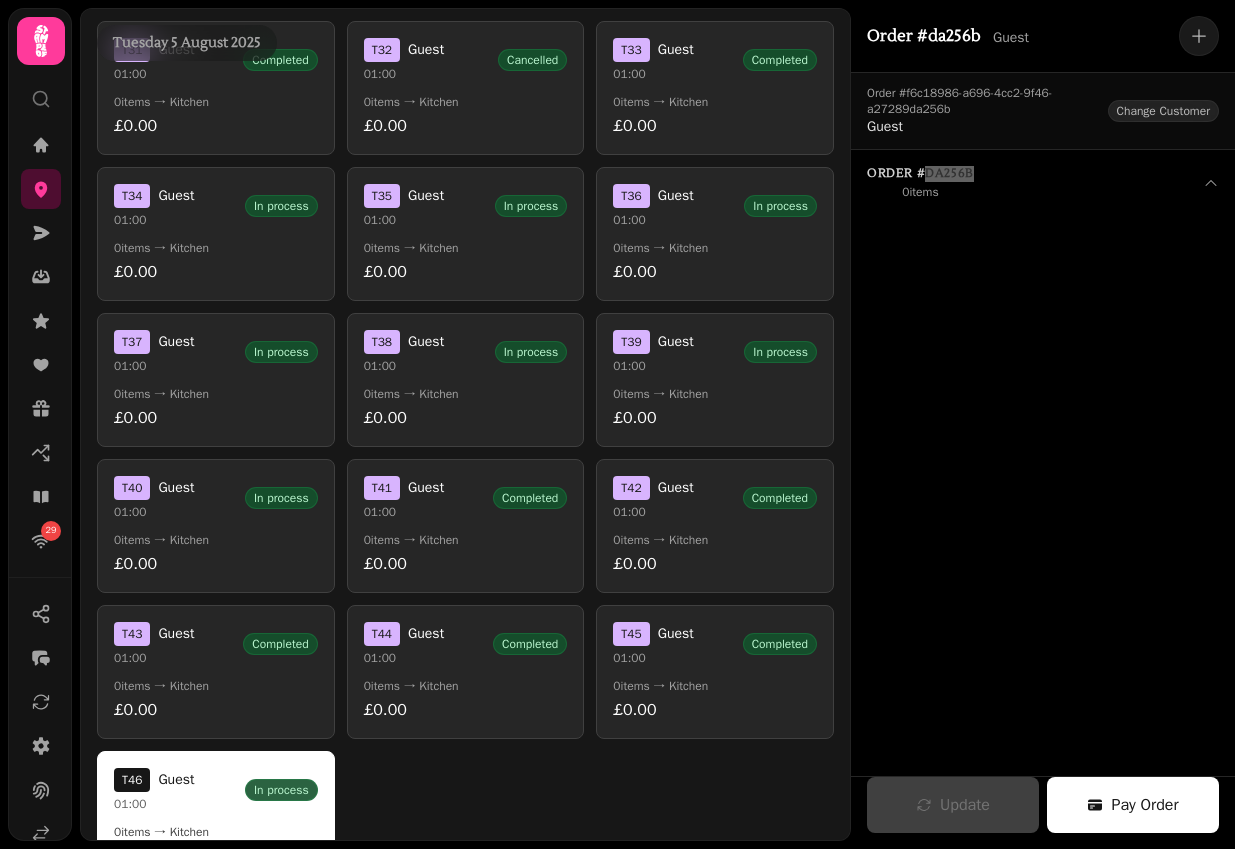scroll, scrollTop: 1949, scrollLeft: 0, axis: vertical 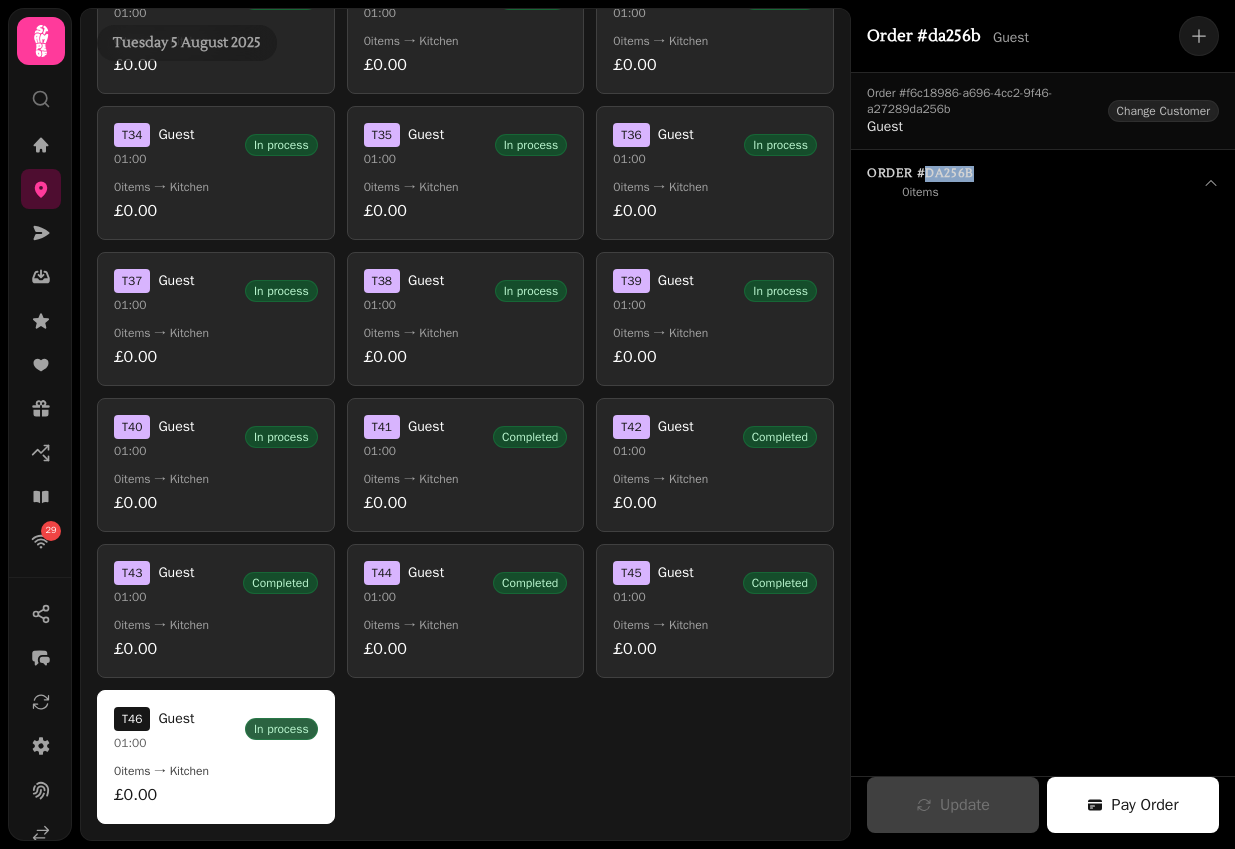 type 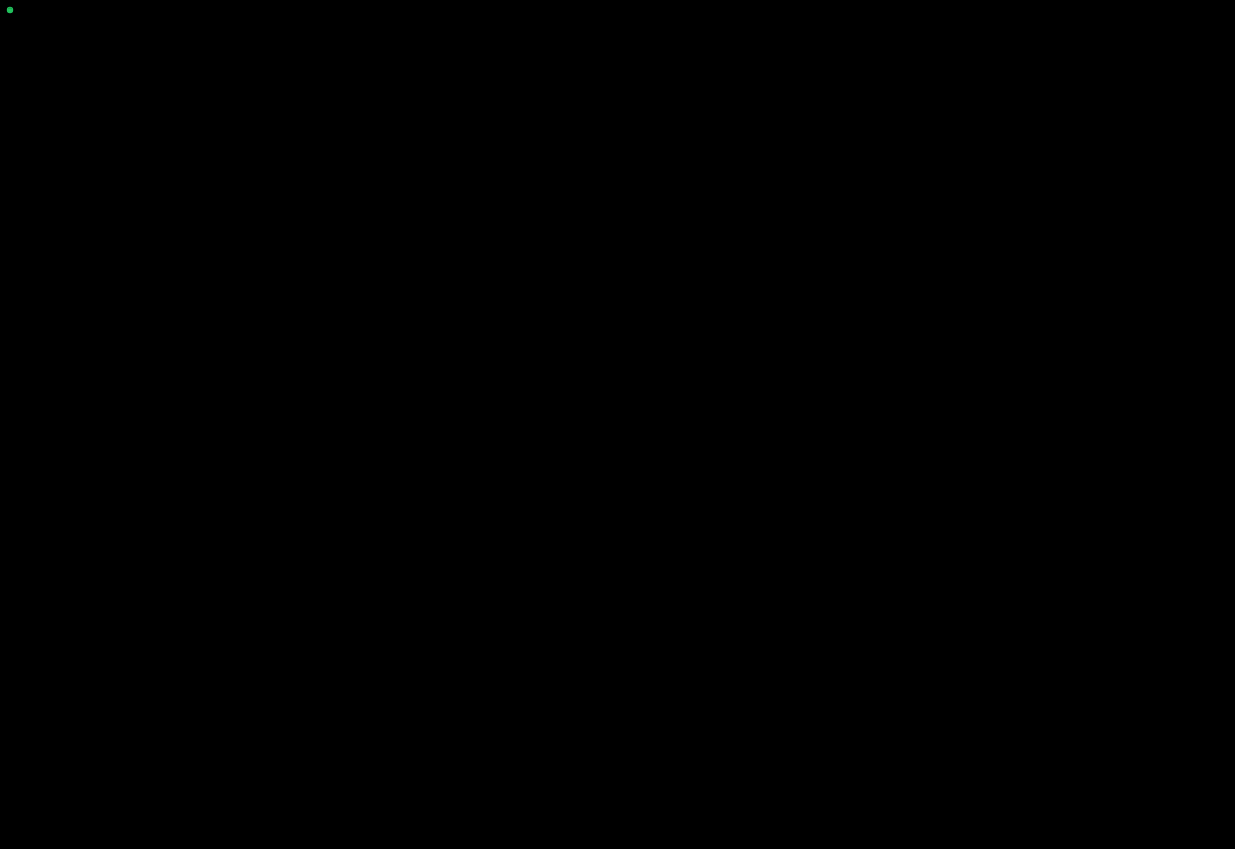 scroll, scrollTop: 0, scrollLeft: 0, axis: both 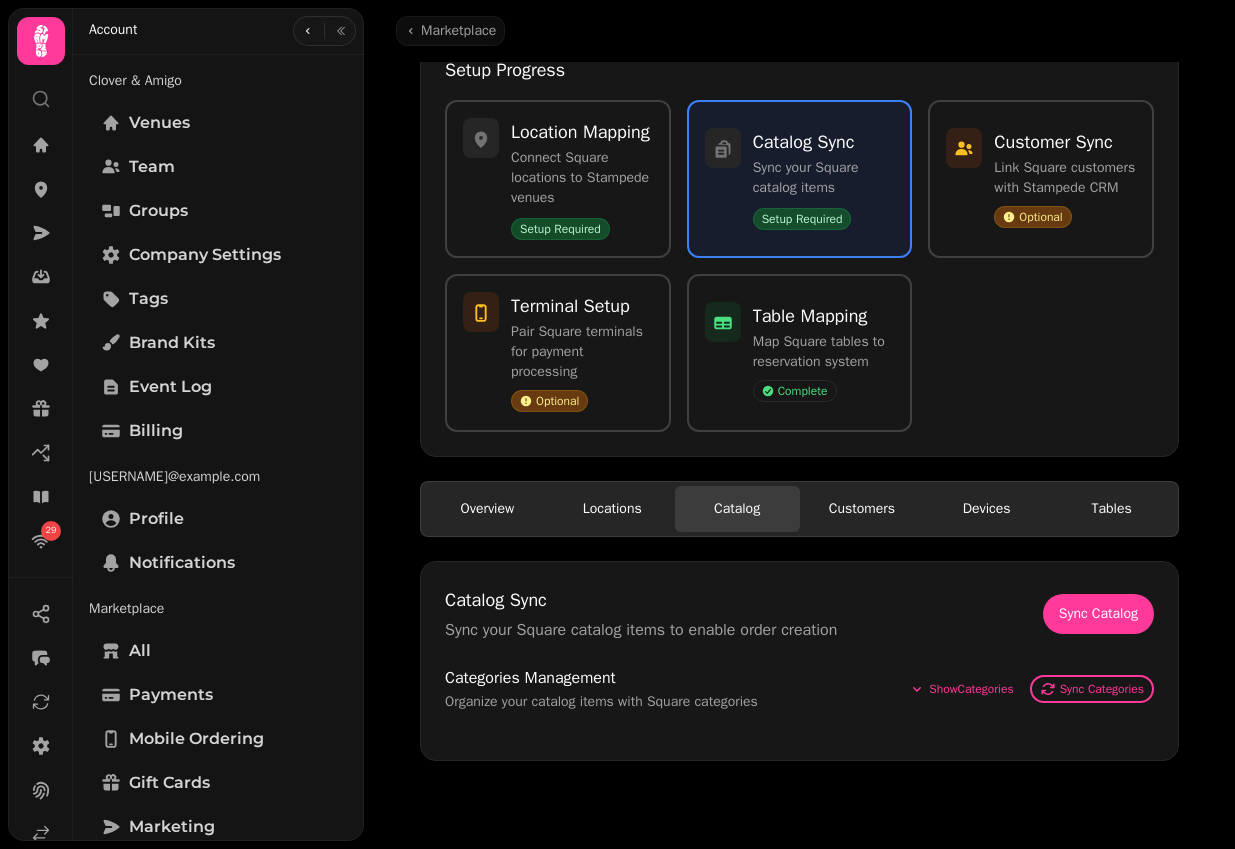 click on "Catalog" at bounding box center (737, 509) 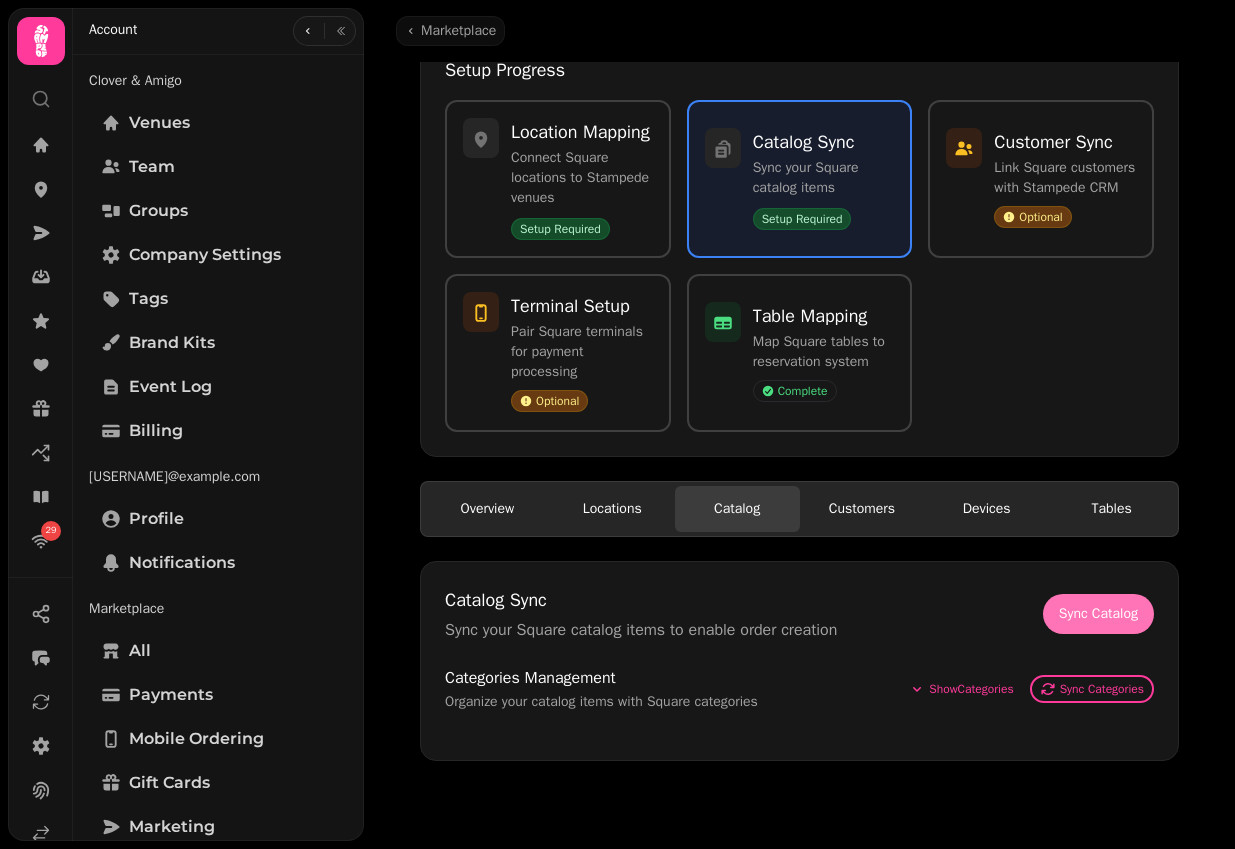 click on "Sync Catalog" at bounding box center [1098, 614] 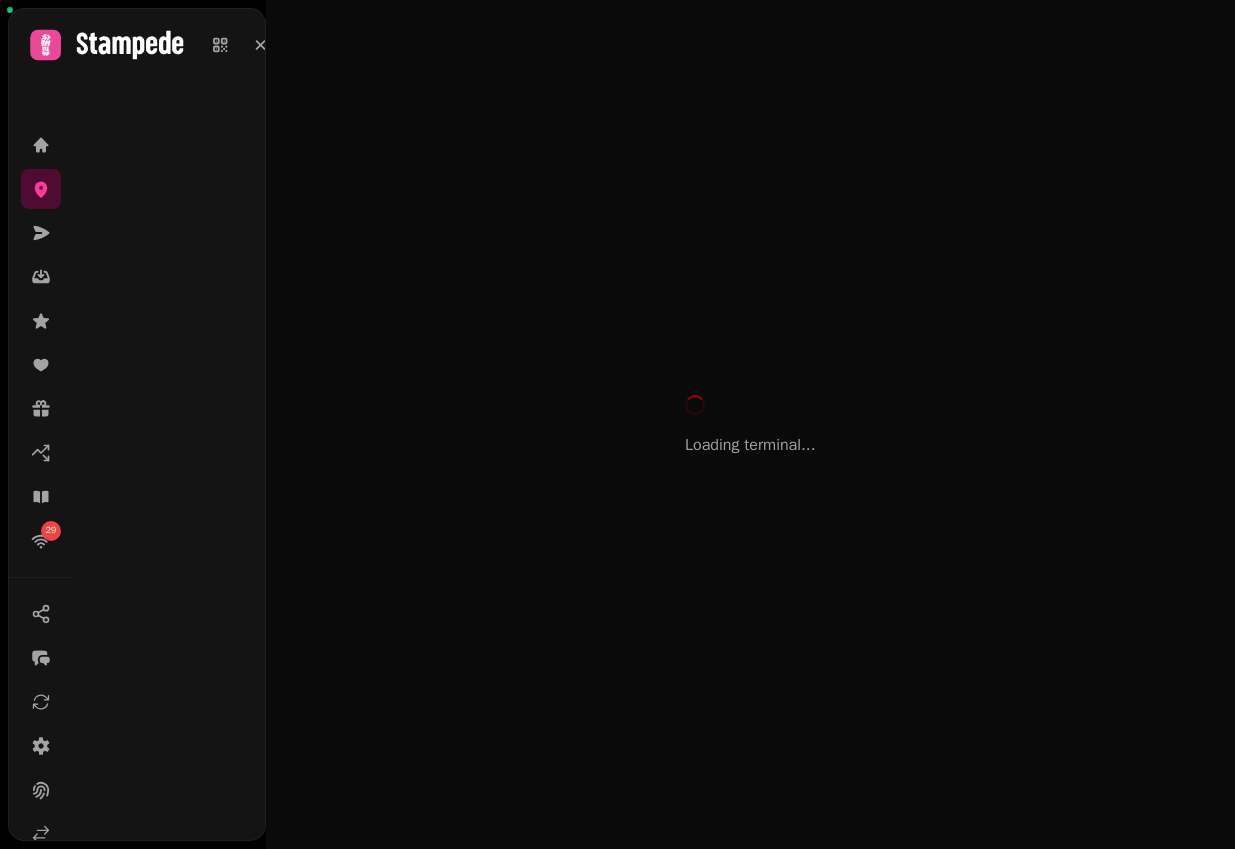 scroll, scrollTop: 0, scrollLeft: 0, axis: both 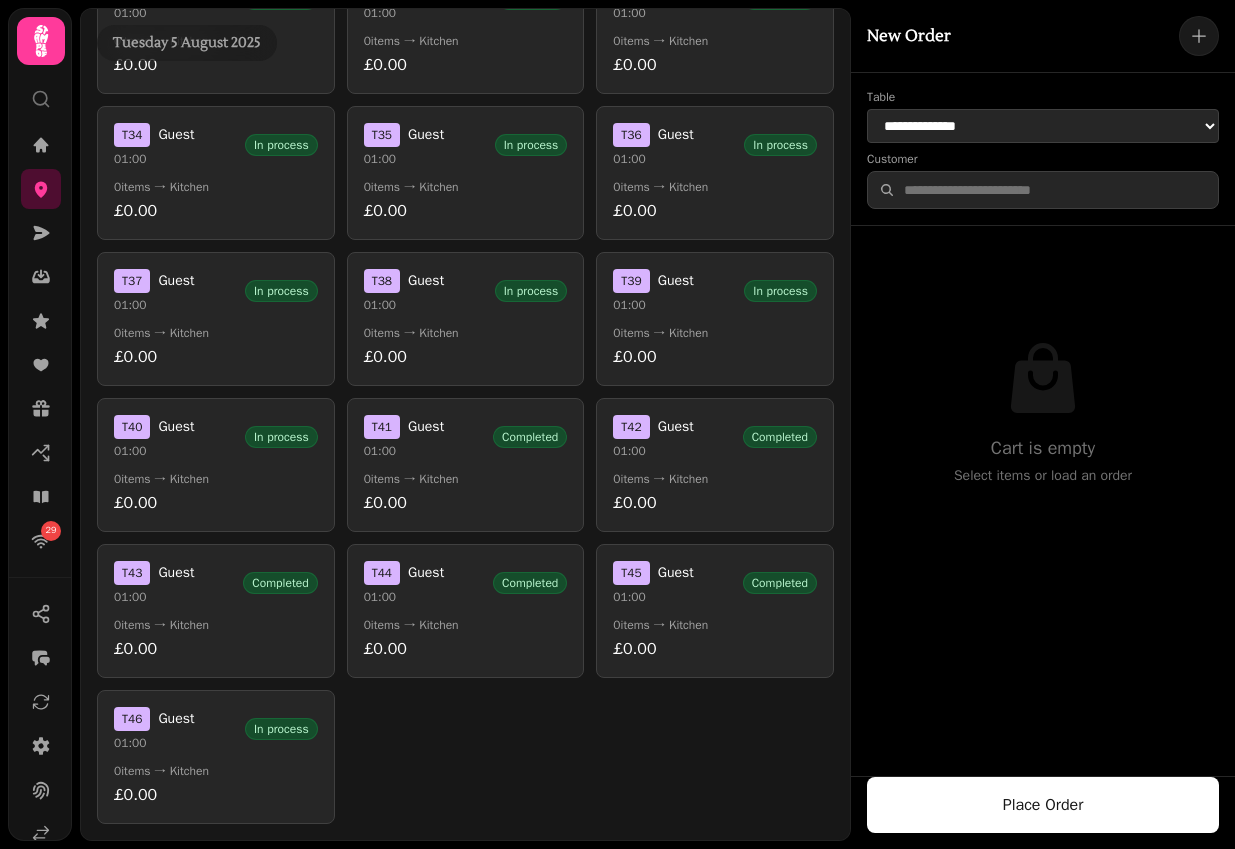 click on "T 46 Guest 01:00 In process 0  items → Kitchen £0.00" at bounding box center (216, 757) 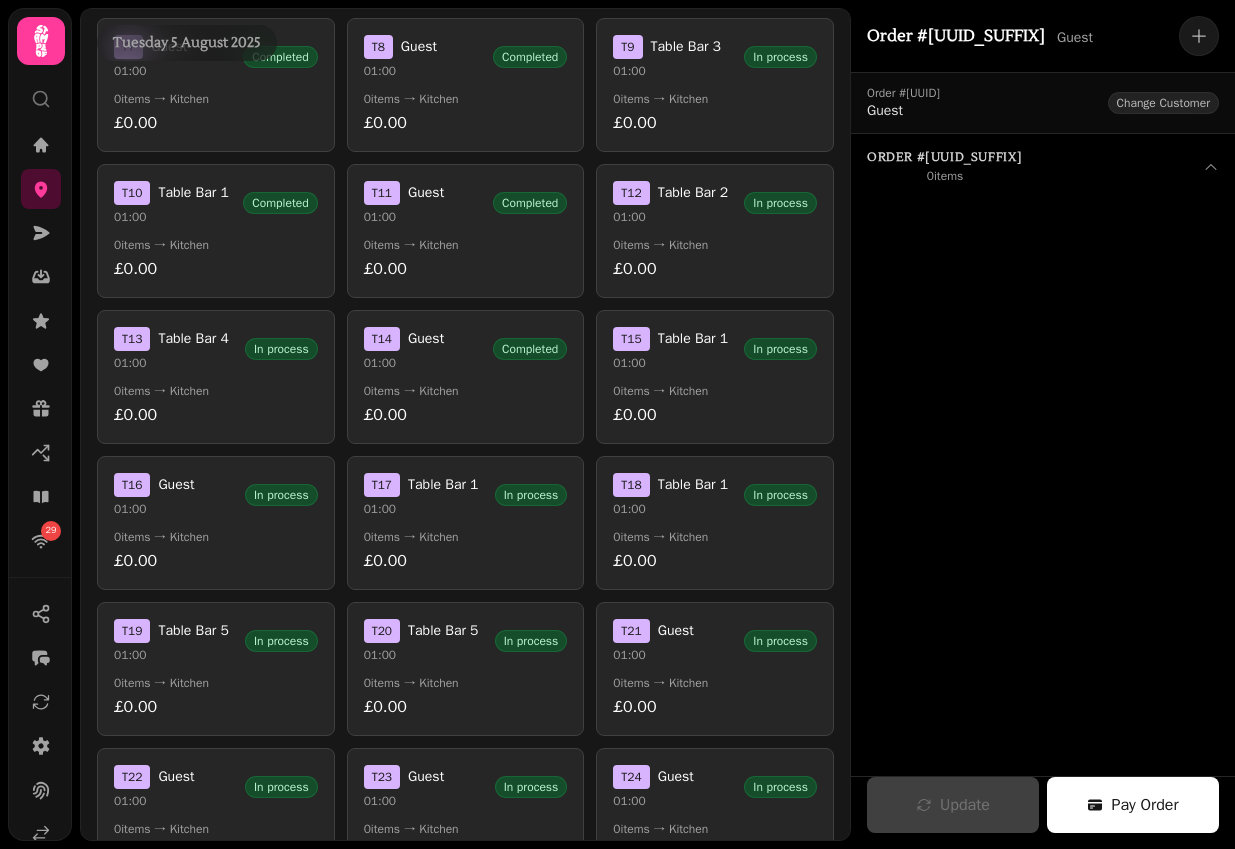 scroll, scrollTop: 0, scrollLeft: 0, axis: both 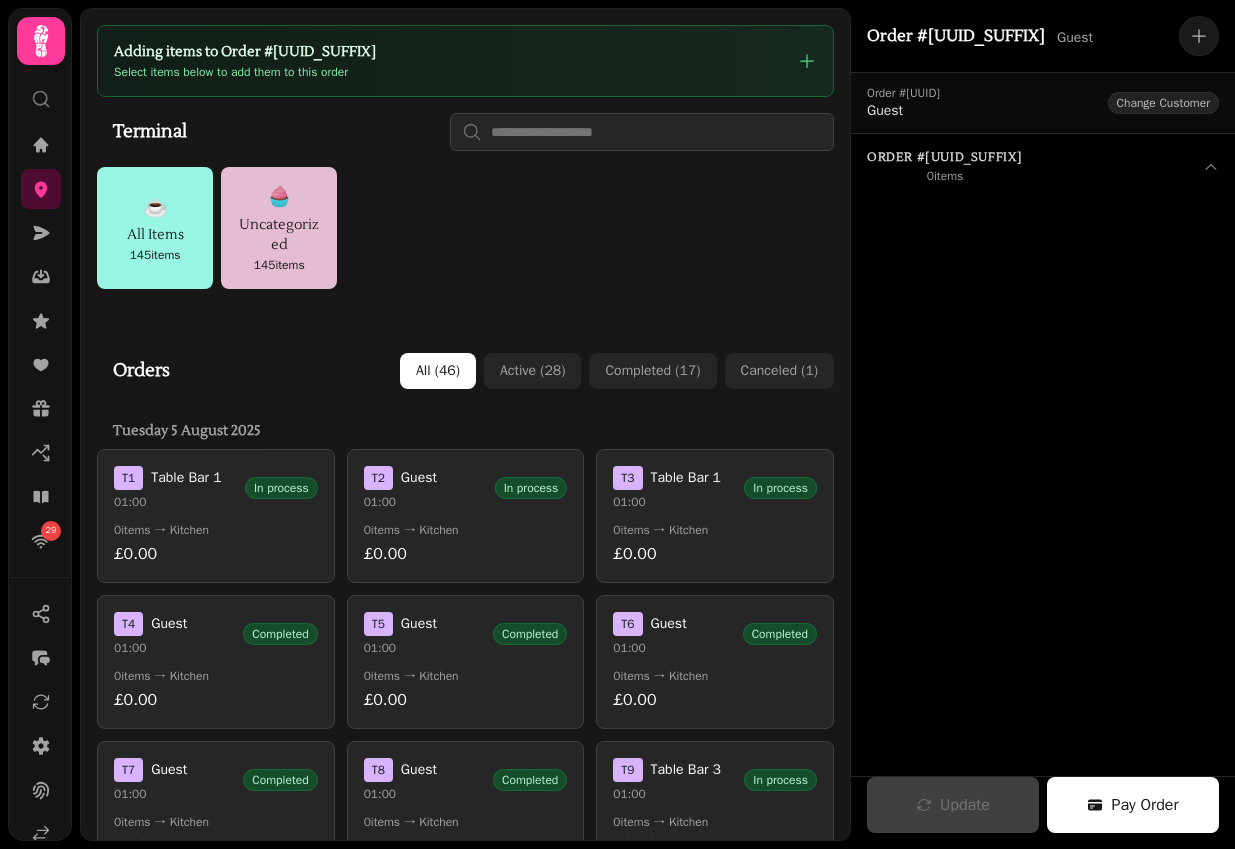click on "🧁" at bounding box center [279, 197] 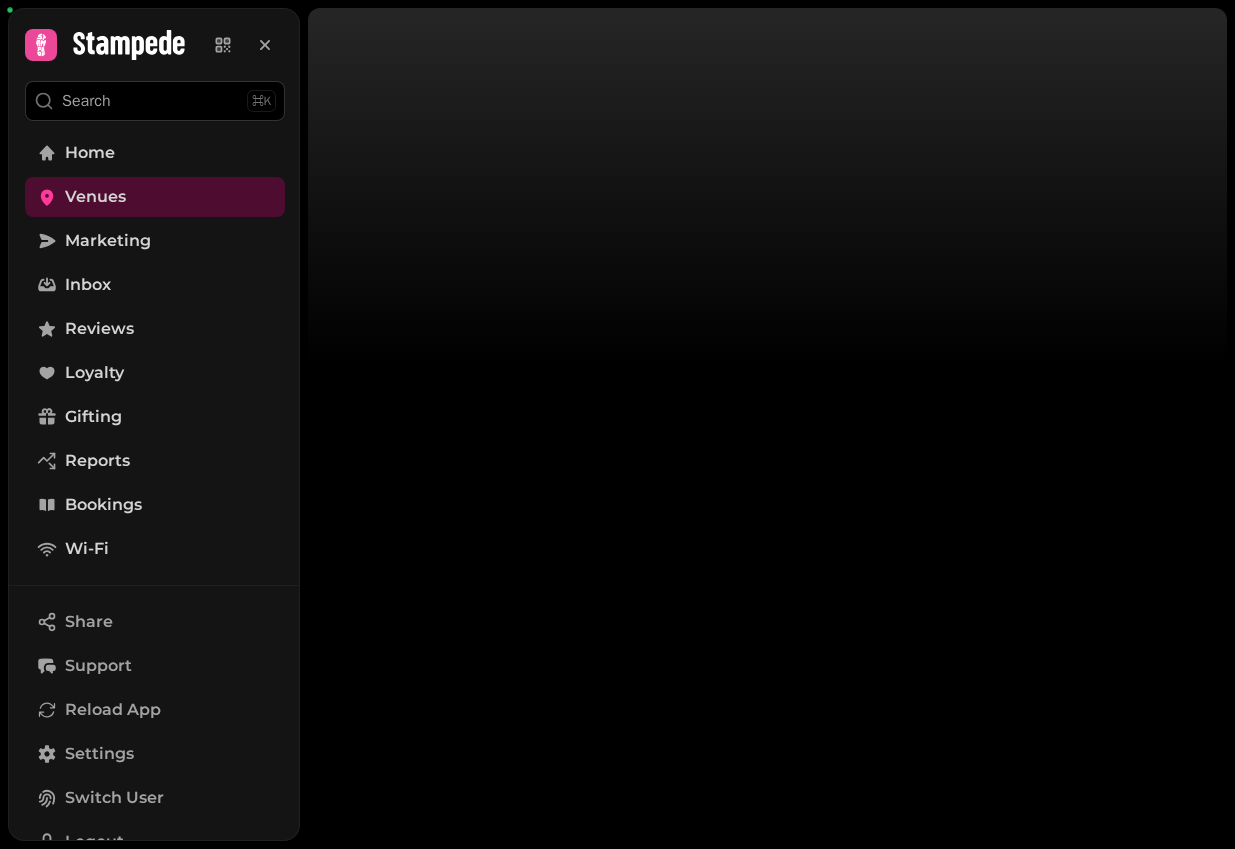 scroll, scrollTop: 0, scrollLeft: 0, axis: both 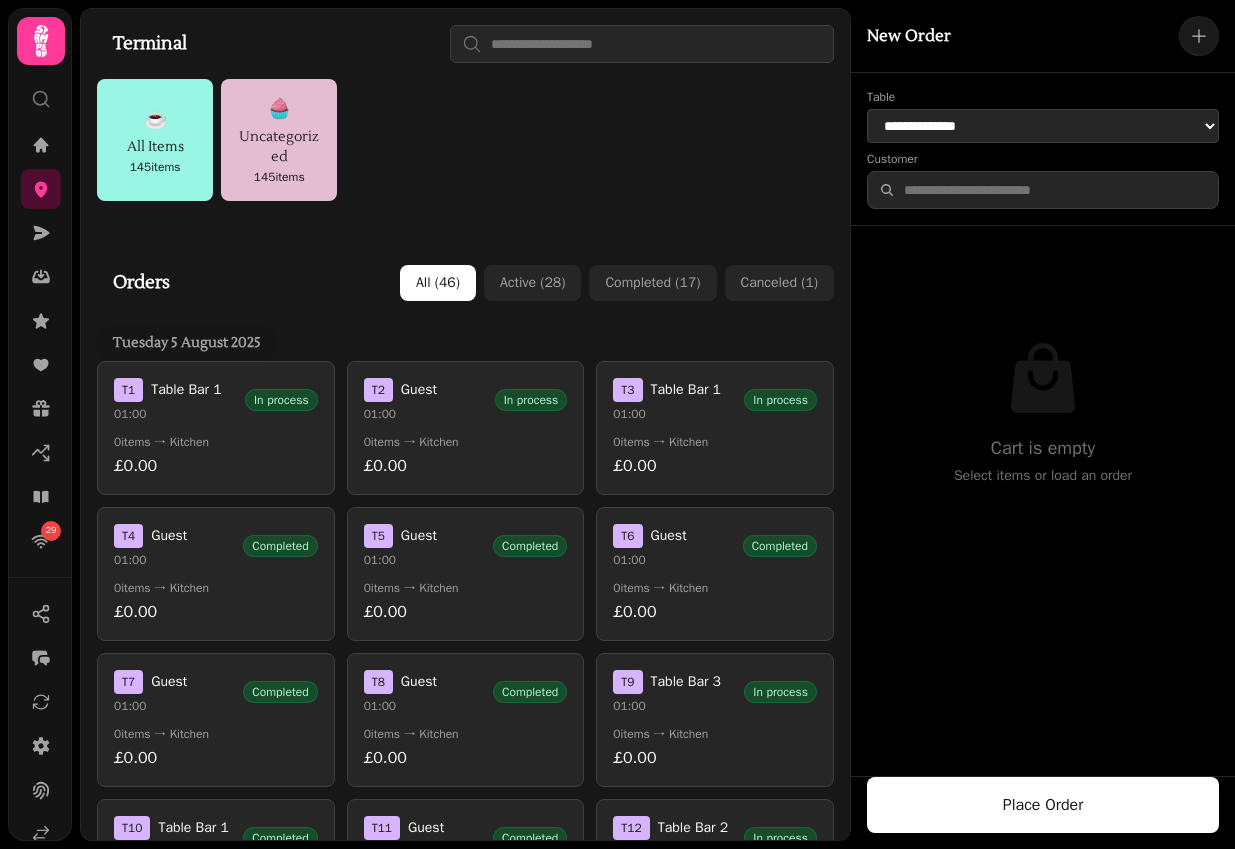 click on "Uncategorized" at bounding box center [279, 147] 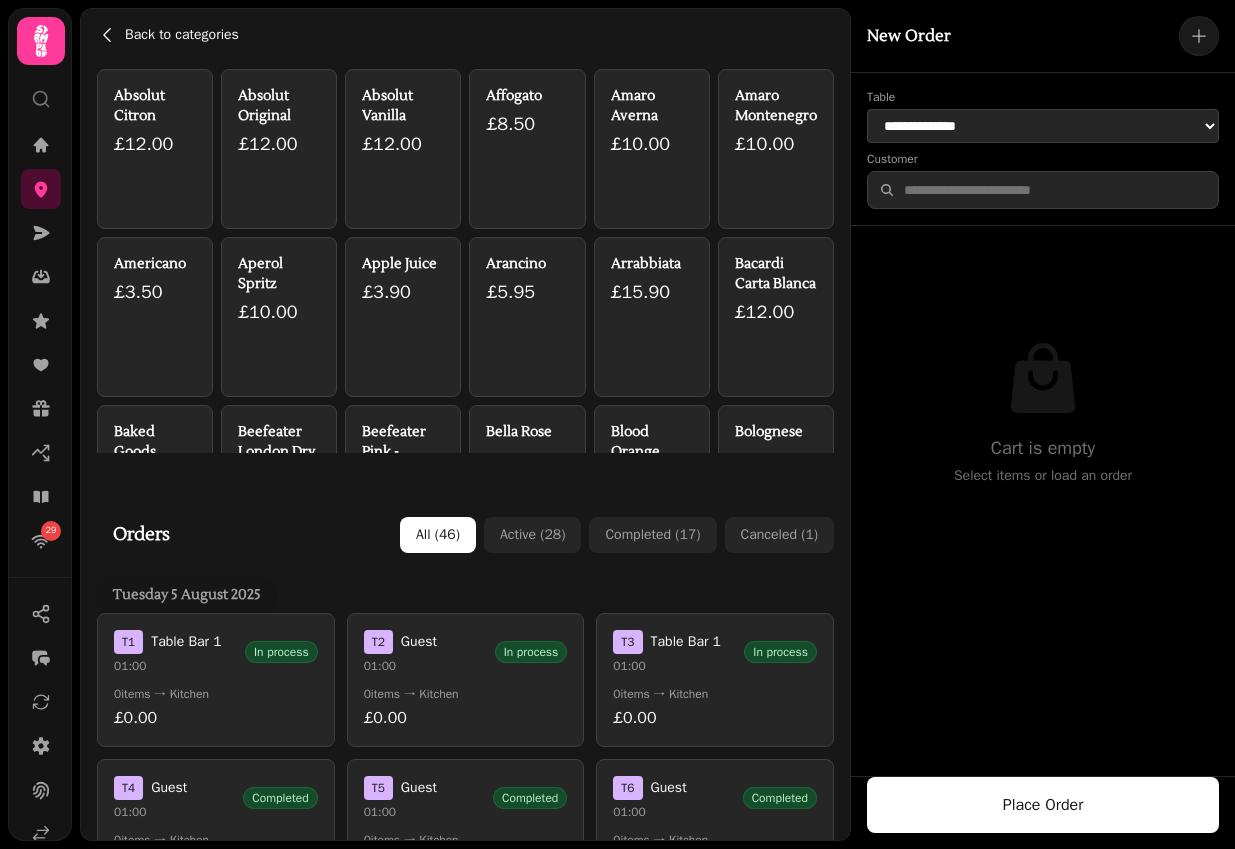 click on "Back to categories" at bounding box center [182, 35] 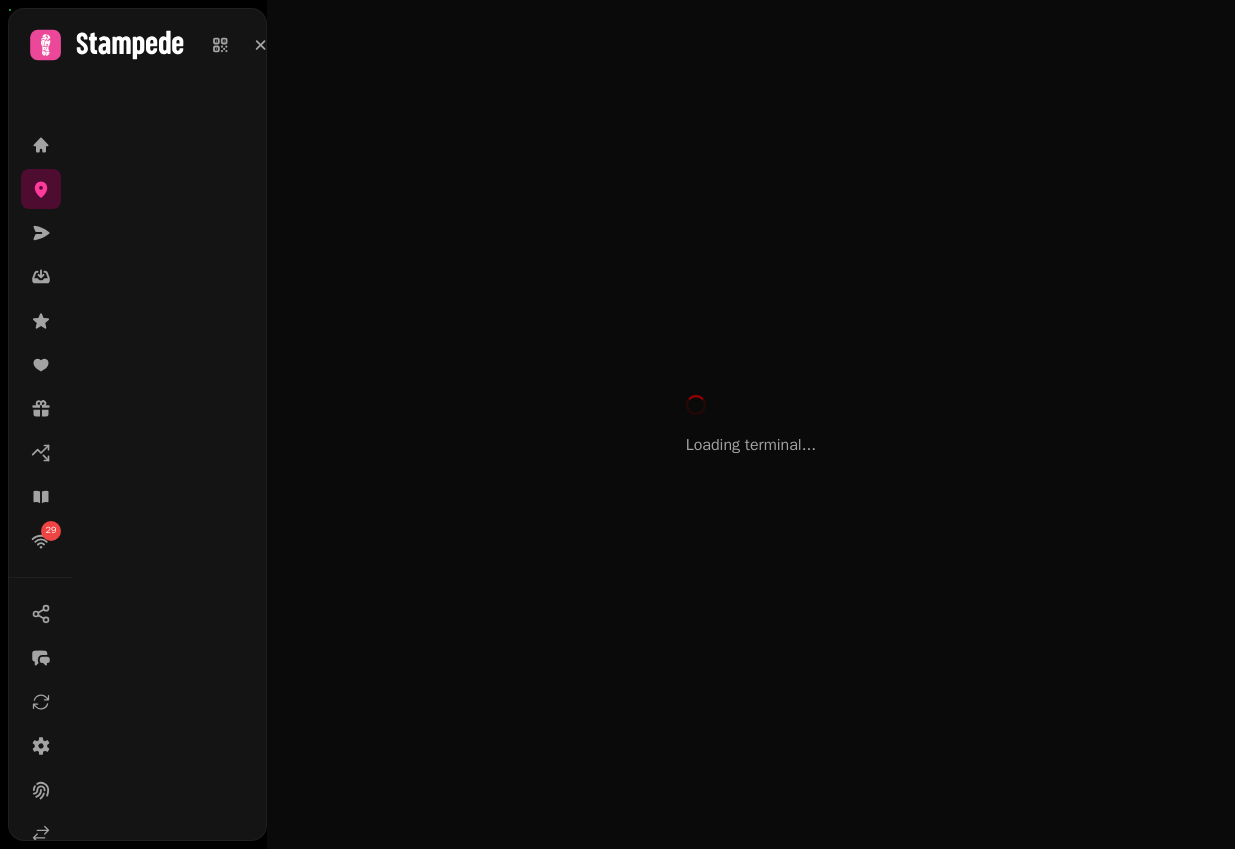 scroll, scrollTop: 0, scrollLeft: 0, axis: both 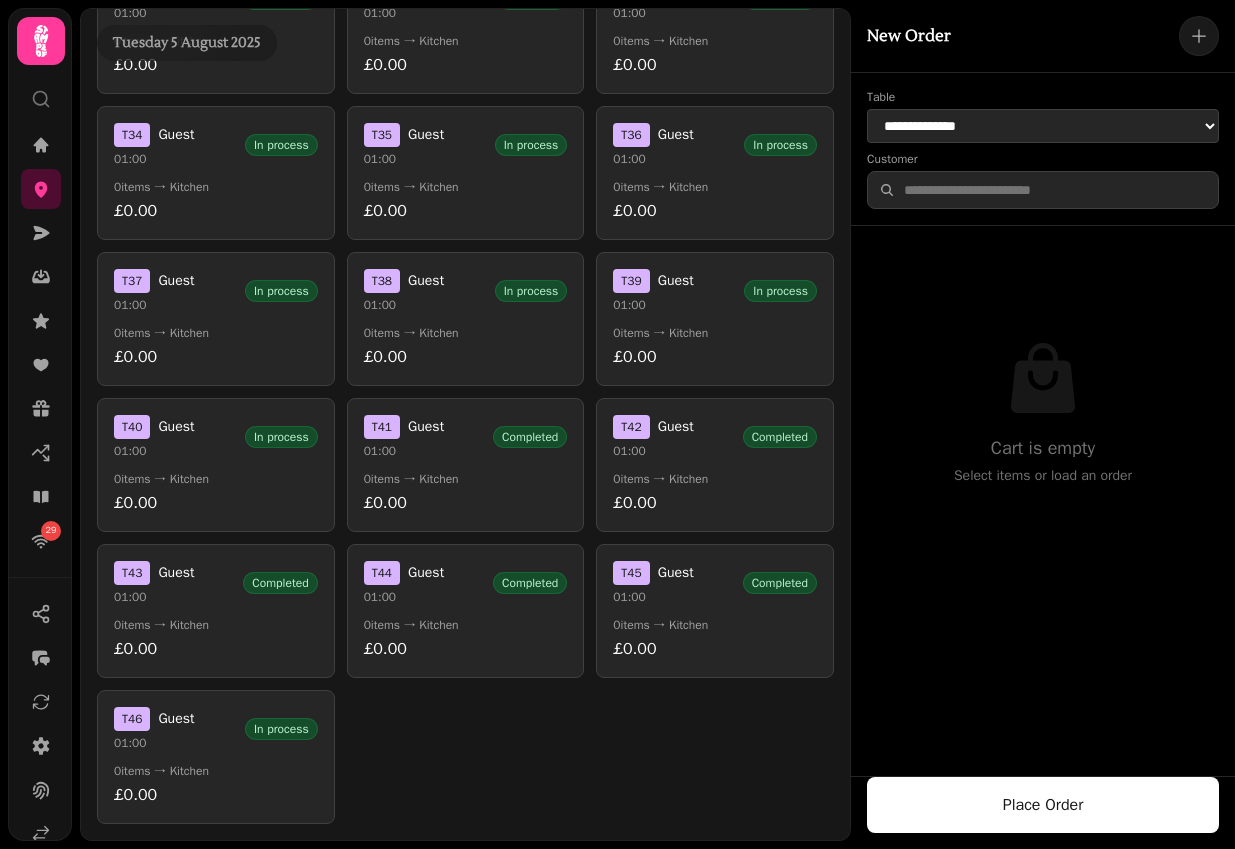 click on "T 45 Guest 01:00 Completed 0  items → Kitchen £0.00" at bounding box center (715, 611) 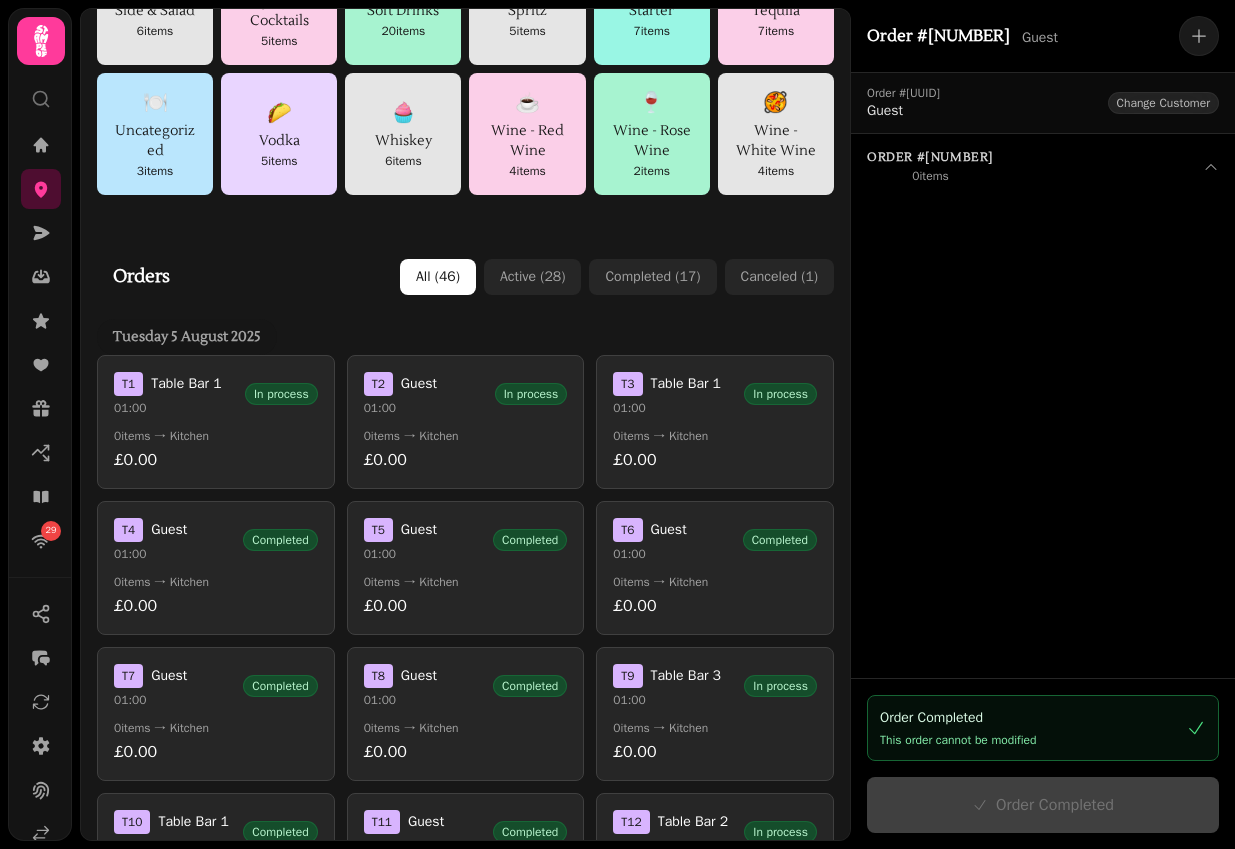 scroll, scrollTop: 0, scrollLeft: 0, axis: both 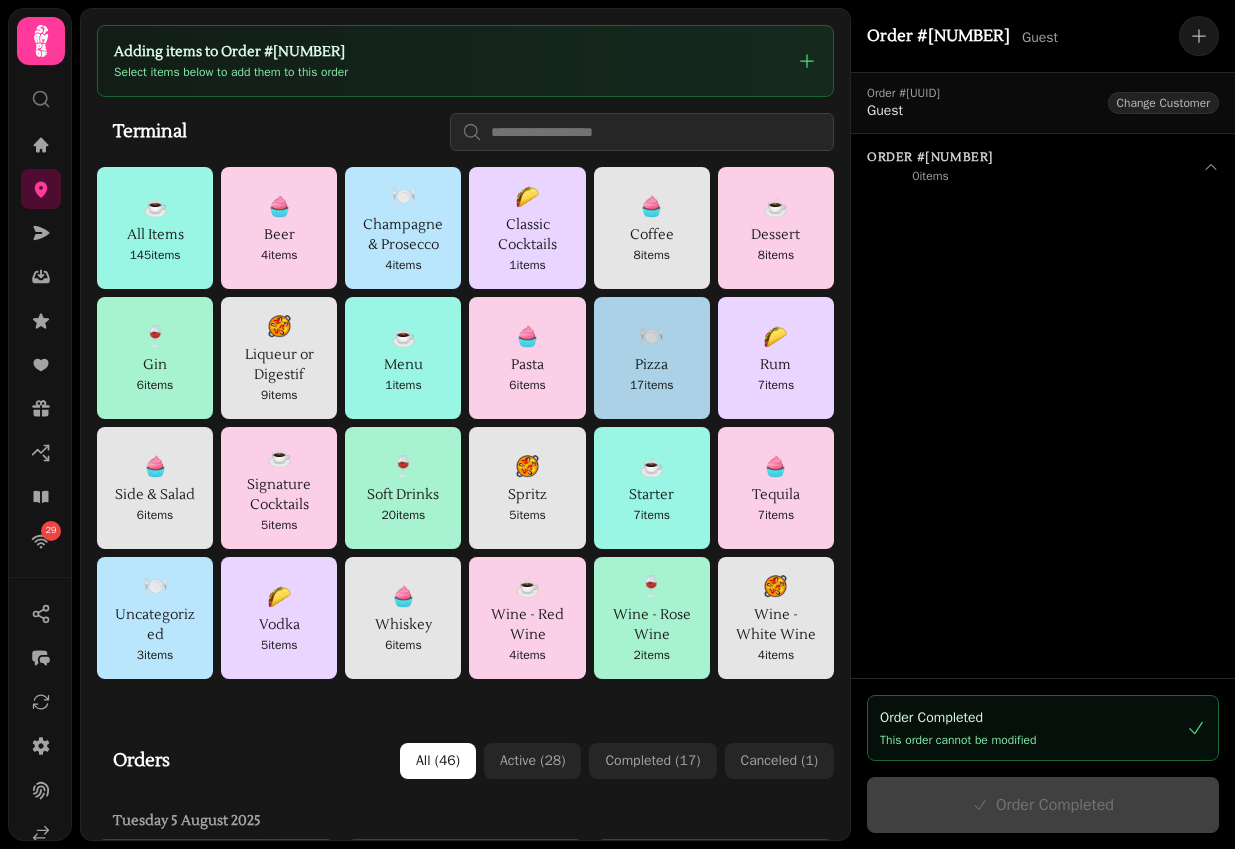 click on "Pizza" at bounding box center (652, 365) 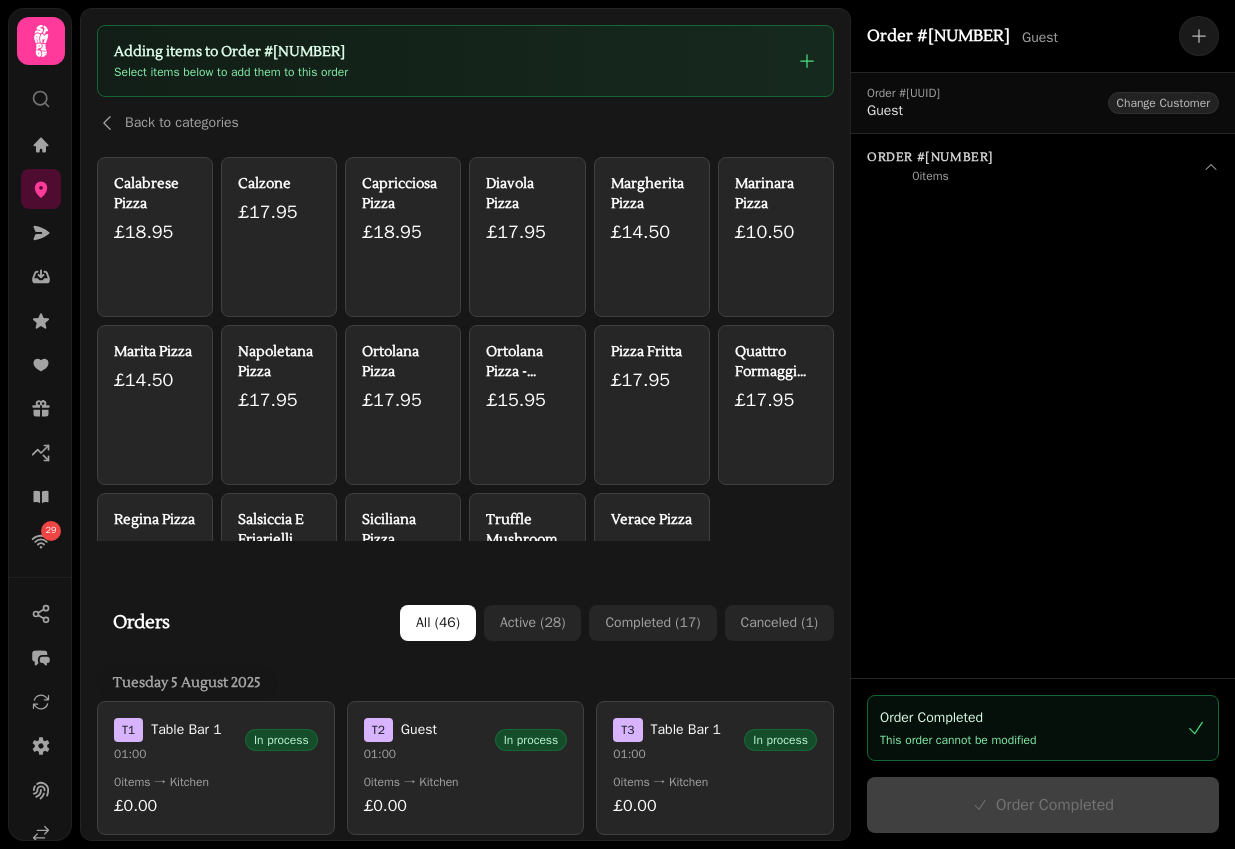 click on "£17.95" at bounding box center [652, 380] 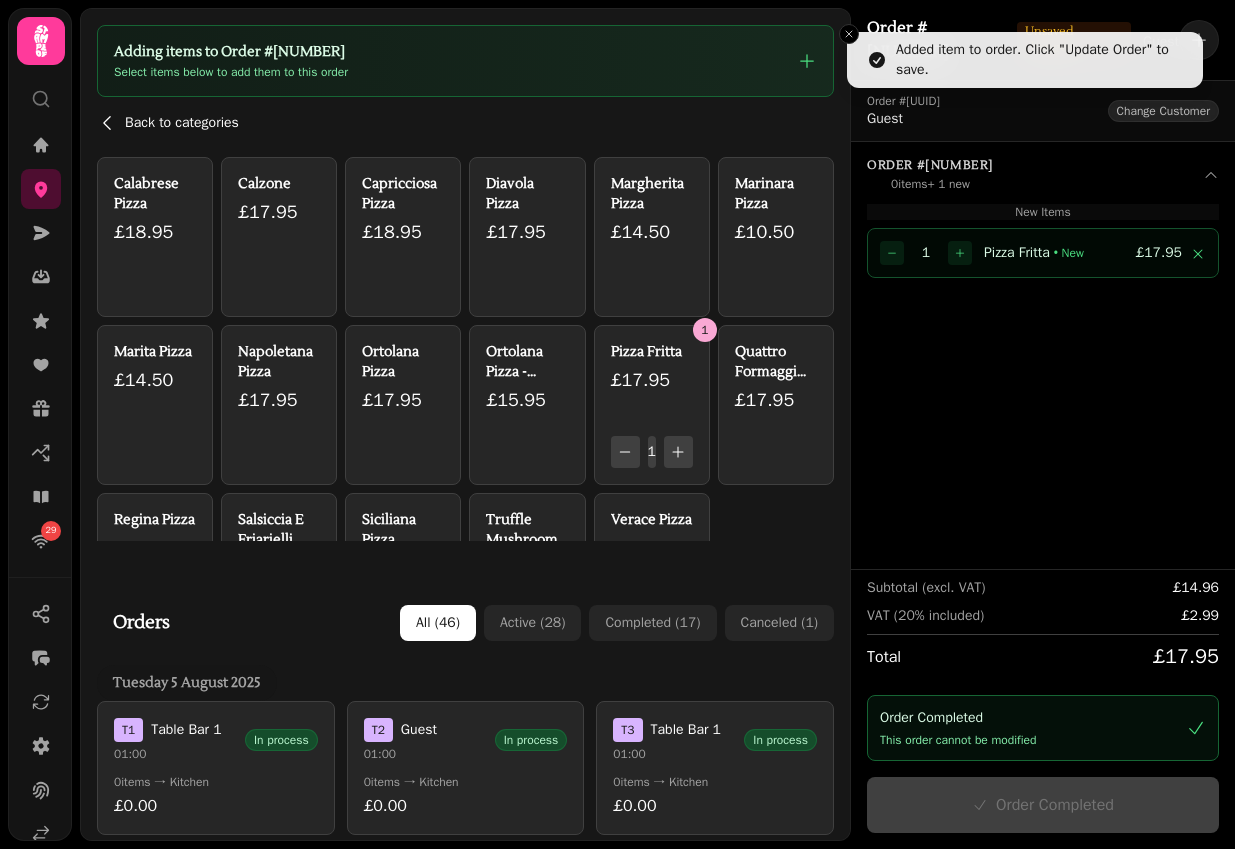click on "Back to categories" at bounding box center [182, 123] 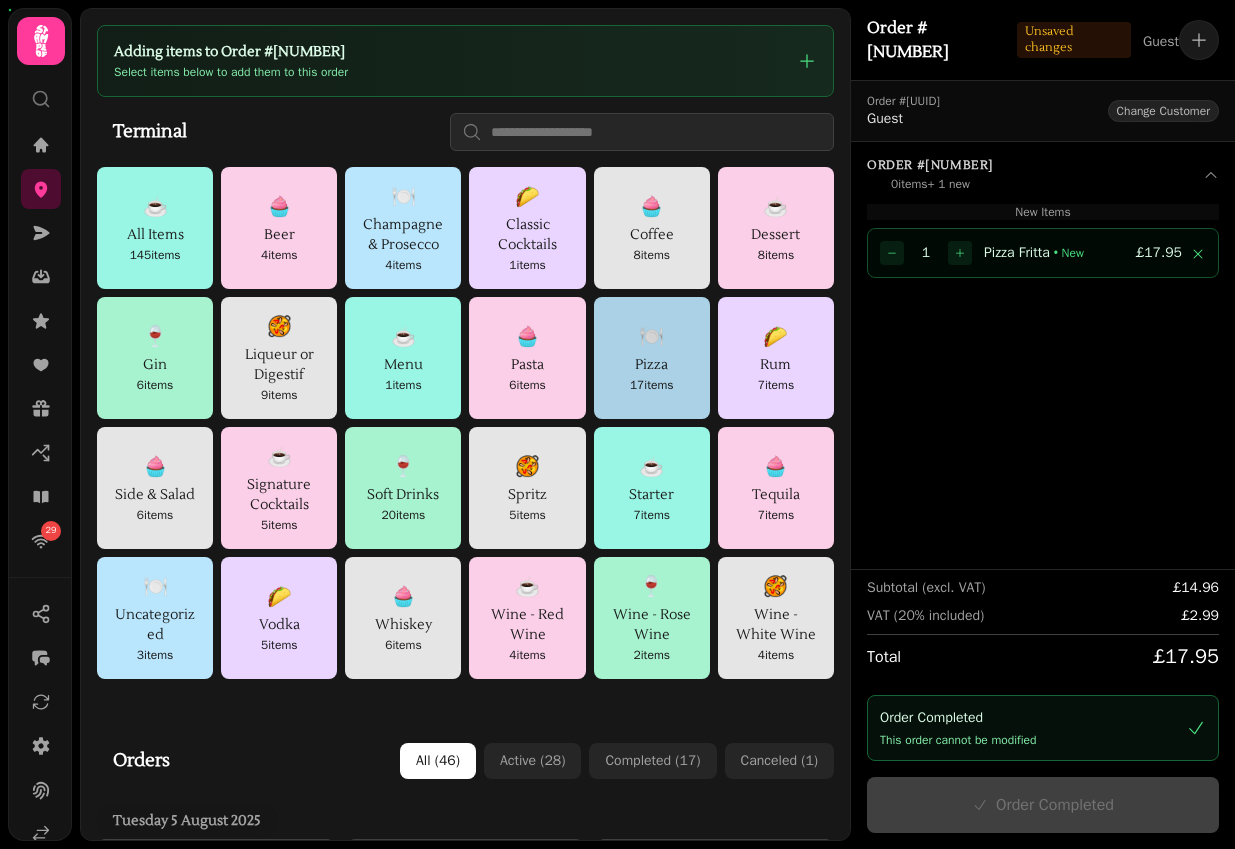 click on "🍽️ Pizza 17  items" at bounding box center (652, 358) 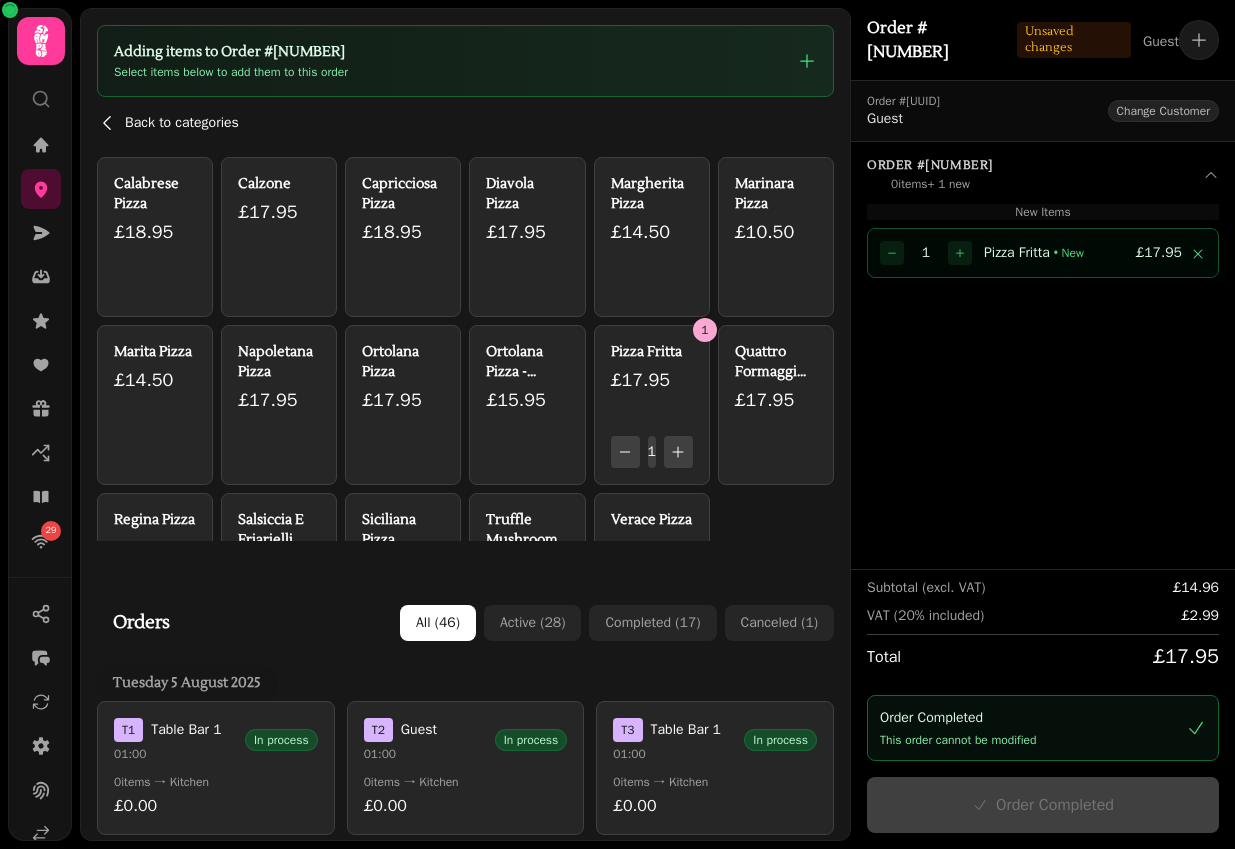 click on "Back to categories" at bounding box center [182, 123] 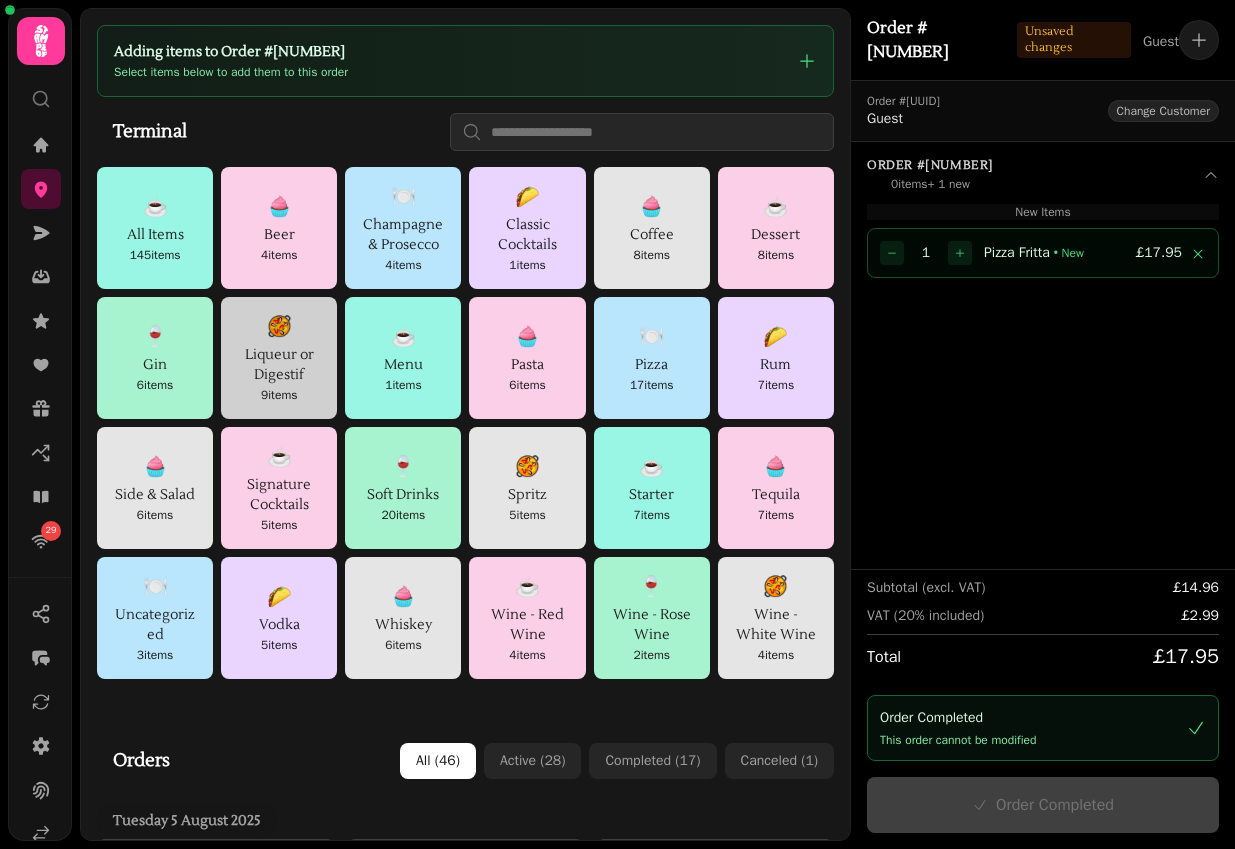 scroll, scrollTop: 1184, scrollLeft: 0, axis: vertical 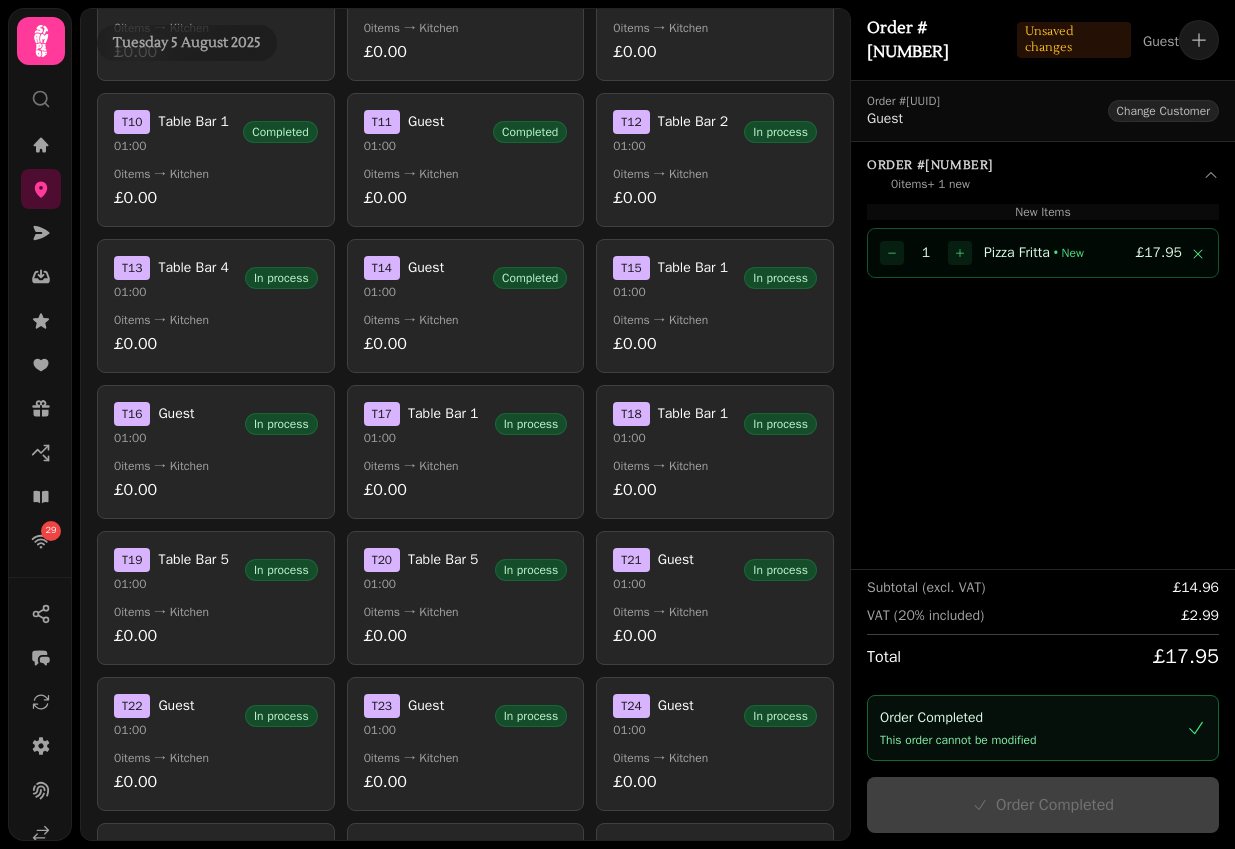 click on "0  items → Kitchen" at bounding box center [715, 466] 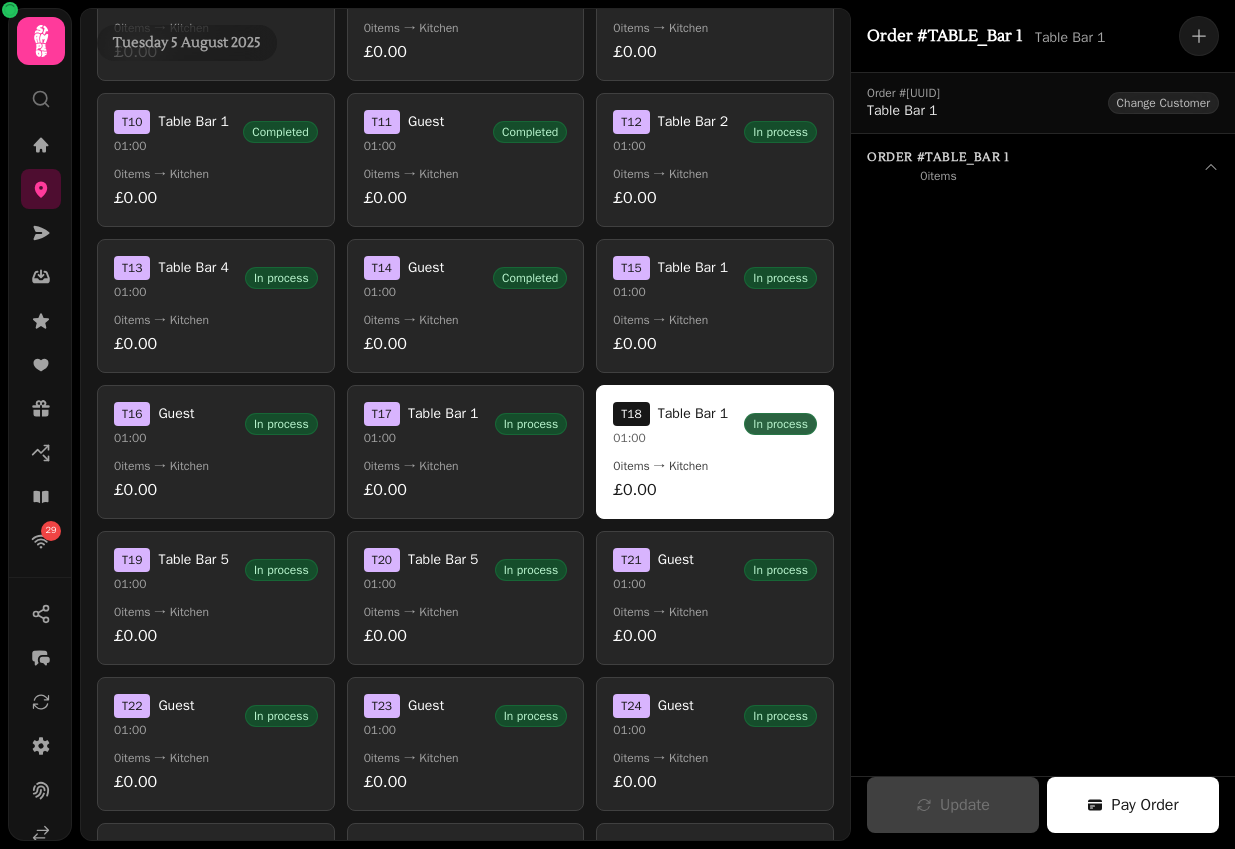 scroll, scrollTop: 0, scrollLeft: 0, axis: both 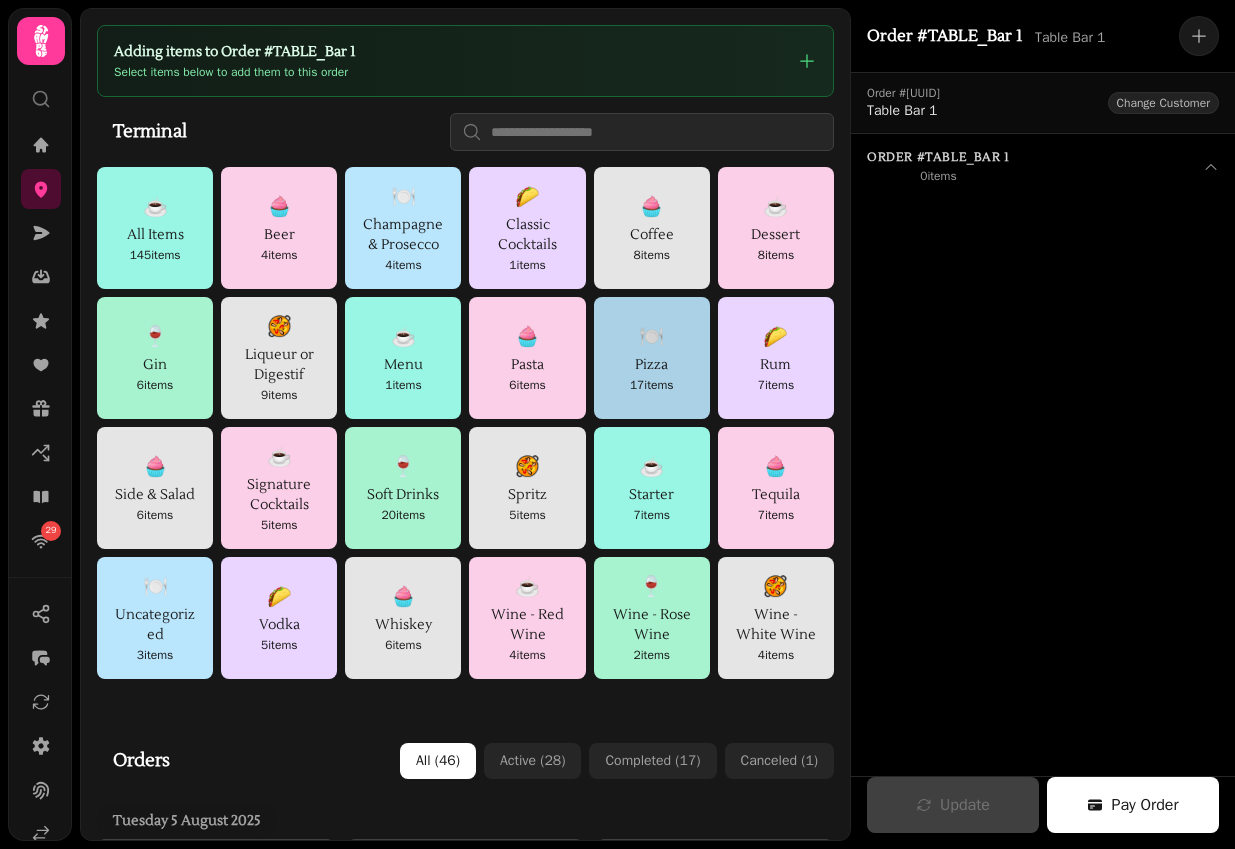 click on "Pizza" at bounding box center (652, 365) 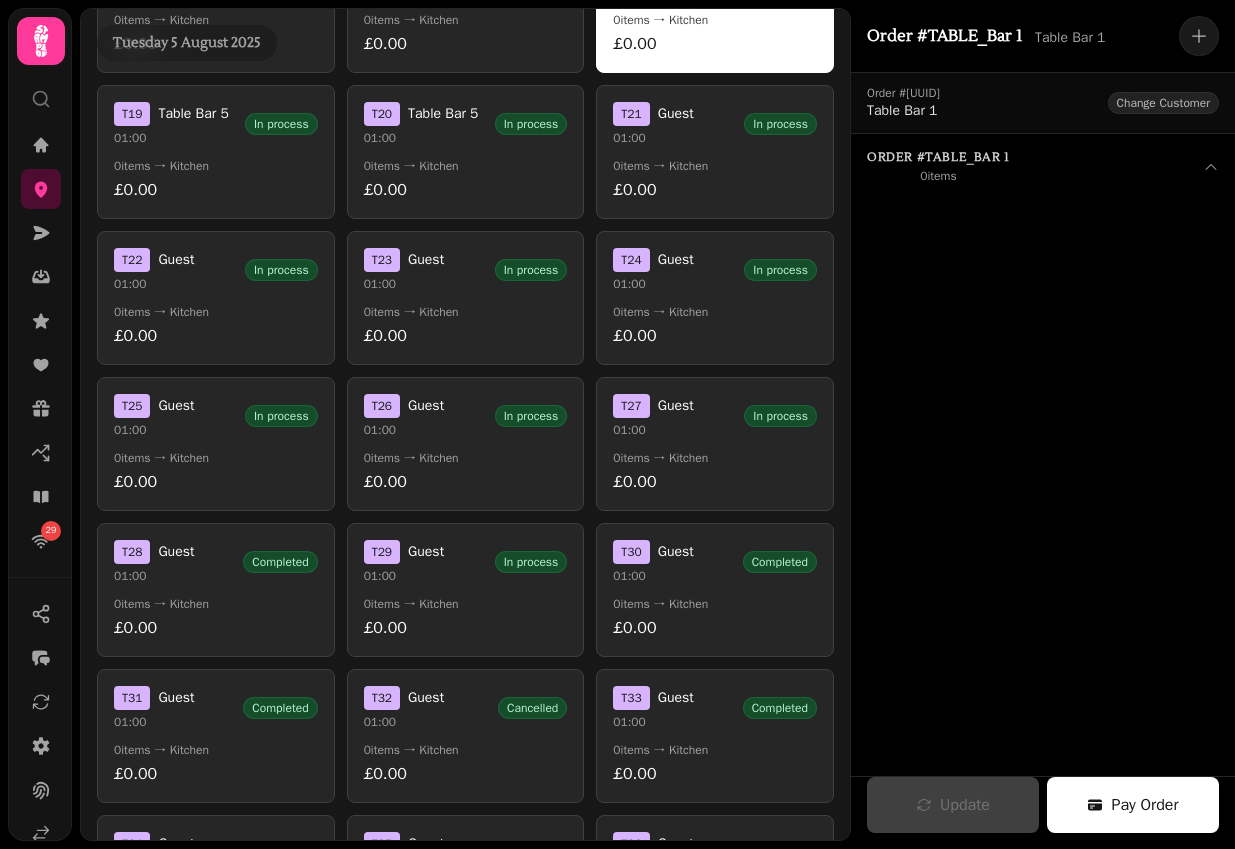 scroll, scrollTop: 2201, scrollLeft: 0, axis: vertical 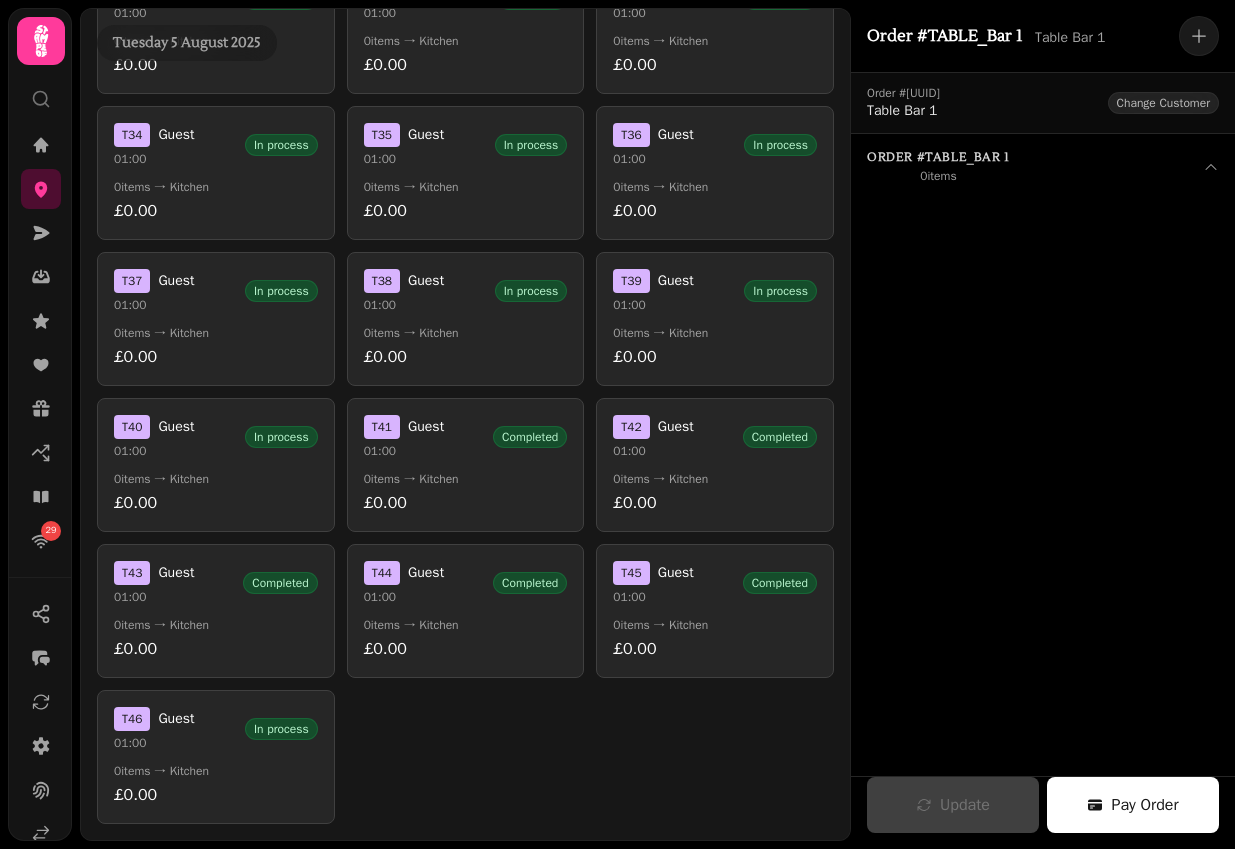 click on "T 44 Guest 01:00 Completed 0  items → Kitchen £0.00" at bounding box center [466, 611] 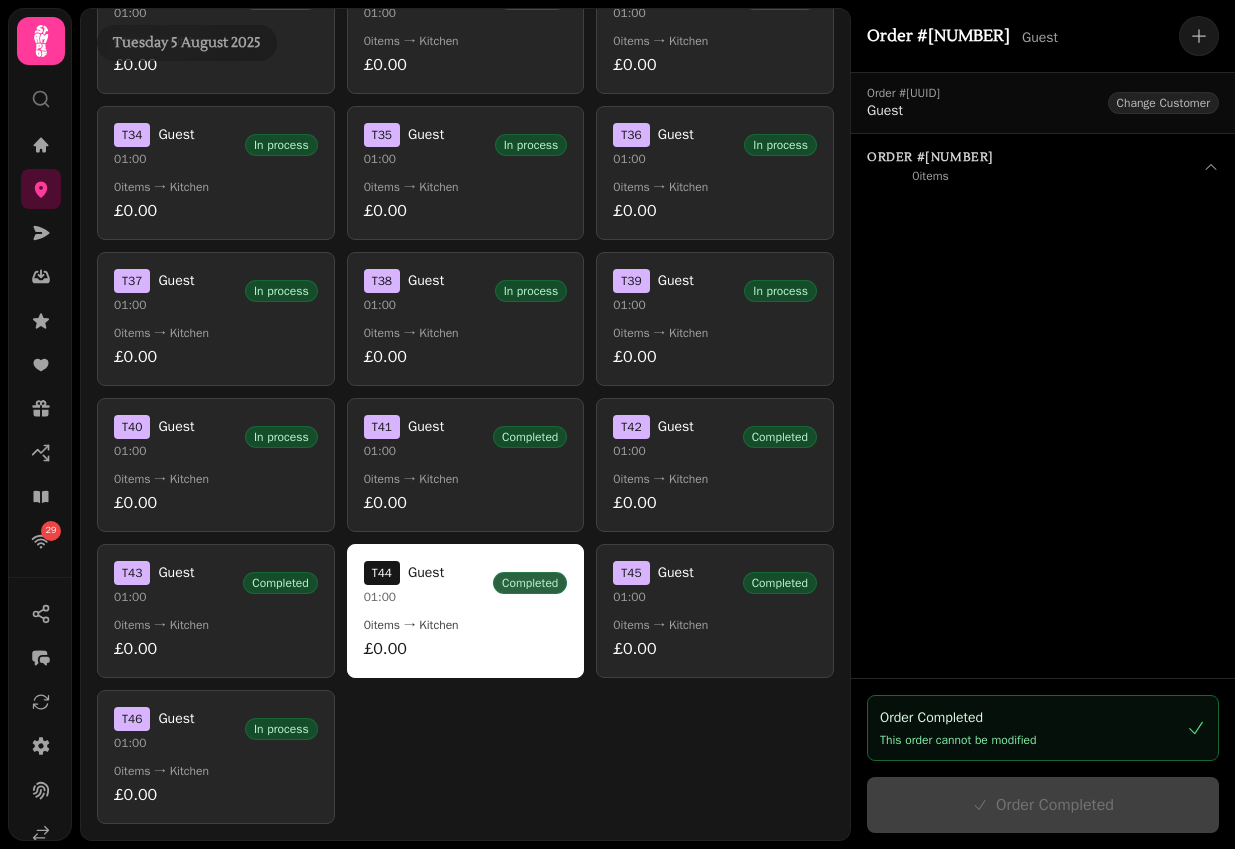 type 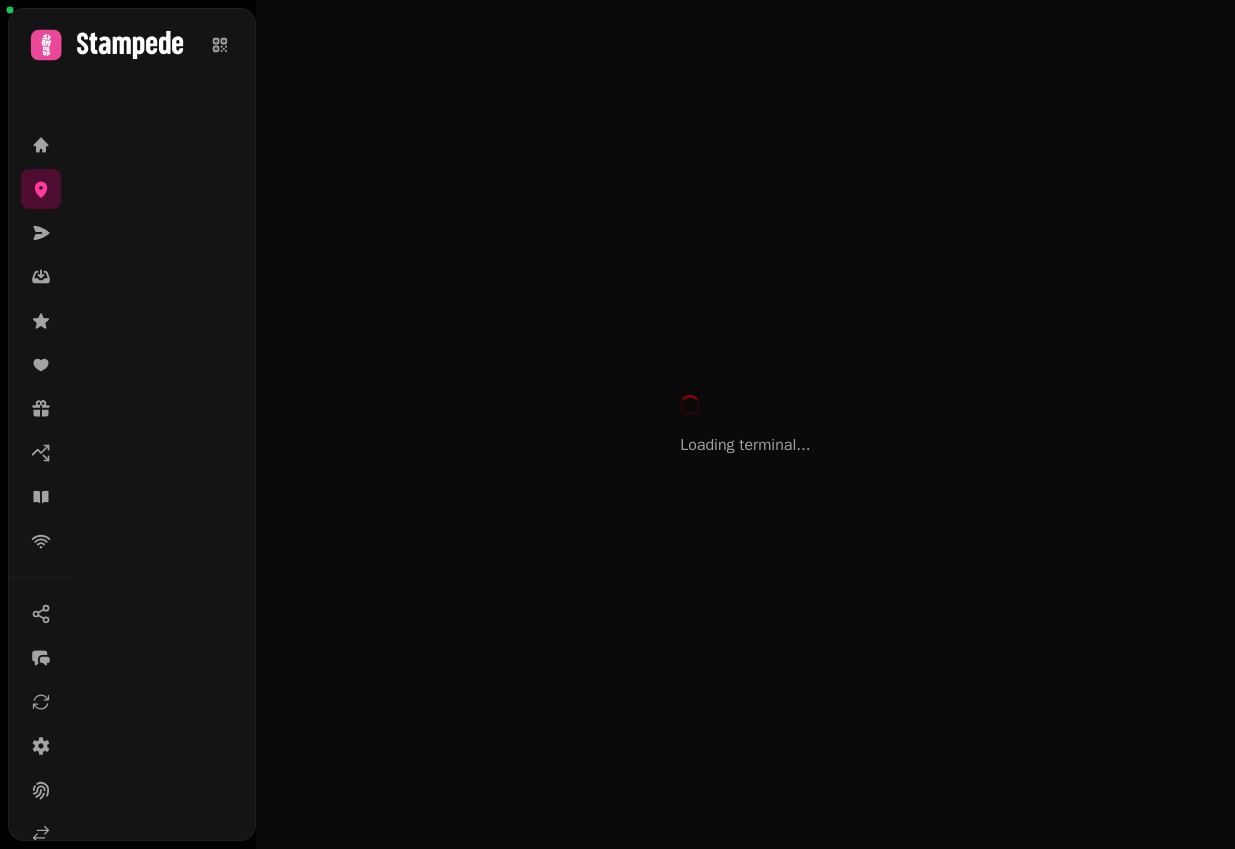 scroll, scrollTop: 0, scrollLeft: 0, axis: both 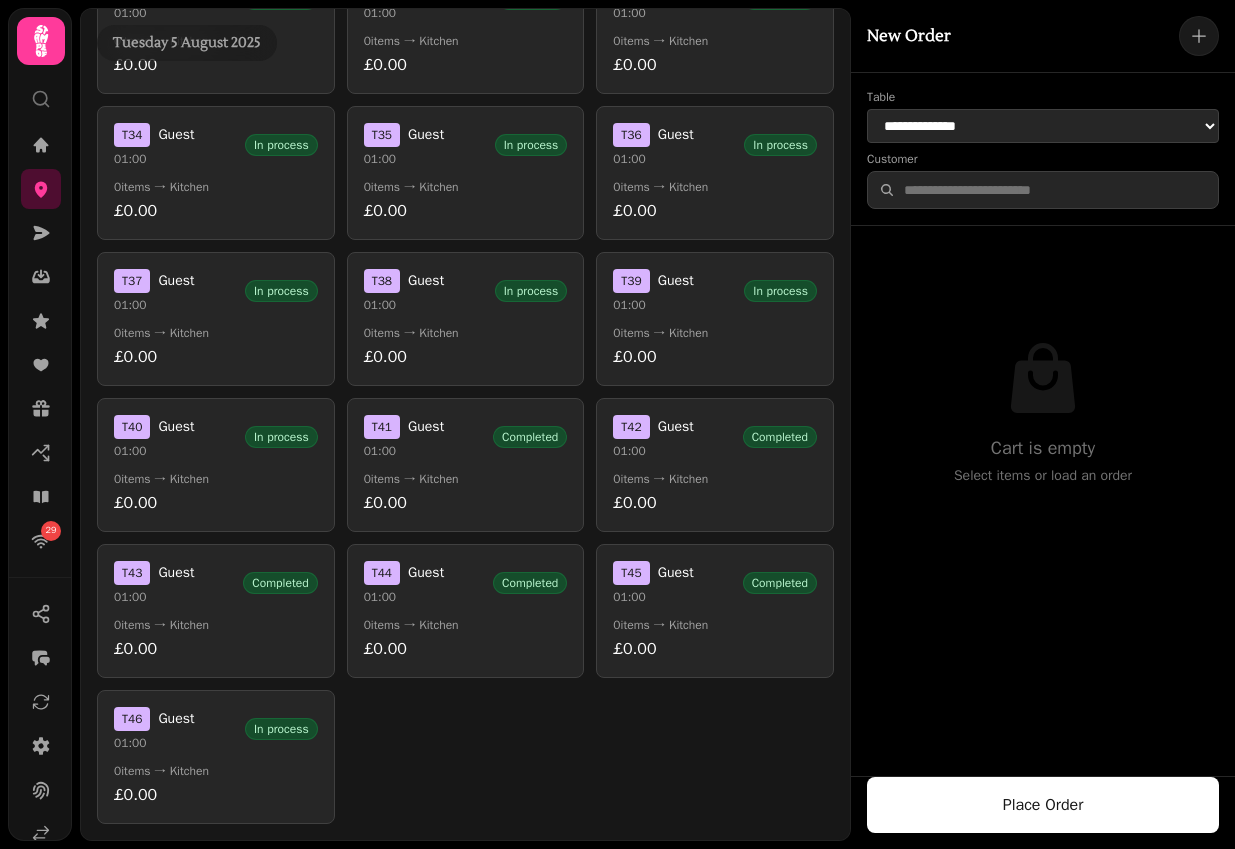 click on "0  items → Kitchen" at bounding box center [466, 625] 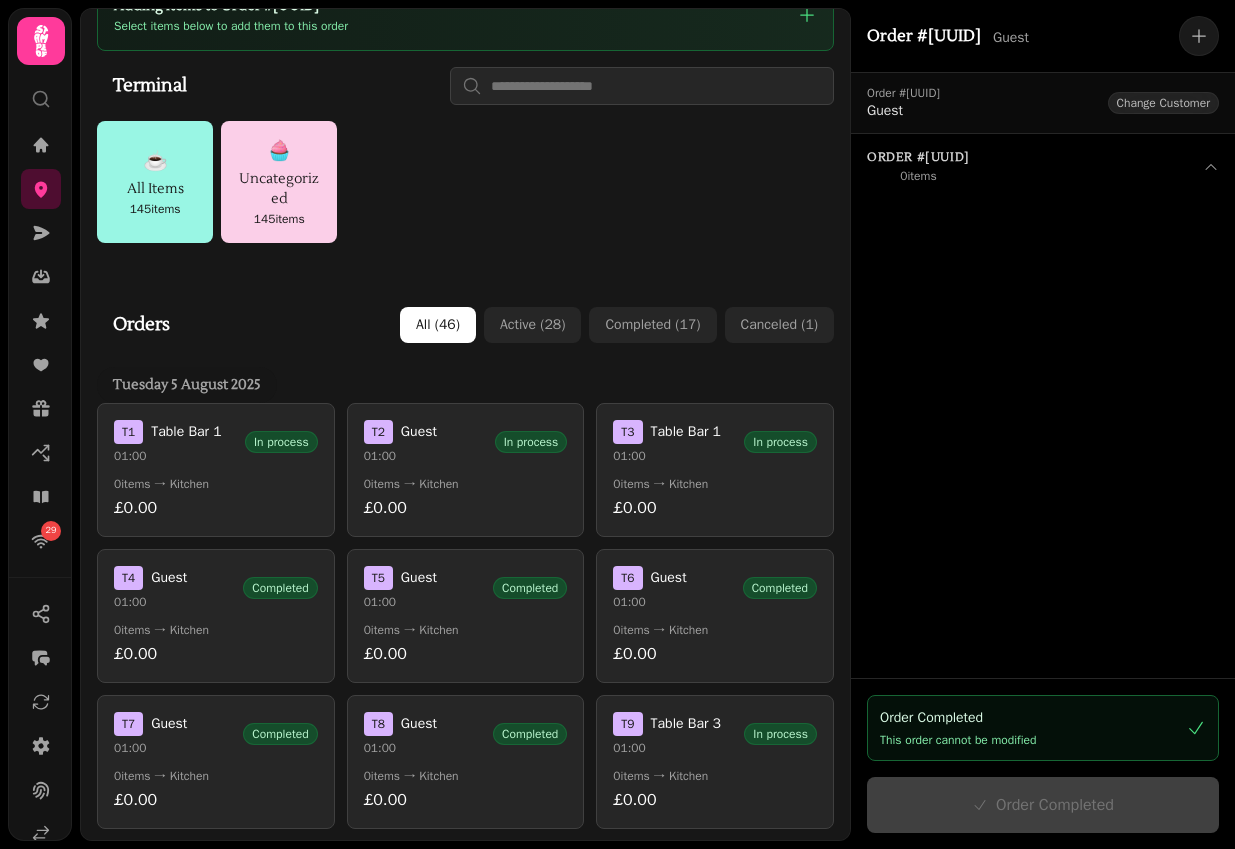 scroll, scrollTop: 0, scrollLeft: 0, axis: both 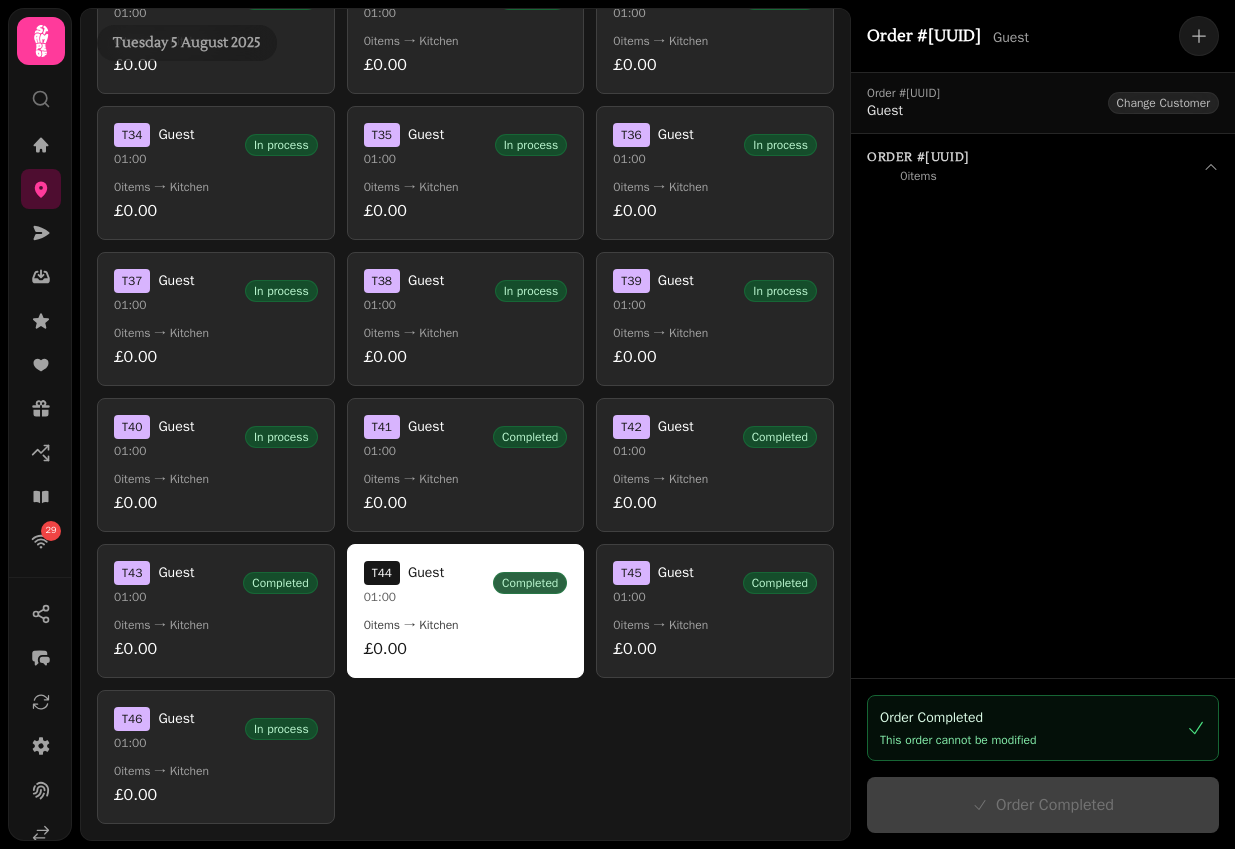 click on "T 46 Guest 01:00 In process 0  items → Kitchen £0.00" at bounding box center (216, 757) 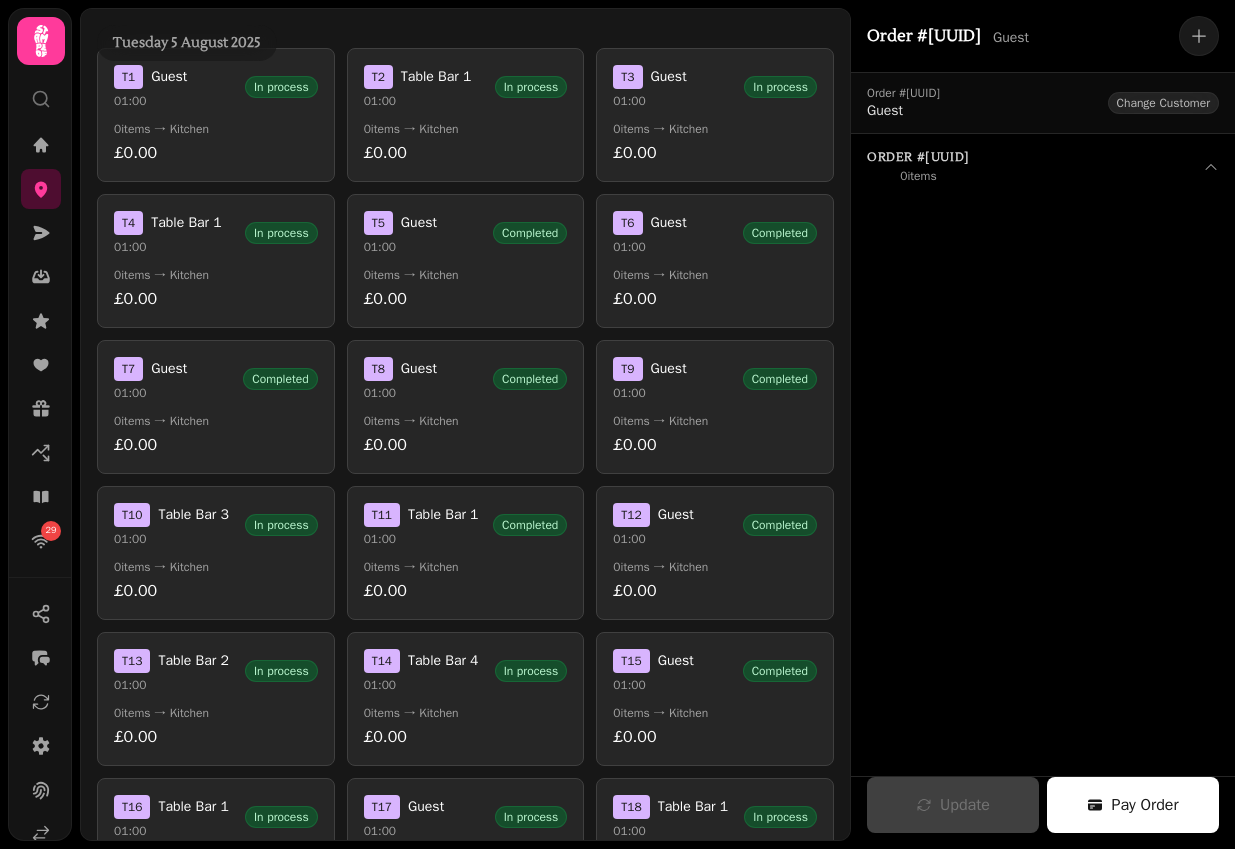 scroll, scrollTop: 0, scrollLeft: 0, axis: both 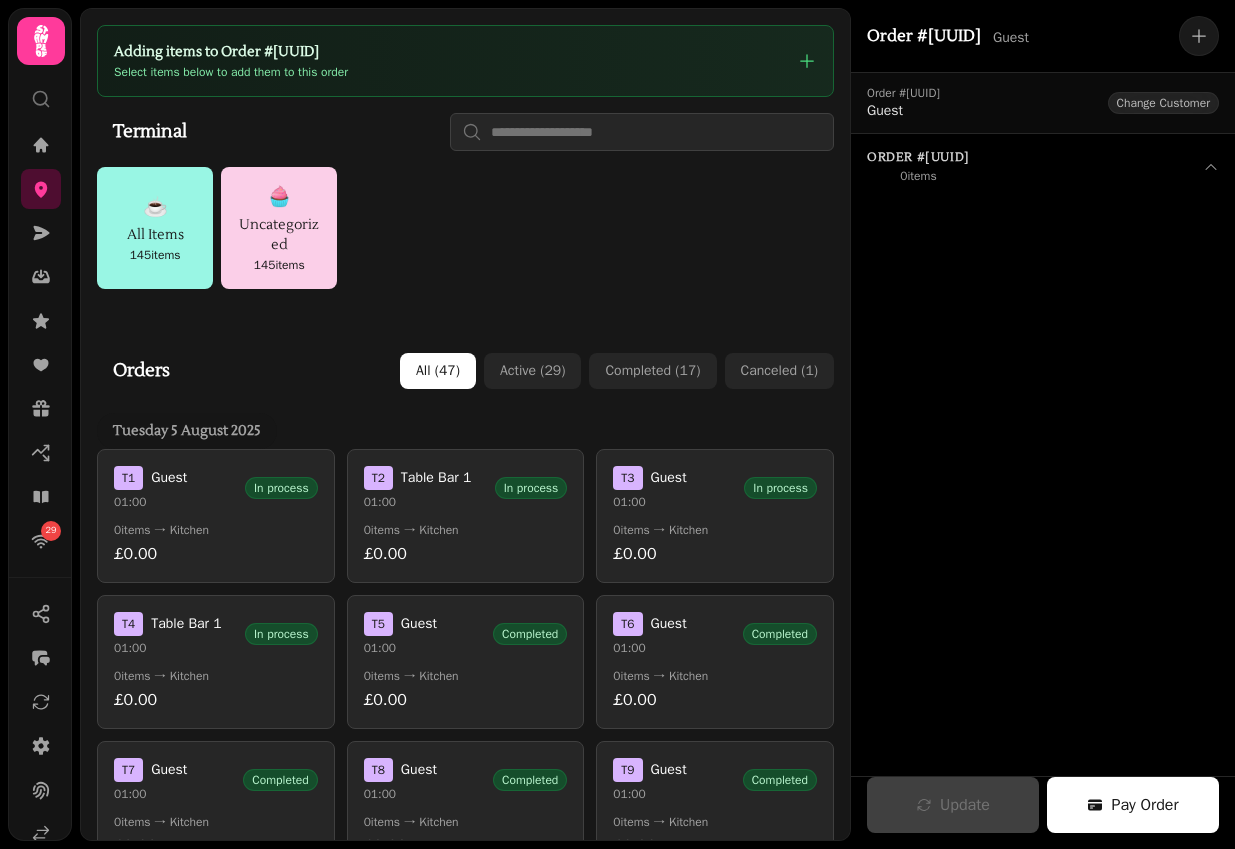 click on "£0.00" at bounding box center (216, 554) 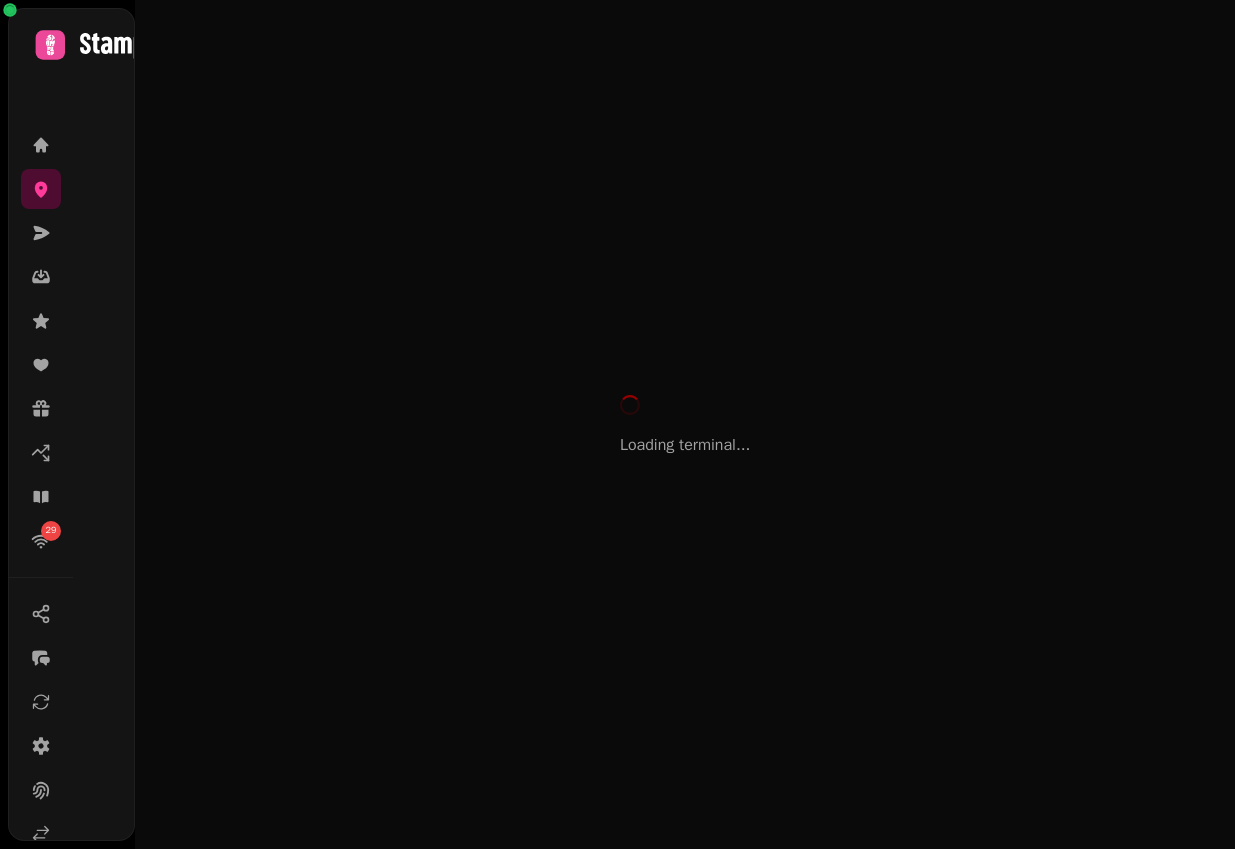 scroll, scrollTop: 0, scrollLeft: 0, axis: both 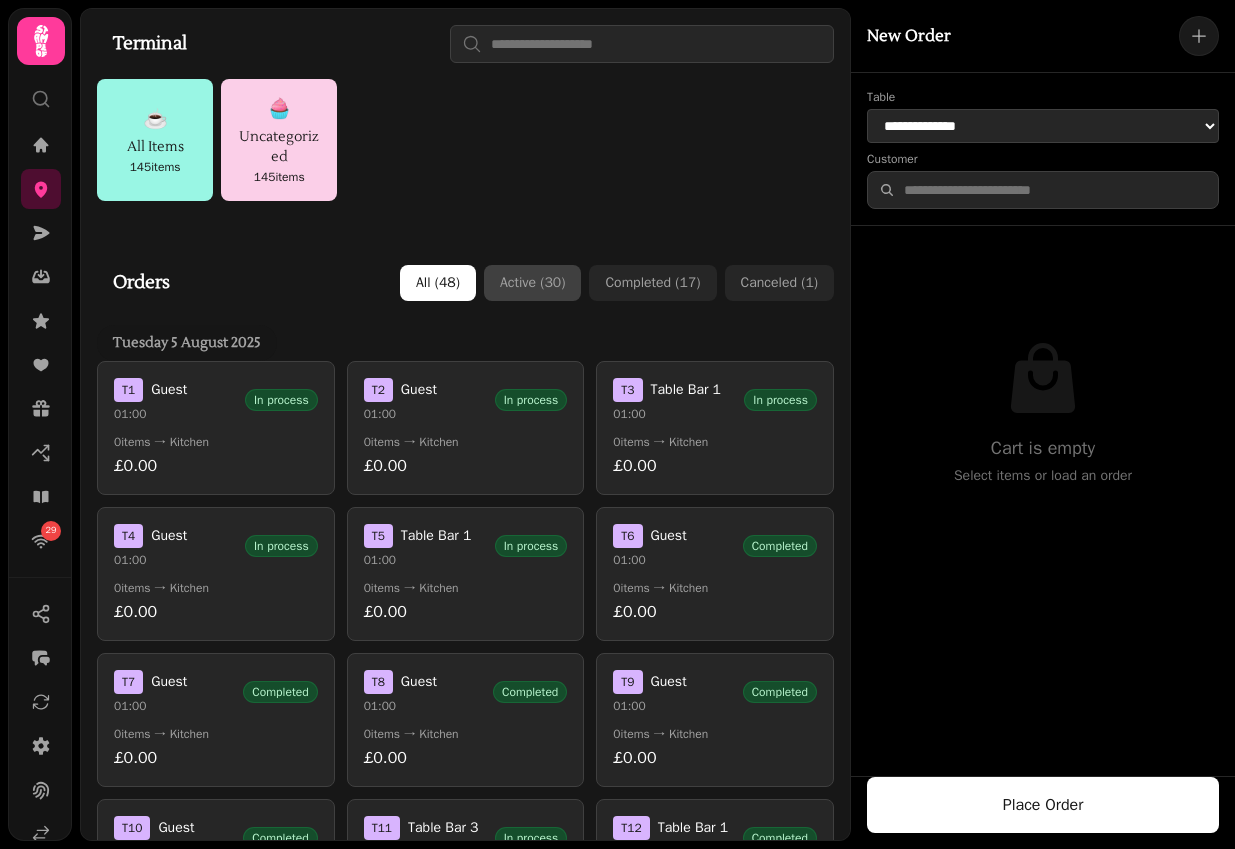 click on "Active ( 30 )" at bounding box center [532, 283] 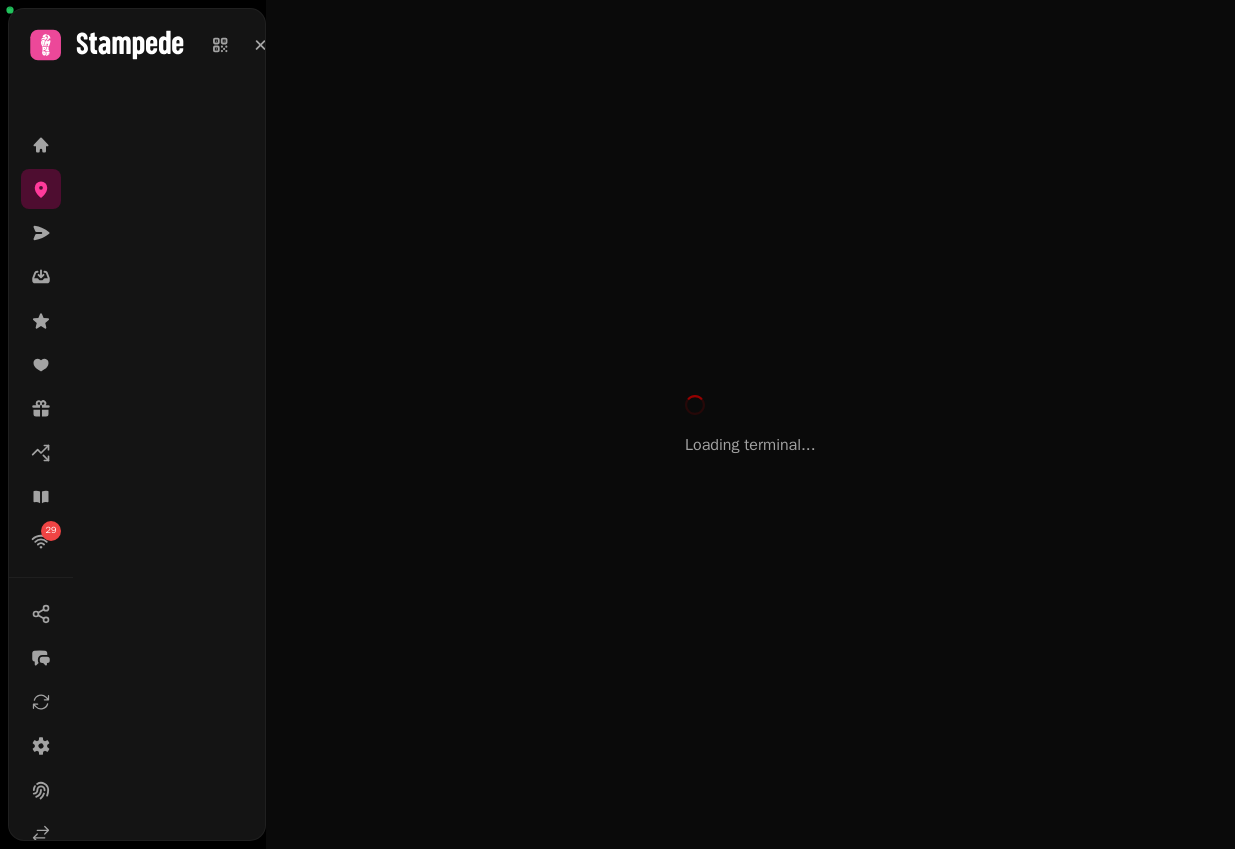 scroll, scrollTop: 0, scrollLeft: 0, axis: both 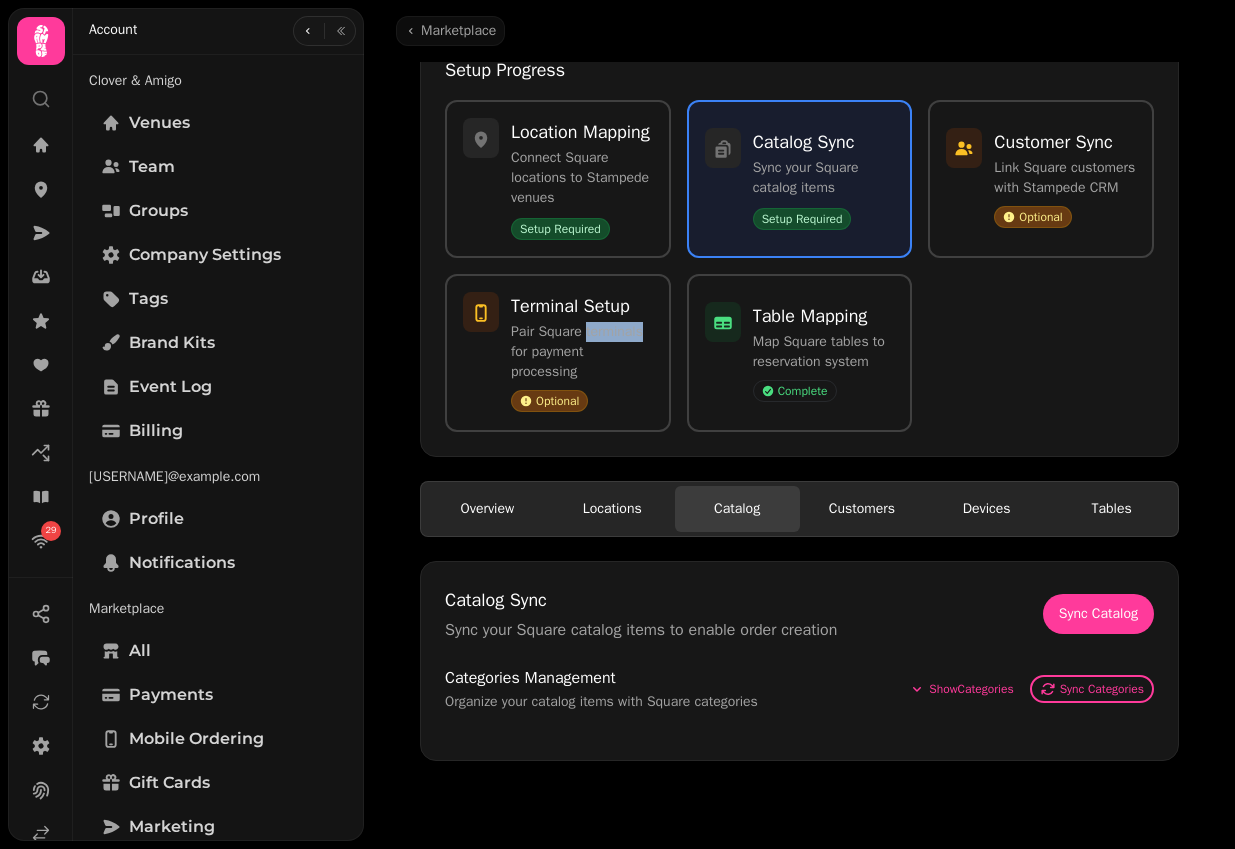 click on "Square Integration Setup Configure your Square integration for   Stampede Back Go to Dashboard Setup Progress Location Mapping Connect Square locations to Stampede venues Setup Required Catalog Sync Sync your Square catalog items Setup Required Customer Sync Link Square customers with Stampede CRM Optional Terminal Setup Pair Square terminals for payment processing Optional Table Mapping Map Square tables to reservation system Complete Overview Locations Catalog Customers Devices Tables Catalog Sync Sync your Square catalog items to enable order creation Sync Catalog Categories Management Organize your catalog items with Square categories Show  Categories Sync Categories" at bounding box center (799, 353) 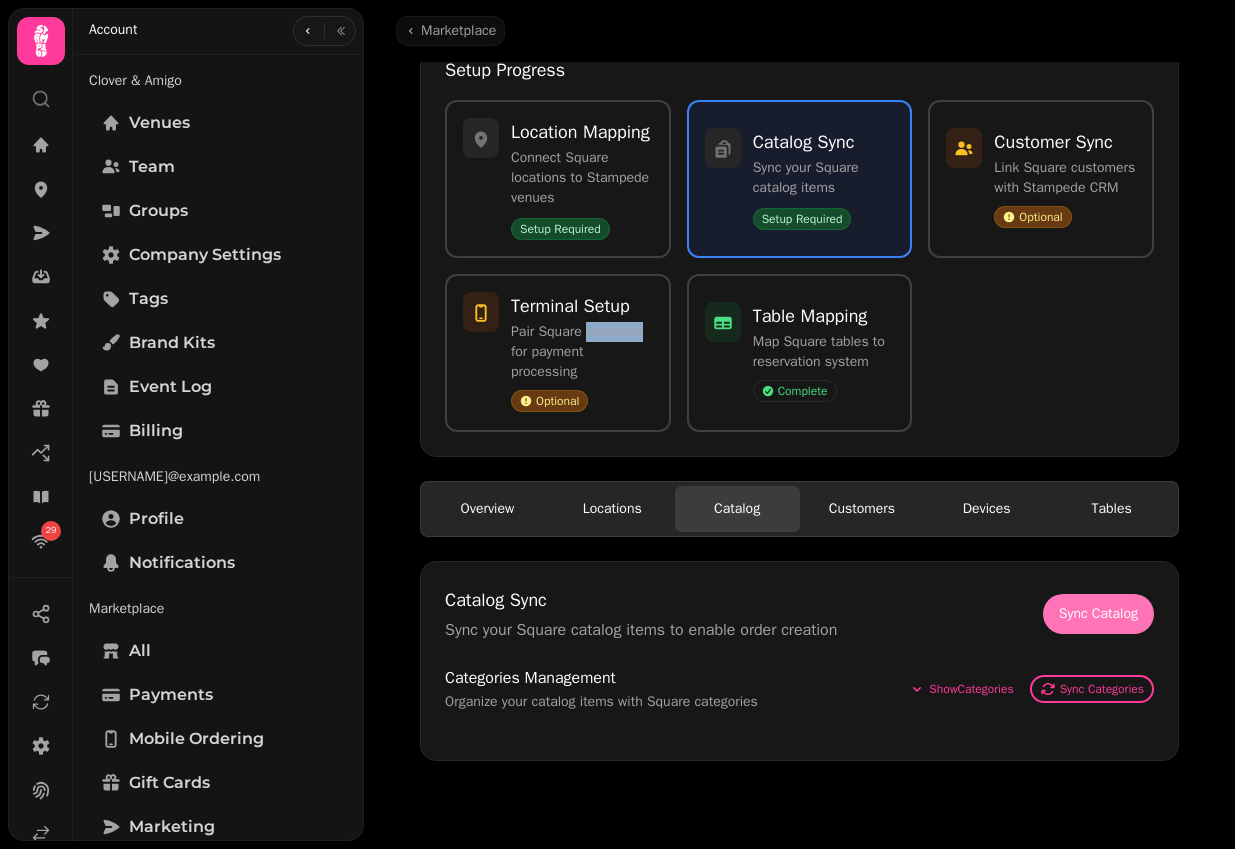 click on "Sync Catalog" at bounding box center (1098, 614) 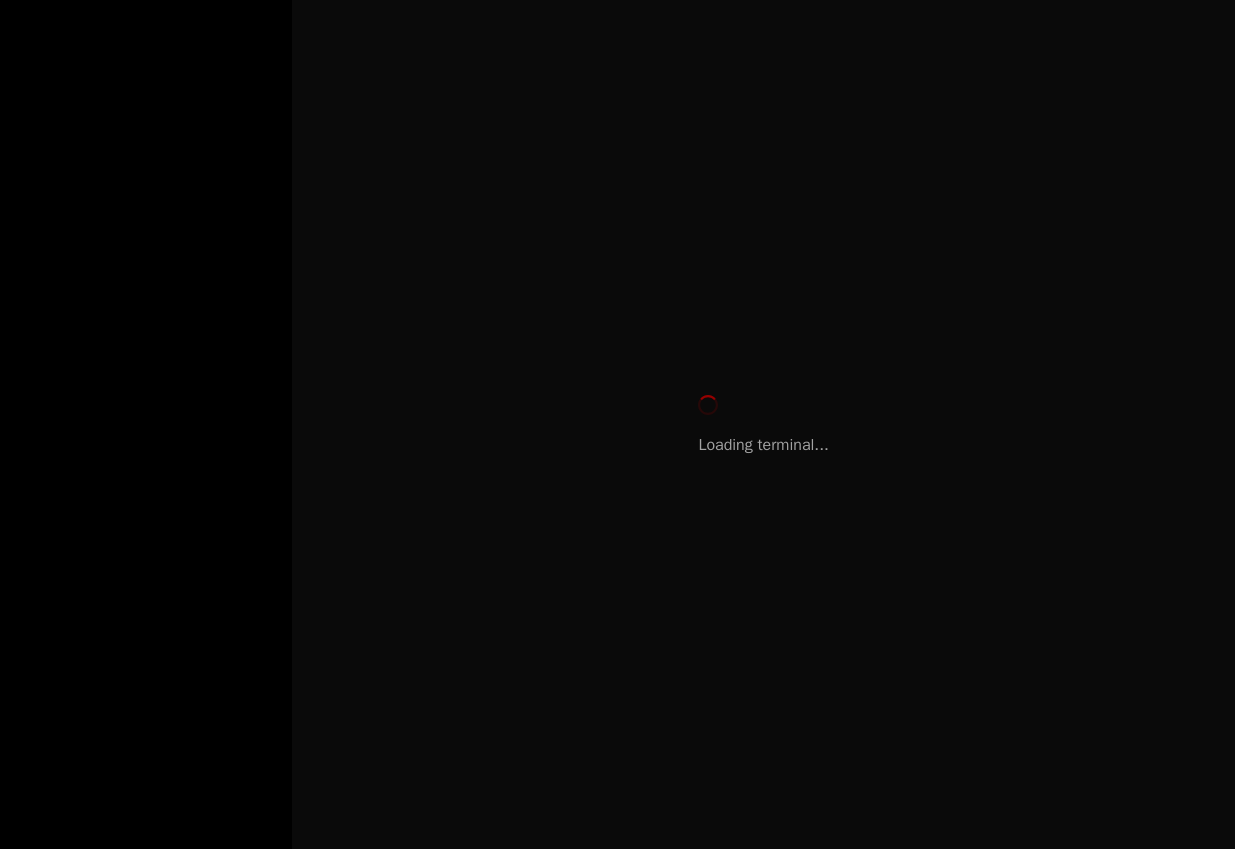 scroll, scrollTop: 0, scrollLeft: 0, axis: both 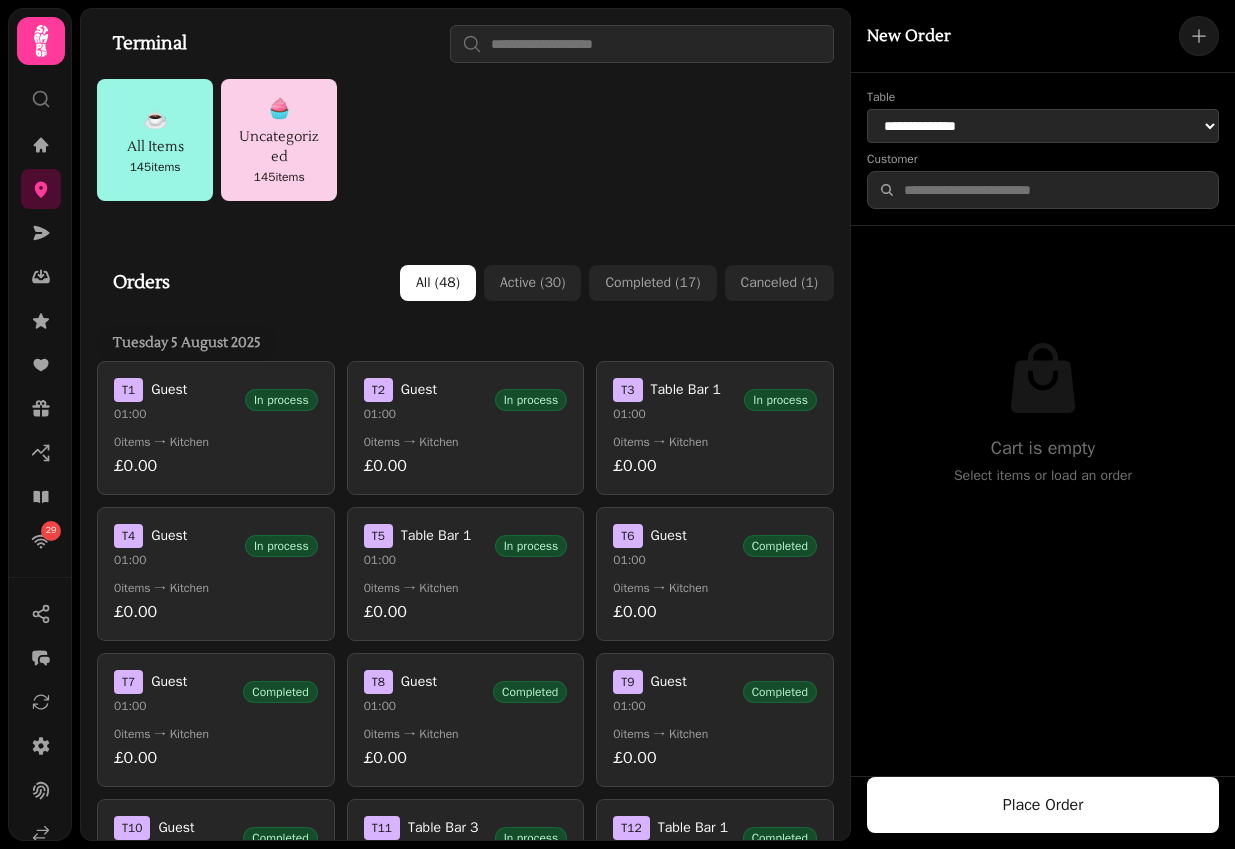 click on "0  items → Kitchen" at bounding box center [466, 442] 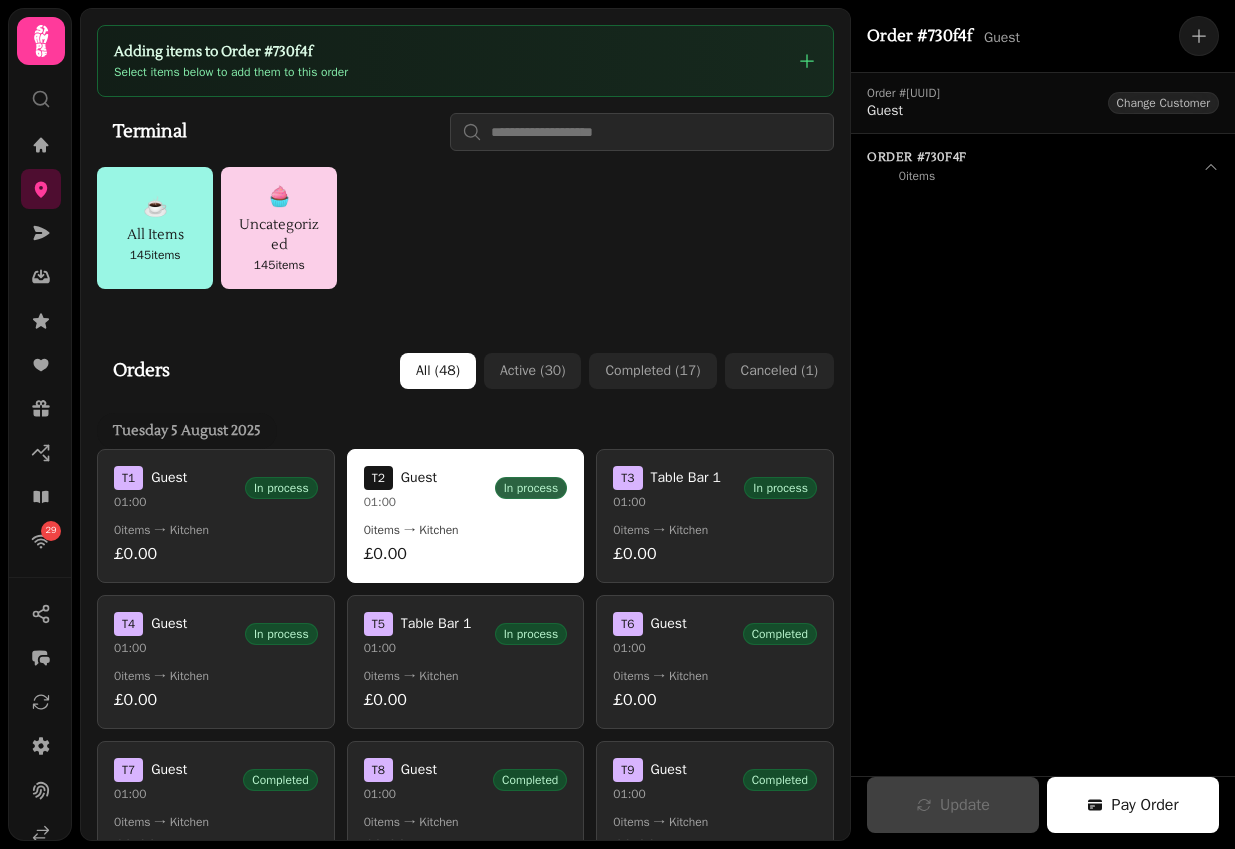 click on "T 3 Table Bar 1 01:00 In process 0  items → Kitchen £0.00" at bounding box center [715, 516] 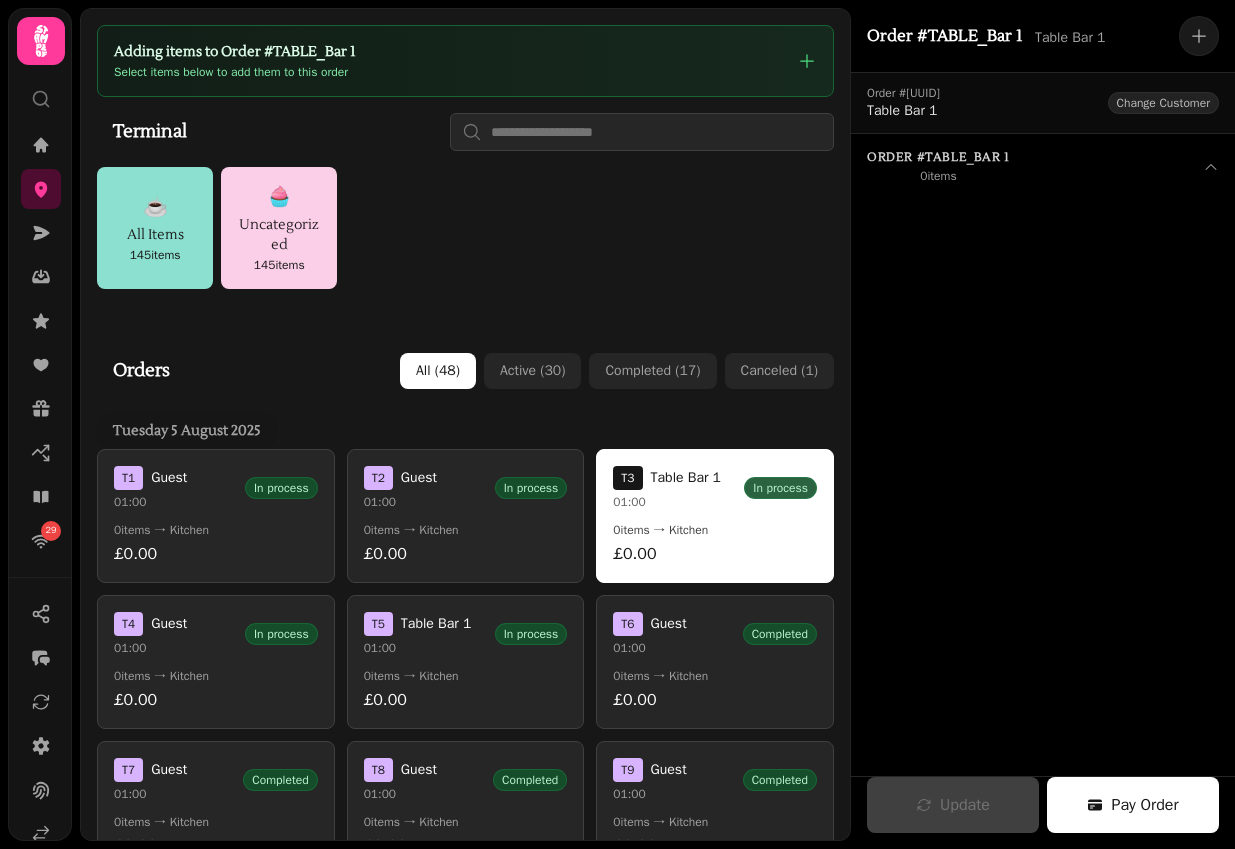 click on "All Items" at bounding box center [155, 235] 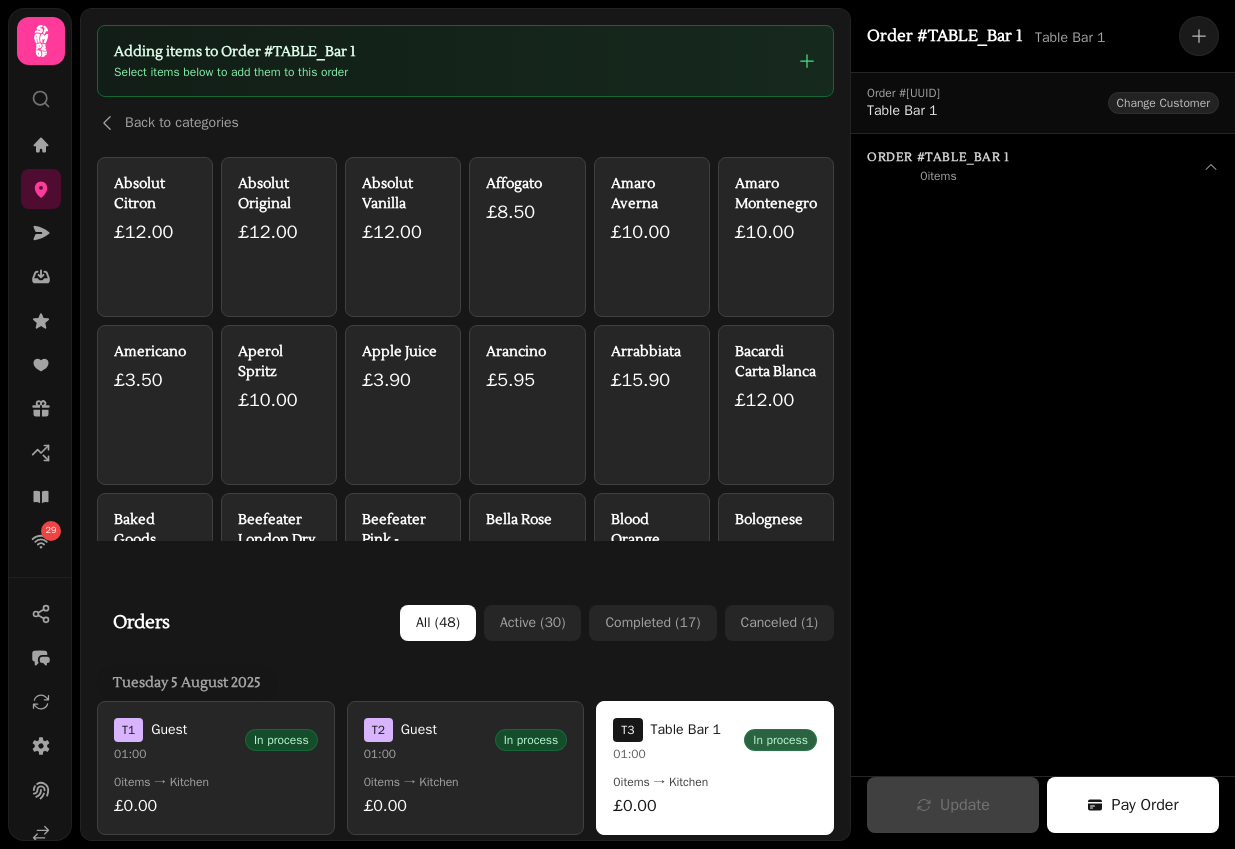click on "£12.00" at bounding box center [279, 232] 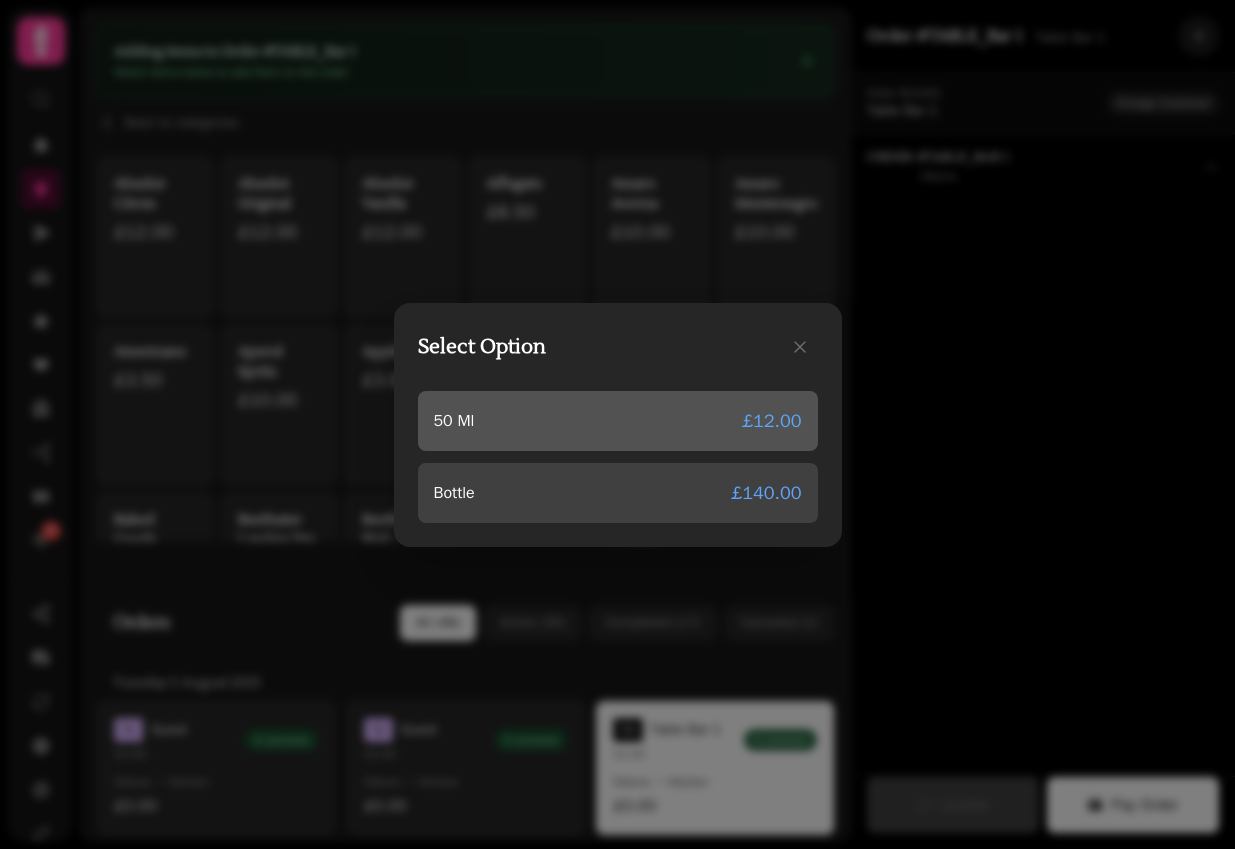 click on "50 Ml £12.00" at bounding box center [618, 421] 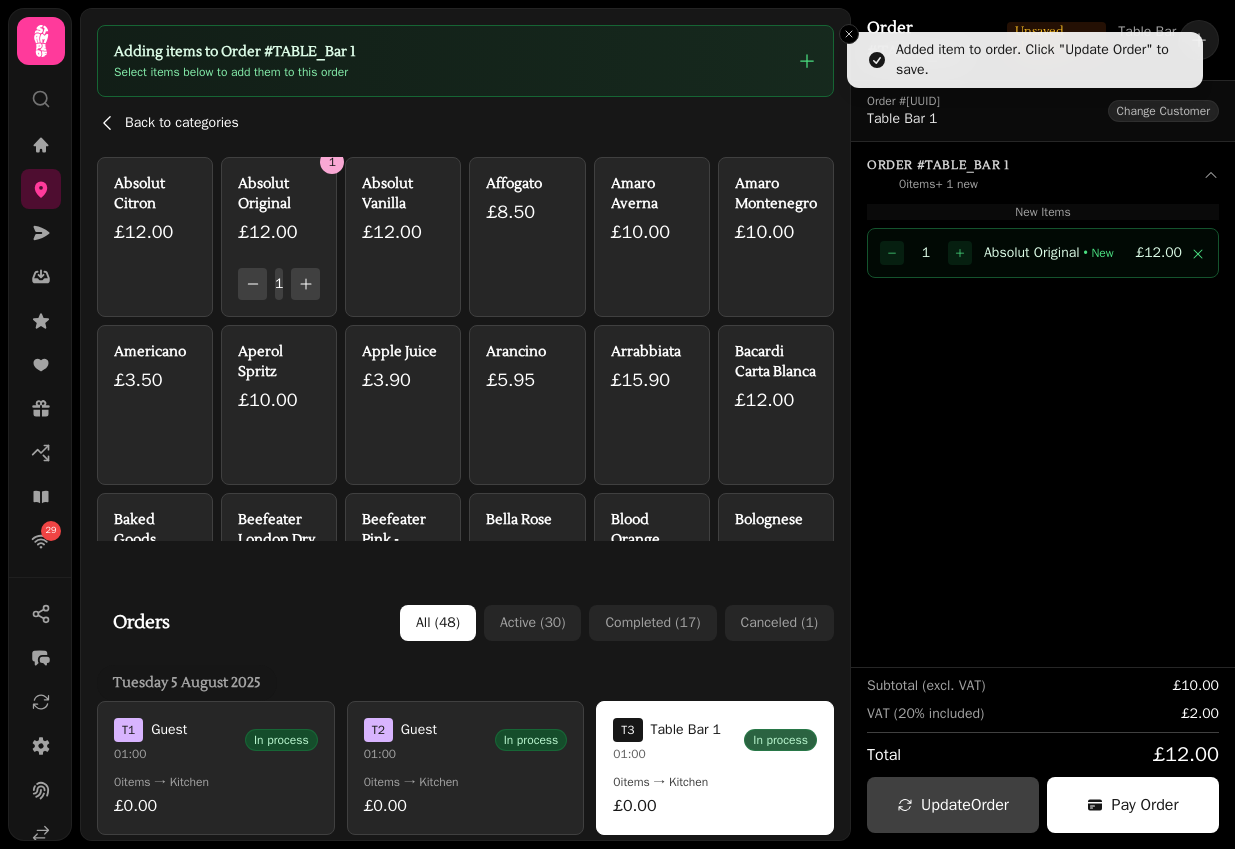 click on "Back to categories" at bounding box center [182, 123] 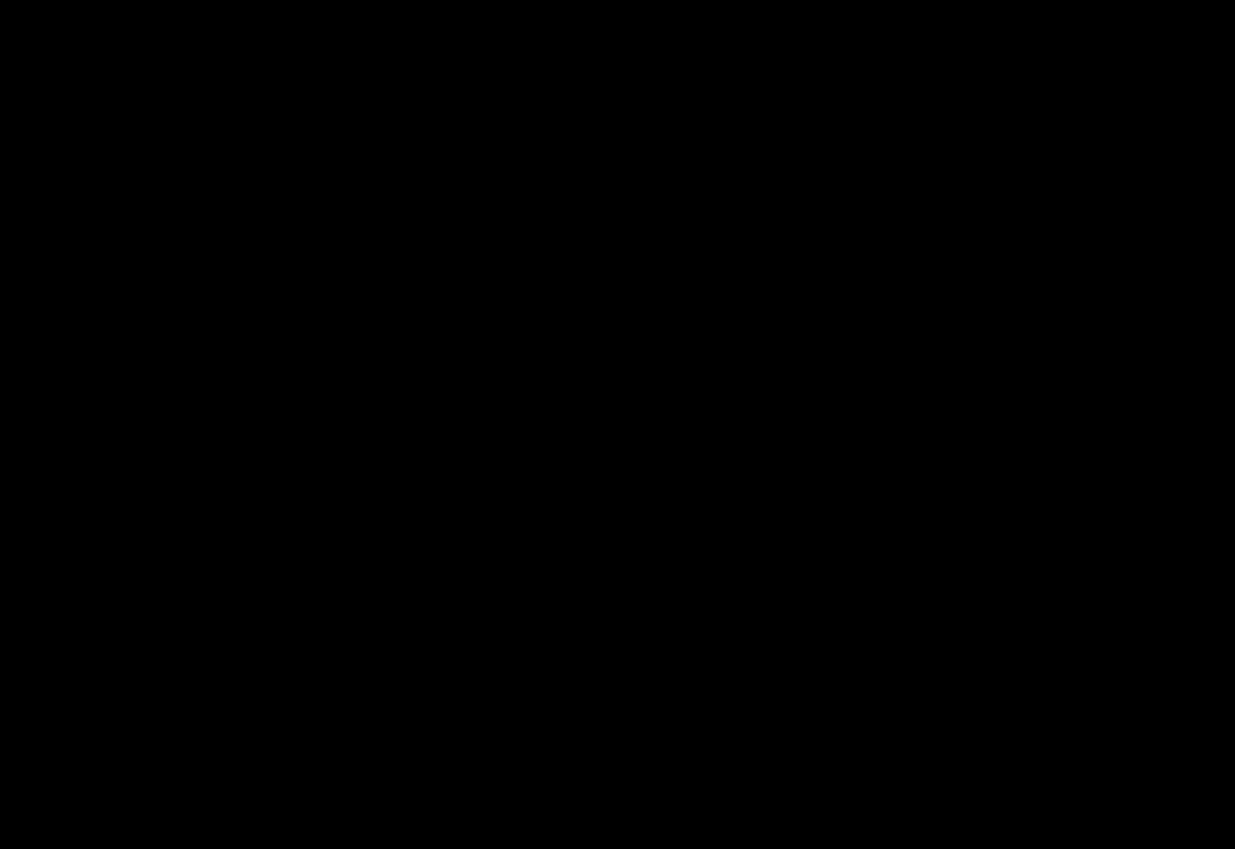 scroll, scrollTop: 0, scrollLeft: 0, axis: both 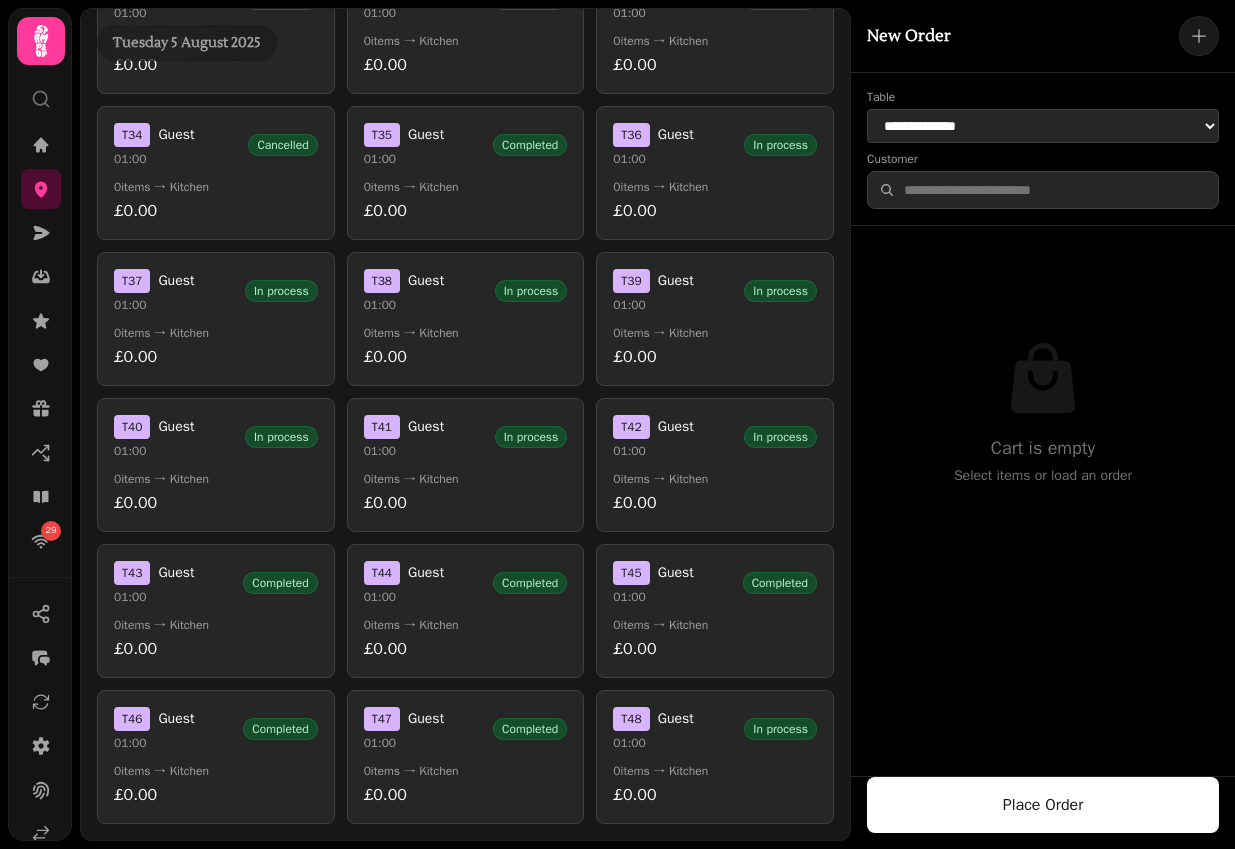 click on "T 45 Guest 01:00 Completed 0  items → Kitchen £0.00" at bounding box center [715, 611] 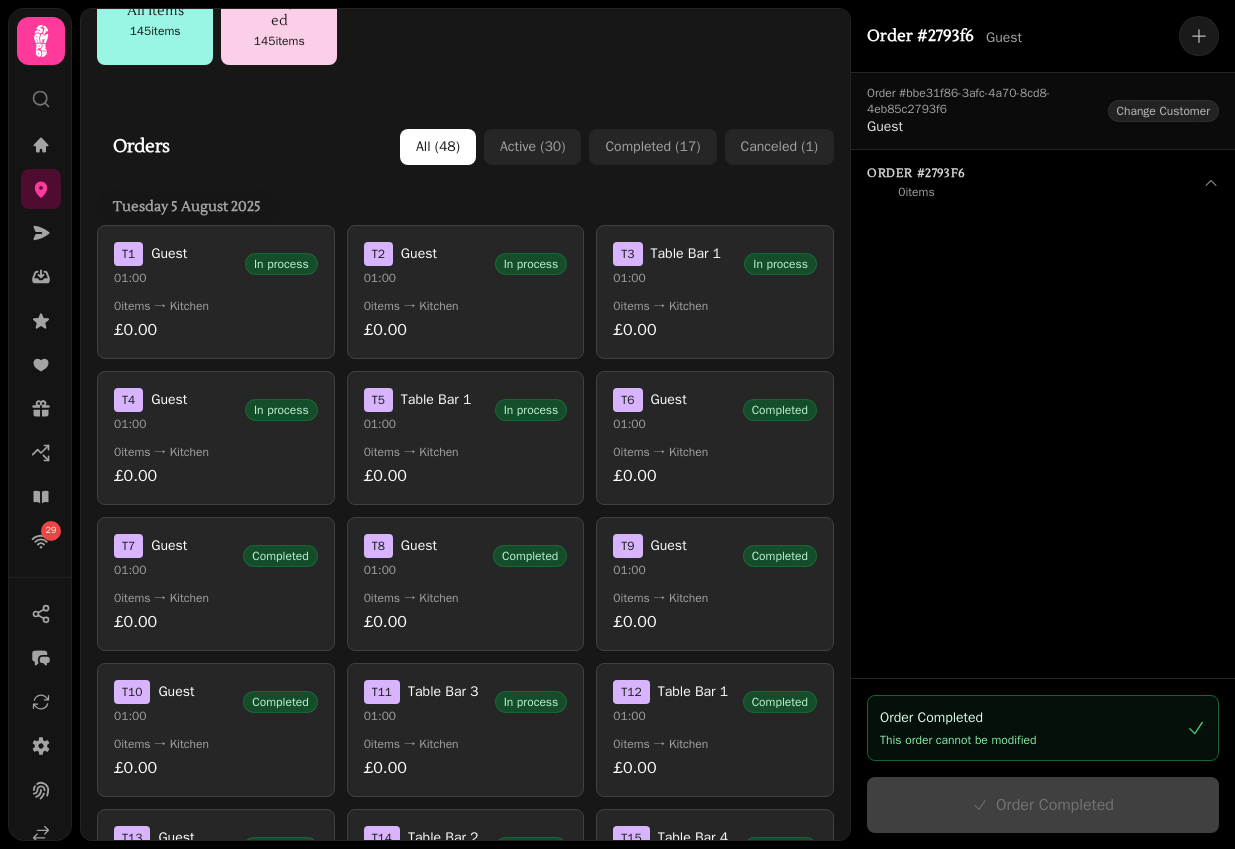 scroll, scrollTop: 0, scrollLeft: 0, axis: both 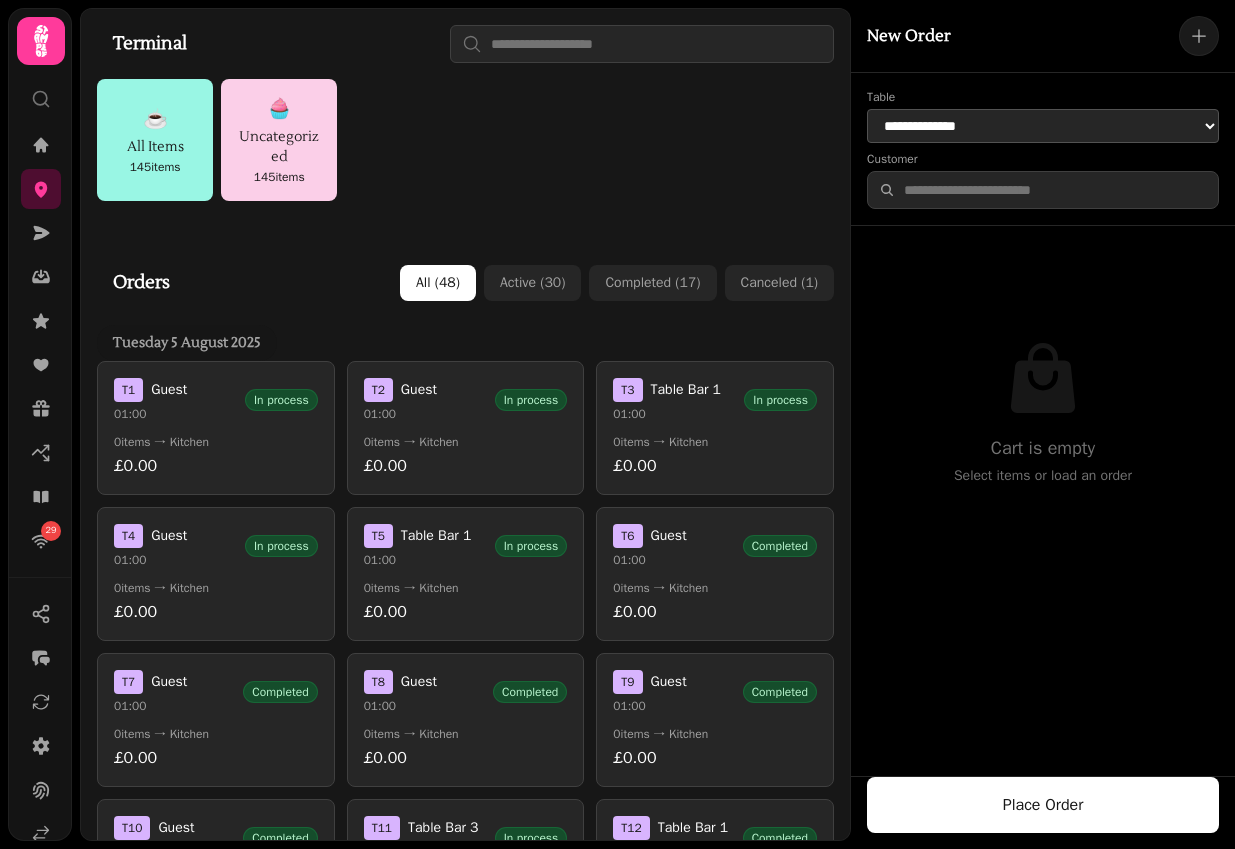 click on "**********" at bounding box center [1043, 126] 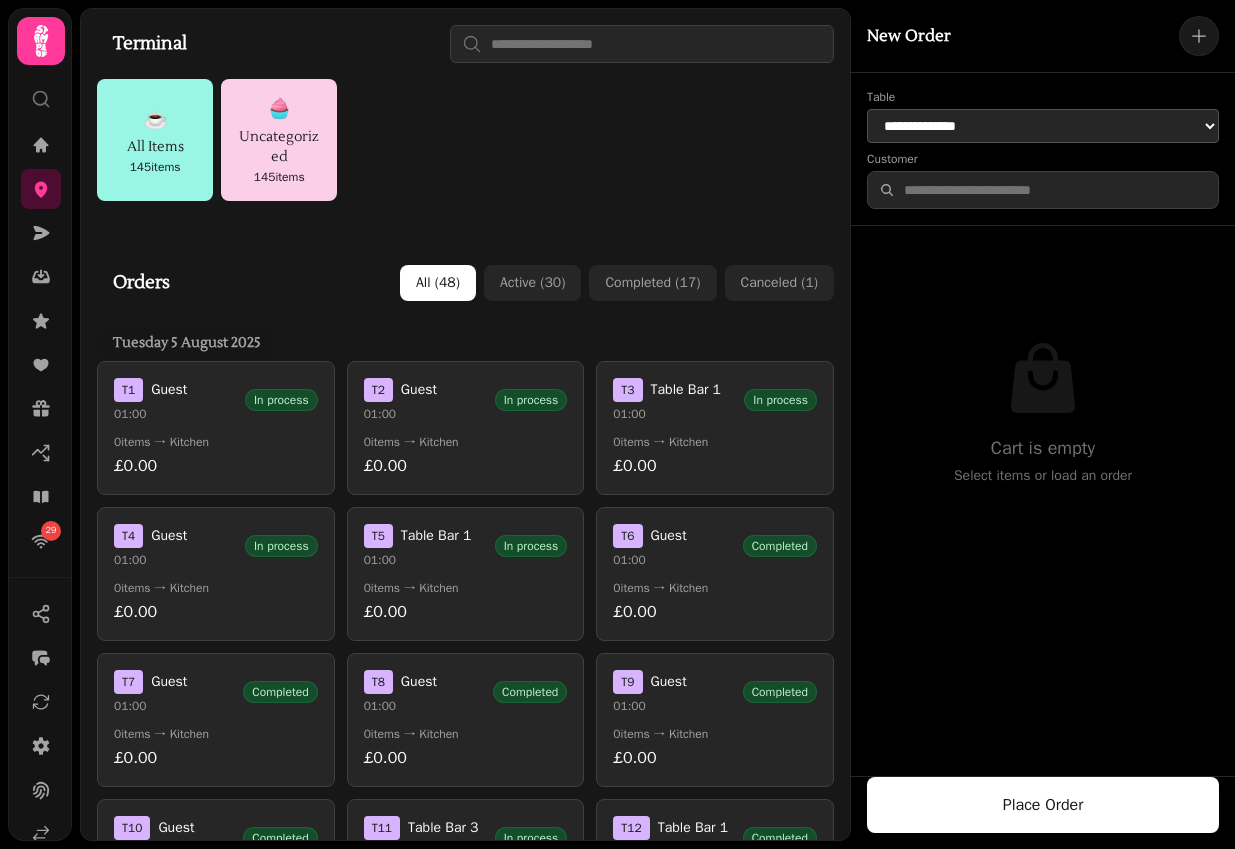 select on "*****" 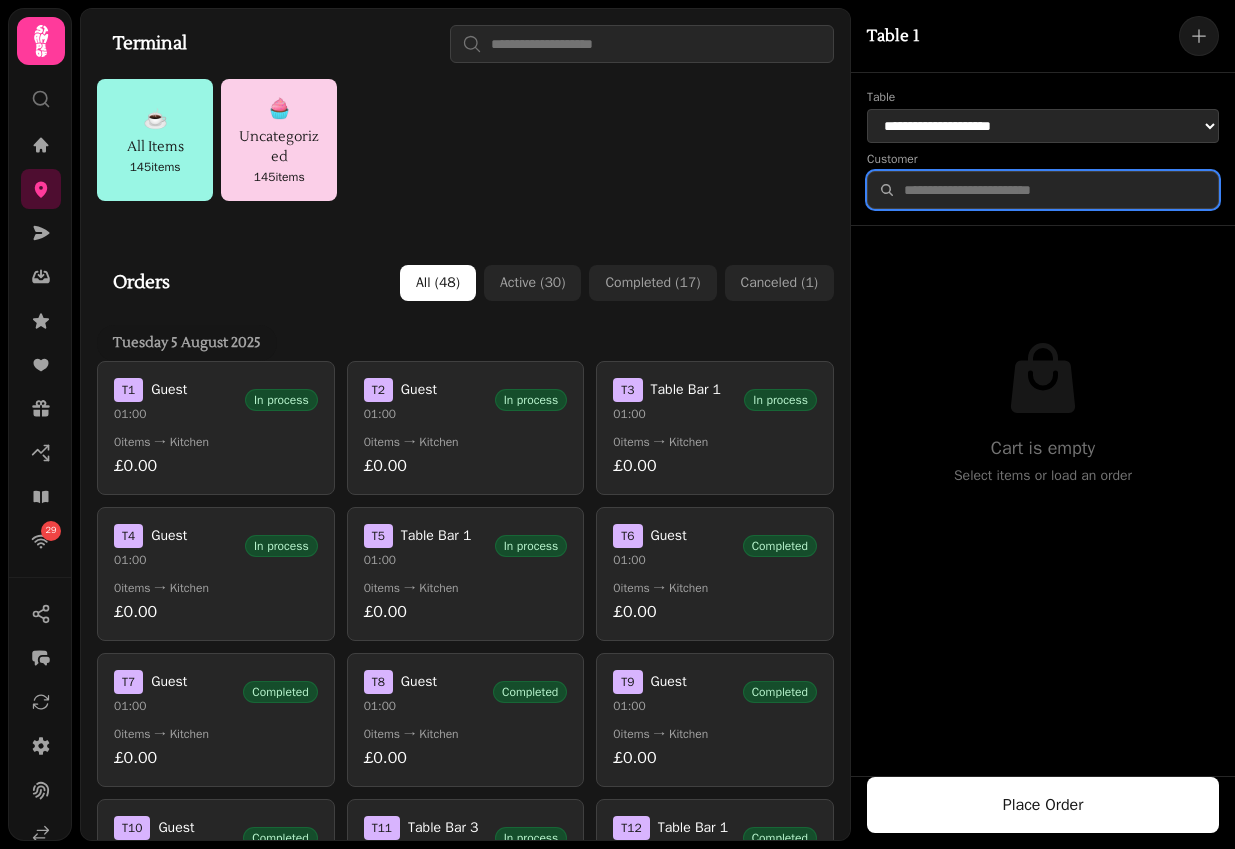 click at bounding box center [1043, 190] 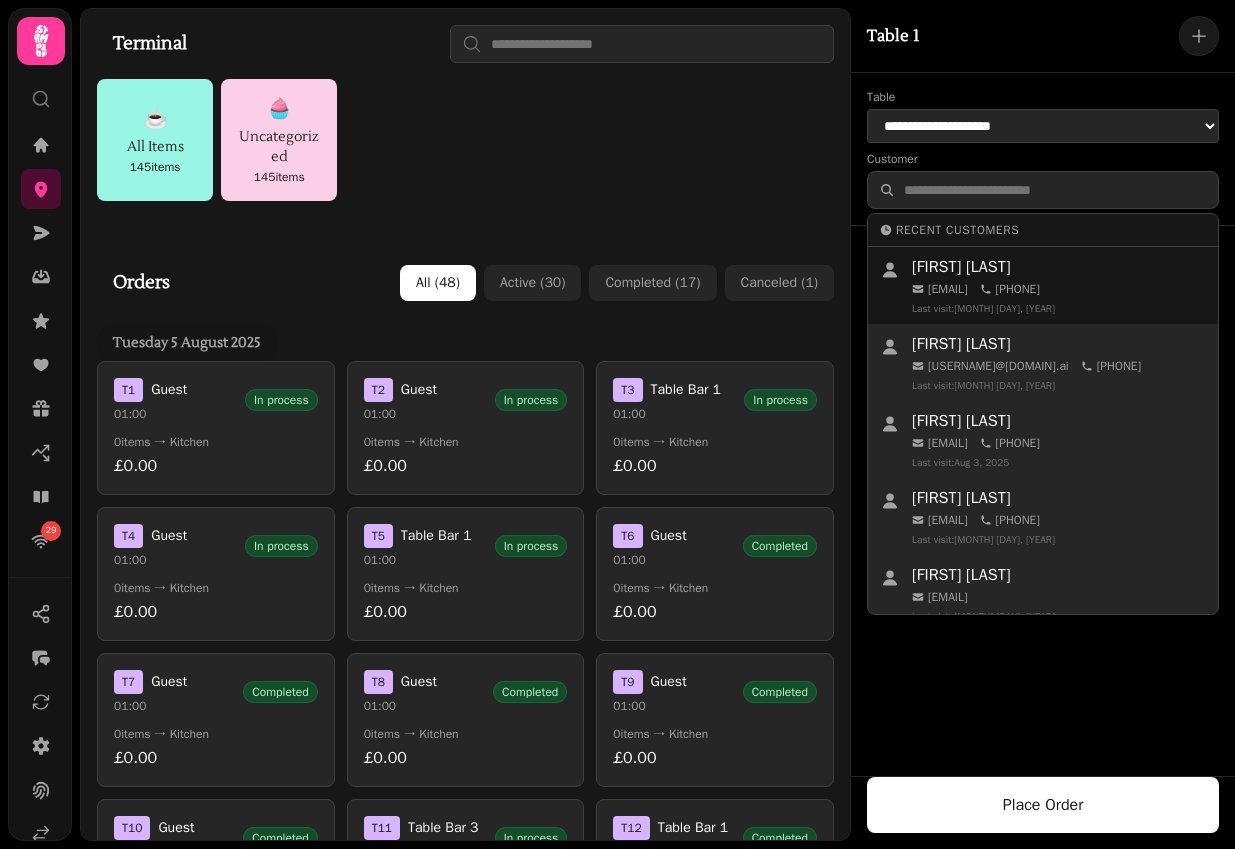 click on "Patrick Clover" at bounding box center (961, 267) 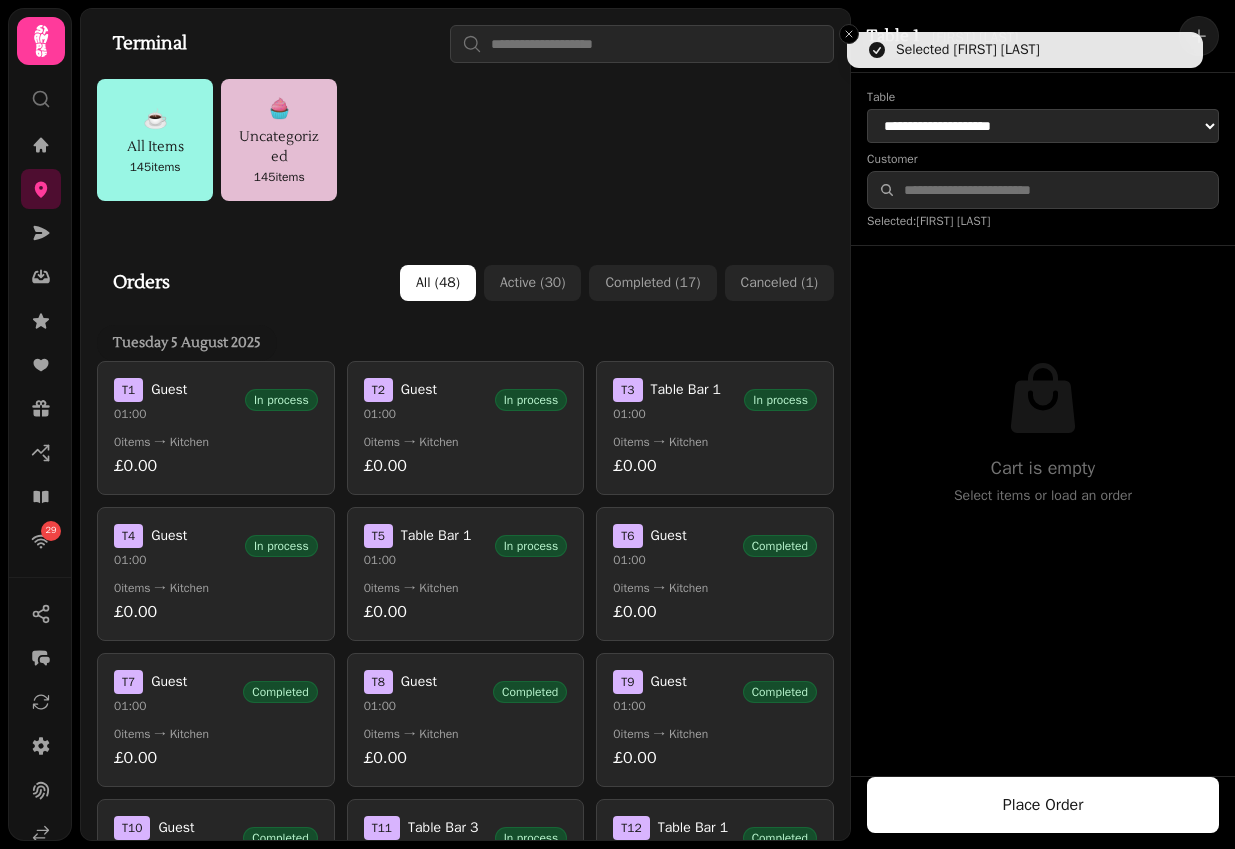 click on "Uncategorized" at bounding box center (279, 147) 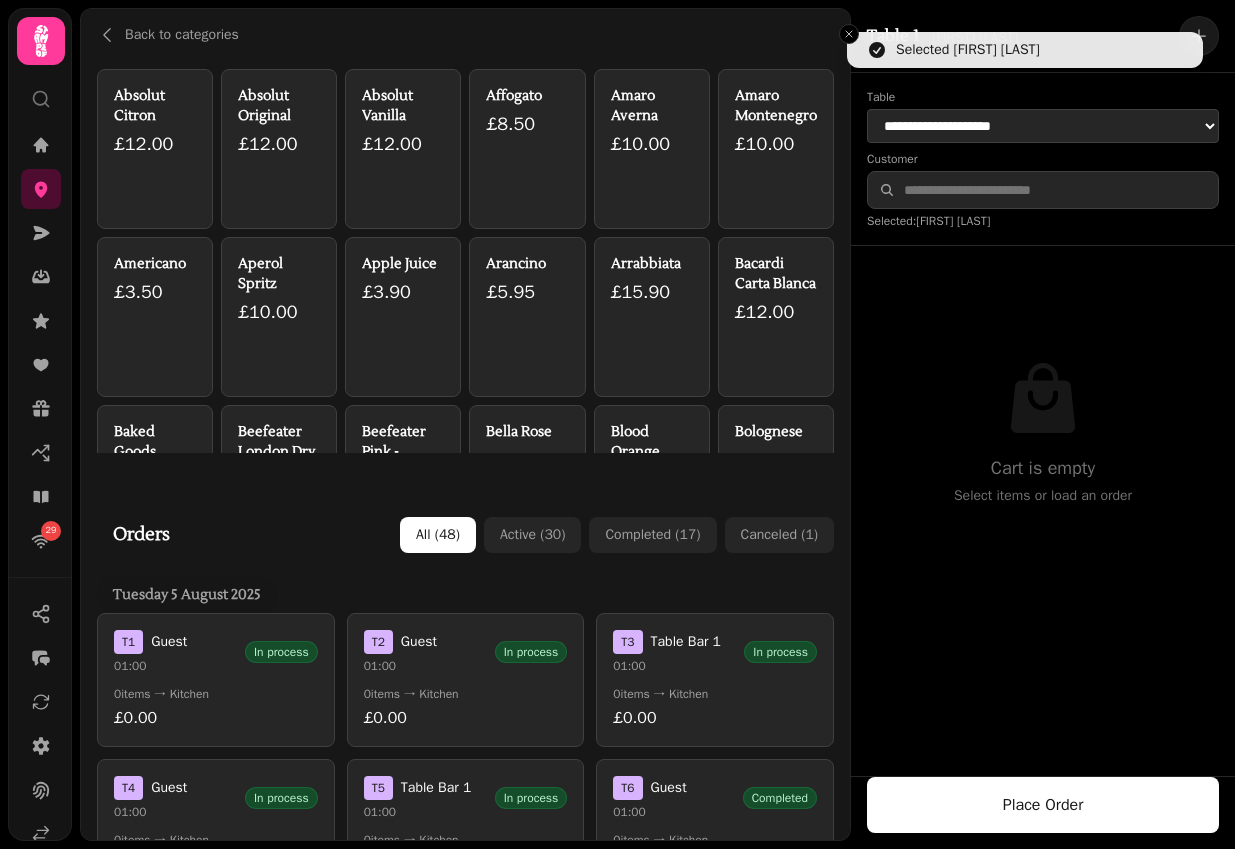 click on "£12.00" at bounding box center (279, 144) 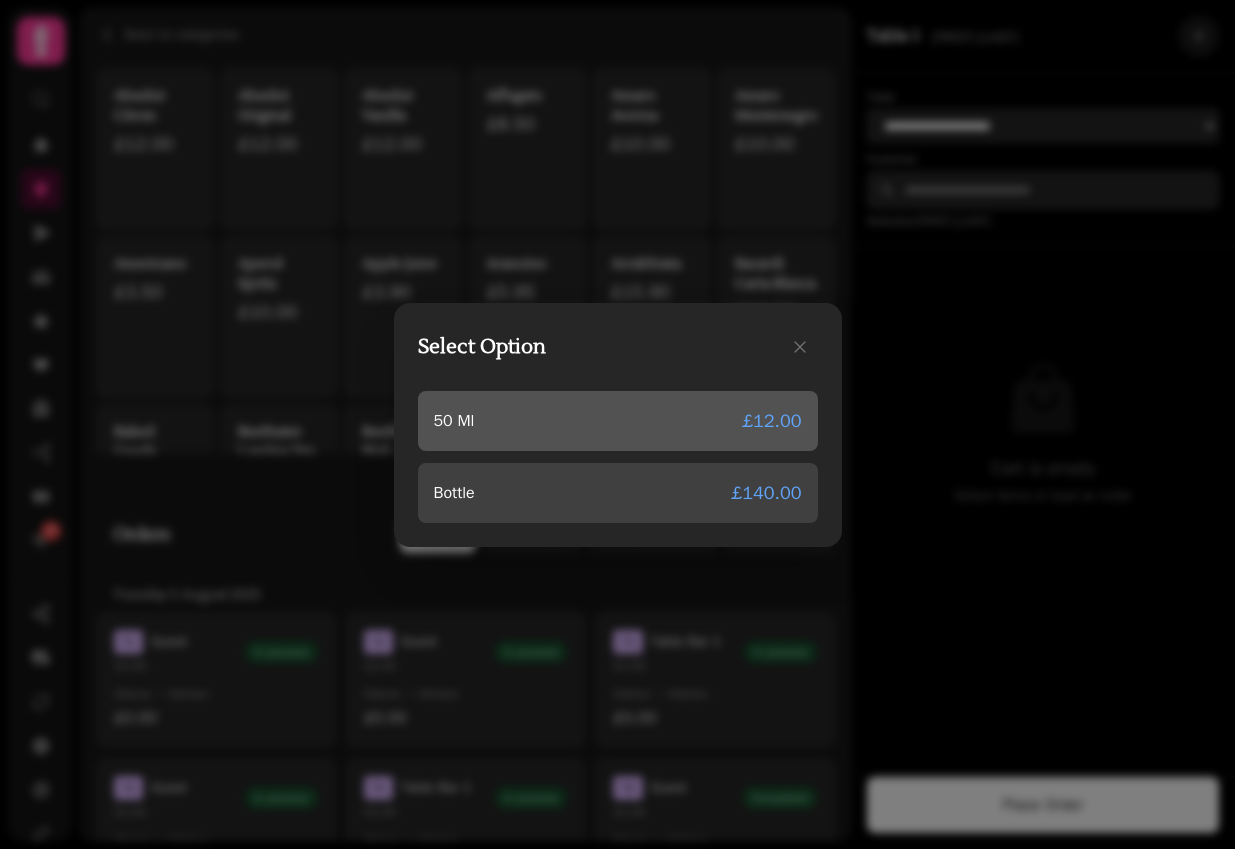 click on "50 Ml £12.00" at bounding box center (618, 421) 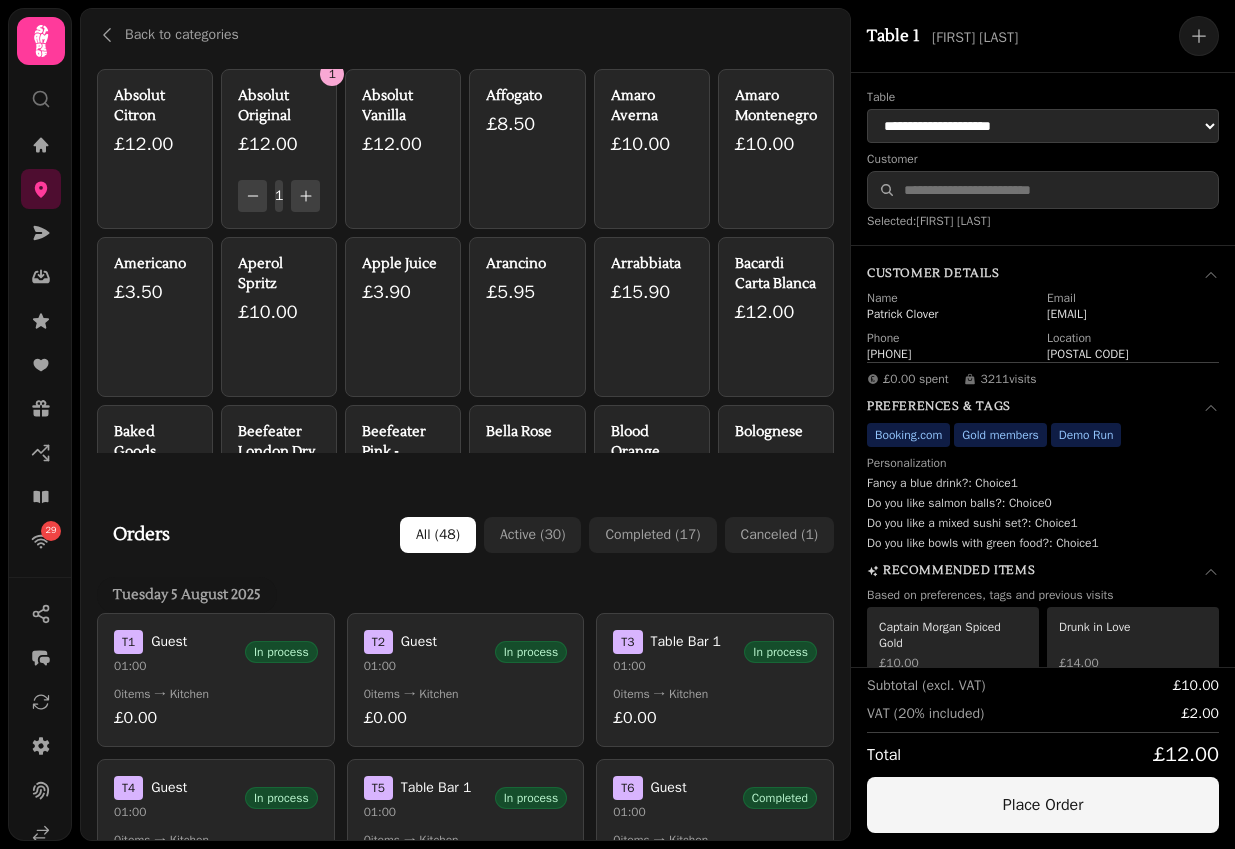 click on "Place Order" at bounding box center [1043, 805] 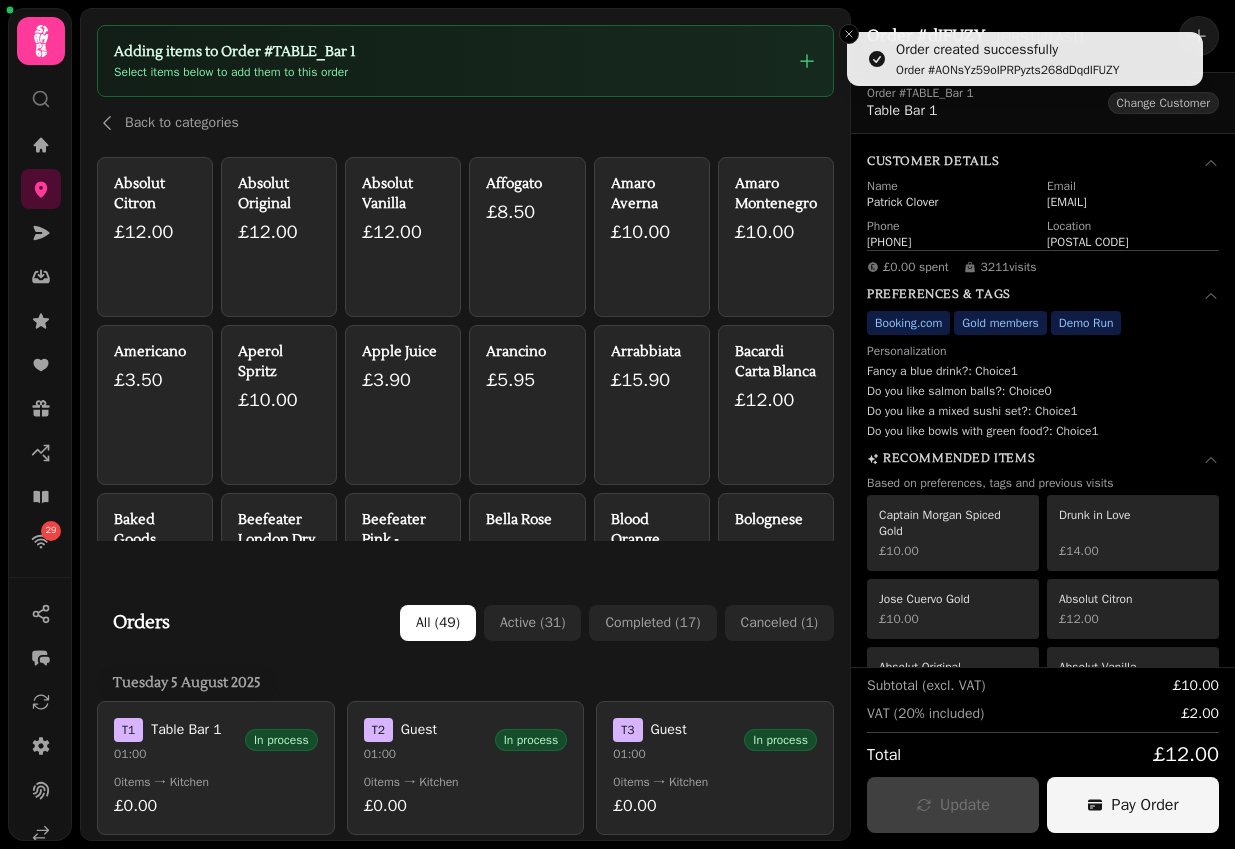 click on "Pay Order" at bounding box center [1144, 805] 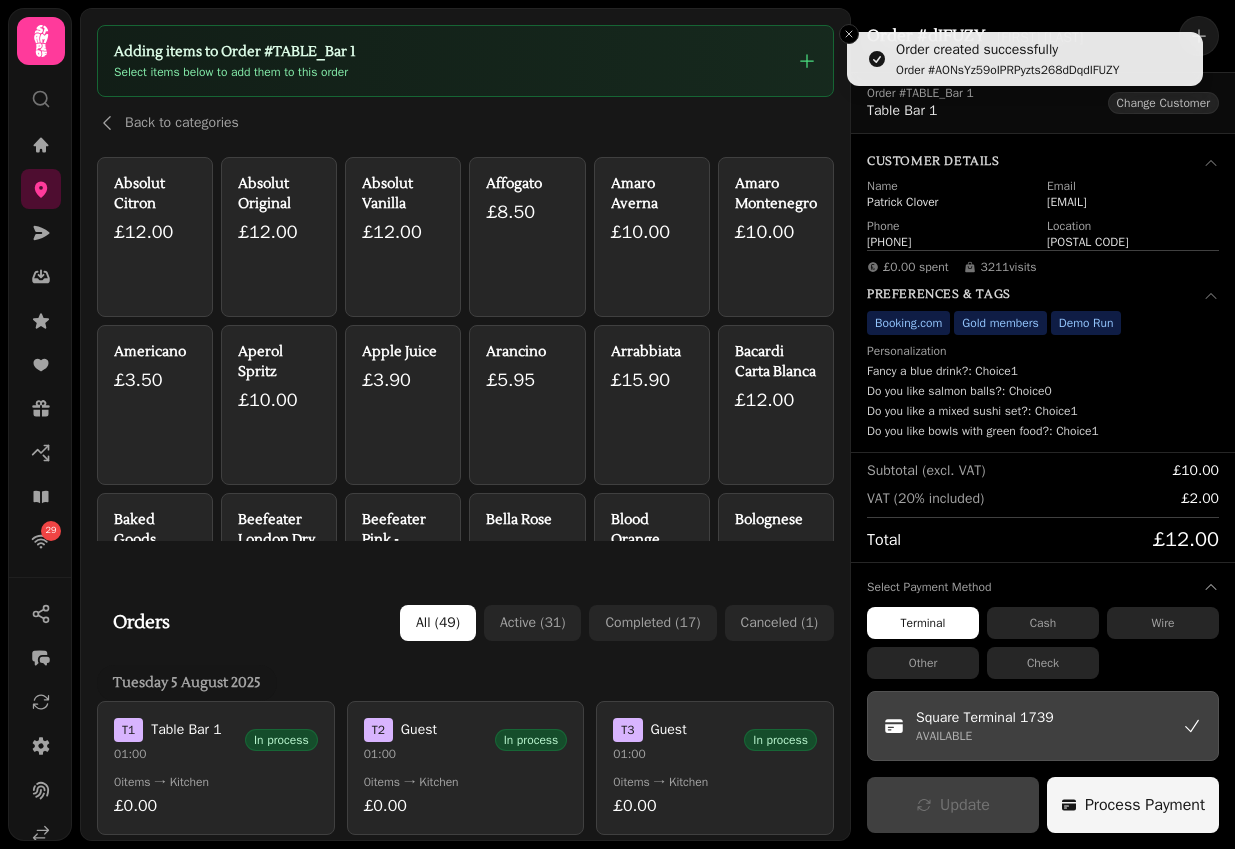 click on "Process Payment" at bounding box center [1145, 805] 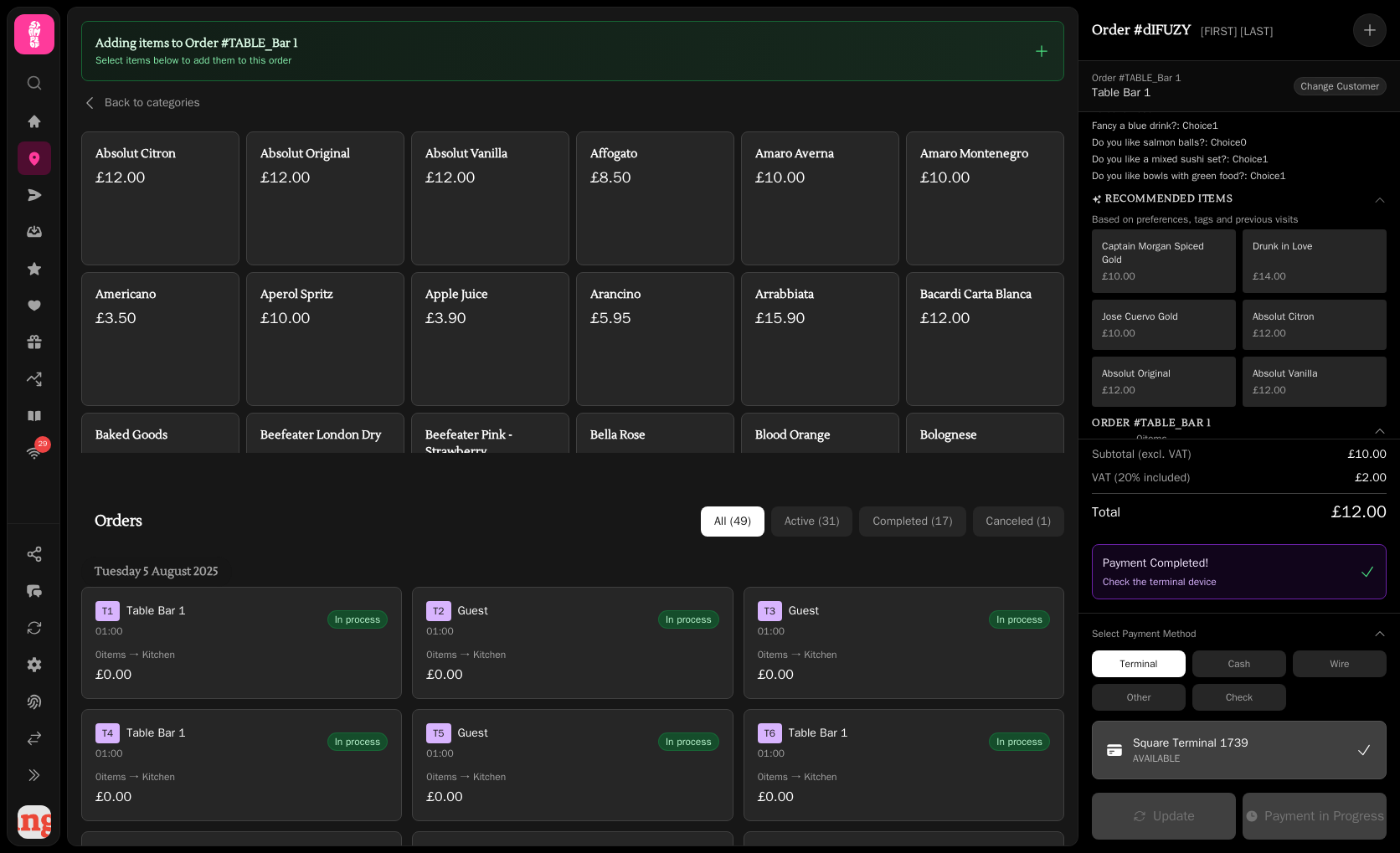 scroll, scrollTop: 0, scrollLeft: 0, axis: both 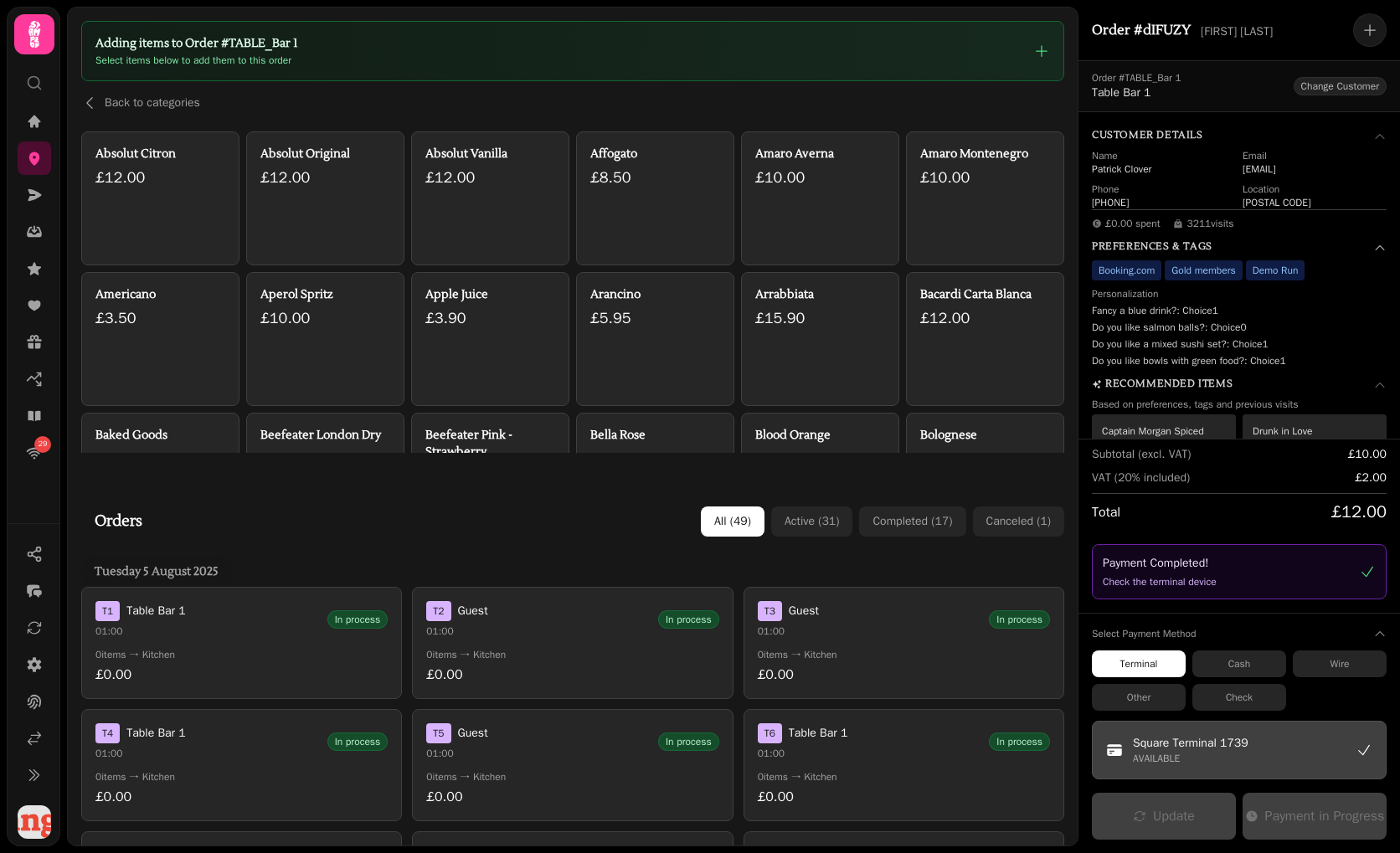 click 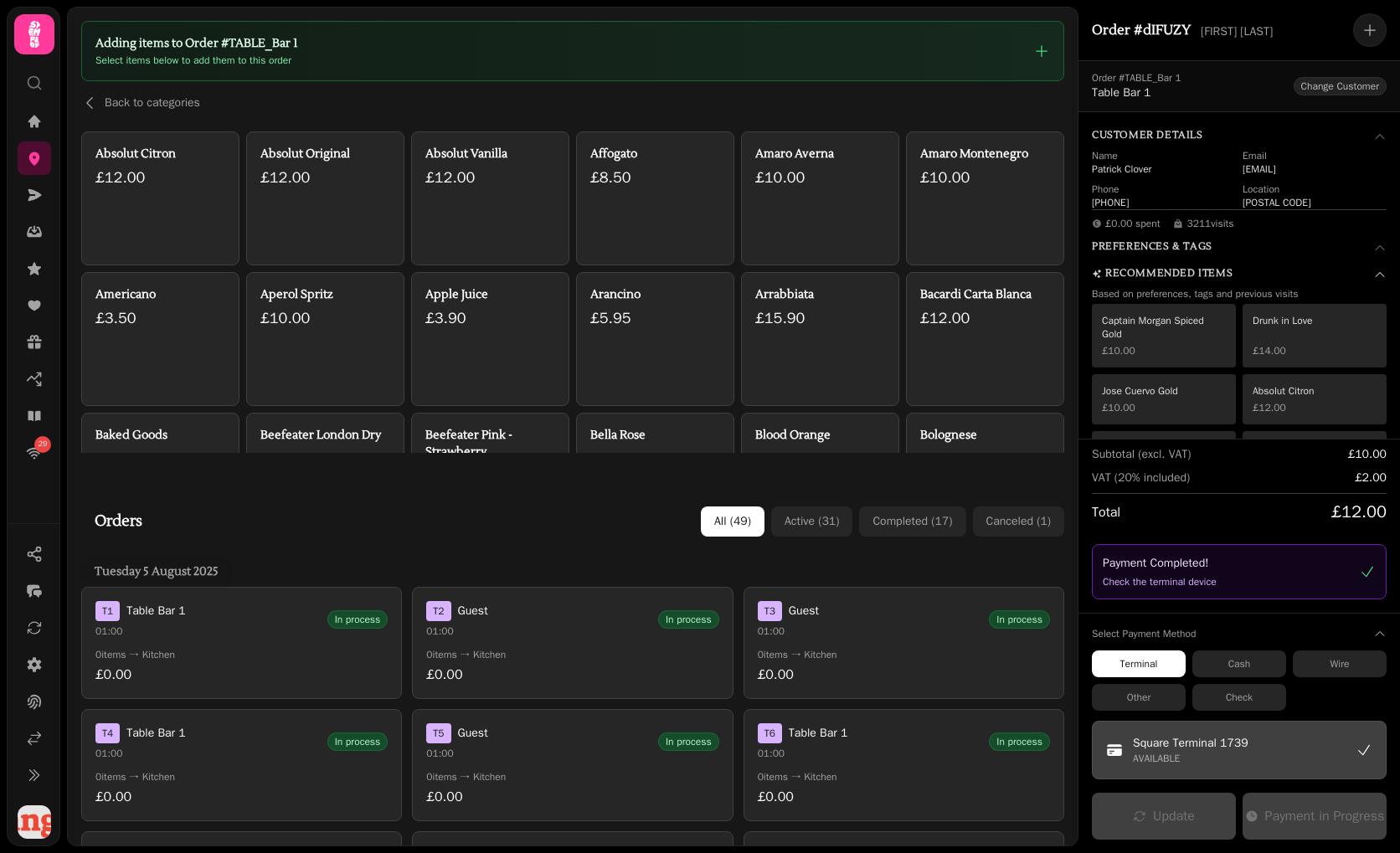 click 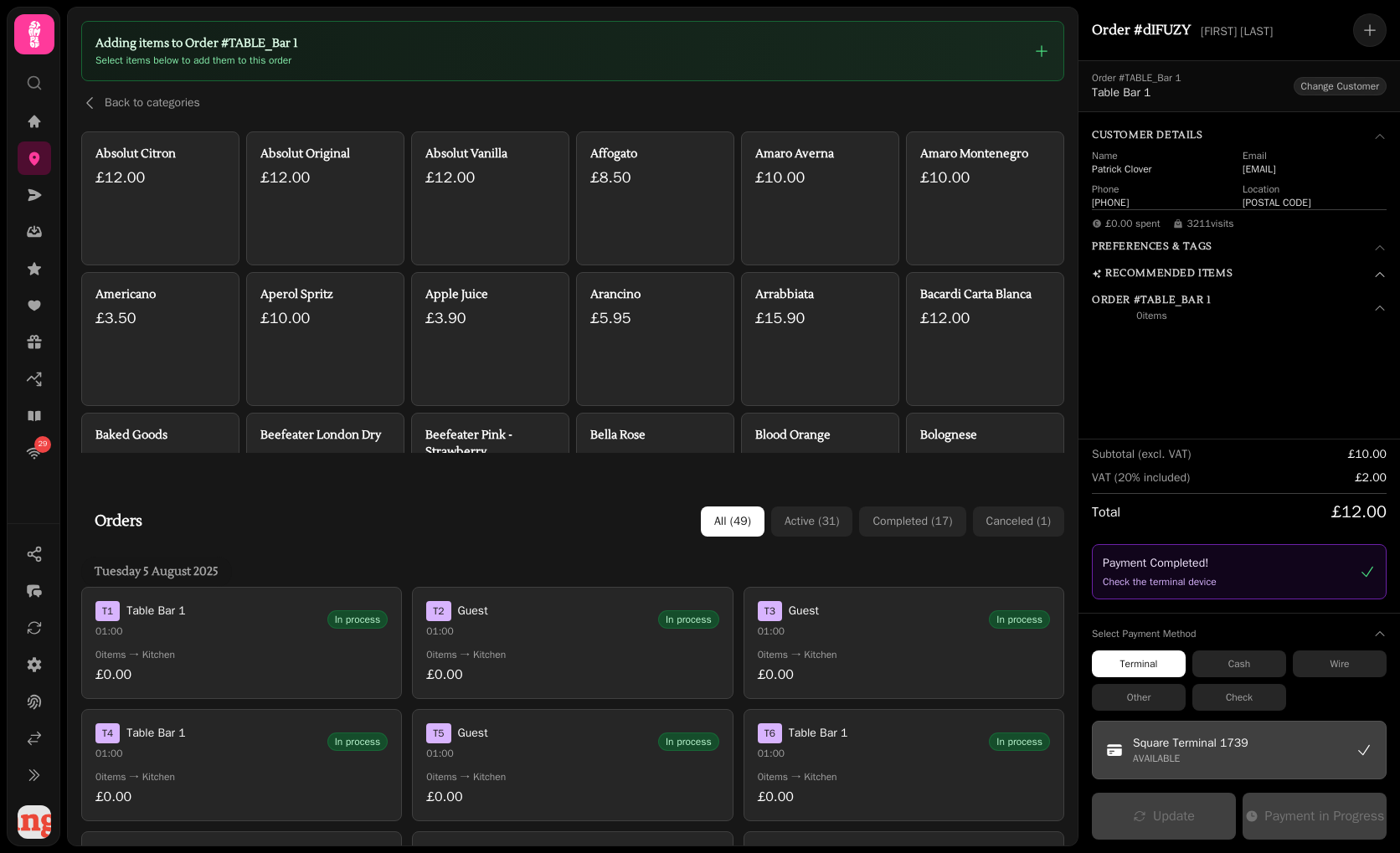 click 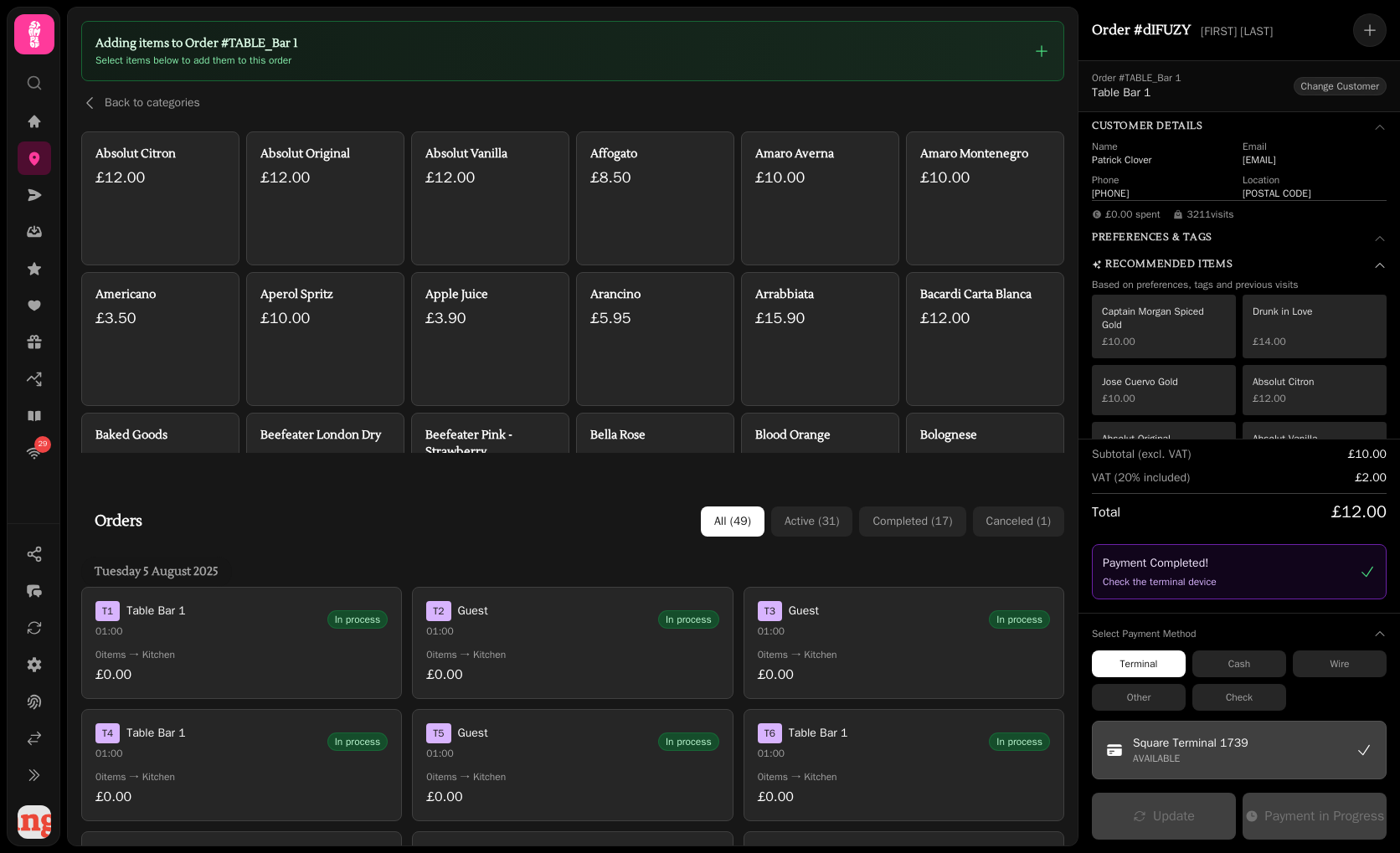scroll, scrollTop: 0, scrollLeft: 0, axis: both 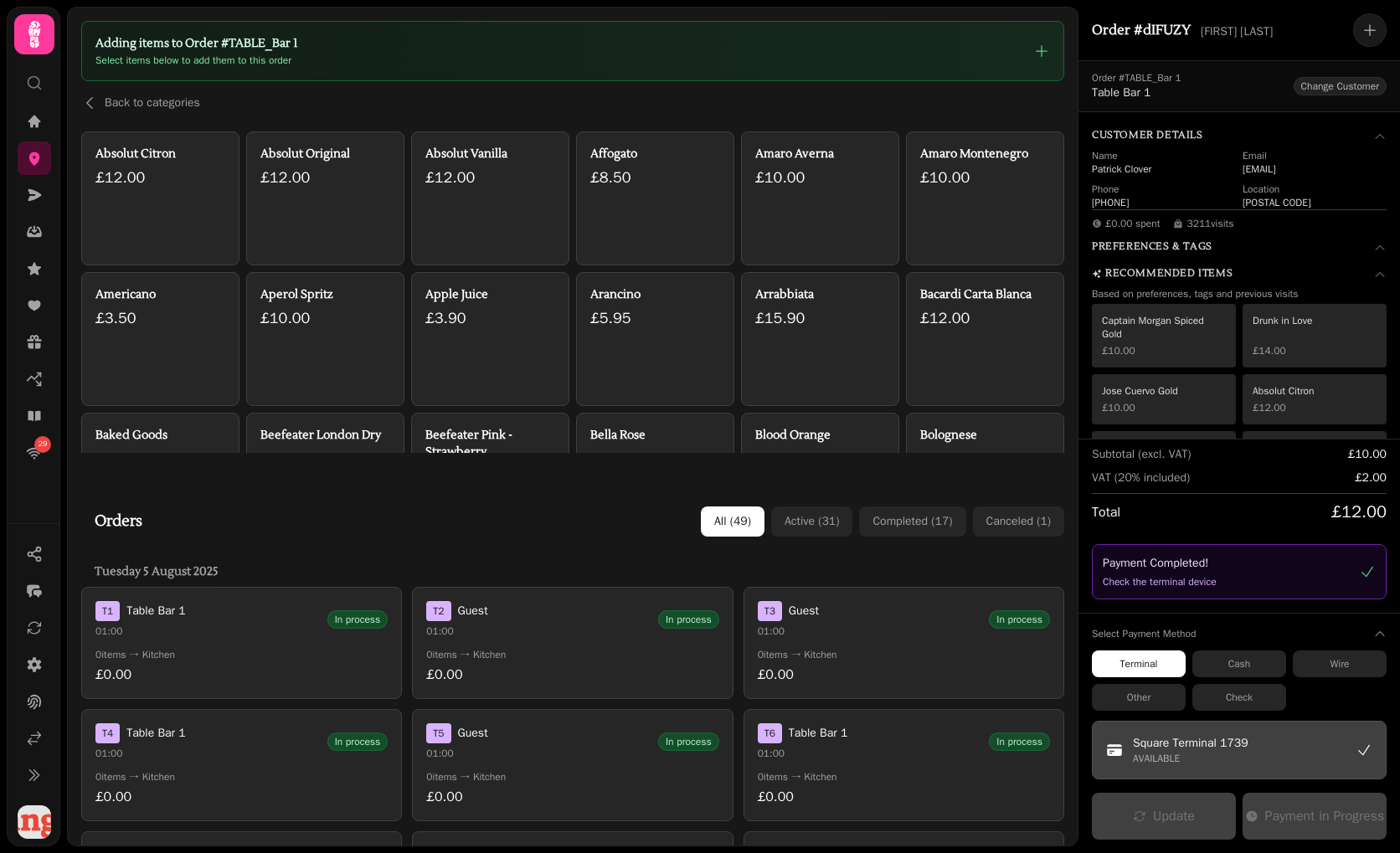 click on "Customer Details" at bounding box center (1239, 136) 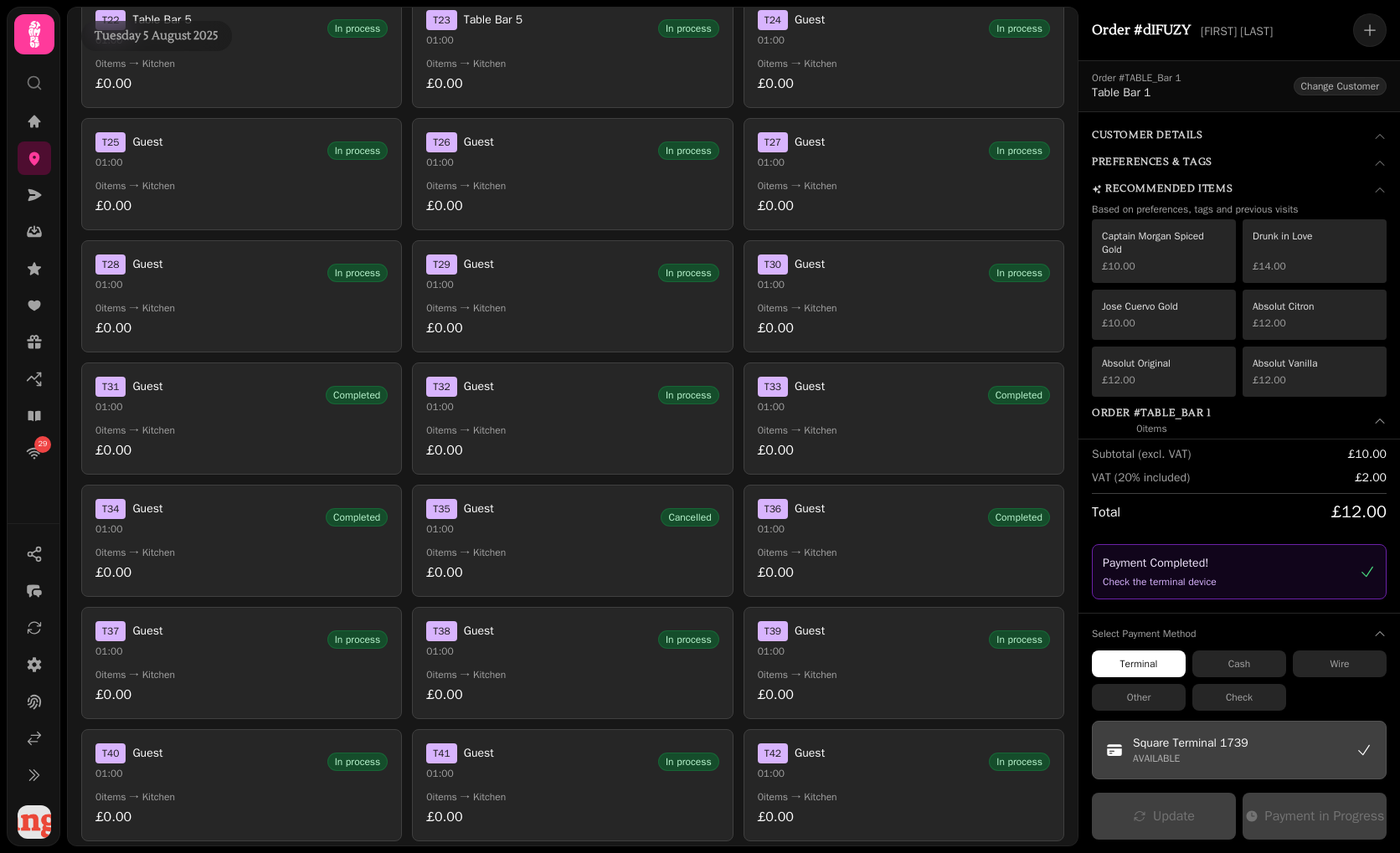 scroll, scrollTop: 1822, scrollLeft: 0, axis: vertical 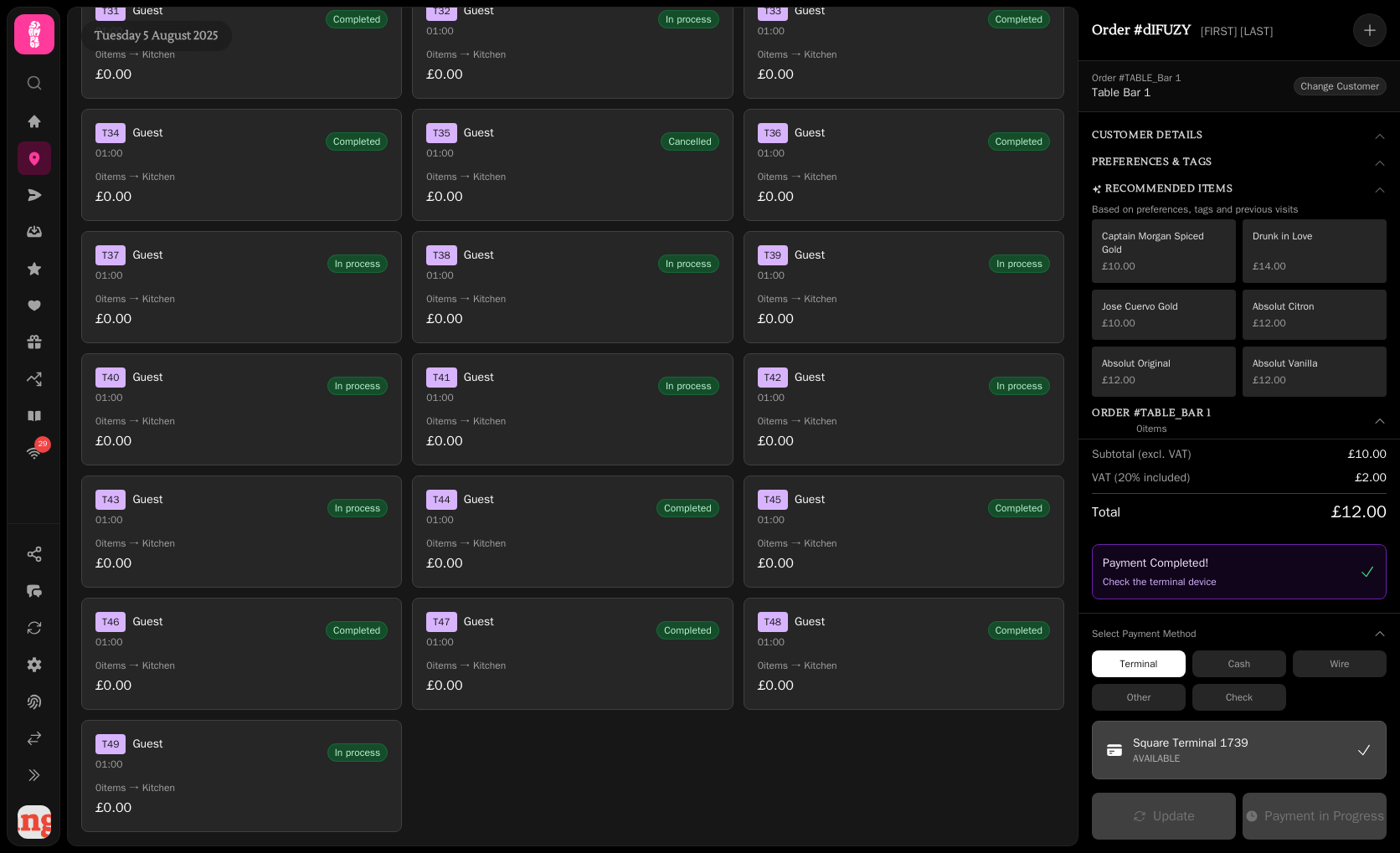 type 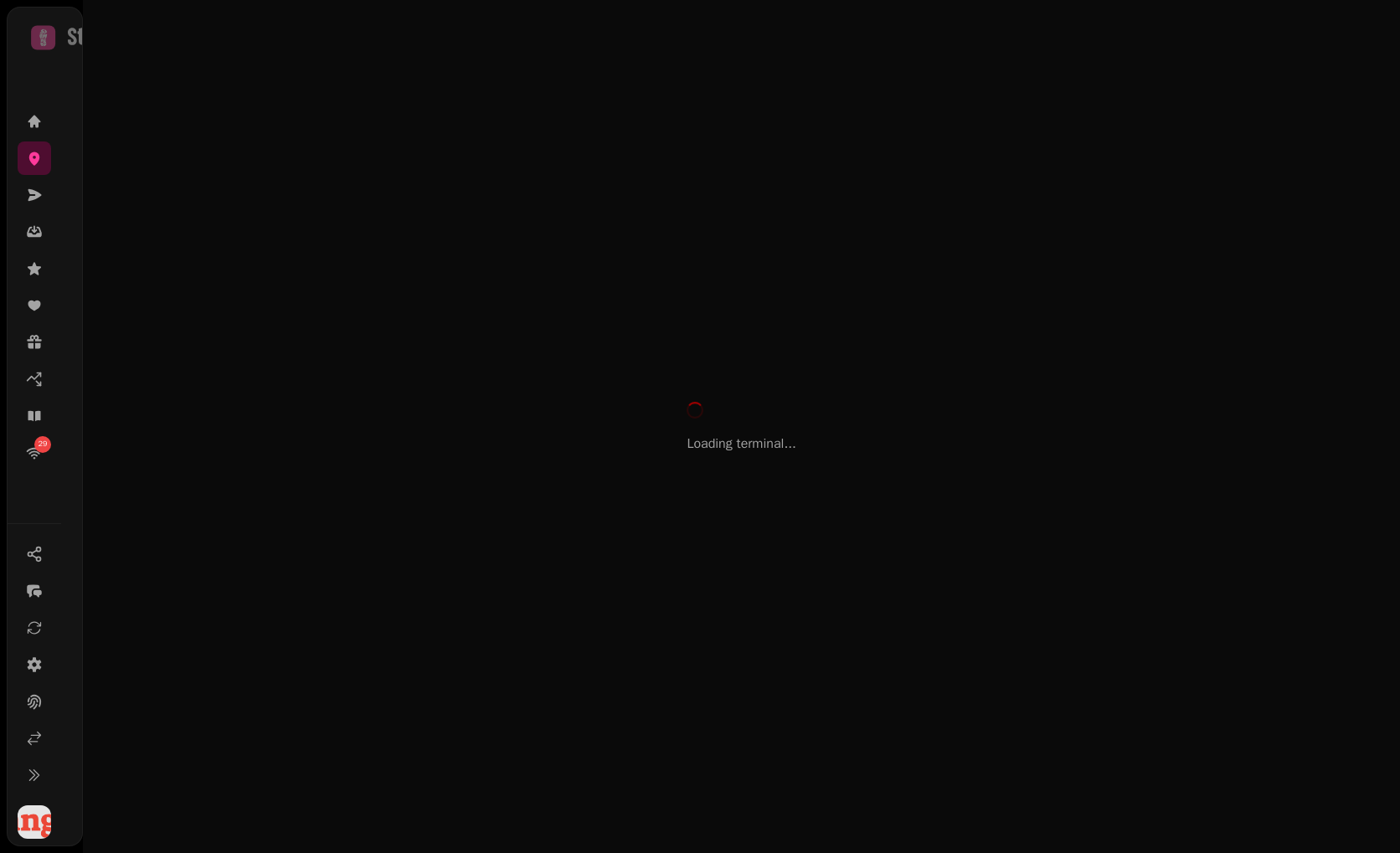 scroll, scrollTop: 0, scrollLeft: 0, axis: both 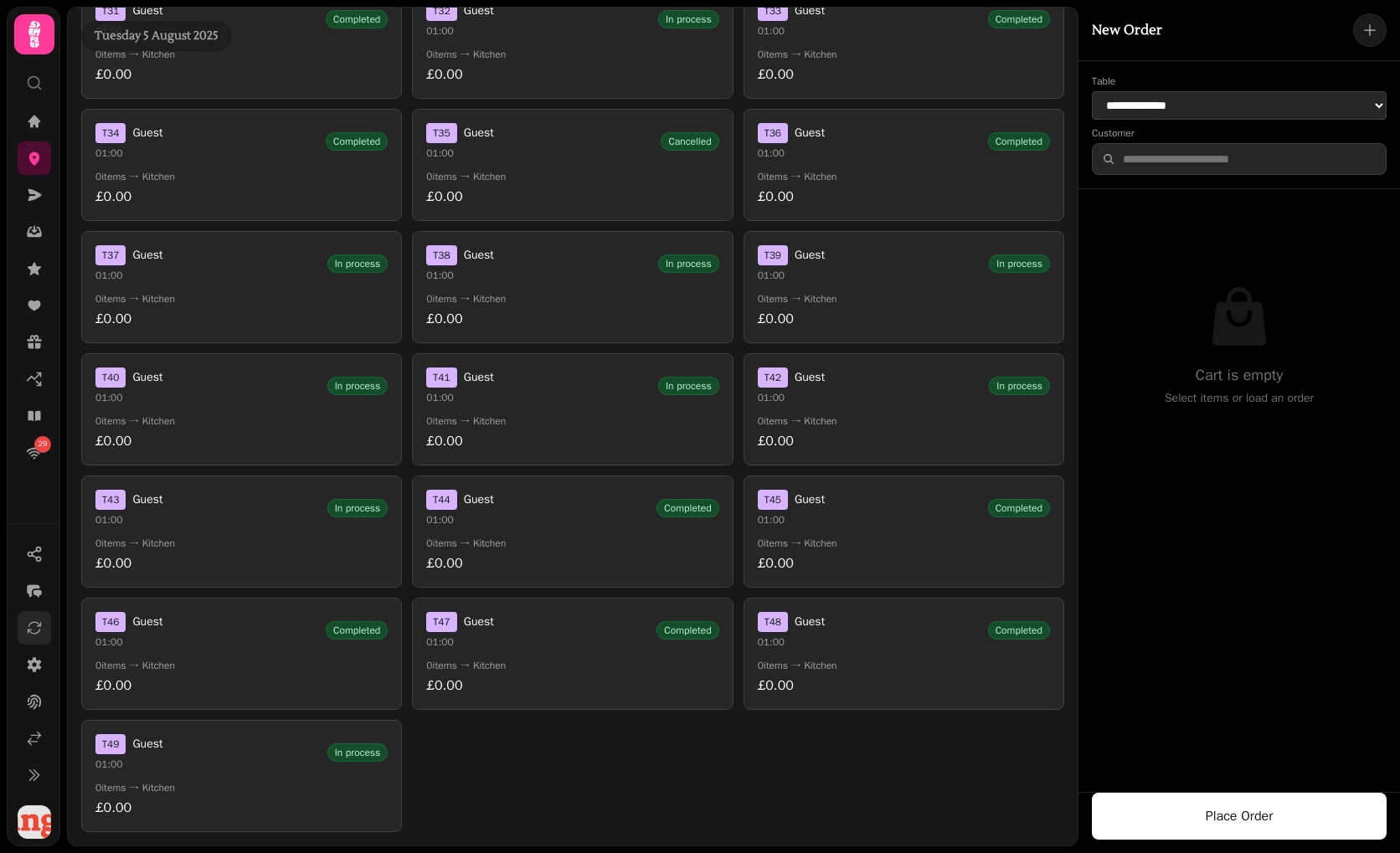 click 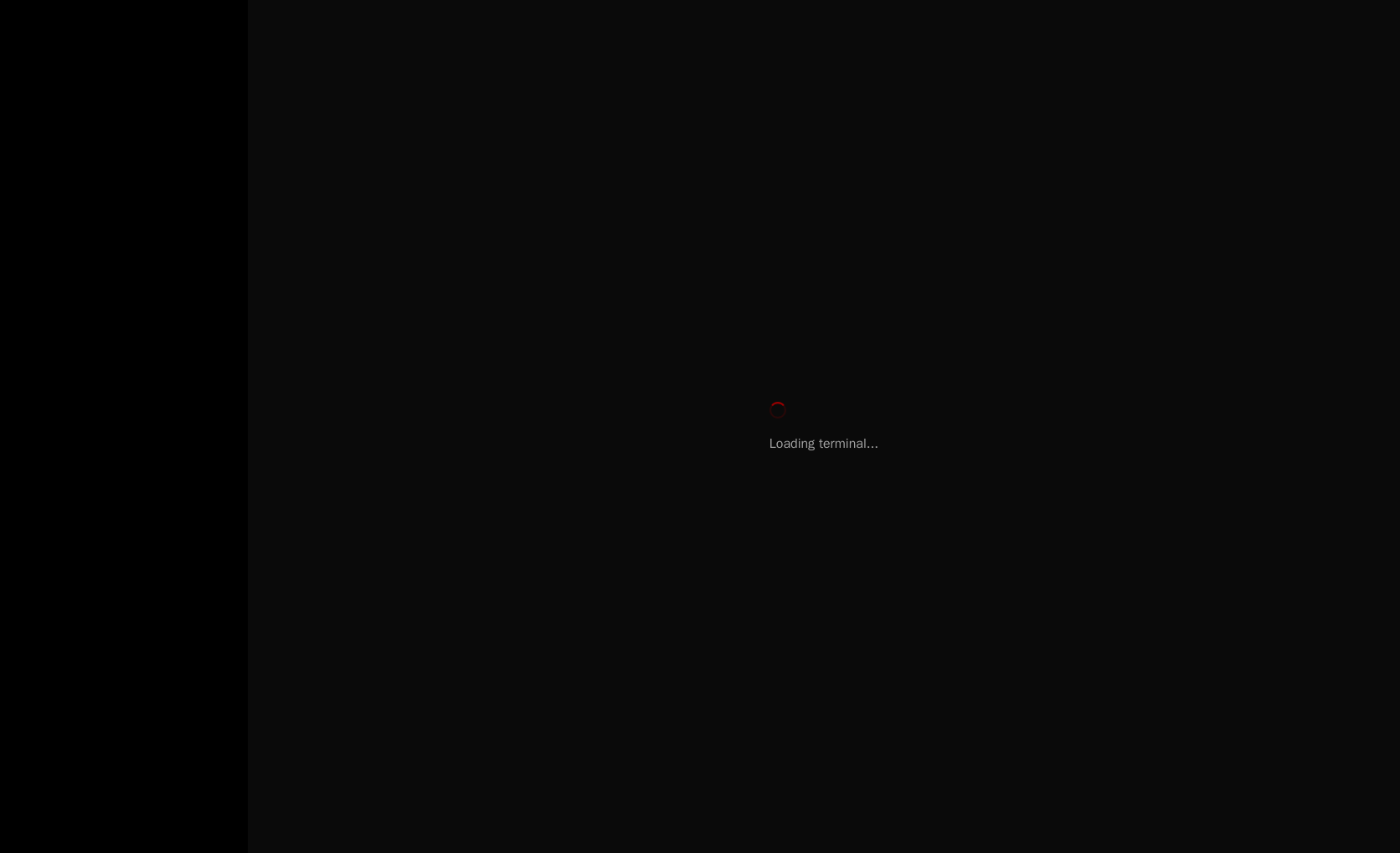 scroll, scrollTop: 0, scrollLeft: 0, axis: both 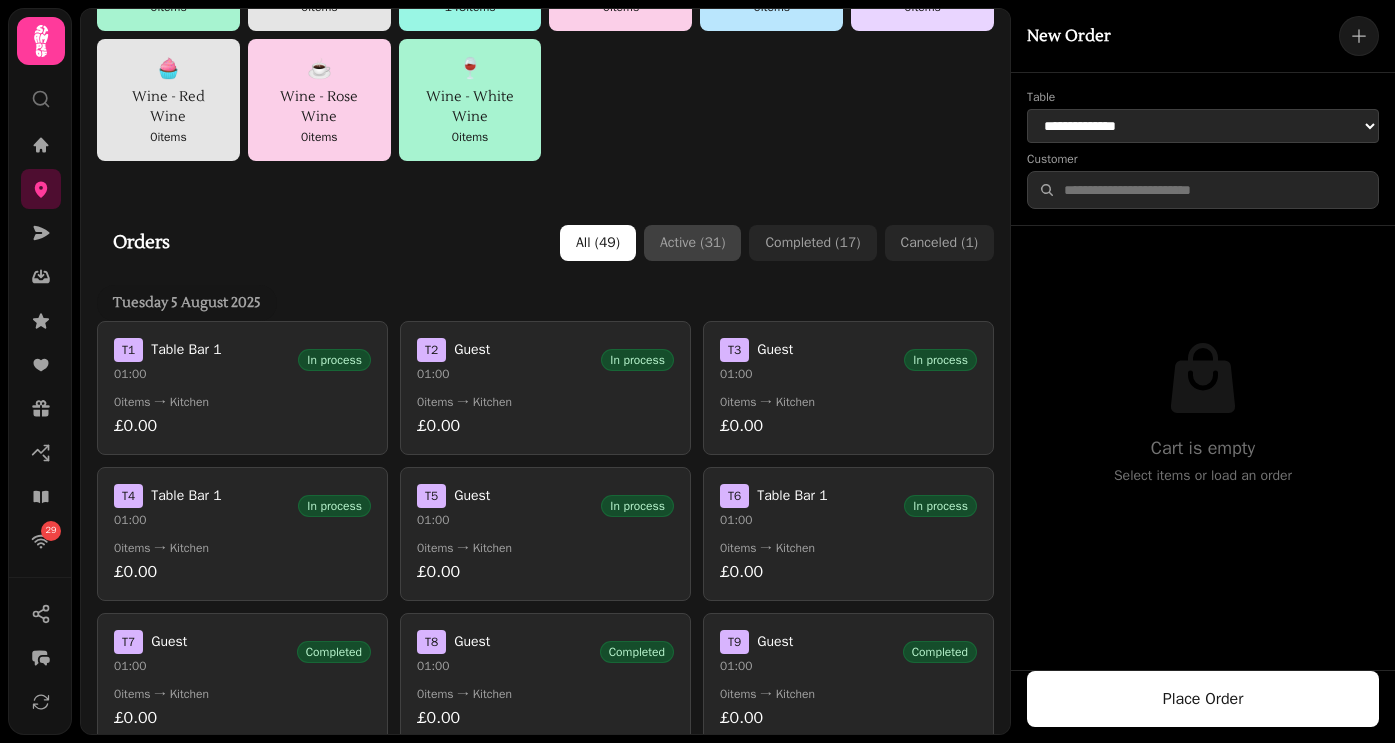 click on "Active ( 31 )" at bounding box center (692, 243) 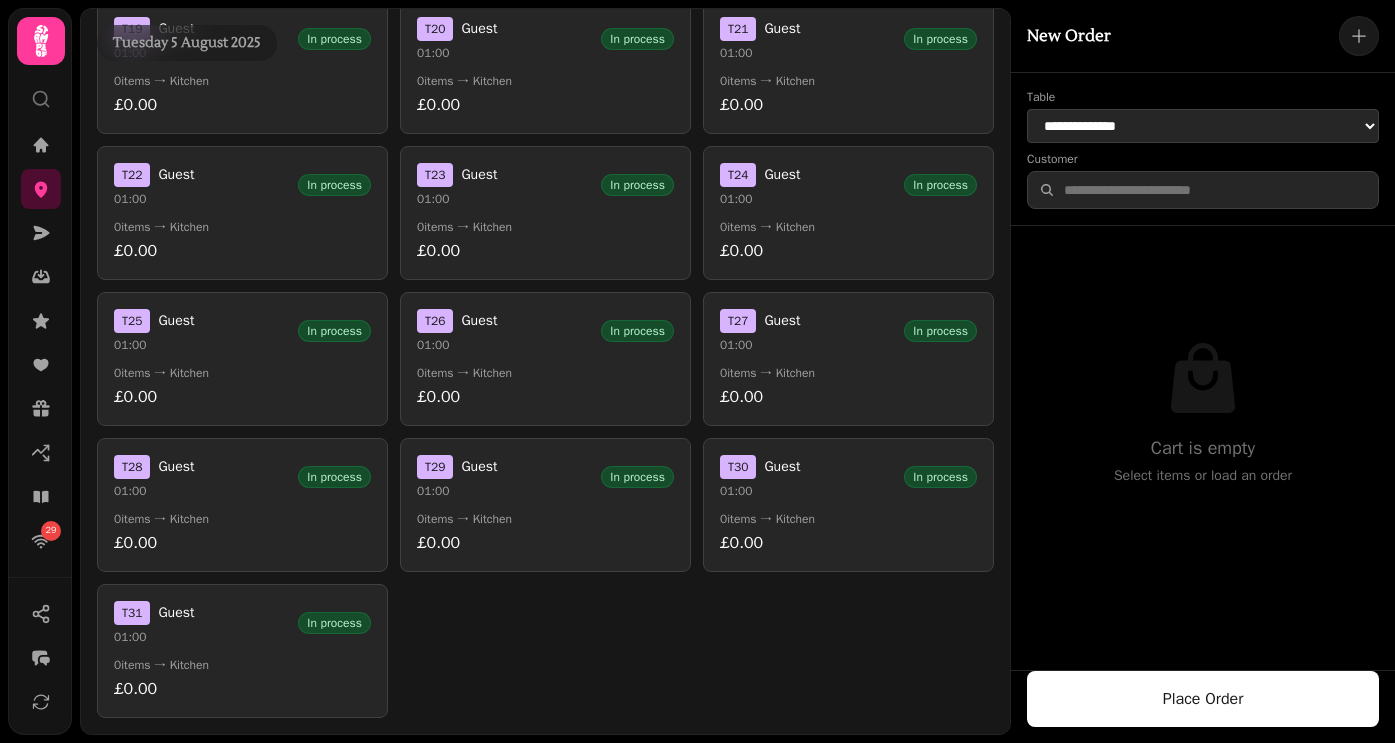 click on "0  items → Kitchen" at bounding box center [545, 519] 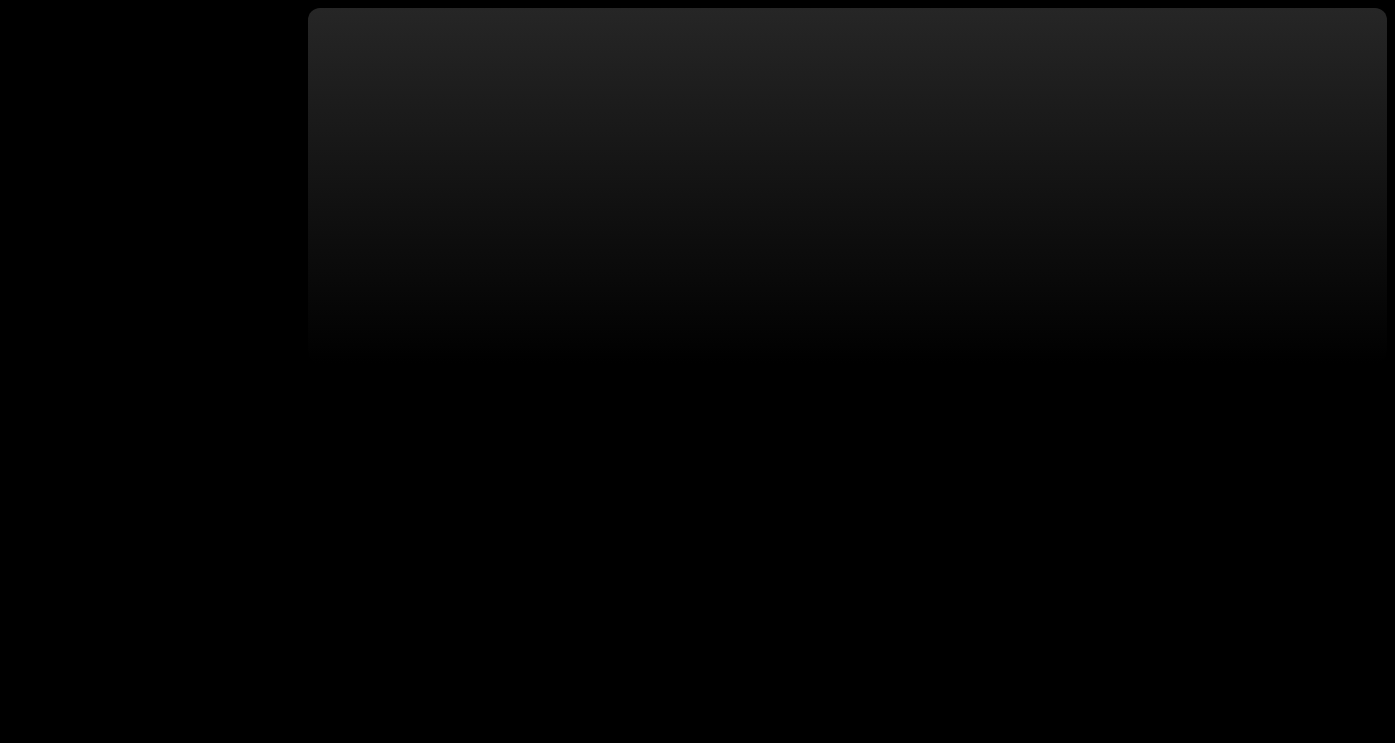 scroll, scrollTop: 0, scrollLeft: 0, axis: both 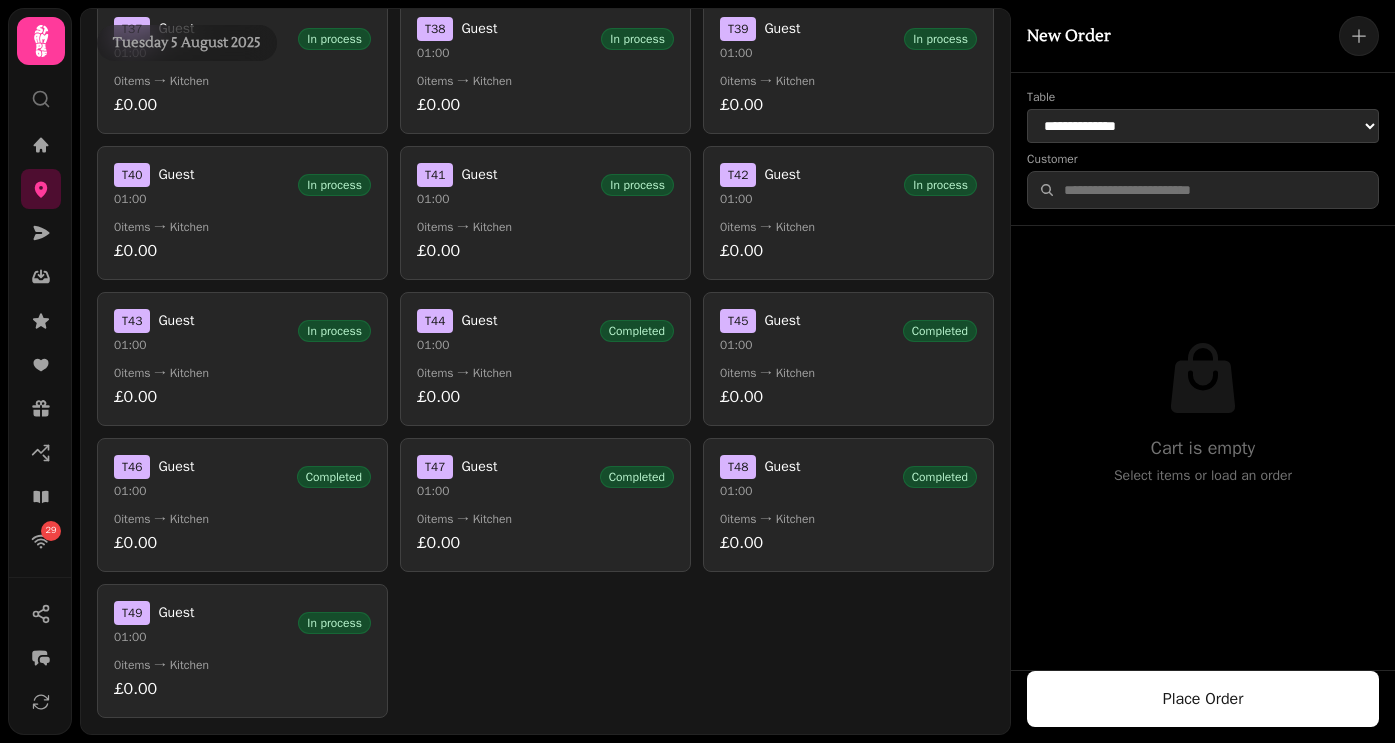 click on "0  items → Kitchen" at bounding box center [545, 519] 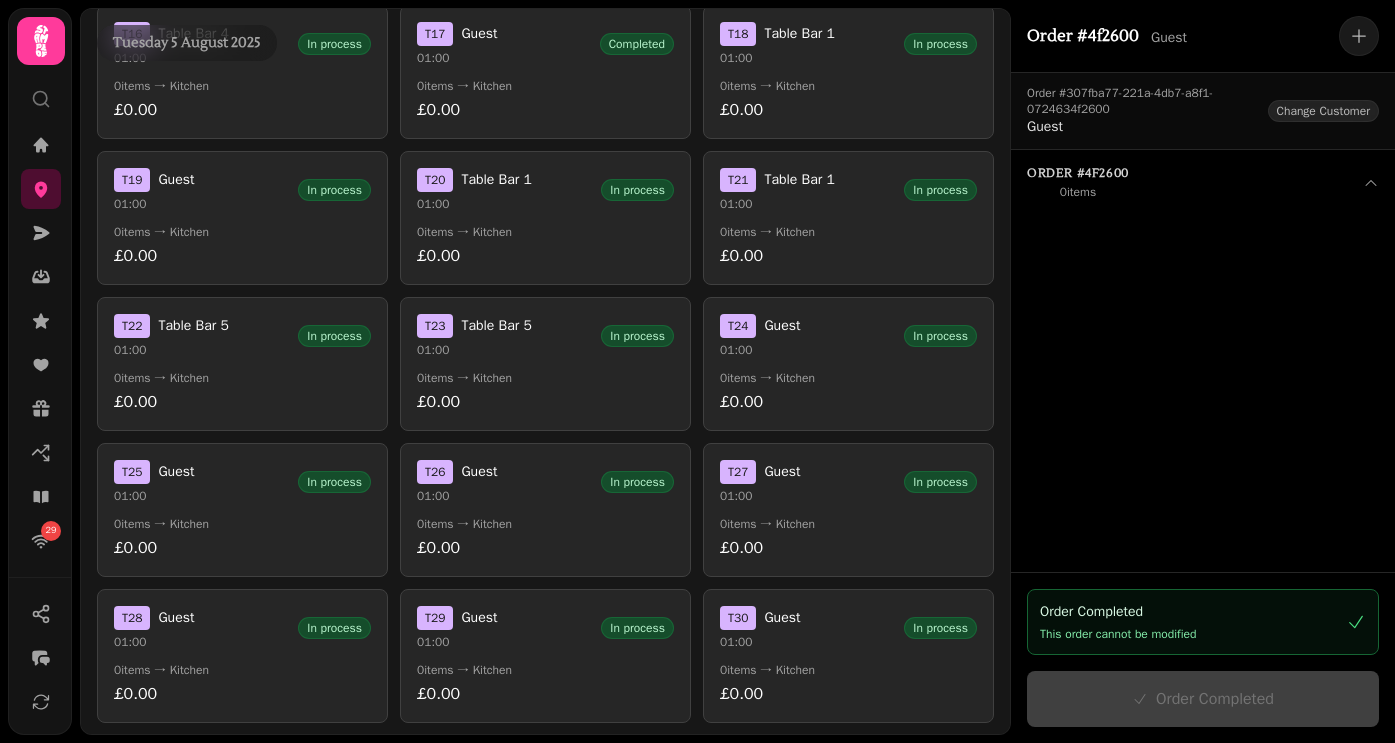 scroll, scrollTop: 887, scrollLeft: 0, axis: vertical 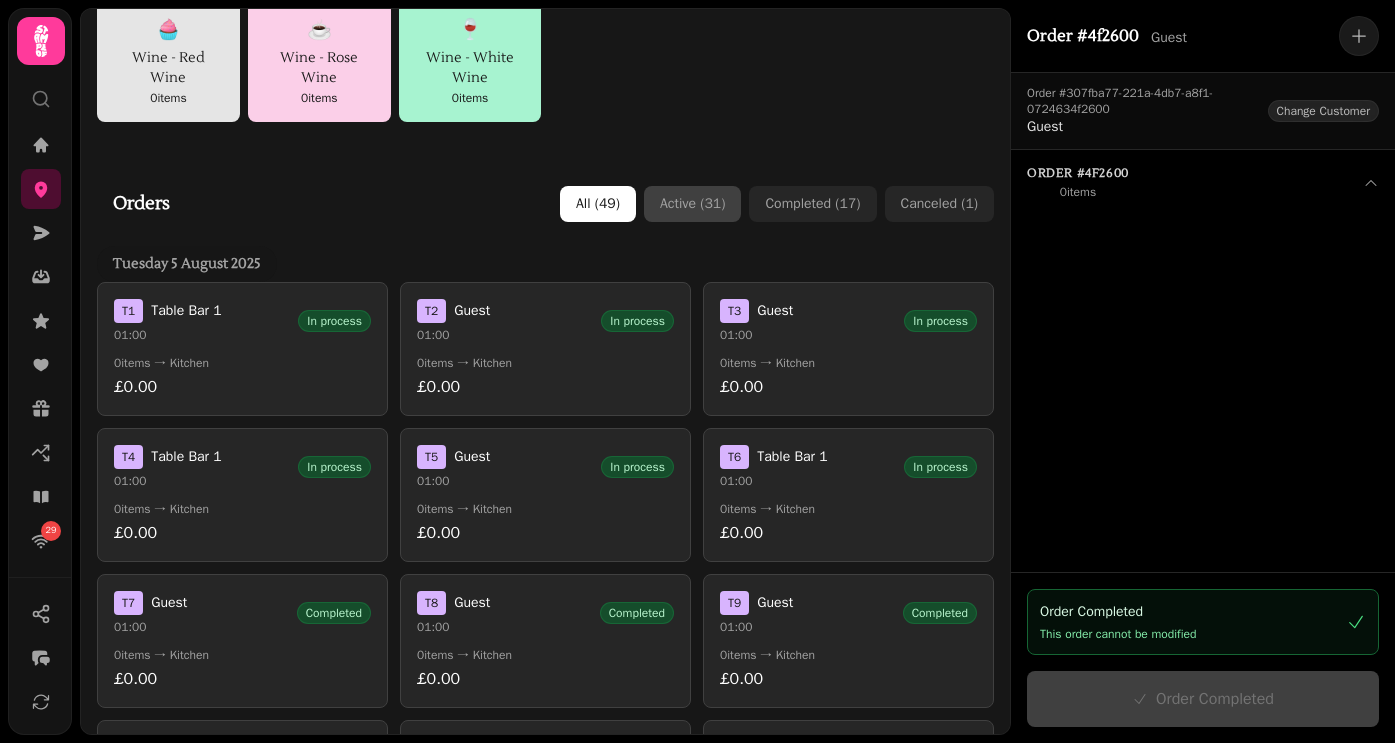 click on "Active ( 31 )" at bounding box center [692, 204] 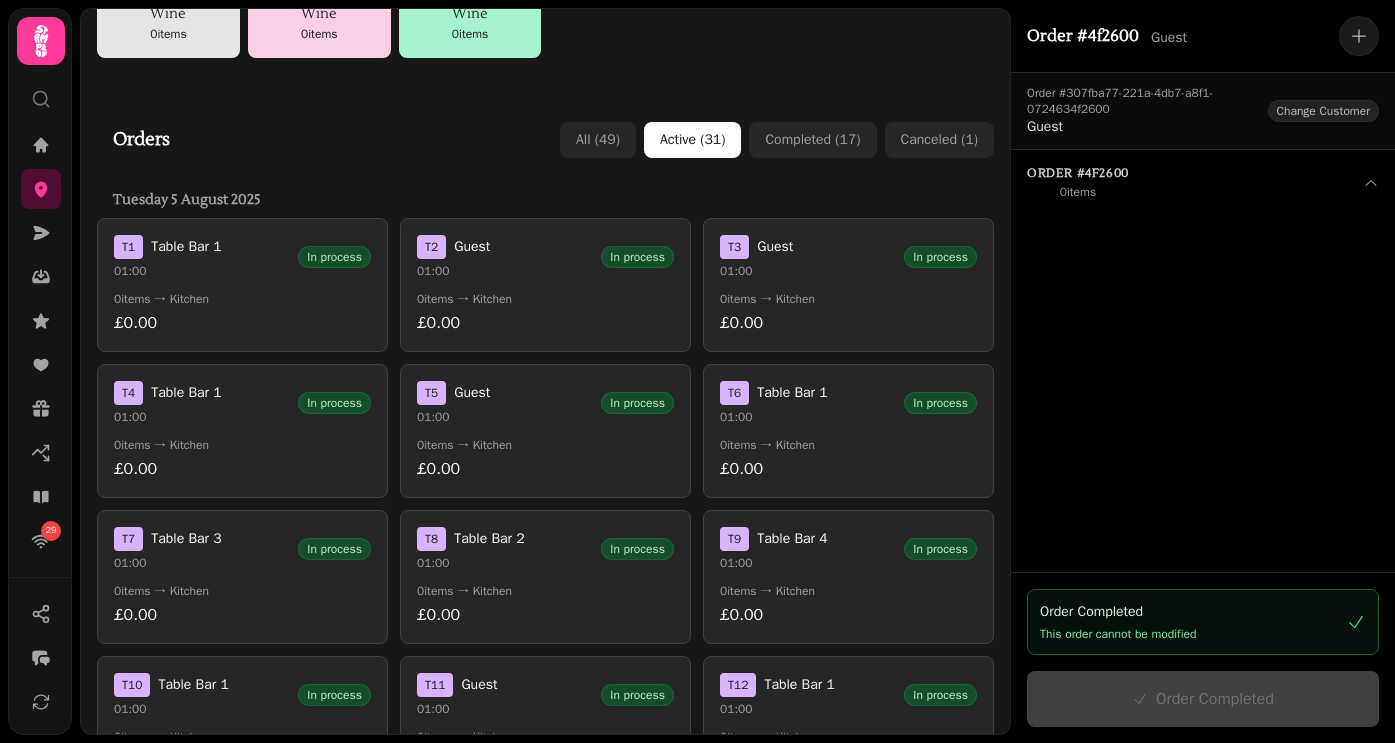 scroll, scrollTop: 948, scrollLeft: 0, axis: vertical 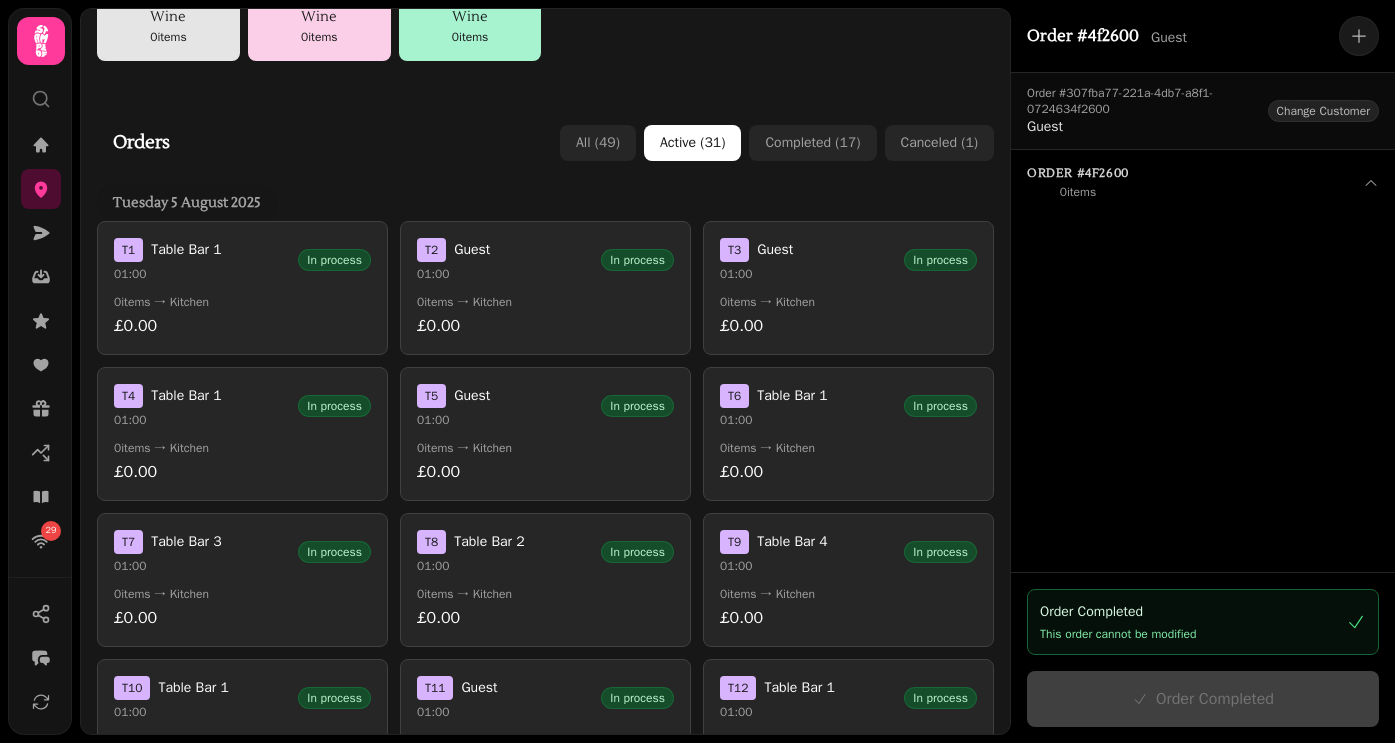 click on "T 8 Table Bar 2 01:00 In process" at bounding box center [545, 552] 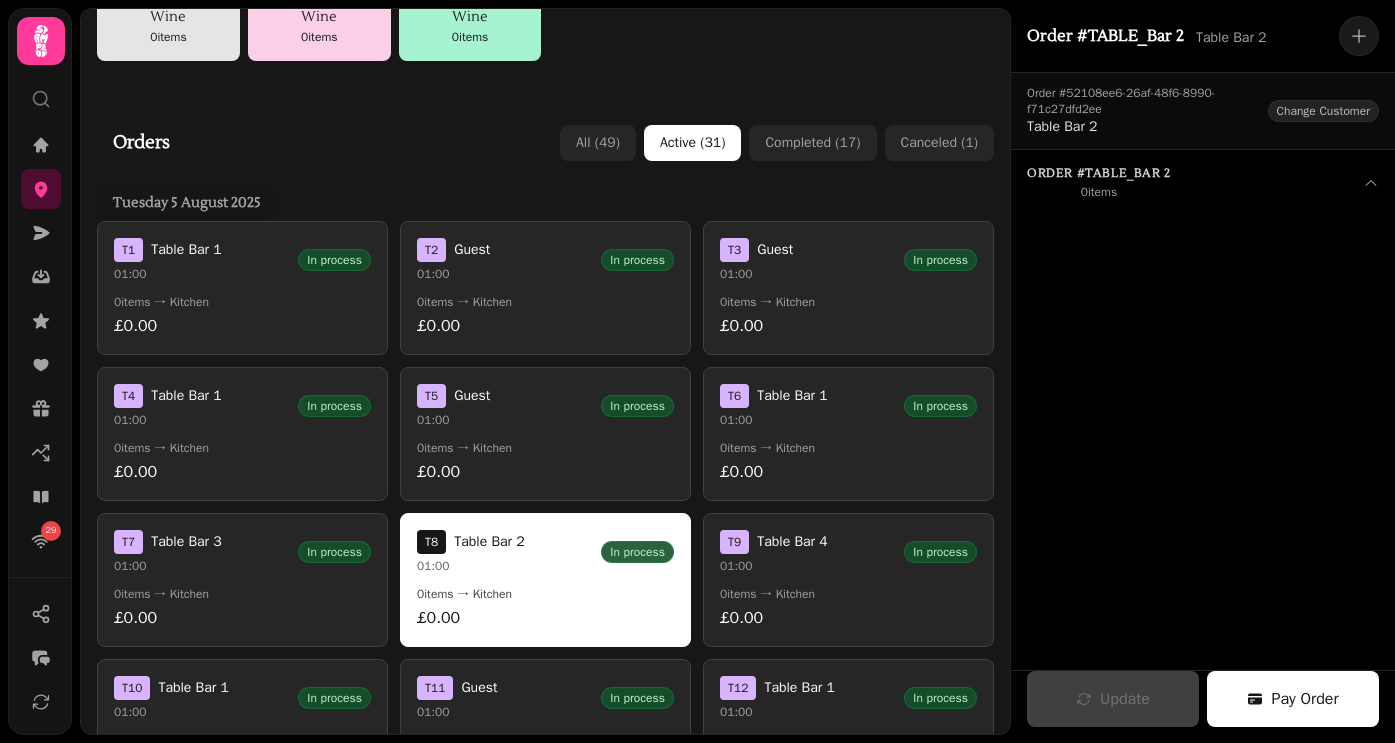 click on "0  items → Kitchen" at bounding box center (848, 594) 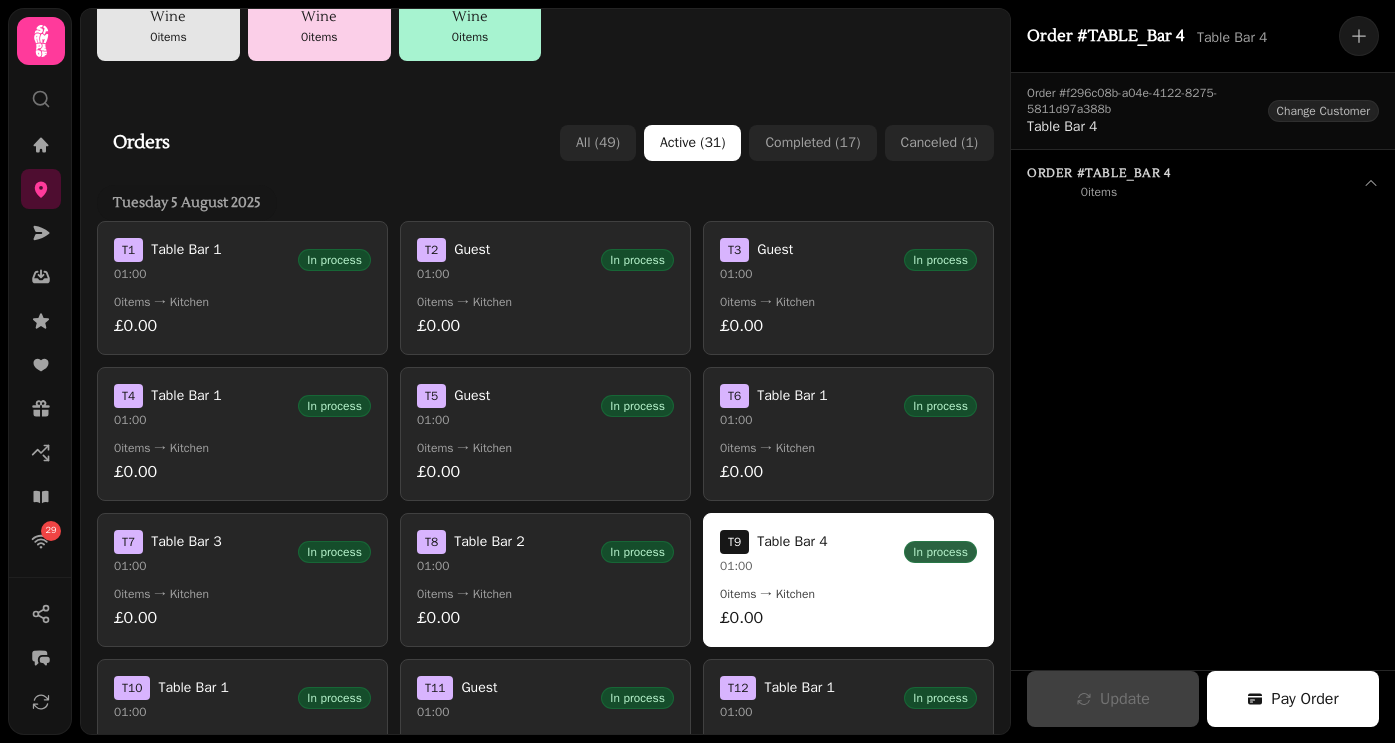 click on "T 6 Table Bar 1 01:00 In process" at bounding box center [848, 406] 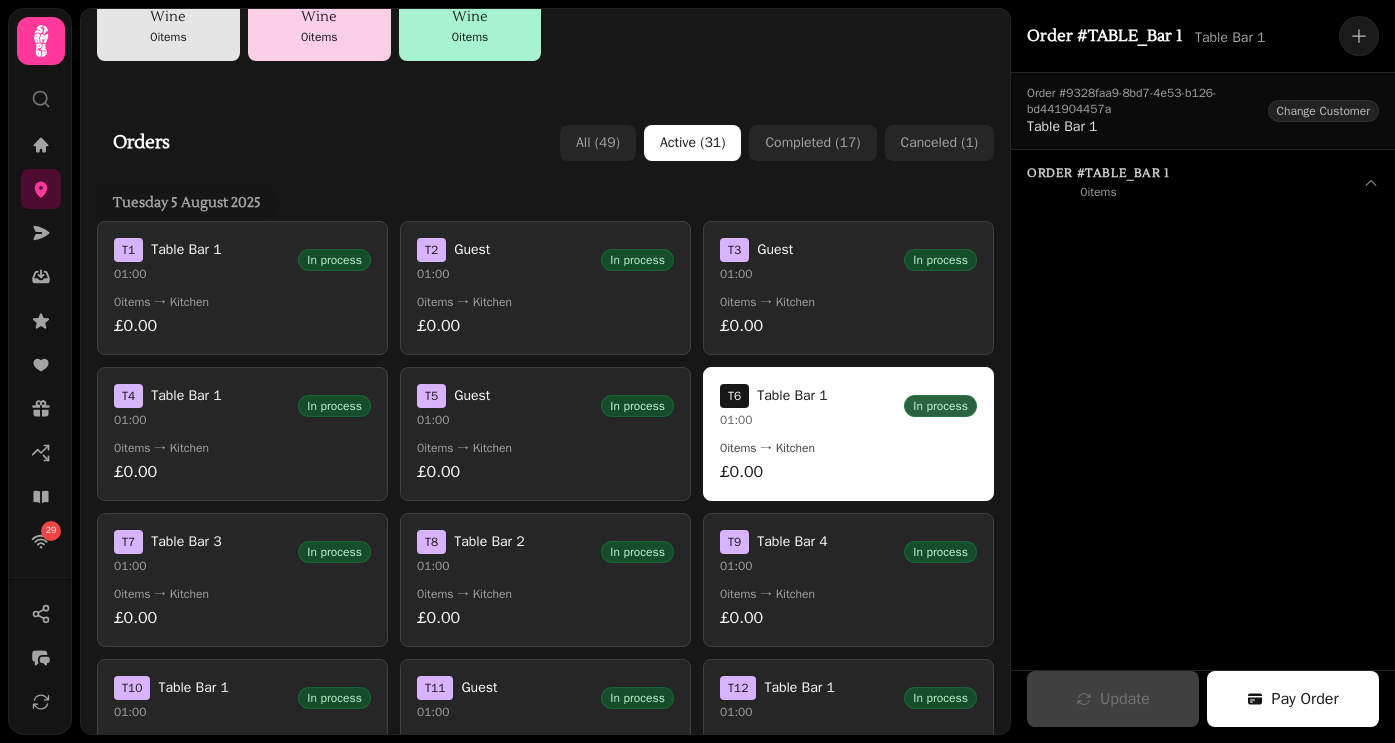 click on "T 5 Guest 01:00 In process 0  items → Kitchen £0.00" at bounding box center [545, 434] 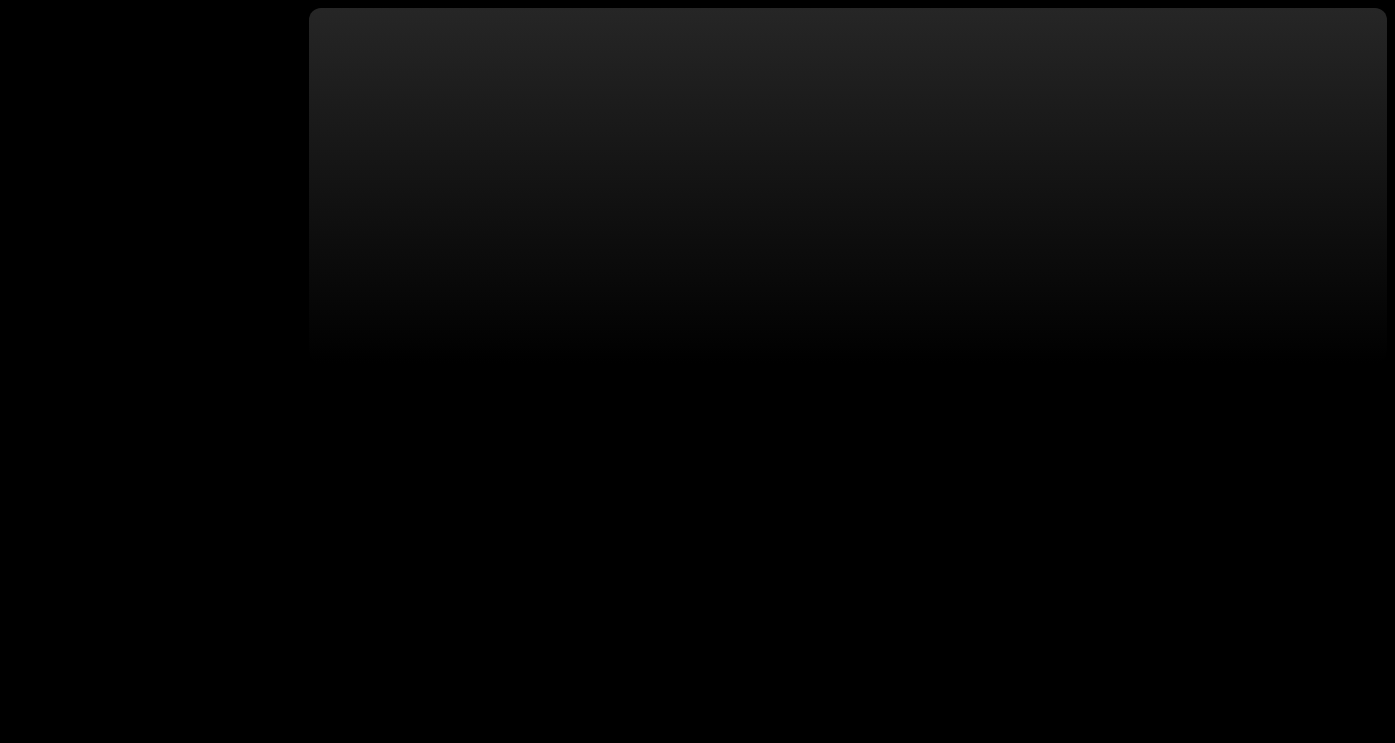 scroll, scrollTop: 0, scrollLeft: 0, axis: both 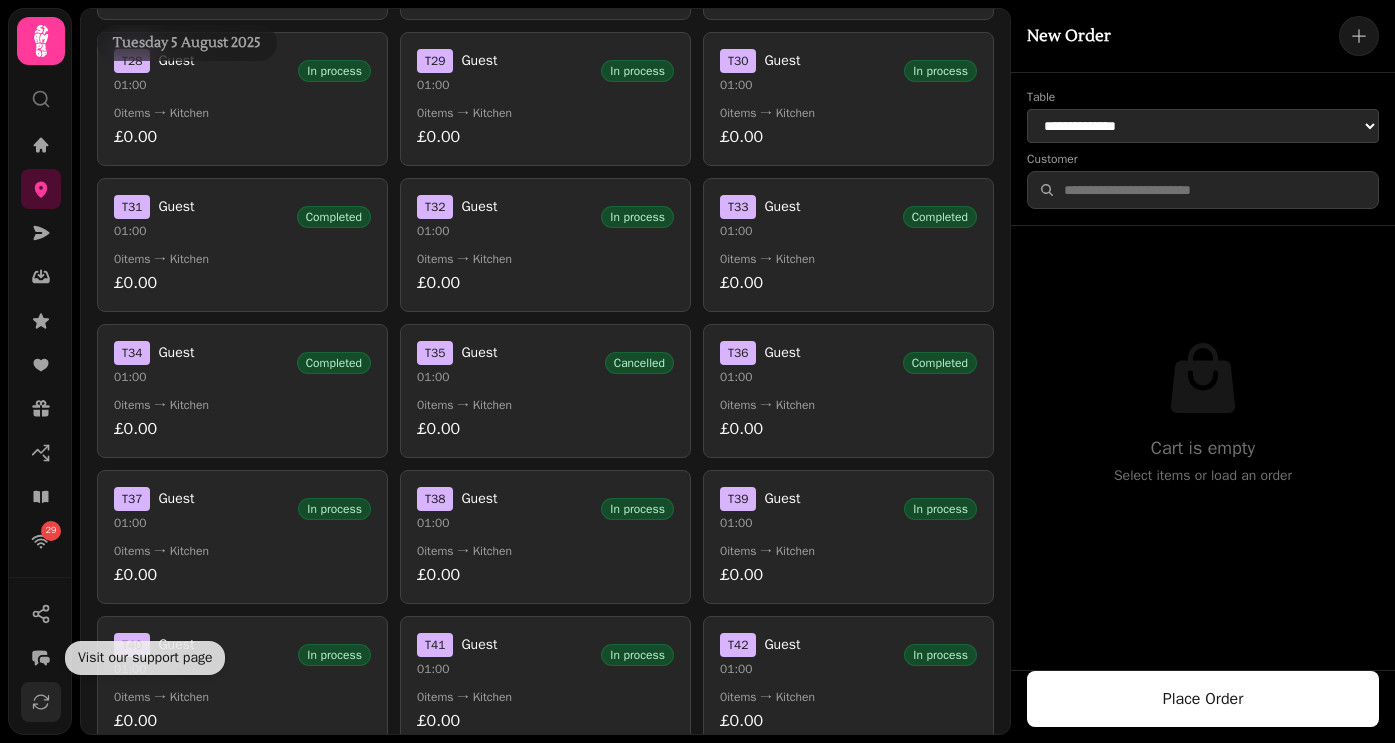 click at bounding box center (41, 702) 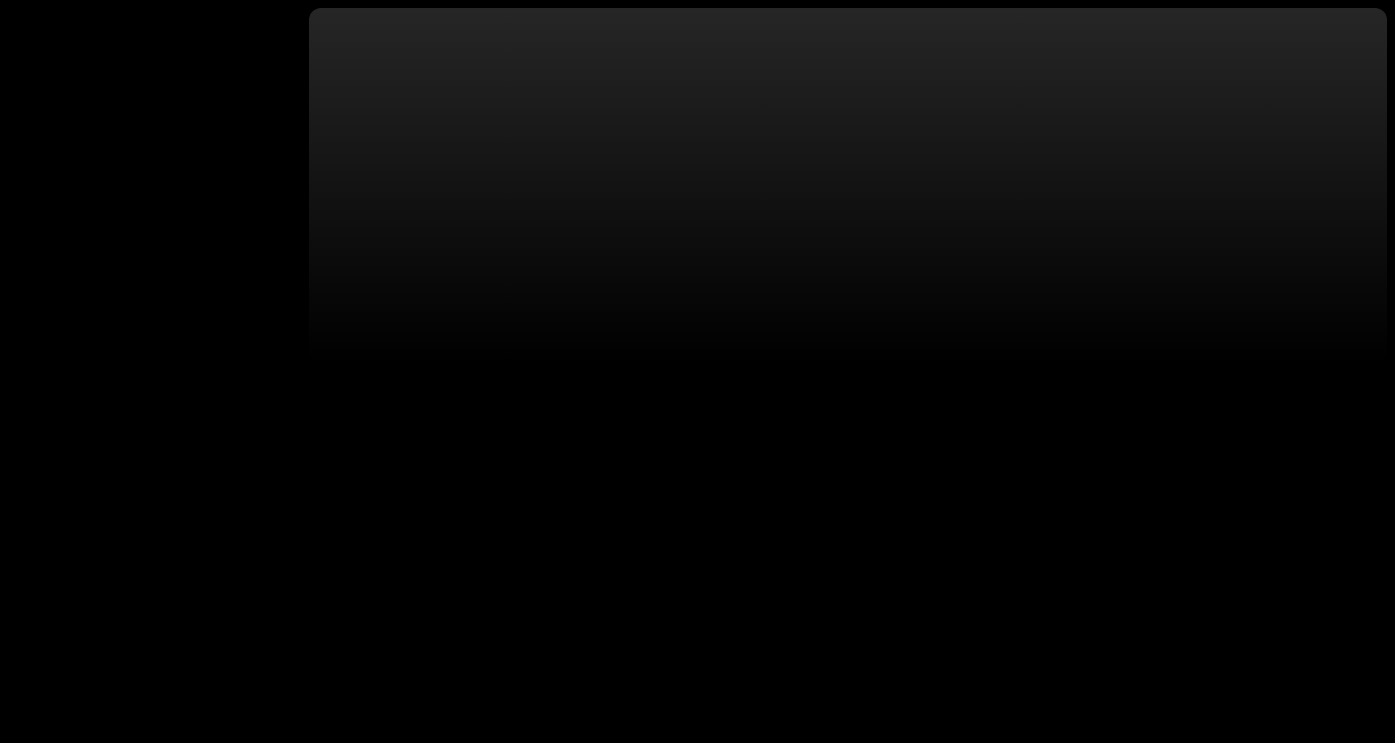scroll, scrollTop: 0, scrollLeft: 0, axis: both 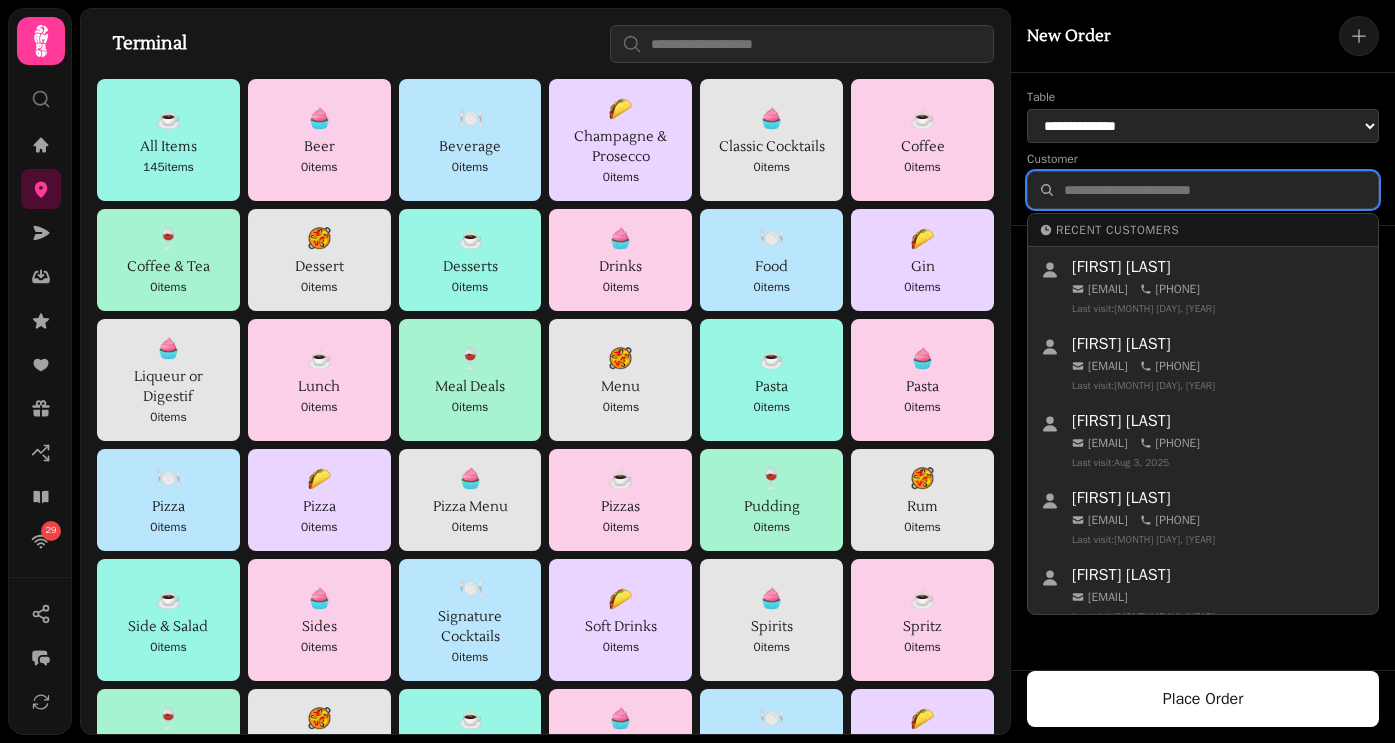 click at bounding box center [1203, 190] 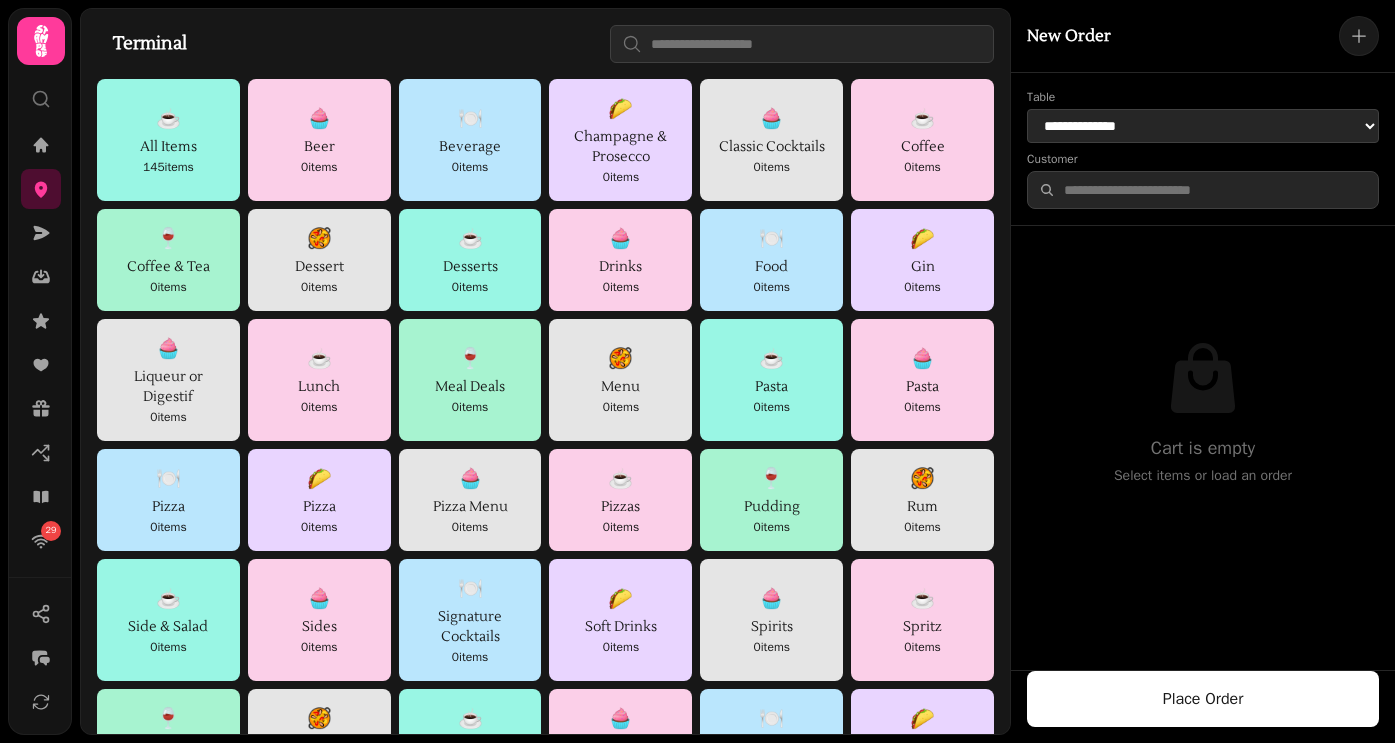 click on "**********" at bounding box center [1203, 149] 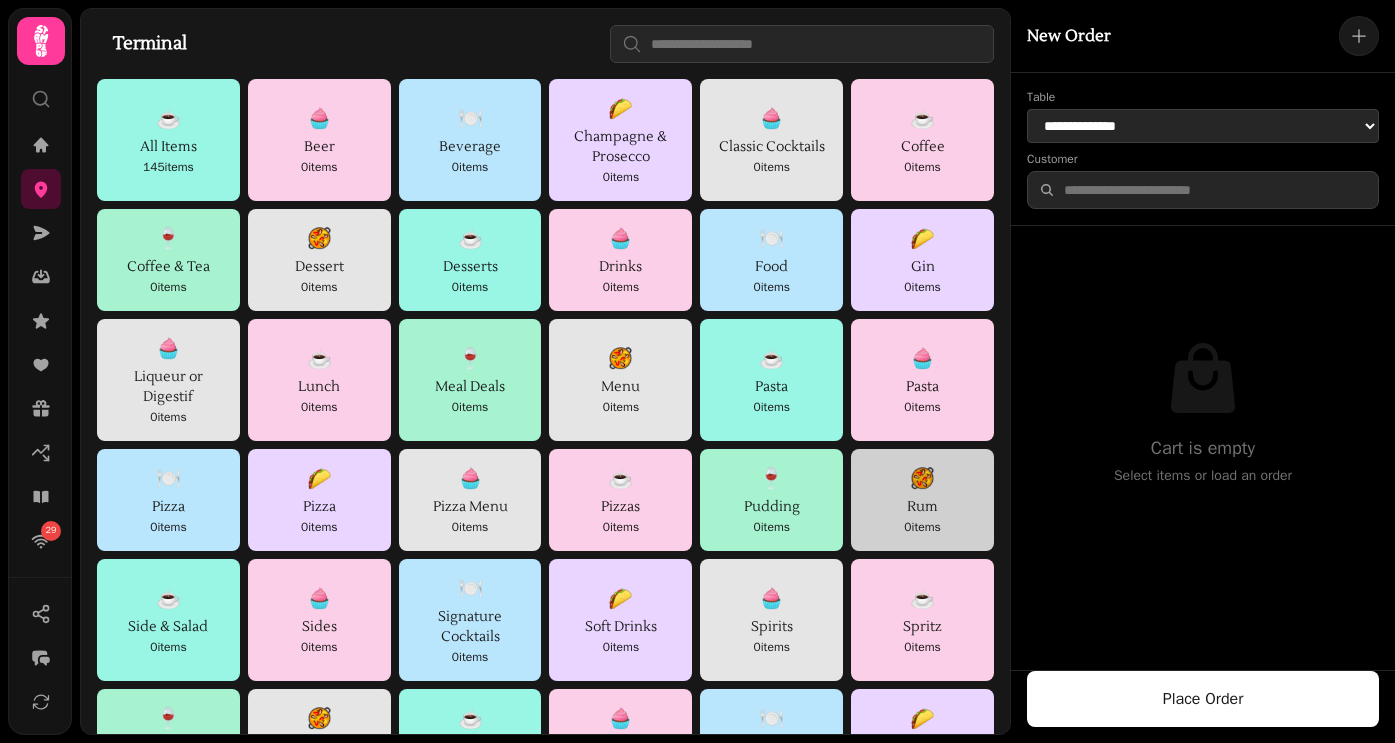 click on "🥘 Rum 0  items" at bounding box center (922, 500) 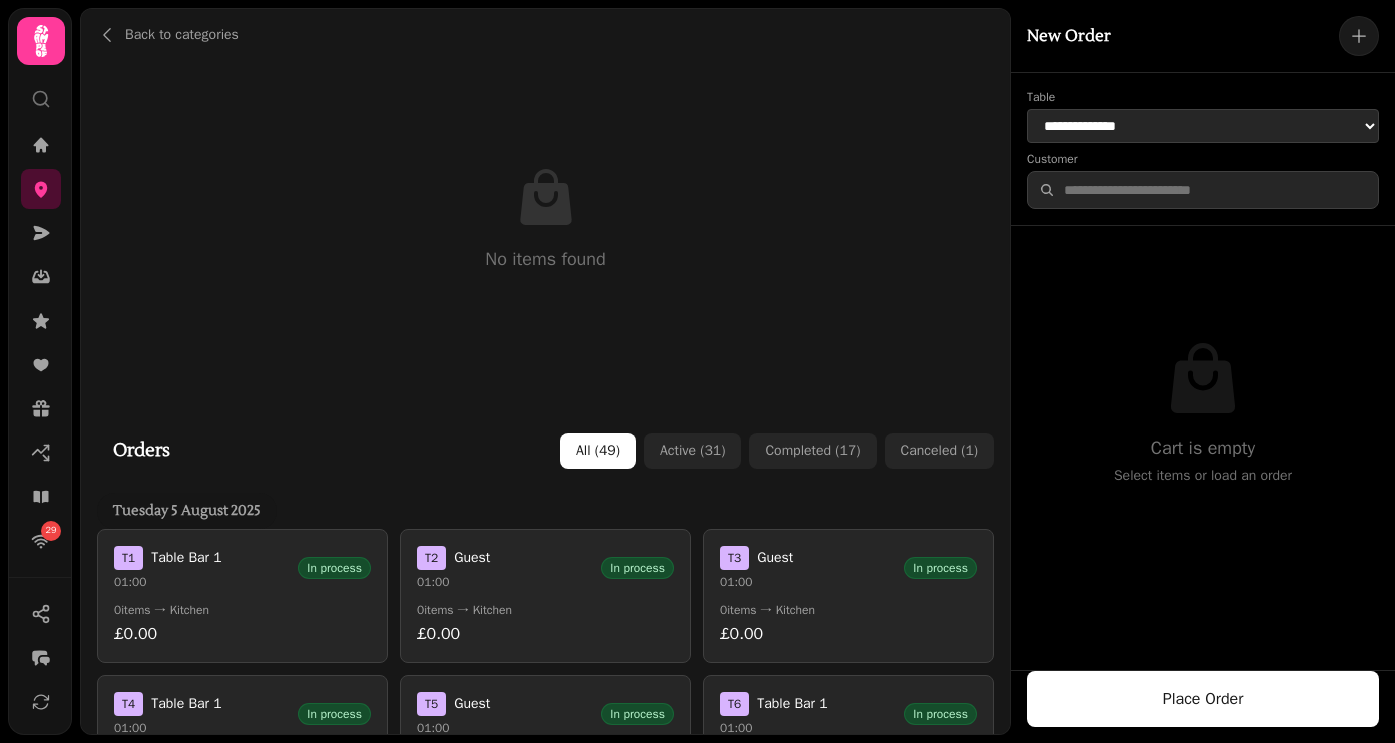 click on "T 3 Guest 01:00 In process" at bounding box center [848, 568] 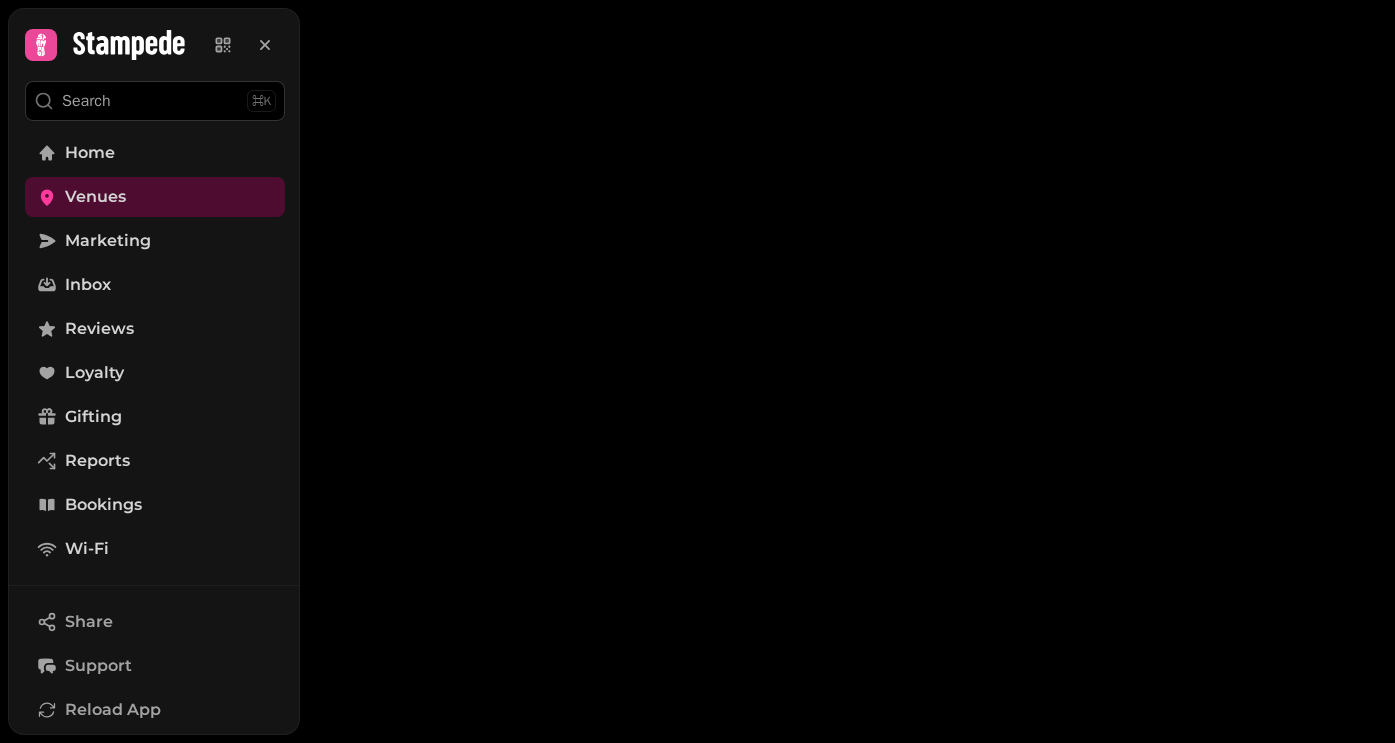 scroll, scrollTop: 0, scrollLeft: 0, axis: both 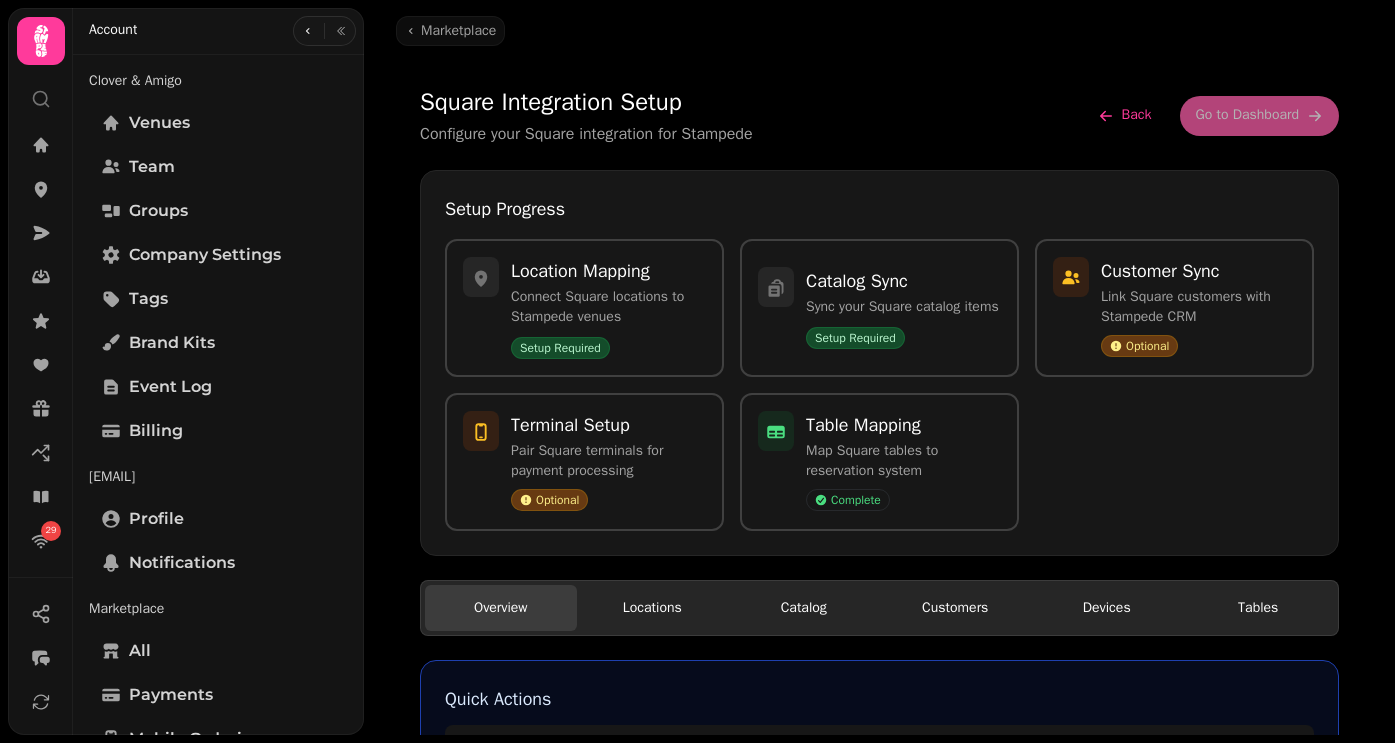 click on "Catalog" at bounding box center [804, 608] 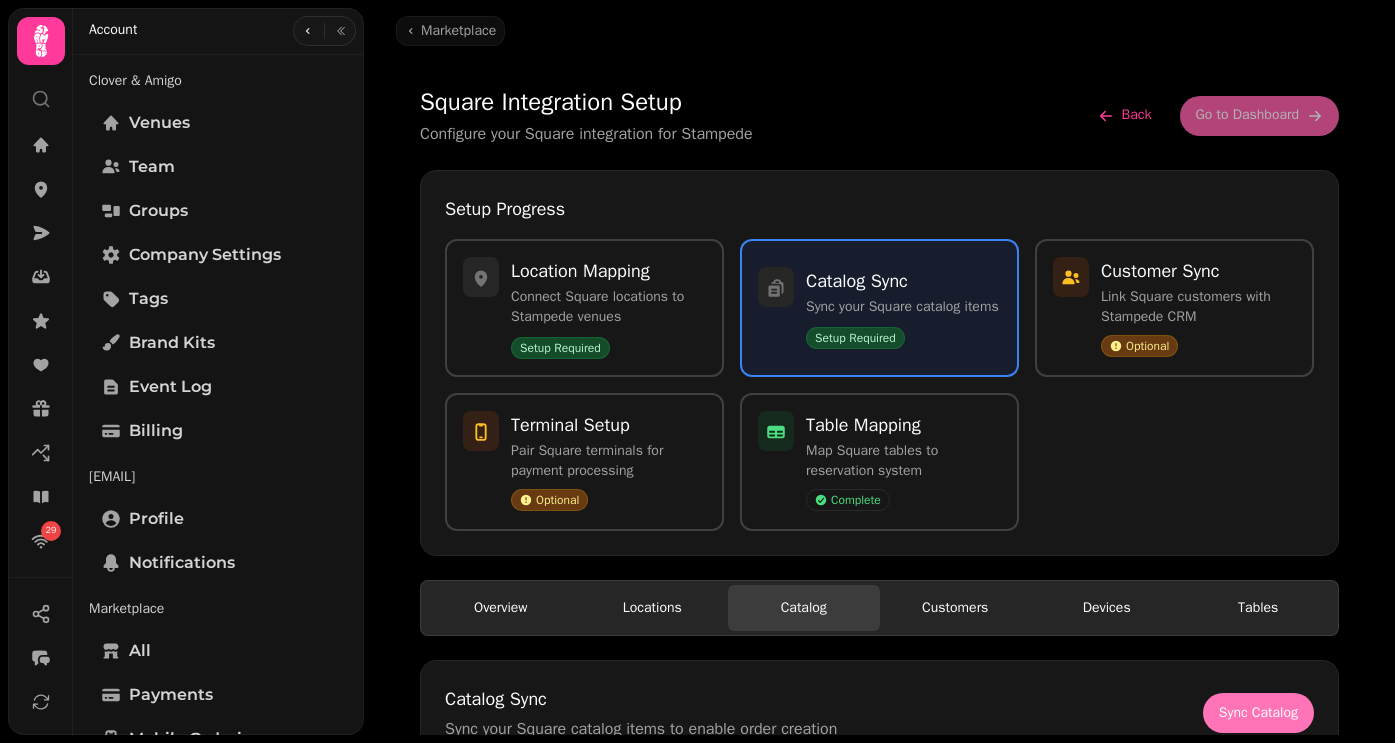 click on "Sync Catalog" at bounding box center (1258, 713) 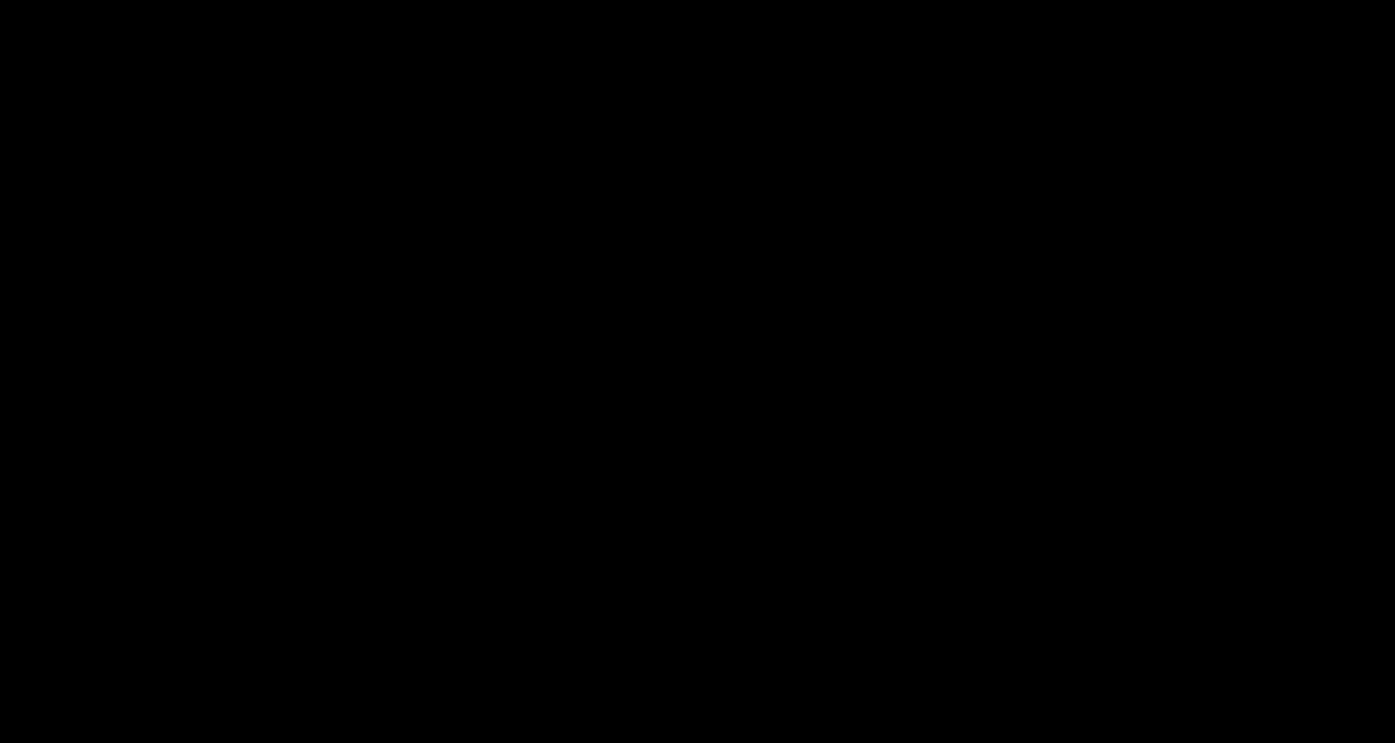 scroll, scrollTop: 0, scrollLeft: 0, axis: both 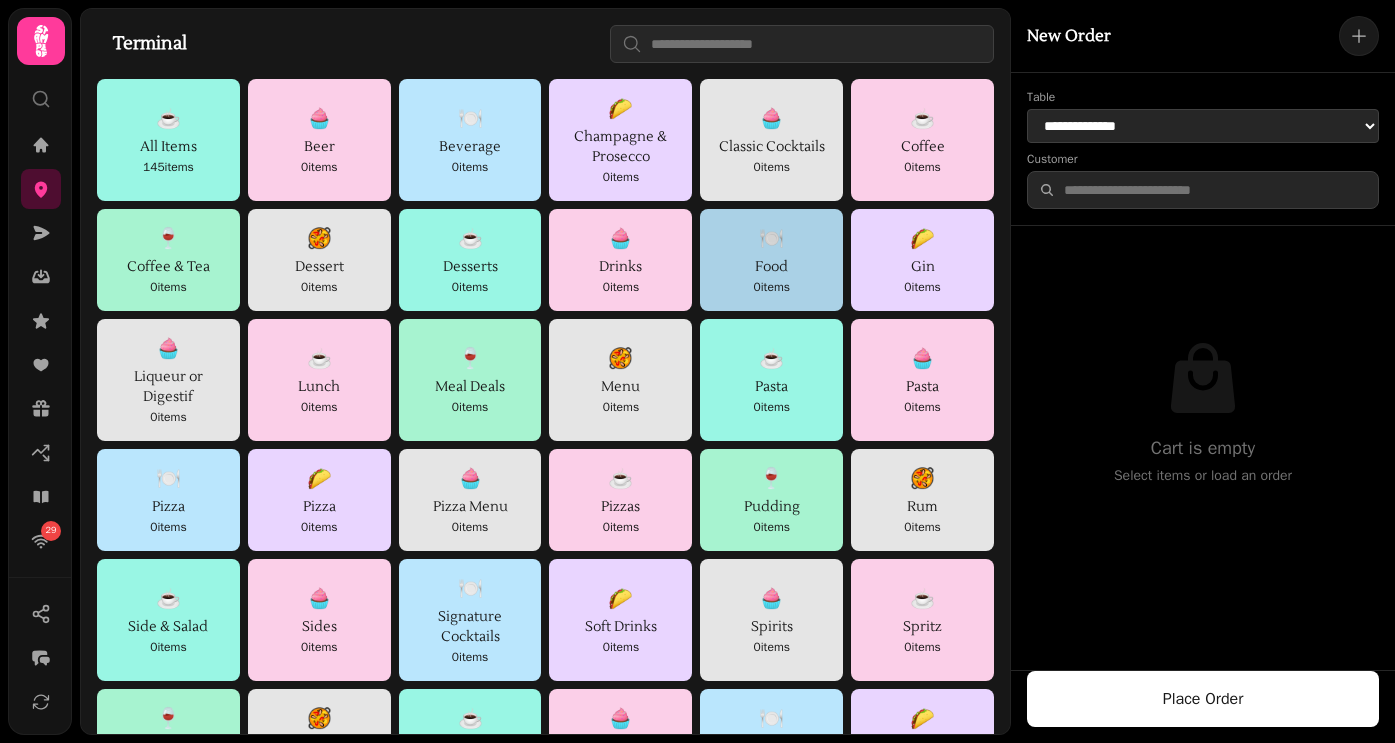 click on "0  items" at bounding box center (771, 287) 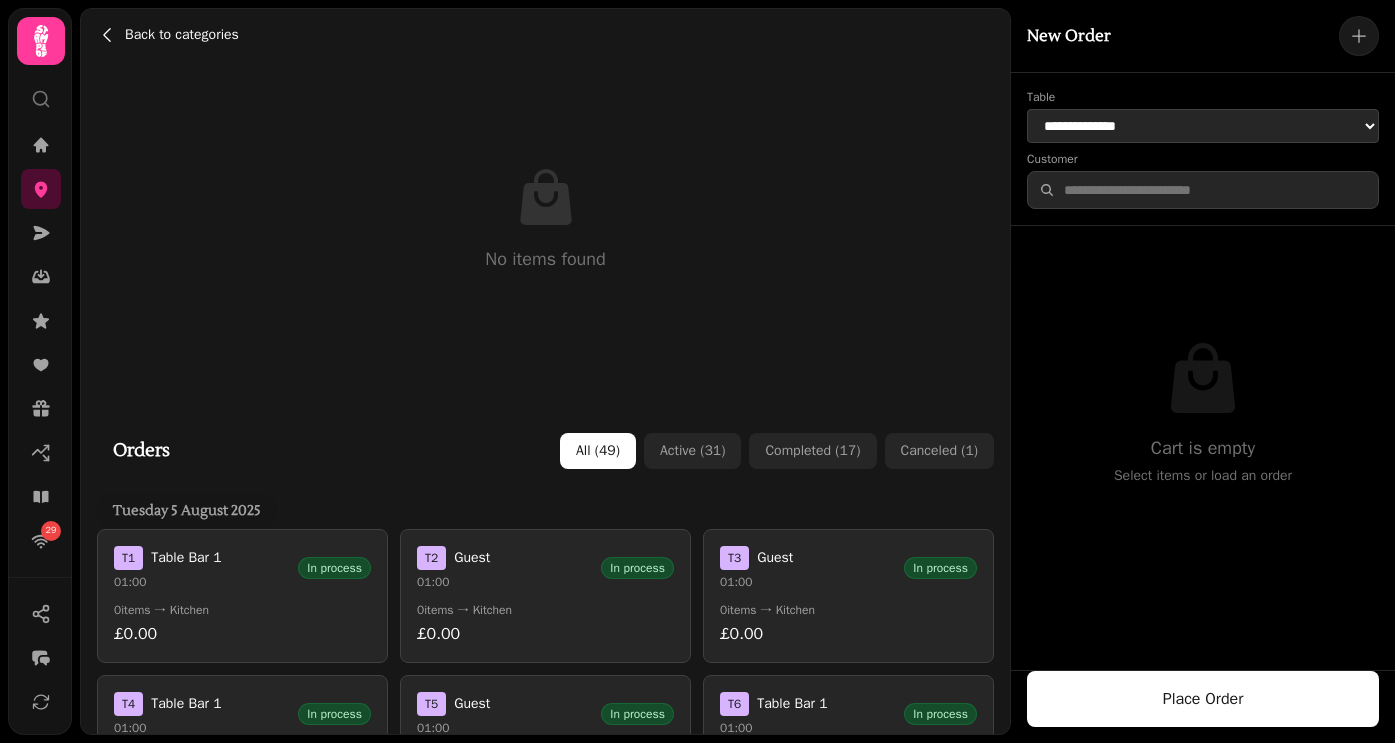 click on "Back to categories" at bounding box center [182, 35] 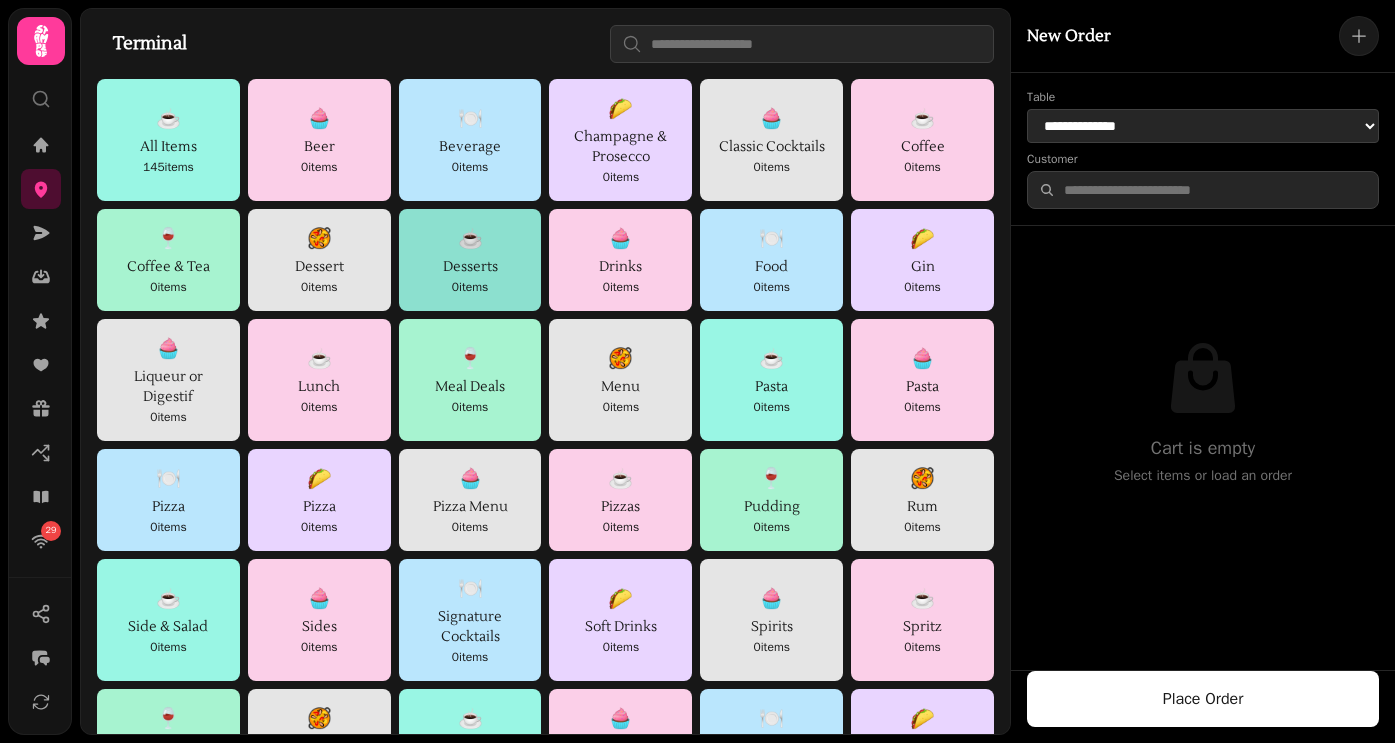 click on "0  items" at bounding box center (470, 287) 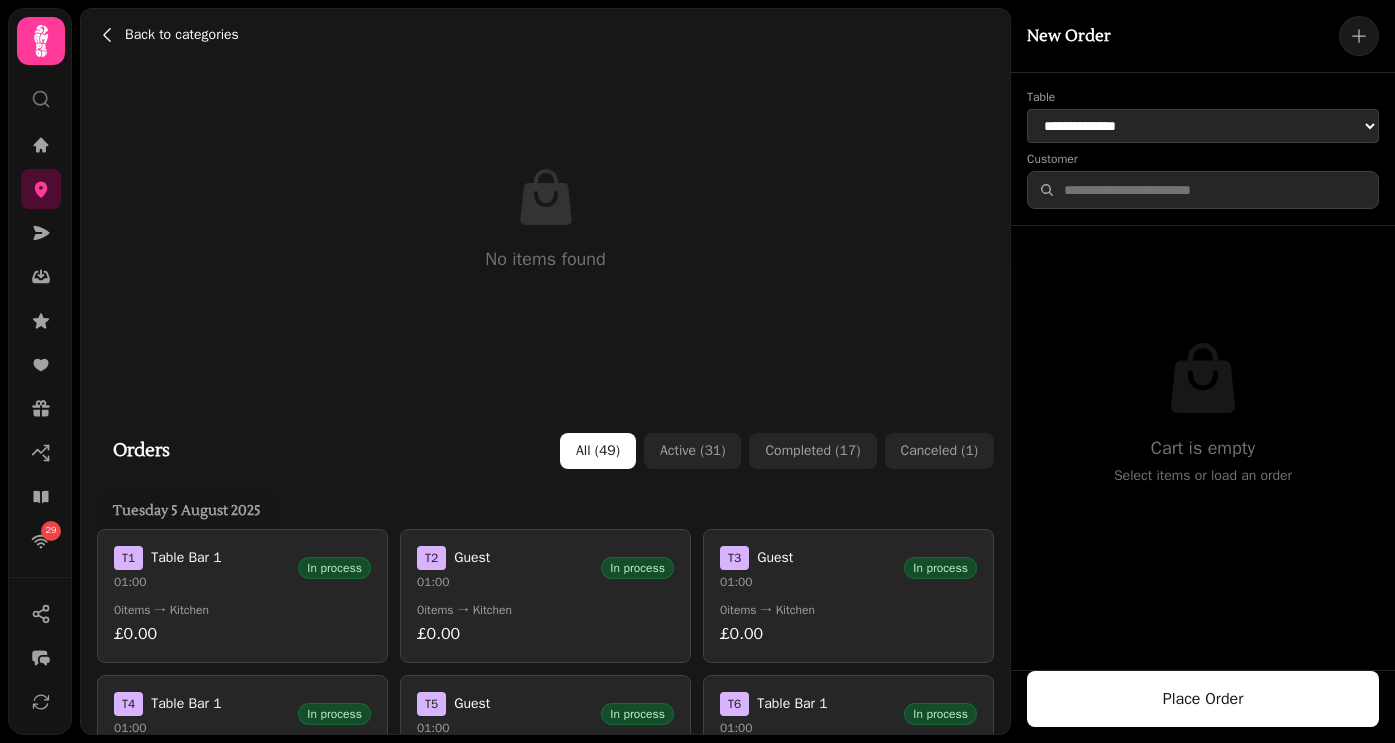 click on "Back to categories" at bounding box center (182, 35) 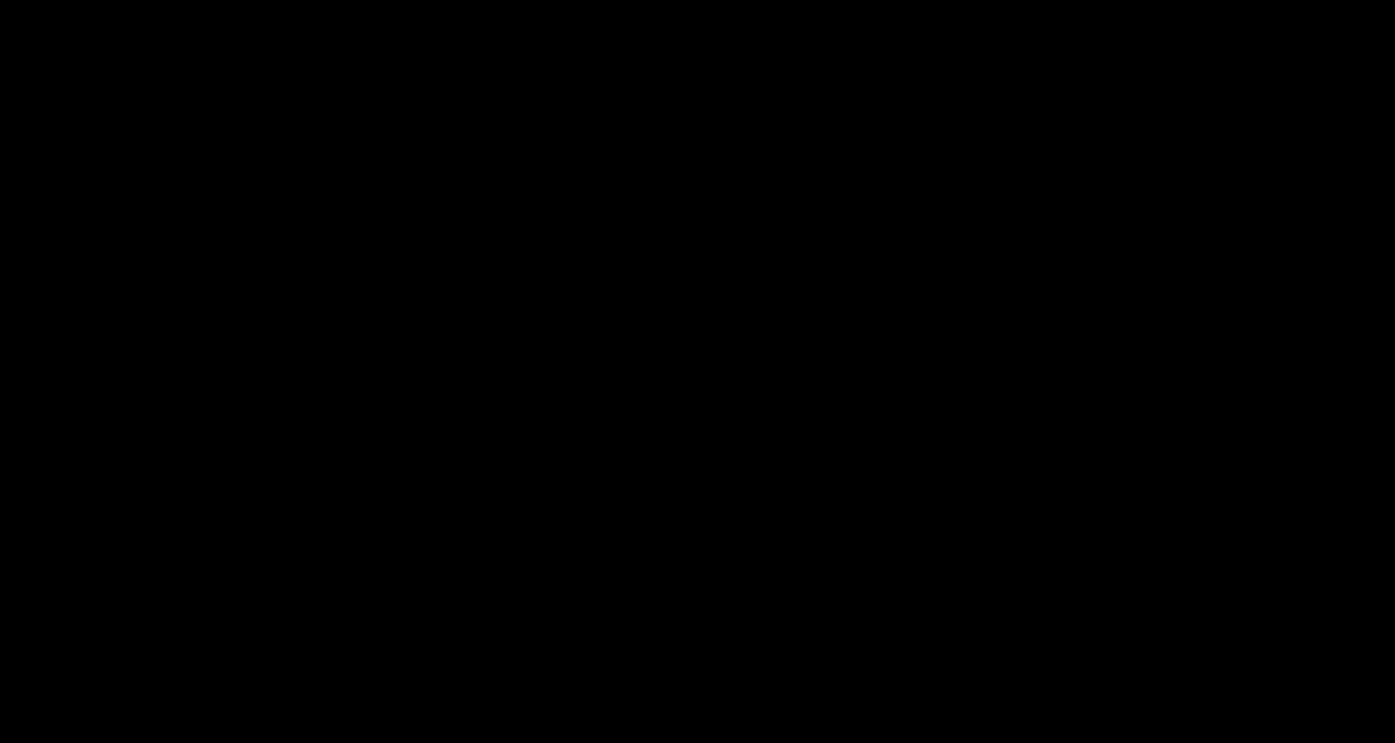 scroll, scrollTop: 0, scrollLeft: 0, axis: both 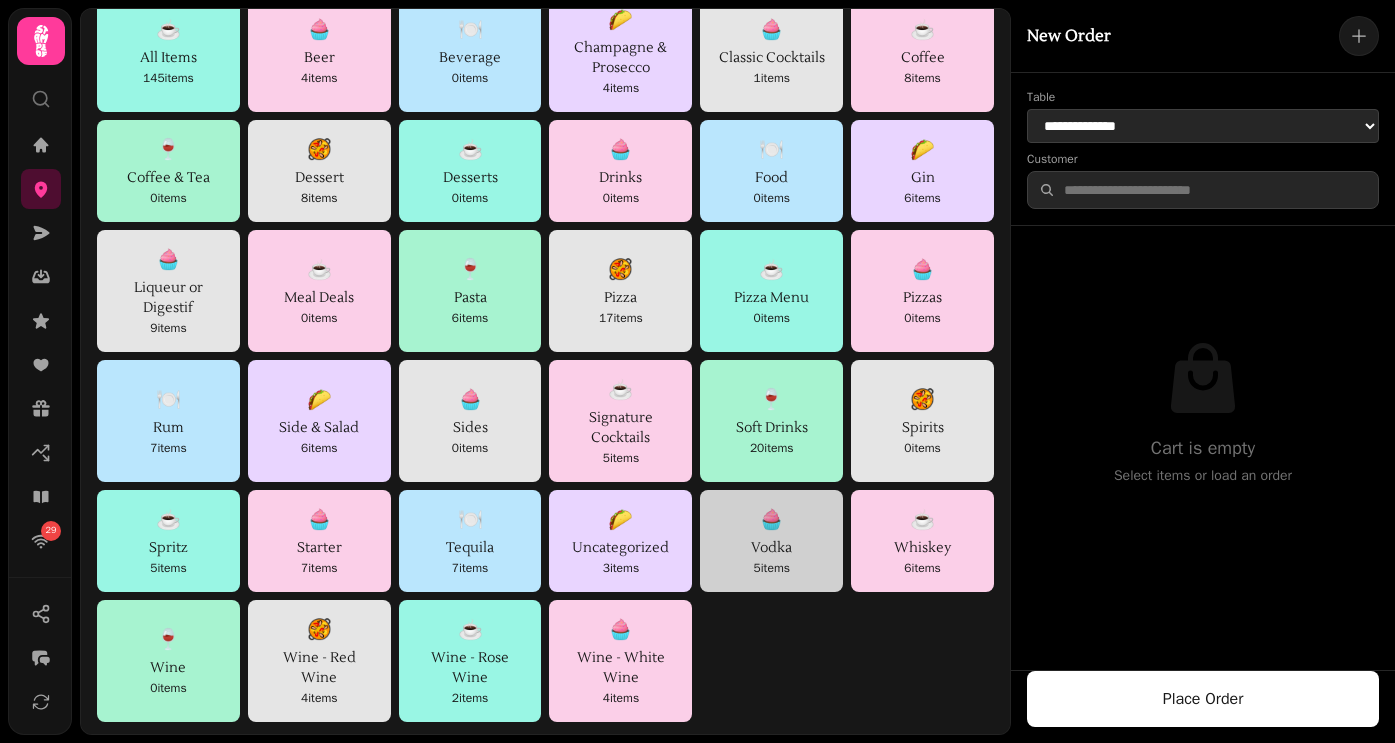 click on "Vodka" at bounding box center [771, 548] 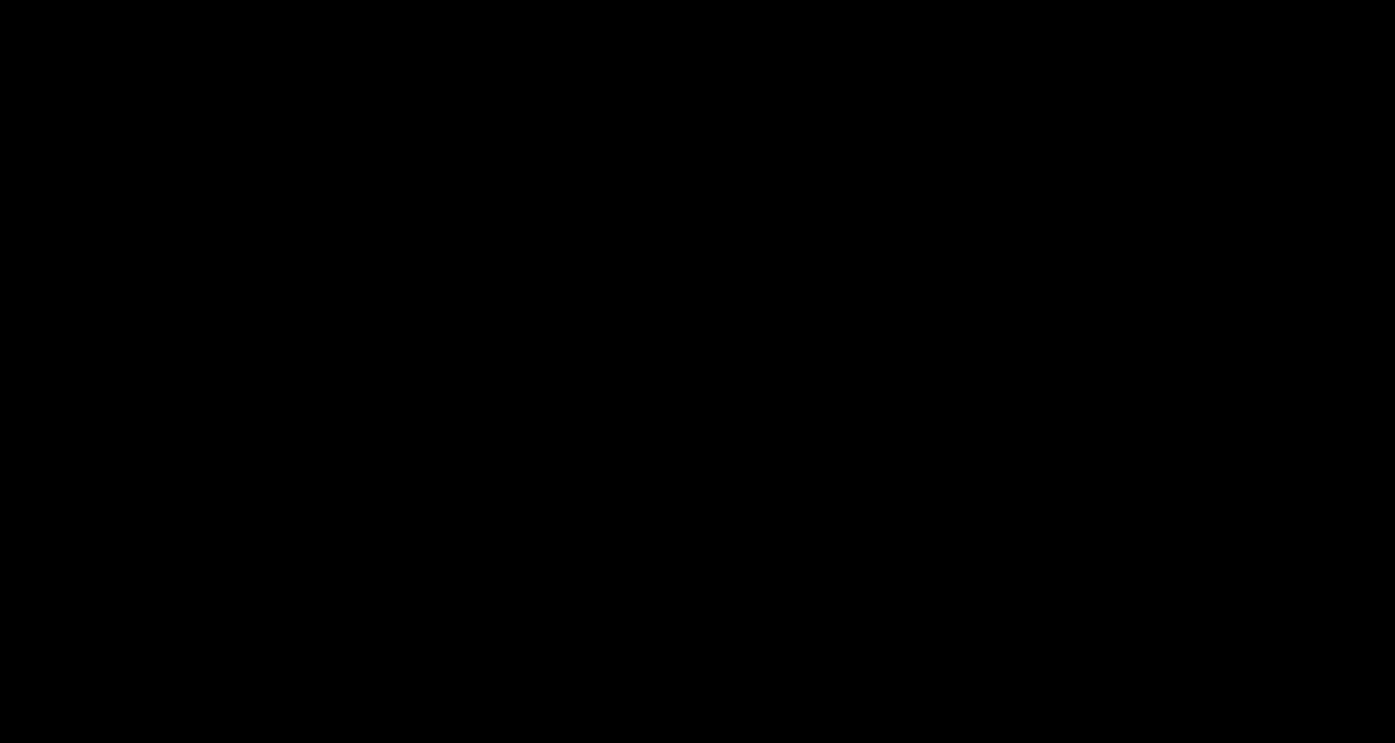 scroll, scrollTop: 0, scrollLeft: 0, axis: both 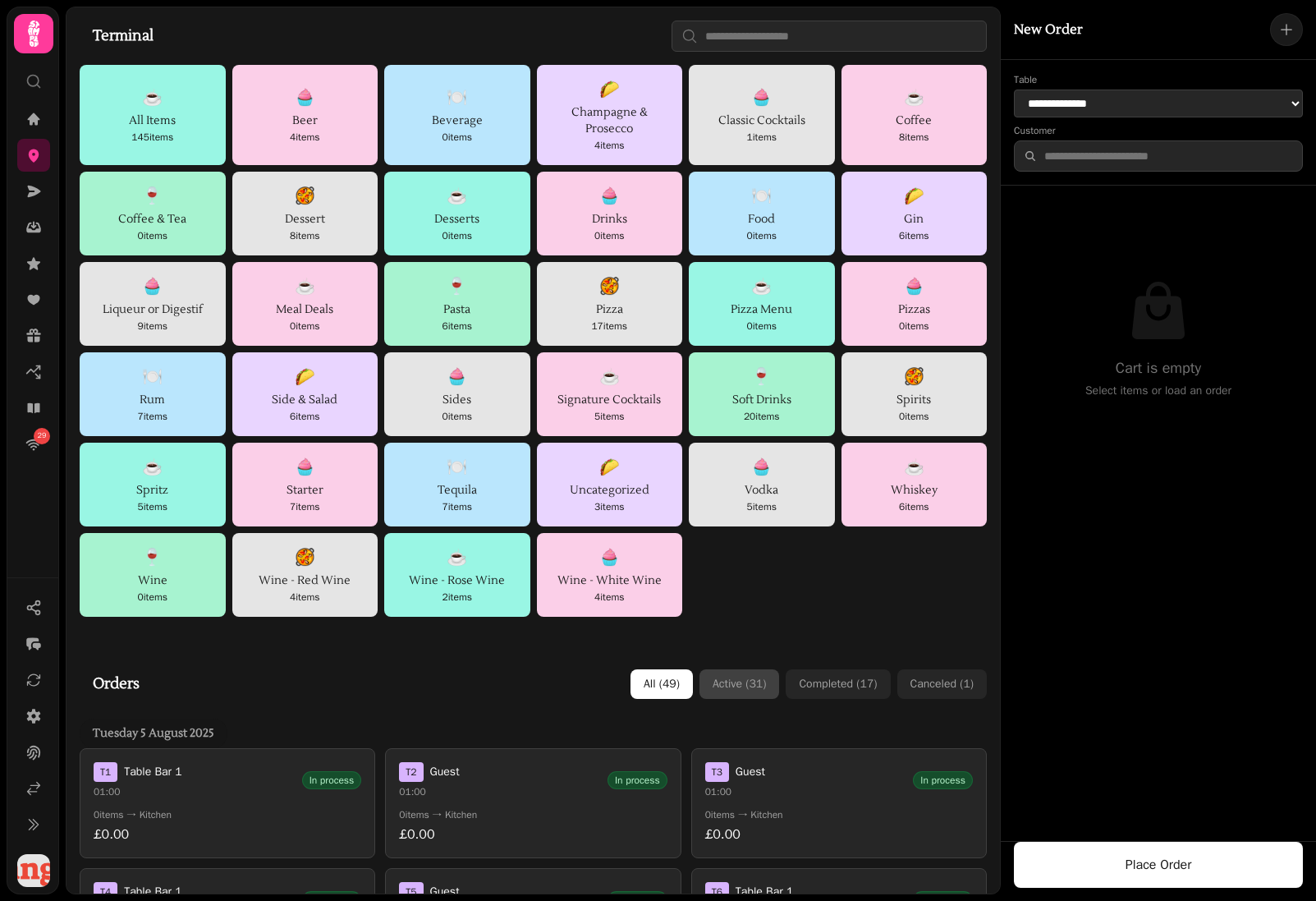 click on "Active ( 31 )" at bounding box center (739, 684) 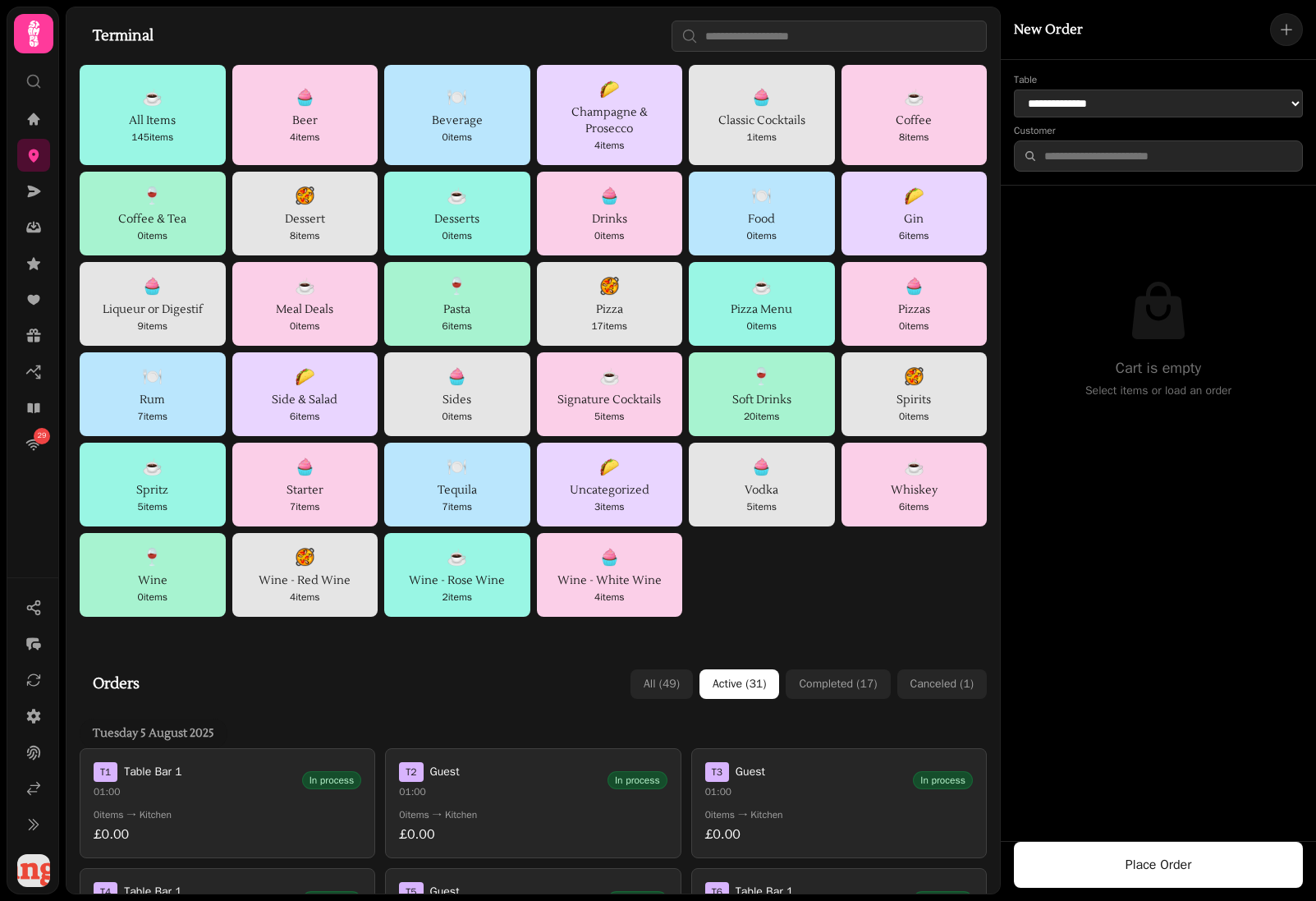 scroll, scrollTop: 1177, scrollLeft: 0, axis: vertical 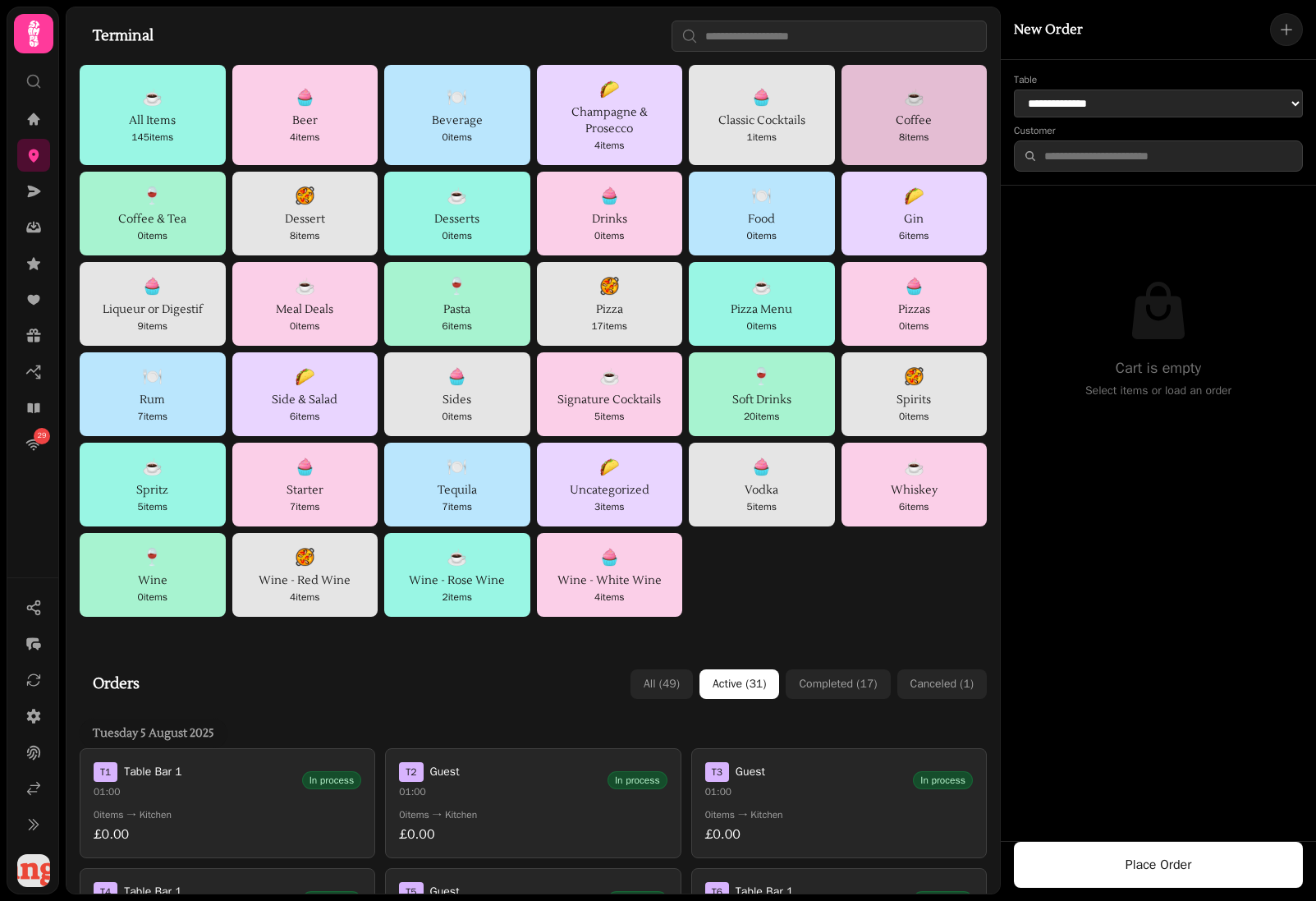 click on "8  items" at bounding box center (915, 137) 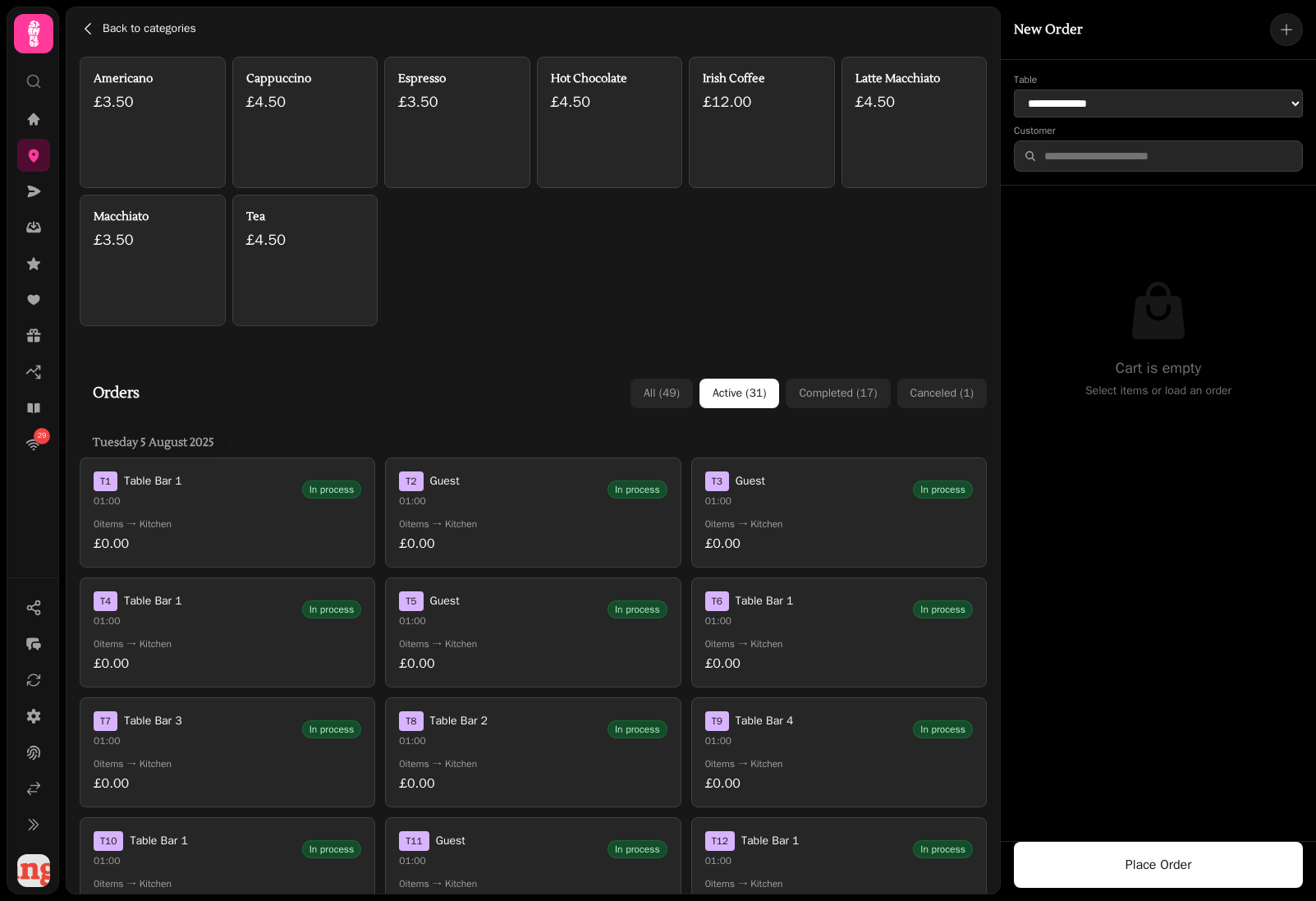 click on "Back to categories" at bounding box center (149, 29) 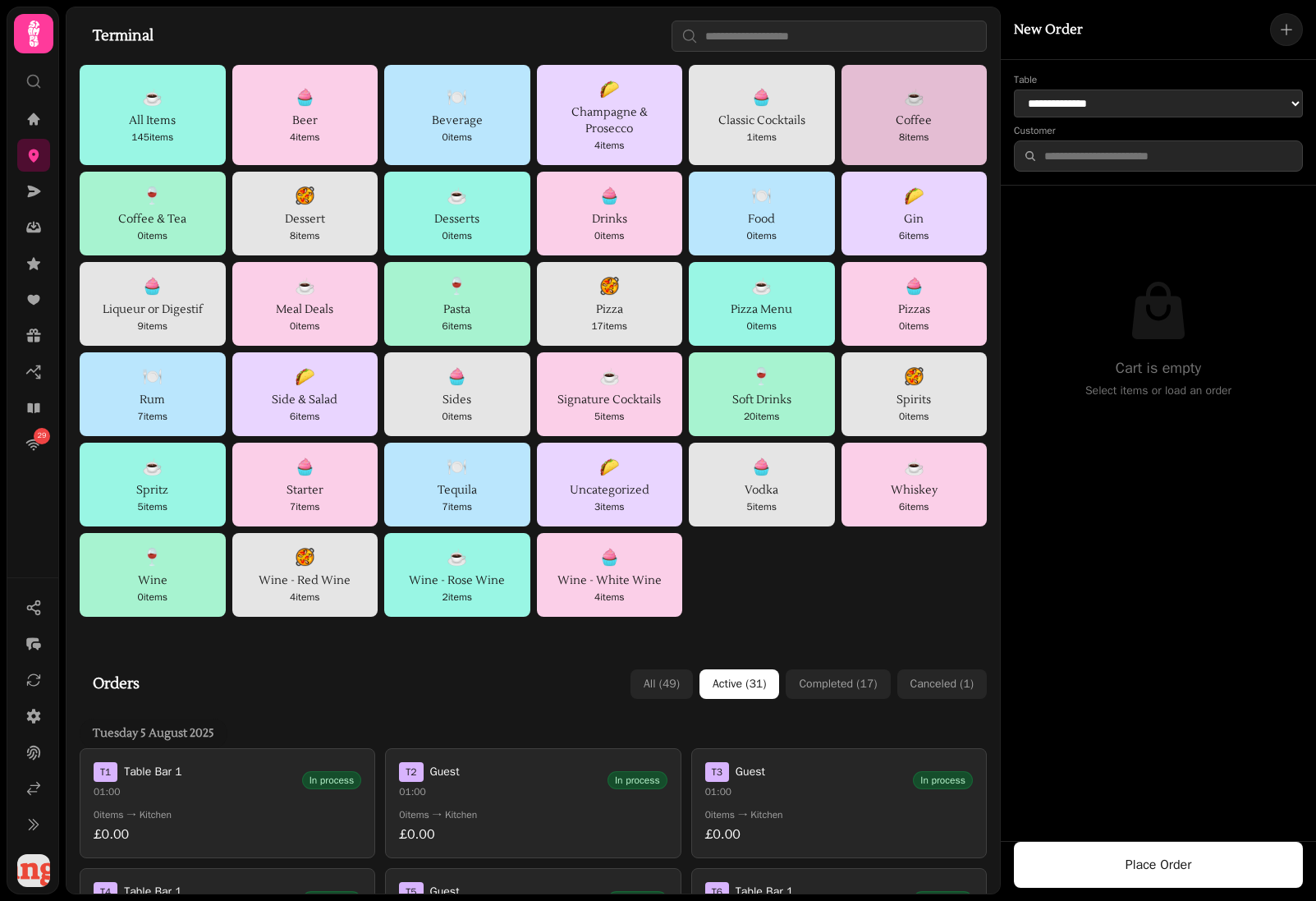 click on "☕" at bounding box center [915, 98] 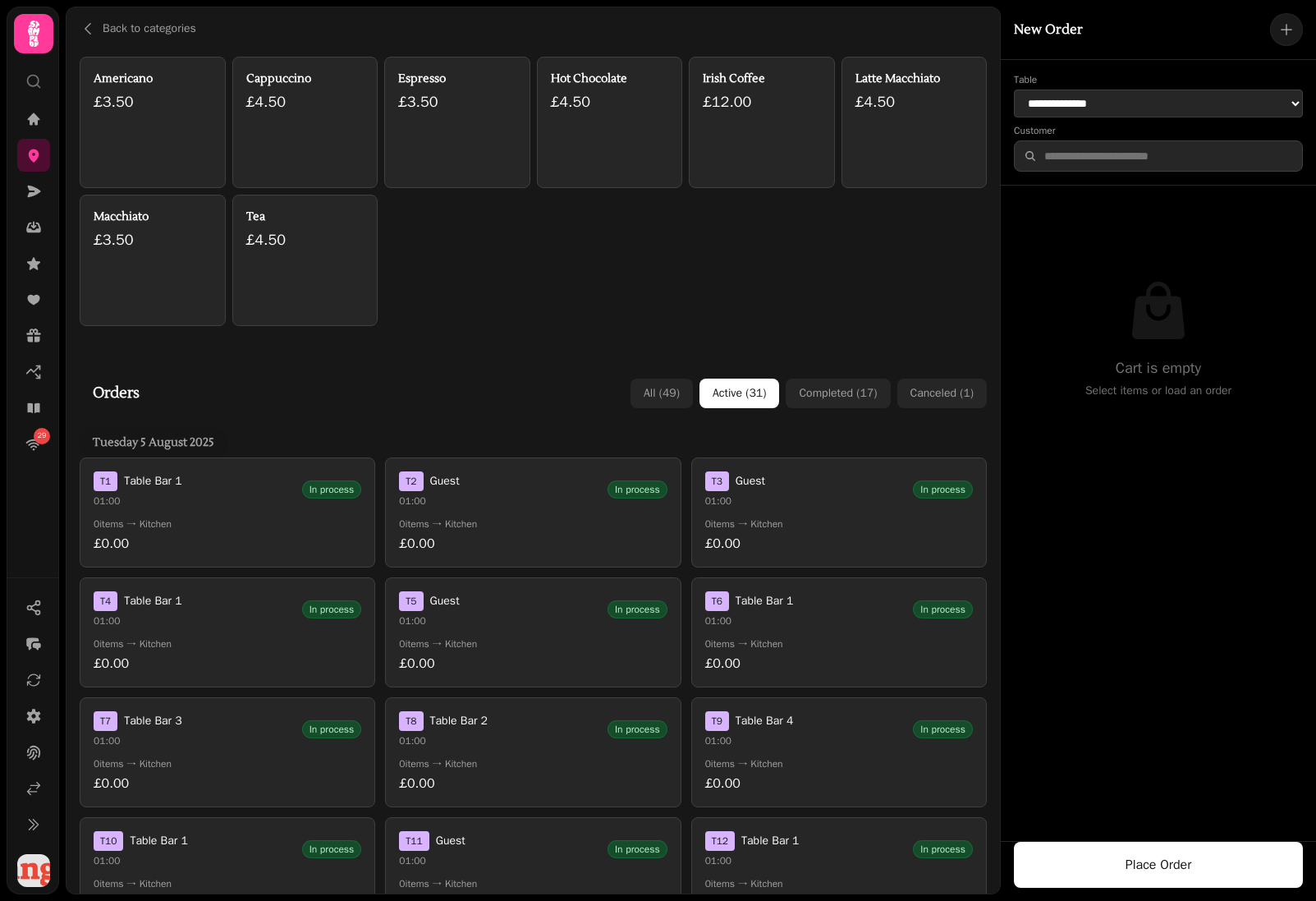 click on "Espresso £3.50" at bounding box center (457, 122) 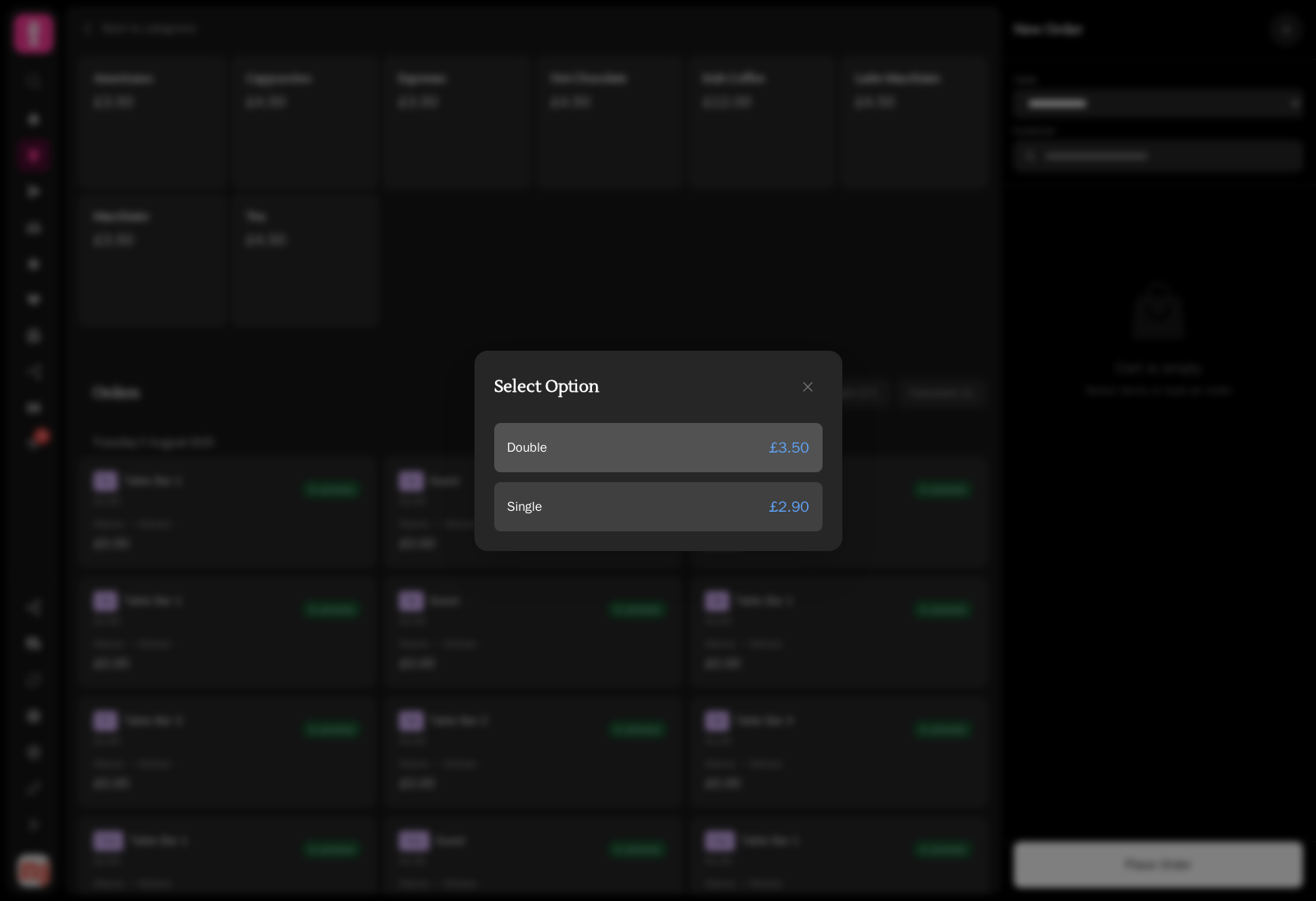 click on "Double £3.50" at bounding box center [658, 448] 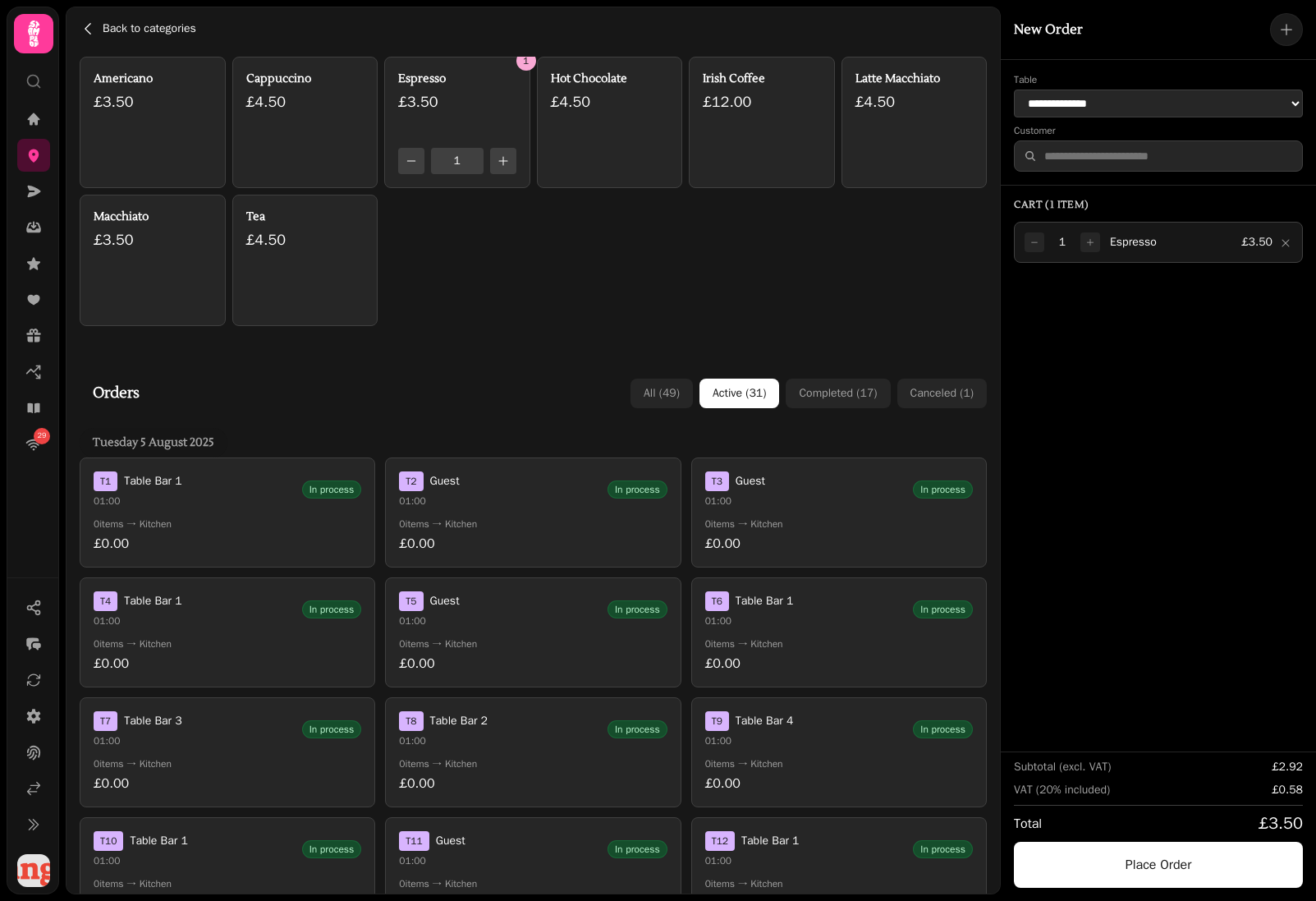 click on "Back to categories" at bounding box center [149, 29] 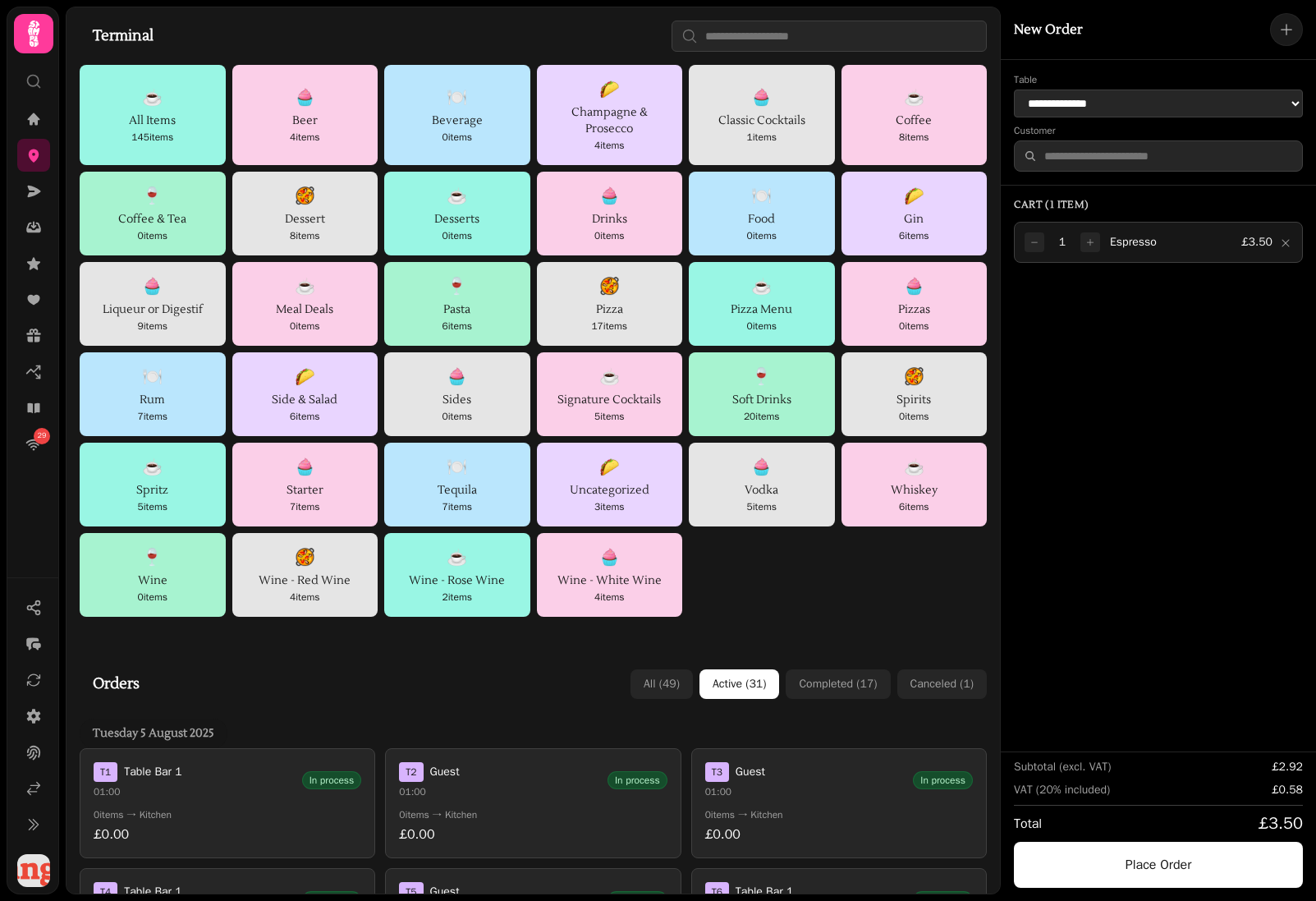 scroll, scrollTop: 7, scrollLeft: 0, axis: vertical 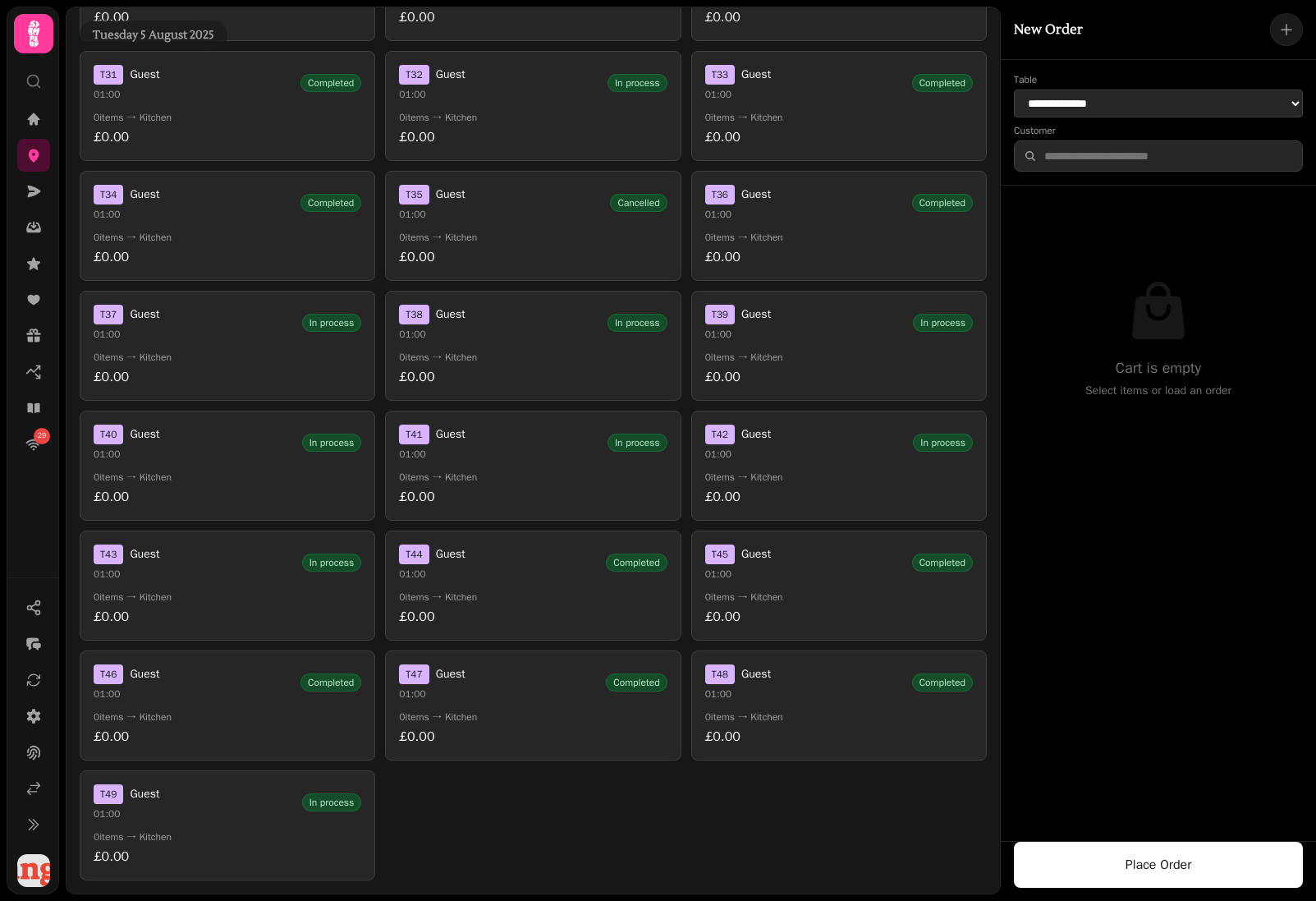 click on "0  items → Kitchen" at bounding box center [533, 717] 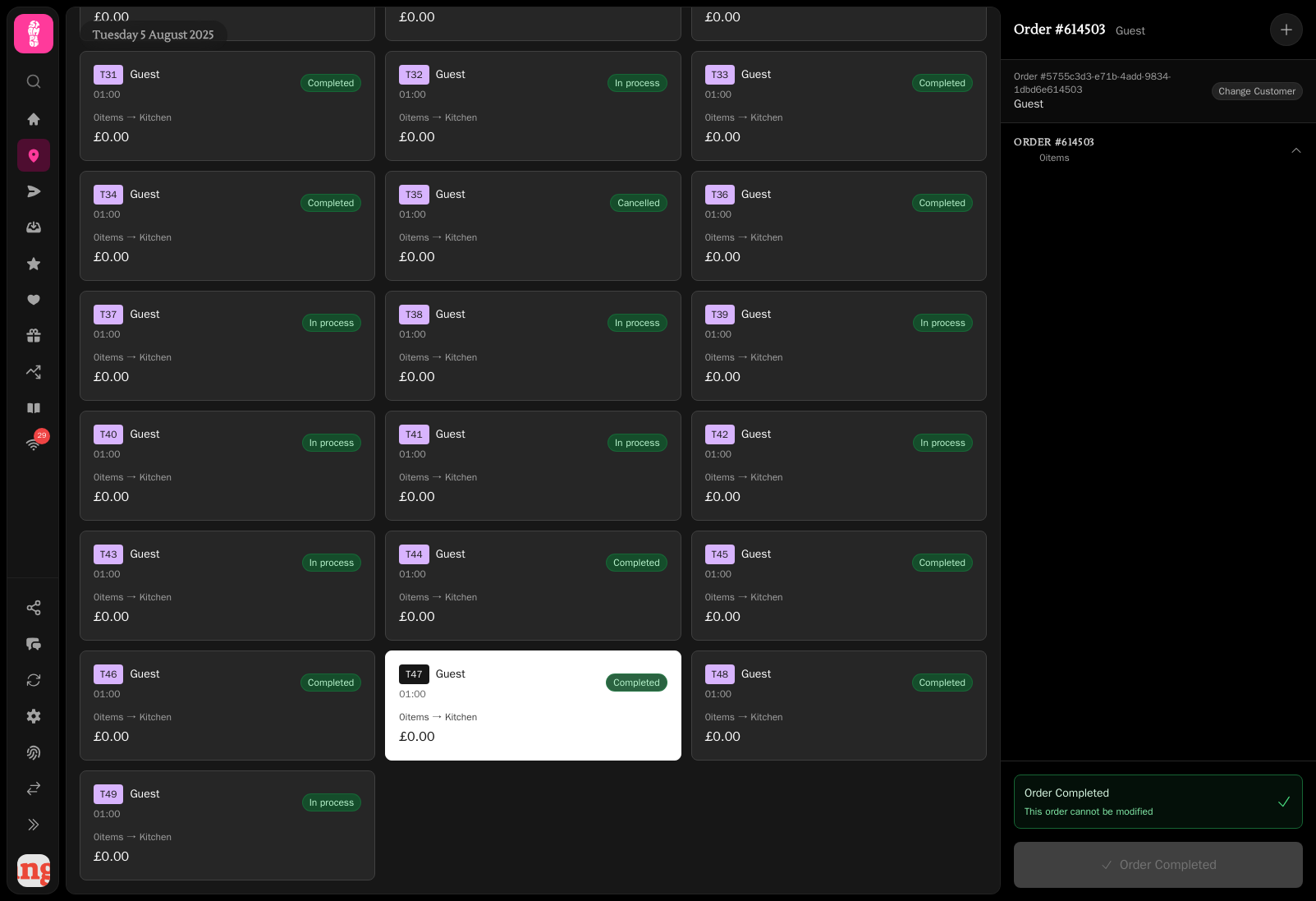click on "0  items → Kitchen" at bounding box center [533, 717] 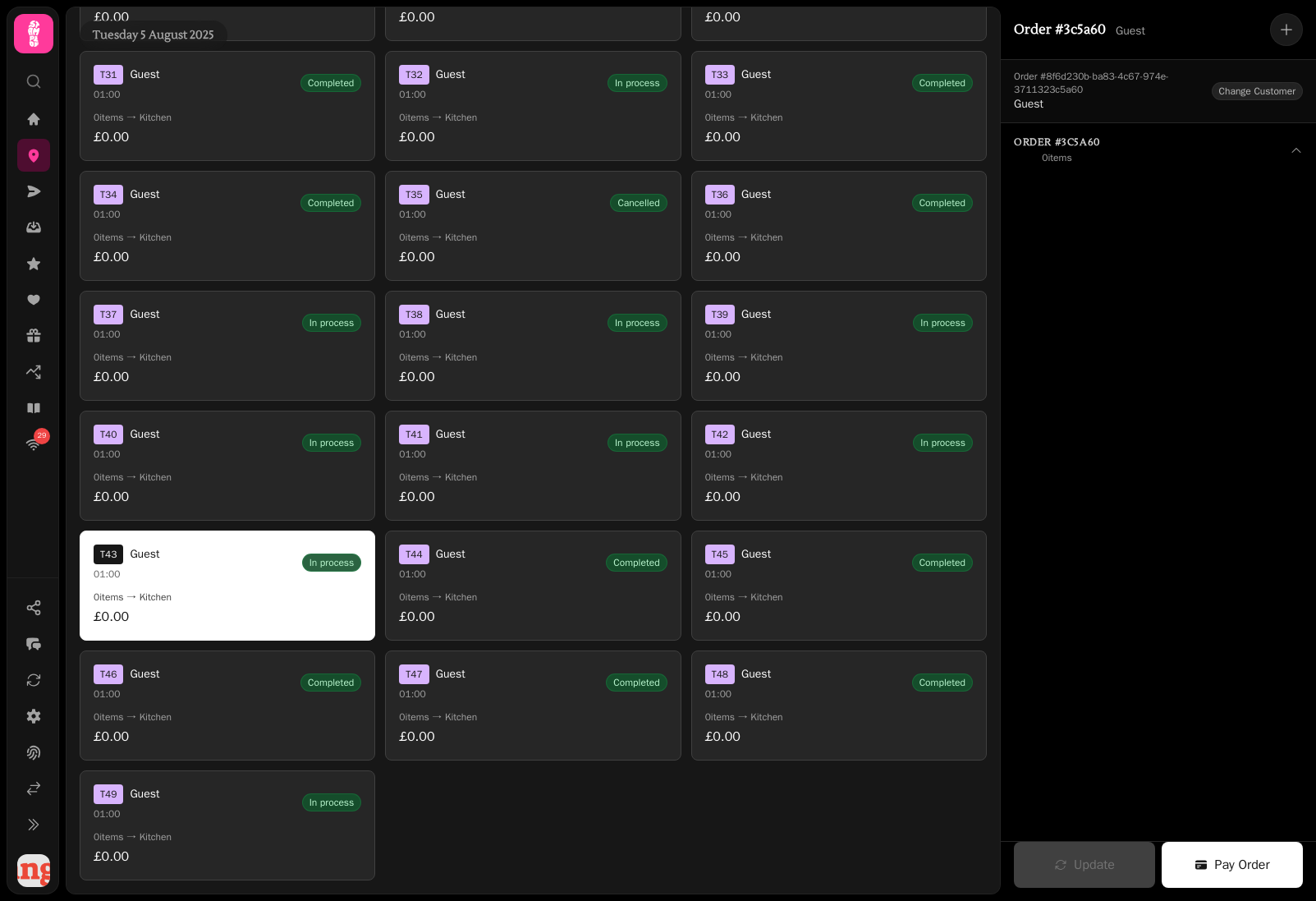 click on "T 44 Guest 01:00 Completed" at bounding box center (533, 563) 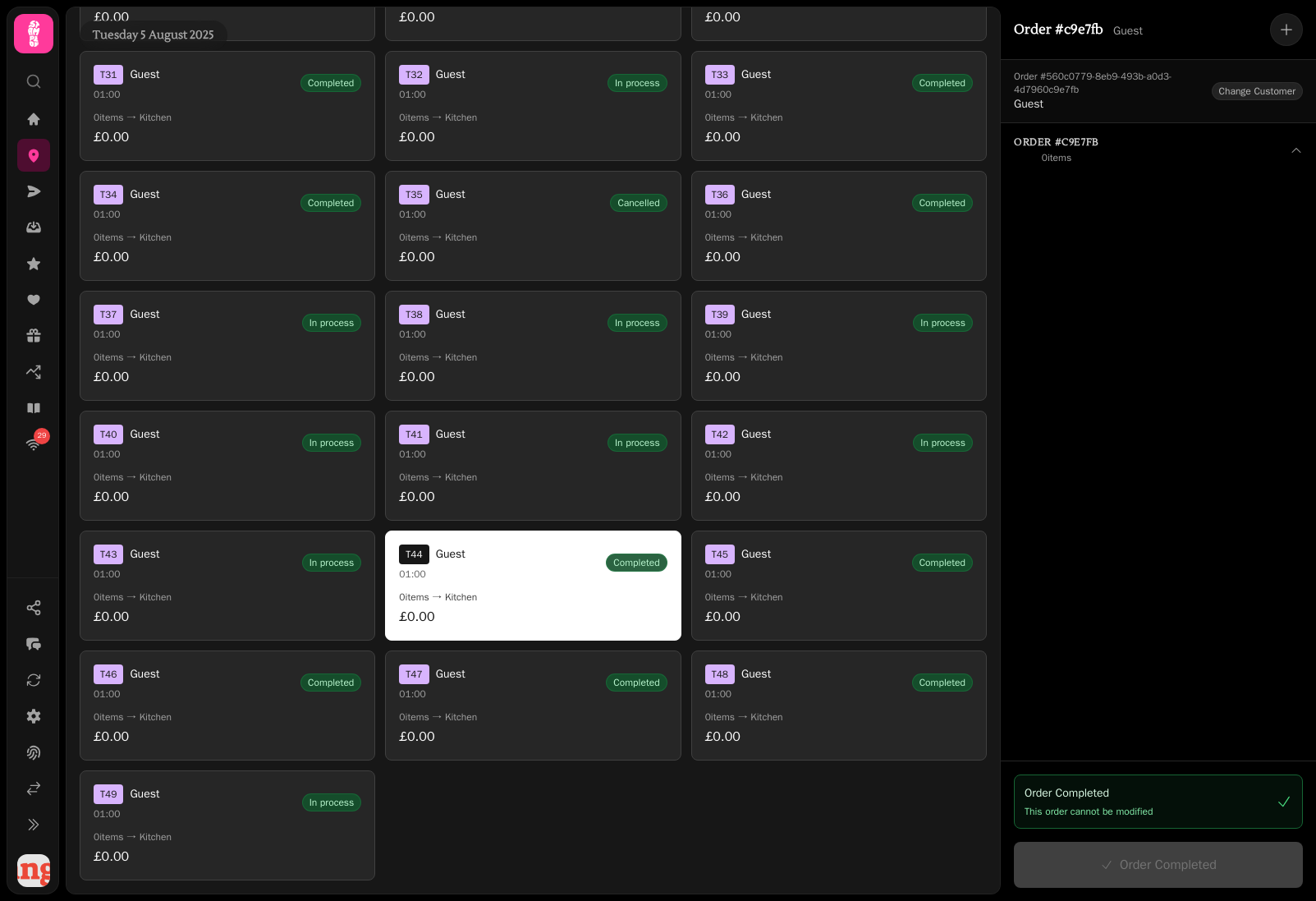 click on "T 45 Guest 01:00 Completed" at bounding box center [839, 563] 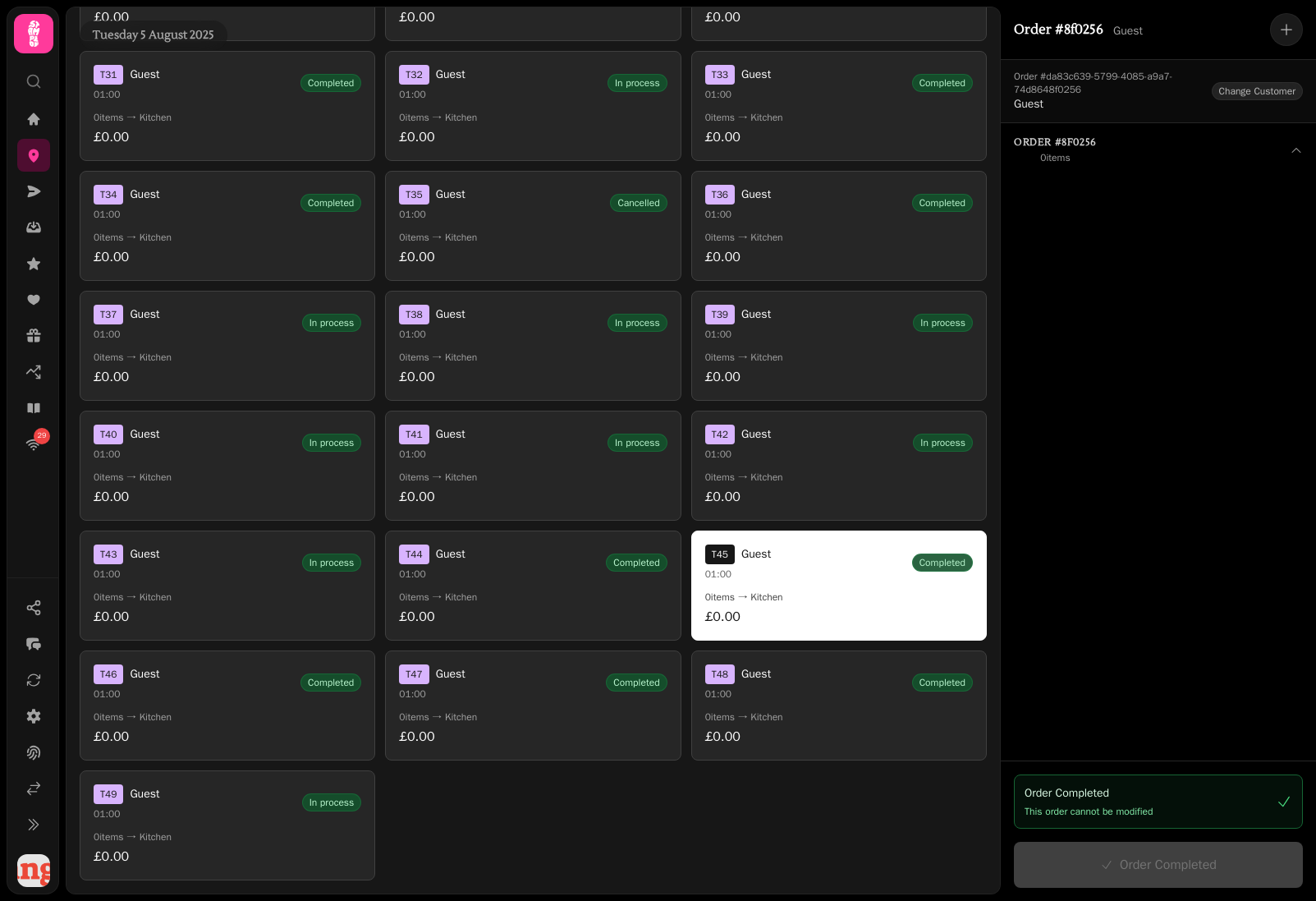 click on "T 42 Guest 01:00 In process 0  items → Kitchen £0.00" at bounding box center [839, 466] 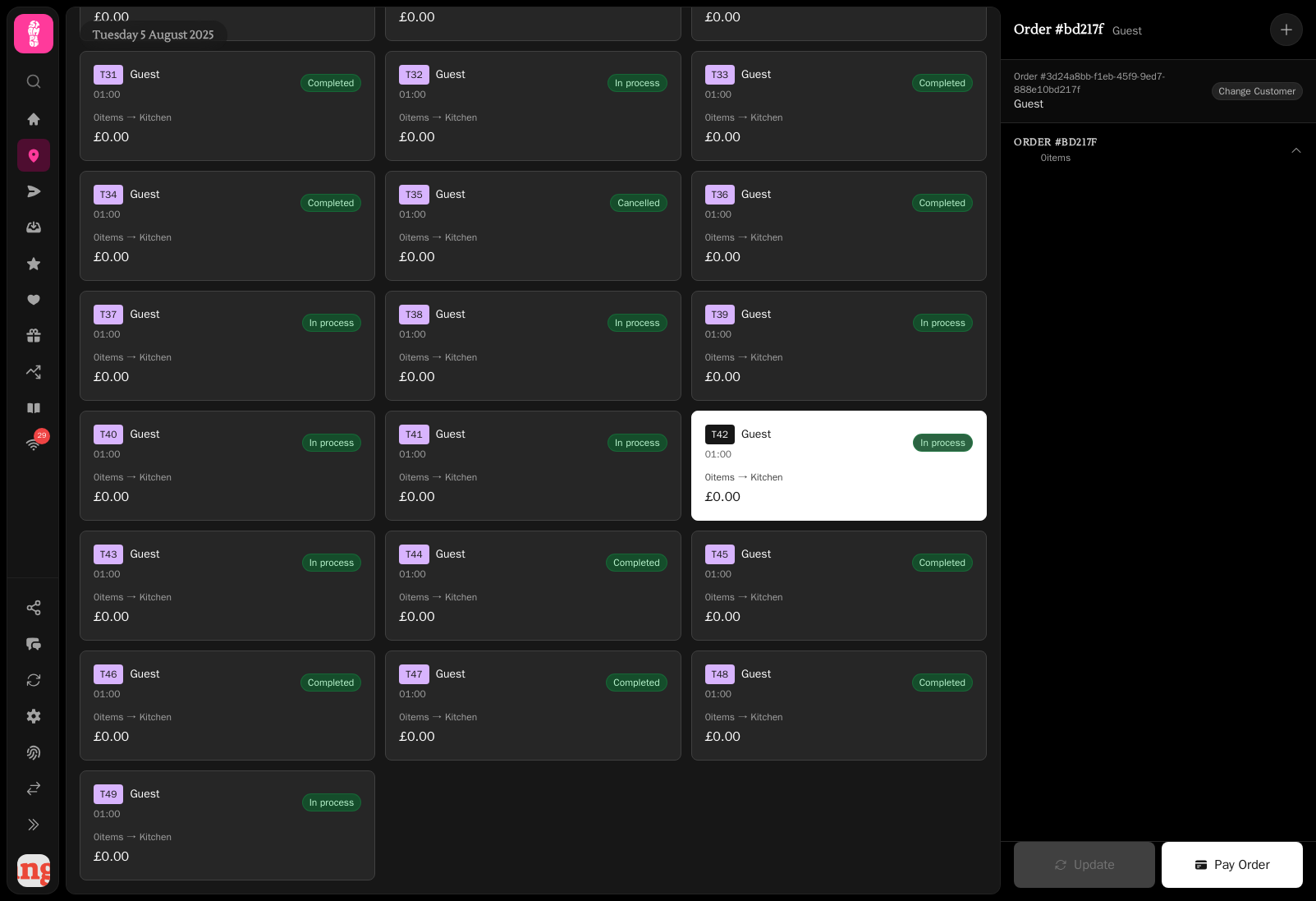 click on "0  items → Kitchen" at bounding box center [533, 477] 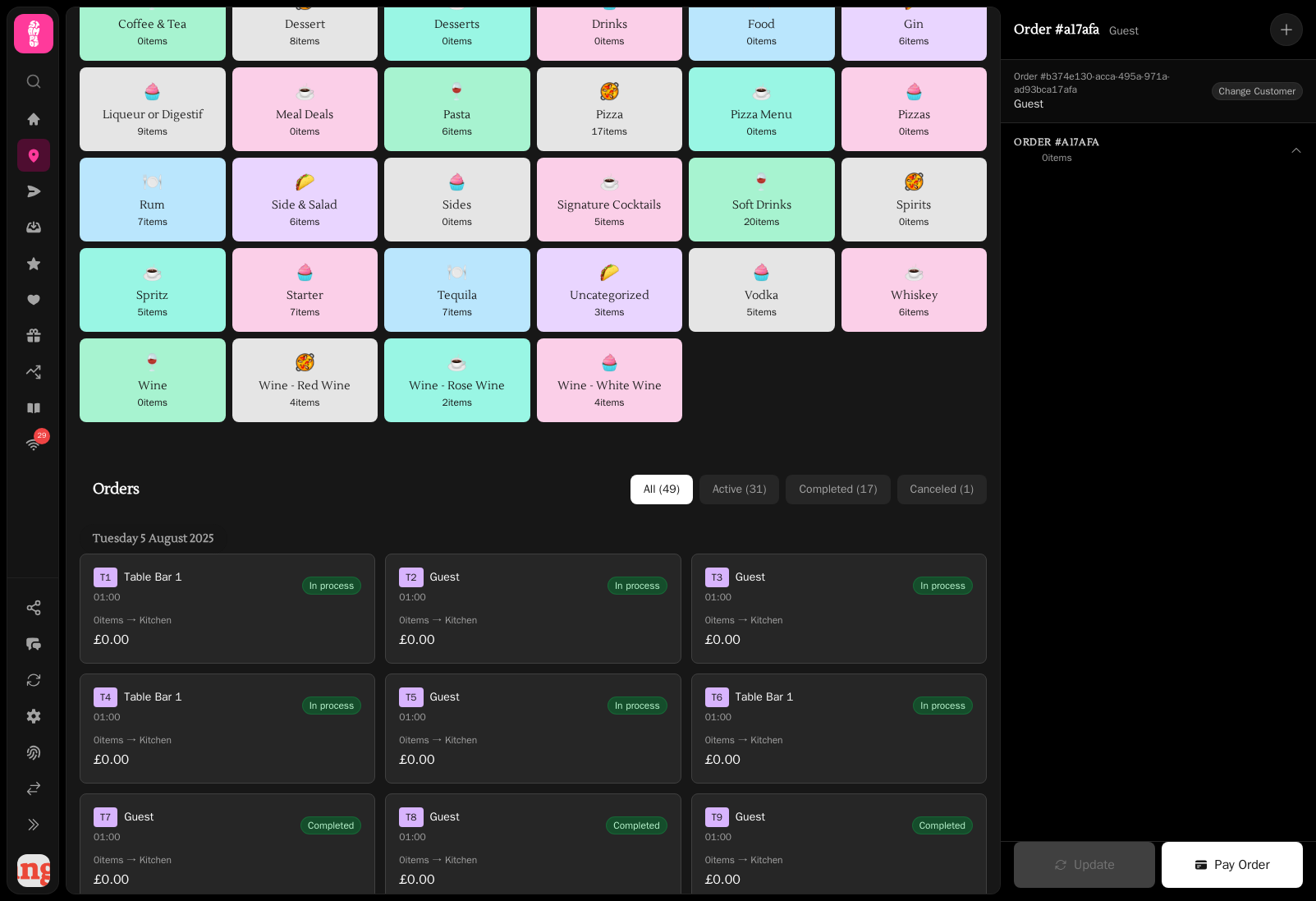 scroll, scrollTop: 0, scrollLeft: 0, axis: both 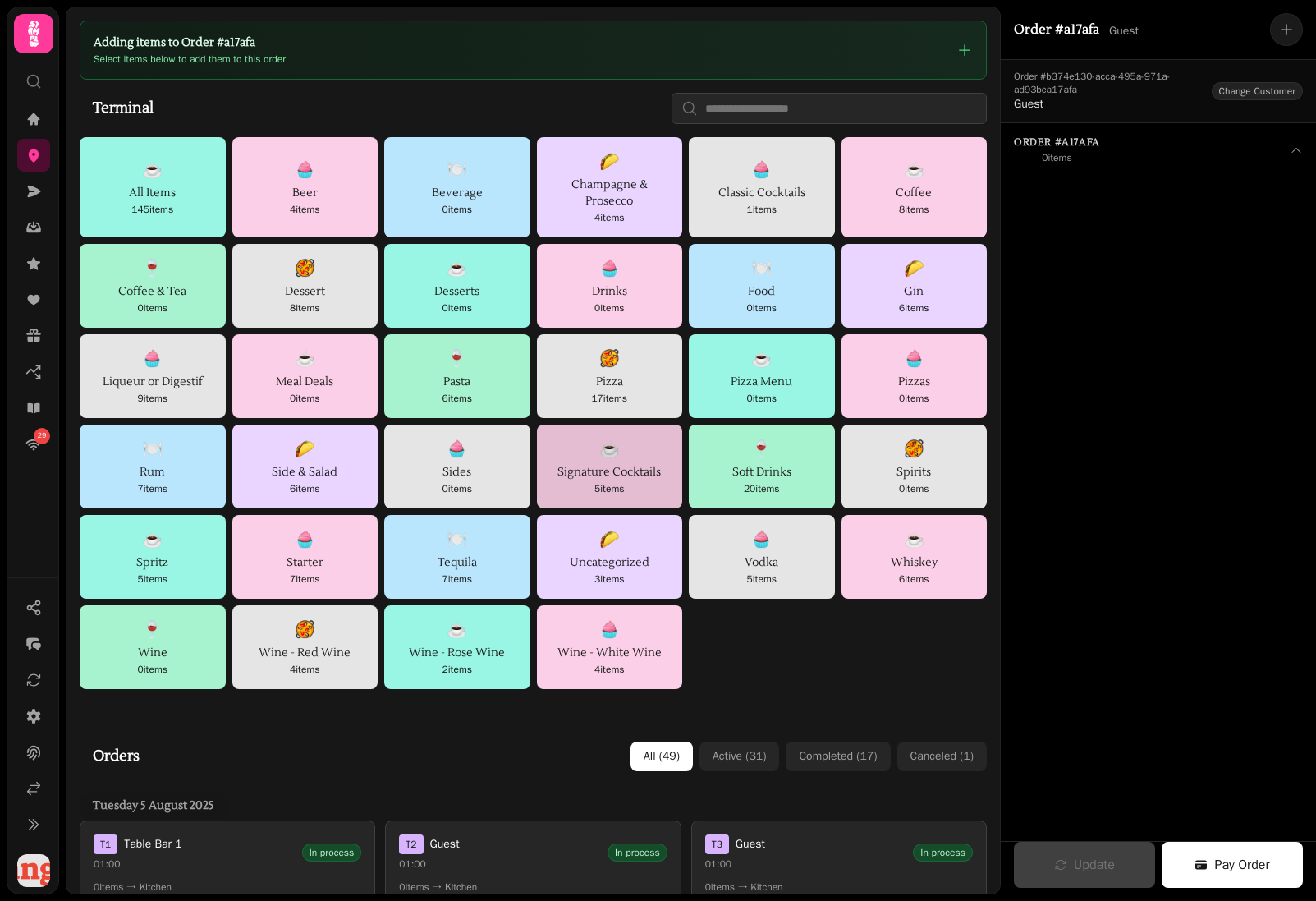 click on "Signature Cocktails" at bounding box center [610, 472] 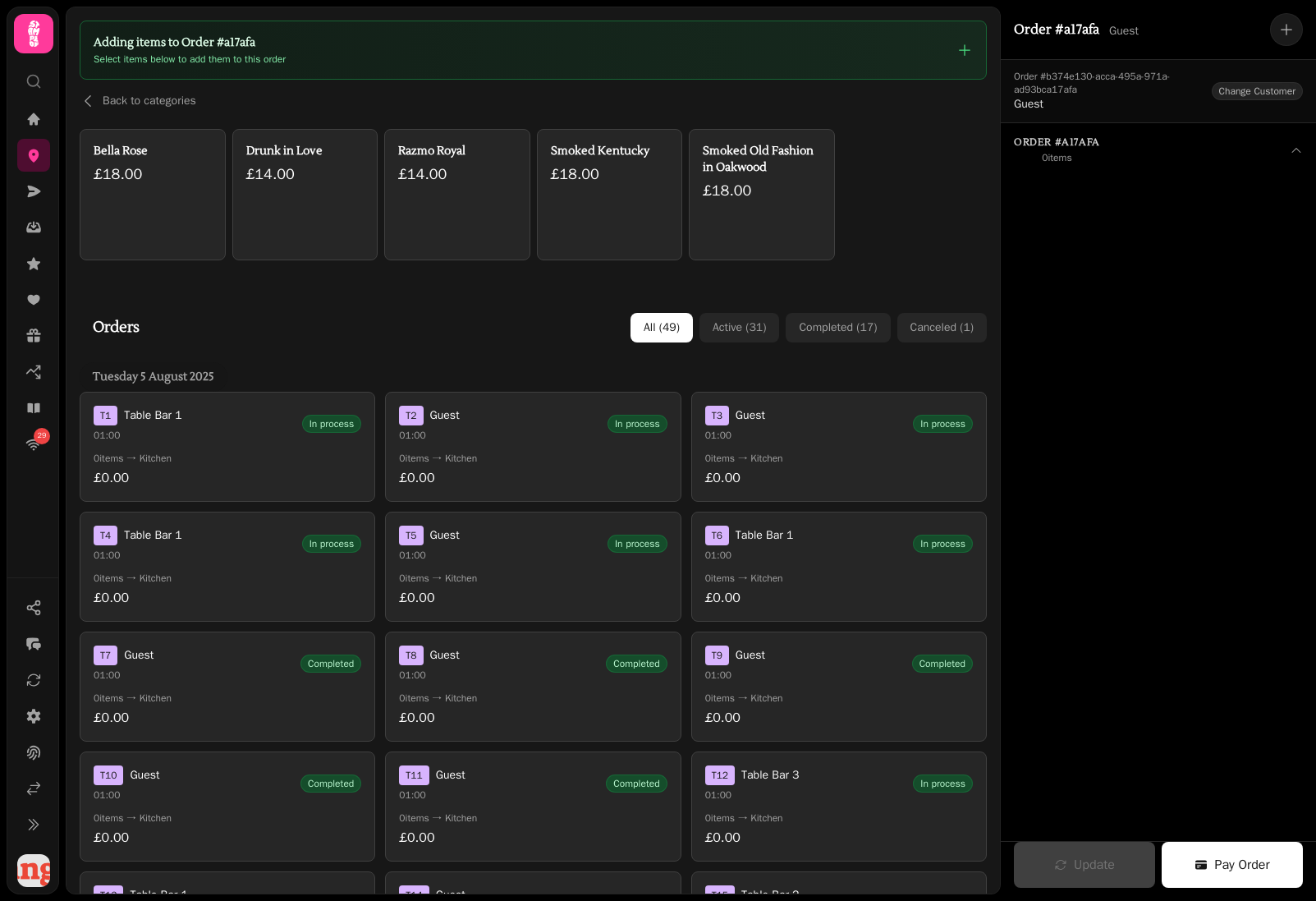 click on "£14.00" at bounding box center [457, 174] 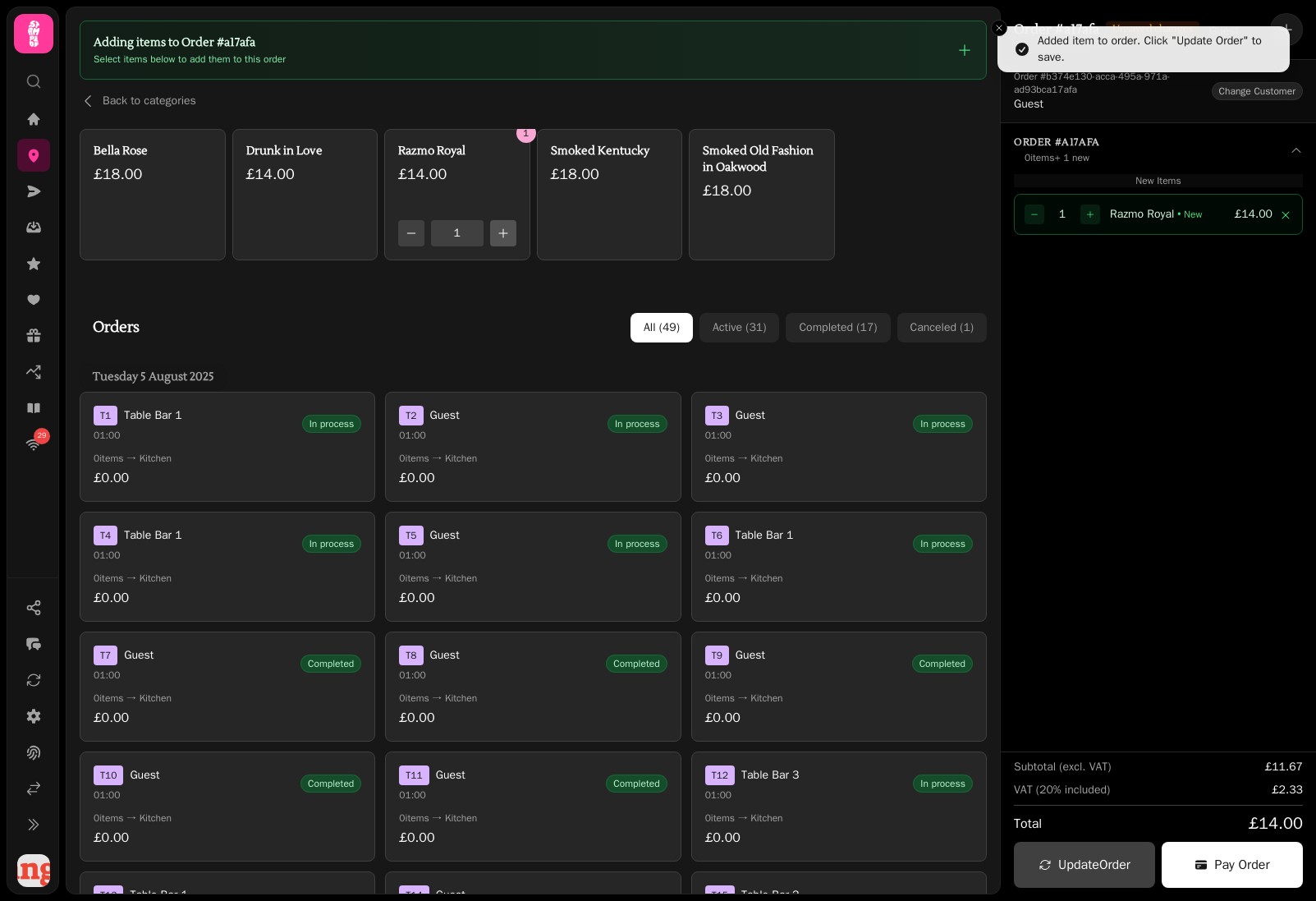 click 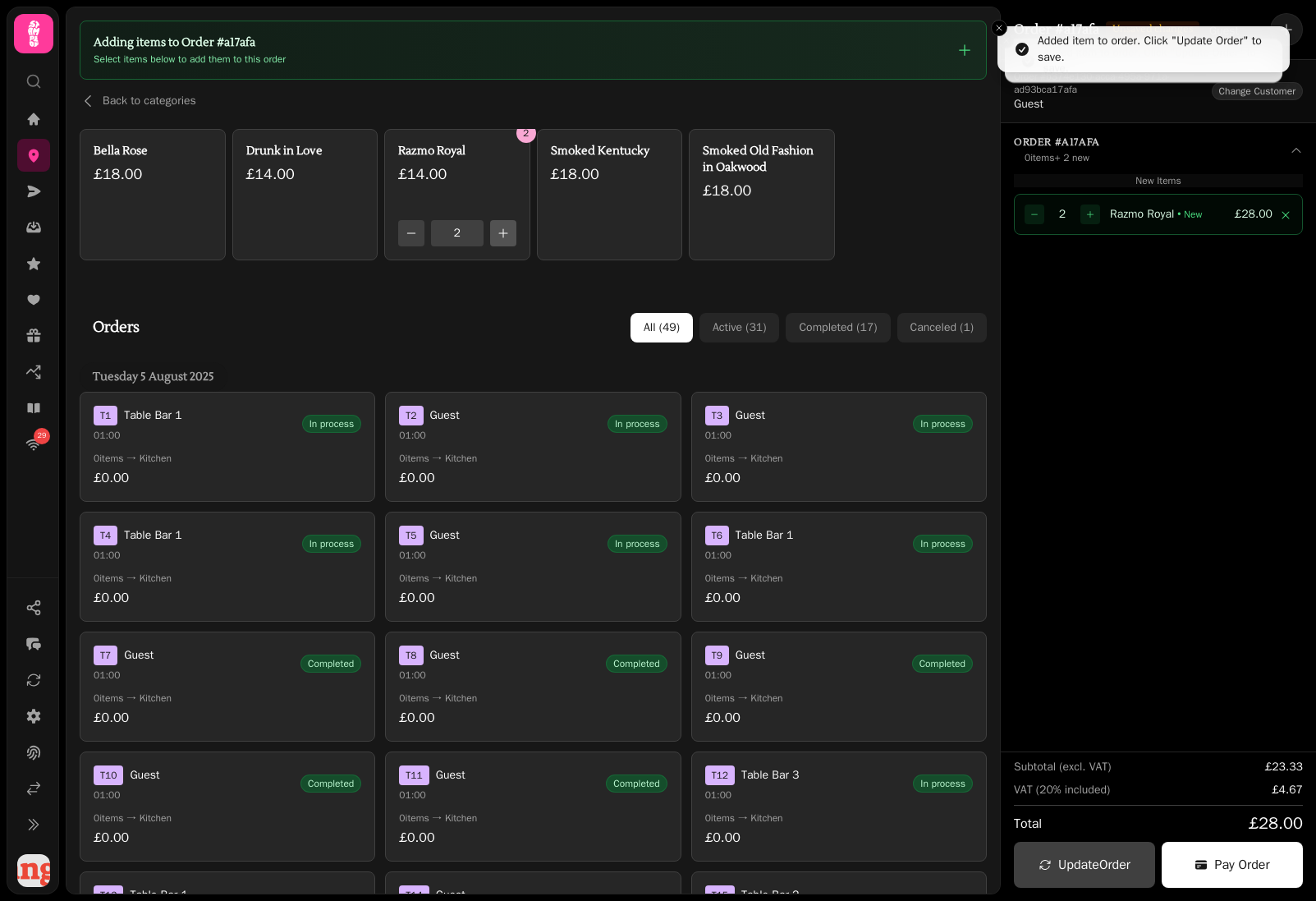 click 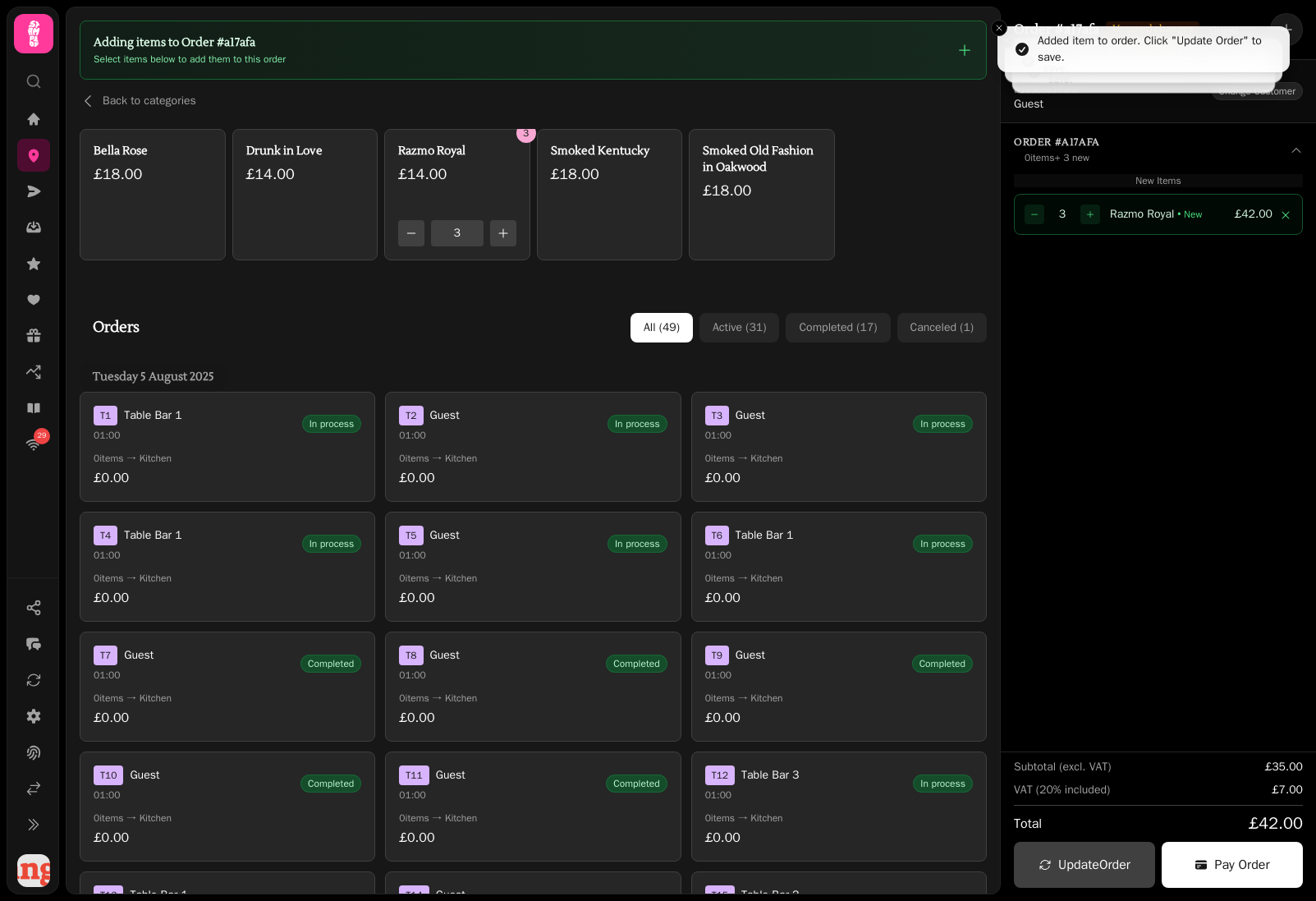 click on "New Items" at bounding box center [1158, 181] 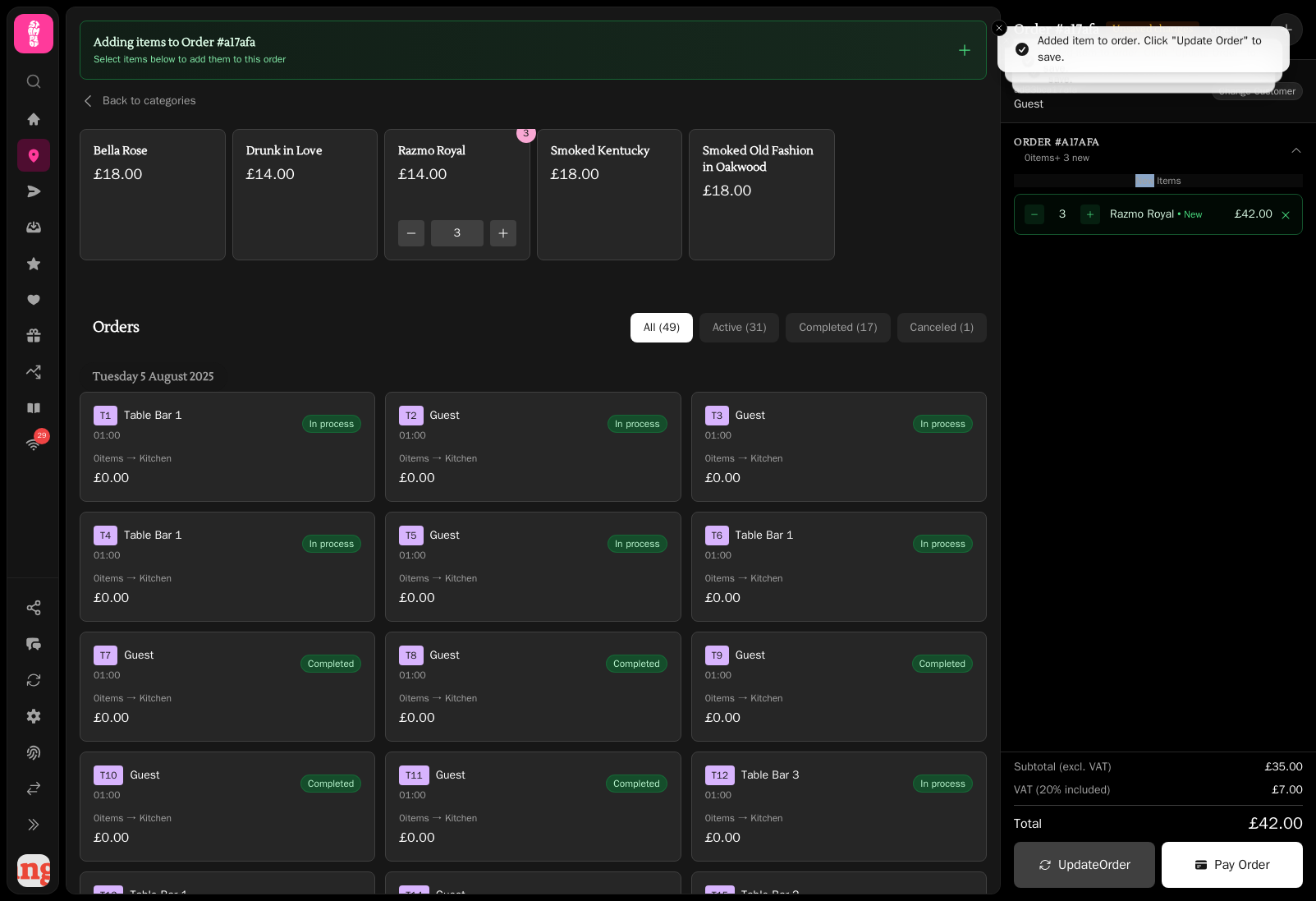 click on "New Items" at bounding box center [1158, 181] 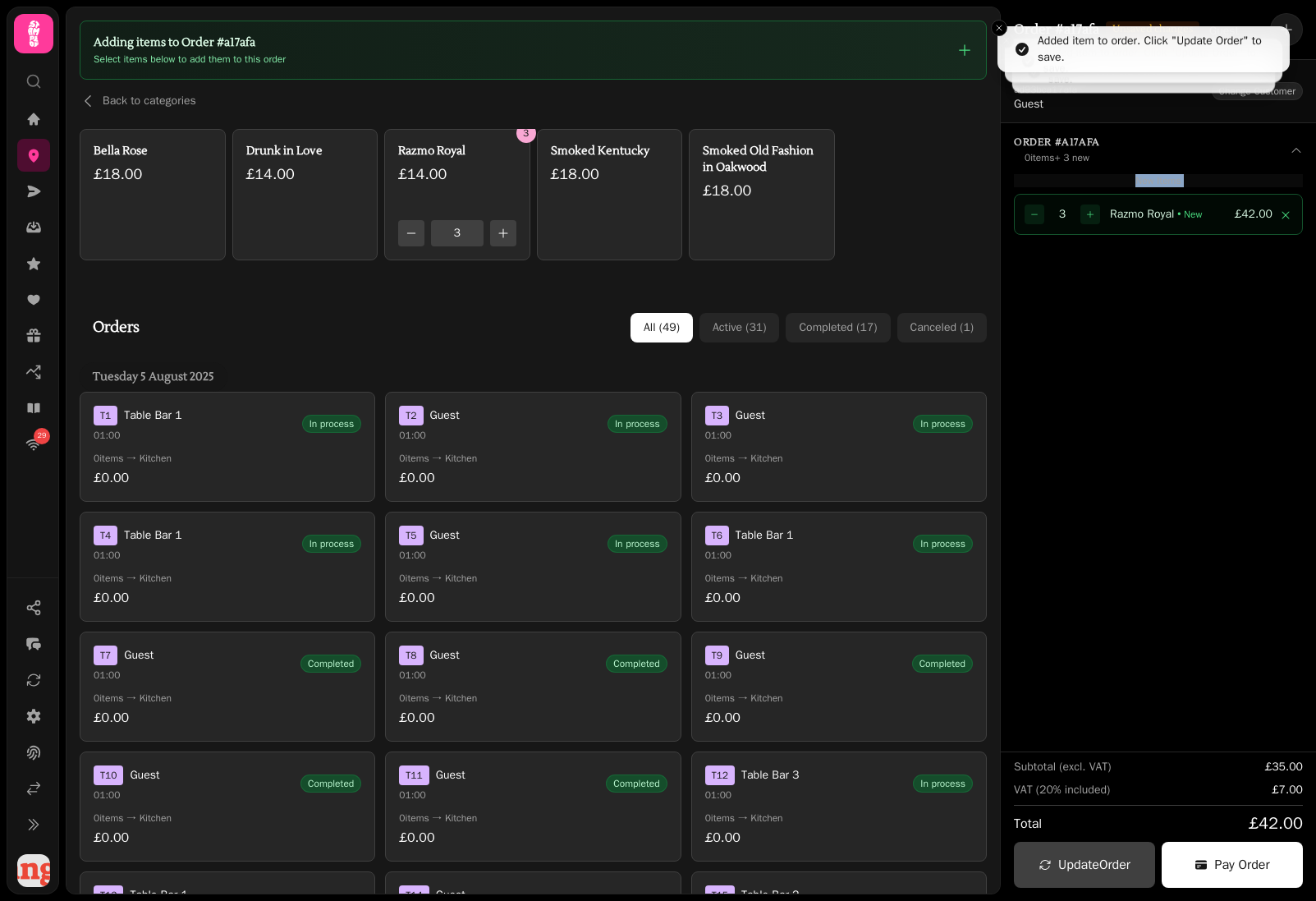 click on "New Items" at bounding box center (1158, 181) 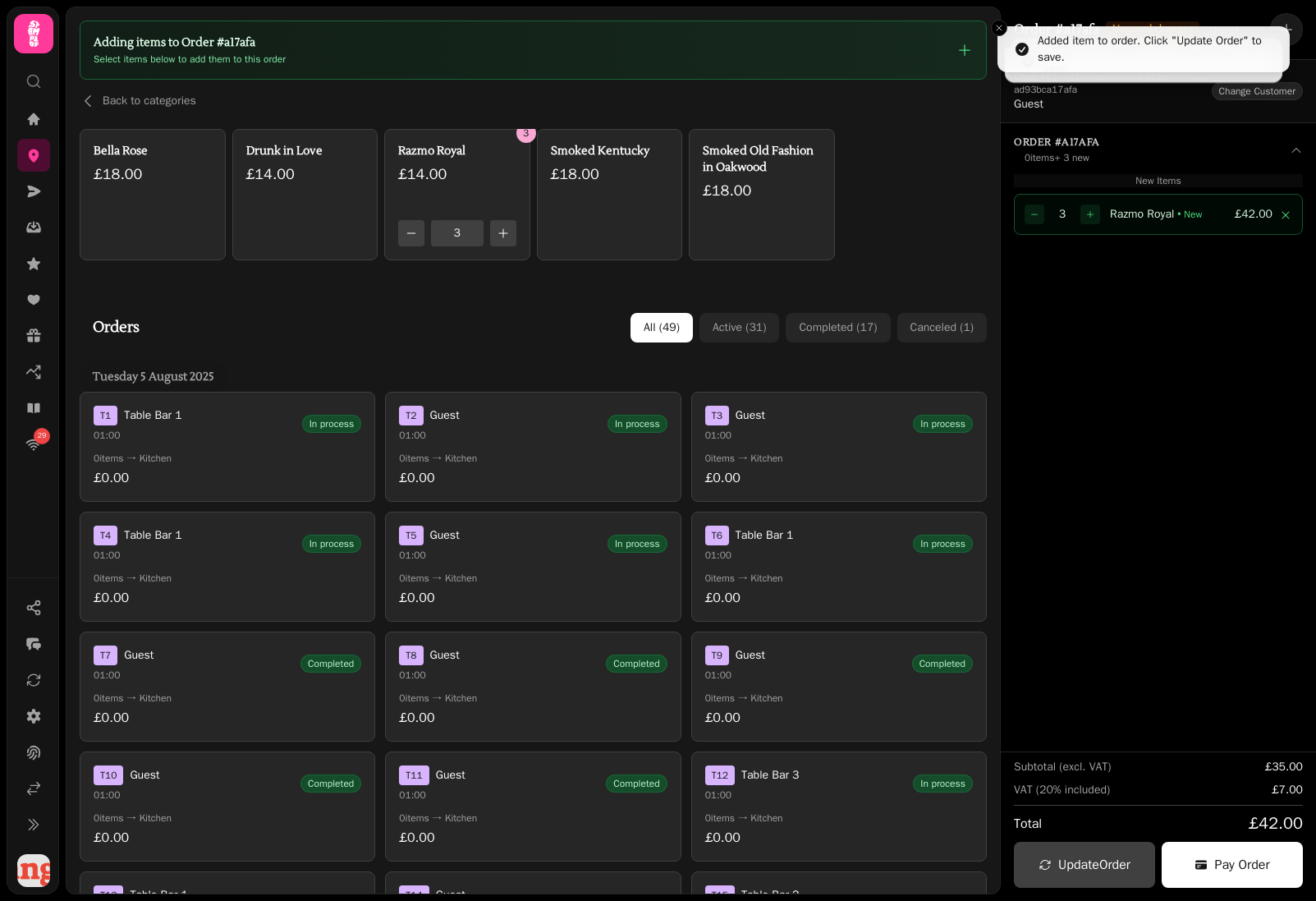 click 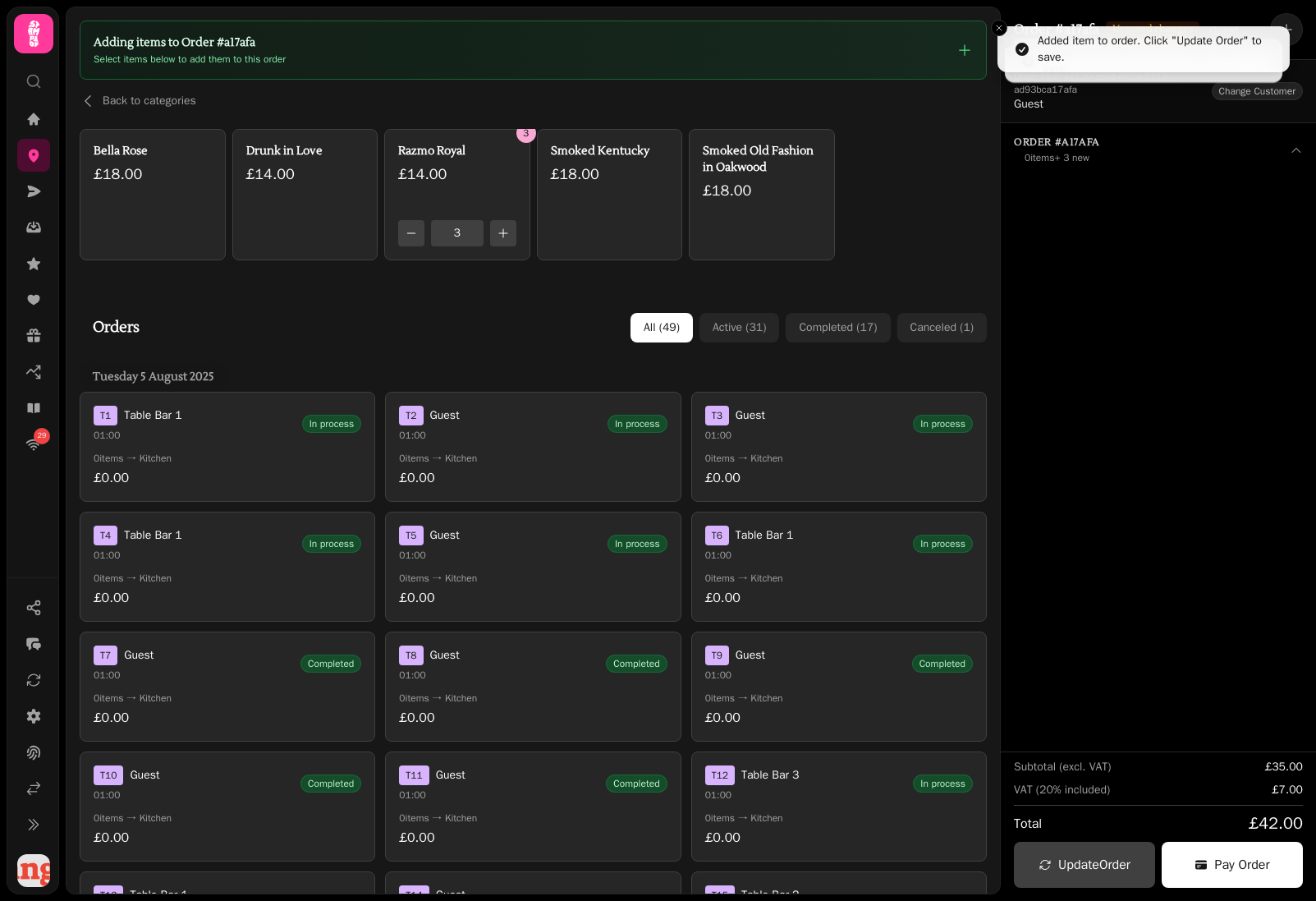click 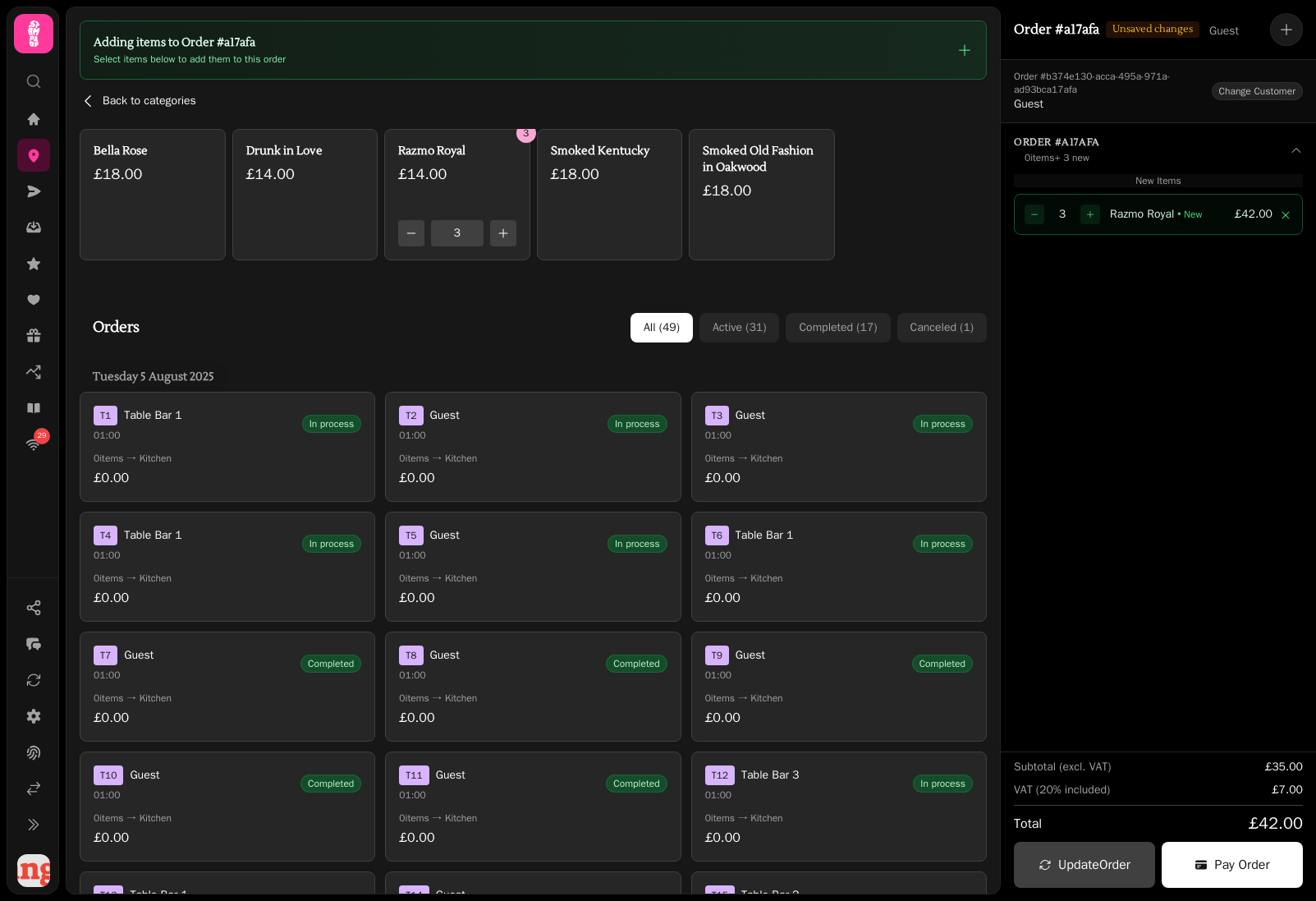 click on "Back to categories" at bounding box center (149, 101) 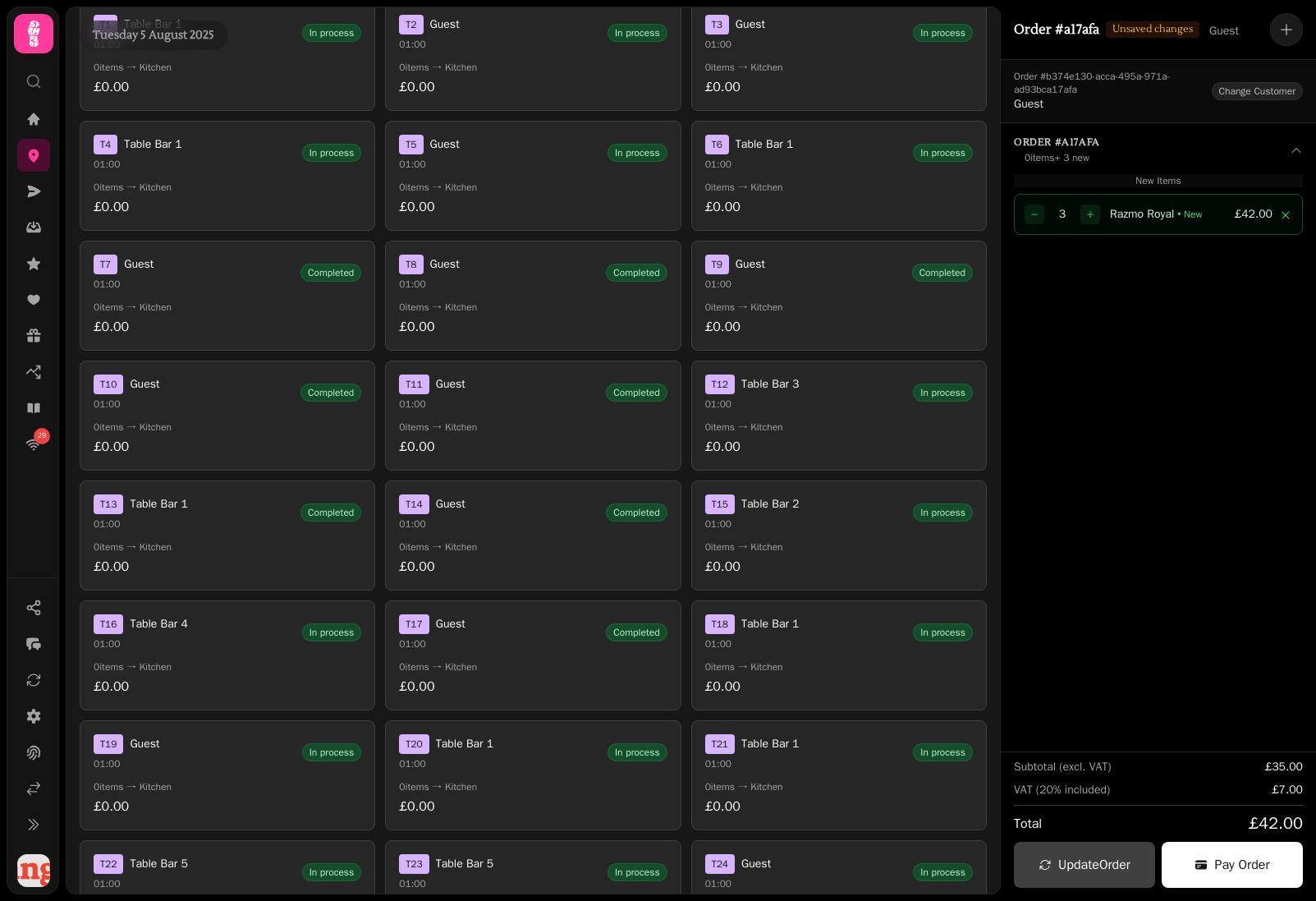scroll, scrollTop: 0, scrollLeft: 0, axis: both 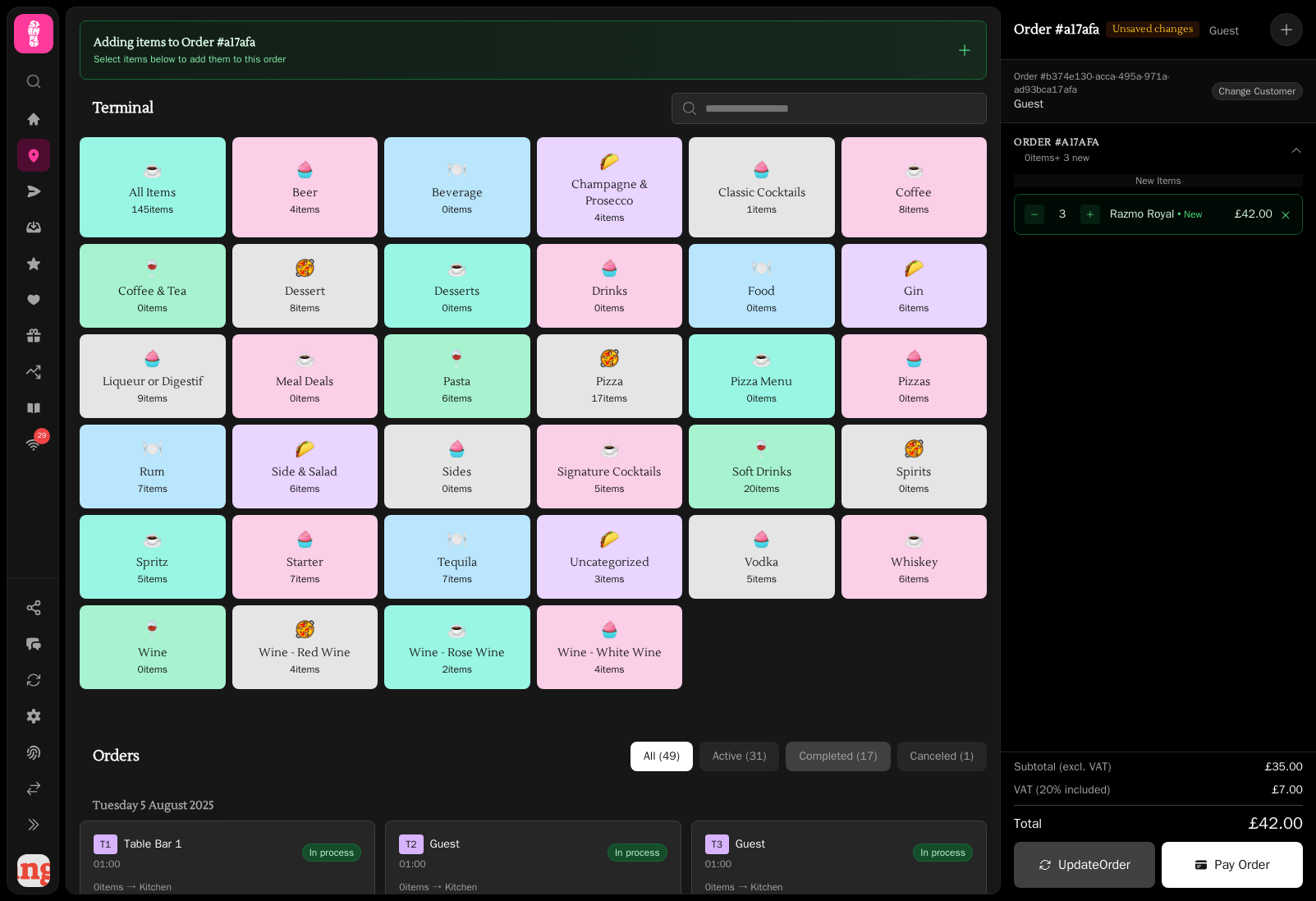 click on "Completed ( 17 )" at bounding box center [837, 756] 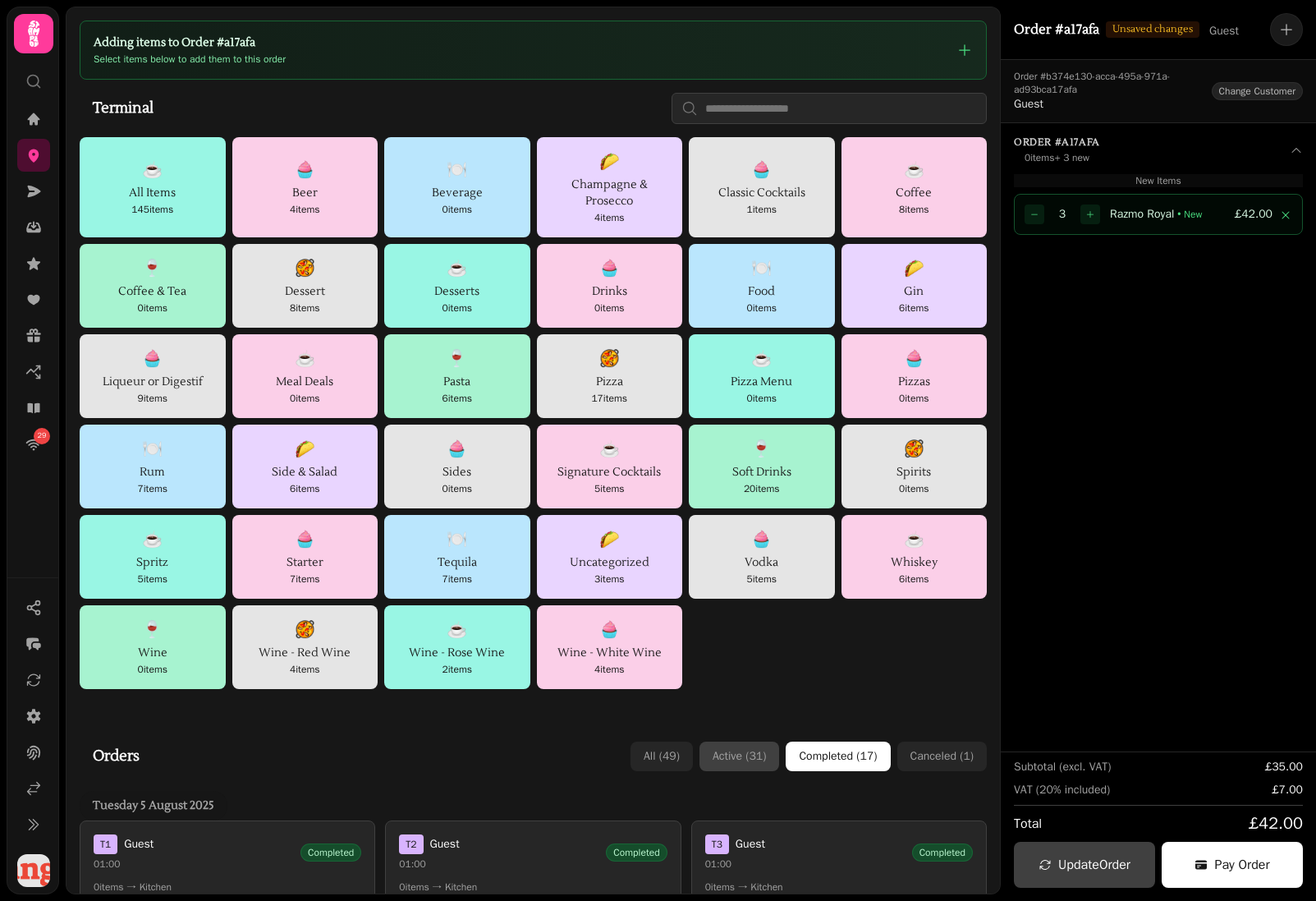 click on "Active ( 31 )" at bounding box center (739, 756) 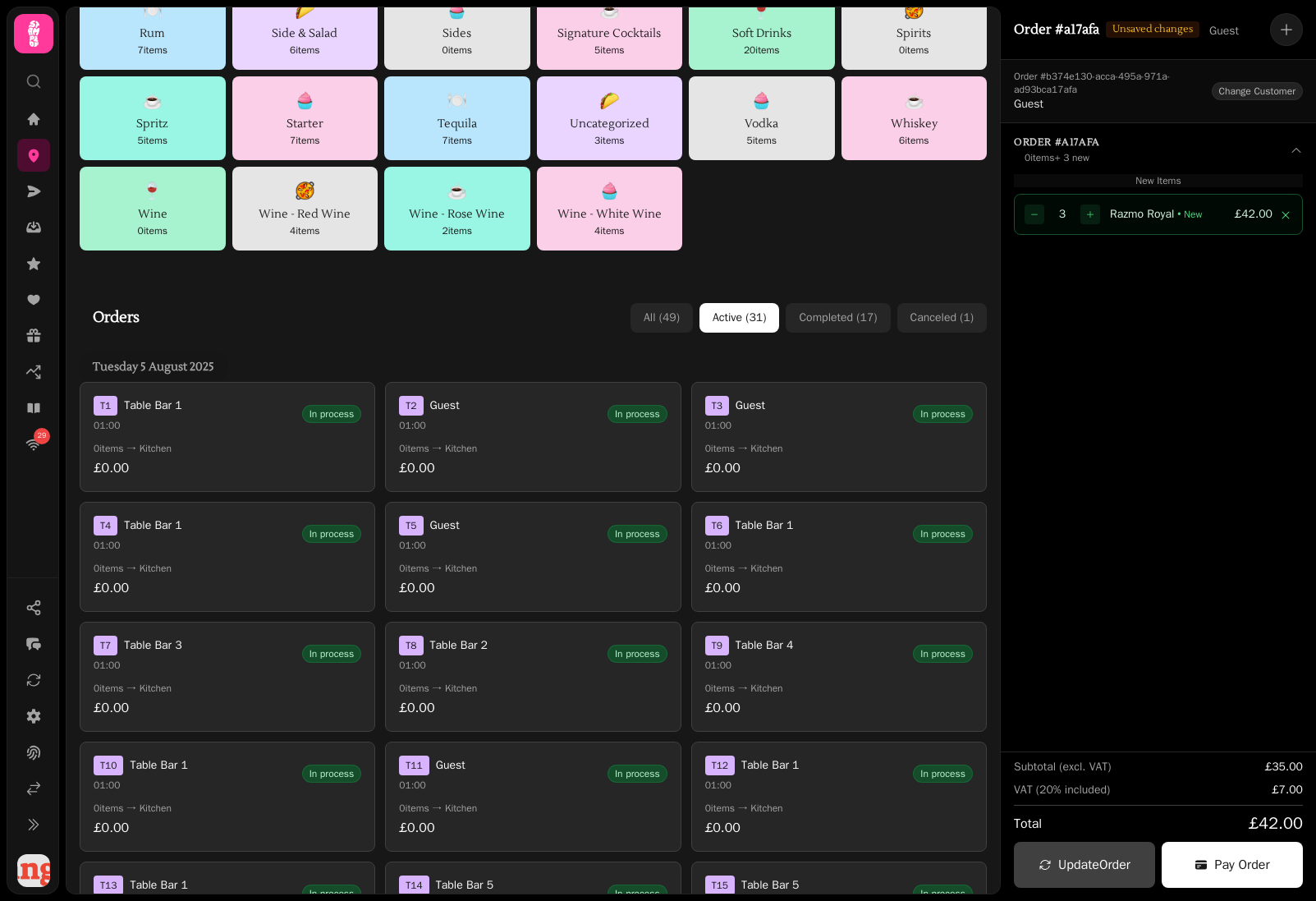 scroll, scrollTop: 1249, scrollLeft: 0, axis: vertical 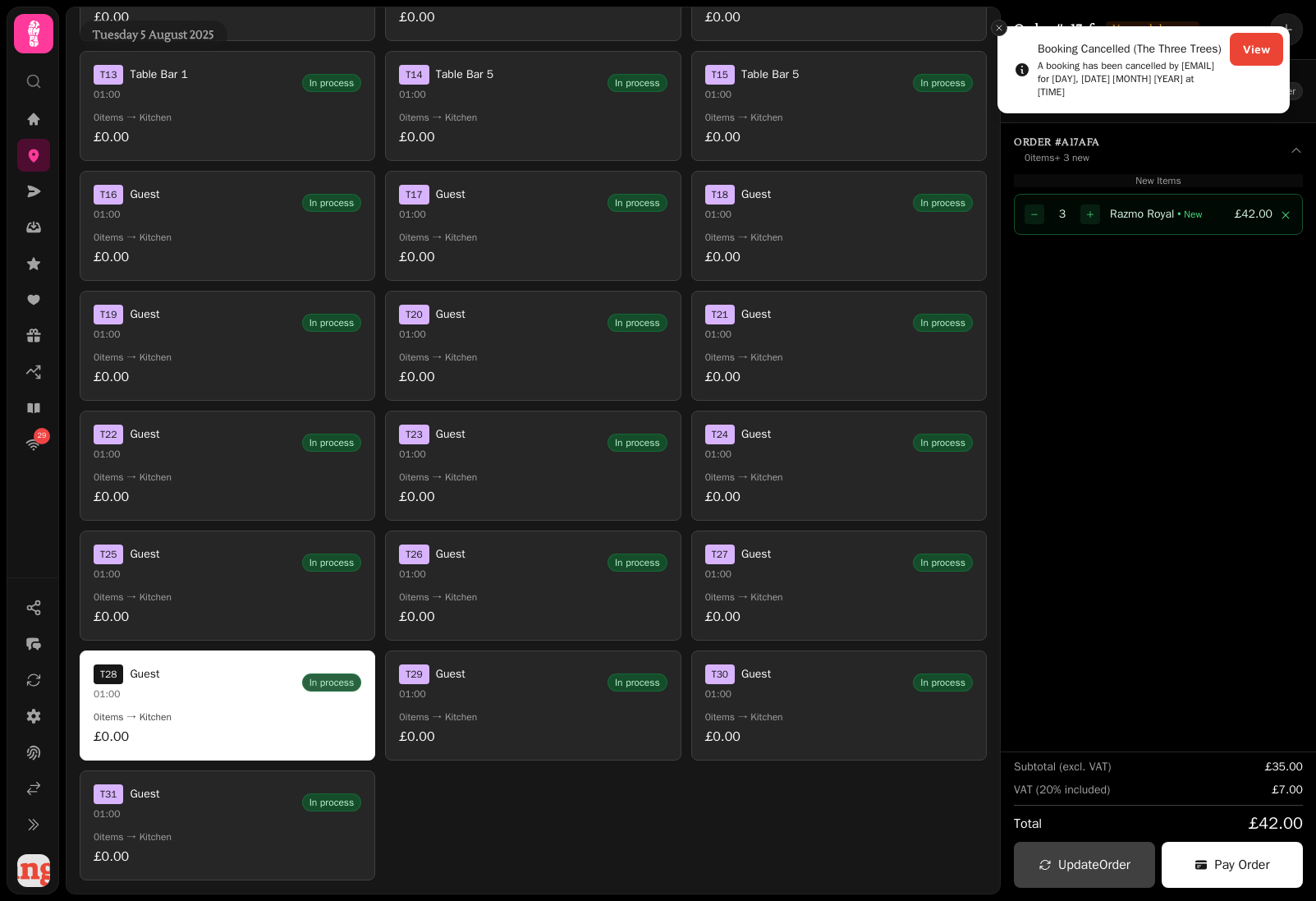 click 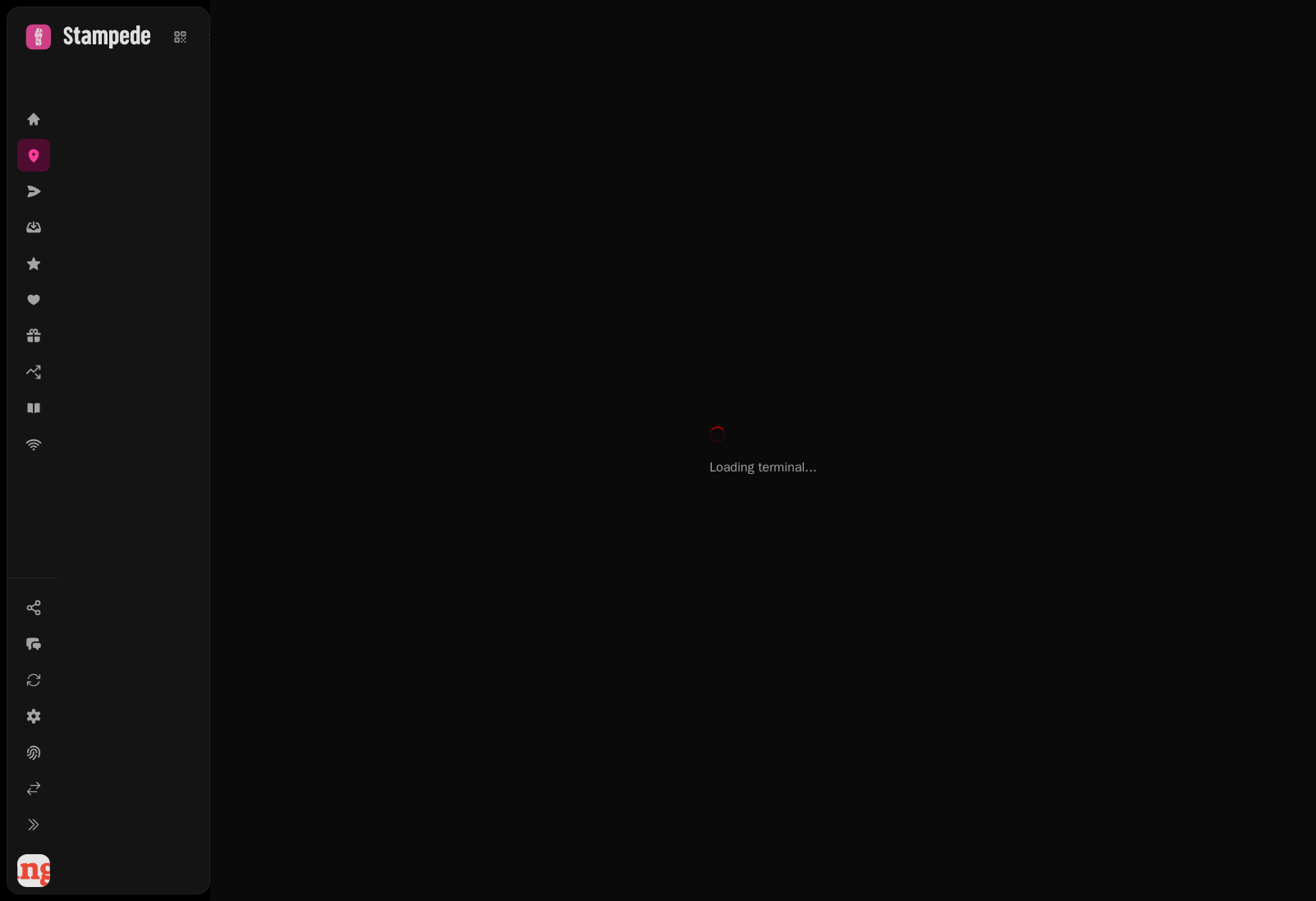 scroll, scrollTop: 0, scrollLeft: 0, axis: both 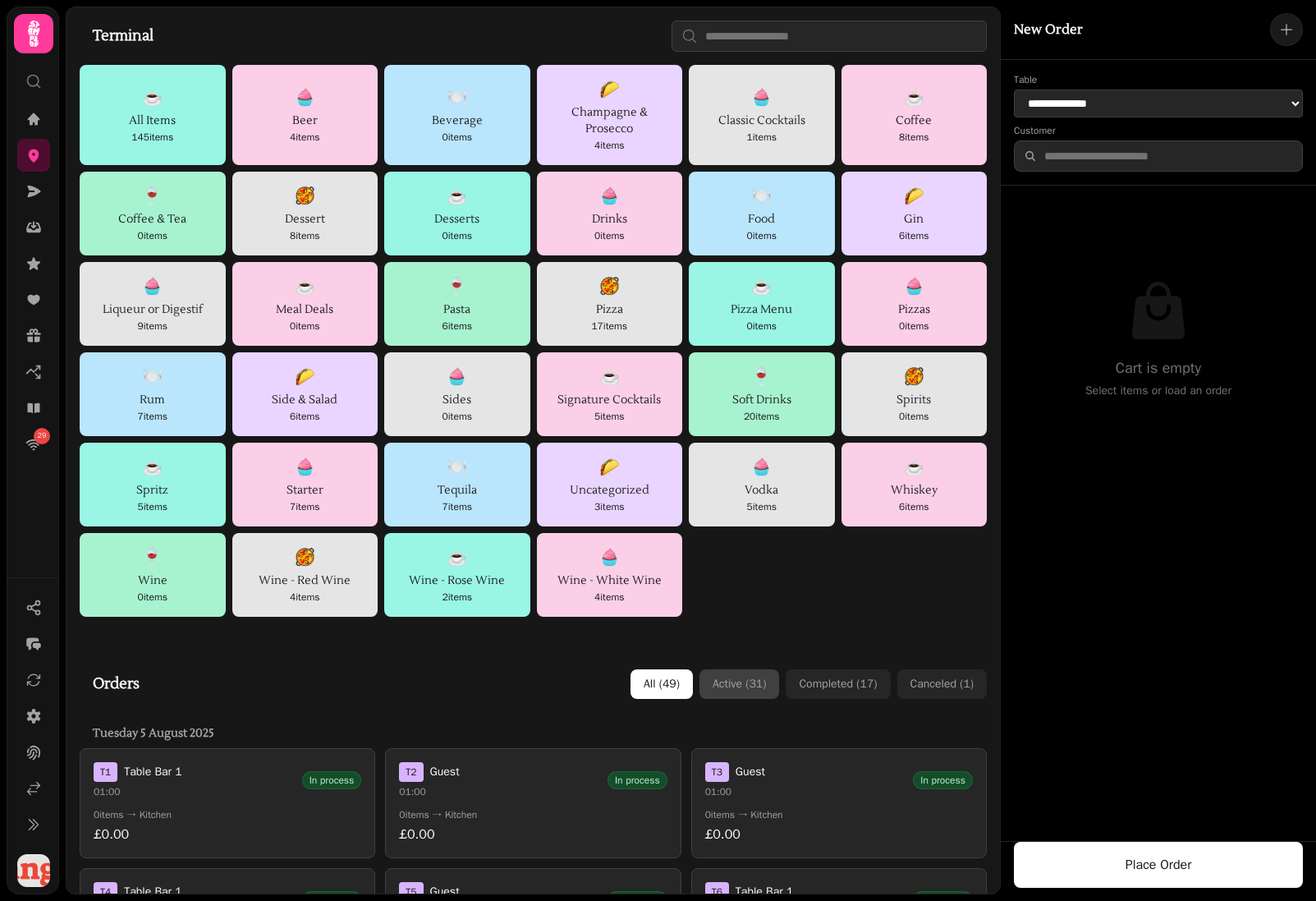 click on "Active ( 31 )" at bounding box center (739, 684) 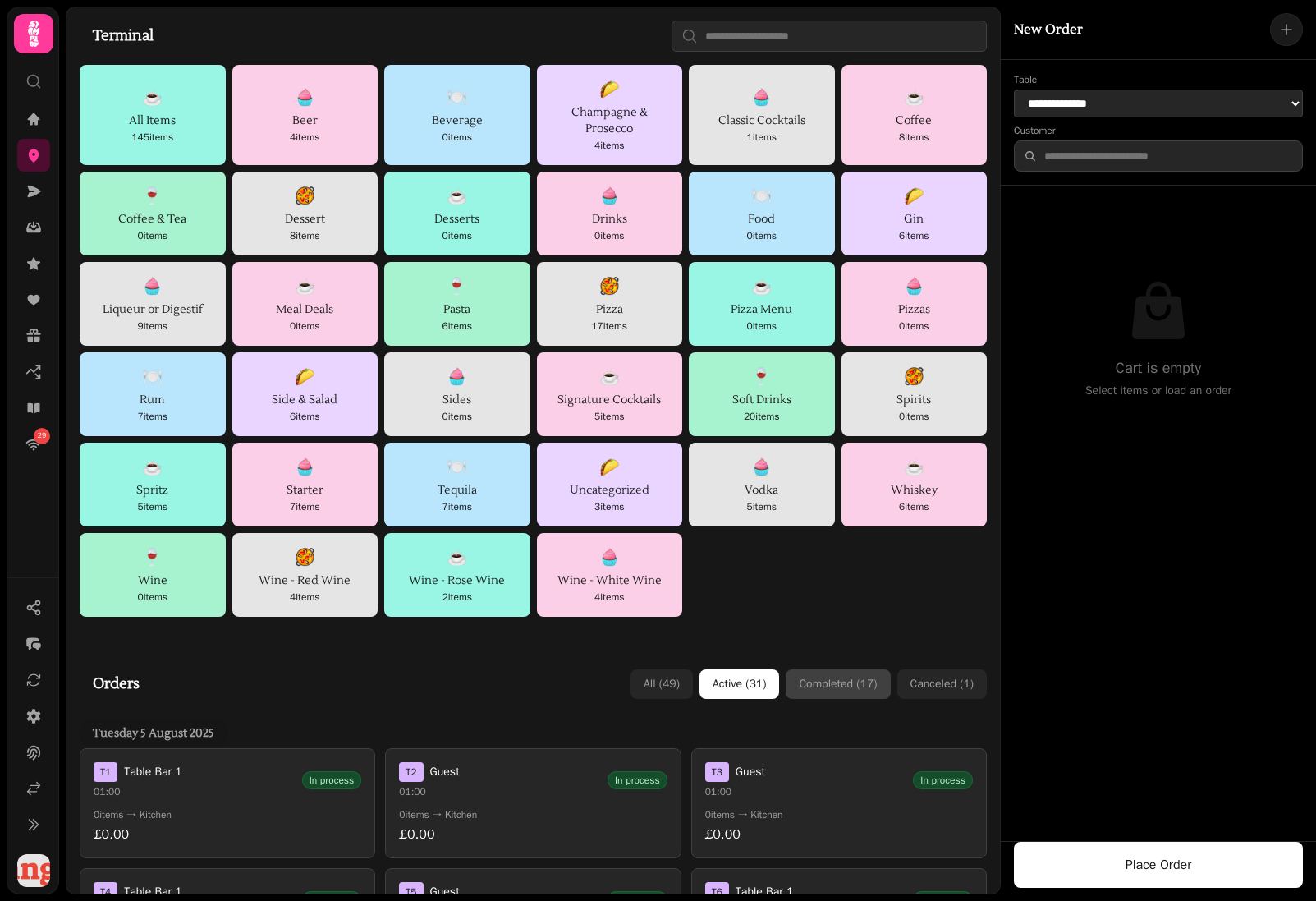 click on "Completed ( 17 )" at bounding box center (837, 684) 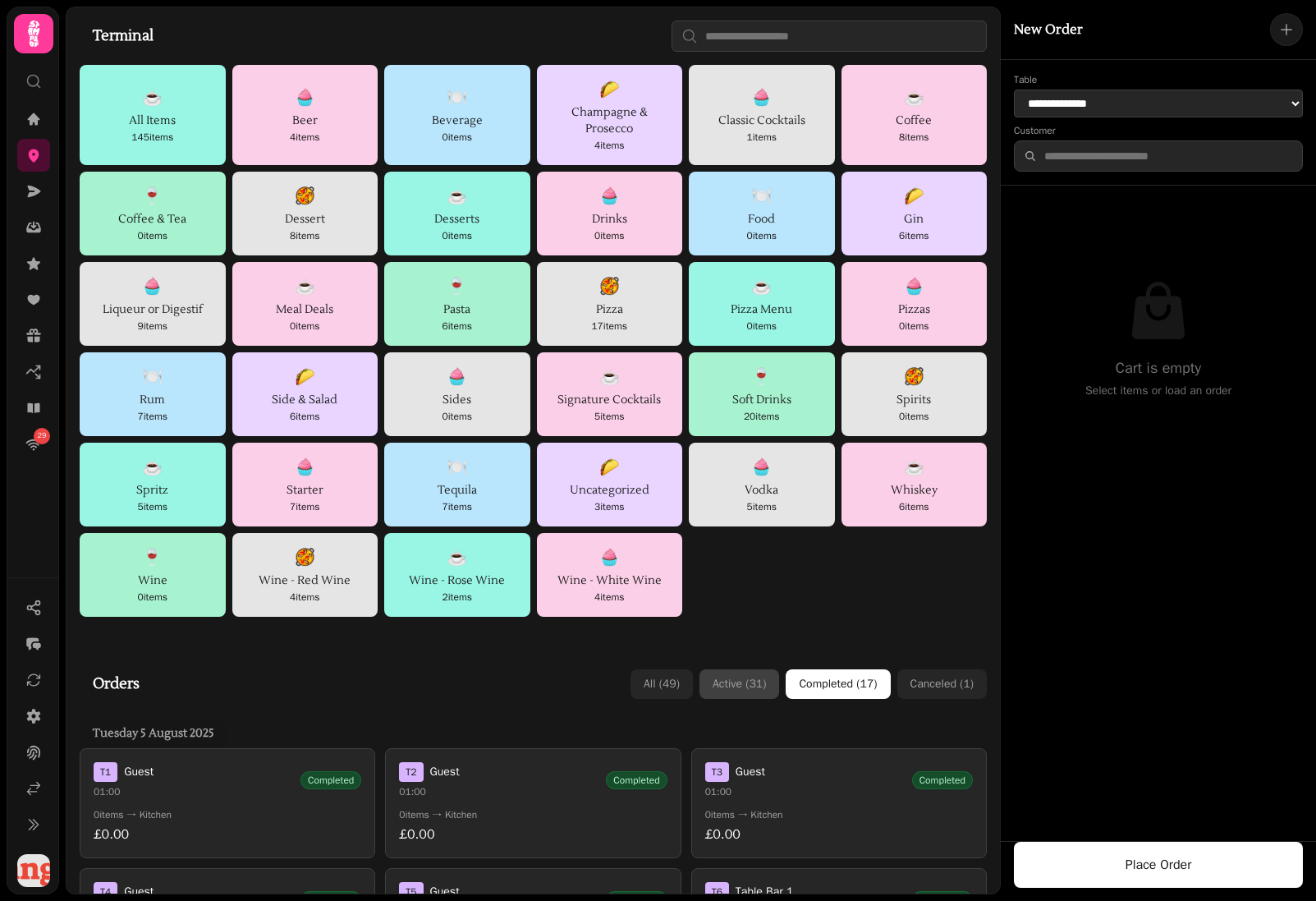 click on "Active ( 31 )" at bounding box center (739, 684) 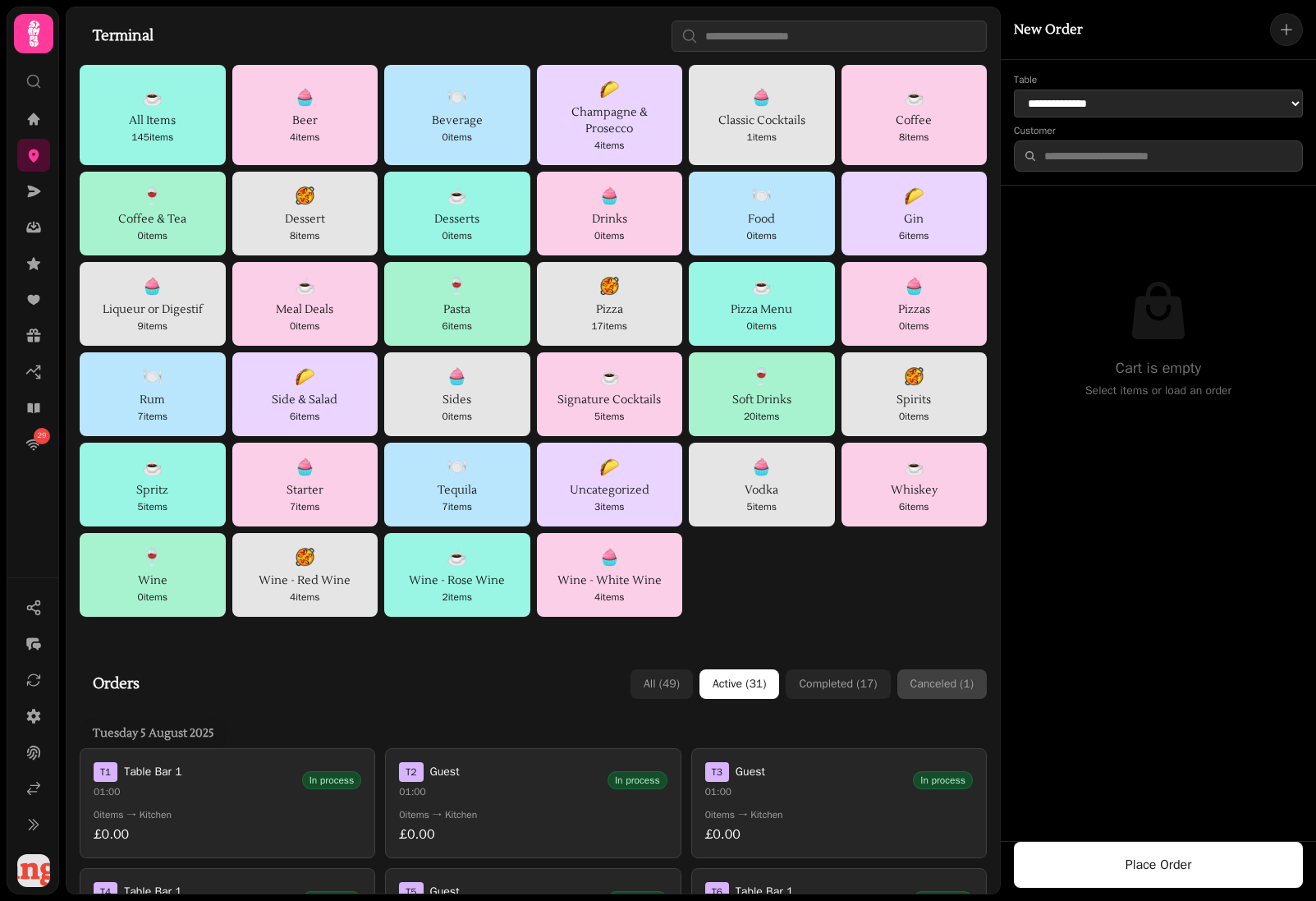 click on "Canceled ( 1 )" at bounding box center (942, 684) 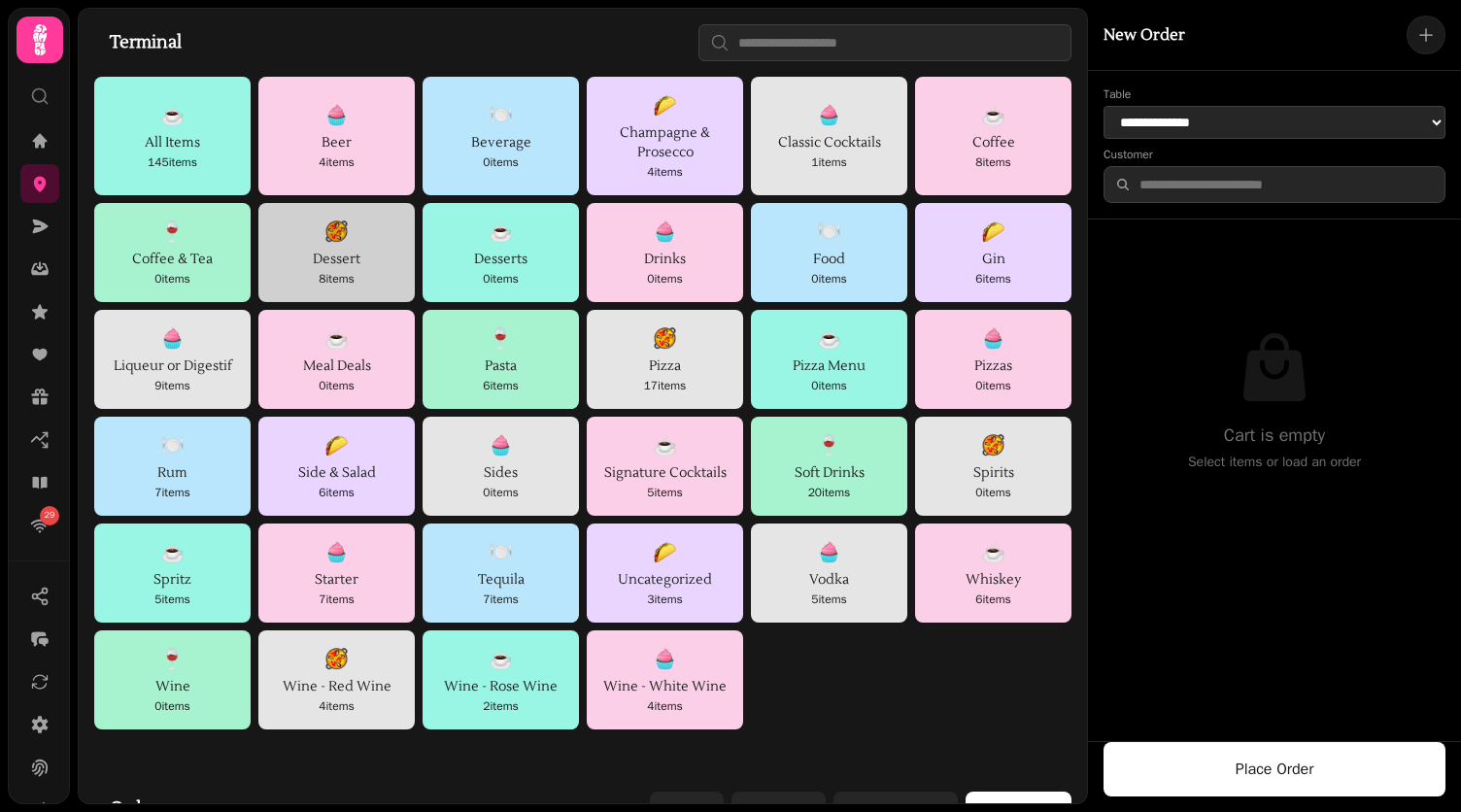 click on "🥘" at bounding box center (336, 232) 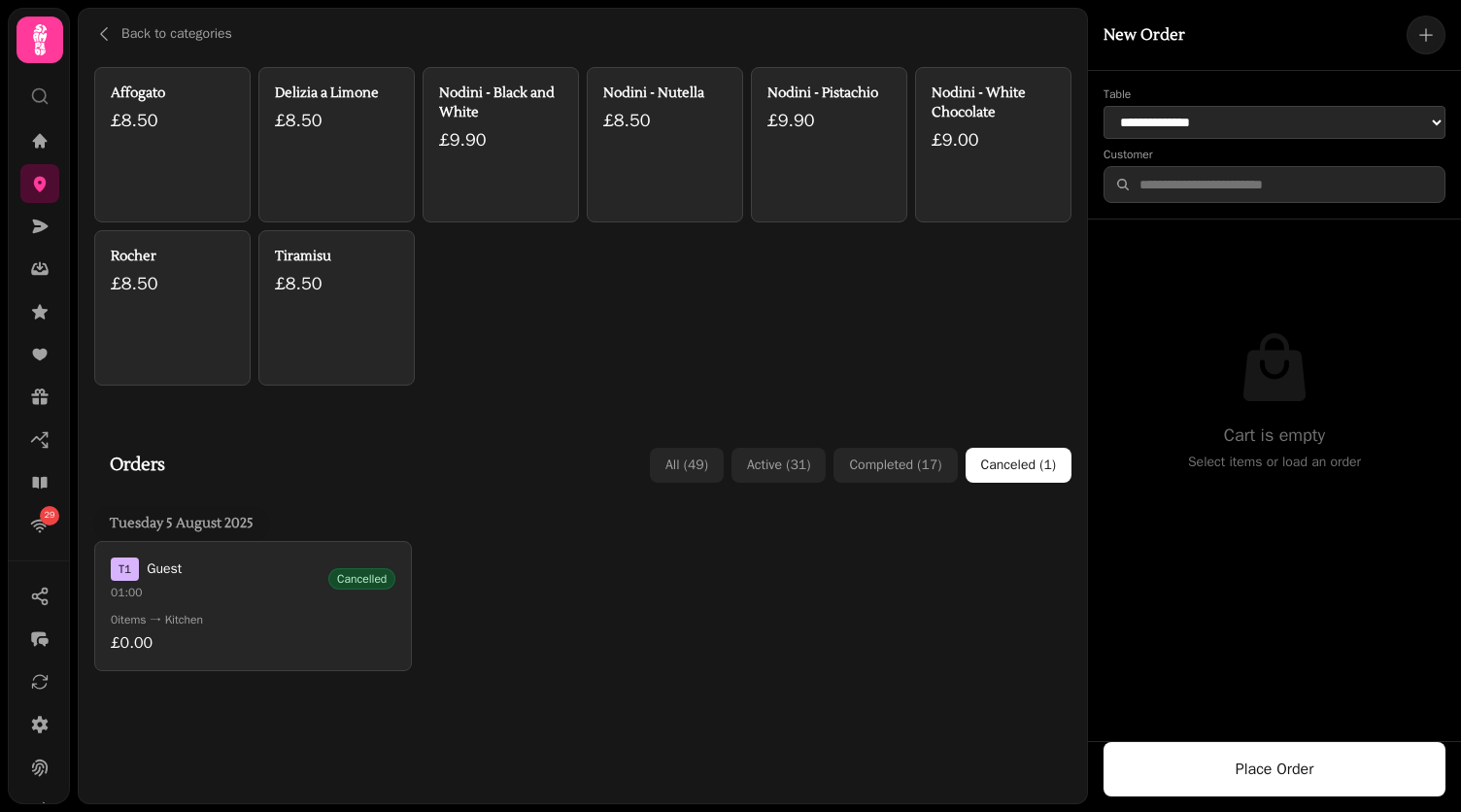 click on "Tiramisu £8.50" at bounding box center (336, 308) 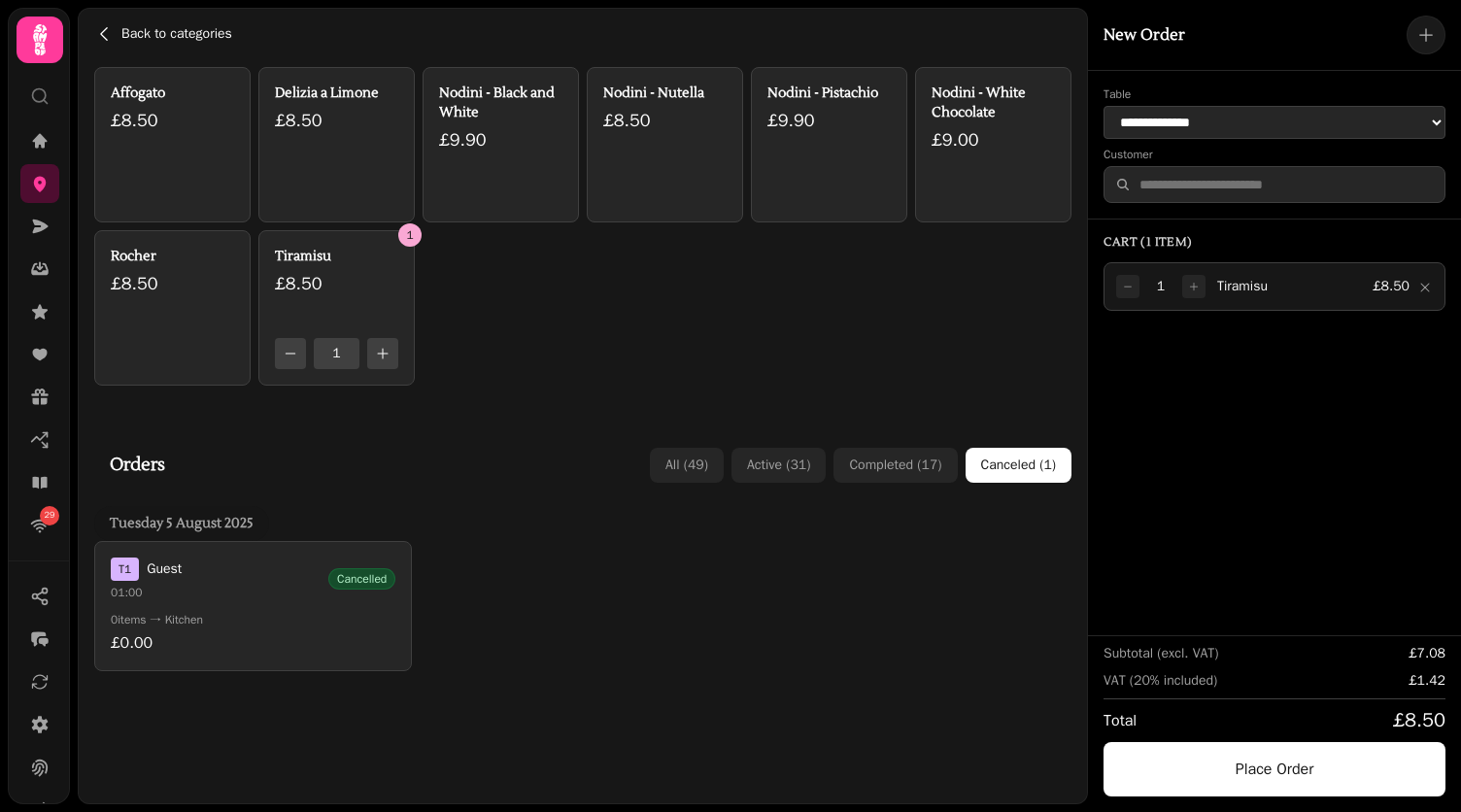 click on "Back to categories" at bounding box center (177, 34) 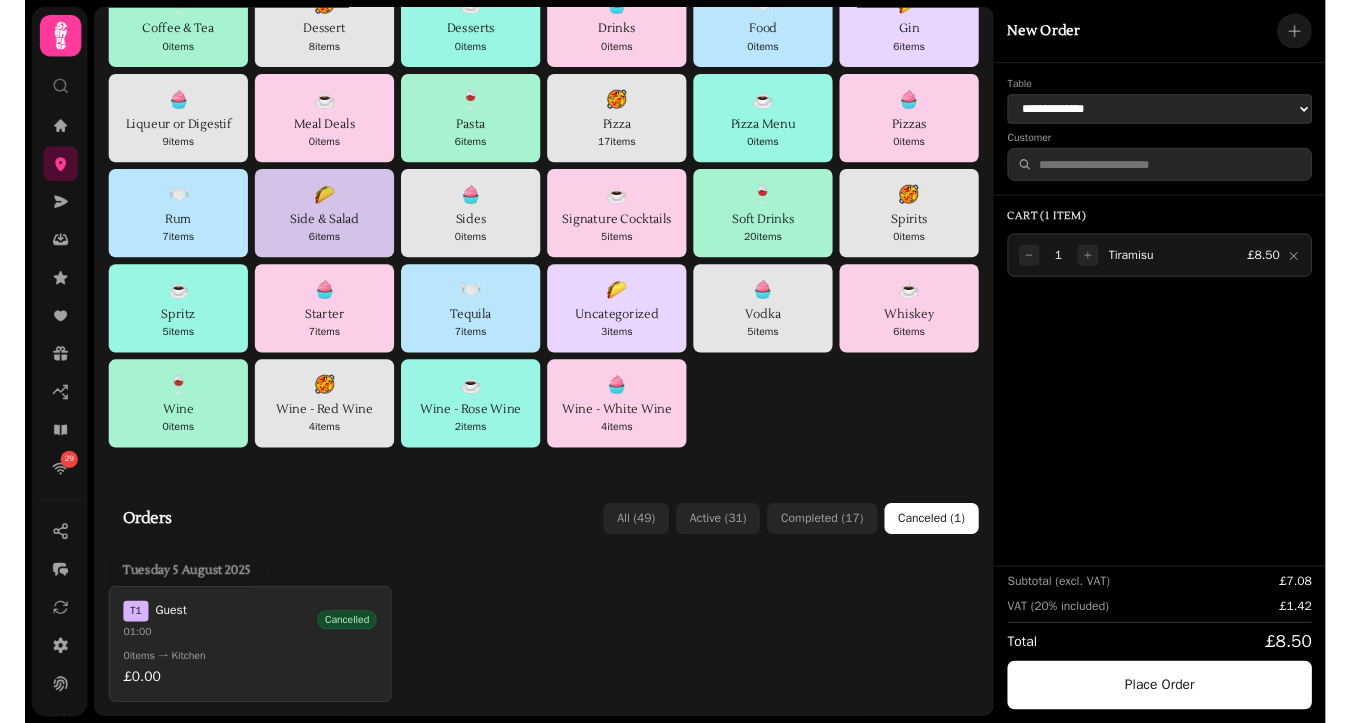 scroll, scrollTop: 0, scrollLeft: 0, axis: both 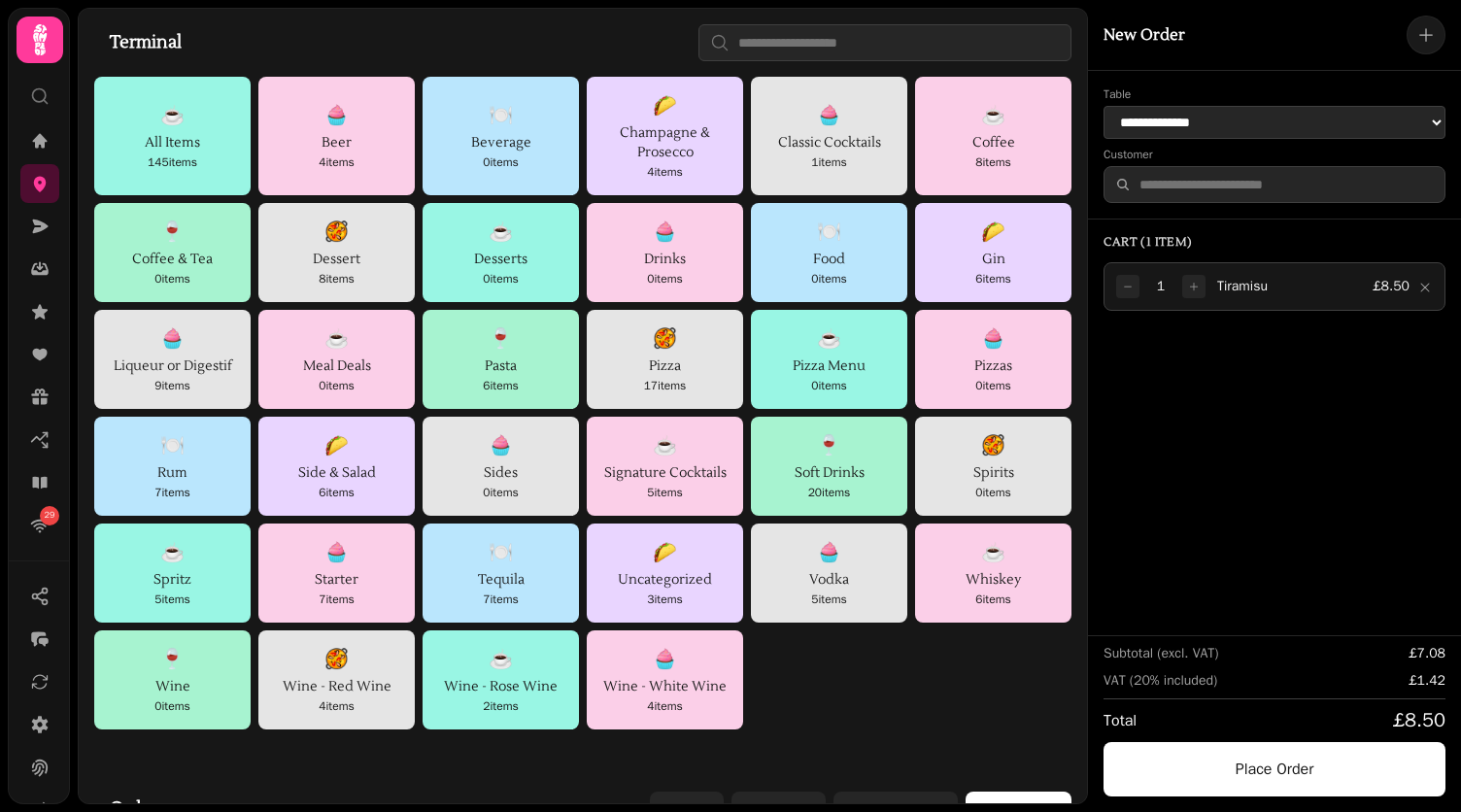 click on "☕ All Items 145  items 🧁 Beer 4  items 🍽️ Beverage 0  items 🌮 Champagne & Prosecco 4  items 🧁 Classic Cocktails 1  items ☕ Coffee 8  items 🍷 Coffee & Tea 0  items 🥘 Dessert 8  items ☕ Desserts 0  items 🧁 Drinks 0  items 🍽️ Food 0  items 🌮 Gin 6  items 🧁 Liqueur or Digestif 9  items ☕ Meal Deals 0  items 🍷 Pasta 6  items 🥘 Pizza 17  items ☕ Pizza Menu 0  items 🧁 Pizzas 0  items 🍽️ Rum 7  items 🌮 Side & Salad 6  items 🧁 Sides 0  items ☕ Signature Cocktails 5  items 🍷 Soft Drinks 20  items 🥘 Spirits 0  items ☕ Spritz 5  items 🧁 Starter 7  items 🍽️ Tequila 7  items 🌮 Uncategorized 3  items 🧁 Vodka 5  items ☕ Whiskey 6  items 🍷 Wine 0  items 🥘 Wine - Red Wine 4  items ☕ Wine - Rose Wine 2  items 🧁 Wine - White Wine 4  items" at bounding box center (583, 403) 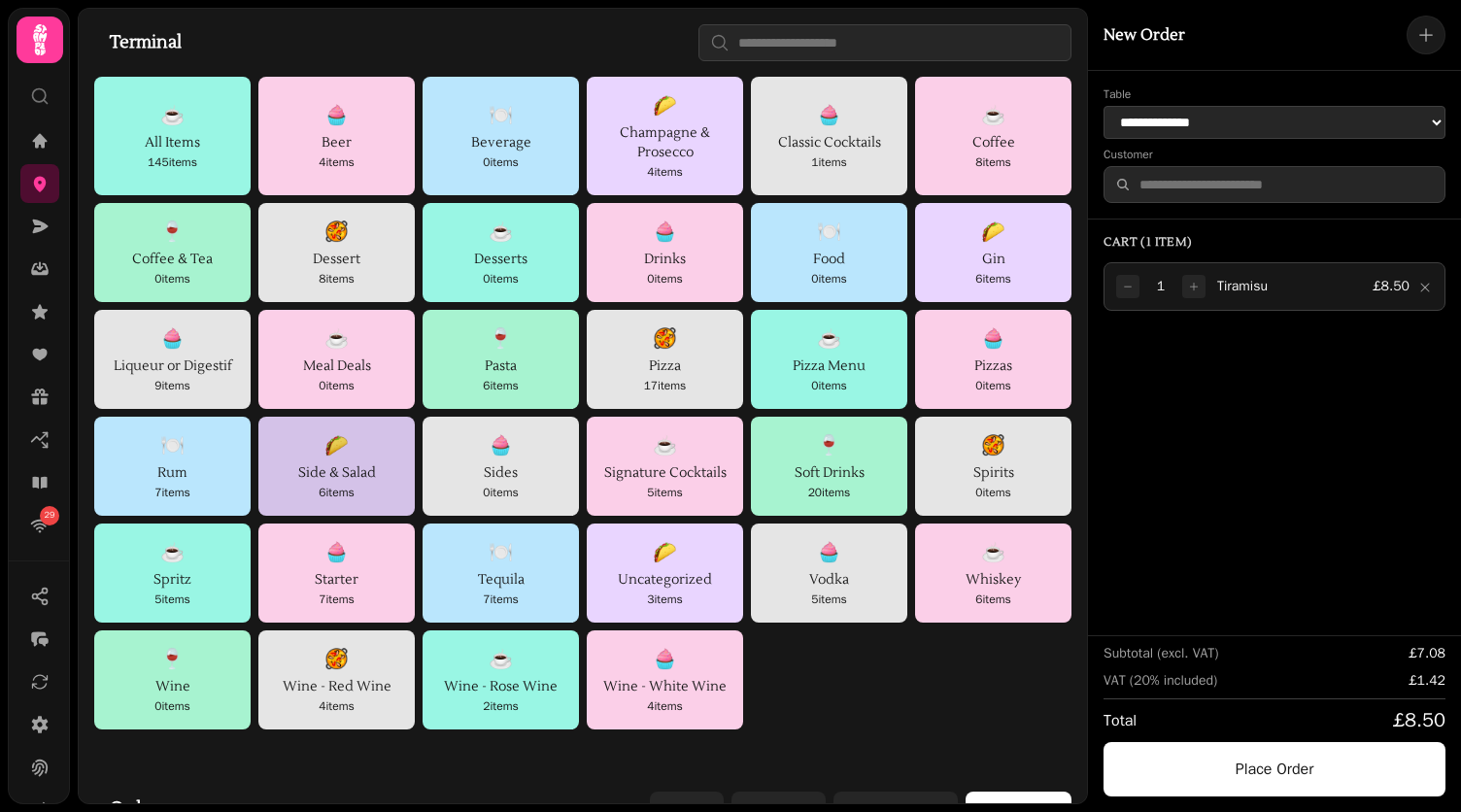 click on "🌮 Side & Salad 6  items" at bounding box center [336, 466] 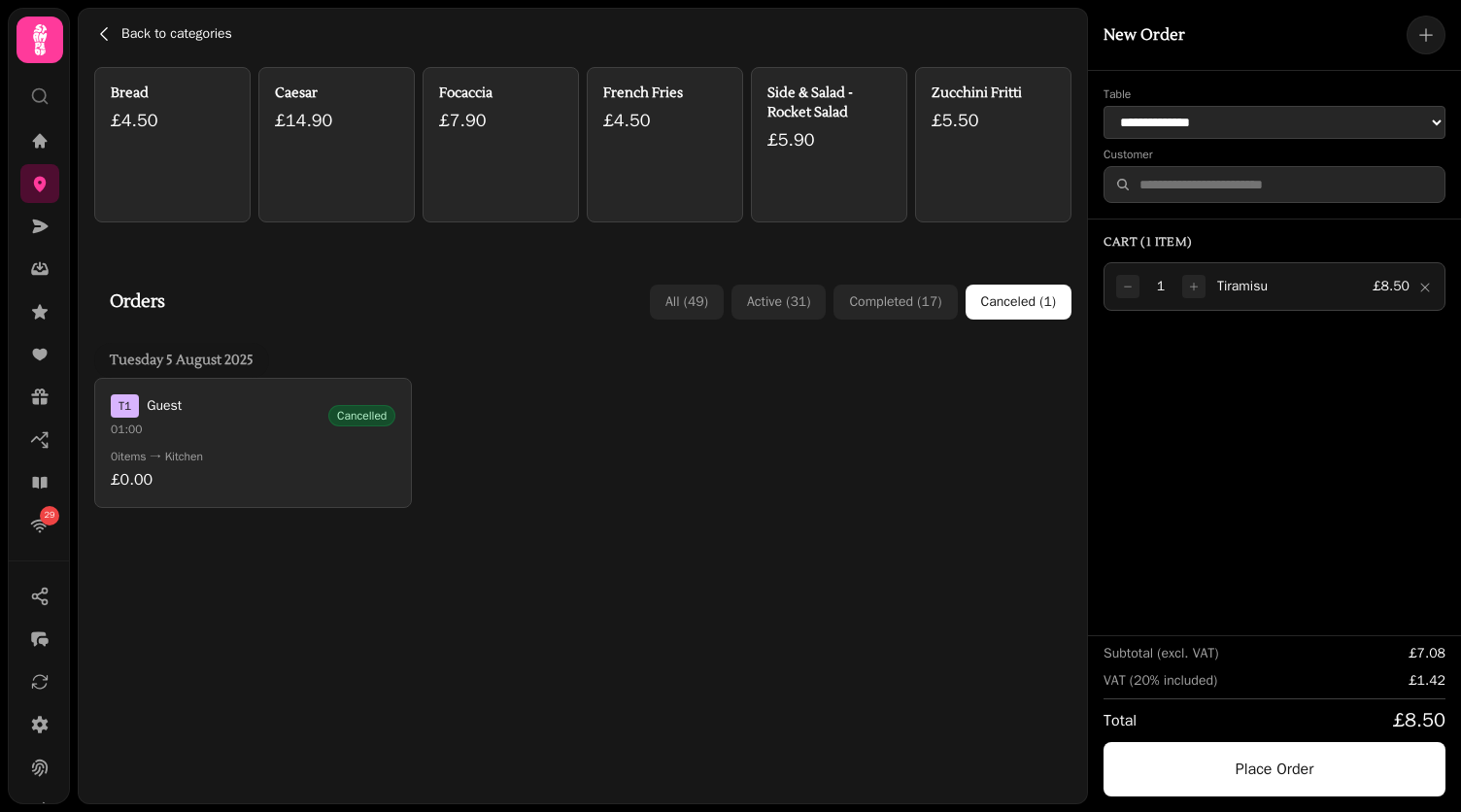 click on "Back to categories" at bounding box center [177, 34] 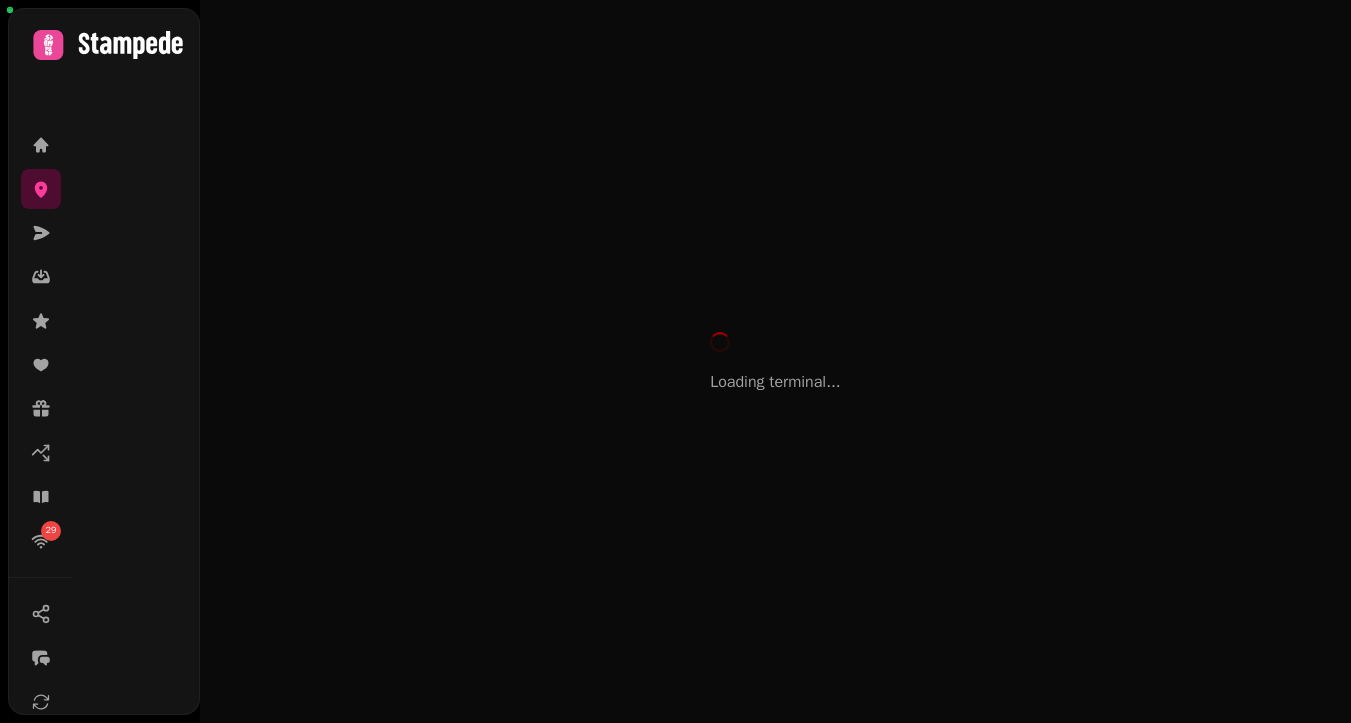 scroll, scrollTop: 0, scrollLeft: 0, axis: both 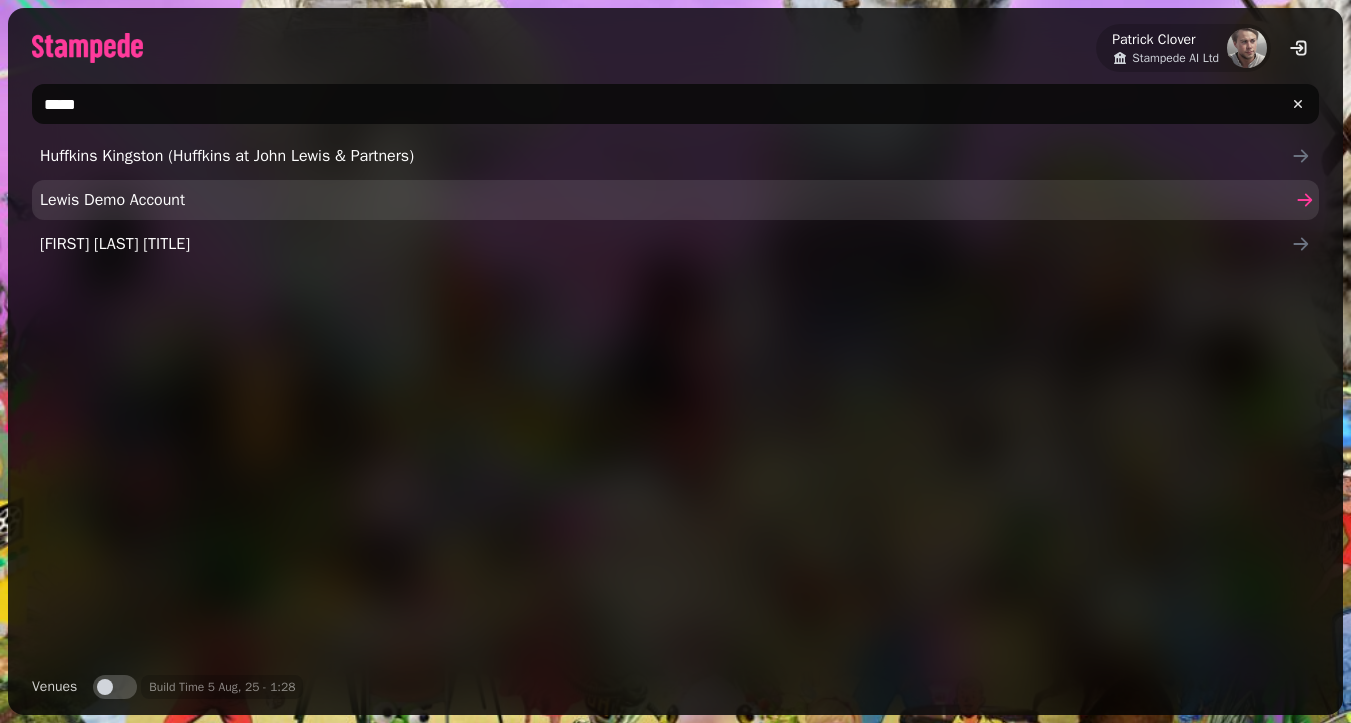 type on "*****" 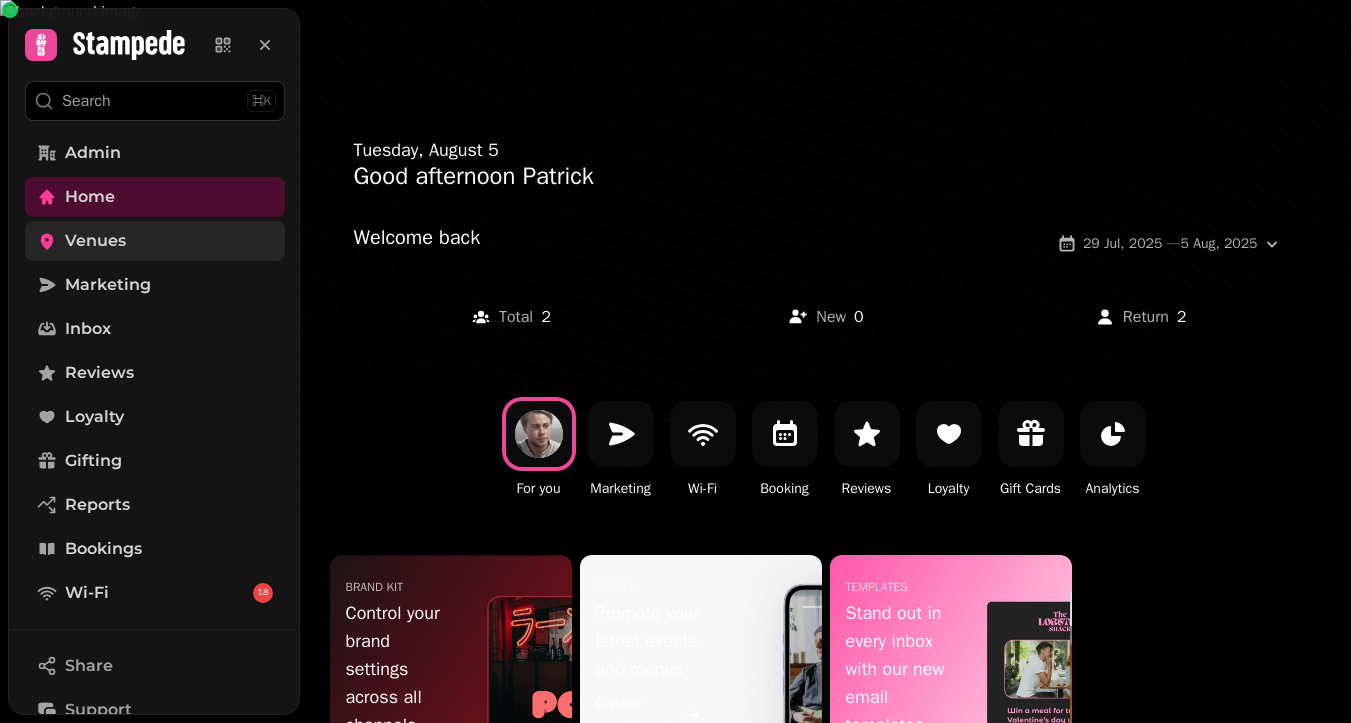 click on "Venues" at bounding box center (155, 241) 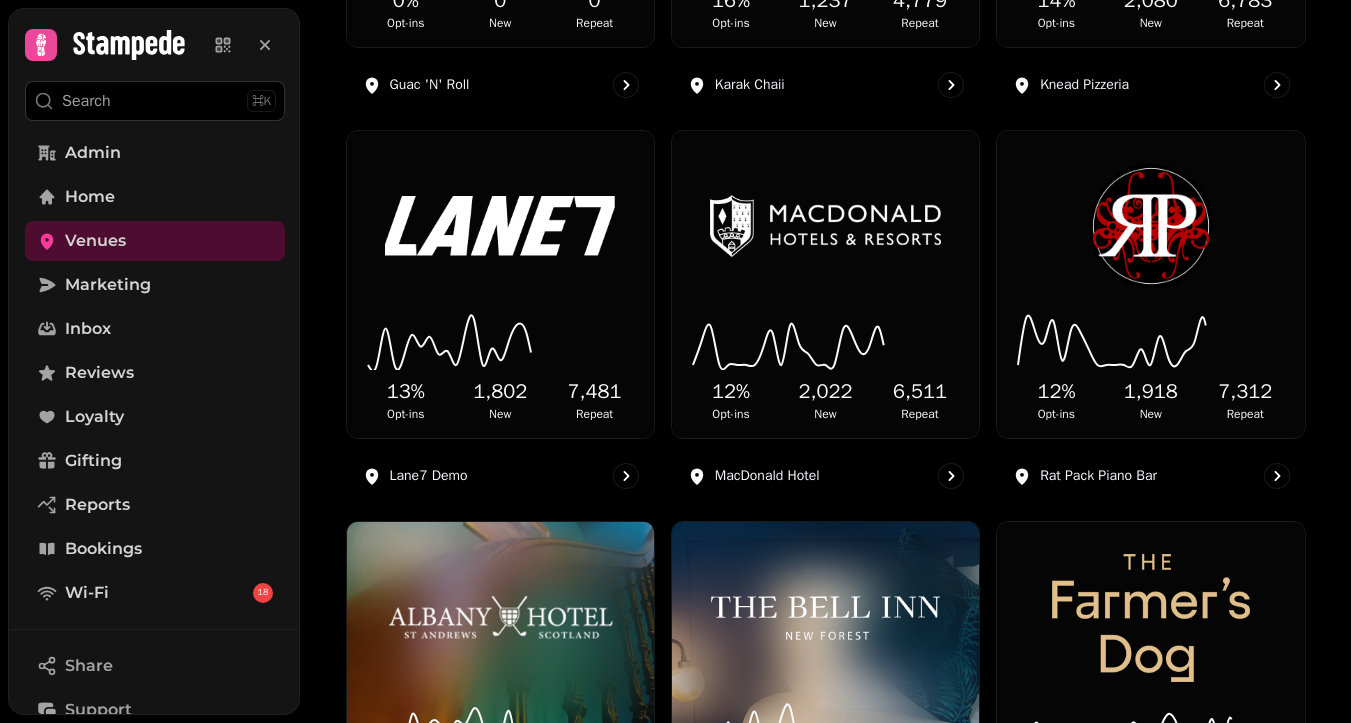 scroll, scrollTop: 0, scrollLeft: 0, axis: both 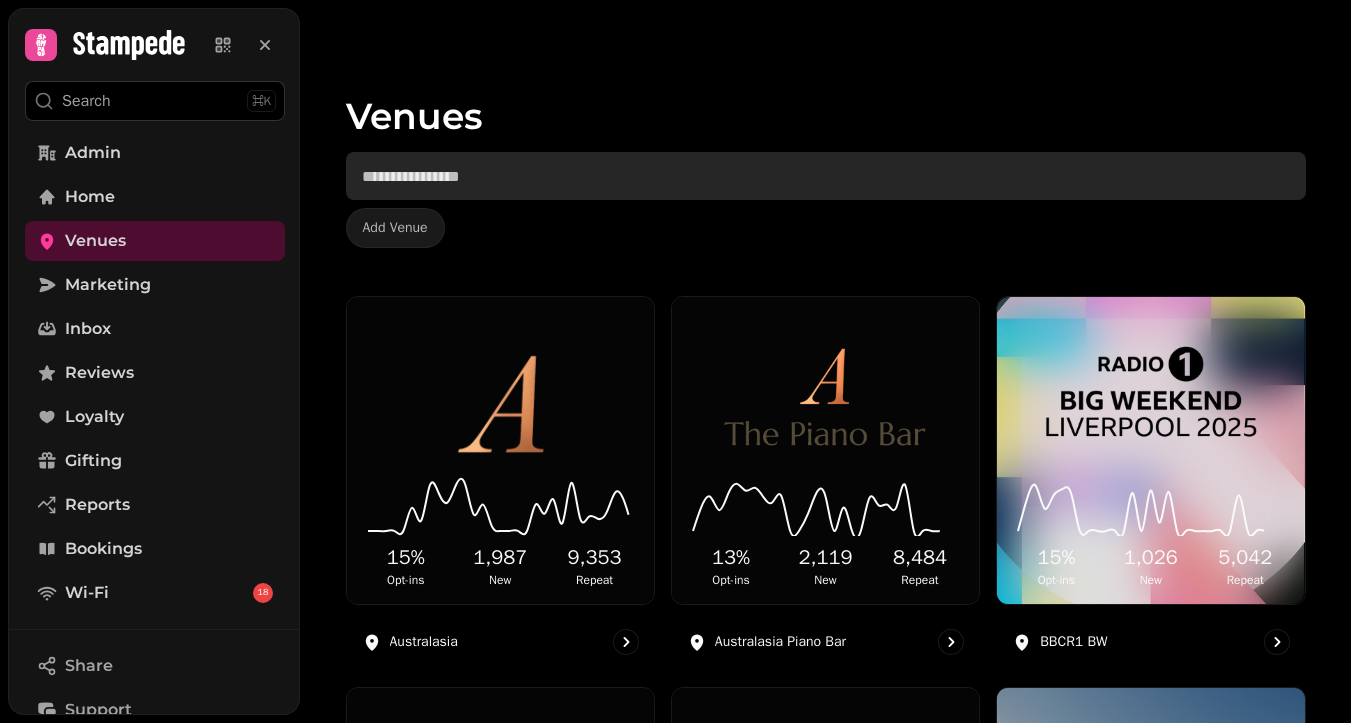 click at bounding box center [826, 176] 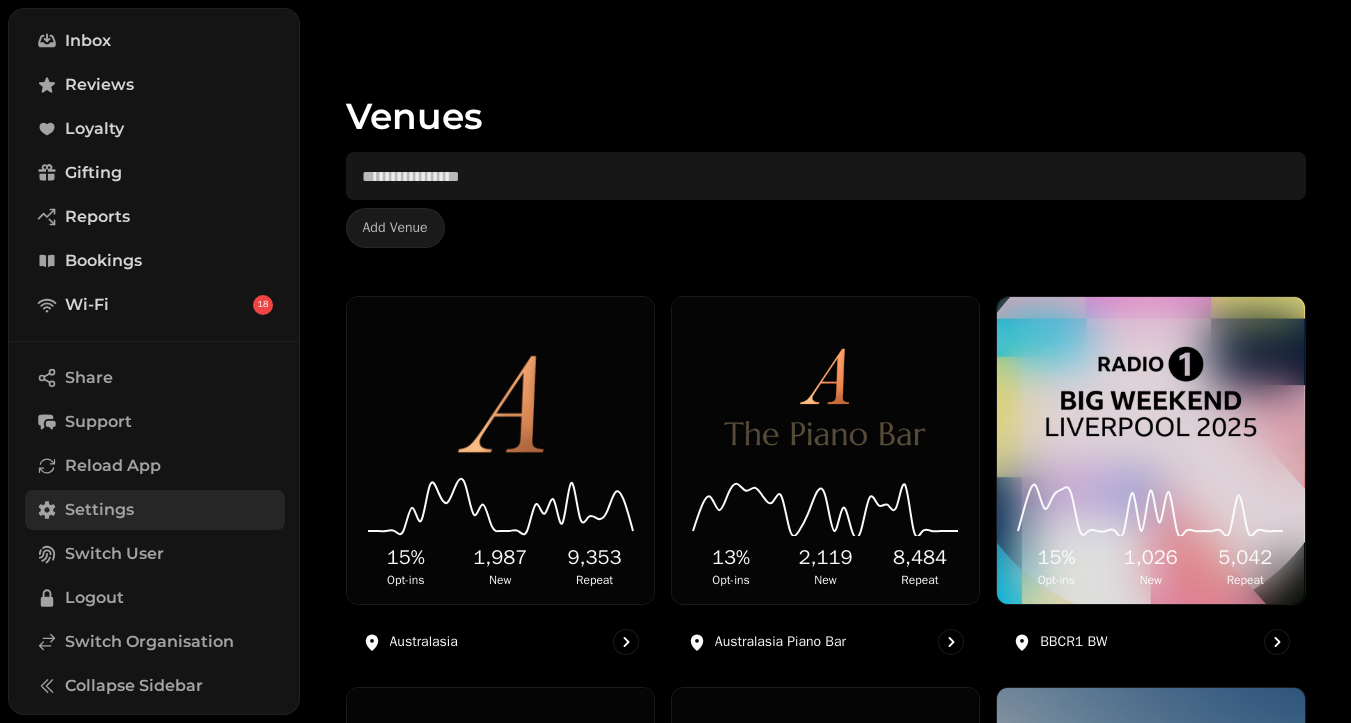click on "Settings" at bounding box center [99, 510] 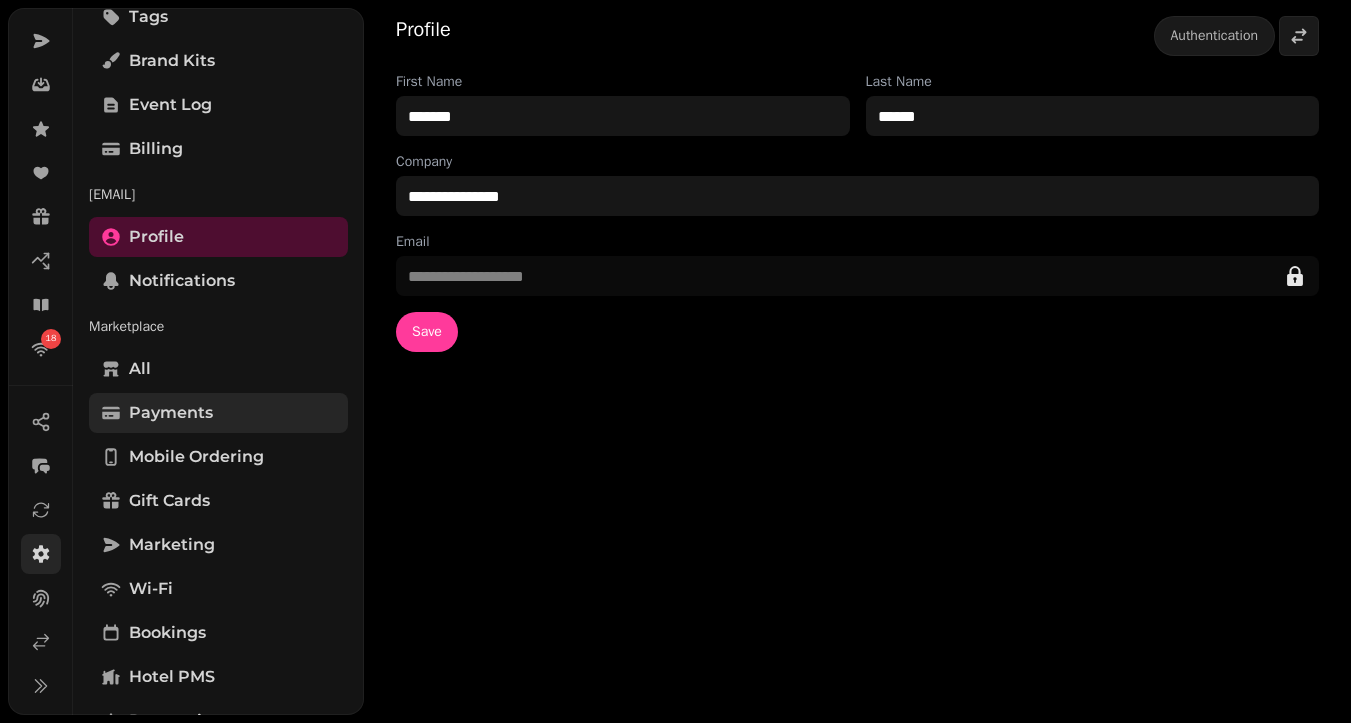scroll, scrollTop: 284, scrollLeft: 0, axis: vertical 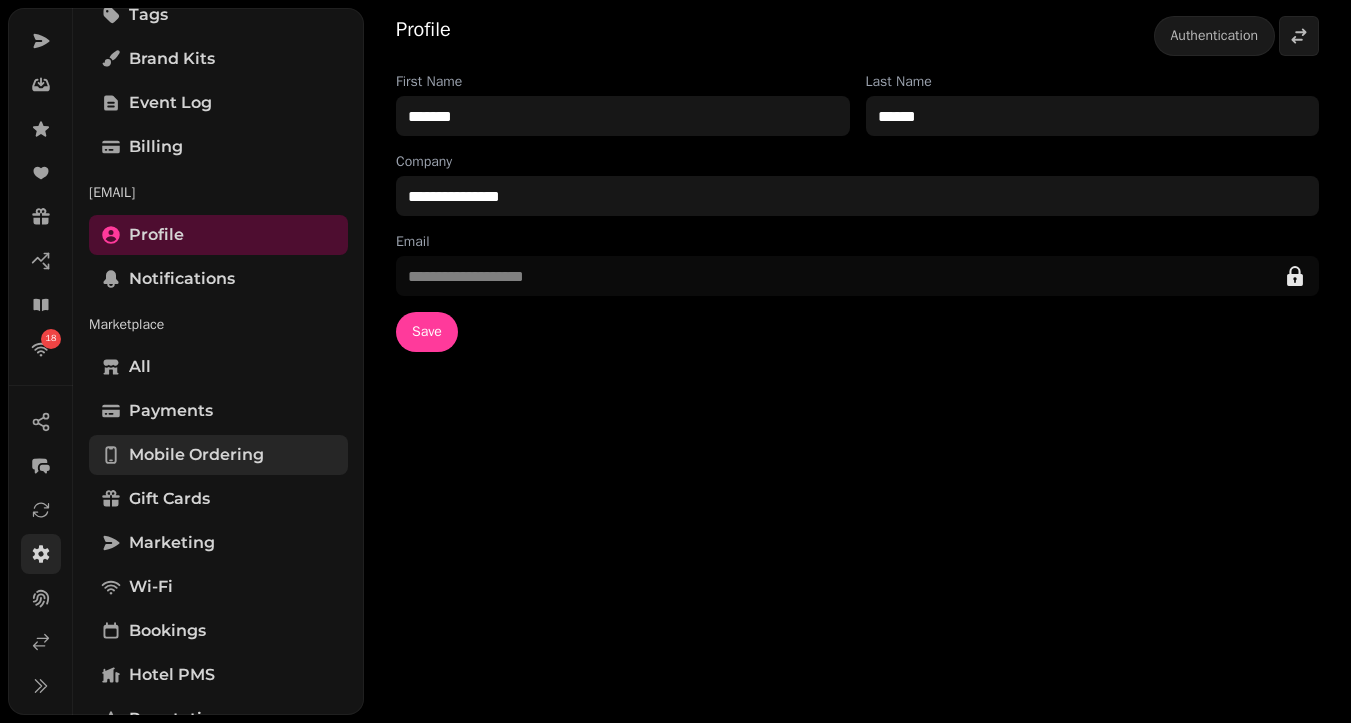 click on "Mobile ordering" at bounding box center [196, 455] 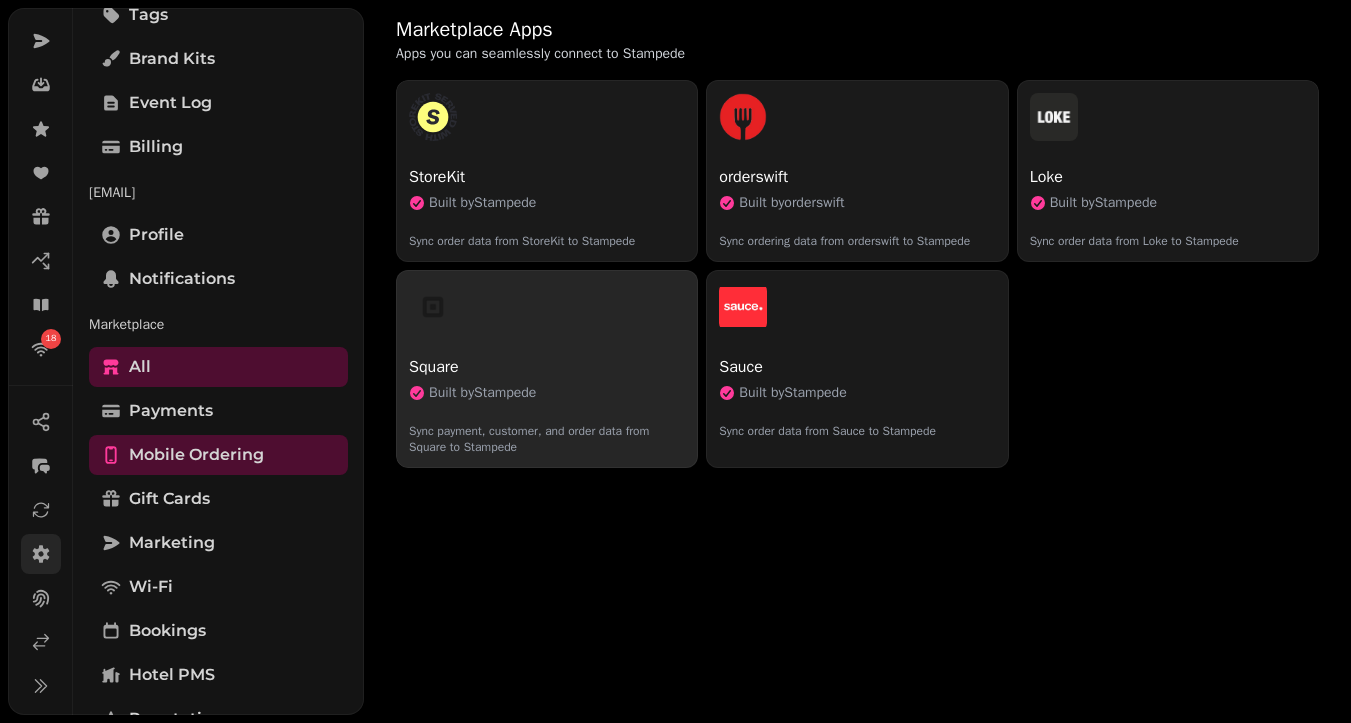 click on "Square" at bounding box center [547, 367] 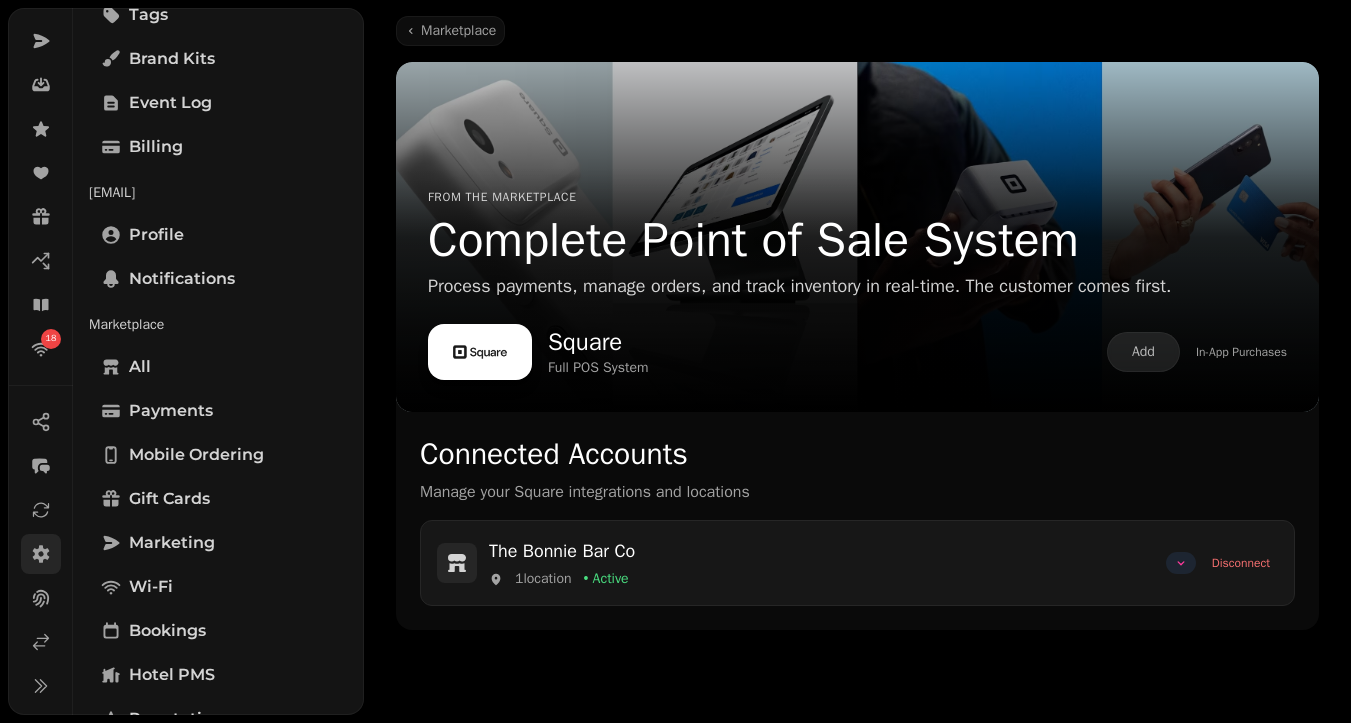 click 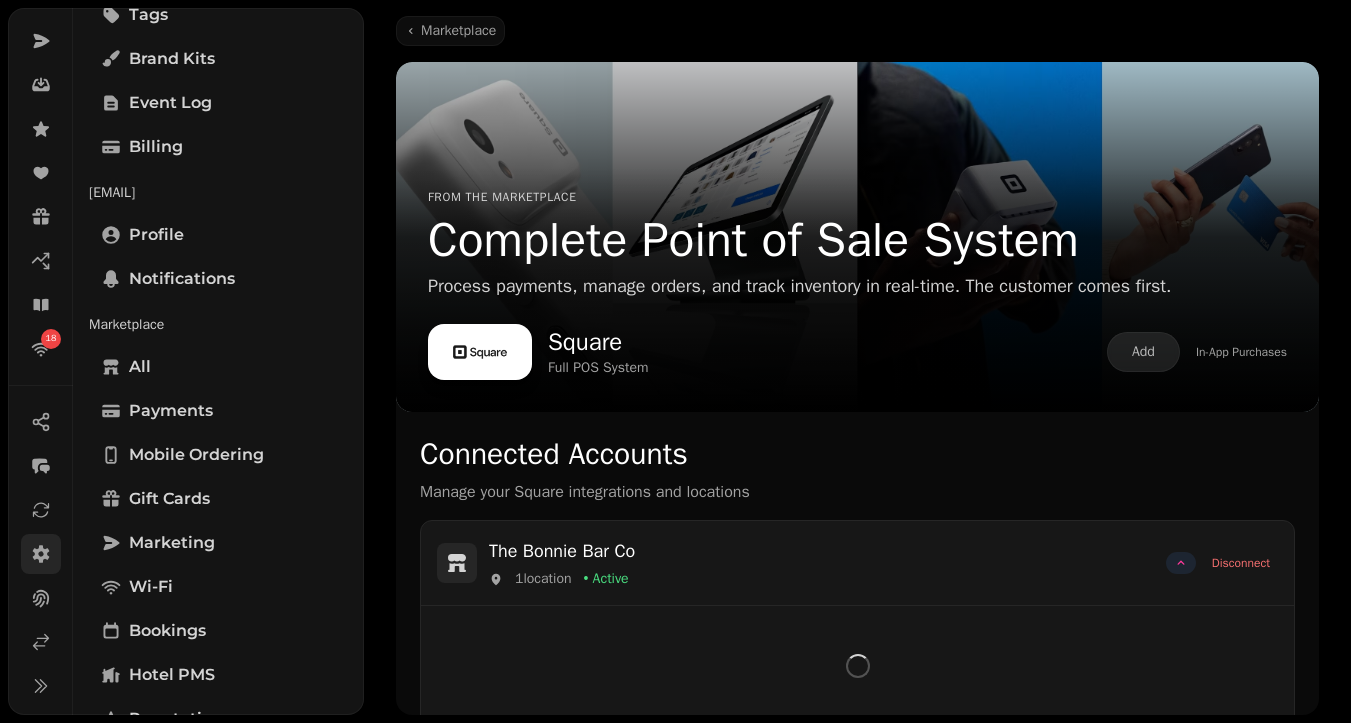 scroll, scrollTop: 36, scrollLeft: 0, axis: vertical 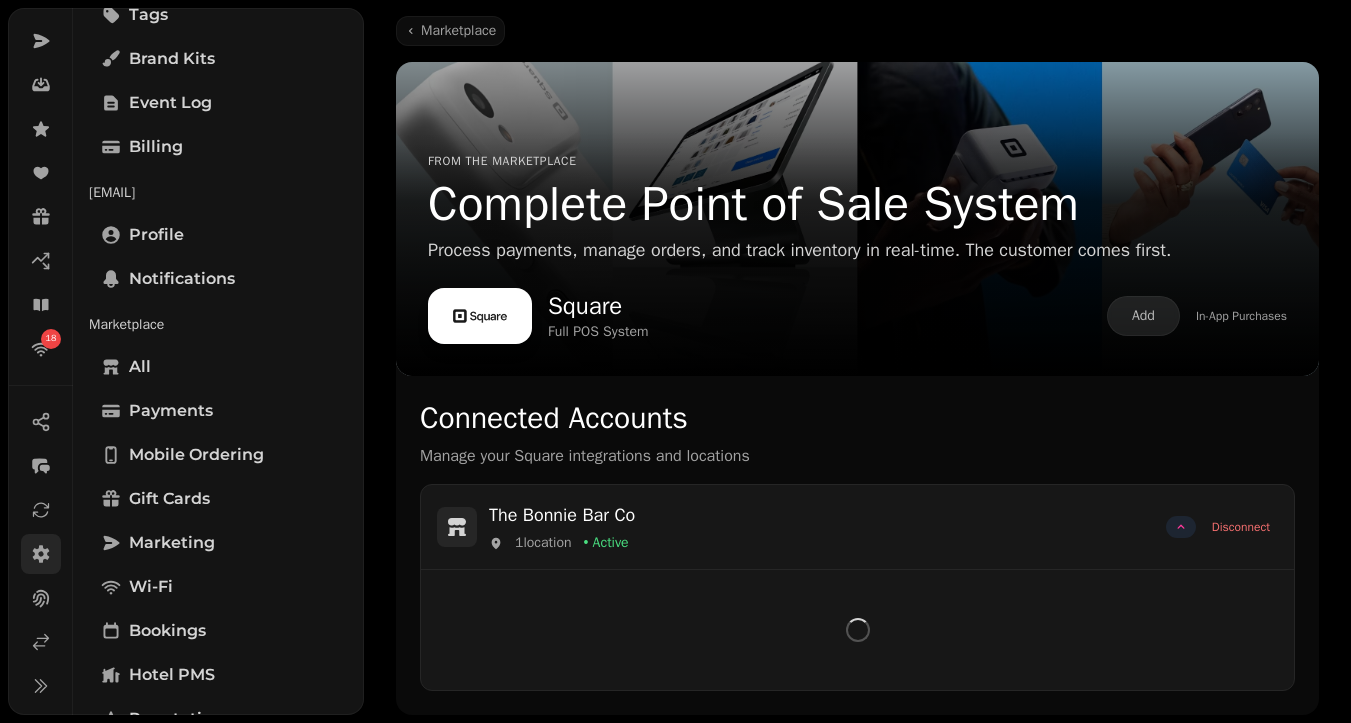 click on "In-App Purchases" at bounding box center (1241, 316) 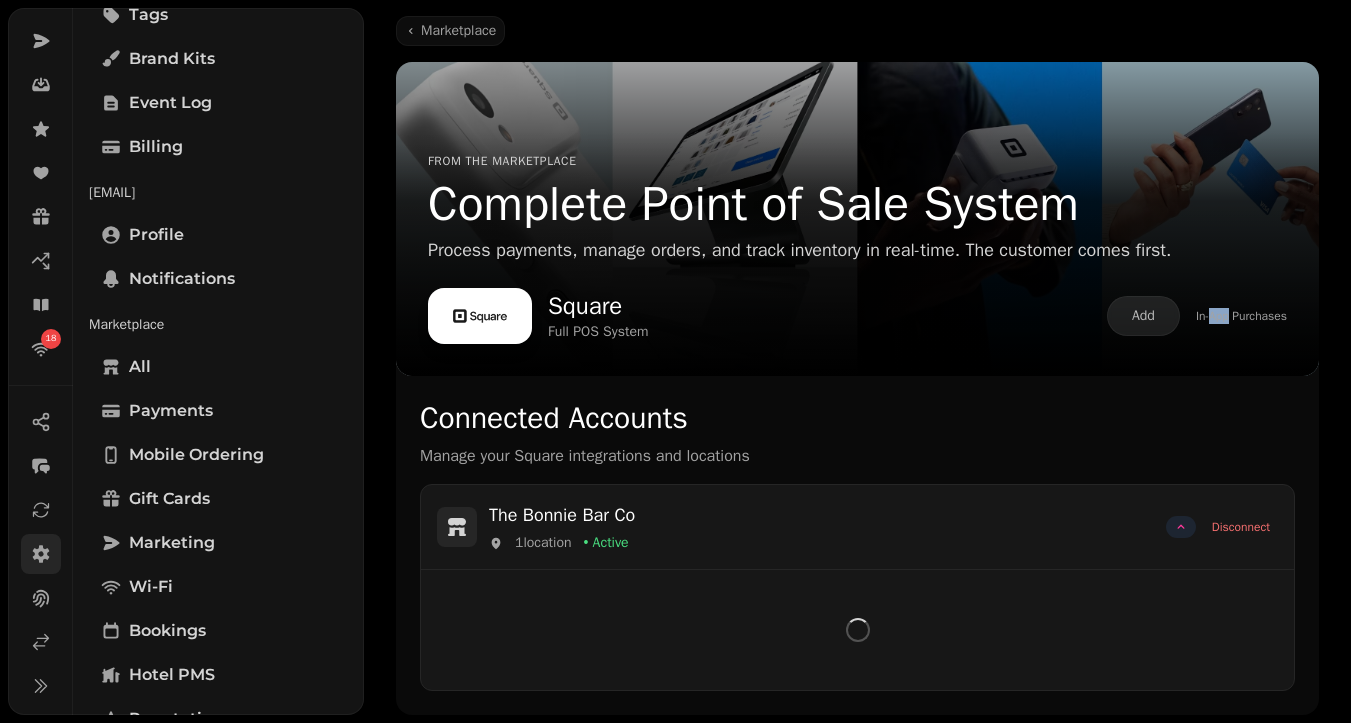 click on "In-App Purchases" at bounding box center (1241, 316) 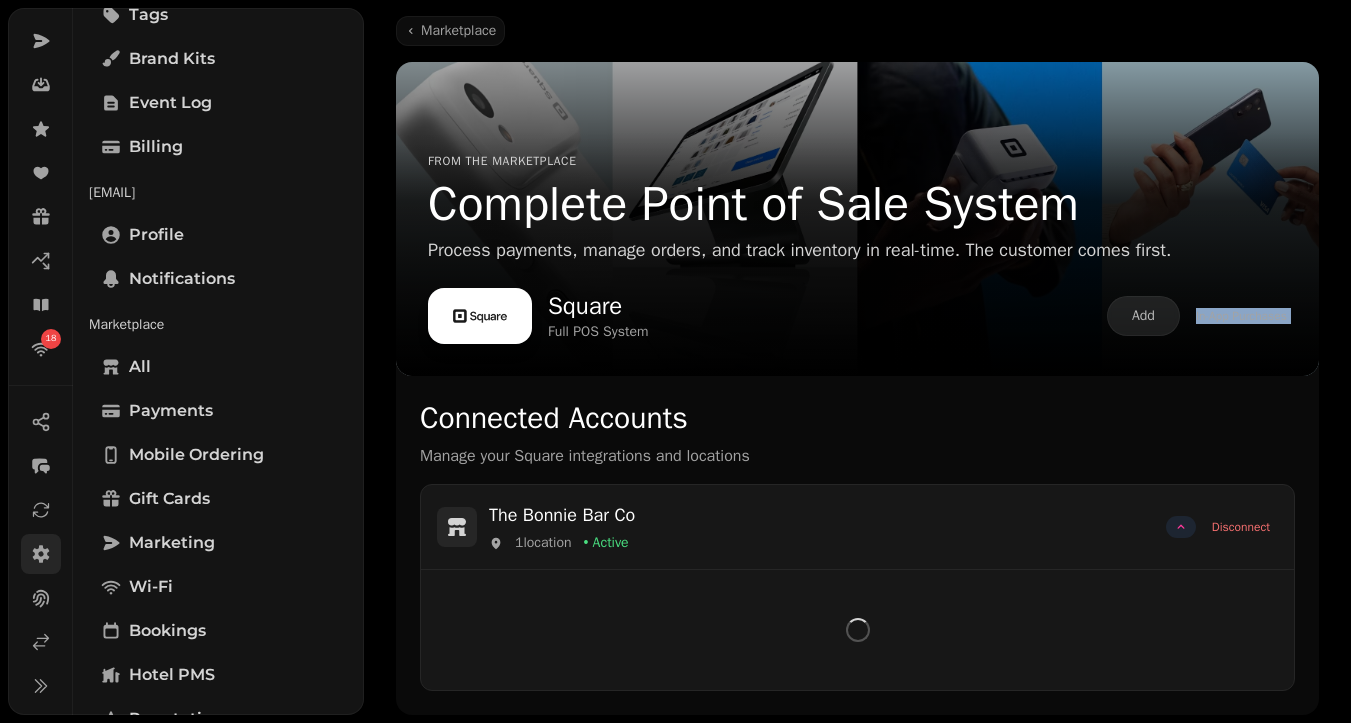 scroll, scrollTop: 32, scrollLeft: 0, axis: vertical 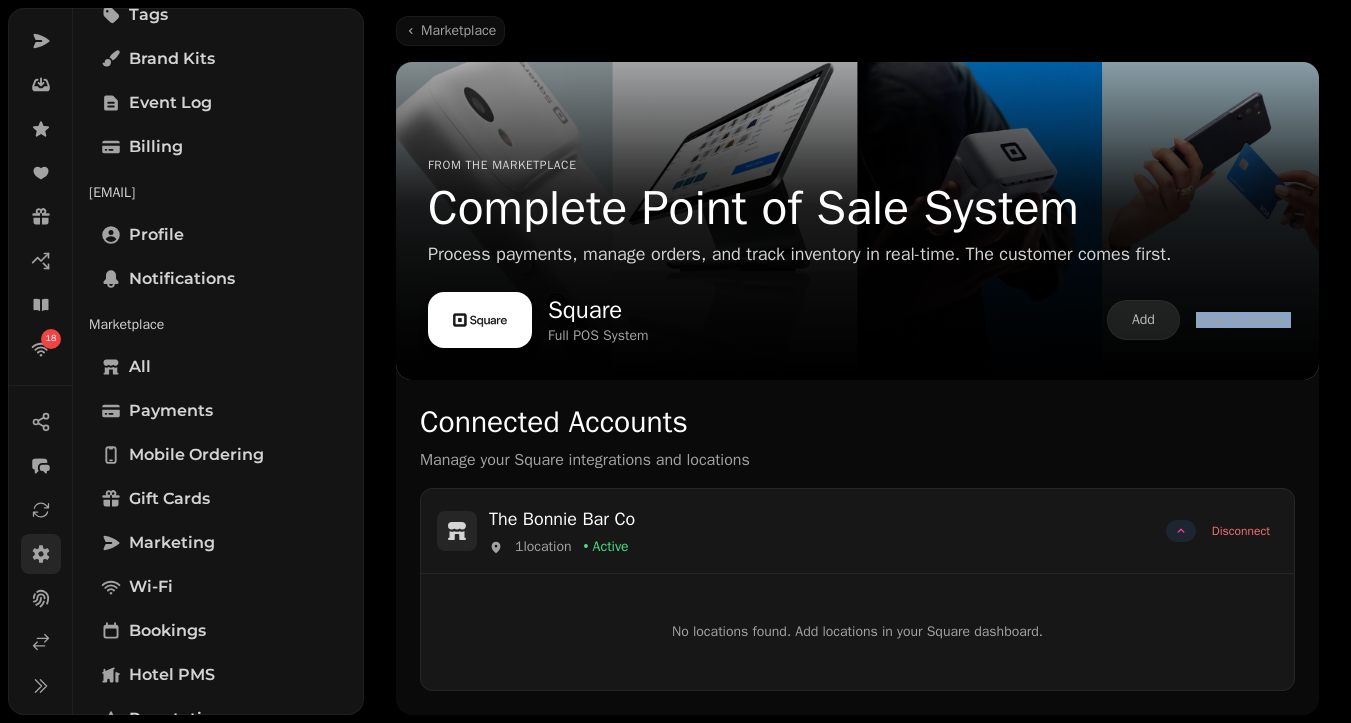 click on "Connected Accounts" at bounding box center [857, 422] 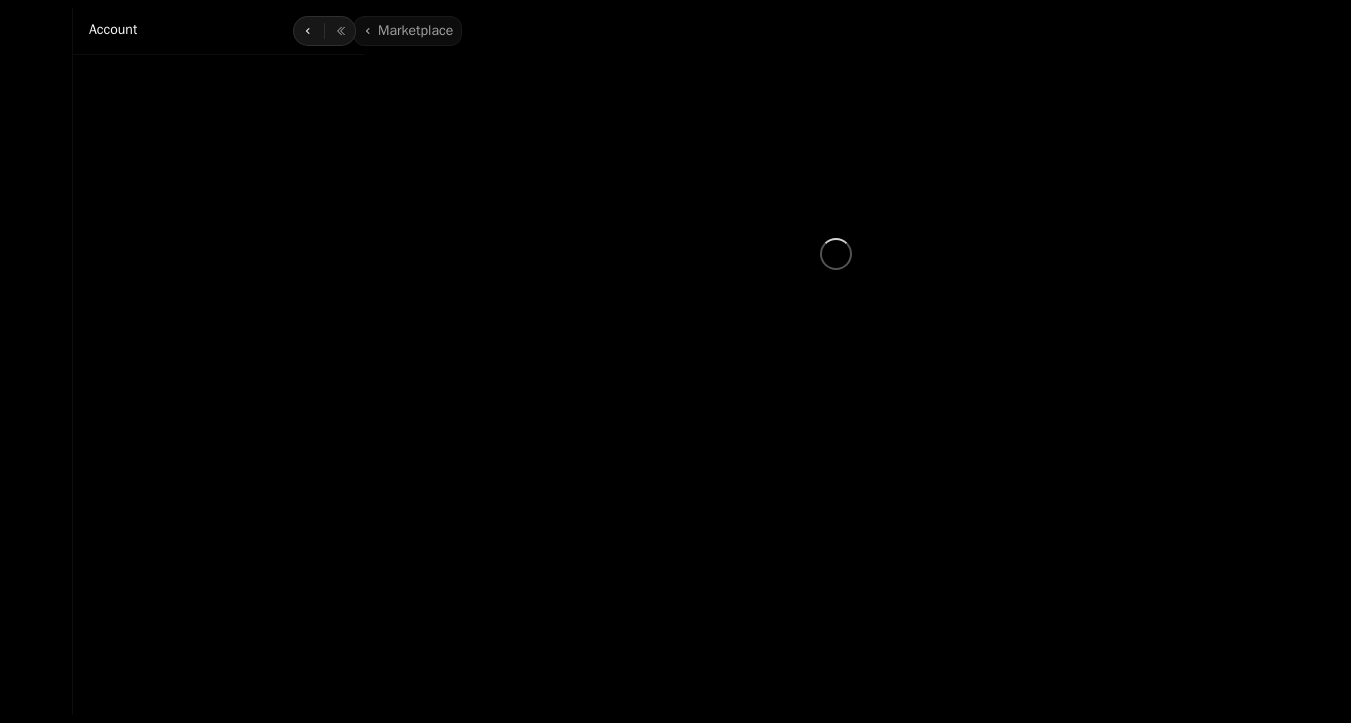 scroll, scrollTop: 0, scrollLeft: 0, axis: both 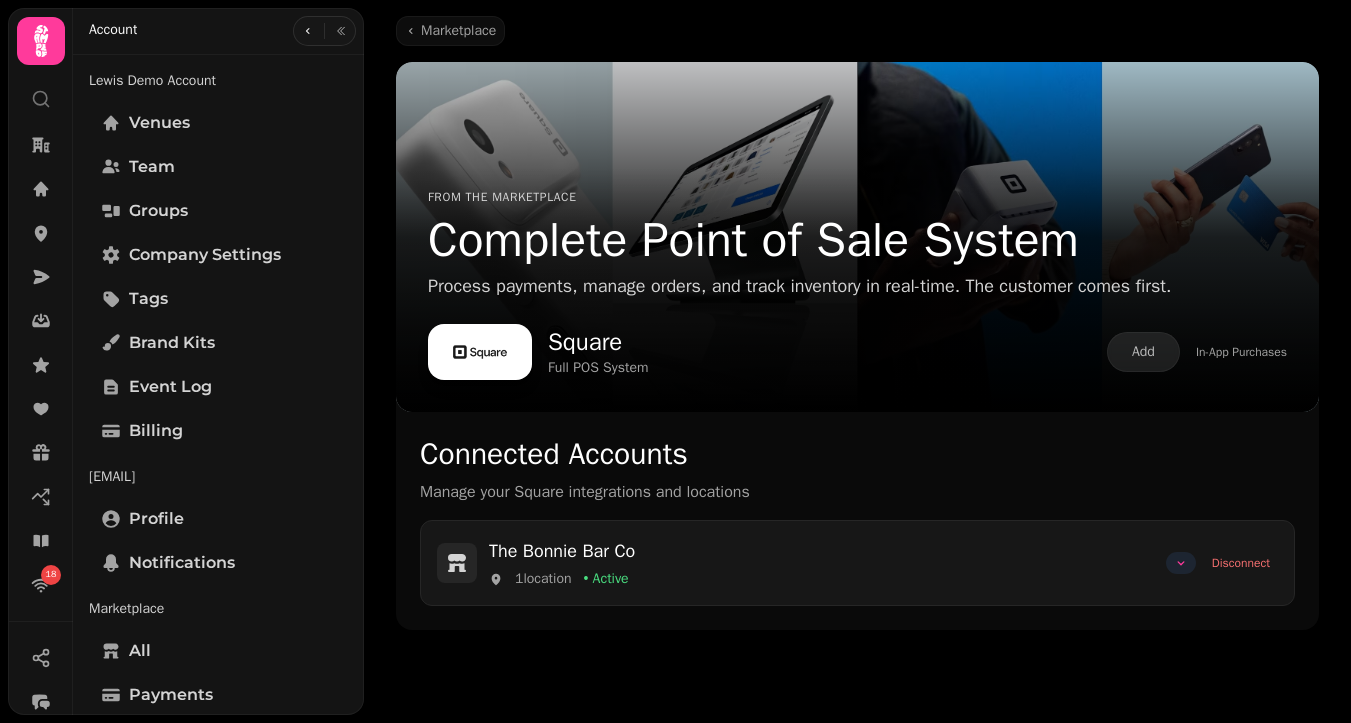 click 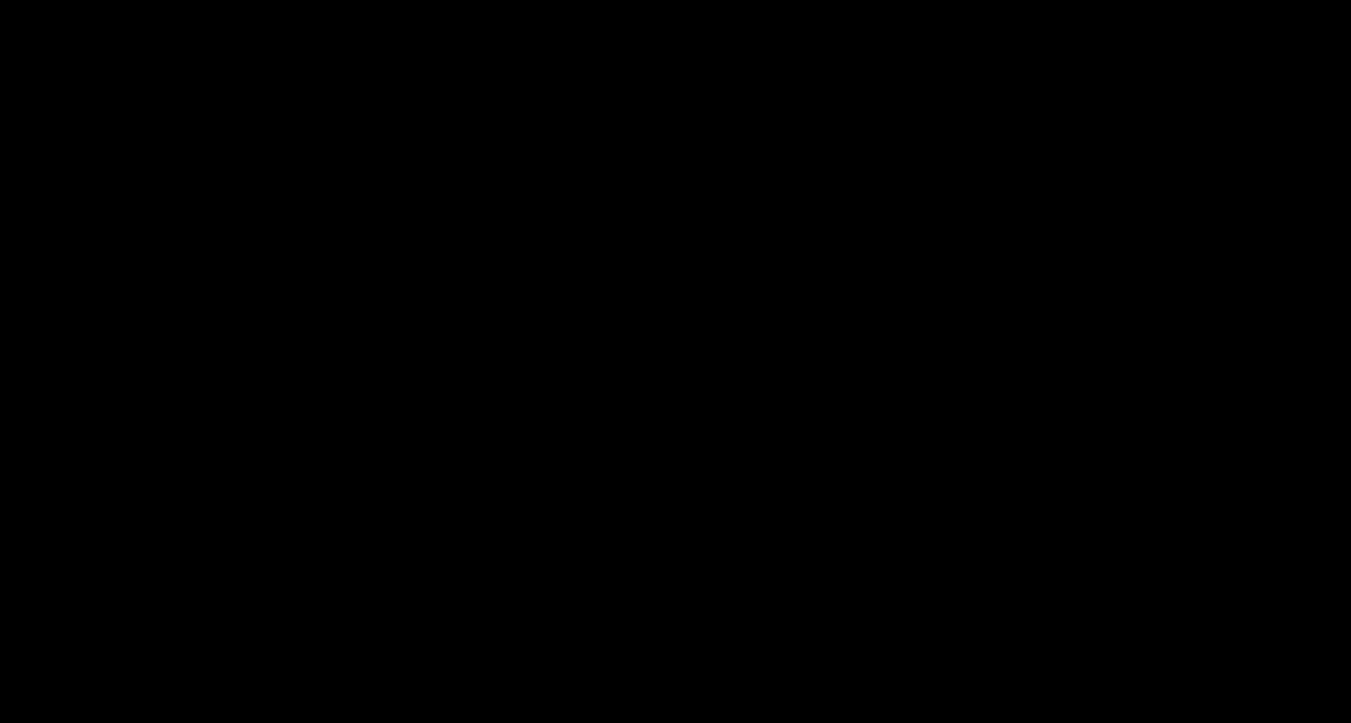 scroll, scrollTop: 0, scrollLeft: 0, axis: both 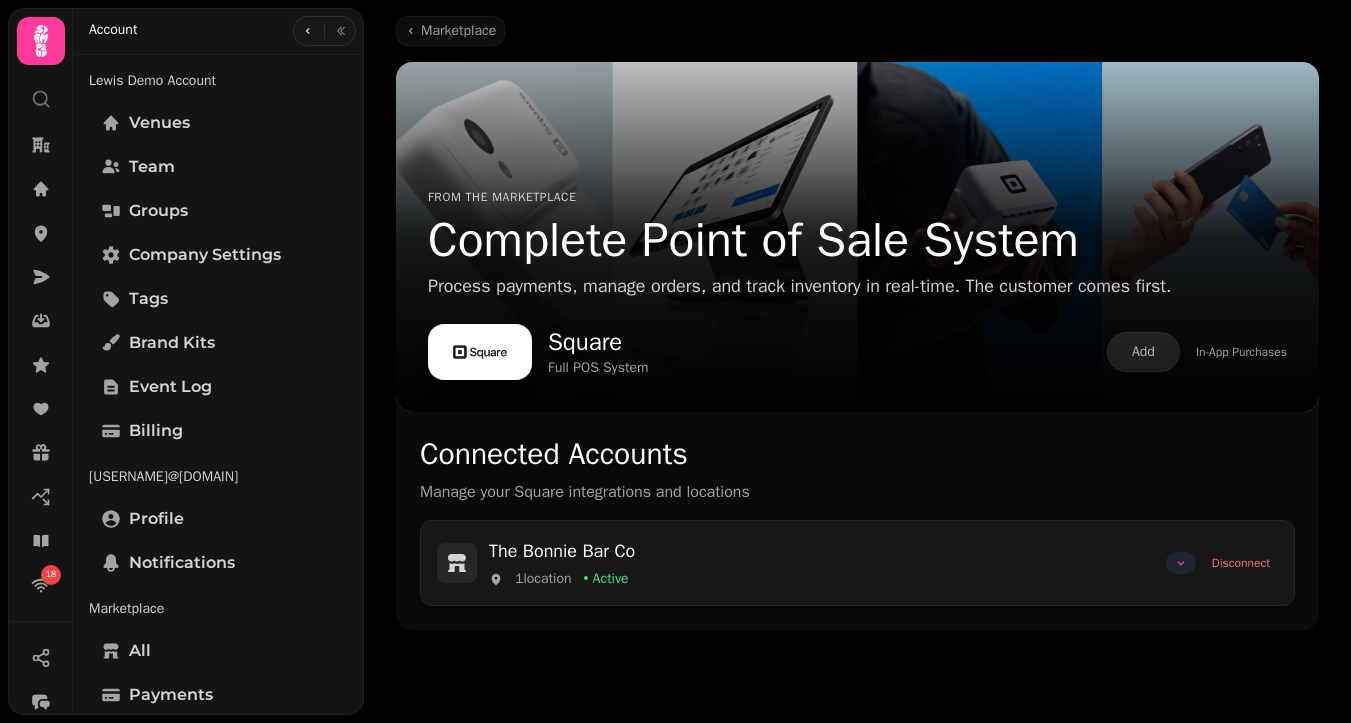 click at bounding box center [1181, 563] 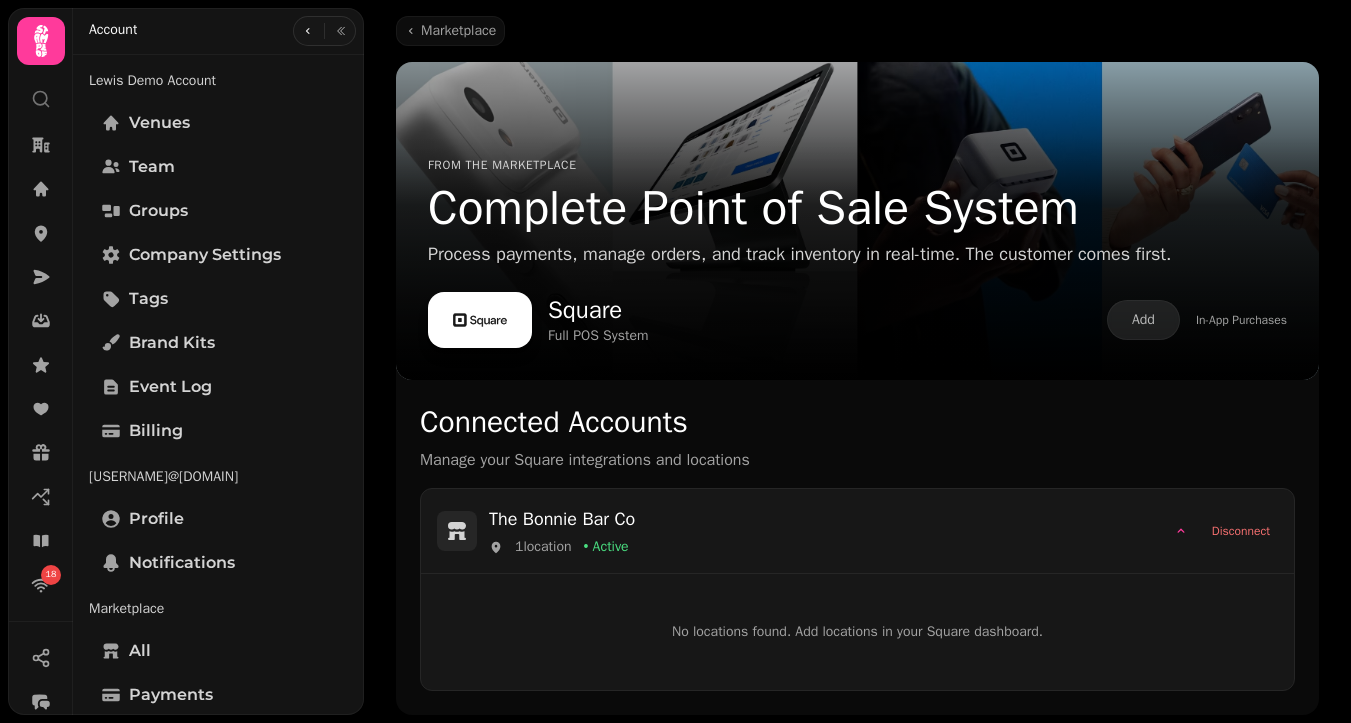 scroll, scrollTop: 32, scrollLeft: 0, axis: vertical 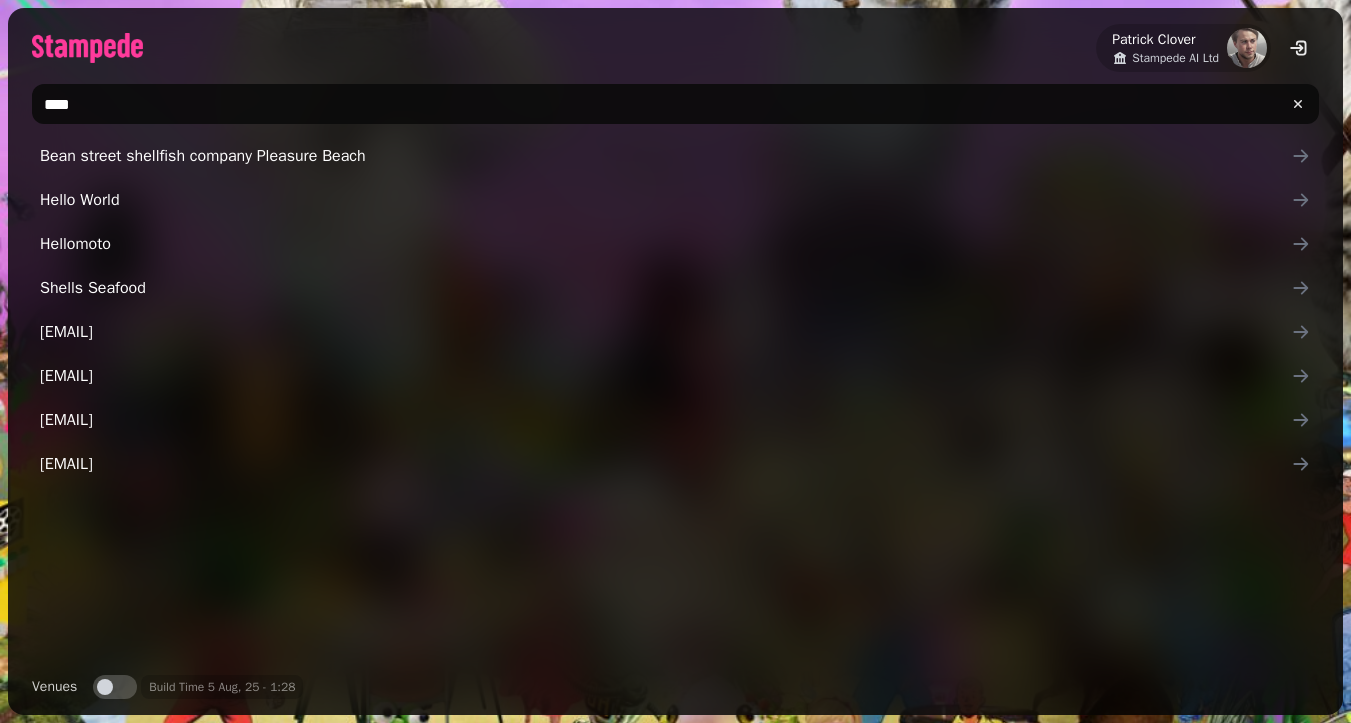 type on "****" 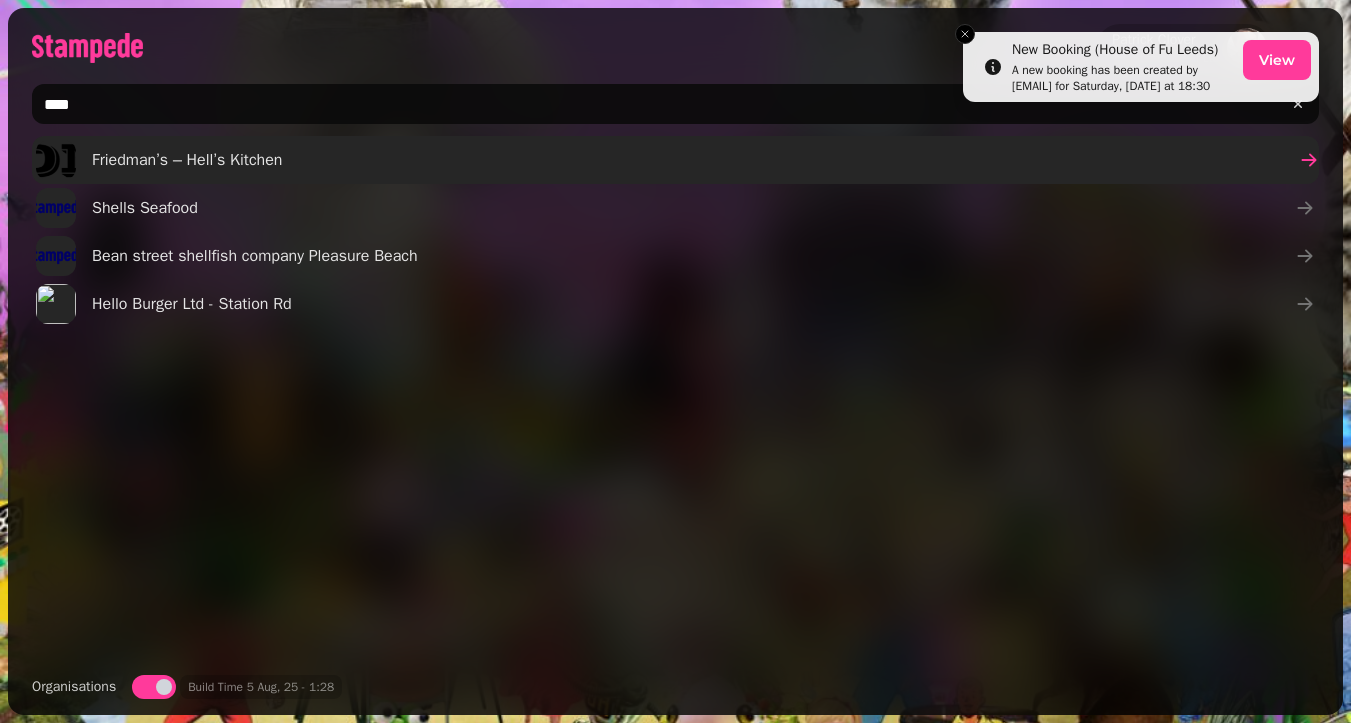 click on "Friedman’s – Hell’s Kitchen" at bounding box center (187, 160) 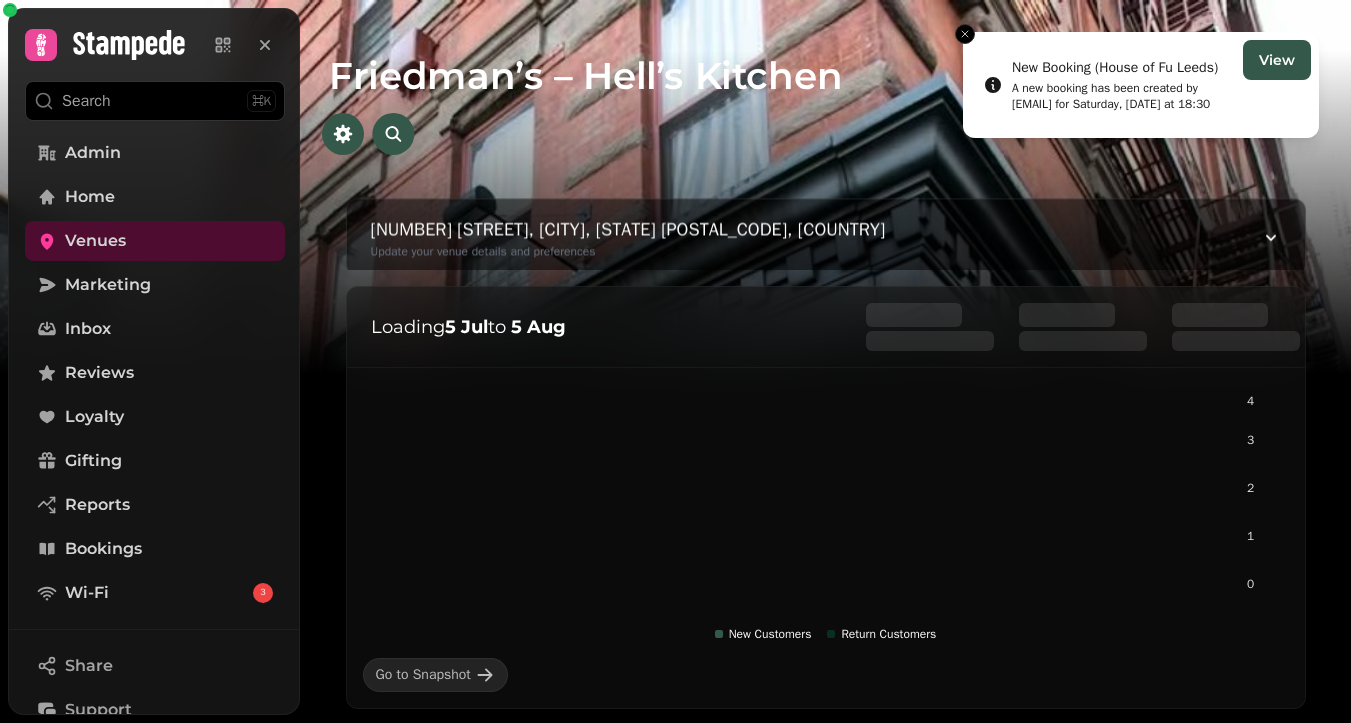 click on "New Booking (House of Fu Leeds) A new booking has been created by gracestainton@icloud.com for Saturday, 09 08 2025 at 18:30 View" at bounding box center (1141, 85) 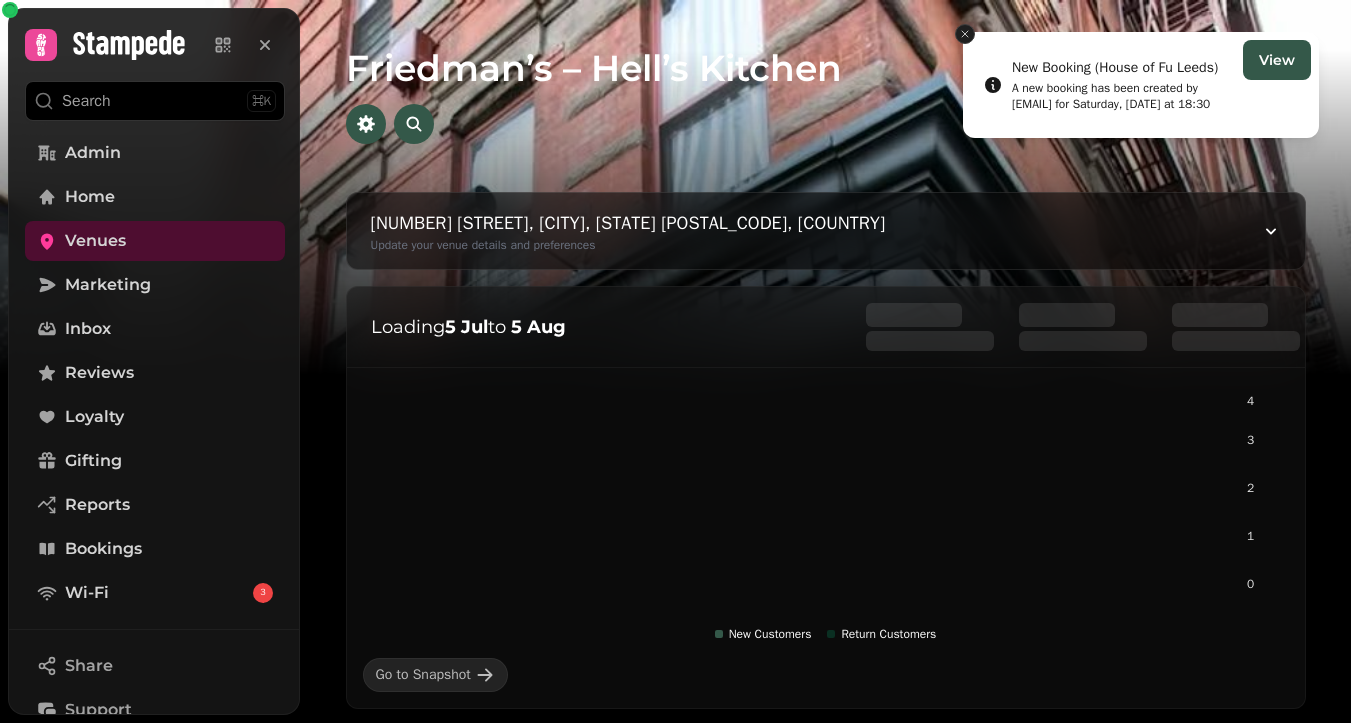 click 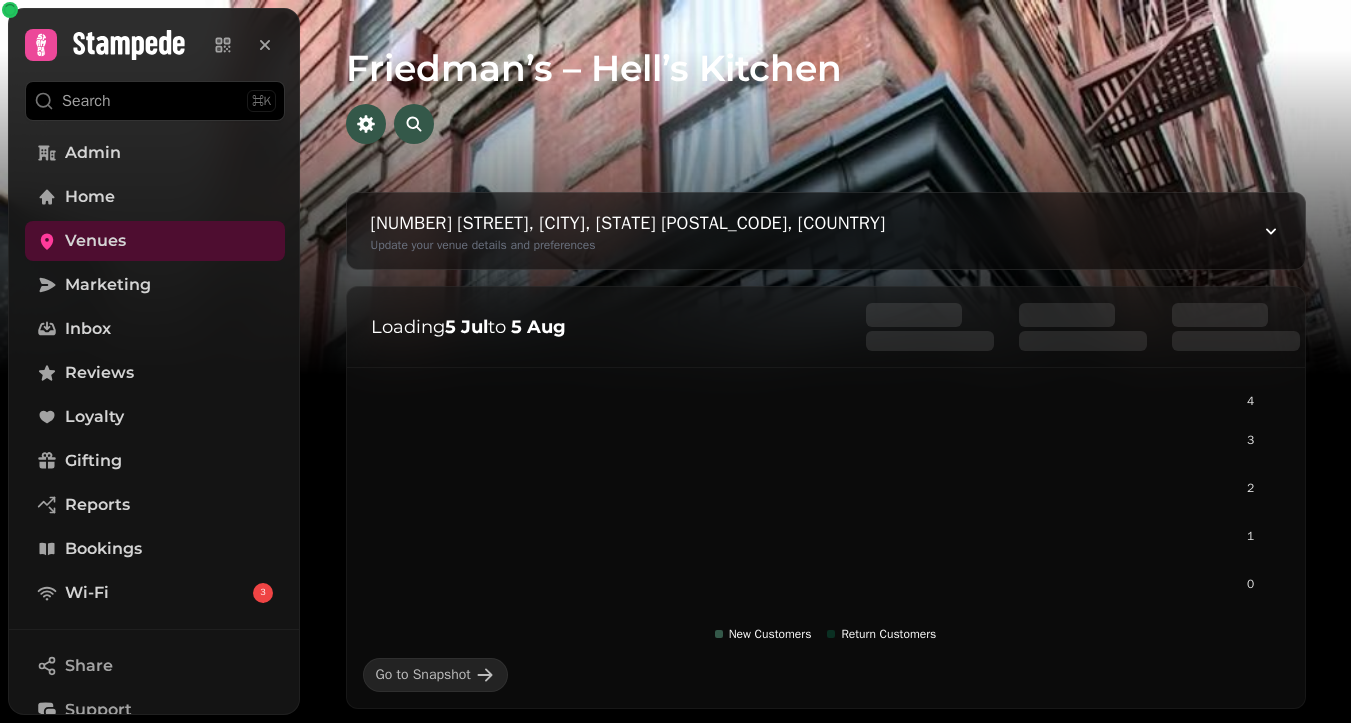 scroll, scrollTop: 1308, scrollLeft: 0, axis: vertical 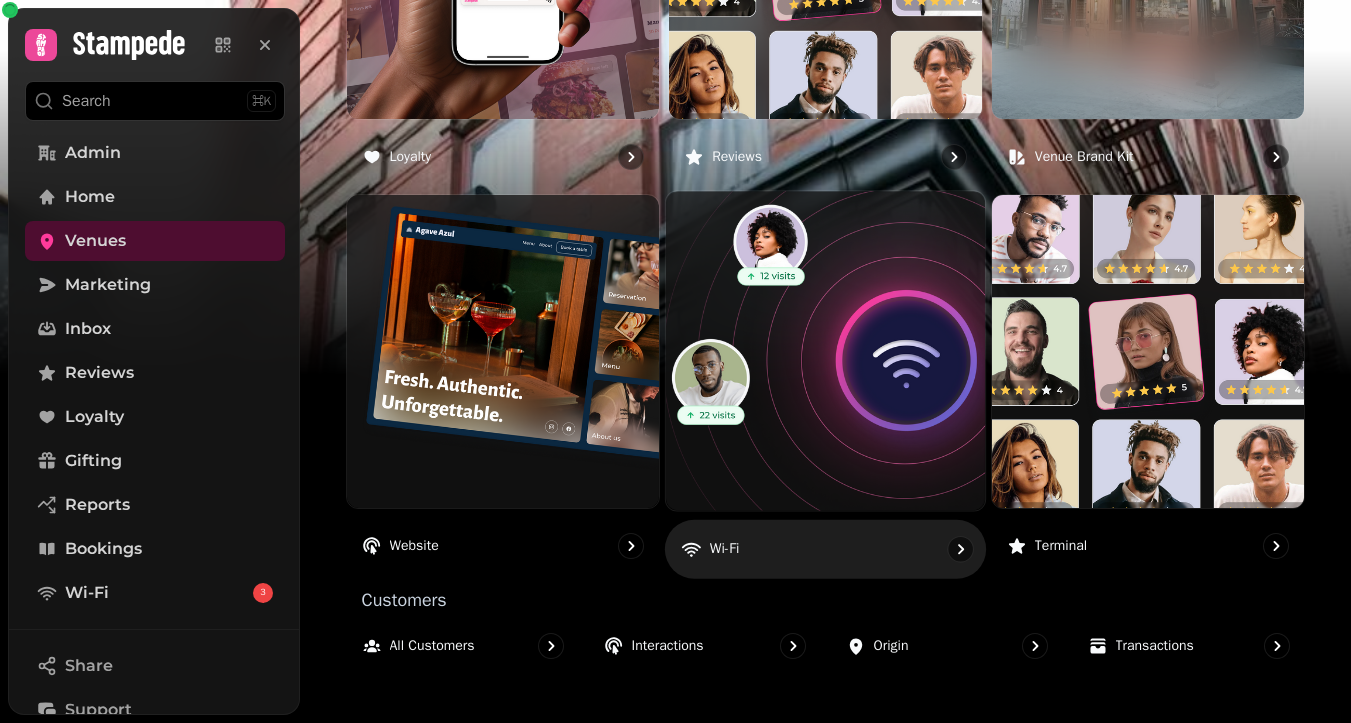 click at bounding box center [825, 351] 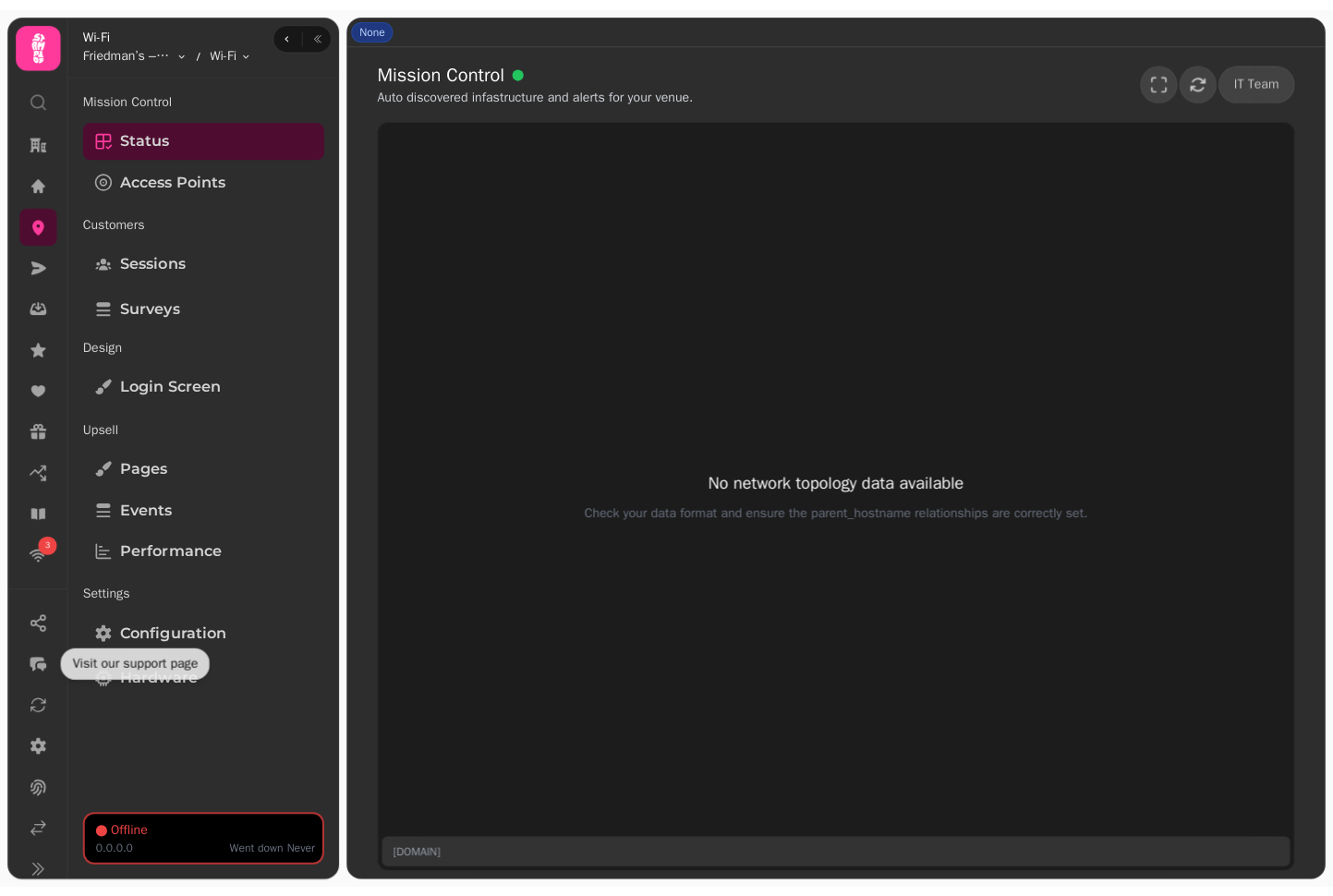 scroll, scrollTop: 0, scrollLeft: 0, axis: both 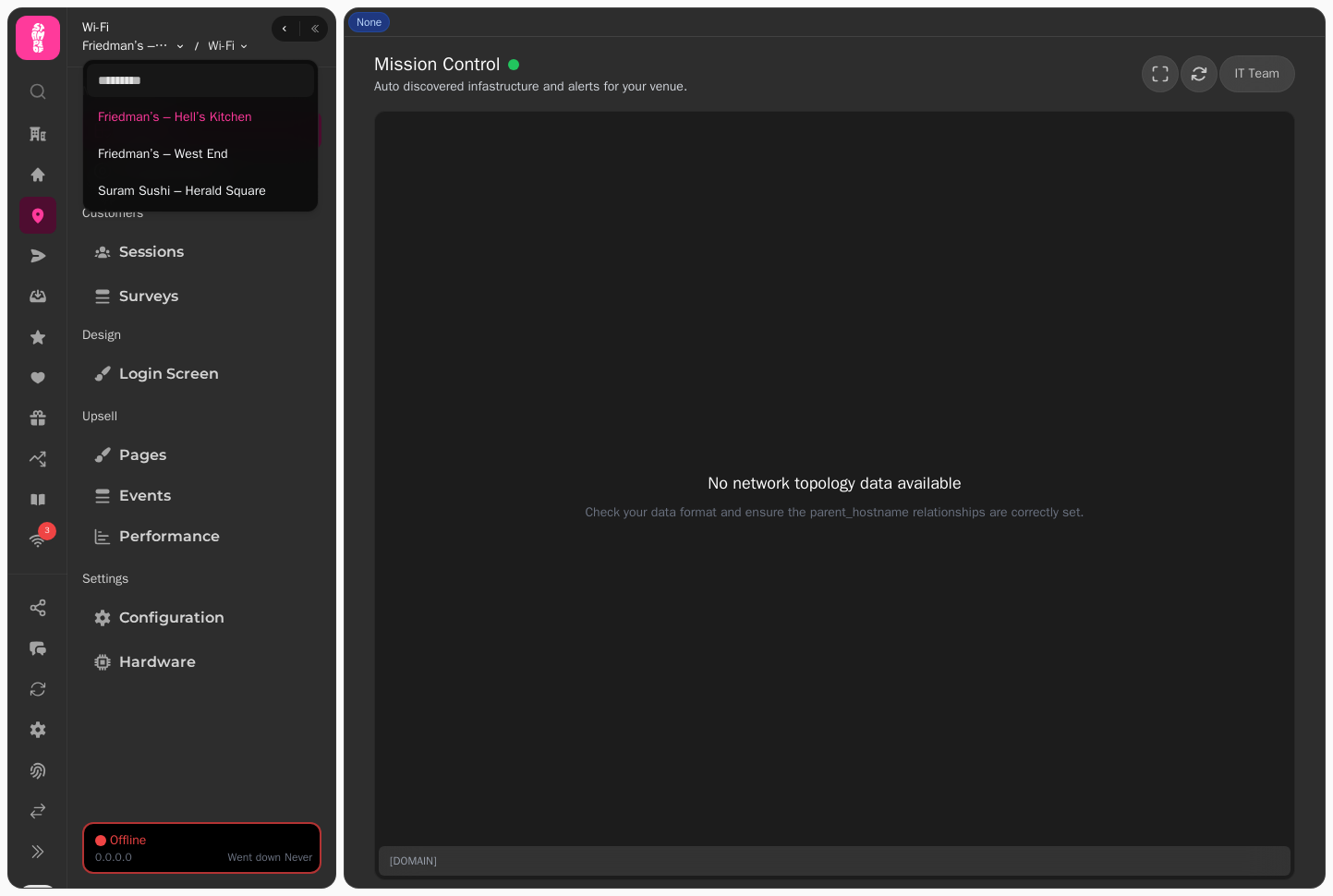 click on "3 None Mission Control Auto discovered infastructure and alerts for your venue.   IT Team No network topology data available Check your data format and ensure the parent_hostname relationships are correctly set. yakdquomuzzq.simpleddns.io
0 Wi-Fi Friedman’s – Hell’s Kitchen Toggle menu Wi-Fi Toggle menu Mission Control Status Access Points Customers Sessions Surveys Design Login screen Upsell Pages Events Performance Settings Configuration Hardware Offline 0.0.0.0 Went down Never Friedman’s – Hell’s Kitchen Friedman’s – West End Suram Sushi – Herald Square" at bounding box center [666, 448] 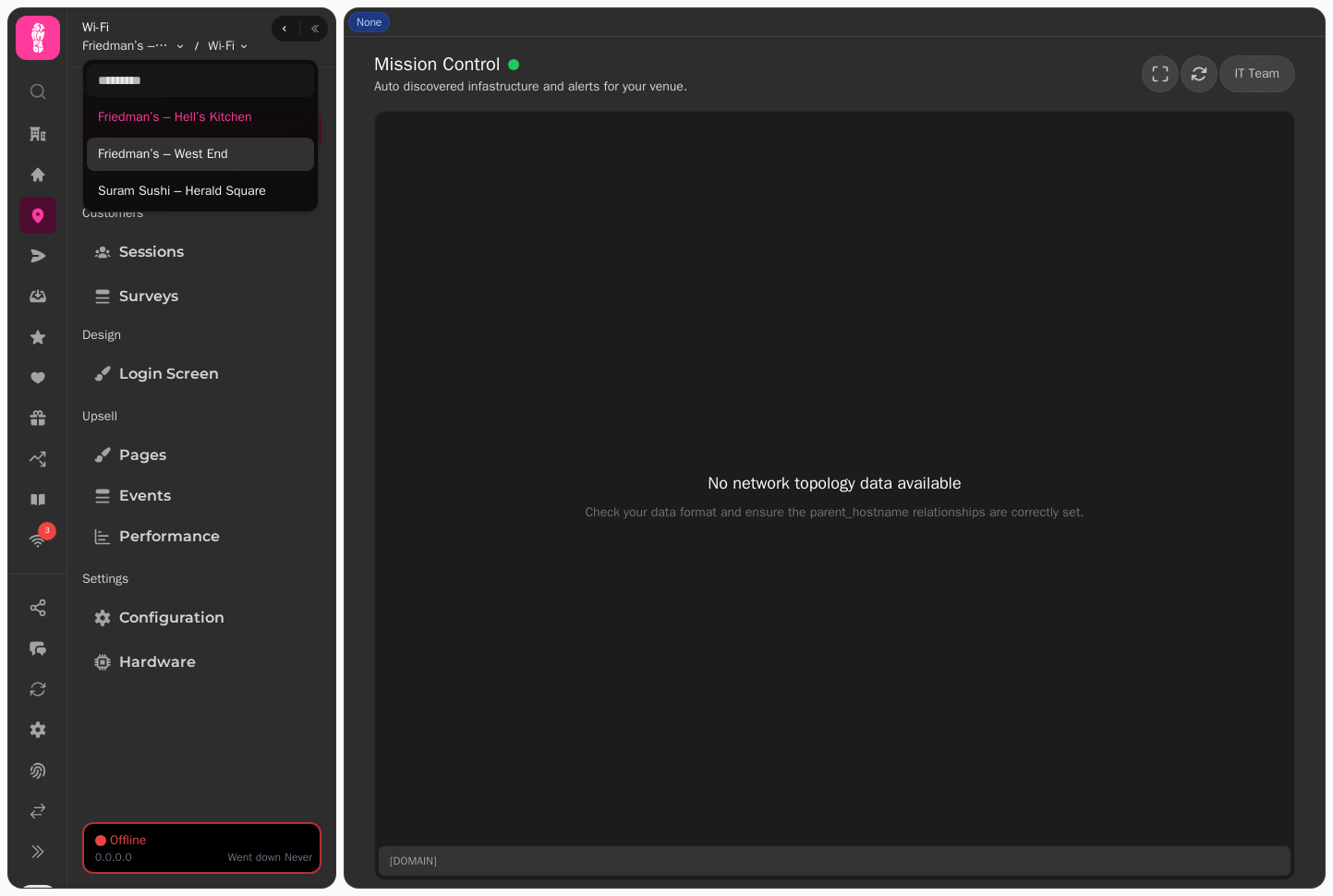 click on "Friedman’s – West End" at bounding box center [200, 154] 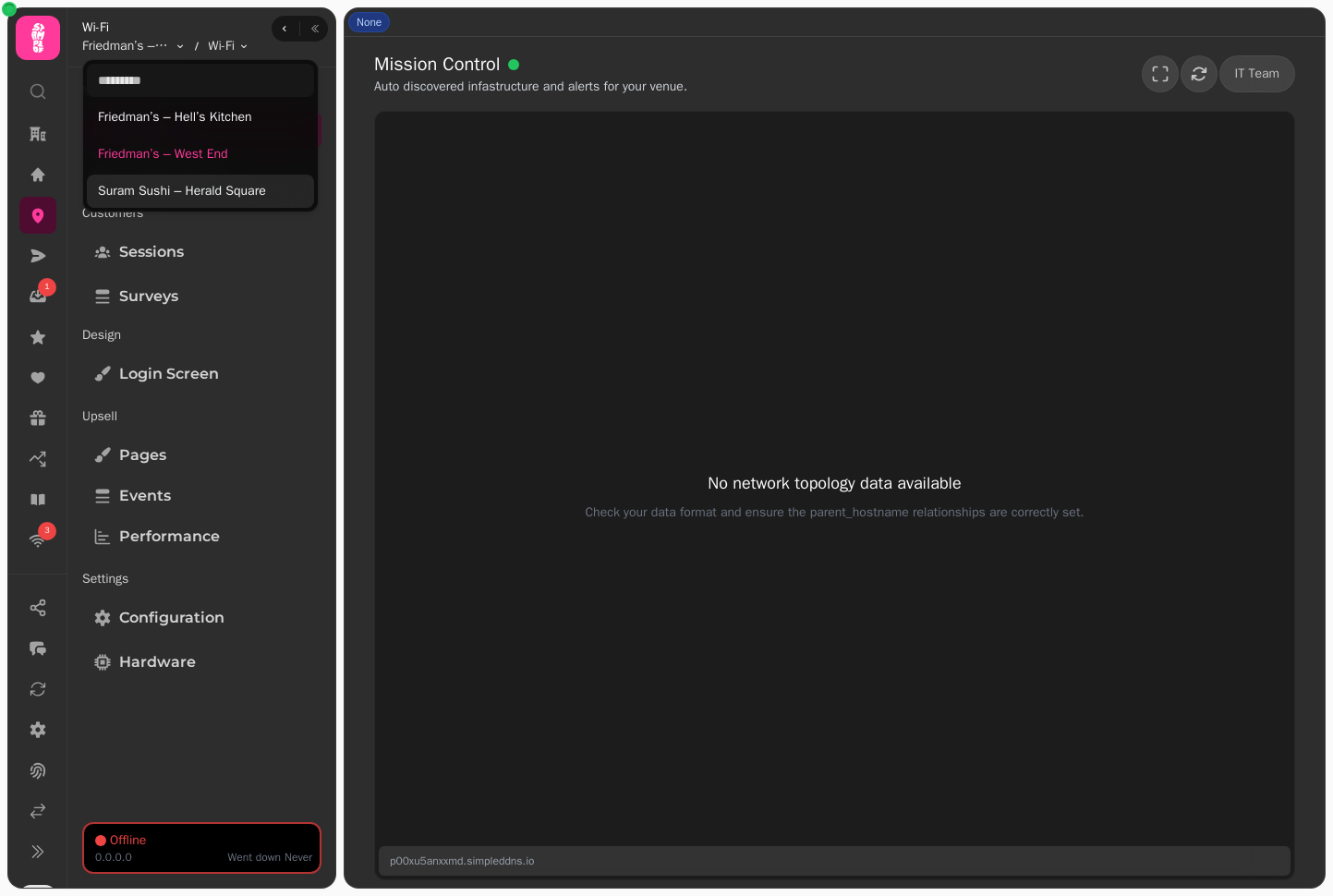 click on "Suram Sushi – Herald Square" at bounding box center (200, 191) 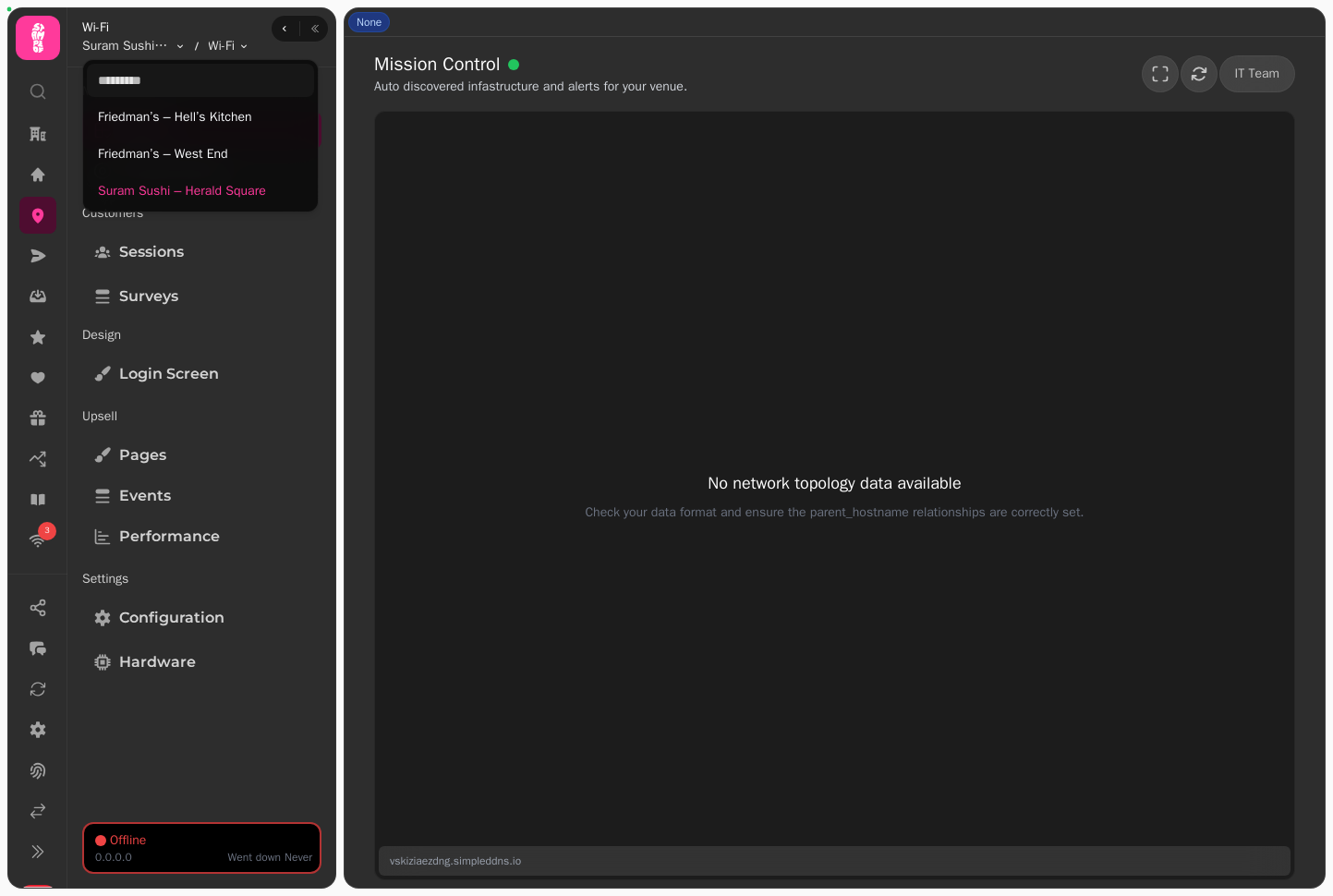 click on "3 None Mission Control Auto discovered infastructure and alerts for your venue.   IT Team No network topology data available Check your data format and ensure the parent_hostname relationships are correctly set. vskiziaezdng.simpleddns.io
0 Wi-Fi Suram Sushi – Herald Square  Toggle menu Wi-Fi Toggle menu Mission Control Status Access Points Customers Sessions Surveys Design Login screen Upsell Pages Events Performance Settings Configuration Hardware Offline 0.0.0.0 Went down Never Friedman’s – Hell’s Kitchen Friedman’s – West End Suram Sushi – Herald Square" at bounding box center (666, 448) 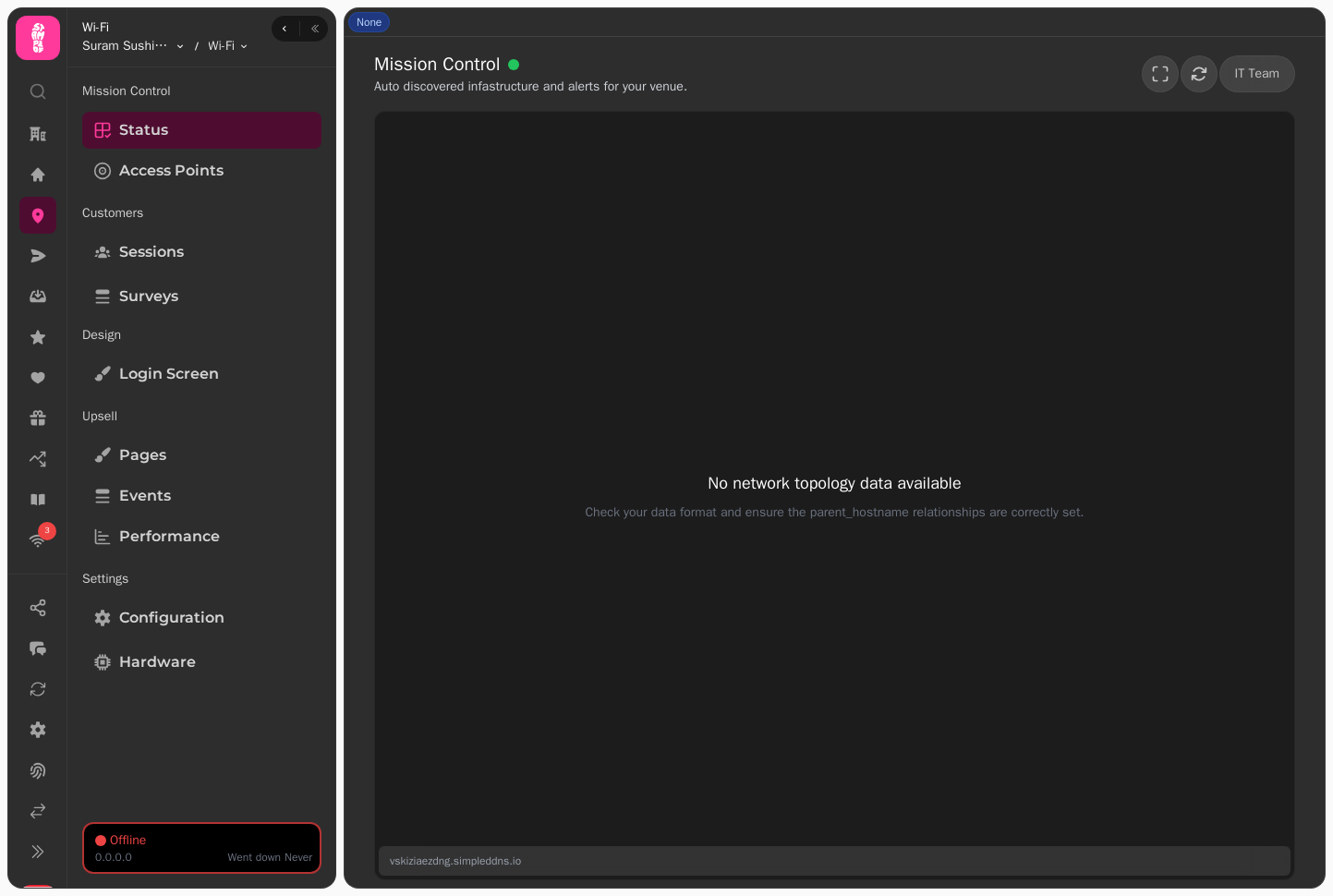 click on "3 None Mission Control Auto discovered infastructure and alerts for your venue.   IT Team No network topology data available Check your data format and ensure the parent_hostname relationships are correctly set. vskiziaezdng.simpleddns.io
0 Wi-Fi Suram Sushi – Herald Square  Toggle menu Wi-Fi Toggle menu Mission Control Status Access Points Customers Sessions Surveys Design Login screen Upsell Pages Events Performance Settings Configuration Hardware Offline 0.0.0.0 Went down Never" at bounding box center [666, 448] 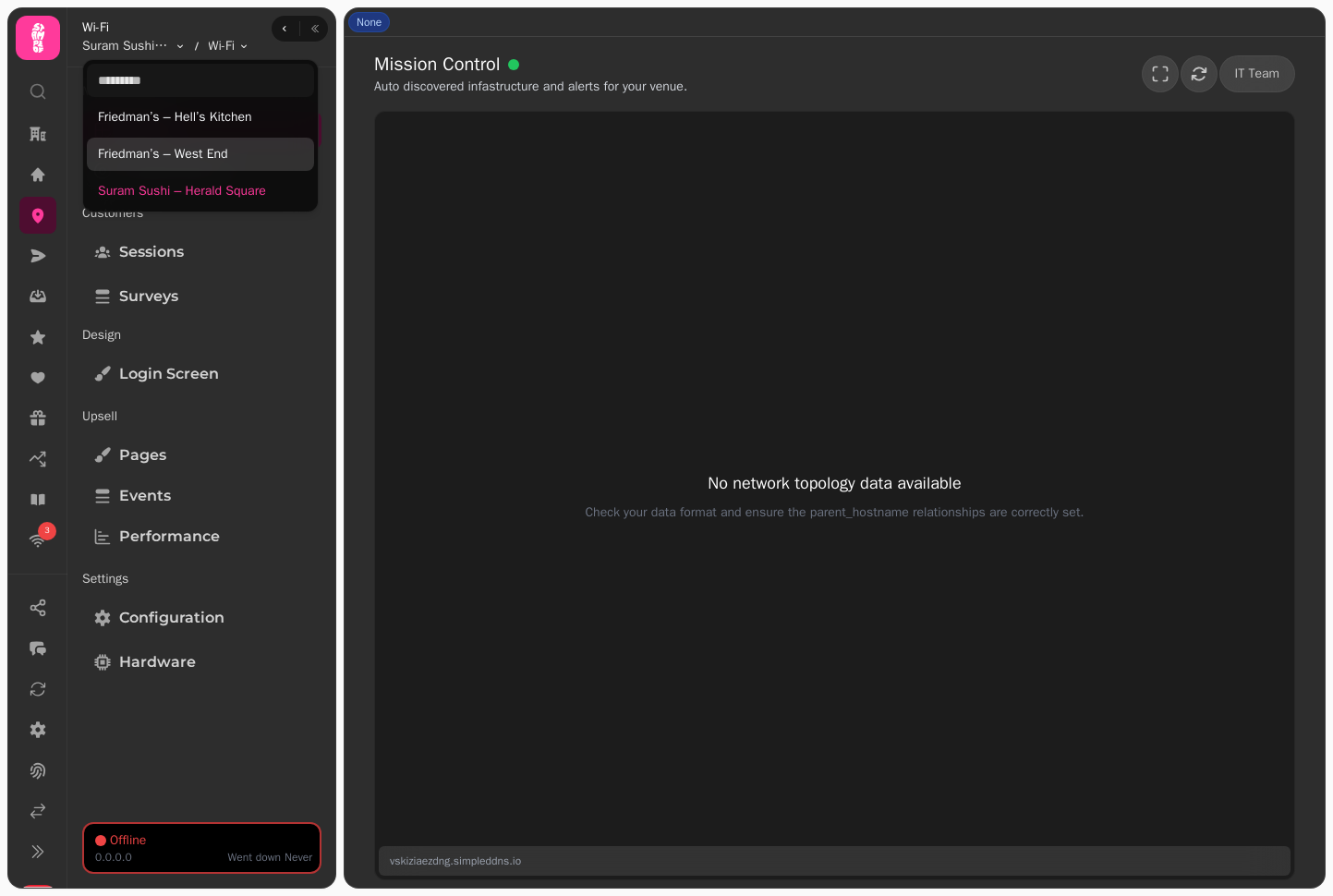 click on "Friedman’s – West End" at bounding box center [200, 154] 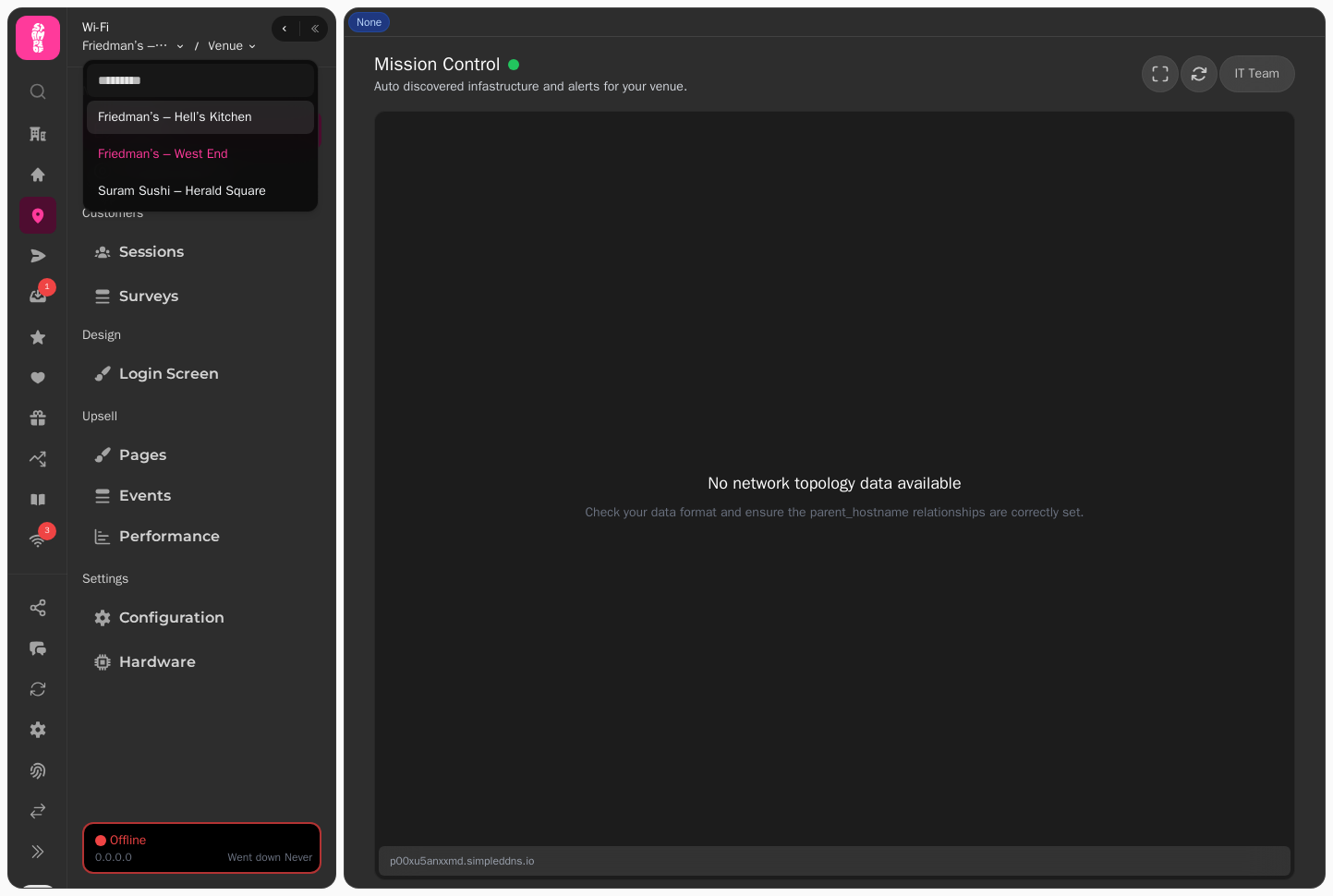click on "Friedman’s – Hell’s Kitchen" at bounding box center [200, 117] 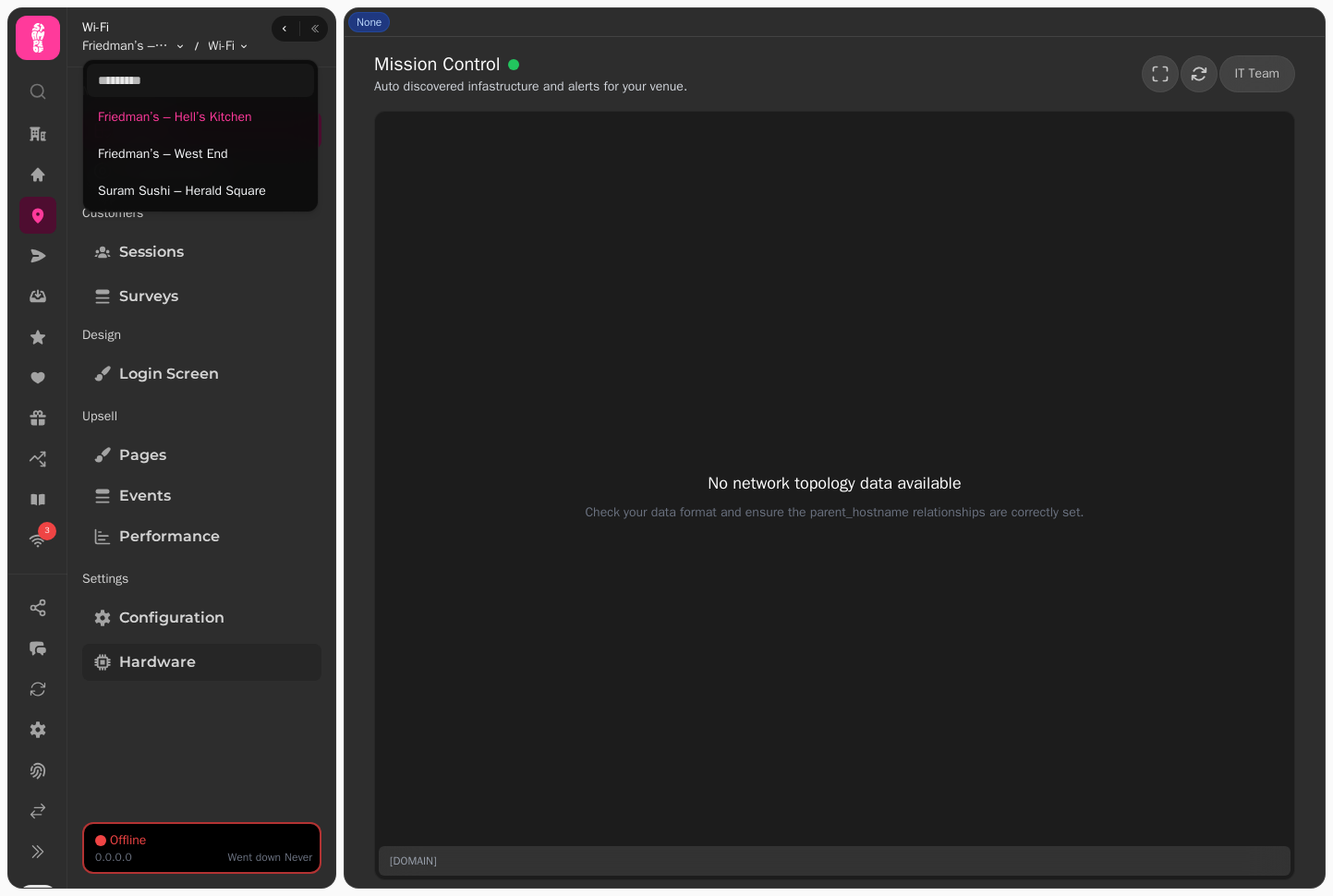 click on "3 None Mission Control Auto discovered infastructure and alerts for your venue.   IT Team No network topology data available Check your data format and ensure the parent_hostname relationships are correctly set. yakdquomuzzq.simpleddns.io
0 Wi-Fi Friedman’s – Hell’s Kitchen Toggle menu Wi-Fi Toggle menu Mission Control Status Access Points Customers Sessions Surveys Design Login screen Upsell Pages Events Performance Settings Configuration Hardware Offline 0.0.0.0 Went down Never Friedman’s – Hell’s Kitchen Friedman’s – West End Suram Sushi – Herald Square" at bounding box center [666, 448] 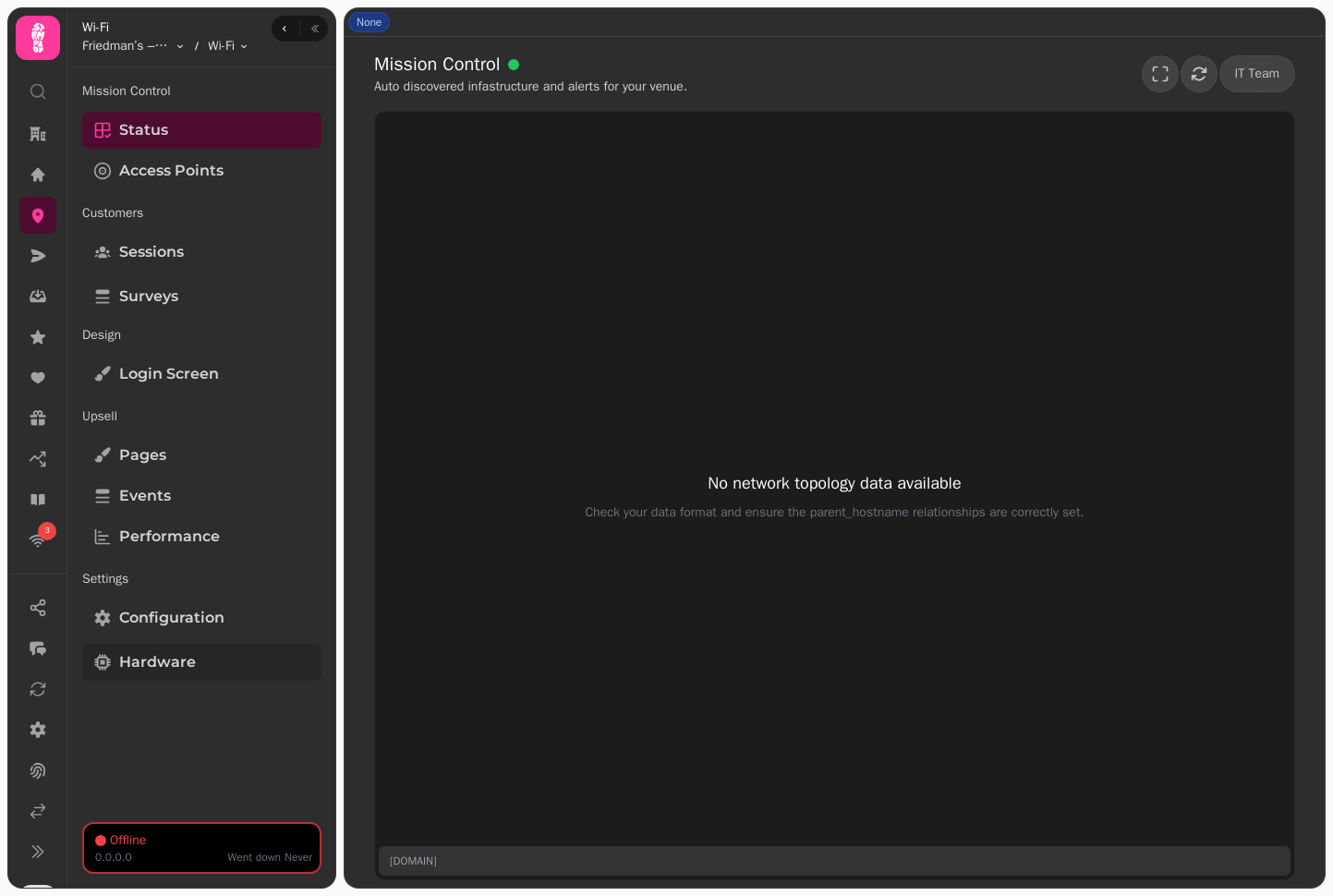 click on "Hardware" at bounding box center [157, 662] 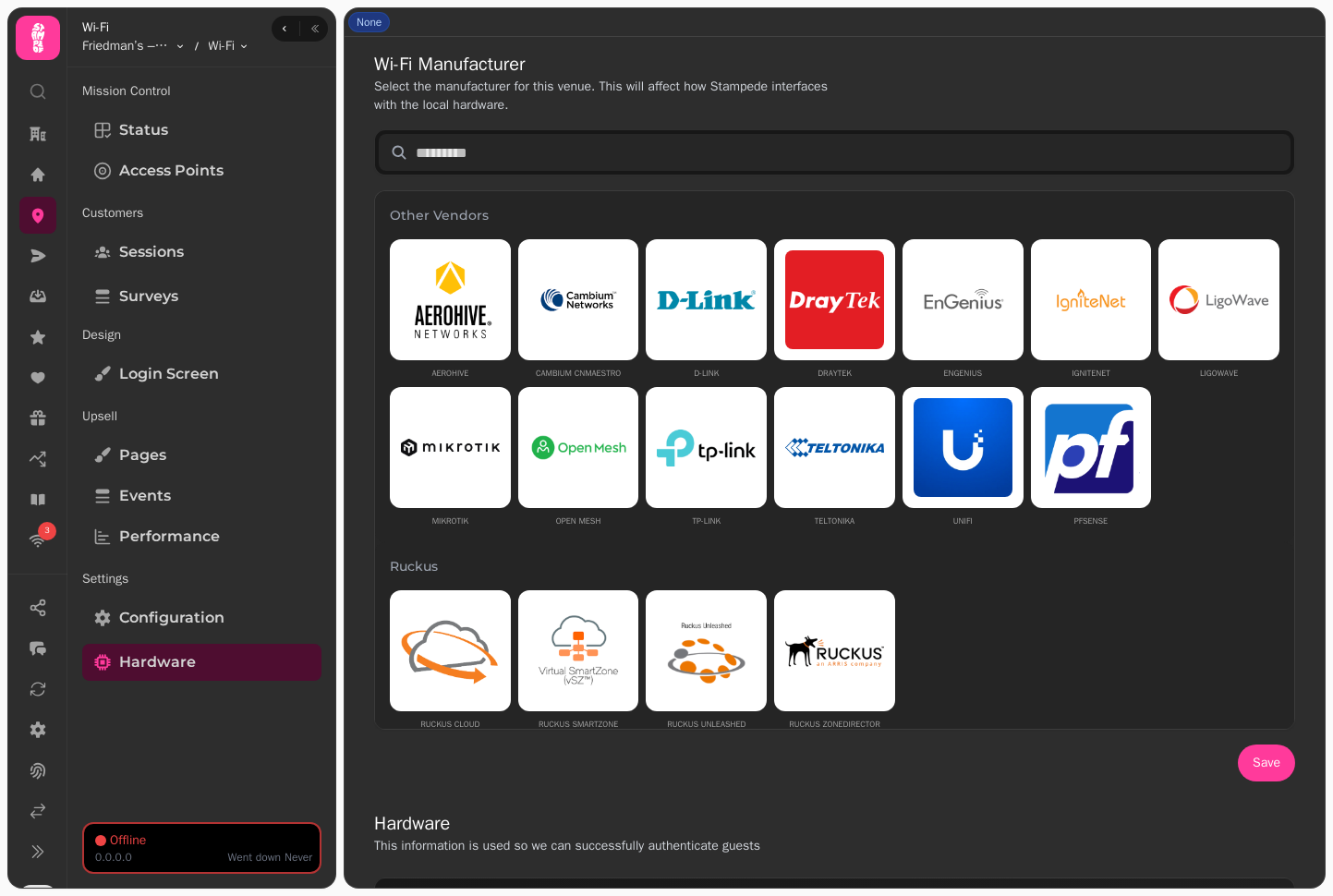 click at bounding box center [834, 152] 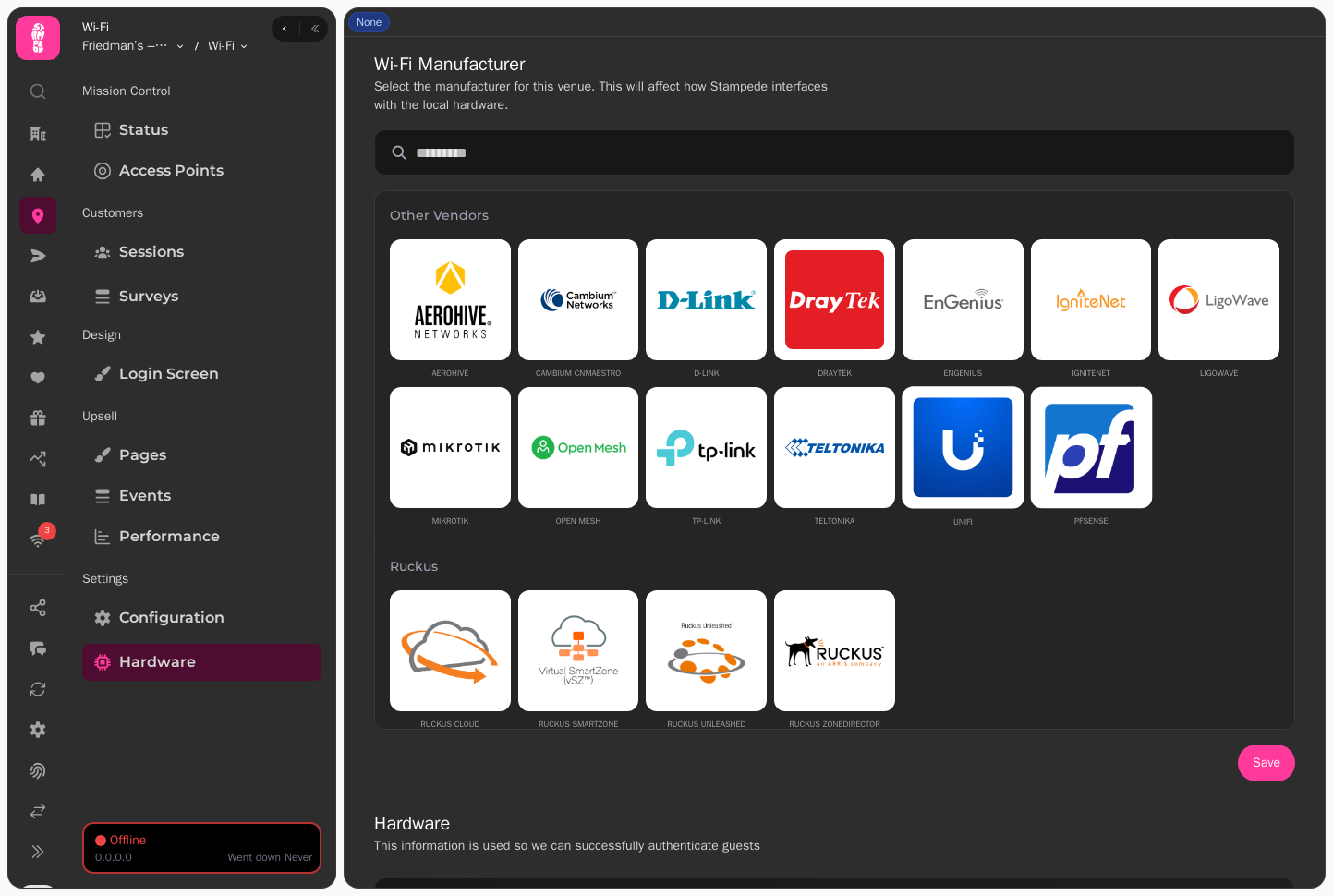 click at bounding box center (963, 448) 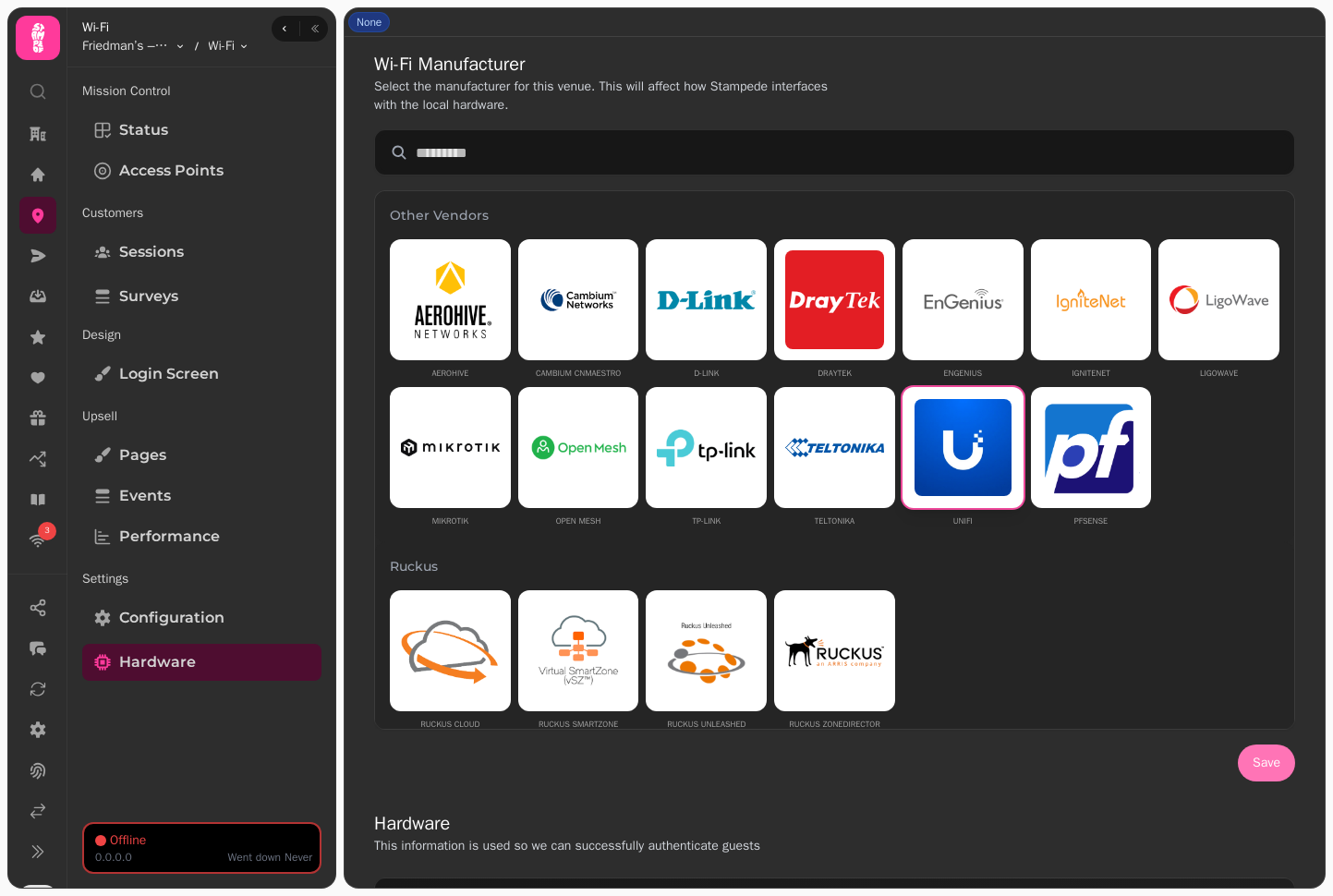 click on "Save" at bounding box center [1266, 763] 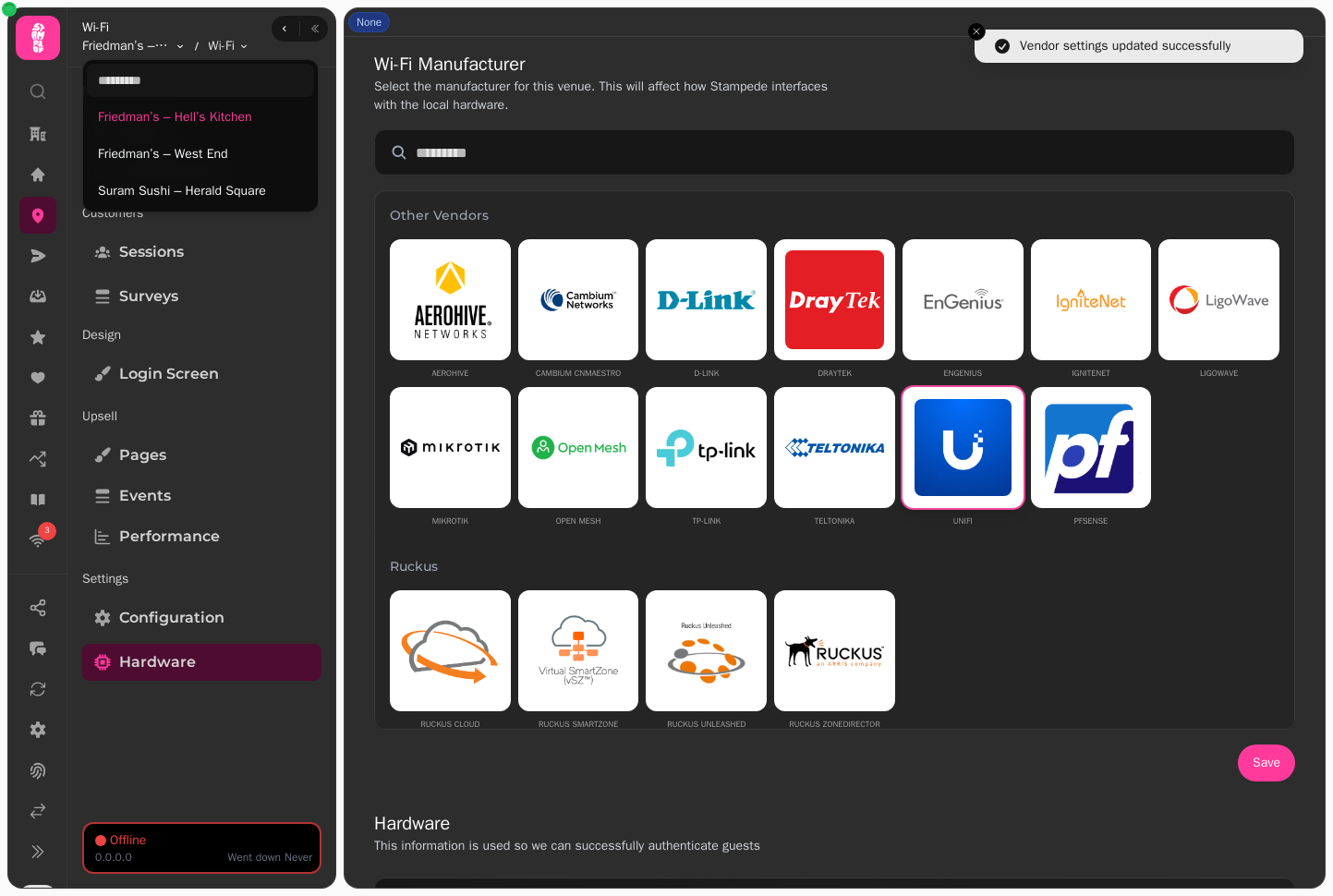 click on "Vendor settings updated successfully 3 None Wi-Fi Manufacturer Select the manufacturer for this venue. This will affect how Stampede interfaces with the local hardware. Other Vendors Aerohive Cambium cnMaestro D-Link DrayTek EnGenius IgniteNet Ligowave Mikrotik Open Mesh TP-Link Teltonika UniFi pfSense Ruckus Ruckus Cloud Ruckus Smartzone Ruckus Unleashed Ruckus Zonedirector Cisco Cisco Meraki Aruba Aruba Aruba Instant No Hardware None Save Hardware This information is used so we can successfully authenticate guests Vendor None Update External portal URL https://wifi.stampede.ai/YAKDQUOMUZZQ Last seen IP 0.0.0.0 Last online at never Walled garden These domains will be needed to support your current configuration Hostnames/IPs wifi.stampede.ai 34.249.196.234 52.208.193.150 appleid.cdn-apple.com appleid.apple.com DDNS Use our simple dynamic DNS service to allow a site access using a domain. yakdquomuzzq .simpleddns.io Disabled
0 Wi-Fi Friedman’s – Hell’s Kitchen Toggle menu" at bounding box center [666, 448] 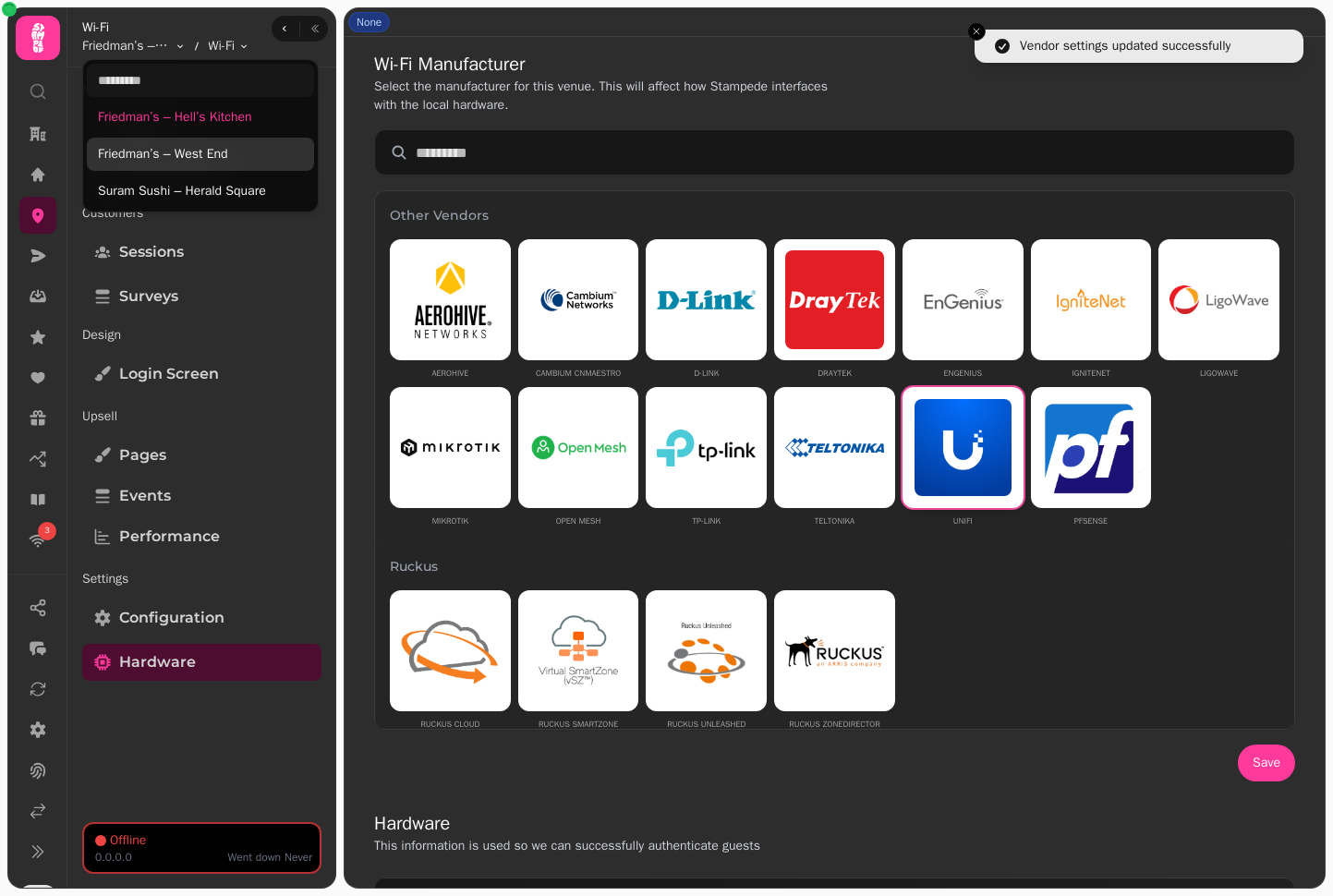 click on "Friedman’s – West End" at bounding box center (200, 154) 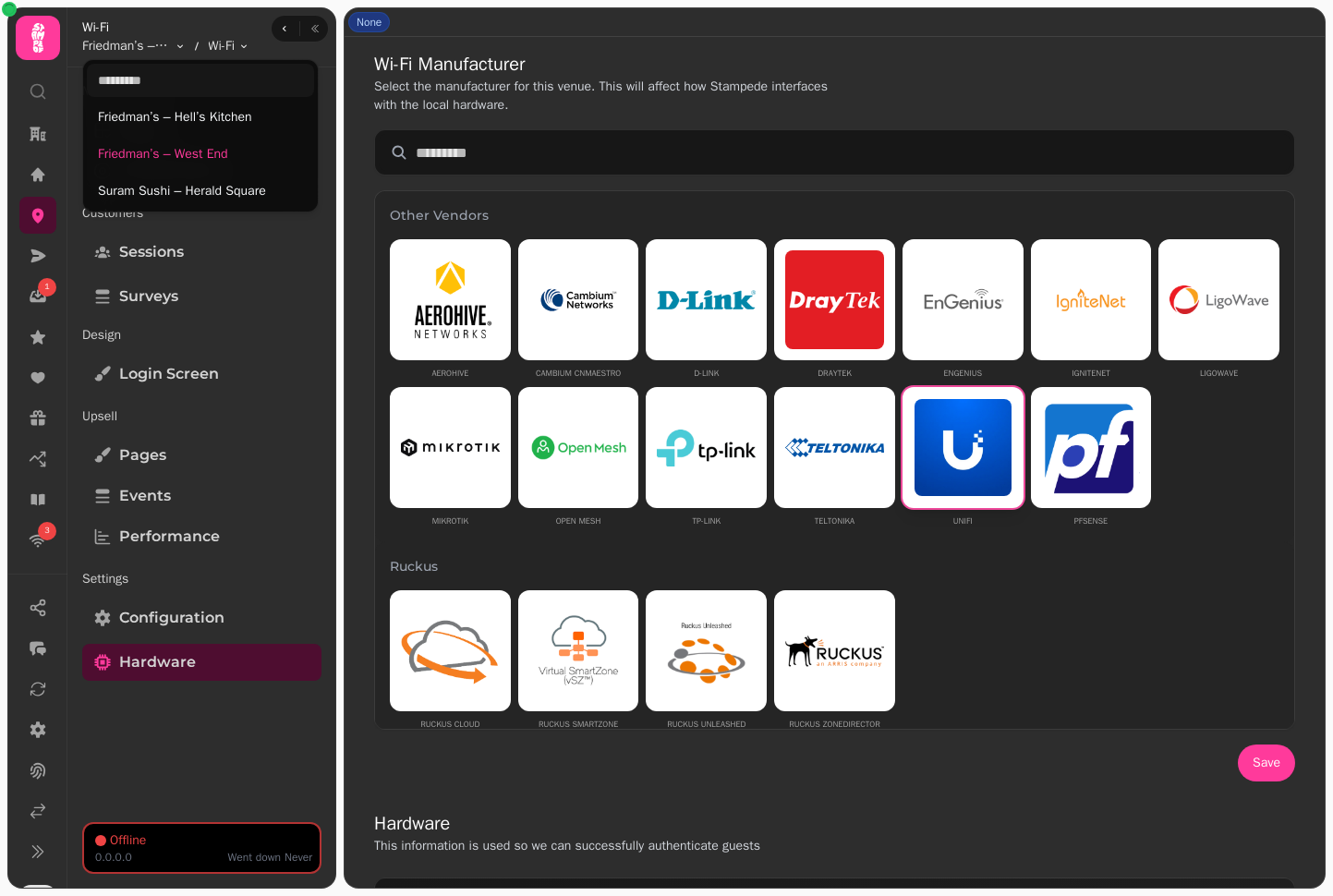 click on "1 3 None Wi-Fi Manufacturer Select the manufacturer for this venue. This will affect how Stampede interfaces with the local hardware. Other Vendors Aerohive Cambium cnMaestro D-Link DrayTek EnGenius IgniteNet Ligowave Mikrotik Open Mesh TP-Link Teltonika UniFi pfSense Ruckus Ruckus Cloud Ruckus Smartzone Ruckus Unleashed Ruckus Zonedirector Cisco Cisco Meraki Aruba Aruba Aruba Instant No Hardware None Save Hardware This information is used so we can successfully authenticate guests Vendor None Update External portal URL https://wifi.stampede.ai/P00XU5ANXXMD Last seen IP 0.0.0.0 Last online at never Walled garden These domains will be needed to support your current configuration Hostnames/IPs wifi.stampede.ai 34.249.196.234 52.208.193.150 appleid.cdn-apple.com appleid.apple.com DDNS Use our simple dynamic DNS service to allow a site access using a domain. p00xu5anxxmd .simpleddns.io Disabled
0 Wi-Fi Friedman’s – West End Toggle menu Wi-Fi Toggle menu Mission Control Status" at bounding box center [666, 448] 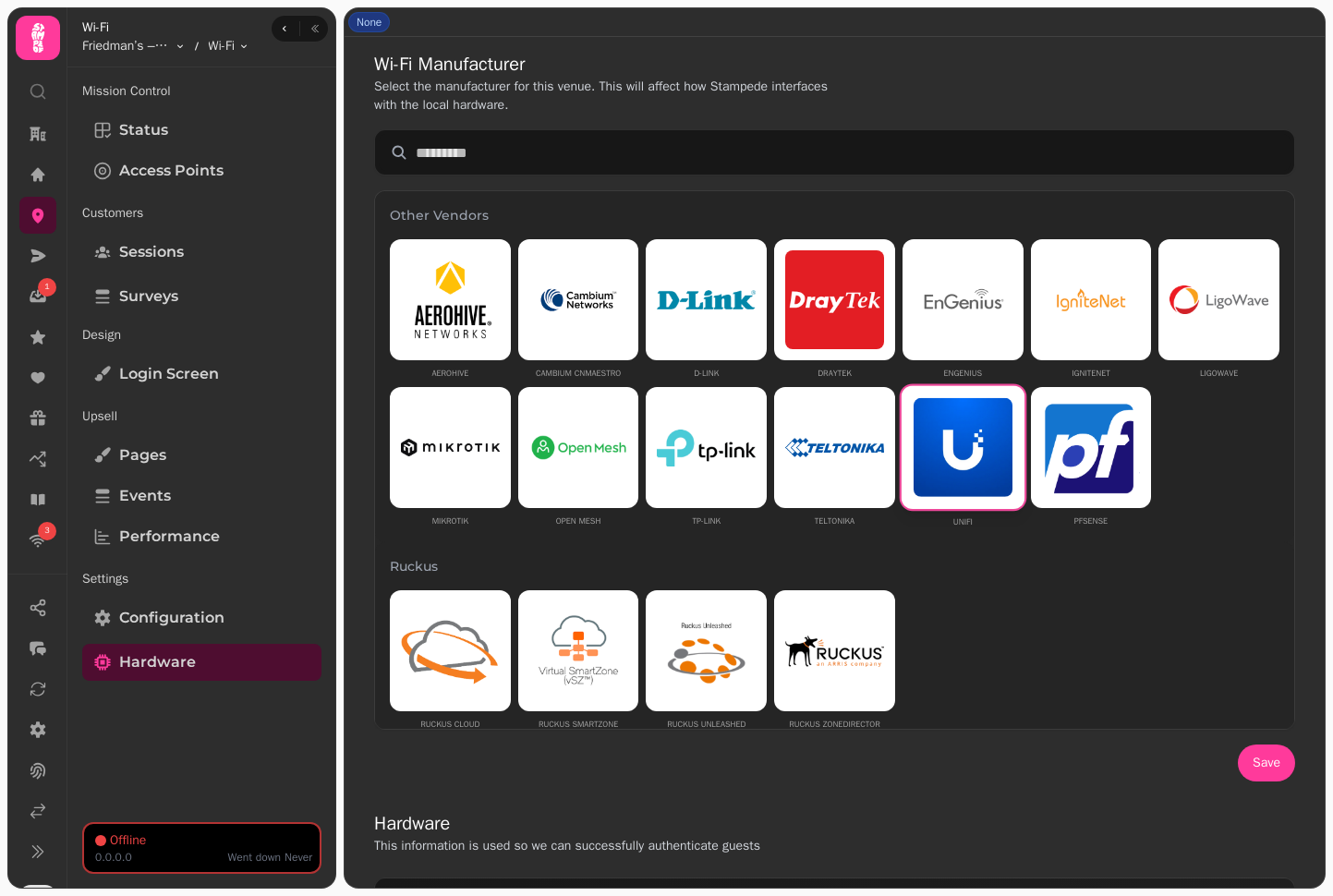 type 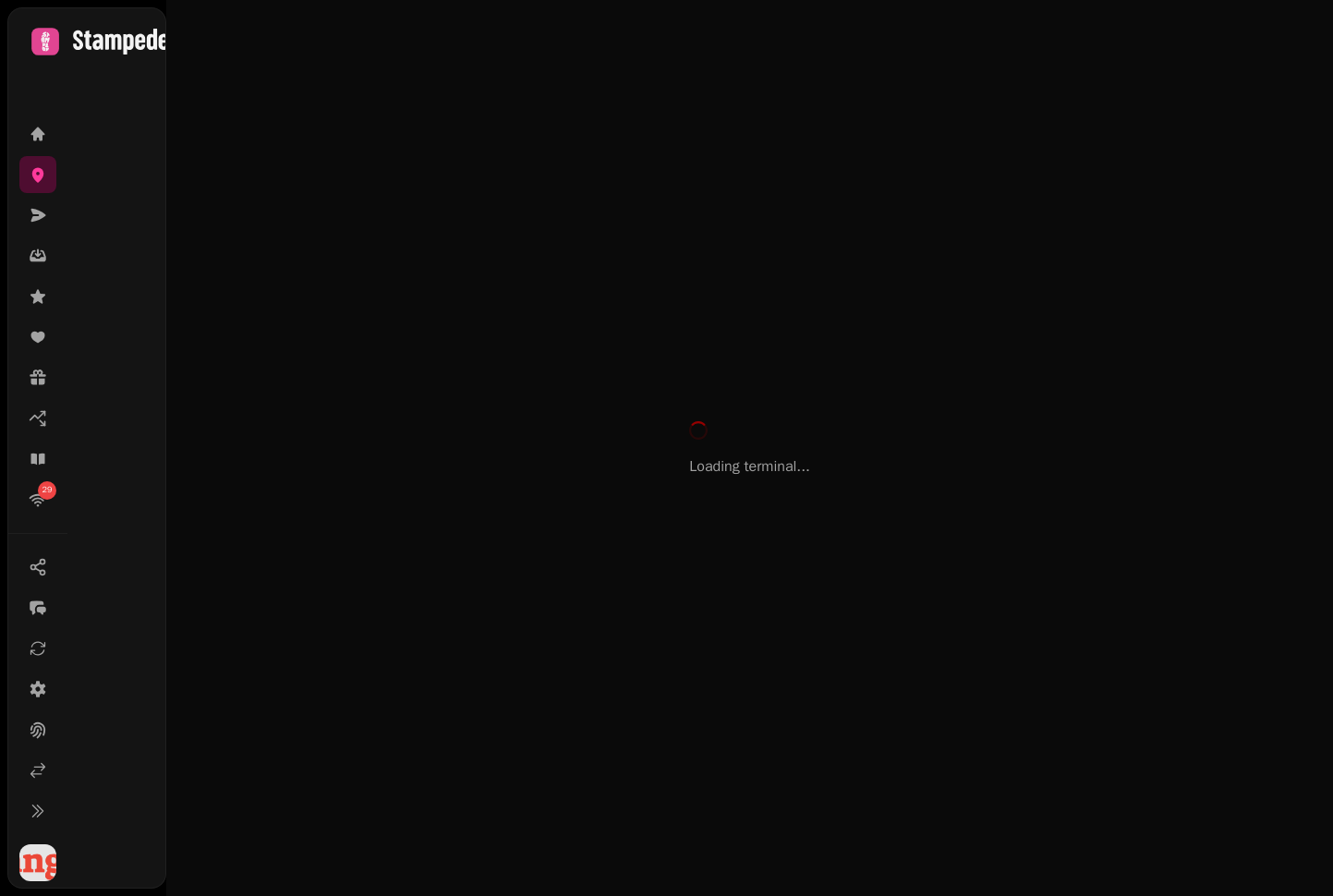 scroll, scrollTop: 0, scrollLeft: 0, axis: both 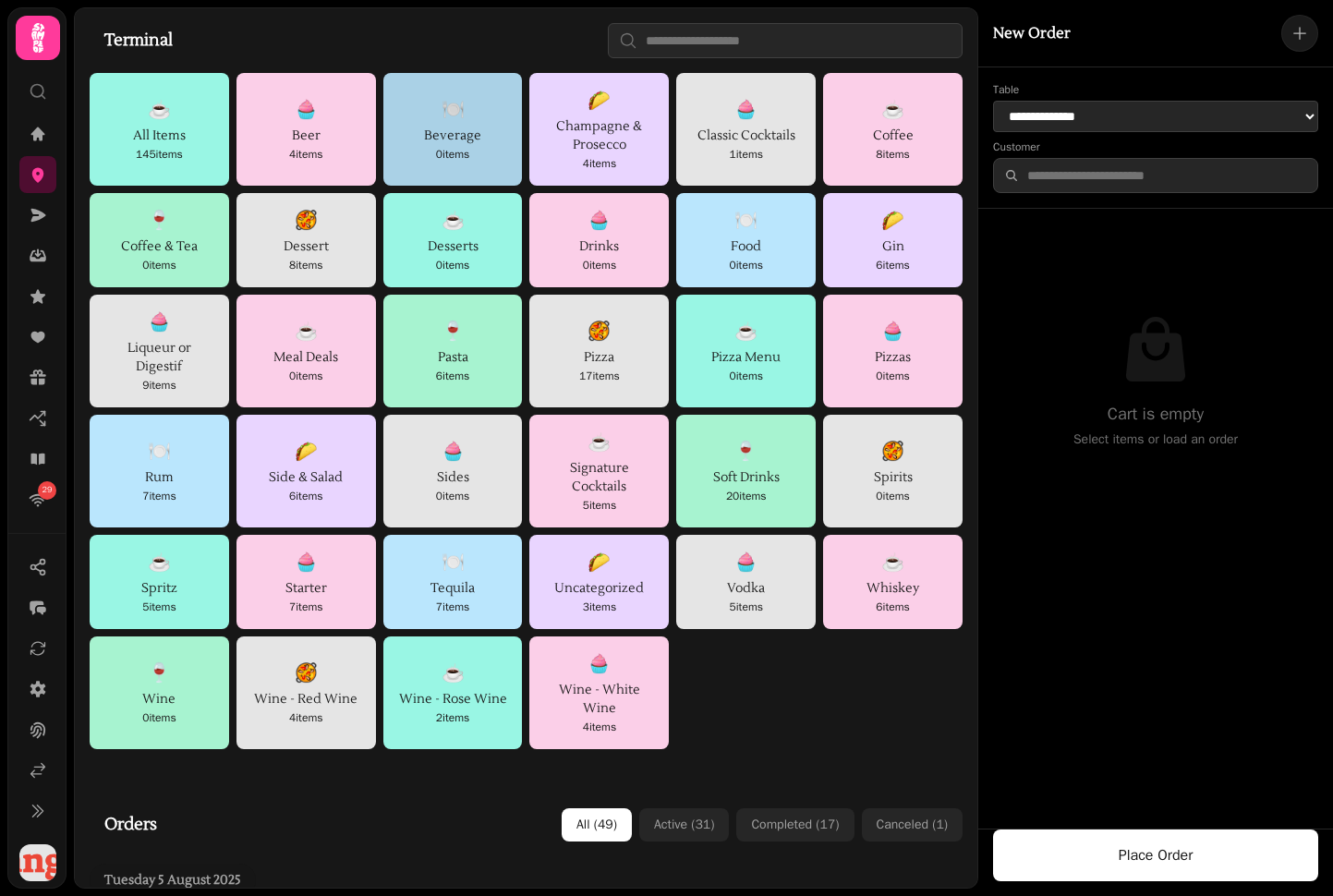 click on "🍽️" at bounding box center [453, 110] 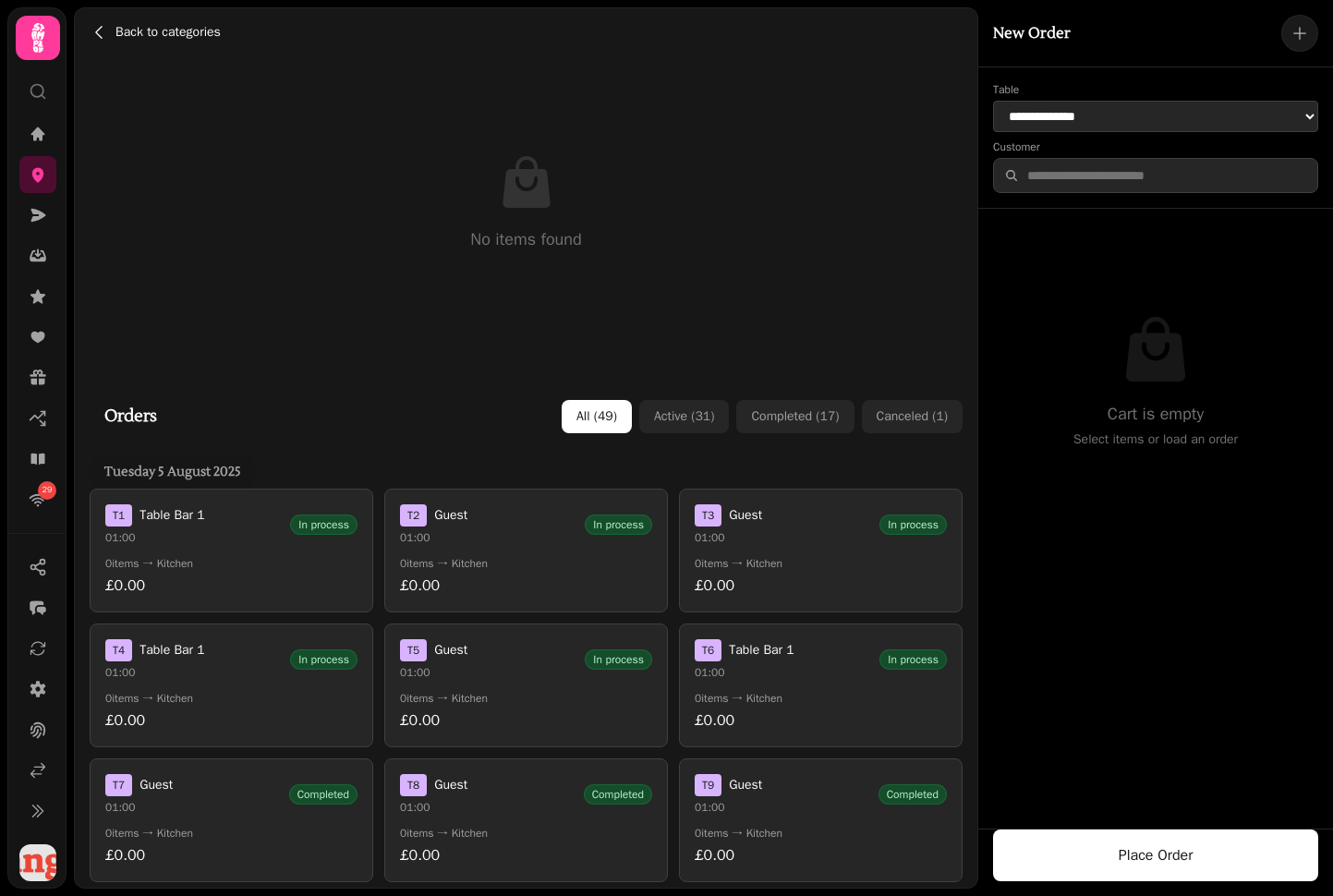 click on "Back to categories" at bounding box center [168, 32] 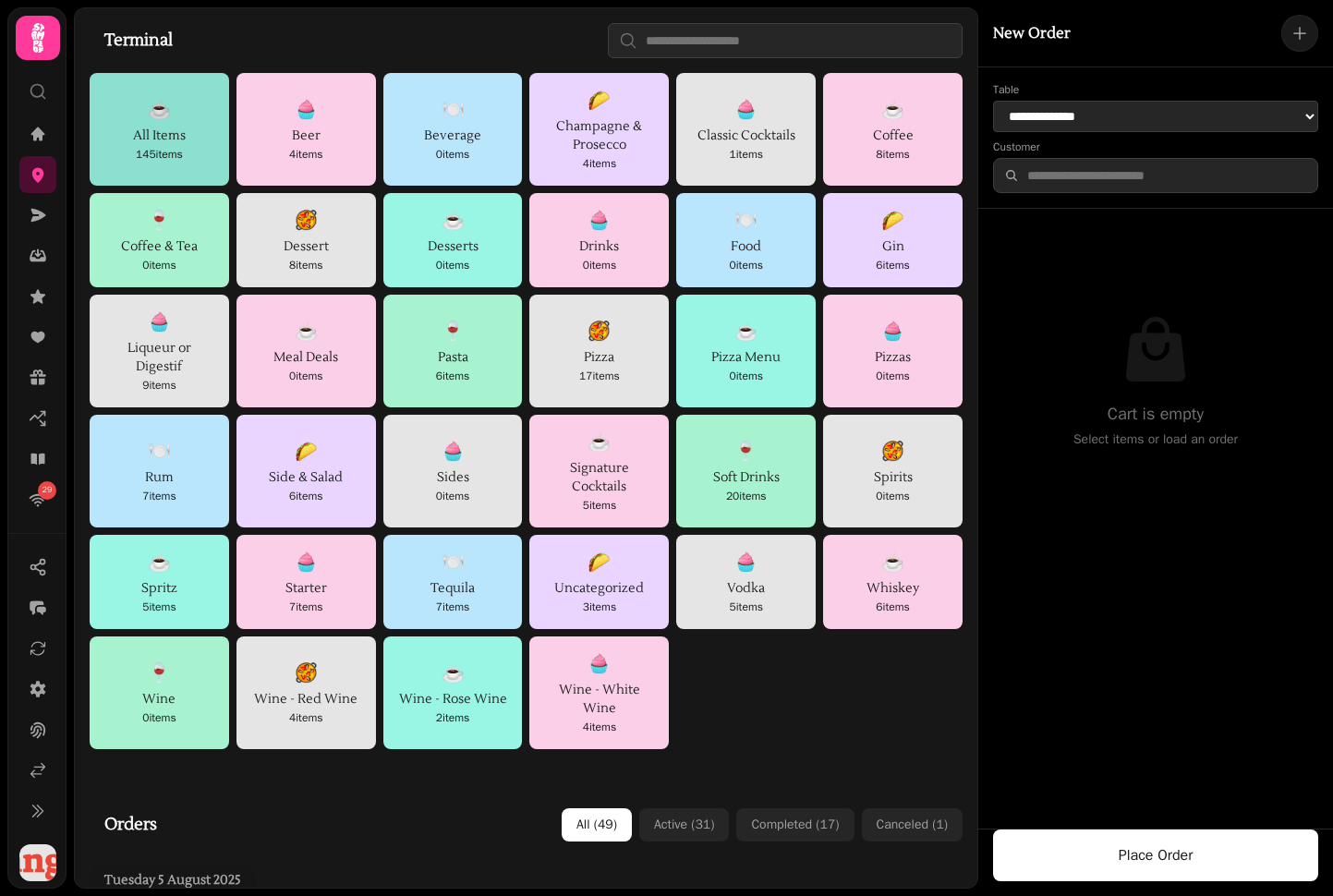 click on "145  items" at bounding box center (159, 154) 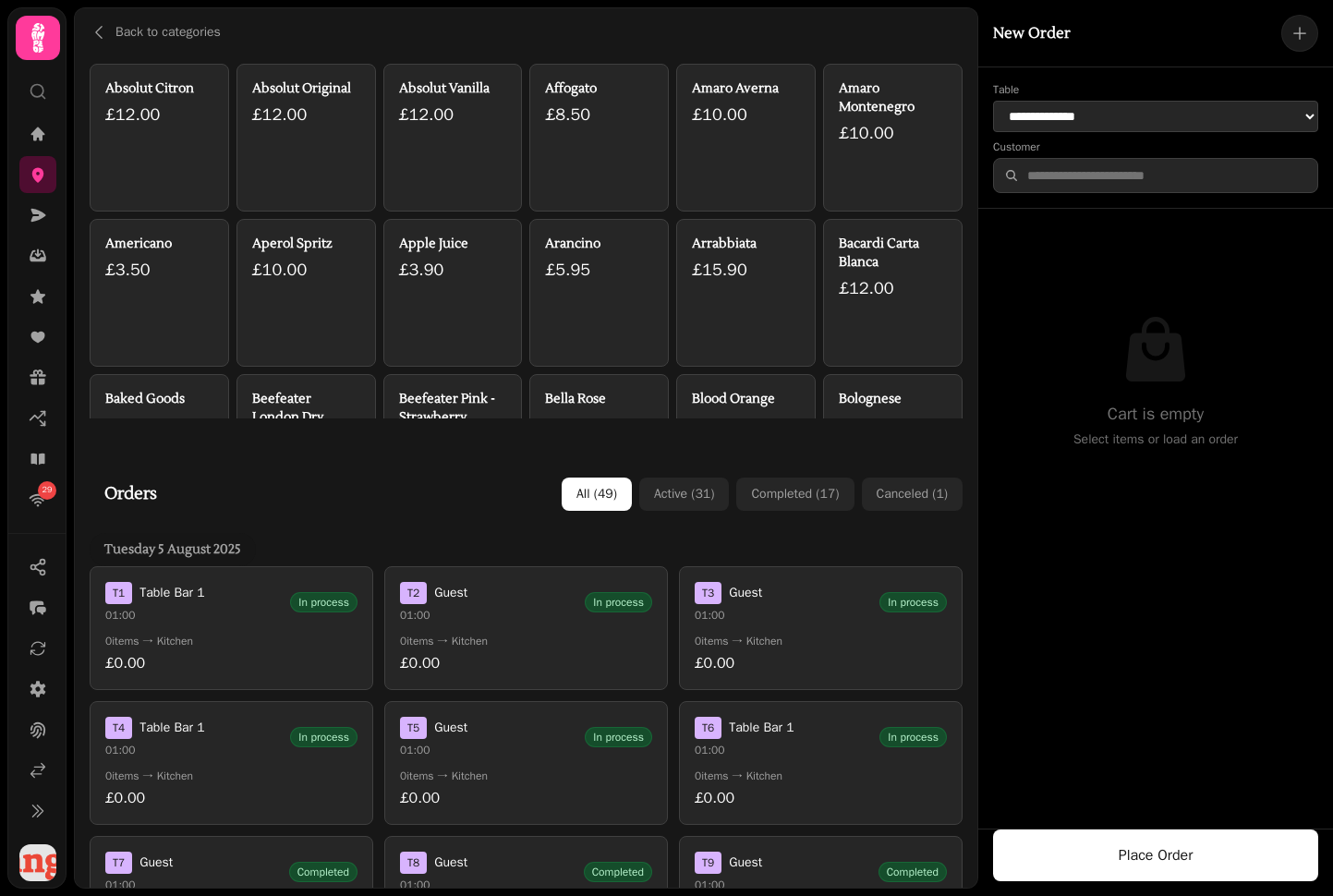click on "Absolut Citron £12.00" at bounding box center [159, 138] 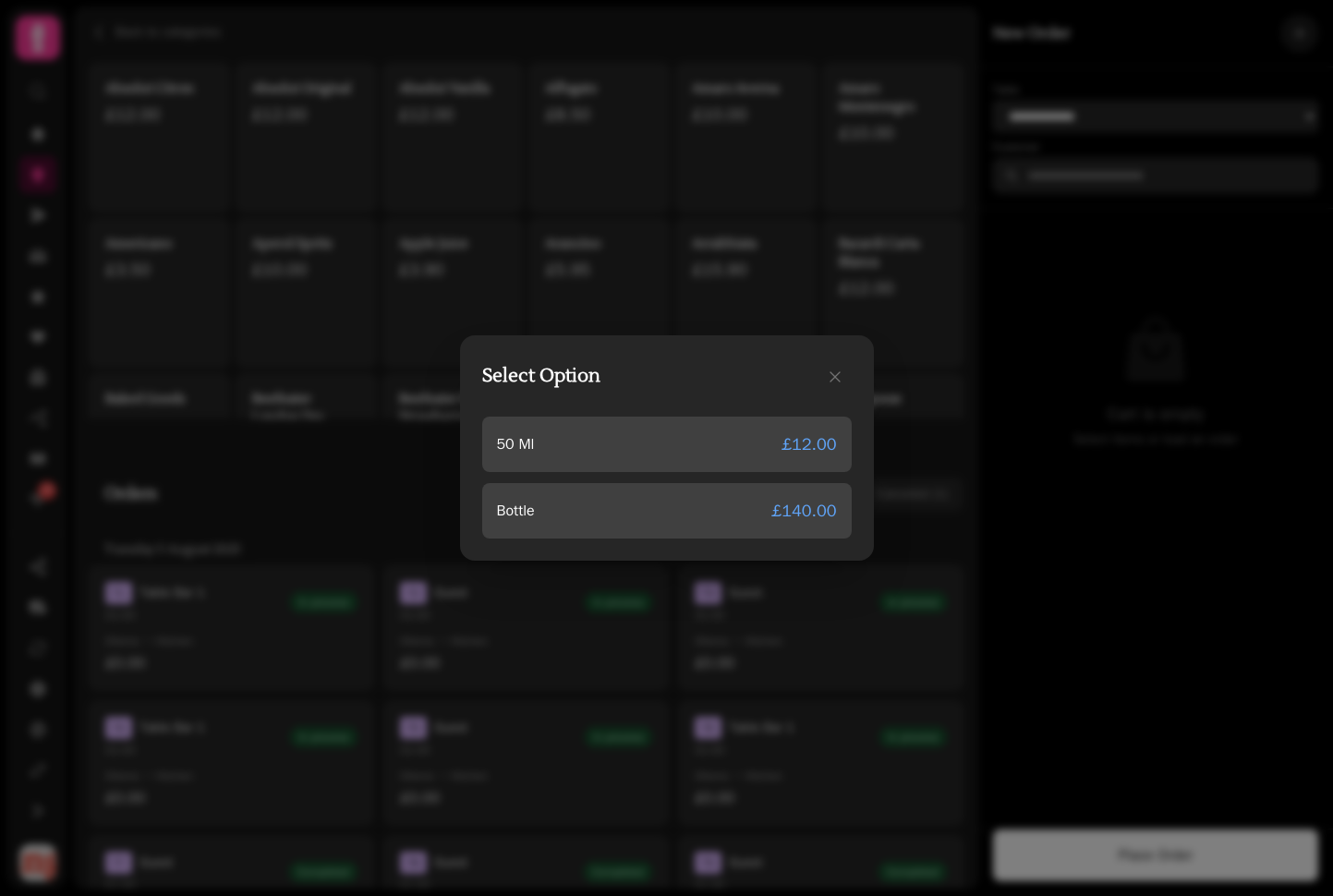 click on "Select Option 50 Ml £12.00 Bottle £140.00" at bounding box center (667, 448) 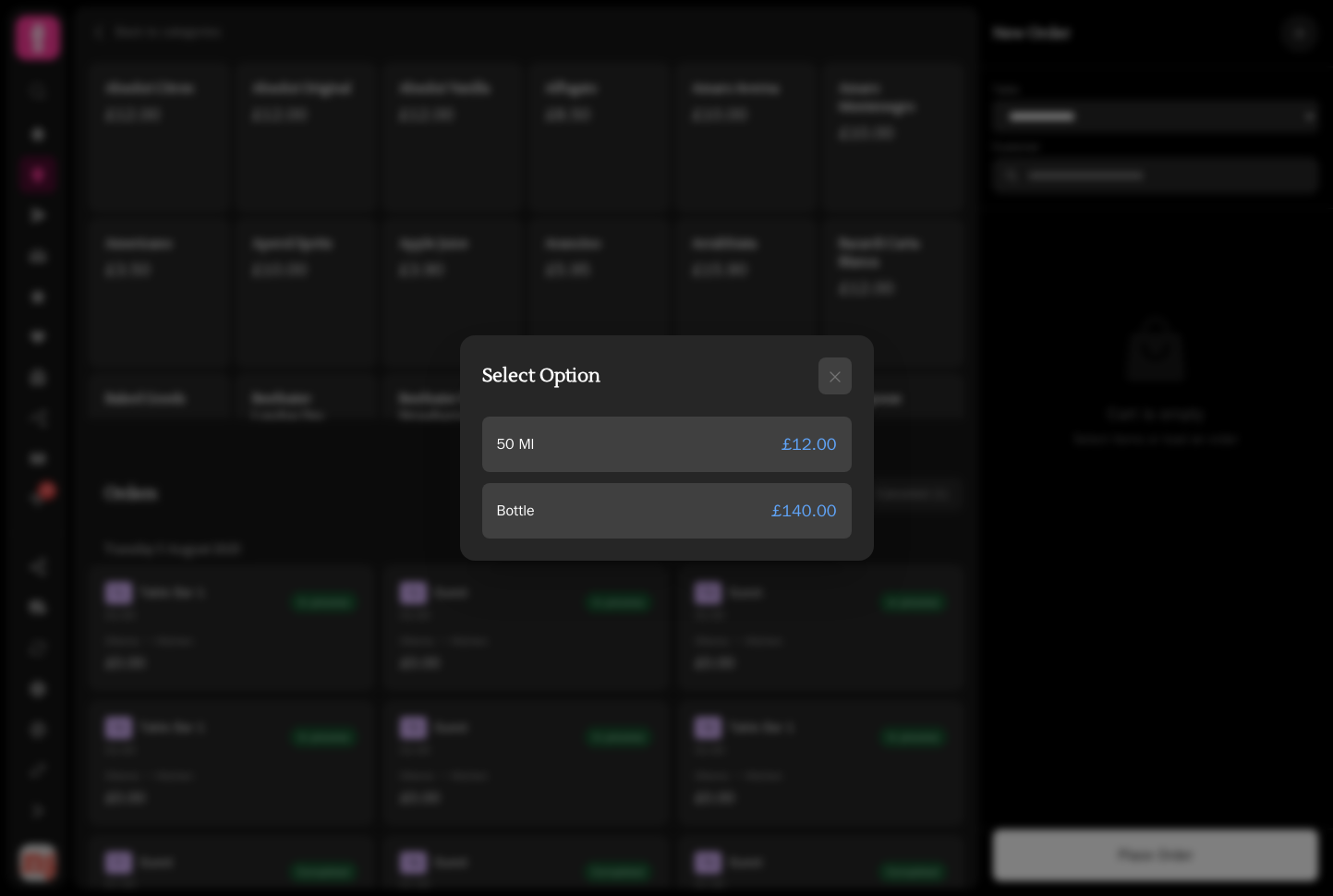 click 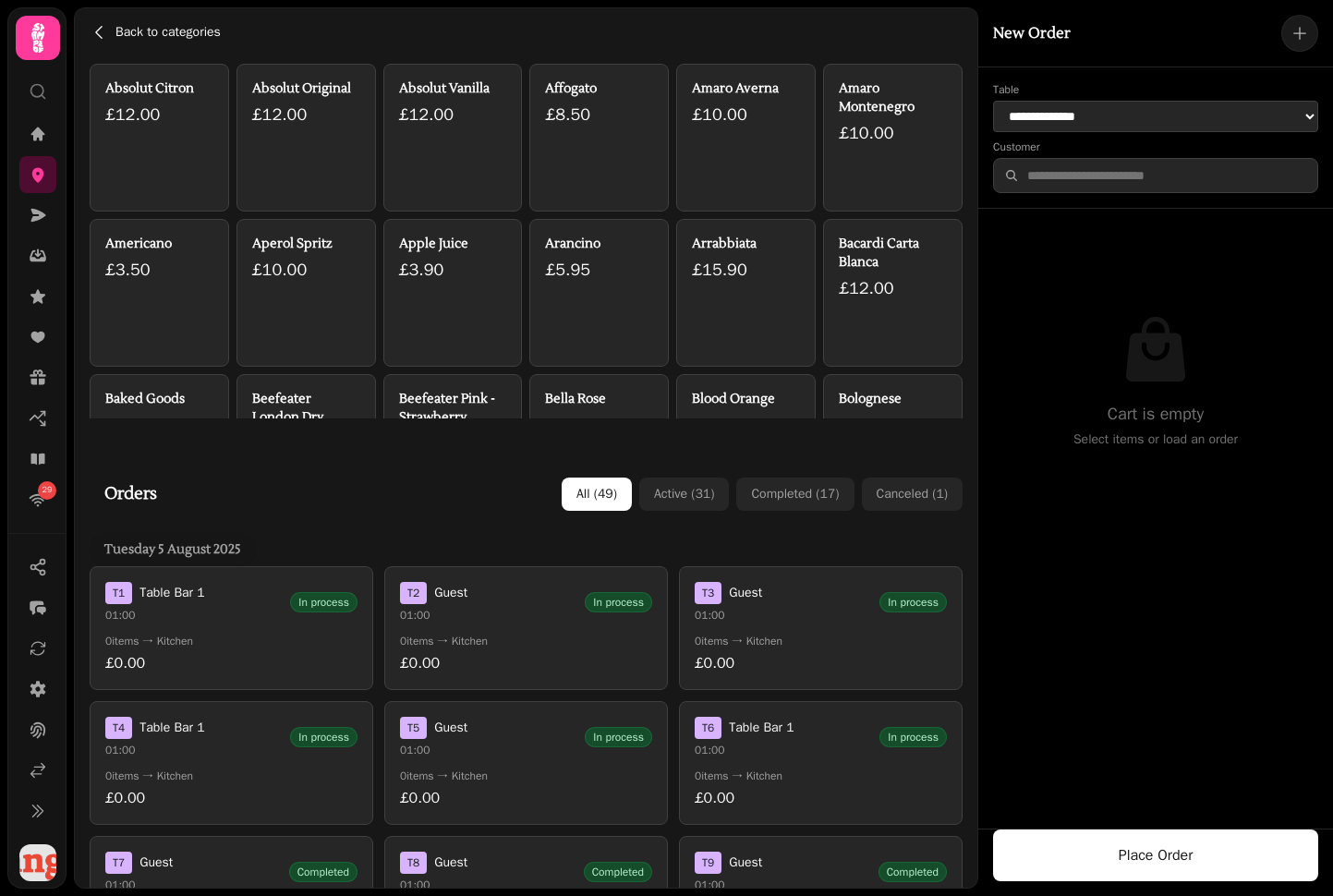 click on "Back to categories" at bounding box center (168, 32) 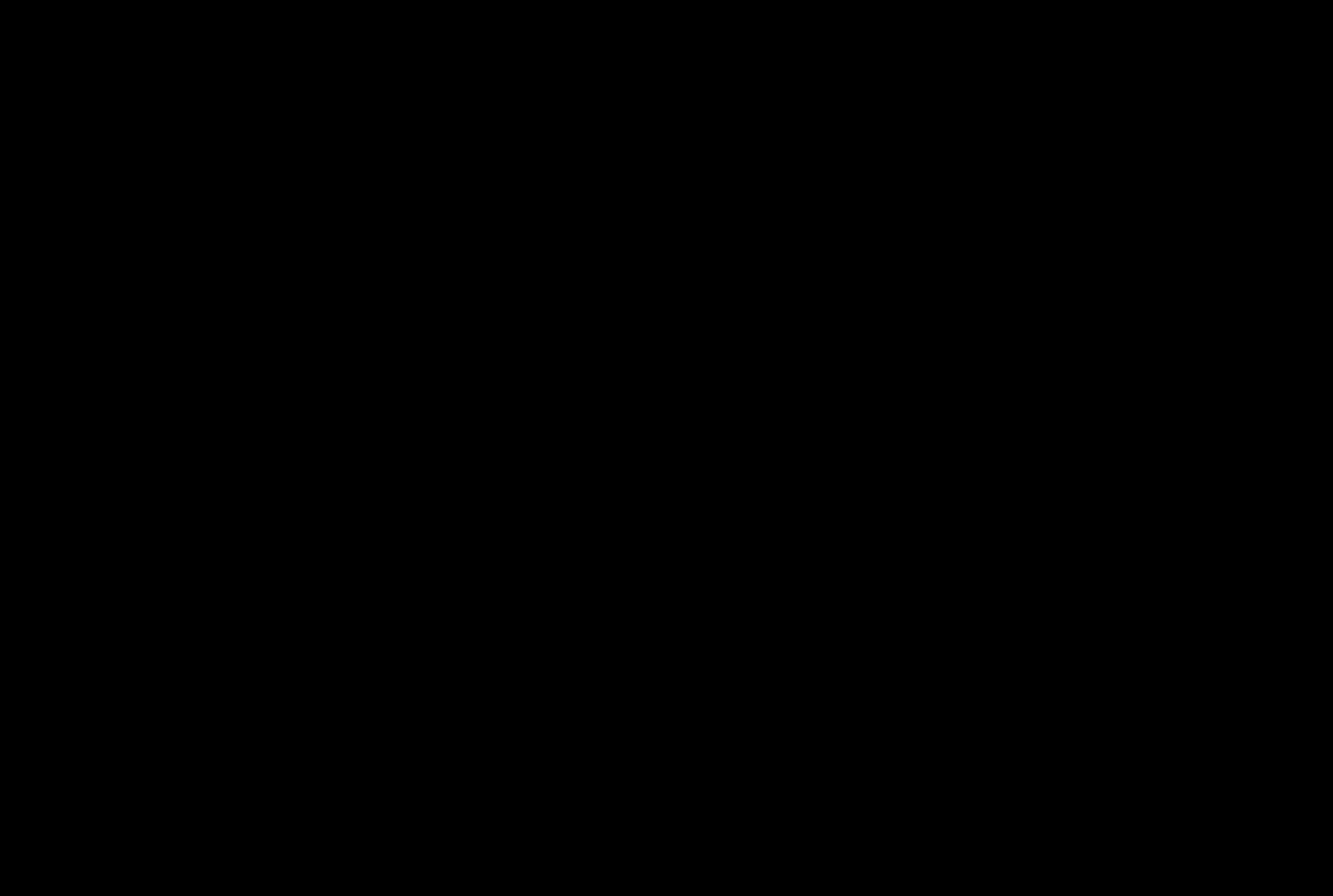 scroll, scrollTop: 0, scrollLeft: 0, axis: both 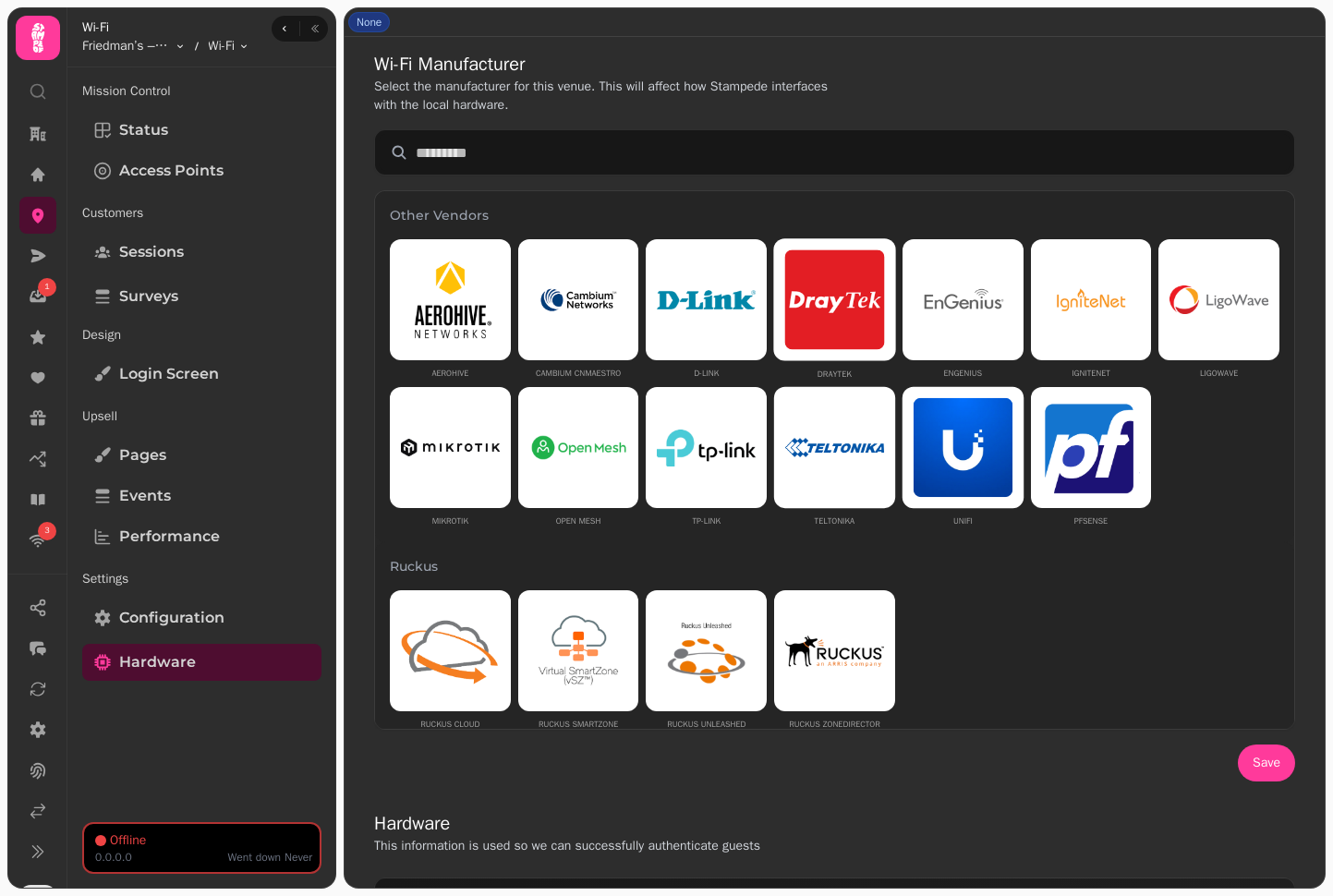 click at bounding box center (963, 447) 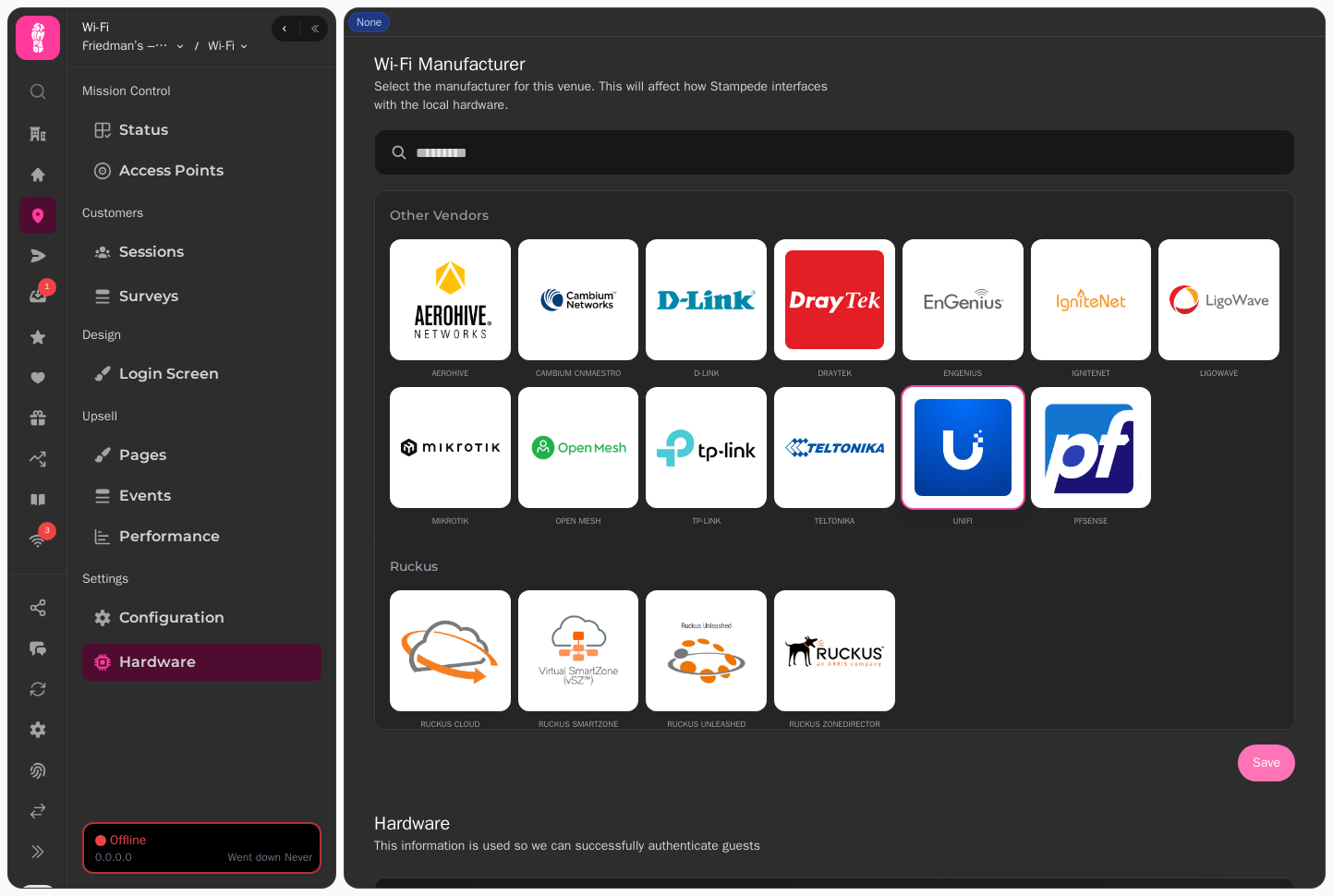 click on "Save" at bounding box center (1266, 763) 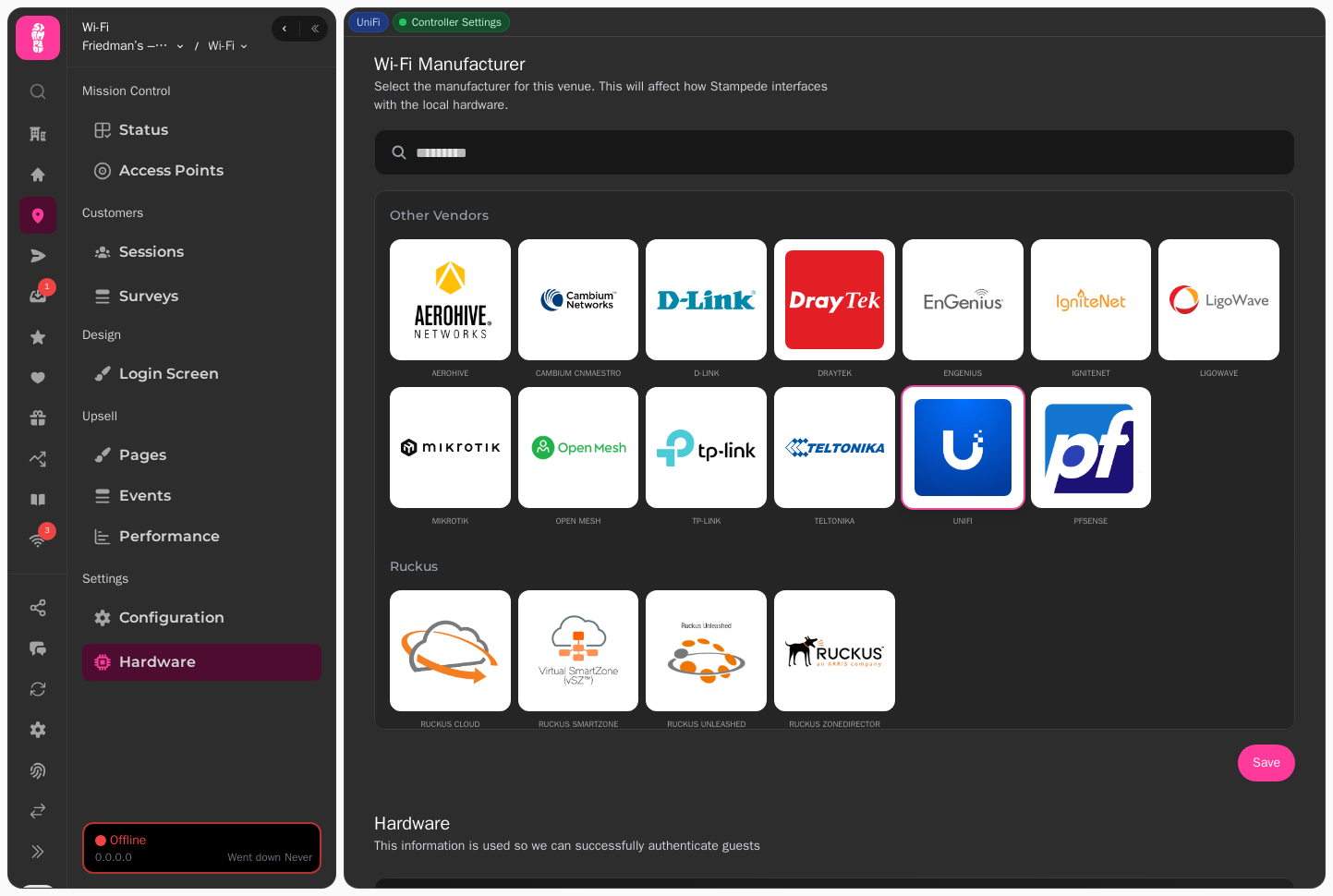 click on "1 3 UniFi Controller Settings Wi-Fi Manufacturer Select the manufacturer for this venue. This will affect how Stampede interfaces with the local hardware. Other Vendors Aerohive Cambium cnMaestro D-Link DrayTek EnGenius IgniteNet Ligowave Mikrotik Open Mesh TP-Link Teltonika UniFi pfSense Ruckus Ruckus Cloud Ruckus Smartzone Ruckus Unleashed Ruckus Zonedirector Cisco Cisco Meraki Aruba Aruba Aruba Instant No Hardware None Save Hardware This information is used so we can successfully authenticate guests Vendor UniFi Update External portal URL https://wifi.stampede.ai/[PORTAL_ID] Last seen IP 0.0.0.0 Last online at never UniFi Controller Setup Connect Stampede to your UniFi controller to manage Wi-Fi access points No UniFi Controller Connected Connect your UniFi controller to manage your network from Stampede. This lets you control Wi-Fi settings and view connected devices. Create New Controller Walled garden These domains will be needed to support your current configuration Hostnames/IPs DDNS" at bounding box center [666, 448] 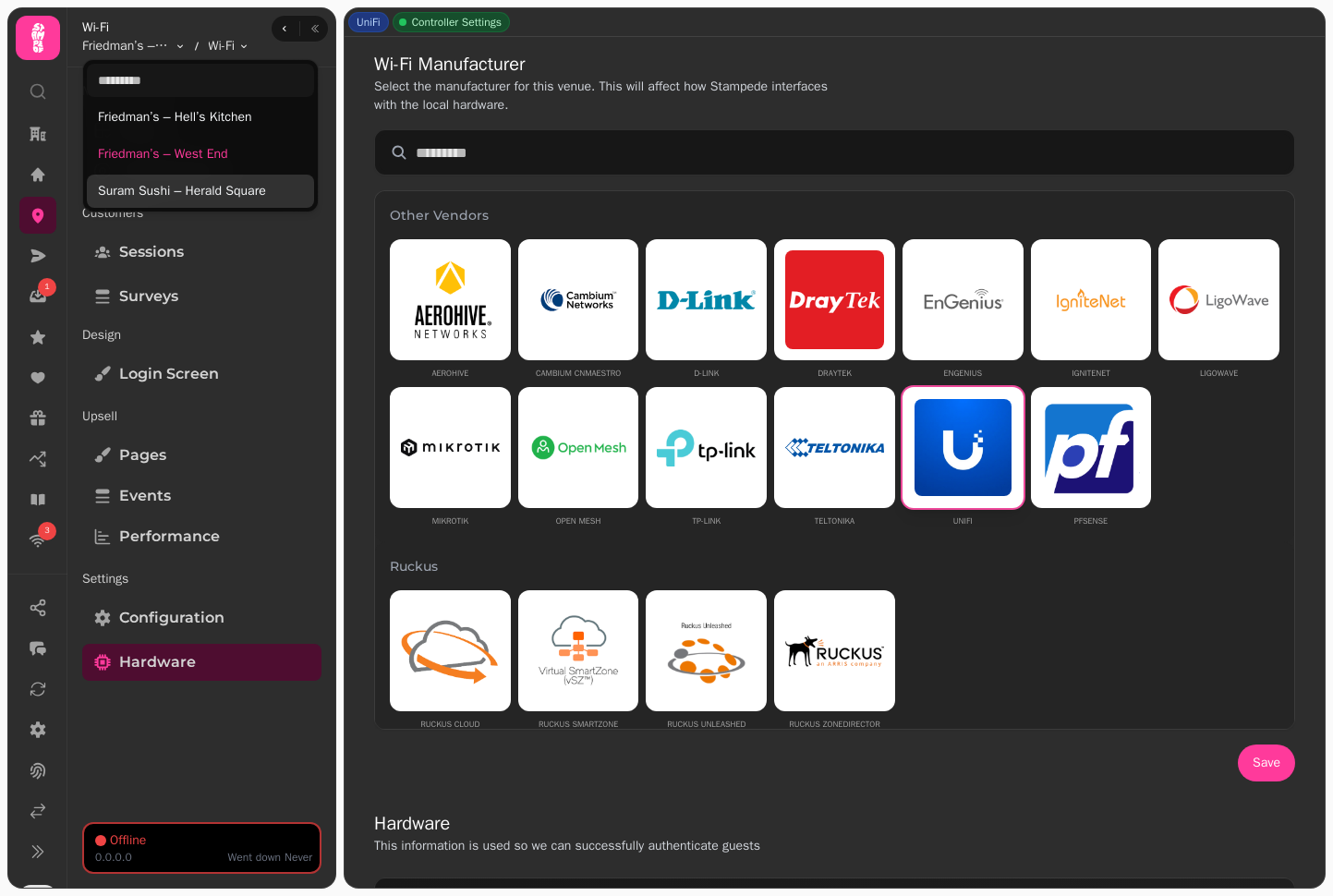 click on "Suram Sushi – Herald Square" at bounding box center (200, 191) 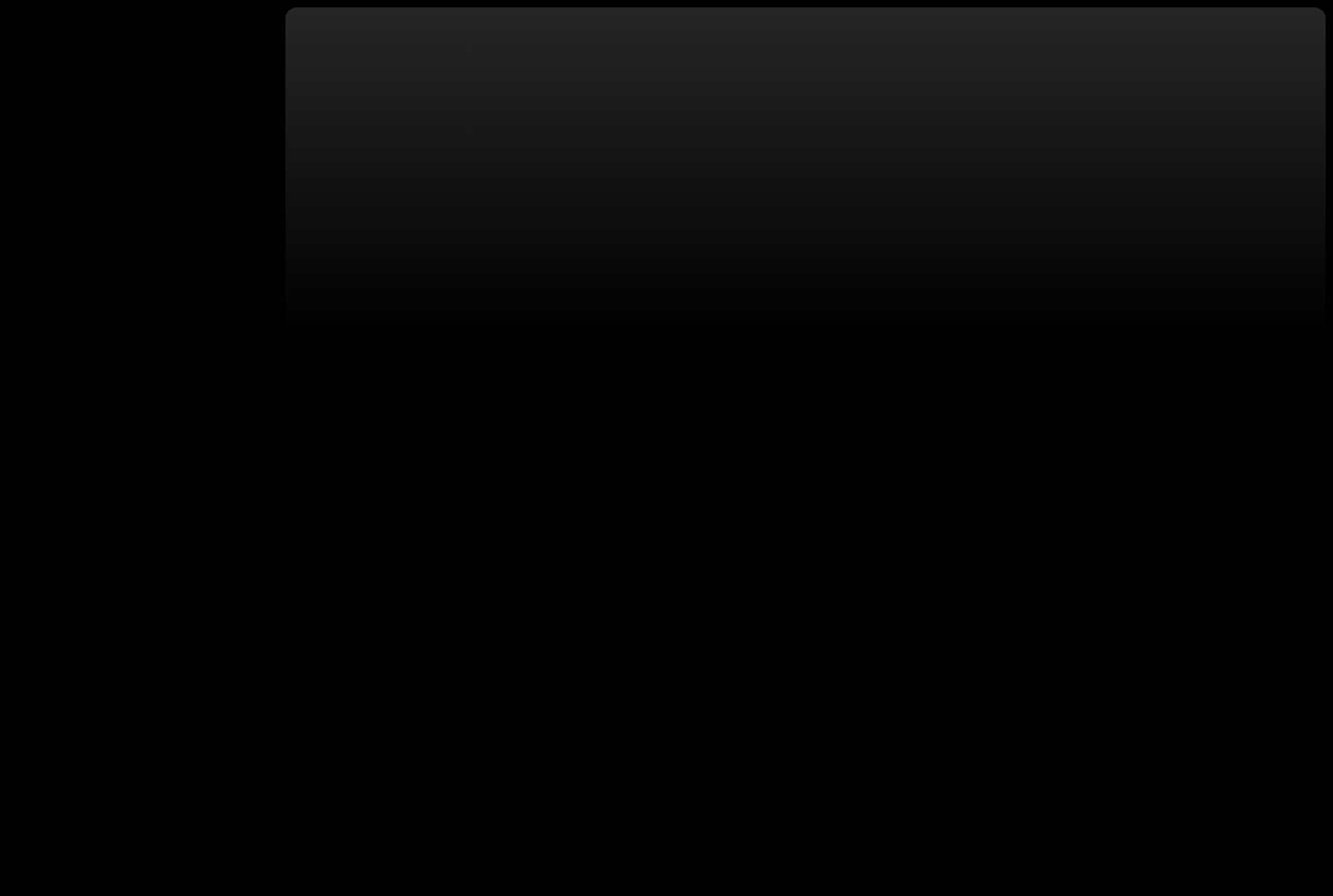 scroll, scrollTop: 0, scrollLeft: 0, axis: both 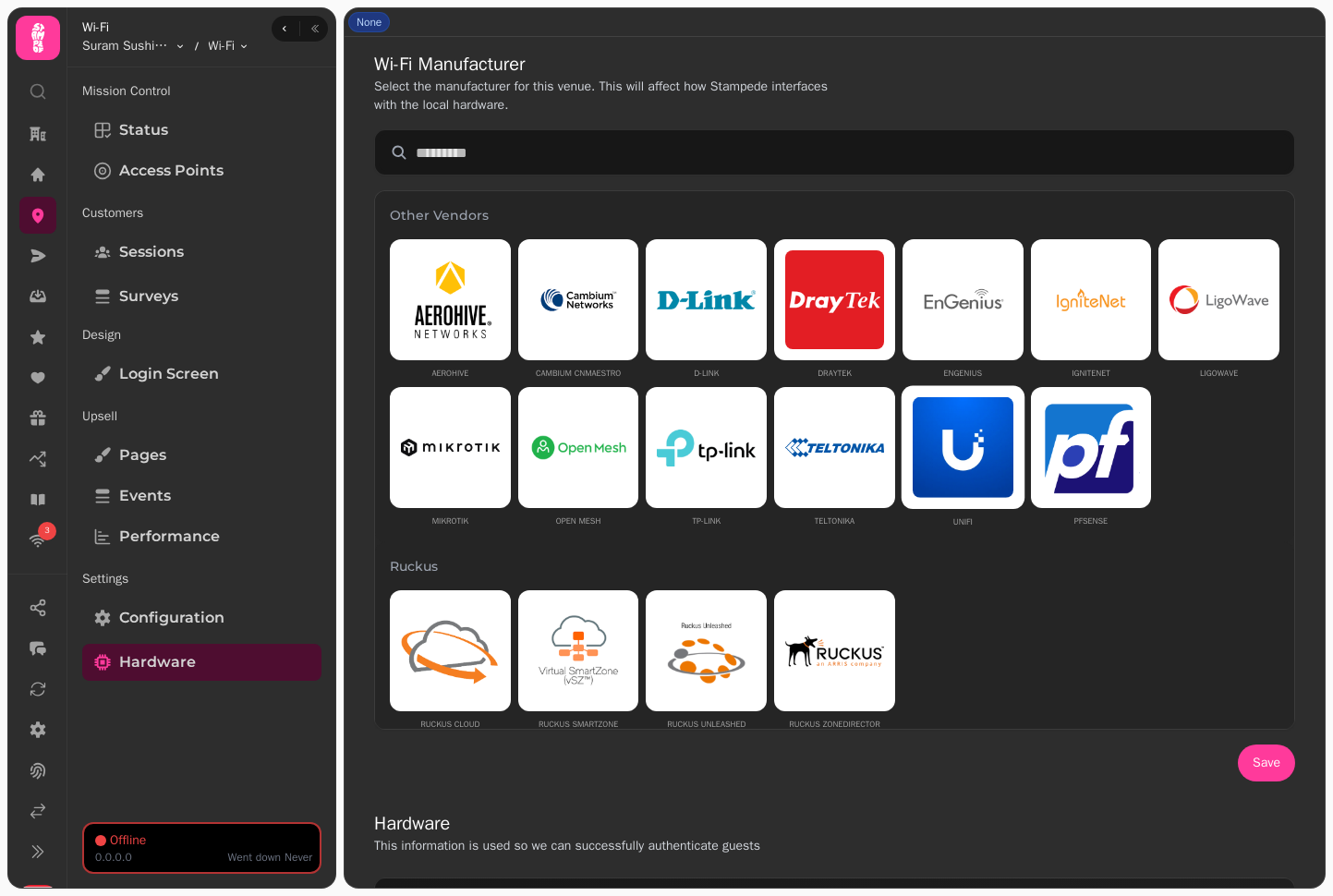 click at bounding box center [963, 447] 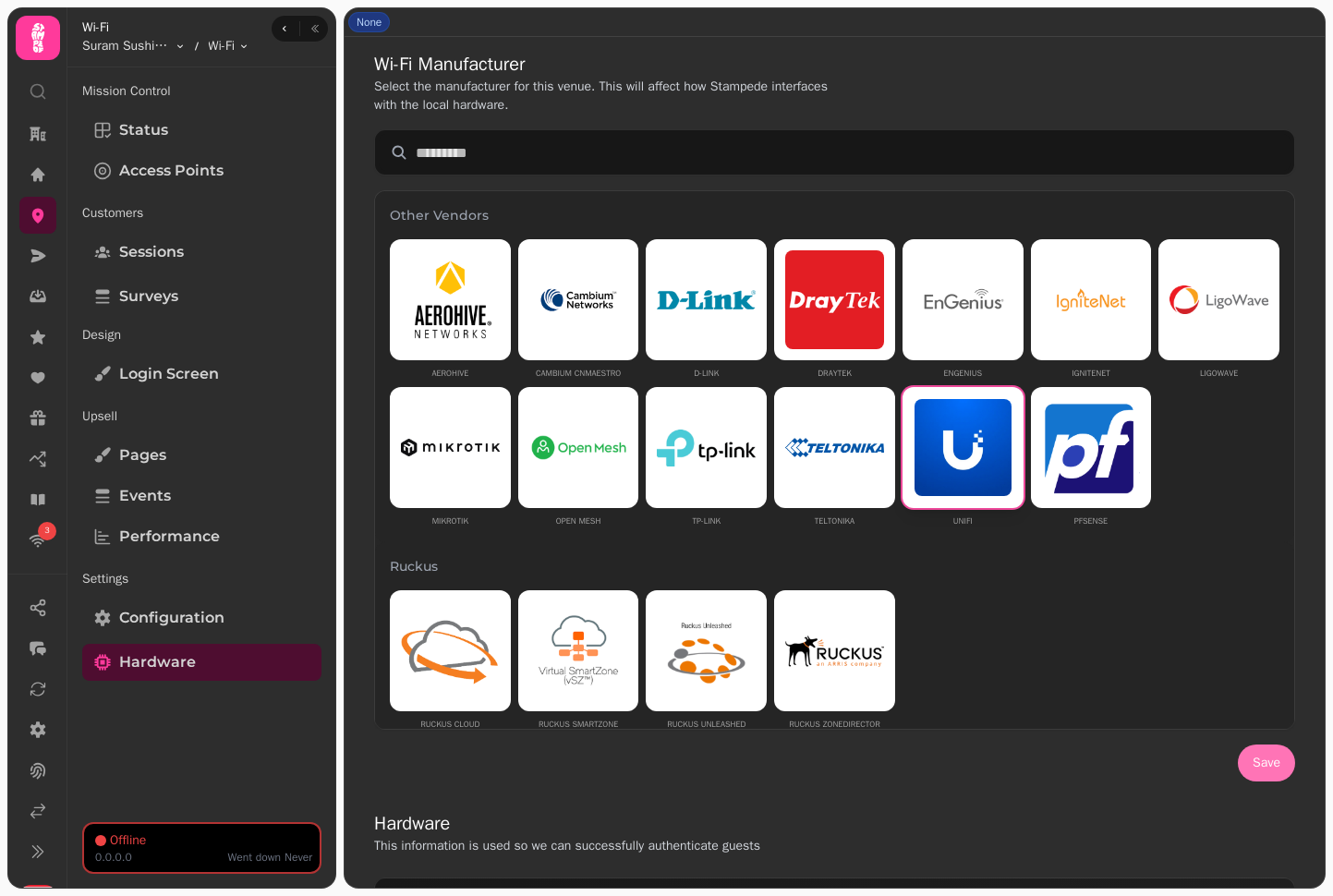 click on "Save" at bounding box center (1266, 763) 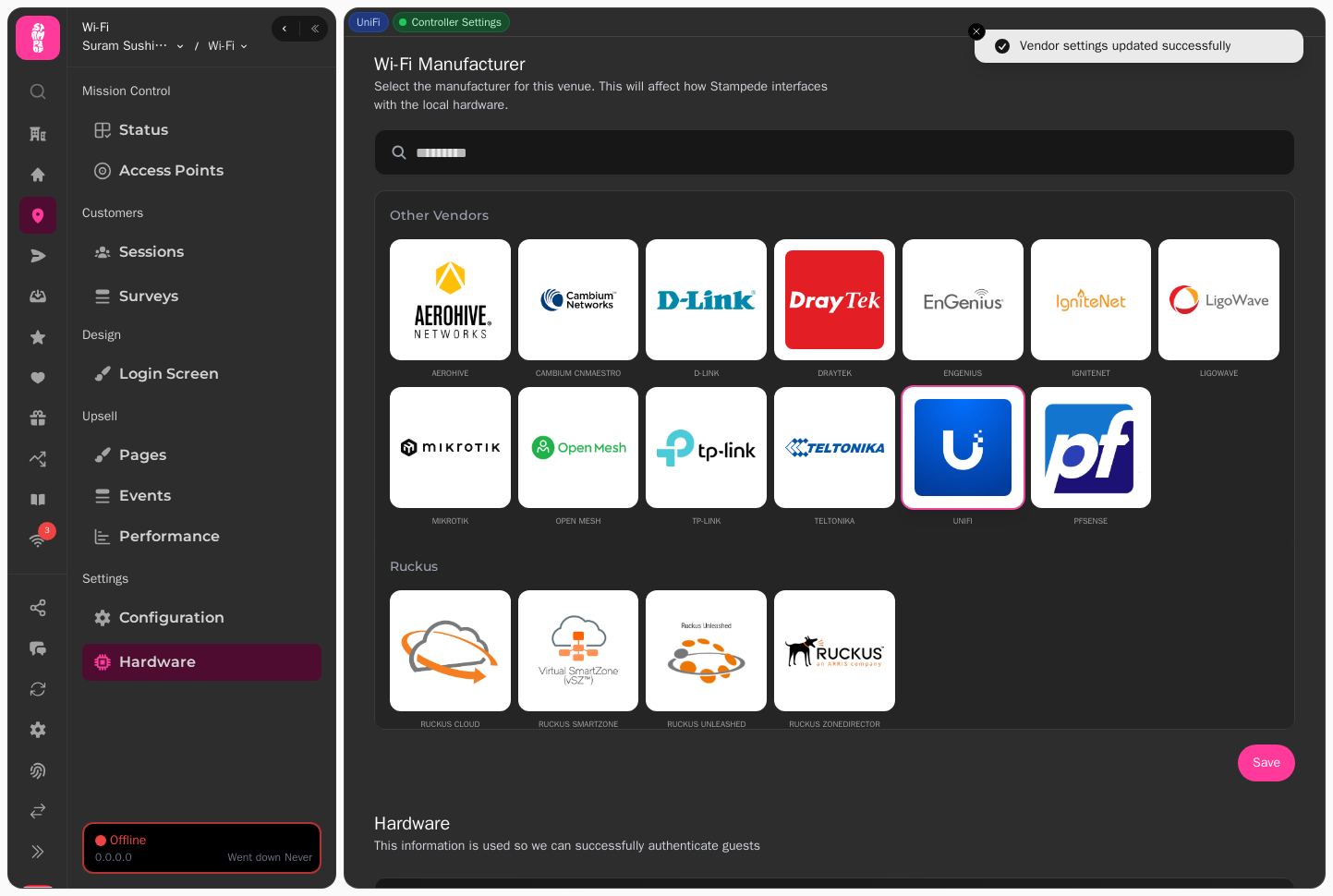 click on "Vendor settings updated successfully 3 UniFi Controller Settings Wi-Fi Manufacturer Select the manufacturer for this venue. This will affect how Stampede interfaces with the local hardware. Other Vendors Aerohive Cambium cnMaestro D-Link DrayTek EnGenius IgniteNet Ligowave Mikrotik Open Mesh TP-Link Teltonika UniFi pfSense Ruckus Ruckus Cloud Ruckus Smartzone Ruckus Unleashed Ruckus Zonedirector Cisco Cisco Meraki Aruba Aruba Aruba Instant No Hardware None Save Hardware This information is used so we can successfully authenticate guests Vendor UniFi Update External portal URL https://wifi.stampede.ai/[ID] Last seen IP [IP] Last online at never UniFi Controller Setup Connect Stampede to your UniFi controller to manage Wi-Fi access points No UniFi Controller Connected Connect your UniFi controller to manage your network from Stampede. This lets you control Wi-Fi settings and view connected devices. Create New Controller Walled garden Hostnames/IPs wifi.stampede.ai [IP] DDNS" at bounding box center (666, 448) 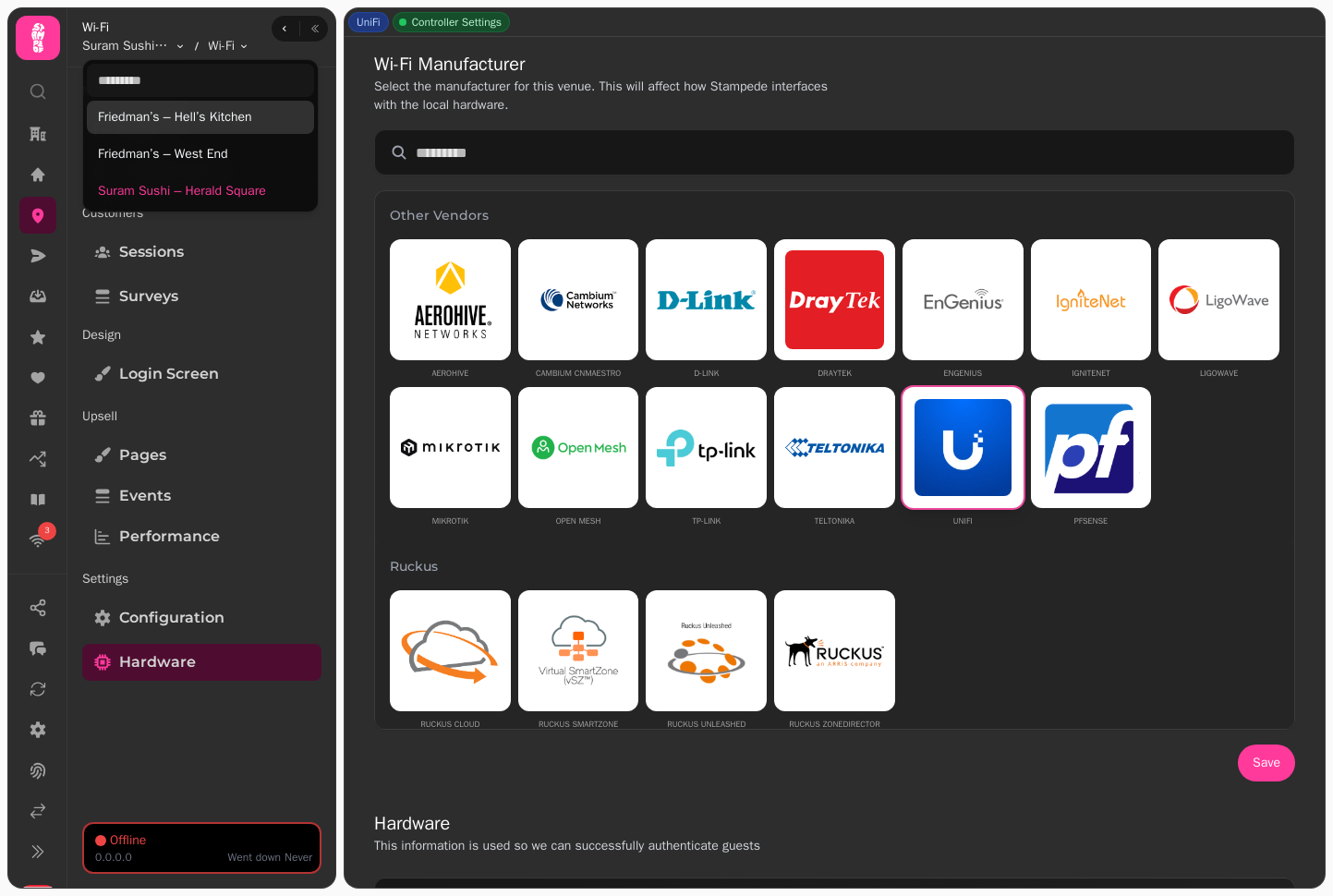 click on "Friedman’s – Hell’s Kitchen" at bounding box center [200, 117] 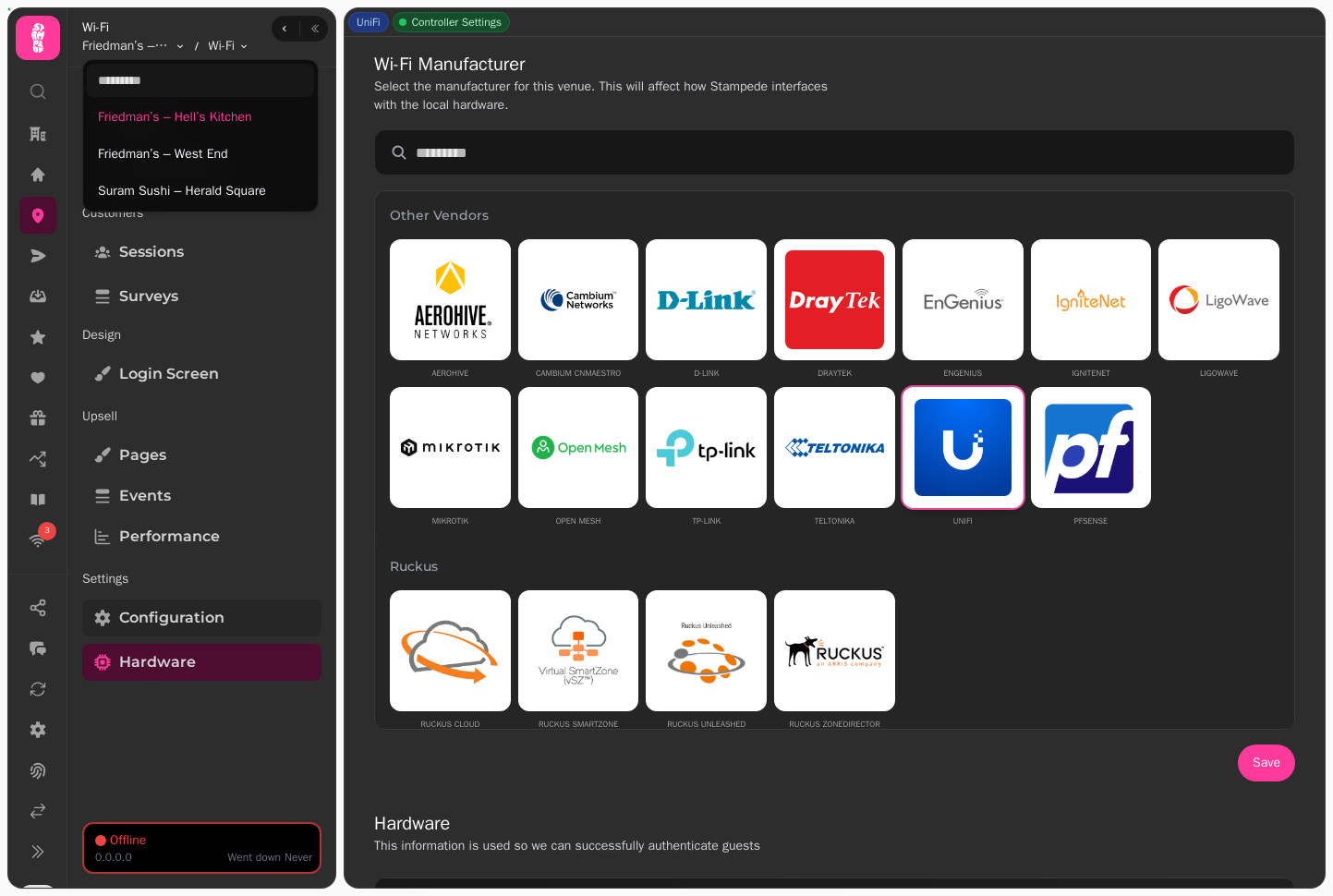 click on "3 UniFi Controller Settings Wi-Fi Manufacturer Select the manufacturer for this venue. This will affect how Stampede interfaces with the local hardware. Other Vendors Aerohive Cambium cnMaestro D-Link DrayTek EnGenius IgniteNet Ligowave Mikrotik Open Mesh TP-Link Teltonika UniFi pfSense Ruckus Ruckus Cloud Ruckus Smartzone Ruckus Unleashed Ruckus Zonedirector Cisco Cisco Meraki Aruba Aruba Aruba Instant No Hardware None Save Hardware This information is used so we can successfully authenticate guests Vendor UniFi Update External portal URL https://wifi.stampede.ai/[ID] Last seen IP [IP] Last online at never UniFi Controller Setup Connect Stampede to your UniFi controller to manage Wi-Fi access points No UniFi Controller Connected Connect your UniFi controller to manage your network from Stampede. This lets you control Wi-Fi settings and view connected devices. Create New Controller Walled garden These domains will be needed to support your current configuration Hostnames/IPs DDNS" at bounding box center (666, 448) 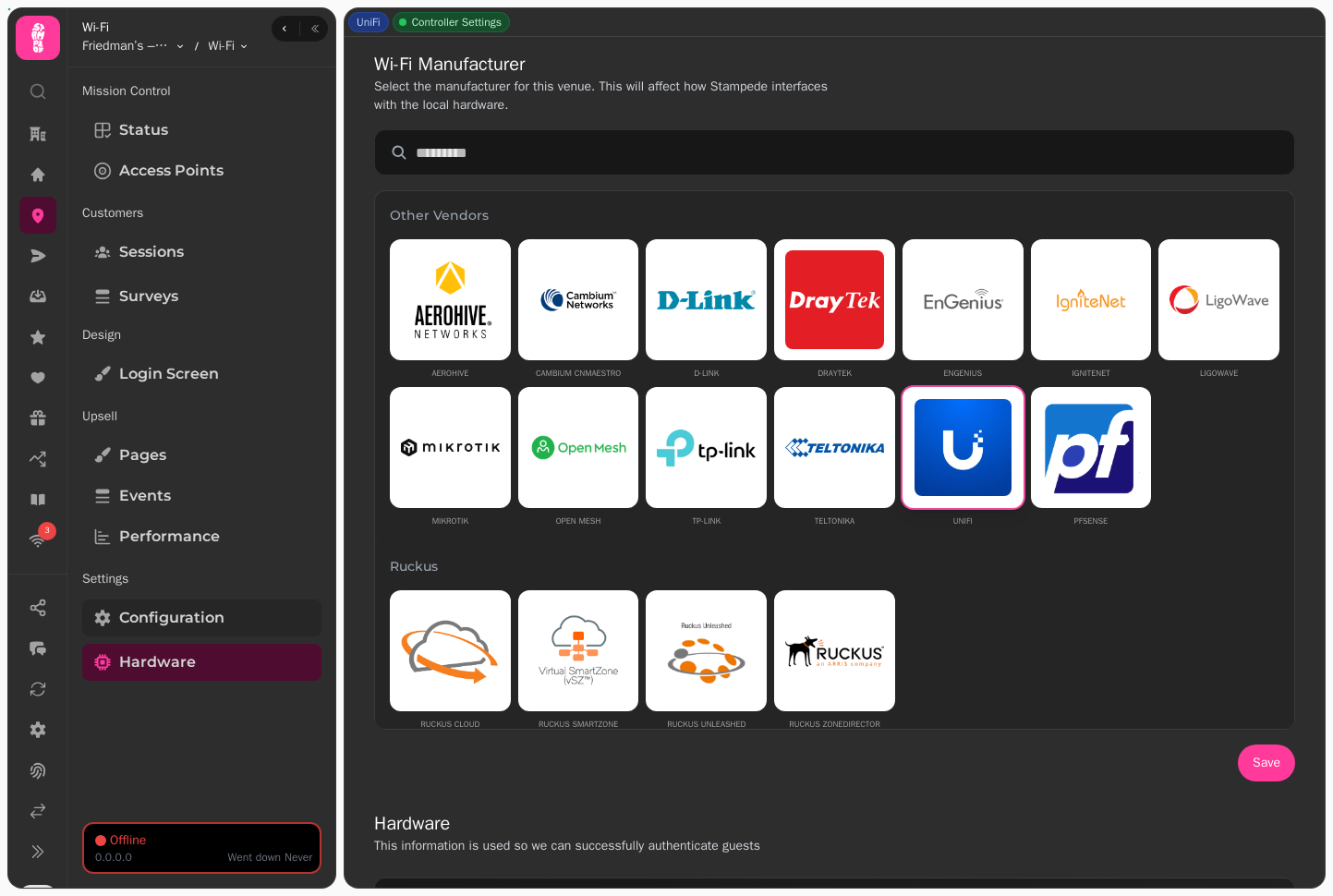 click on "Configuration" at bounding box center (172, 618) 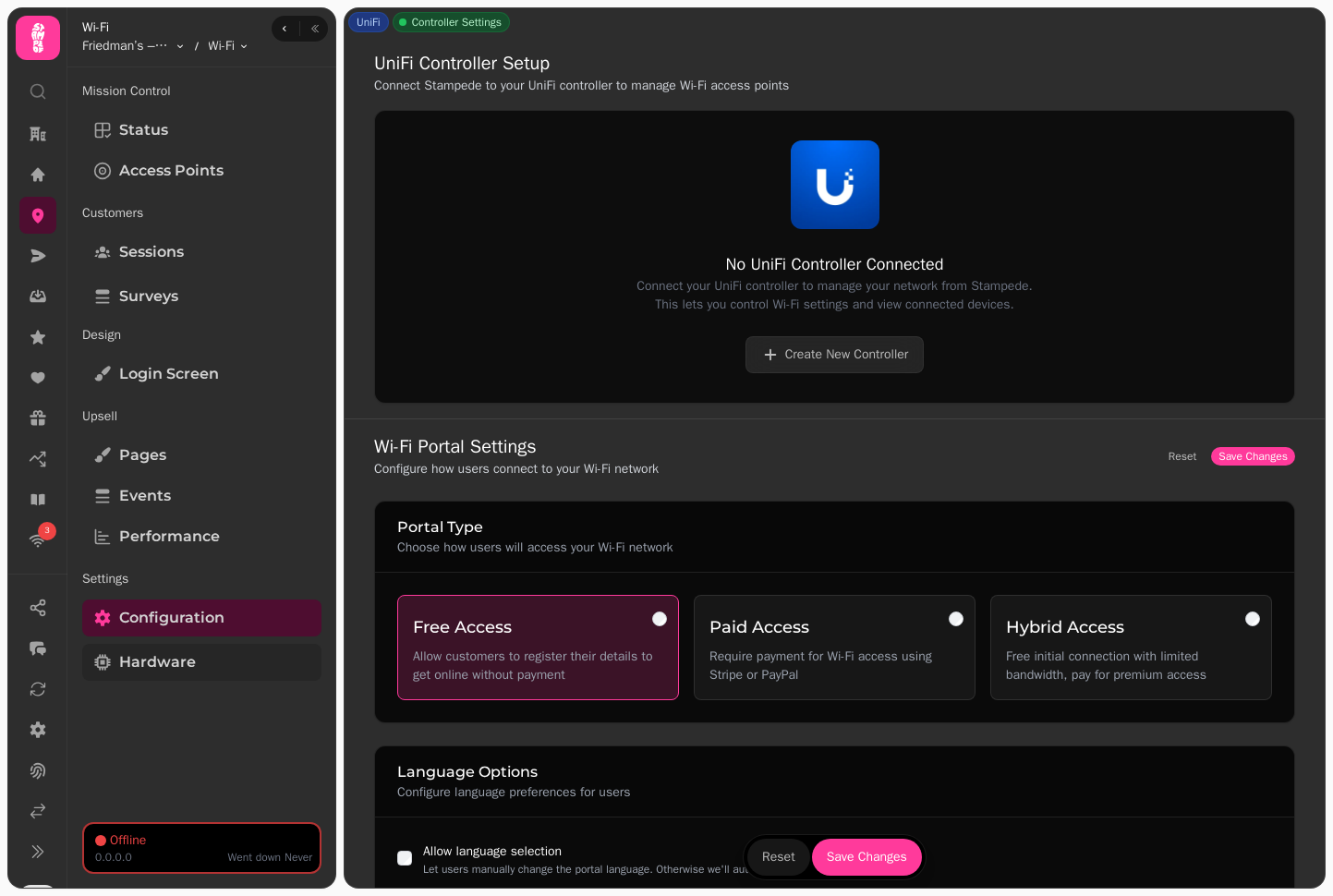 click on "Hardware" at bounding box center (157, 662) 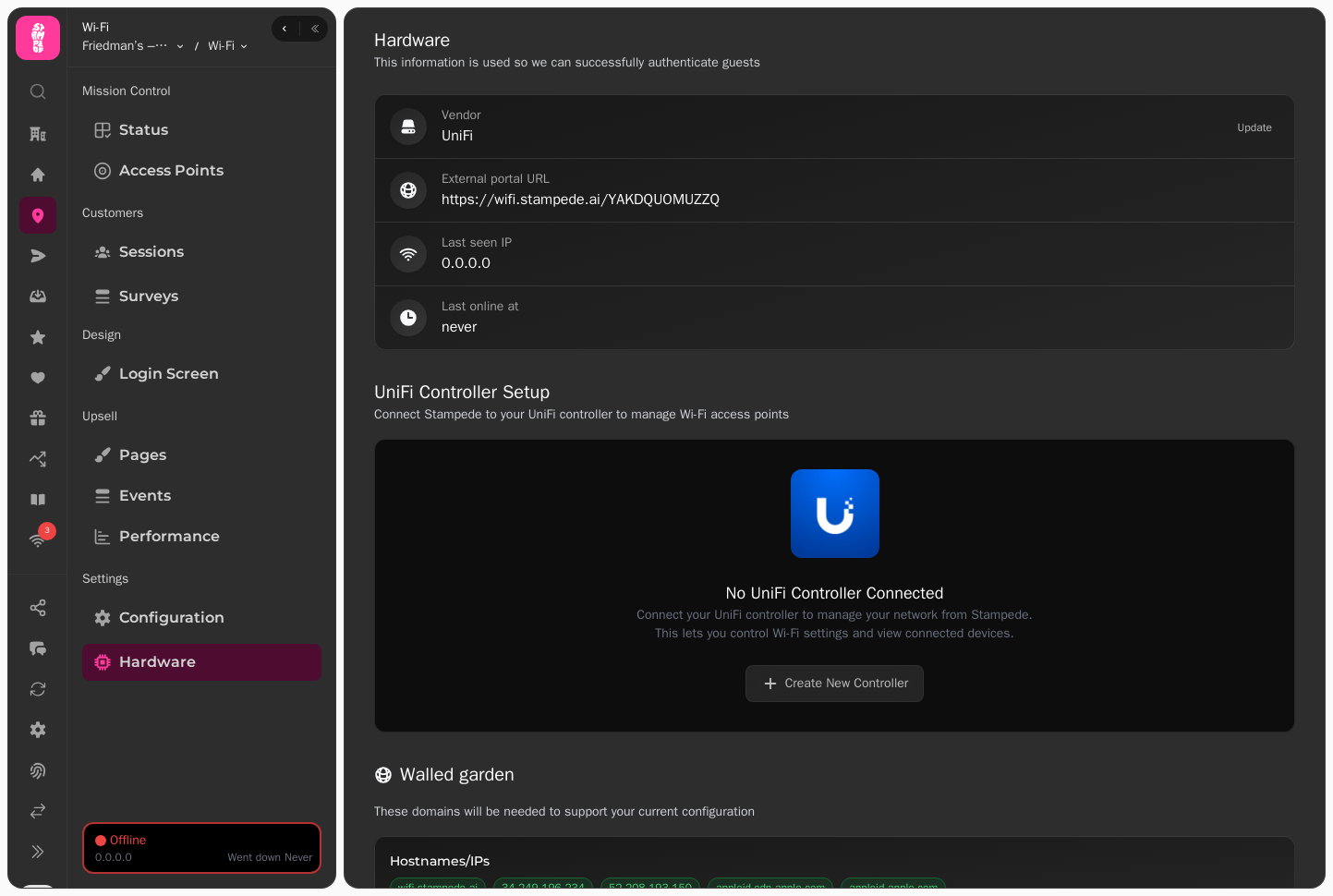 scroll, scrollTop: 795, scrollLeft: 0, axis: vertical 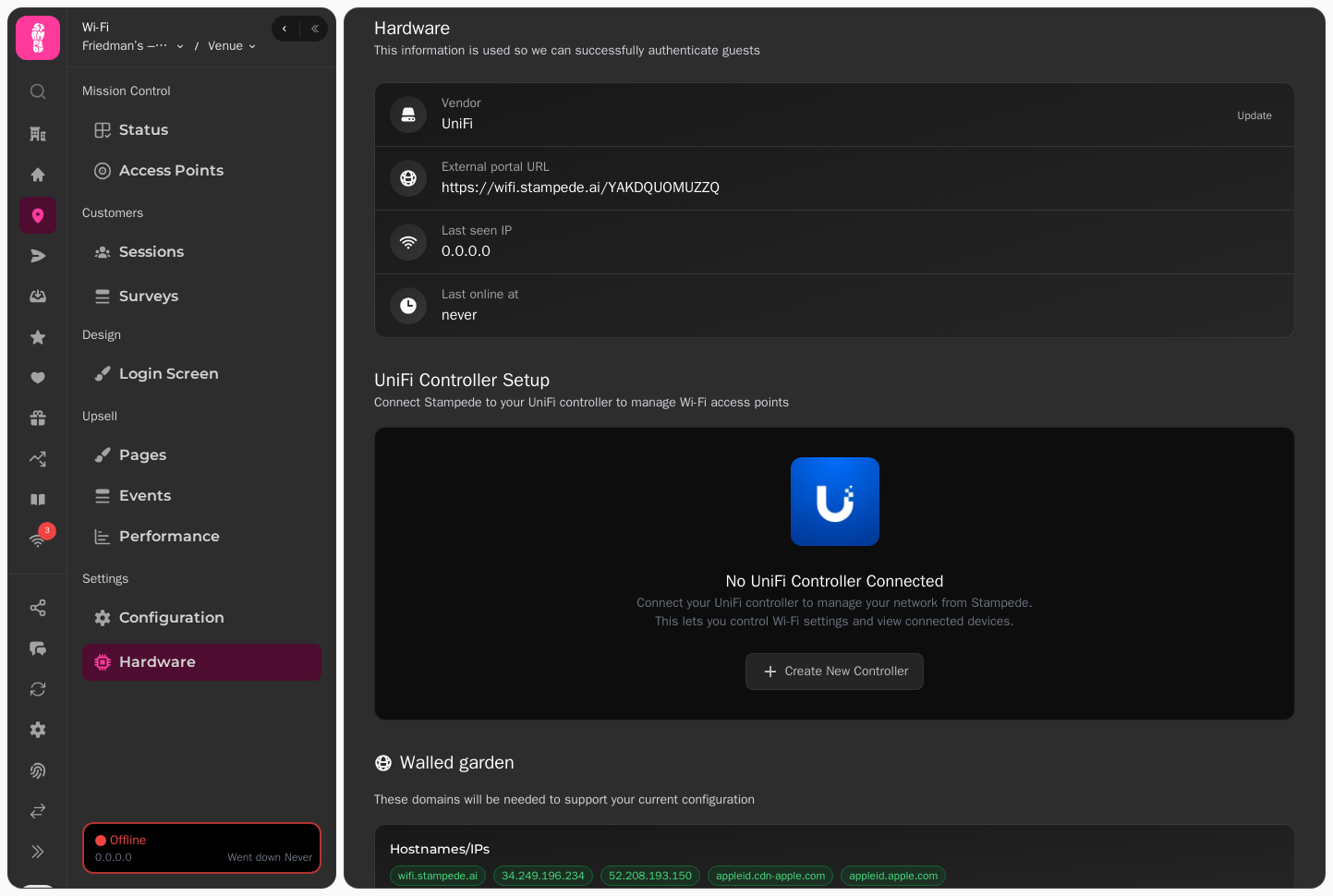 click on "UniFi Controller Setup Connect Stampede to your UniFi controller to manage Wi-Fi access points No UniFi Controller Connected Connect your UniFi controller to manage your network from Stampede. This lets you control Wi-Fi settings and view connected devices. Create New Controller" at bounding box center (834, 544) 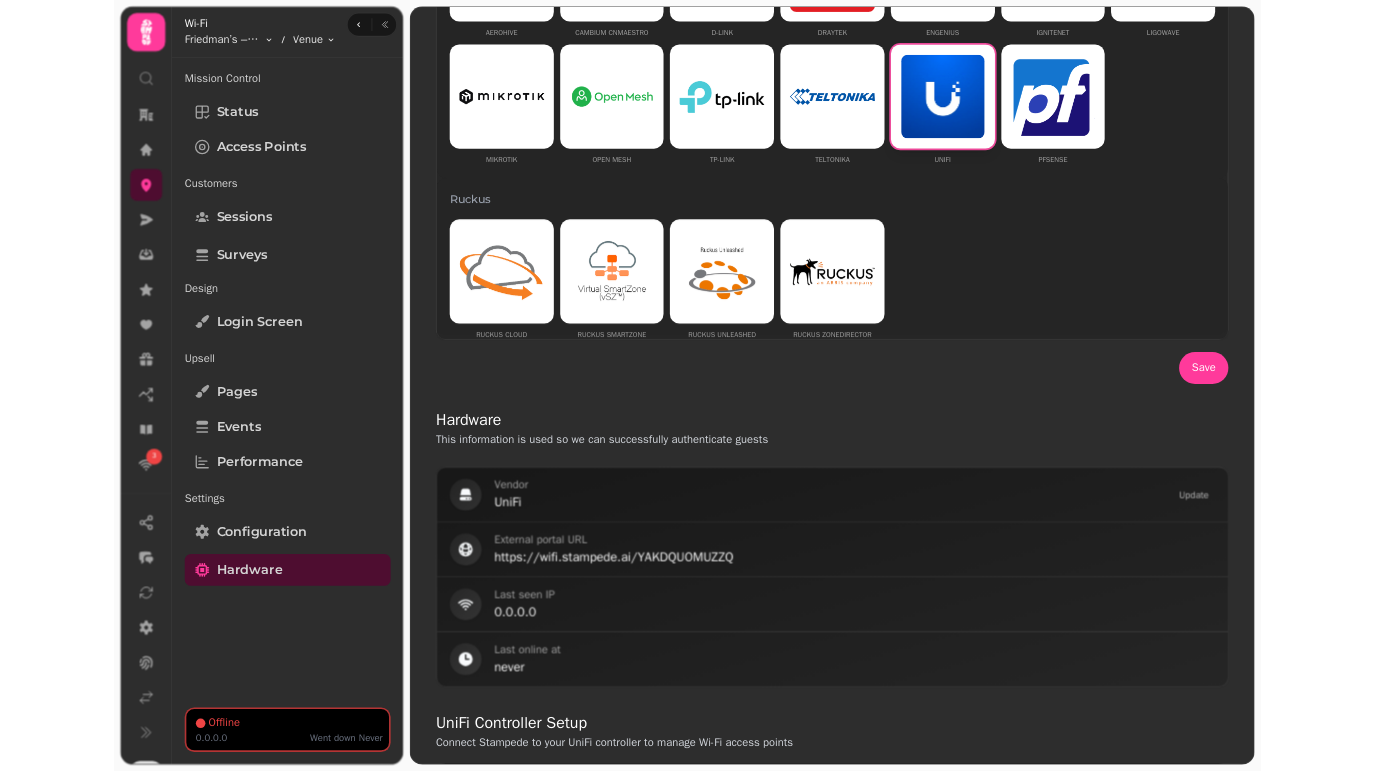 scroll, scrollTop: 0, scrollLeft: 0, axis: both 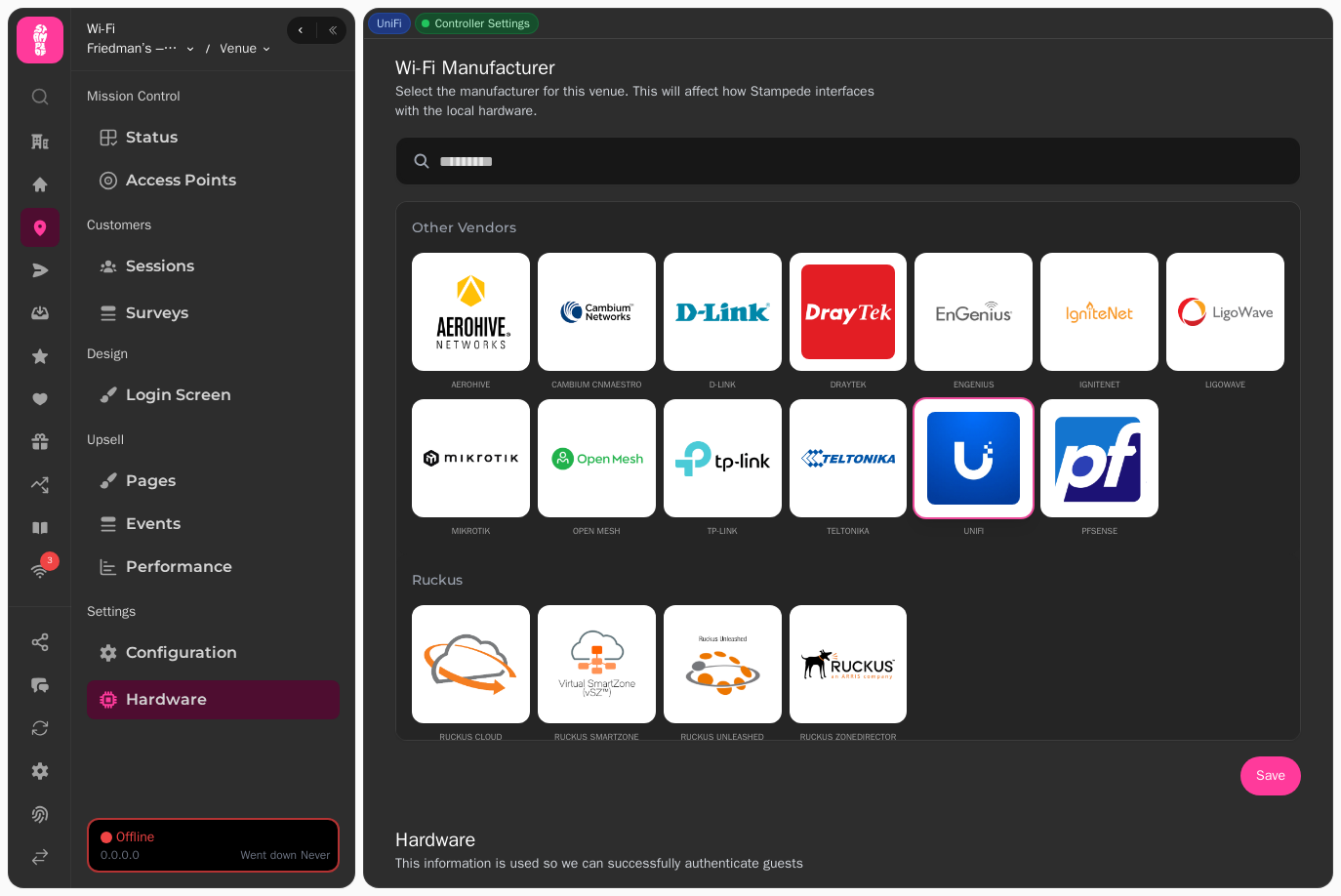 click on "3 UniFi Controller Settings Wi-Fi Manufacturer Select the manufacturer for this venue. This will affect how Stampede interfaces with the local hardware. Other Vendors Aerohive Cambium cnMaestro D-Link DrayTek EnGenius IgniteNet Ligowave Mikrotik Open Mesh TP-Link Teltonika UniFi pfSense Ruckus Ruckus Cloud Ruckus Smartzone Ruckus Unleashed Ruckus Zonedirector Cisco Cisco Meraki Aruba Aruba Aruba Instant No Hardware None Save Hardware This information is used so we can successfully authenticate guests Vendor UniFi Update External portal URL https://wifi.stampede.ai/[ID] Last seen IP [IP] Last online at never UniFi Controller Setup Connect Stampede to your UniFi controller to manage Wi-Fi access points No UniFi Controller Connected Connect your UniFi controller to manage your network from Stampede. This lets you control Wi-Fi settings and view connected devices. Create New Controller Walled garden These domains will be needed to support your current configuration Hostnames/IPs DDNS" at bounding box center (670, 448) 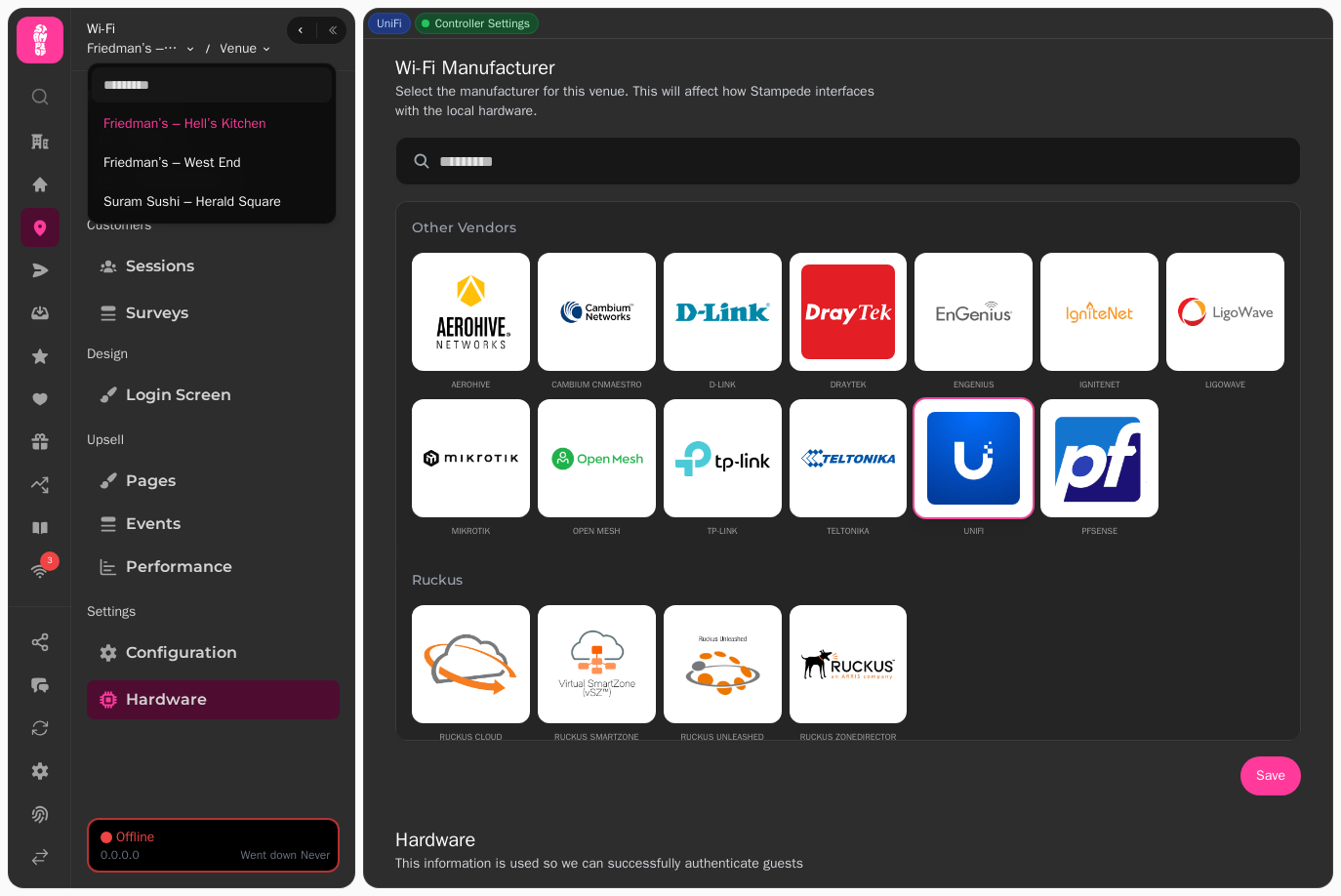 click on "3 UniFi Controller Settings Wi-Fi Manufacturer Select the manufacturer for this venue. This will affect how Stampede interfaces with the local hardware. Other Vendors Aerohive Cambium cnMaestro D-Link DrayTek EnGenius IgniteNet Ligowave Mikrotik Open Mesh TP-Link Teltonika UniFi pfSense Ruckus Ruckus Cloud Ruckus Smartzone Ruckus Unleashed Ruckus Zonedirector Cisco Cisco Meraki Aruba Aruba Aruba Instant No Hardware None Save Hardware This information is used so we can successfully authenticate guests Vendor UniFi Update External portal URL https://wifi.stampede.ai/[ID] Last seen IP [IP] Last online at never UniFi Controller Setup Connect Stampede to your UniFi controller to manage Wi-Fi access points No UniFi Controller Connected Connect your UniFi controller to manage your network from Stampede. This lets you control Wi-Fi settings and view connected devices. Create New Controller Walled garden These domains will be needed to support your current configuration Hostnames/IPs DDNS" at bounding box center [670, 448] 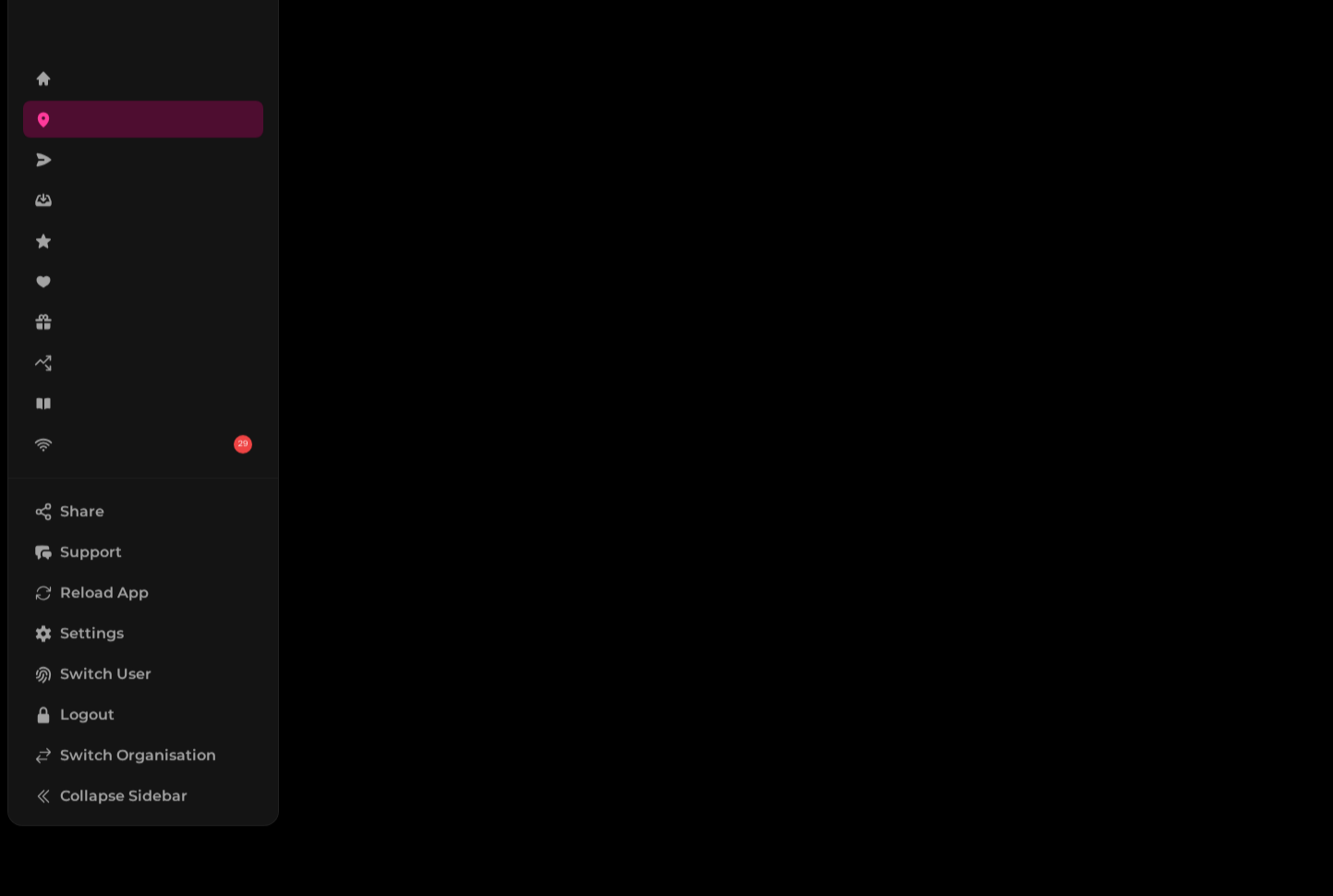 scroll, scrollTop: 0, scrollLeft: 0, axis: both 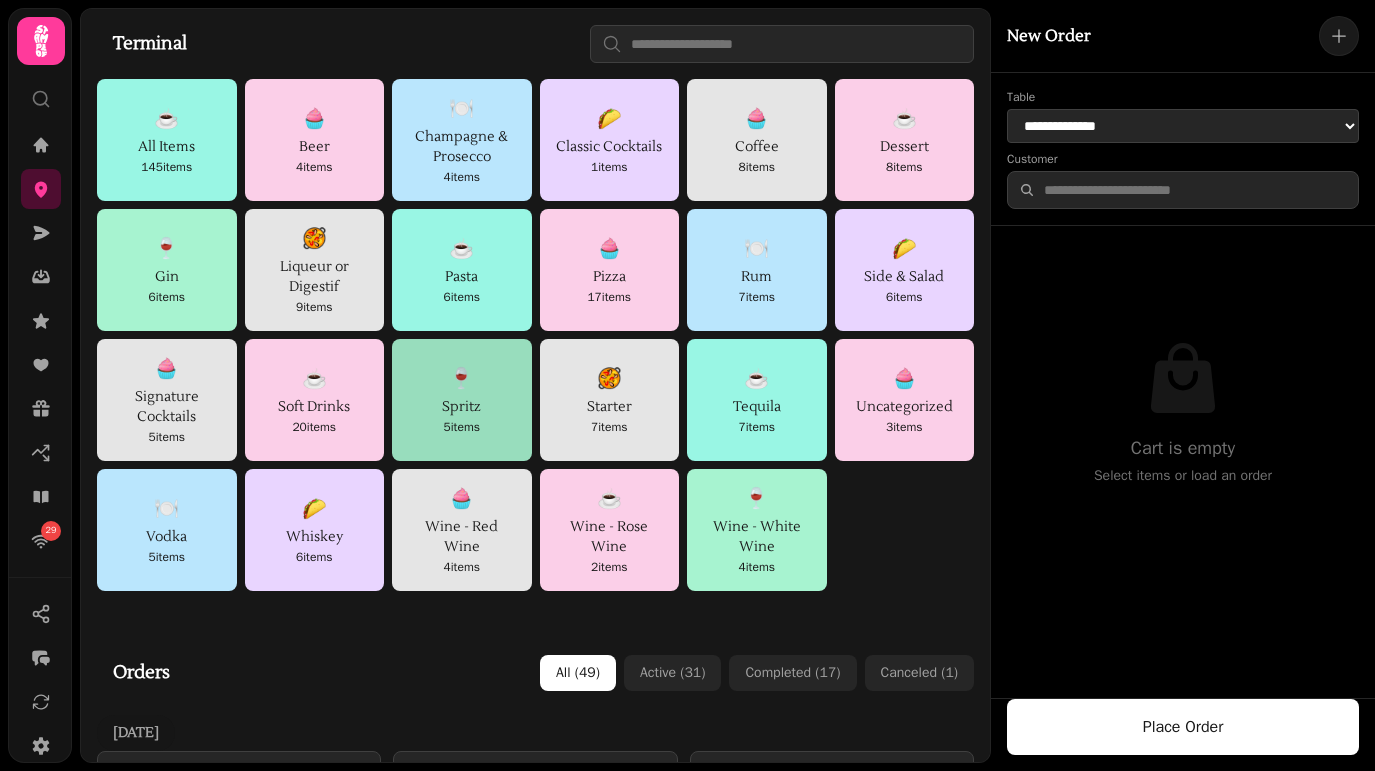 click on "Spritz" at bounding box center (462, 407) 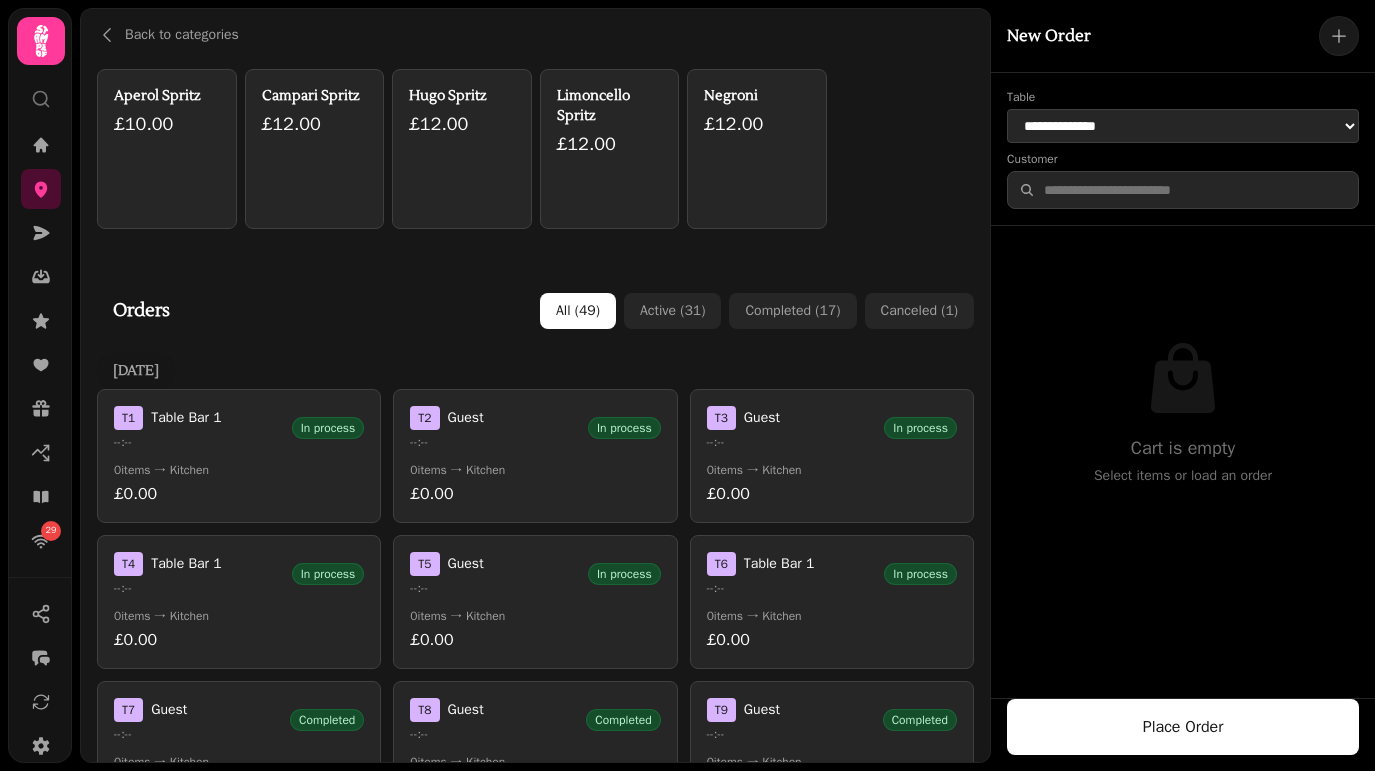 scroll, scrollTop: 22, scrollLeft: 0, axis: vertical 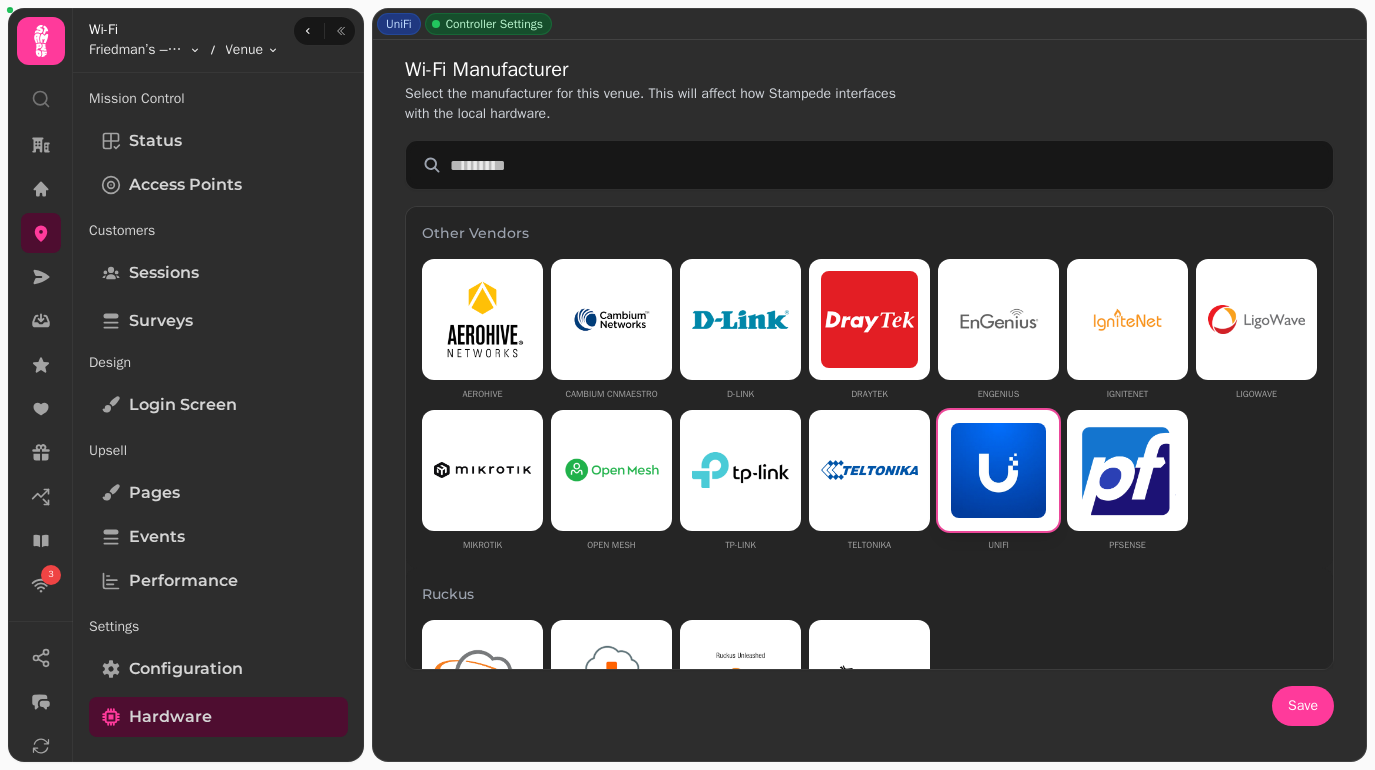 type 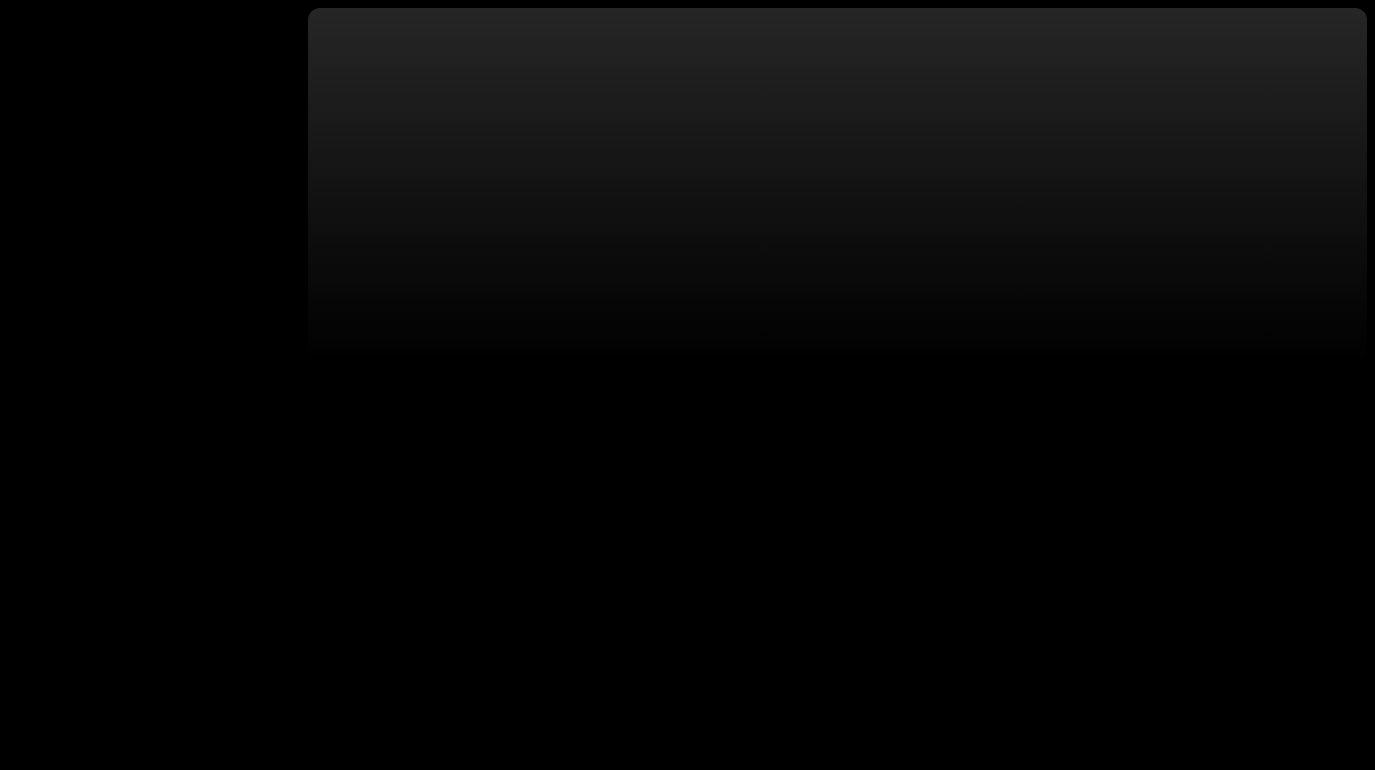 scroll, scrollTop: 0, scrollLeft: 0, axis: both 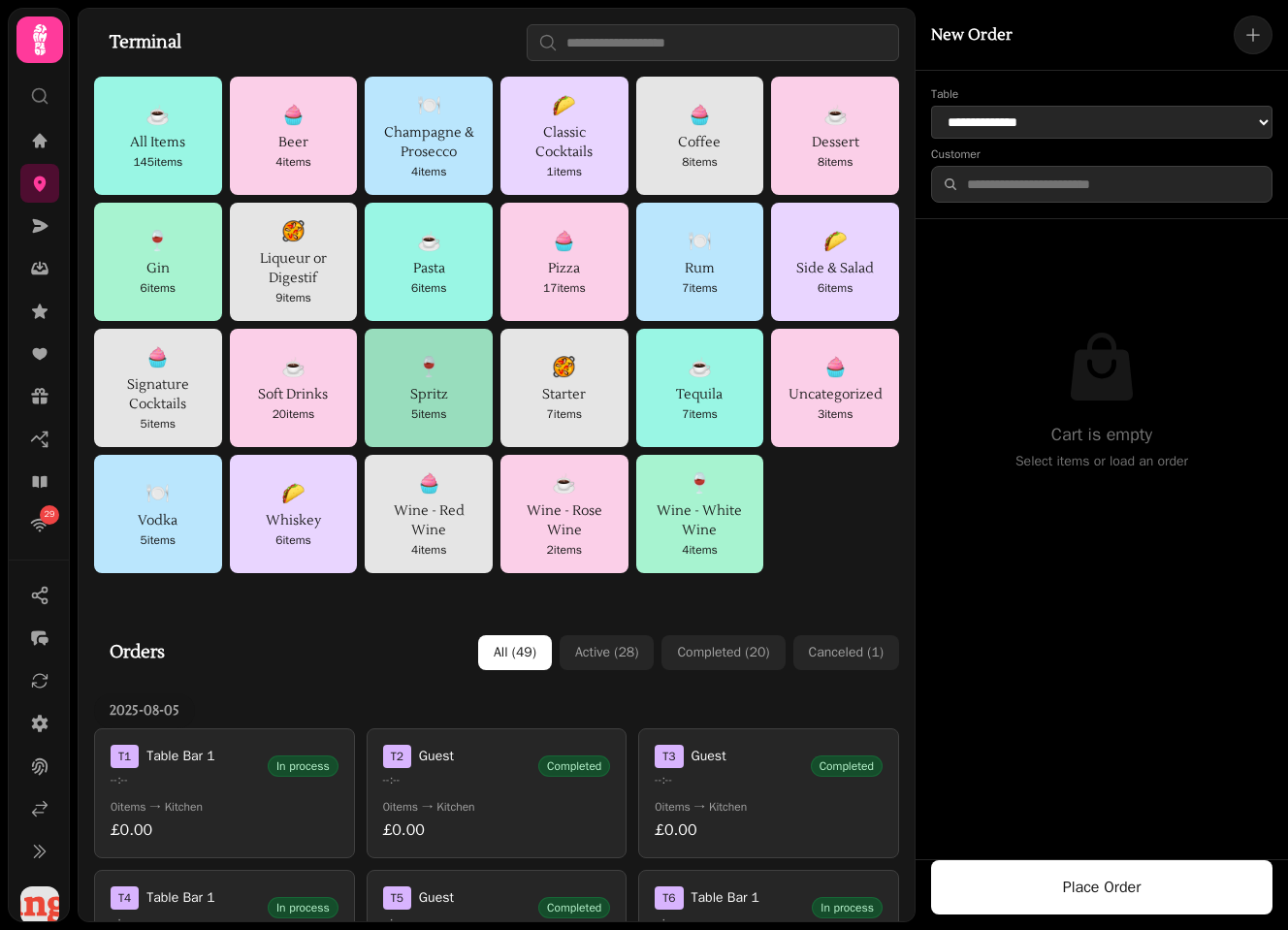 click on "🍷" at bounding box center [429, 368] 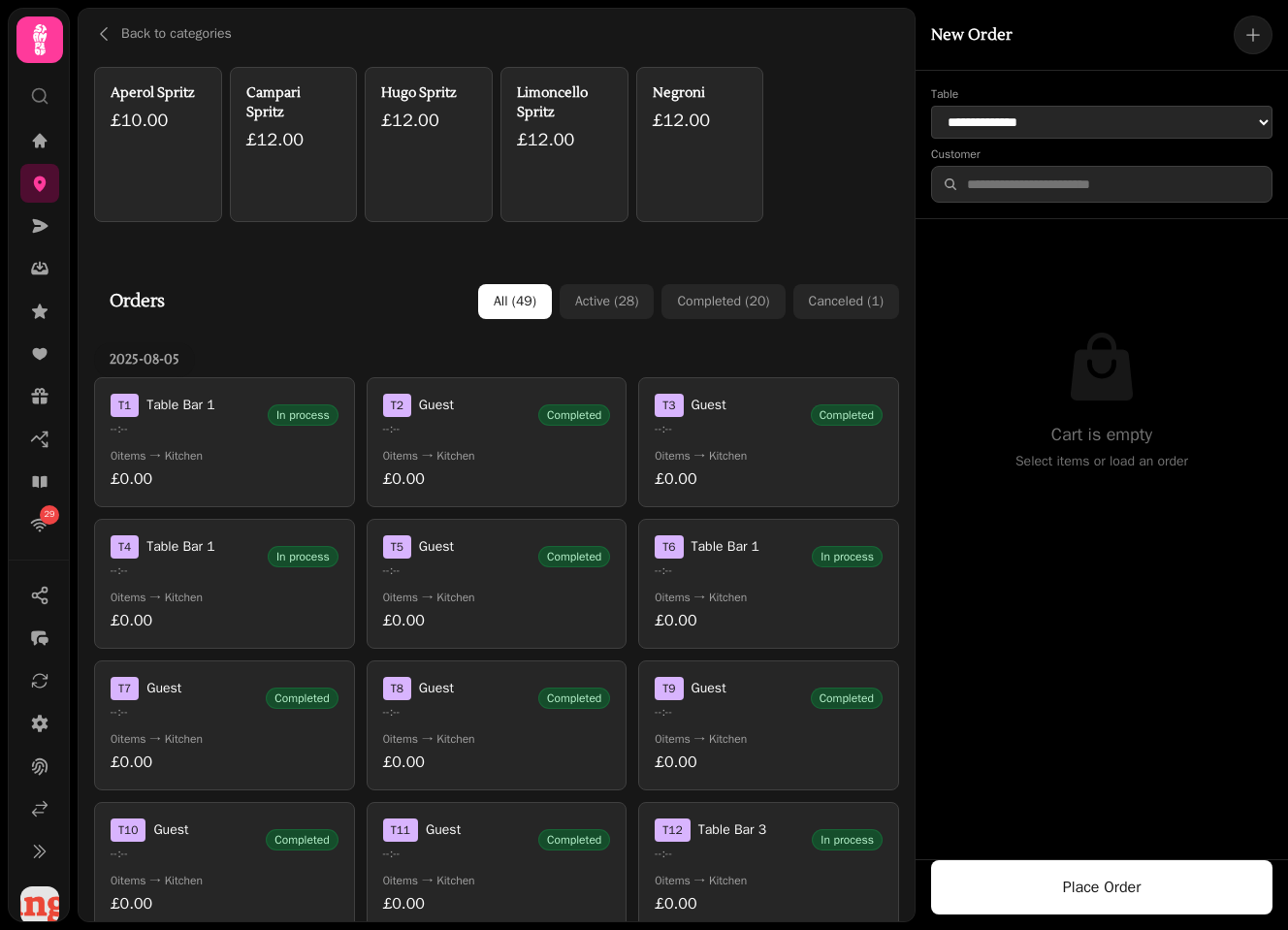 click on "£12.00" at bounding box center (429, 120) 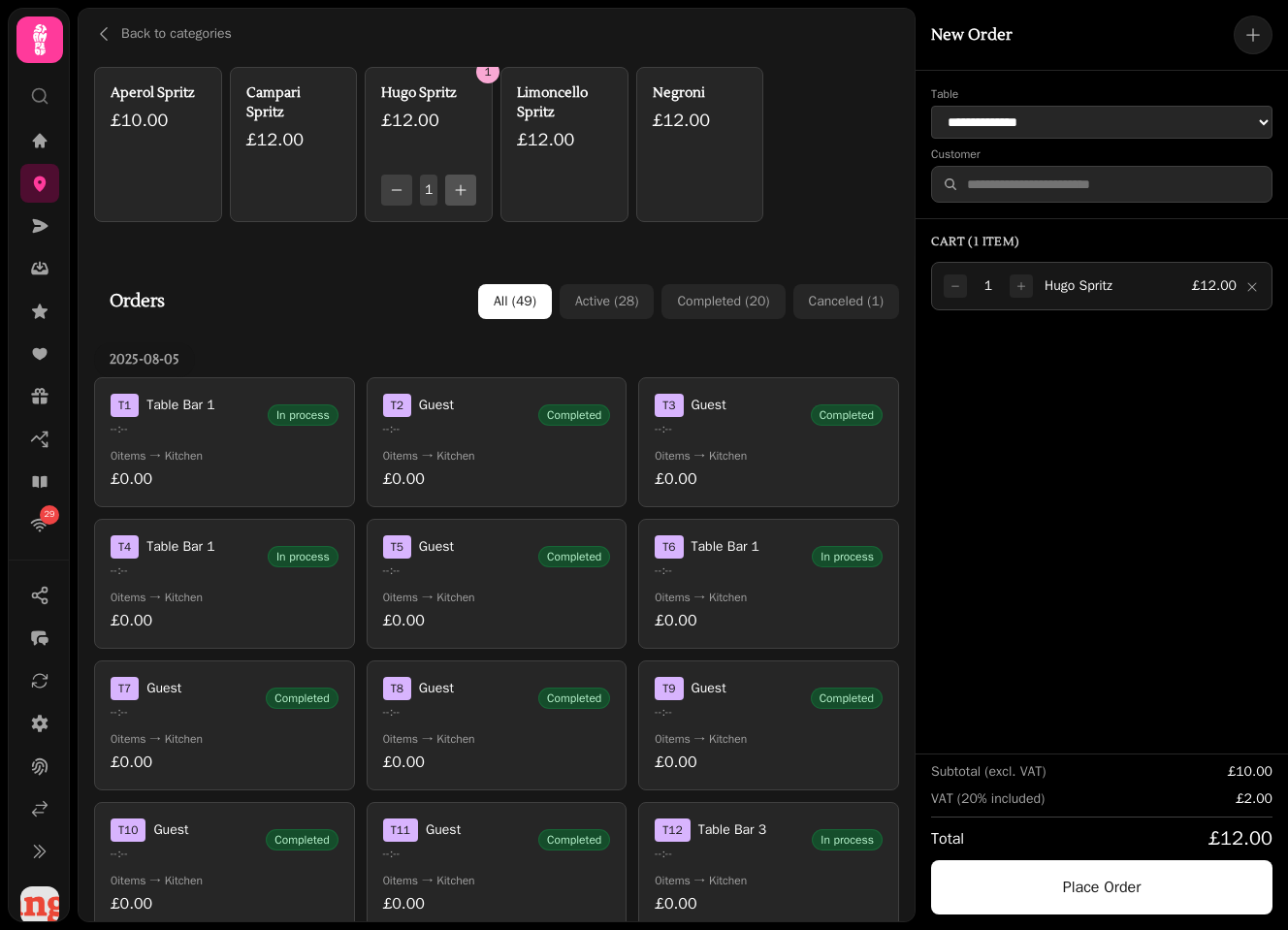 click 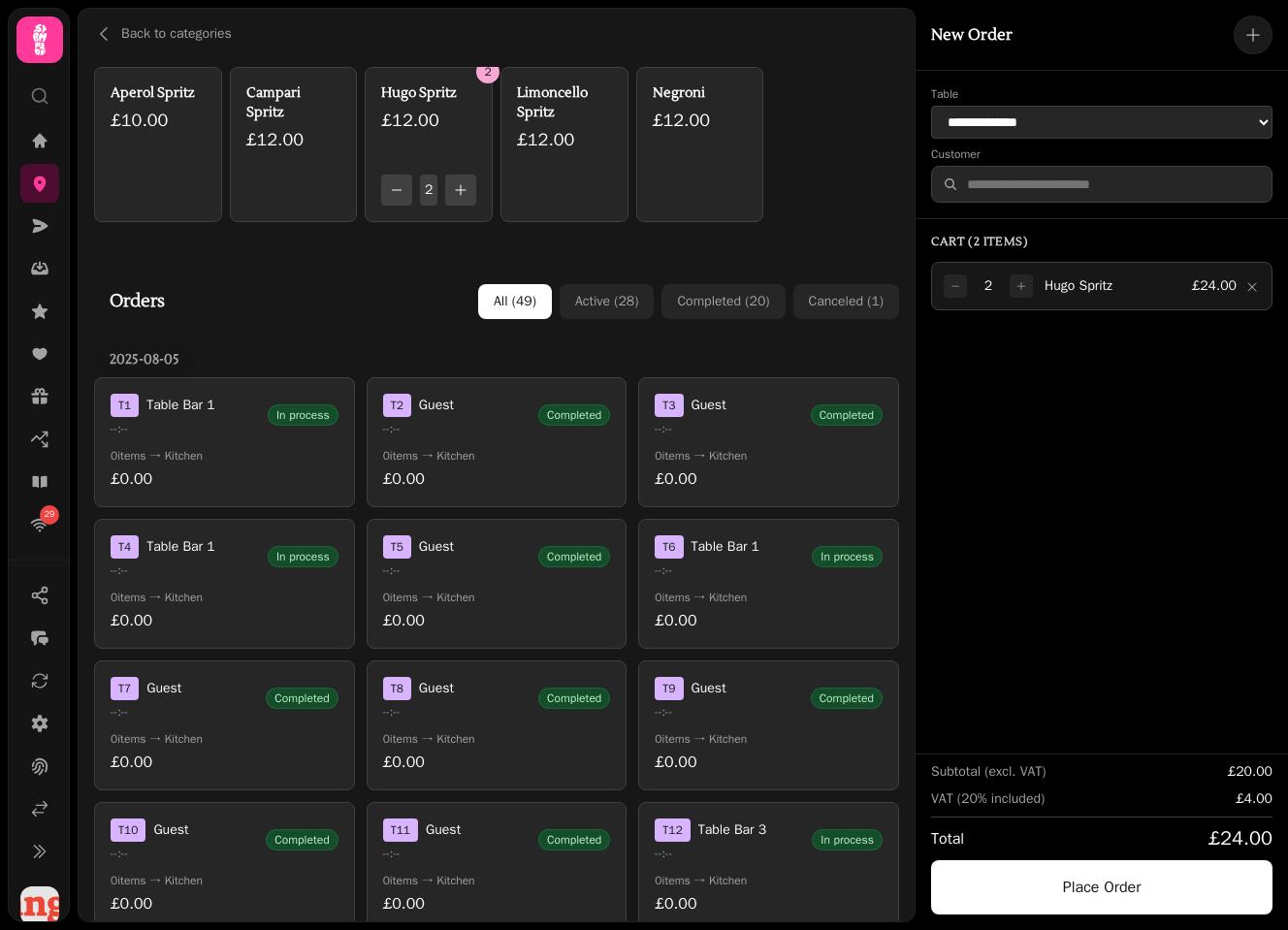 click on "Limoncello Spritz" at bounding box center [564, 103] 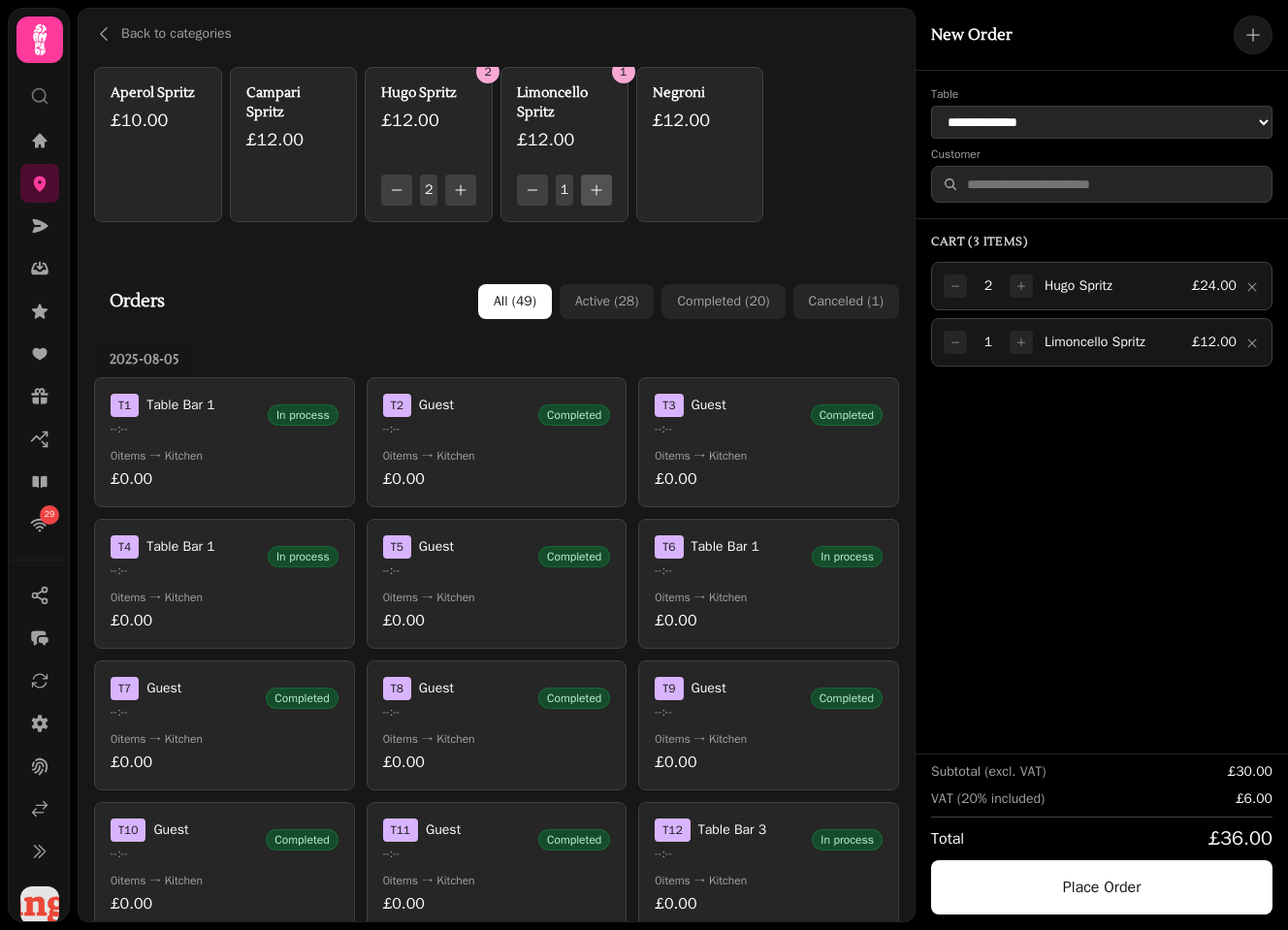 click 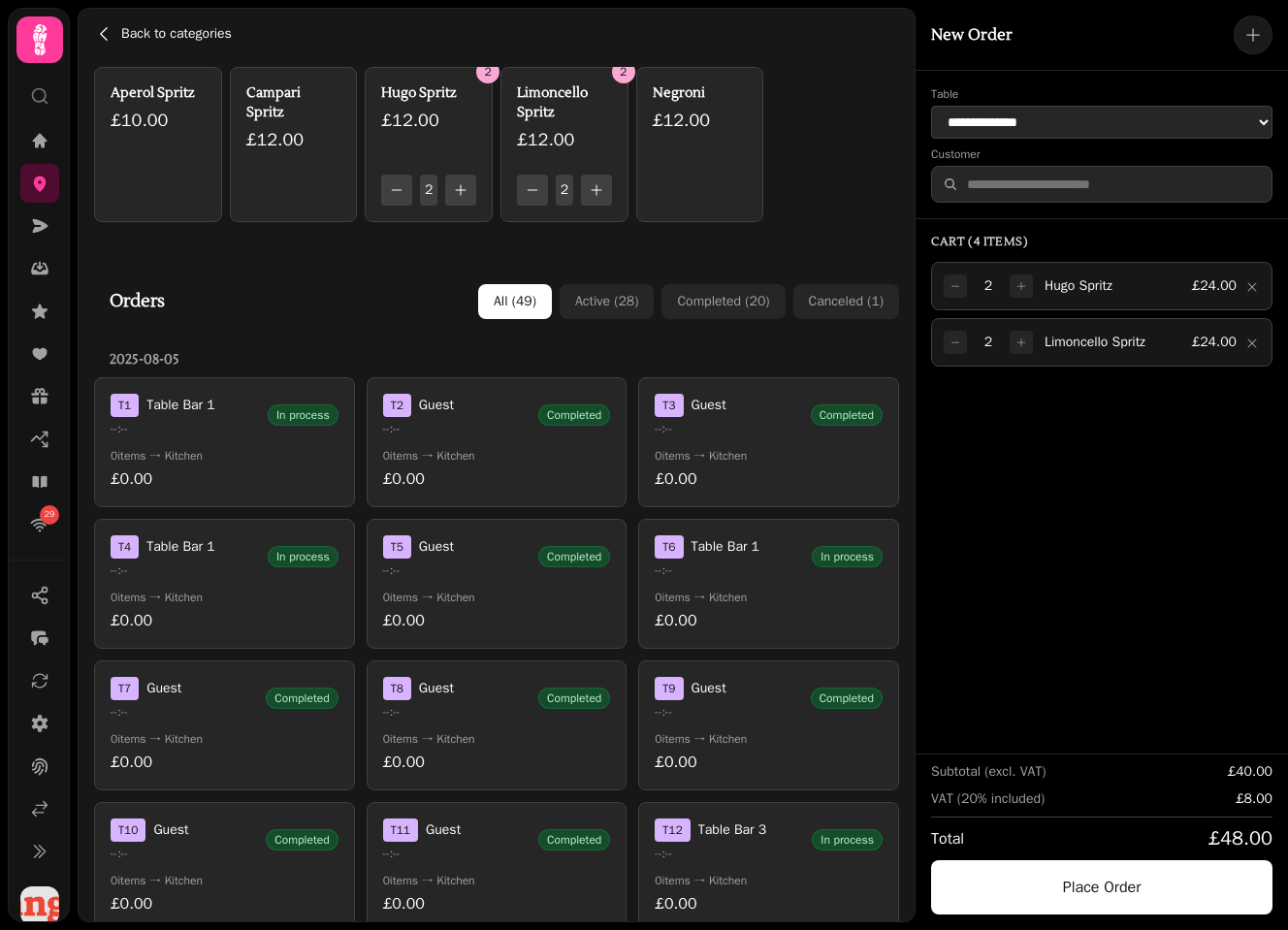 click on "Back to categories" at bounding box center [177, 34] 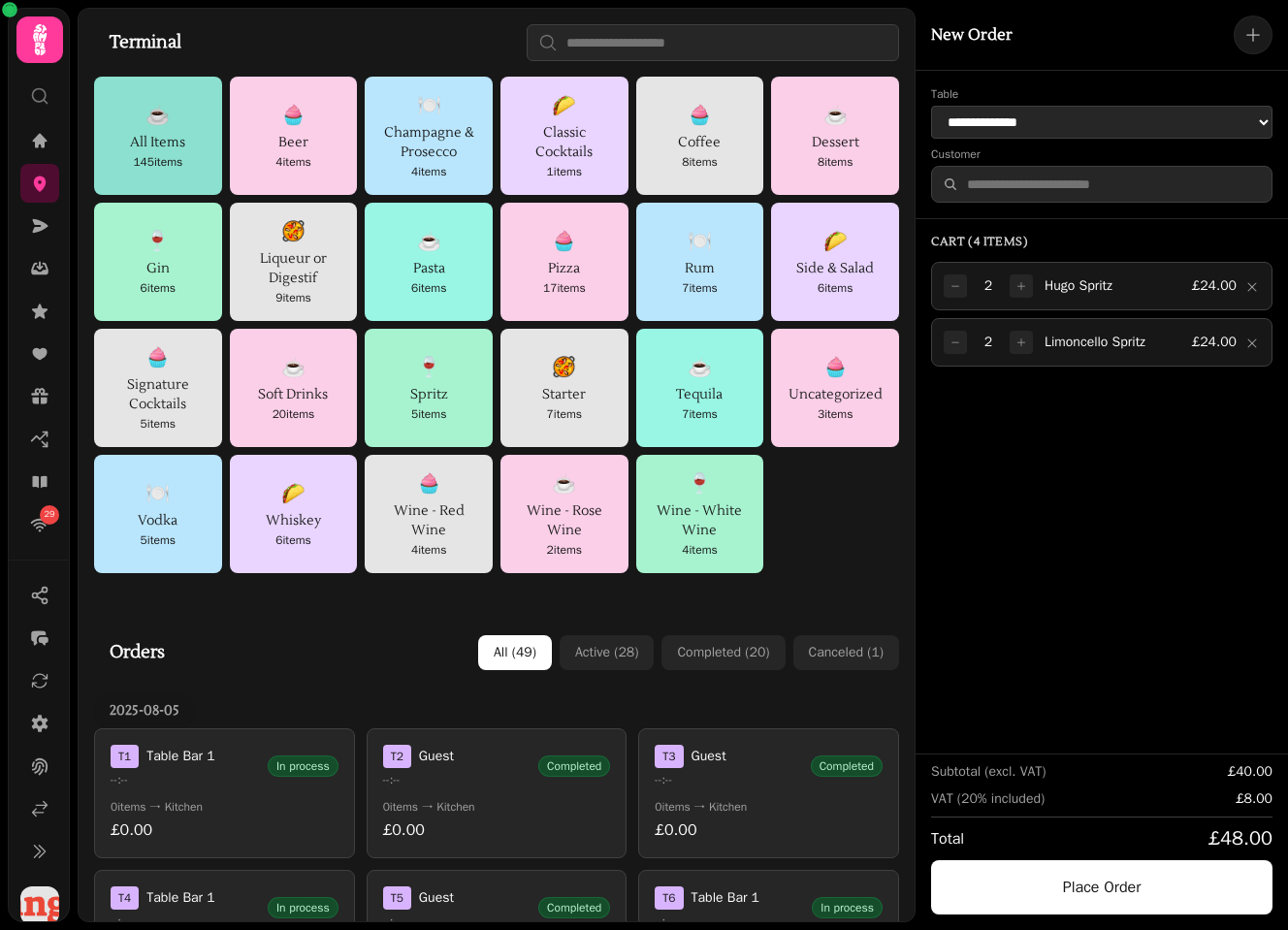 click on "All Items" at bounding box center (158, 143) 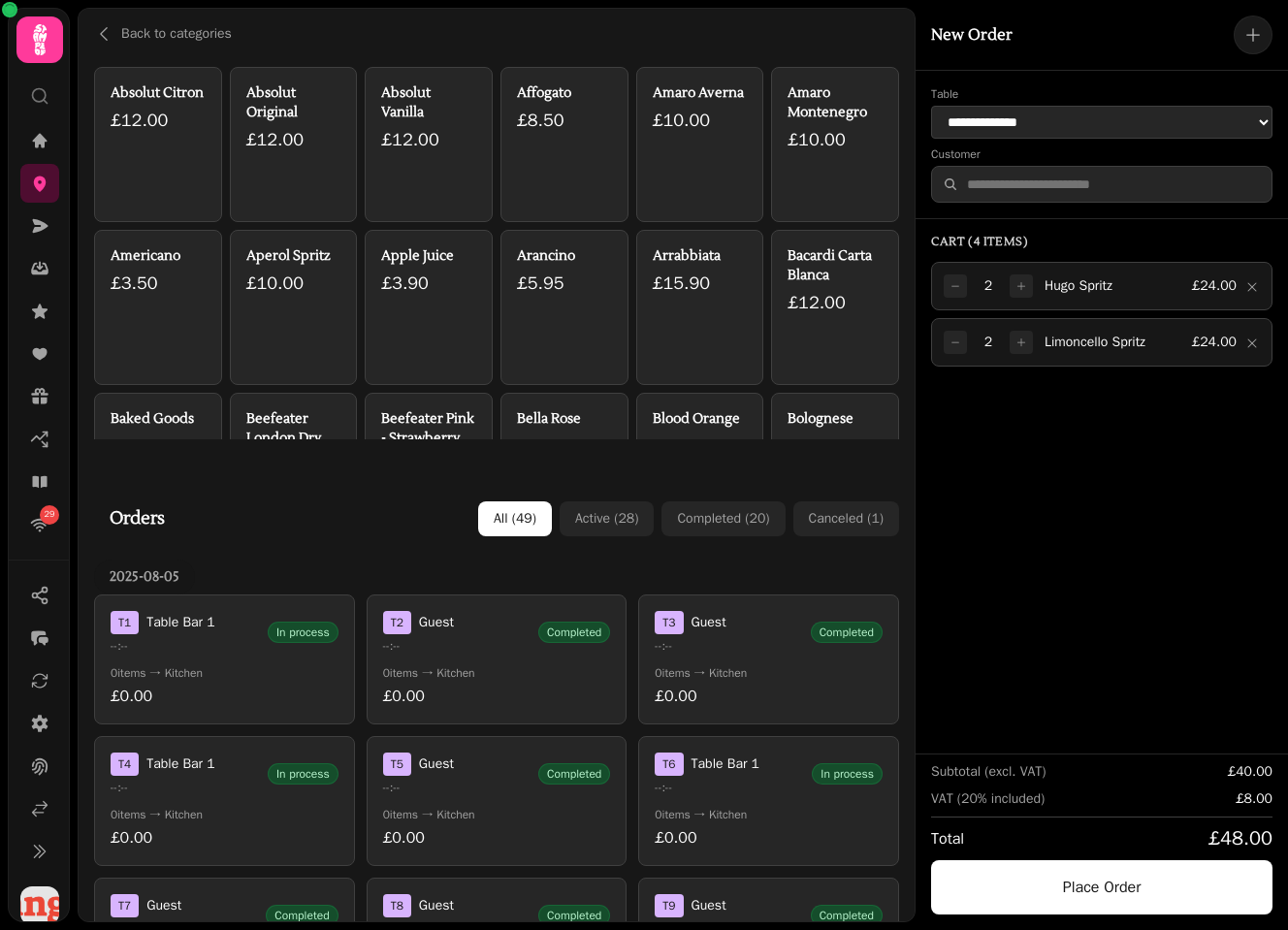click on "Absolut Citron £12.00" at bounding box center [158, 144] 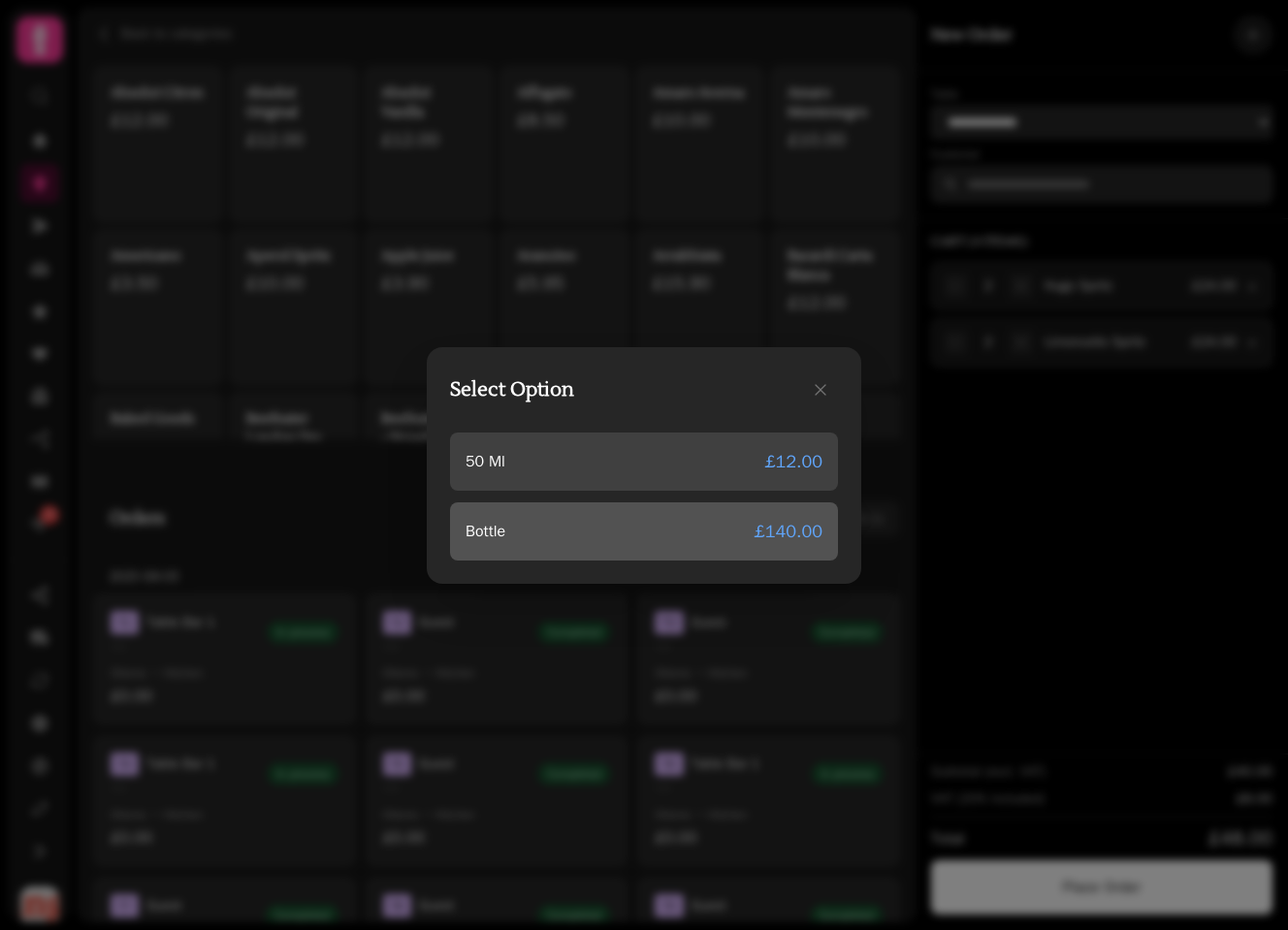 click on "Bottle £140.00" at bounding box center [644, 531] 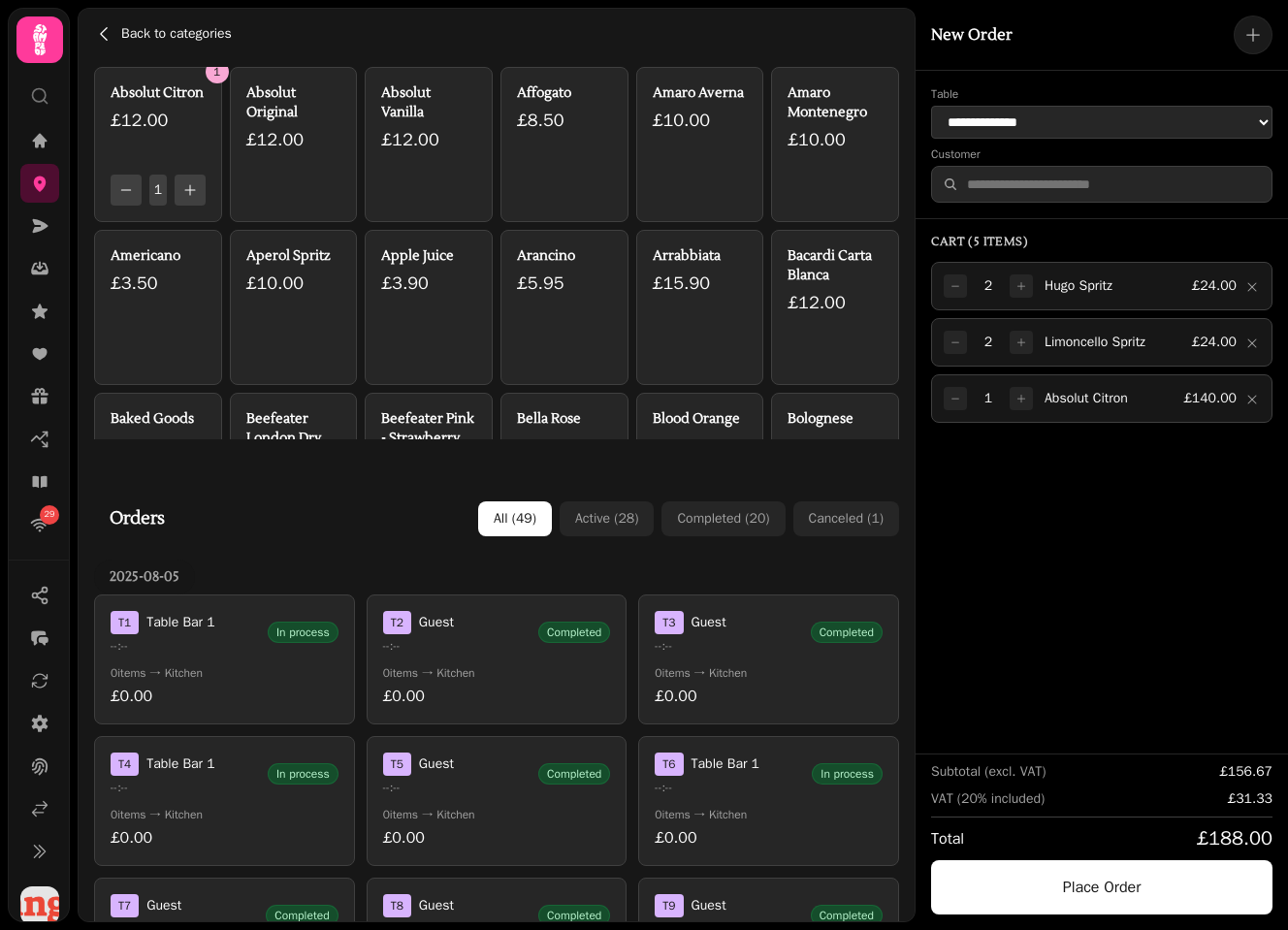 click on "Back to categories" at bounding box center (177, 34) 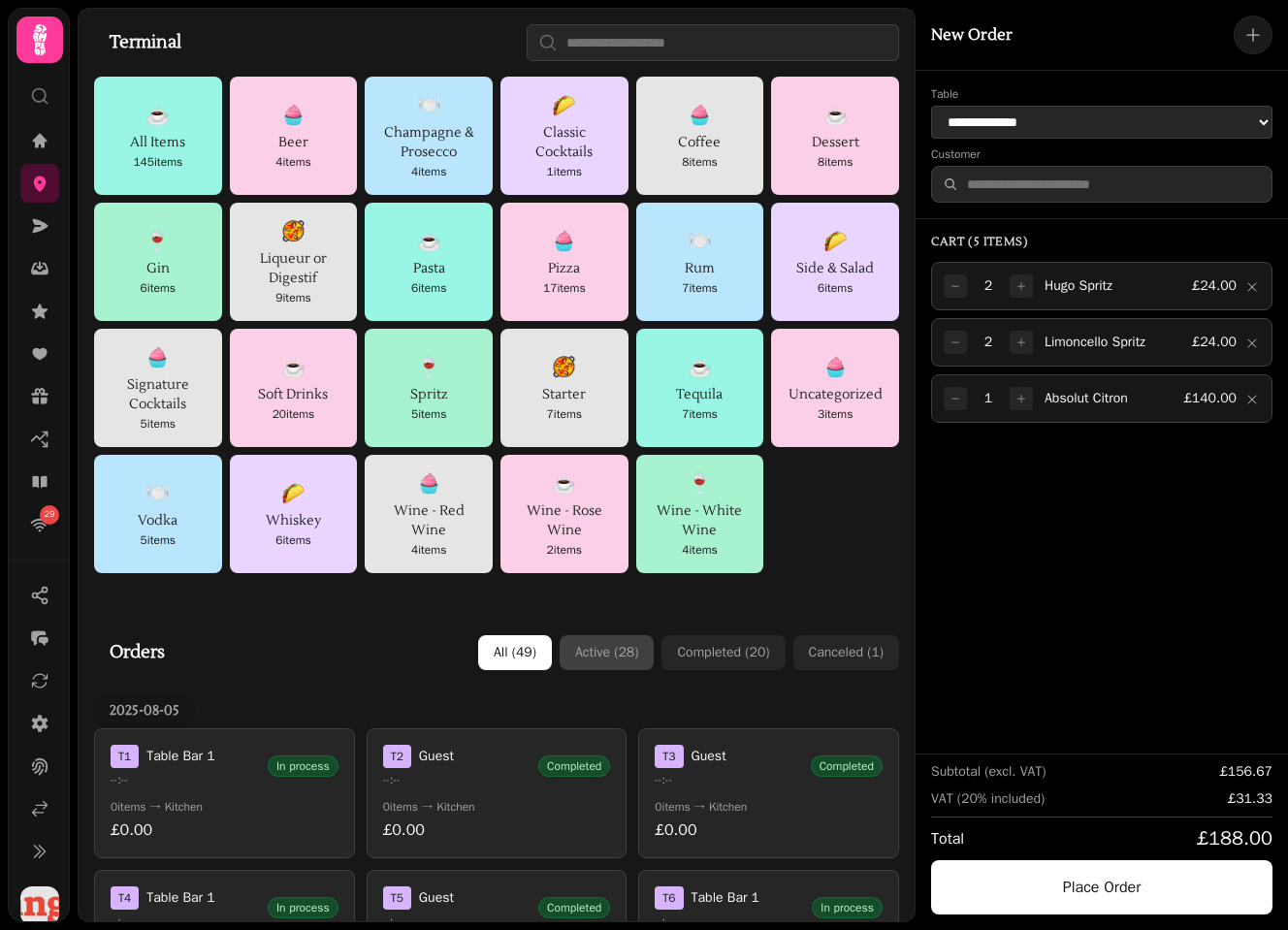 click on "Active ( 28 )" at bounding box center [606, 653] 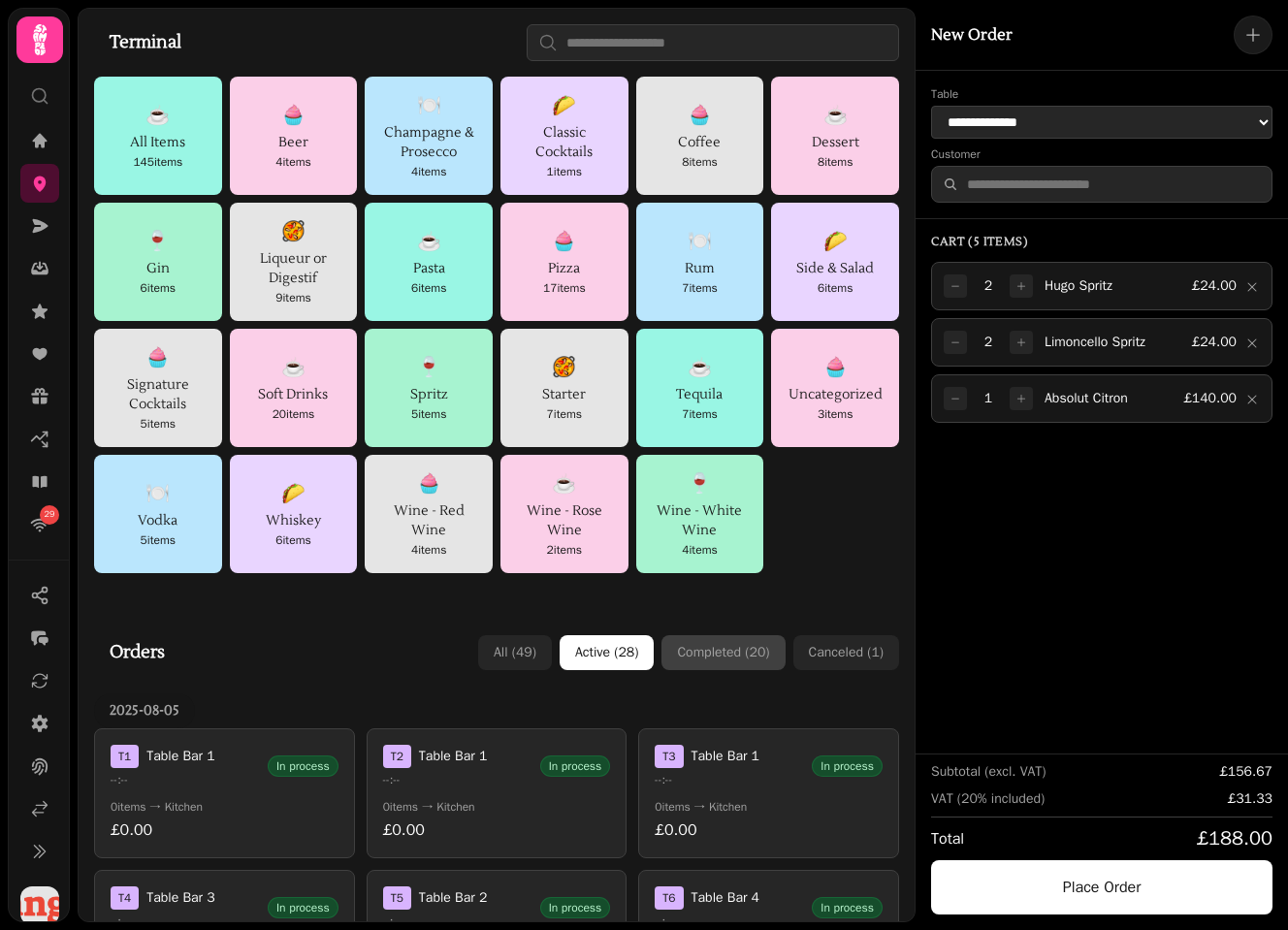 click on "Completed ( 20 )" at bounding box center [723, 653] 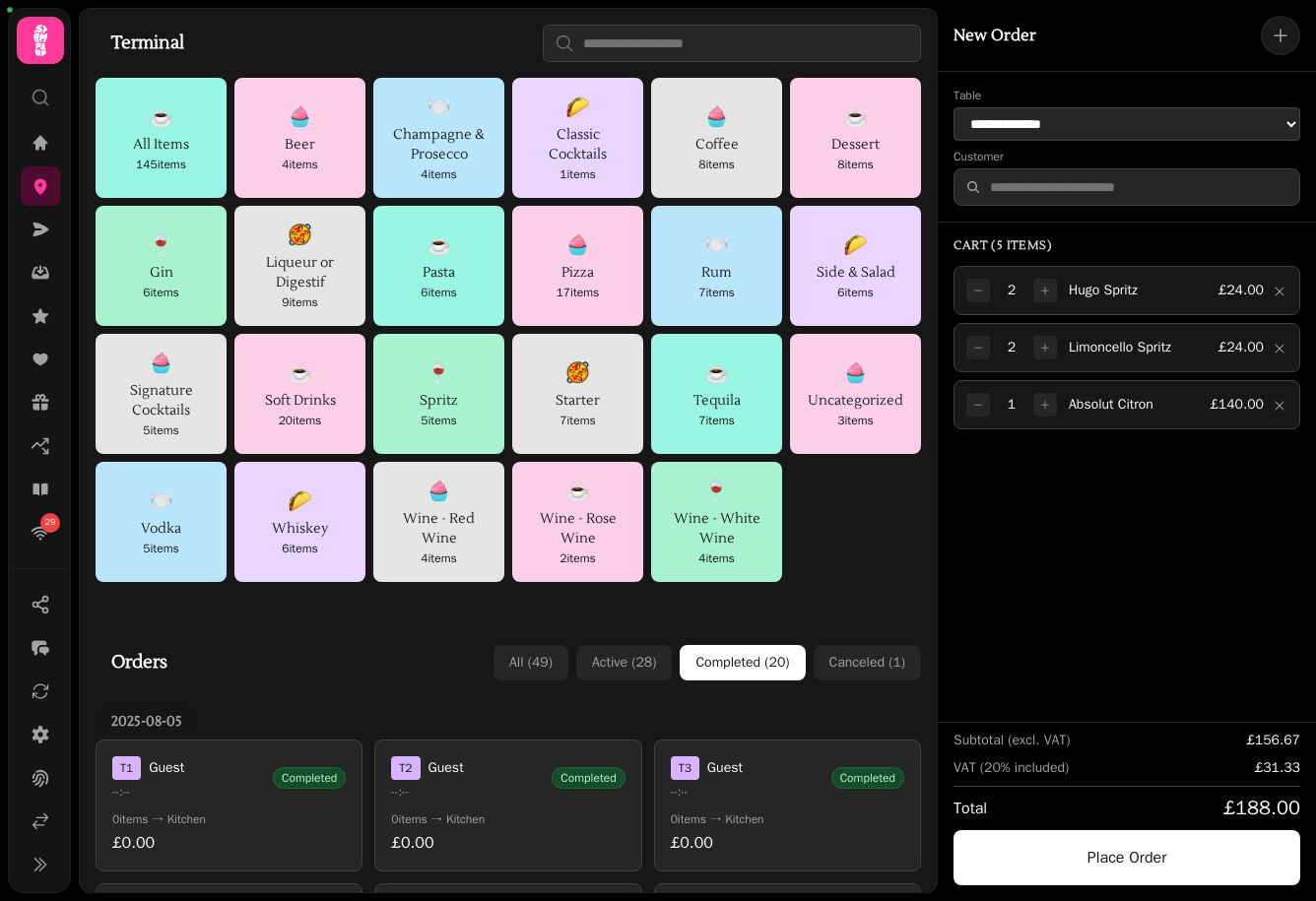 type 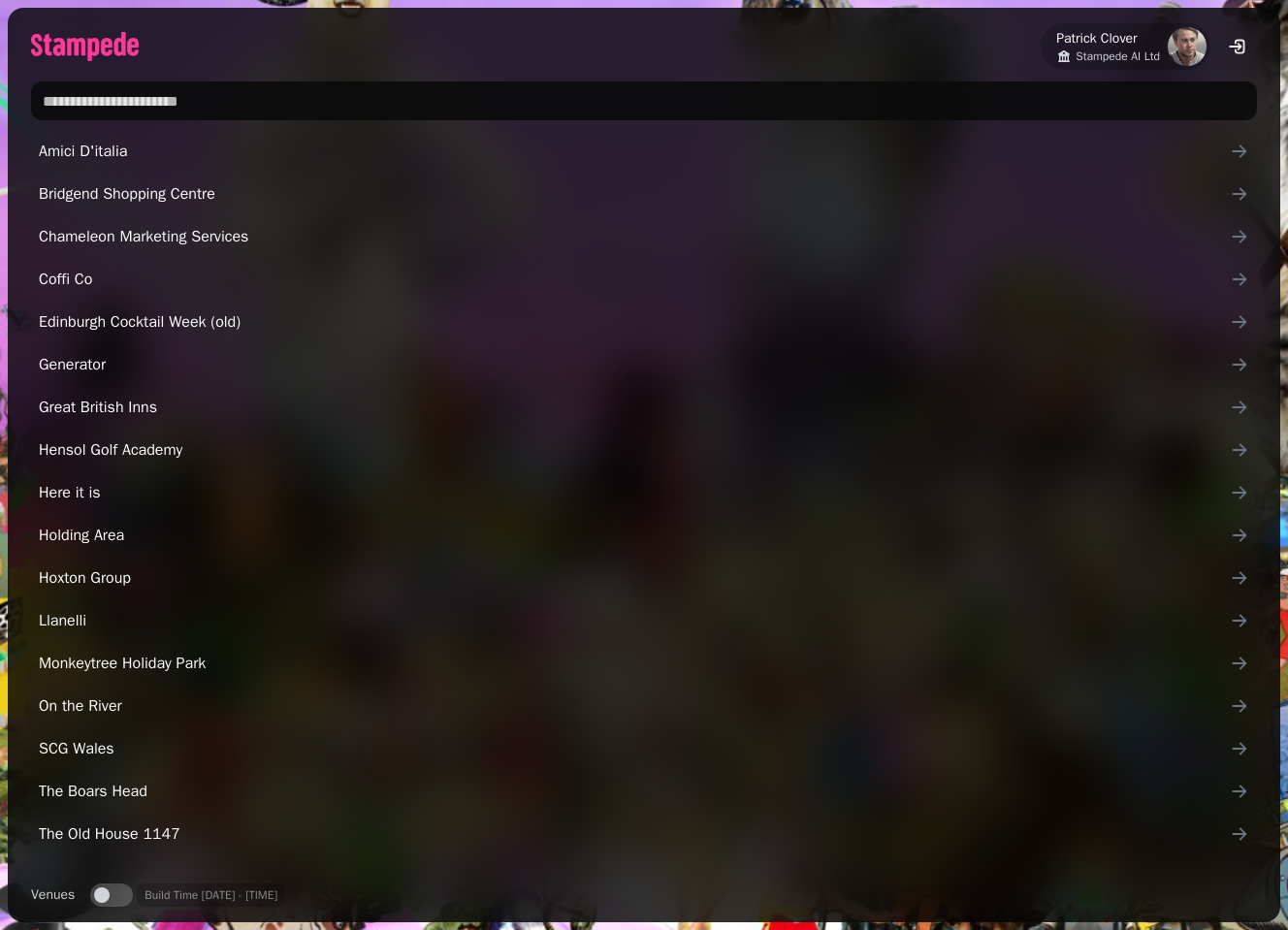scroll, scrollTop: 0, scrollLeft: 0, axis: both 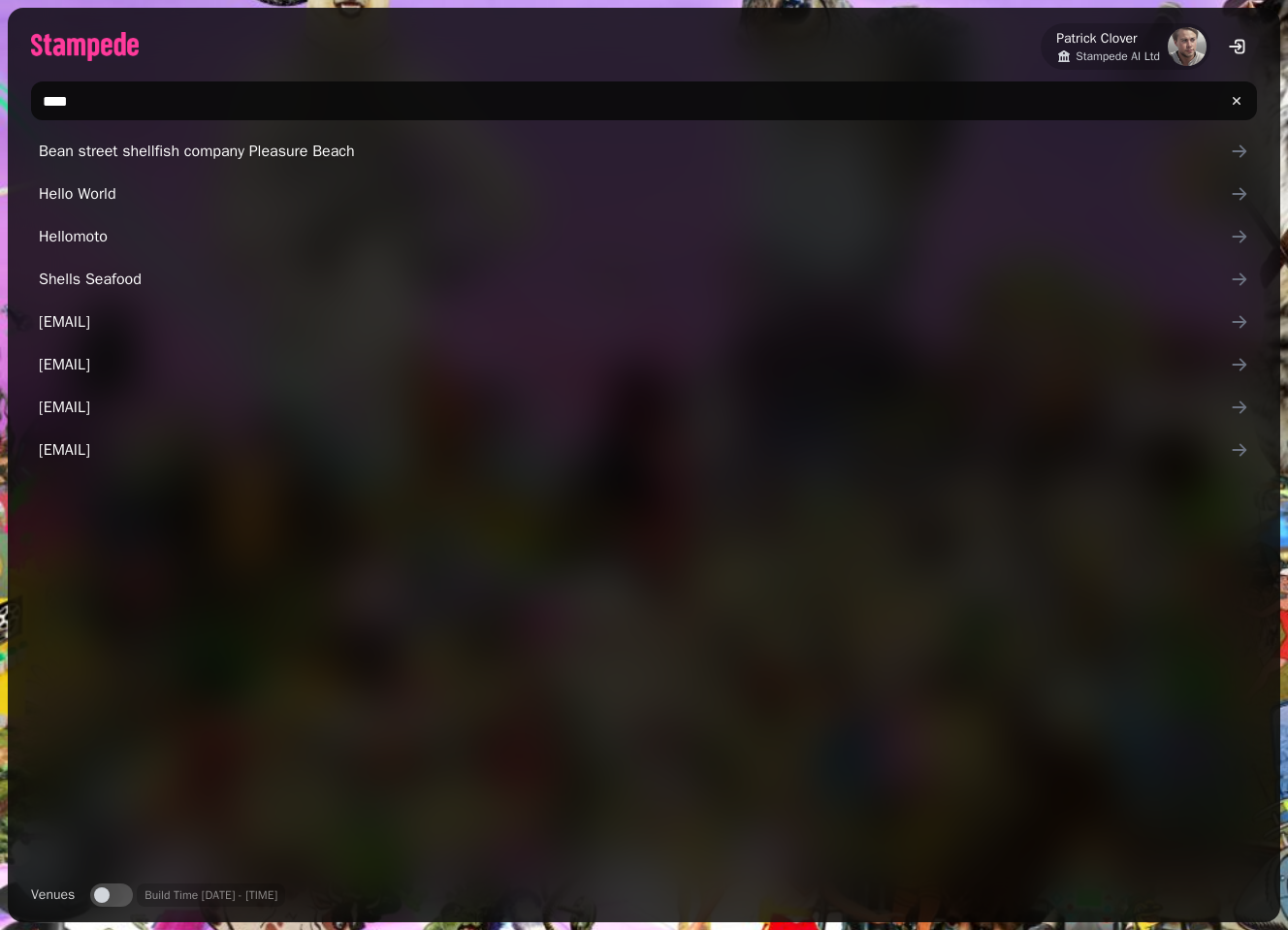 type on "****" 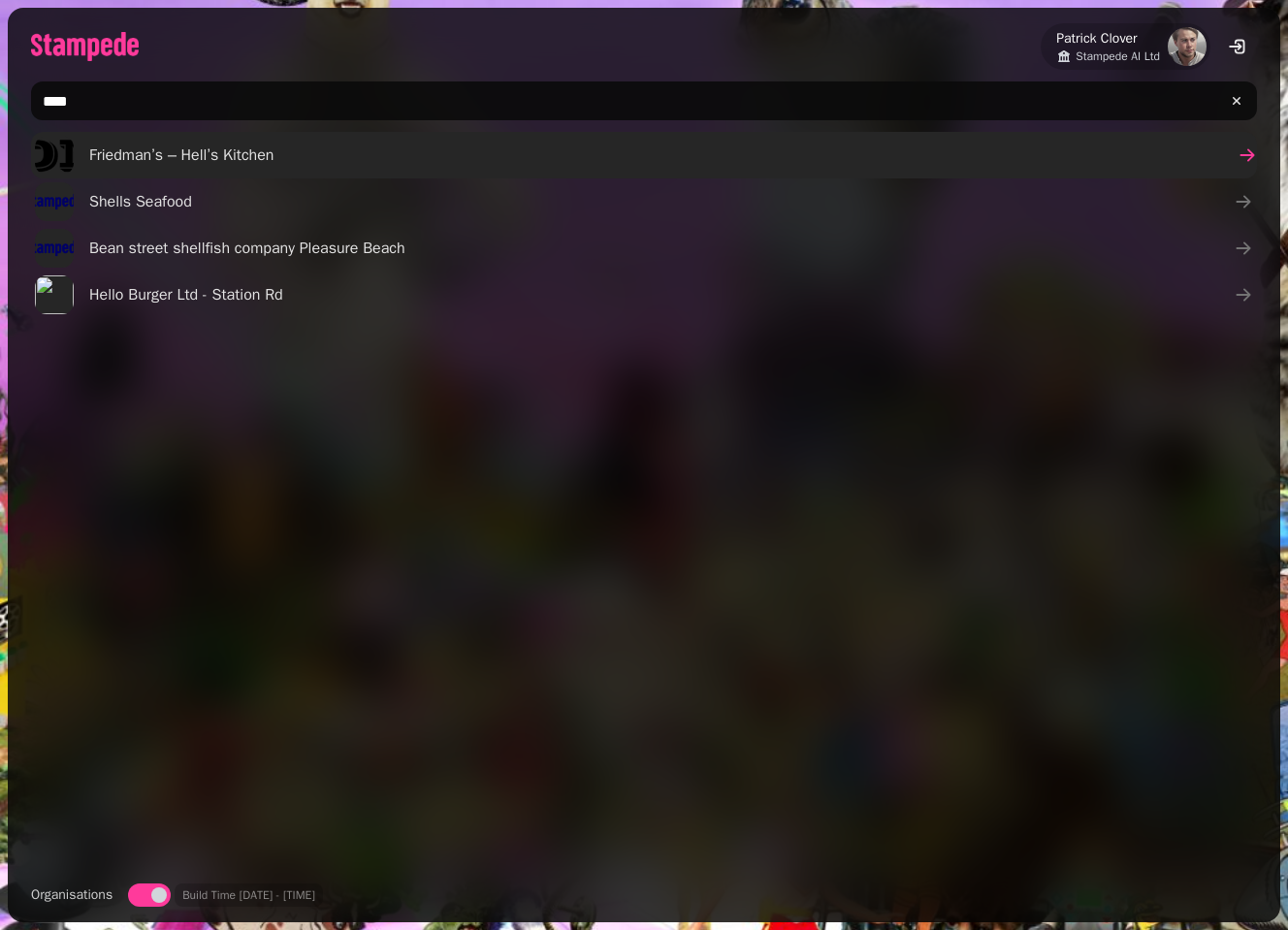 click on "Friedman’s – Hell’s Kitchen" at bounding box center (181, 155) 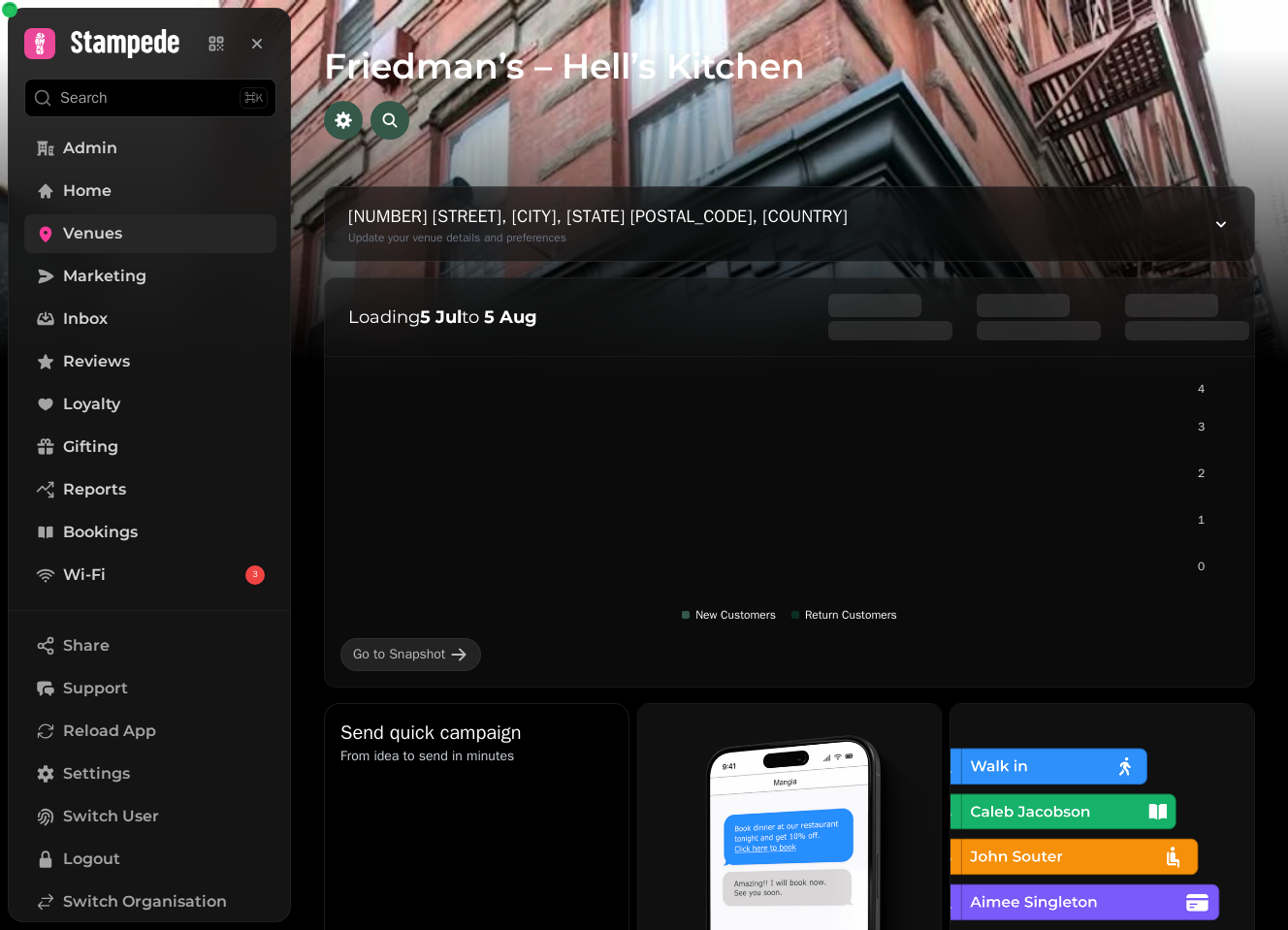 click on "Venues" at bounding box center (150, 234) 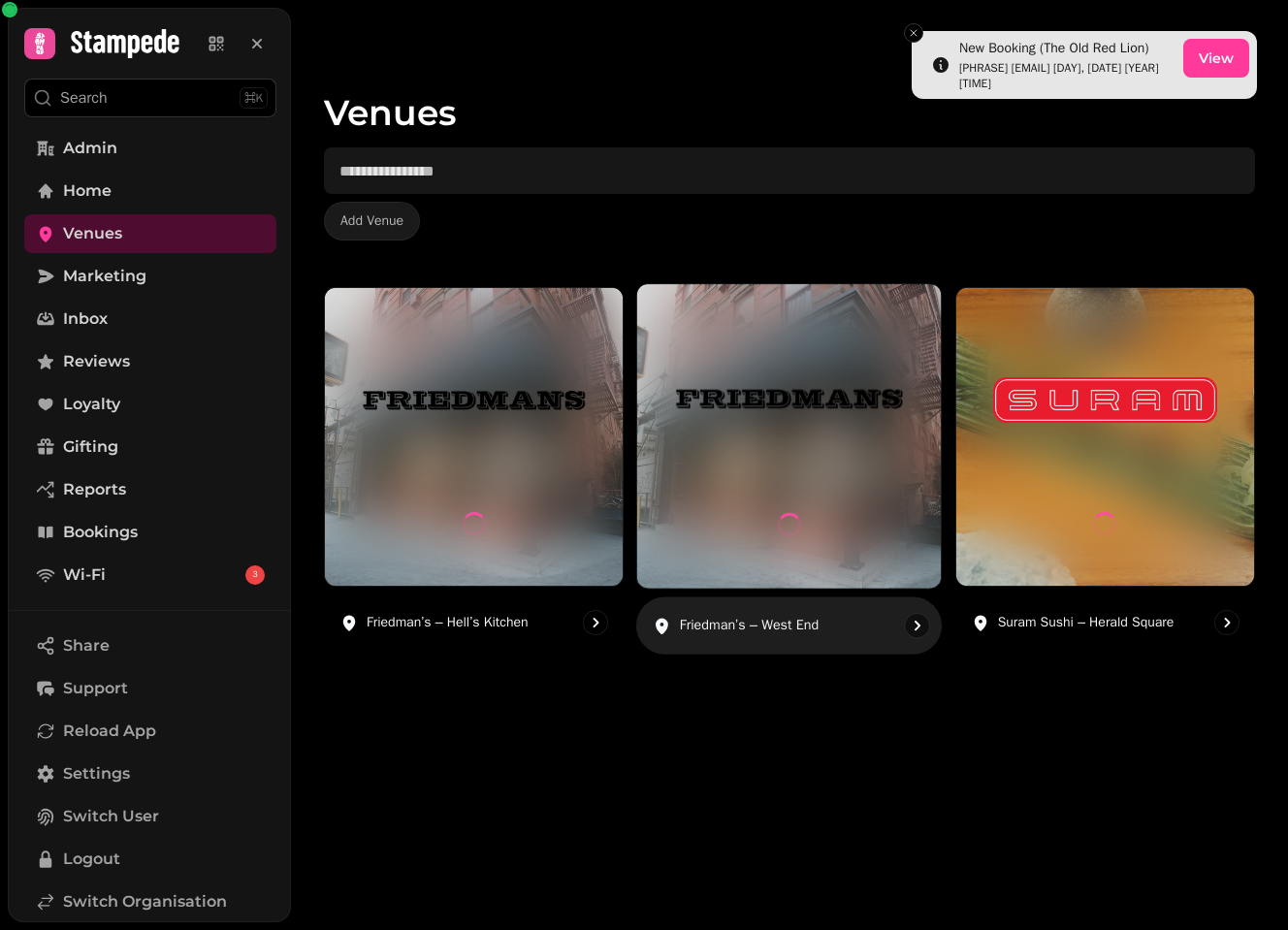 click at bounding box center [789, 399] 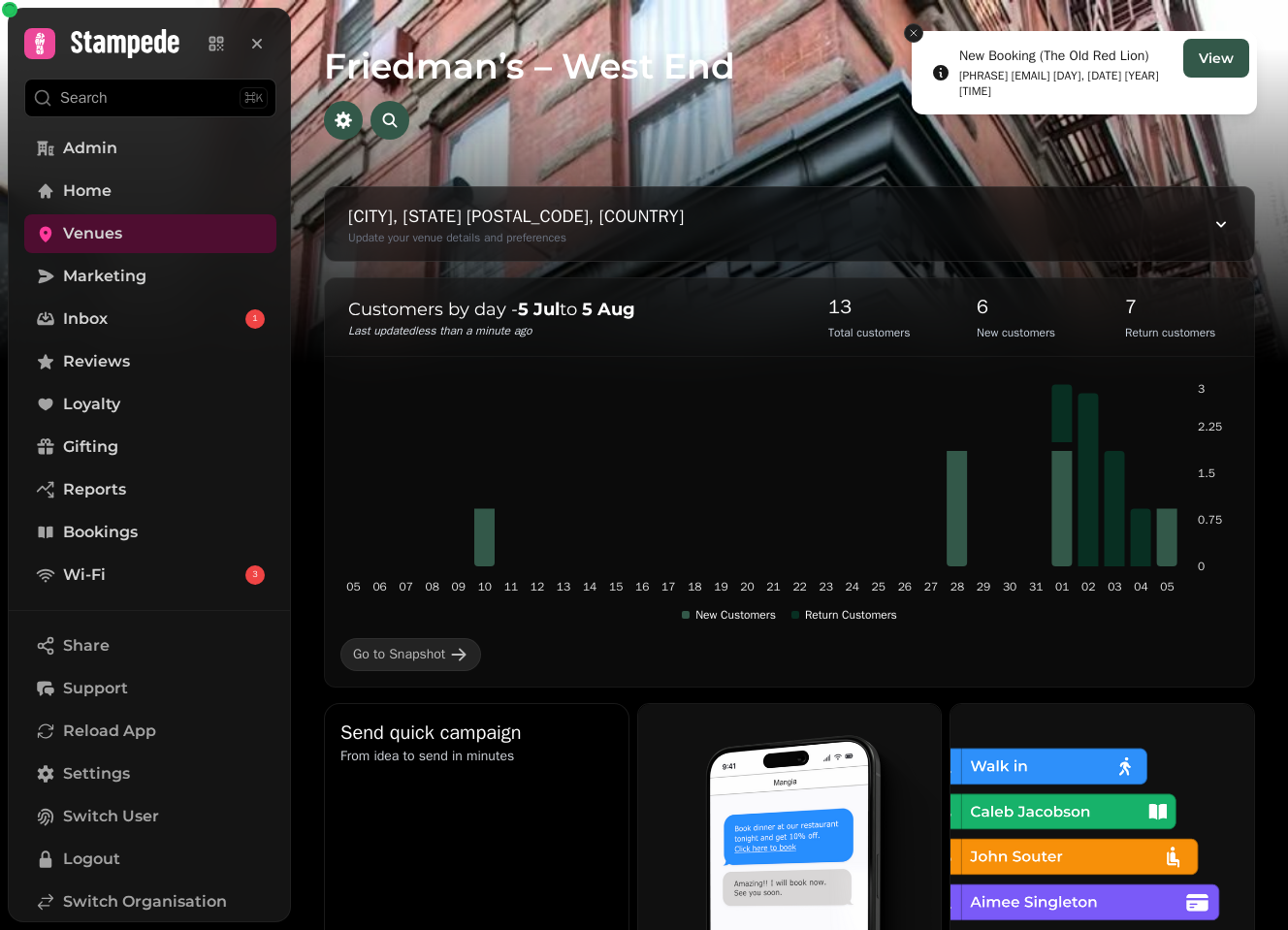 click 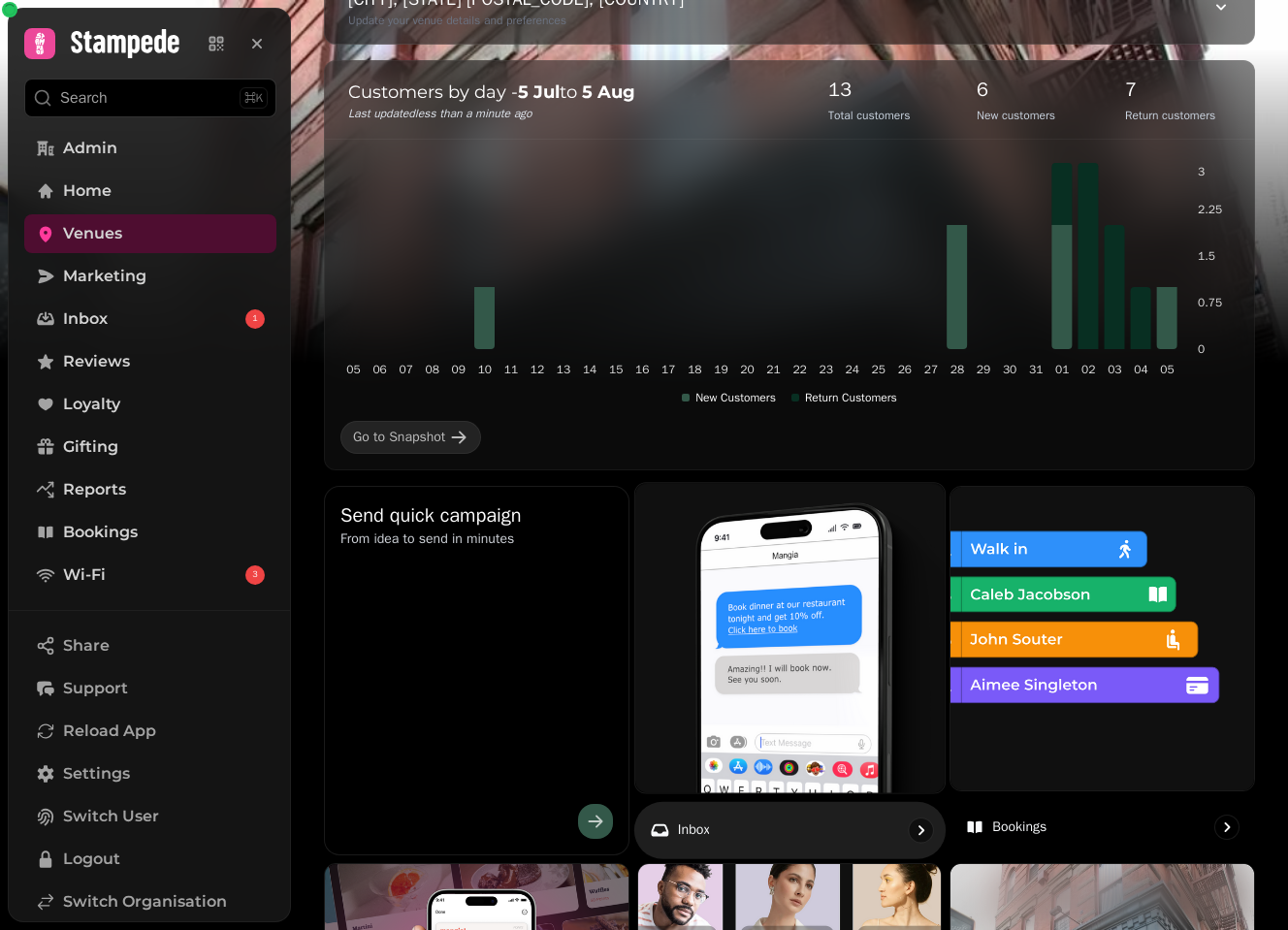 scroll, scrollTop: 224, scrollLeft: 0, axis: vertical 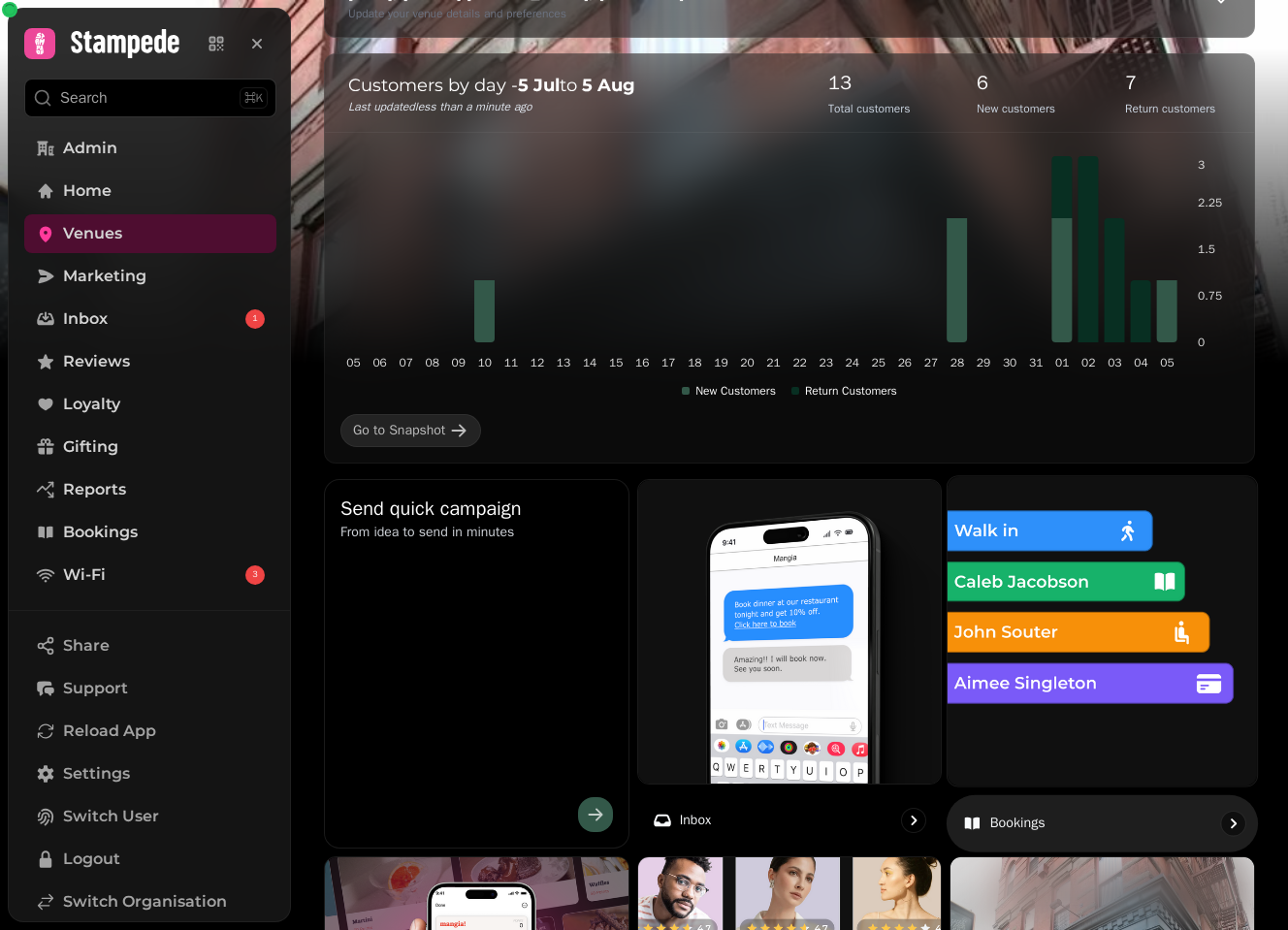 click at bounding box center (1102, 630) 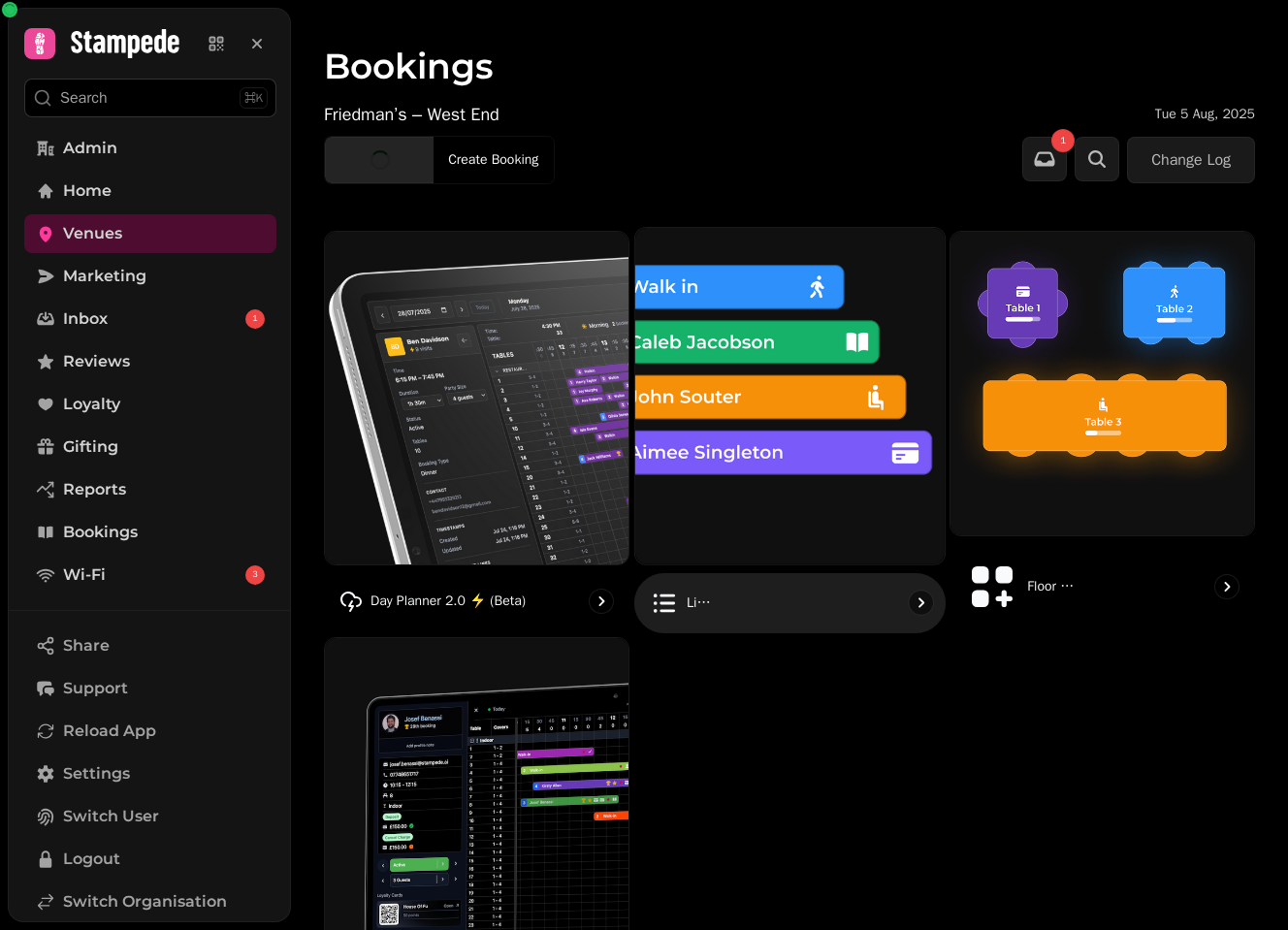 click at bounding box center (789, 396) 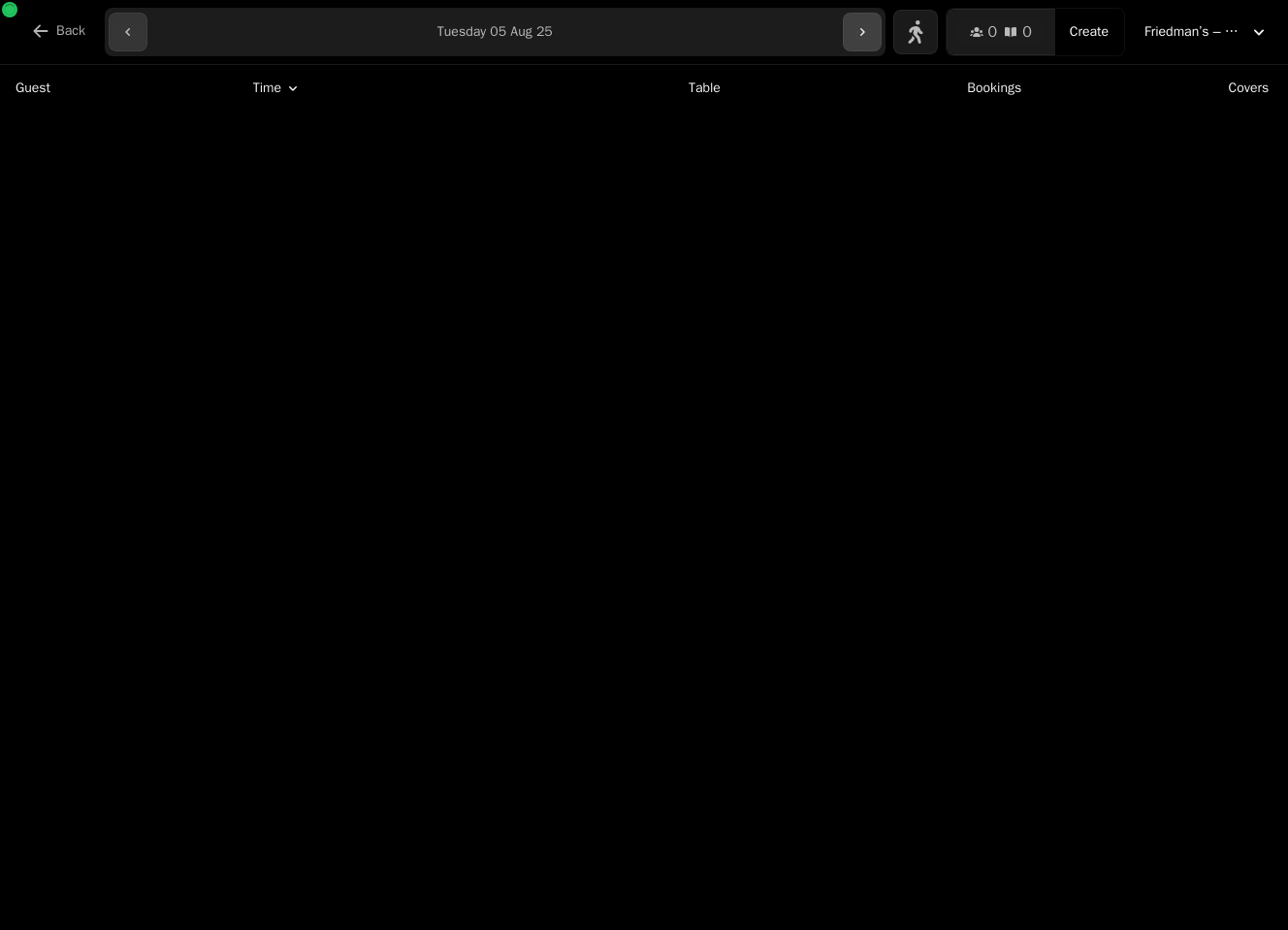 click 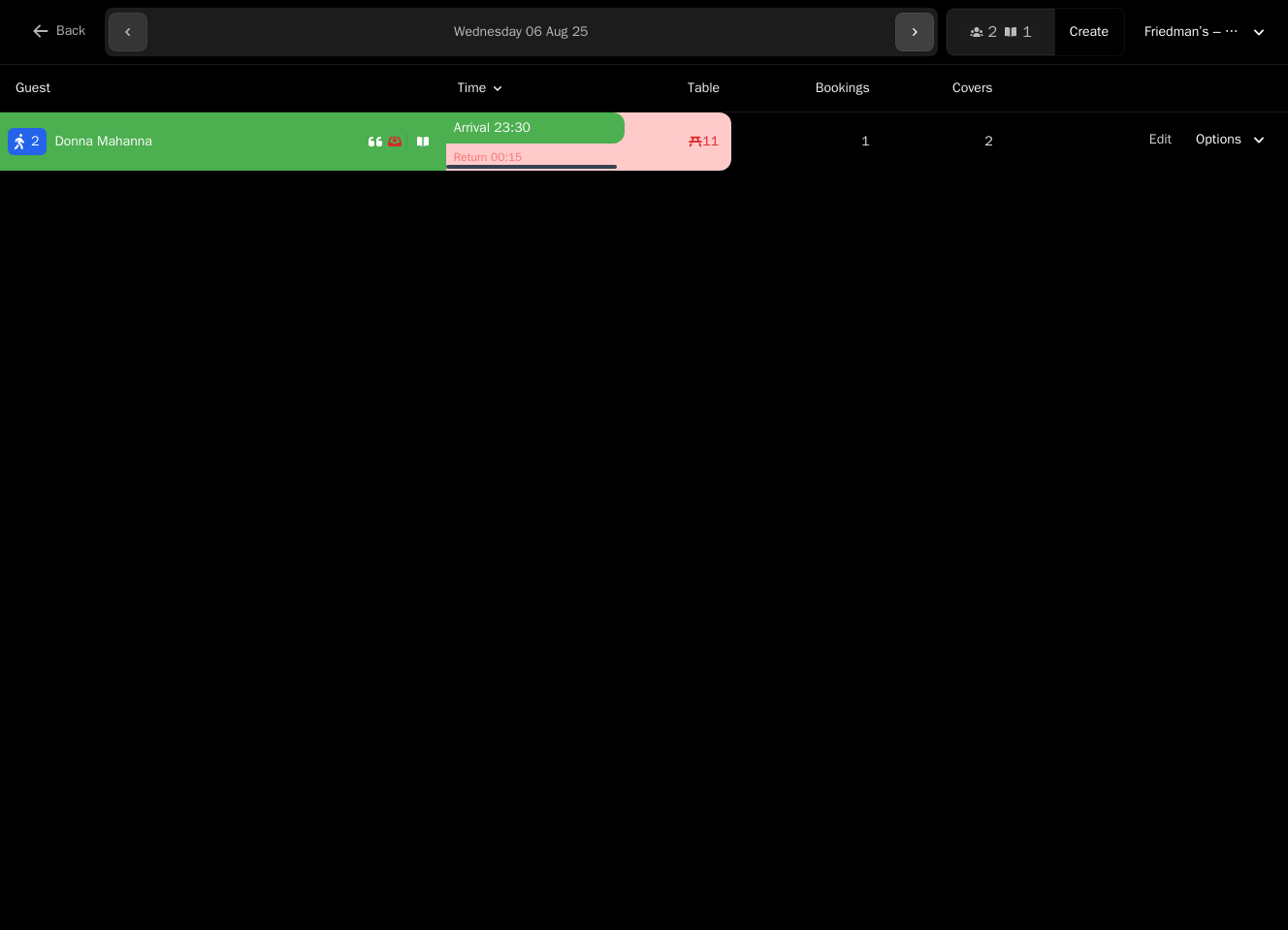 click at bounding box center (915, 32) 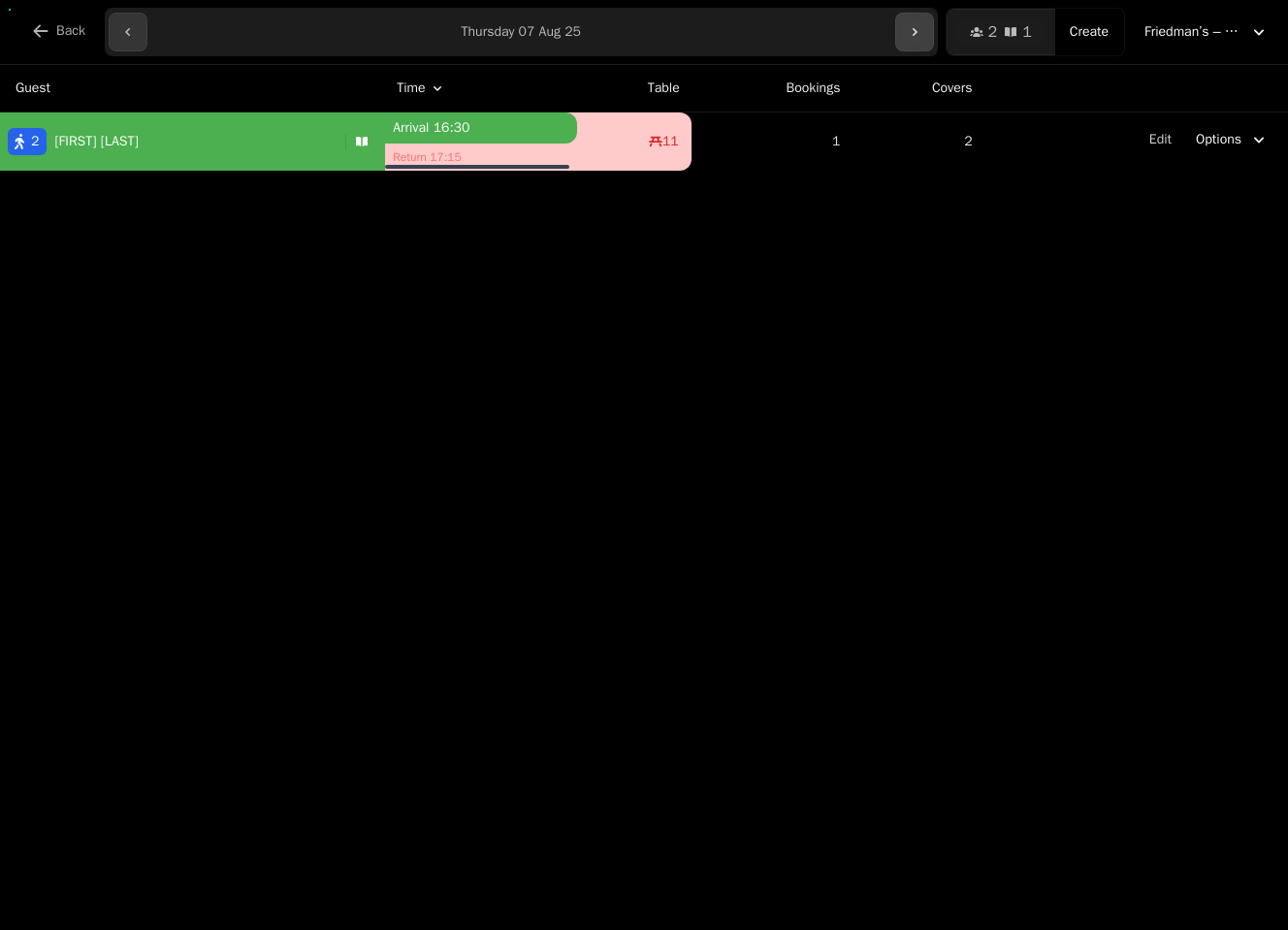 click at bounding box center [915, 32] 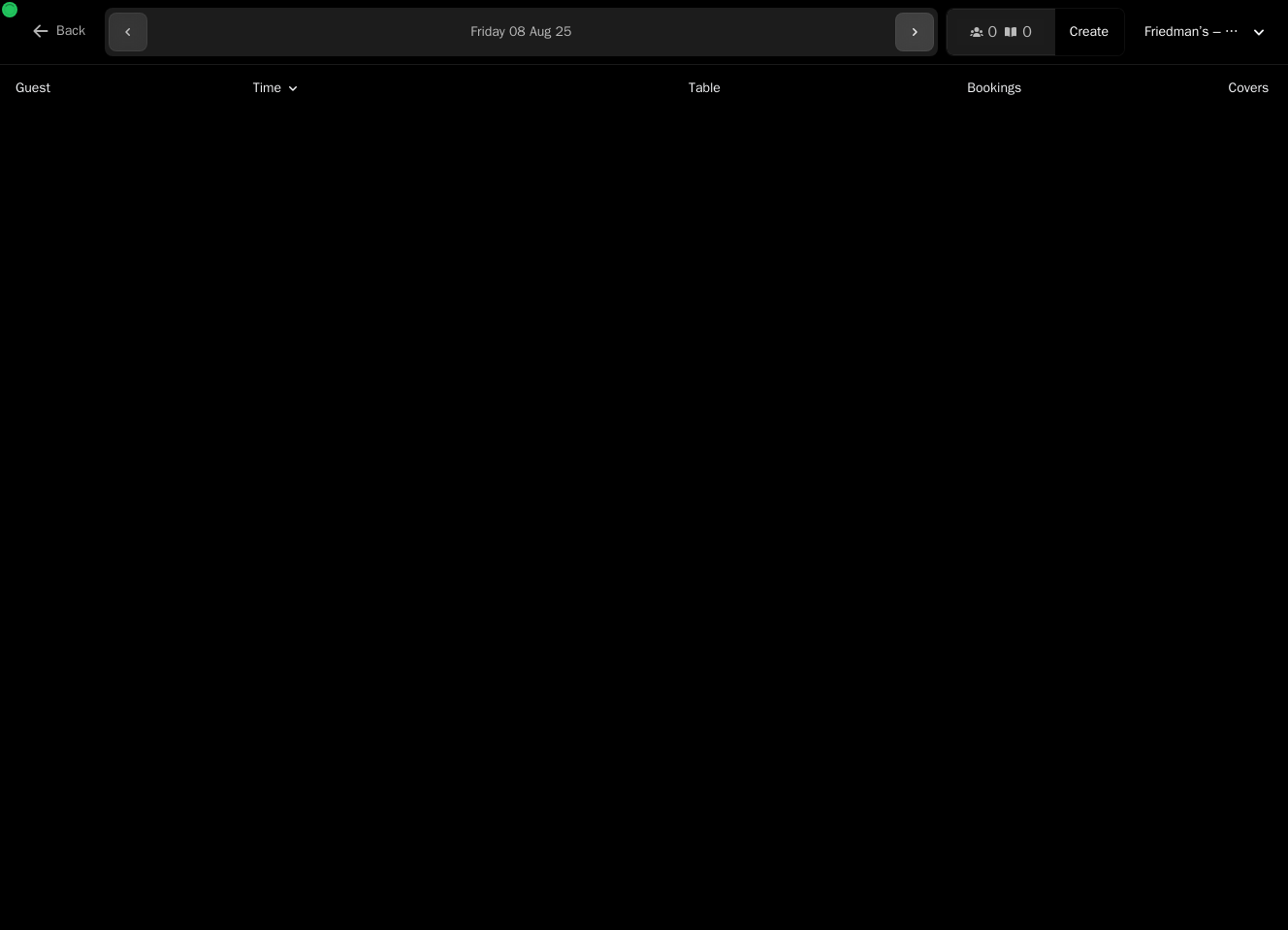click at bounding box center [915, 32] 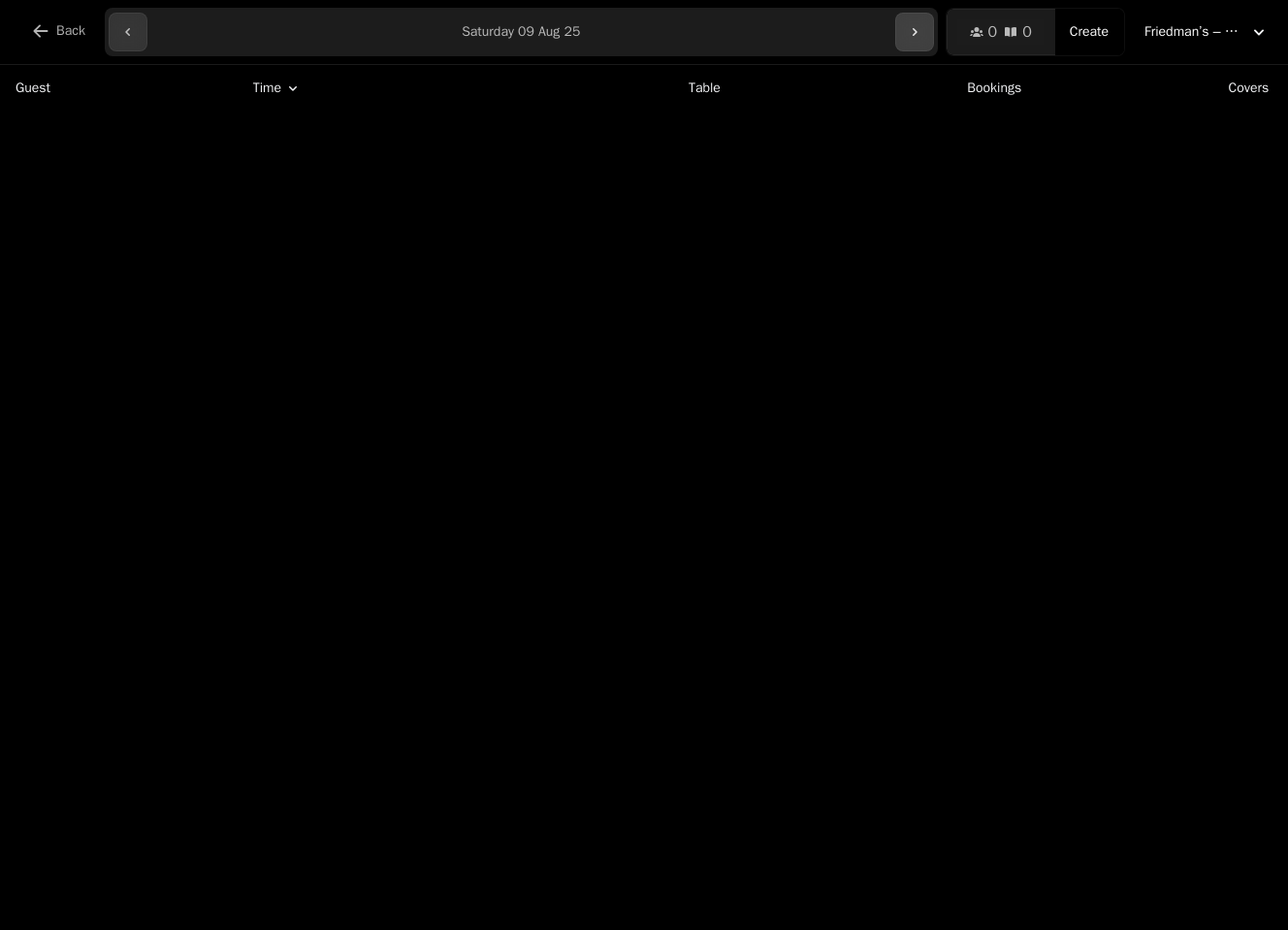 click 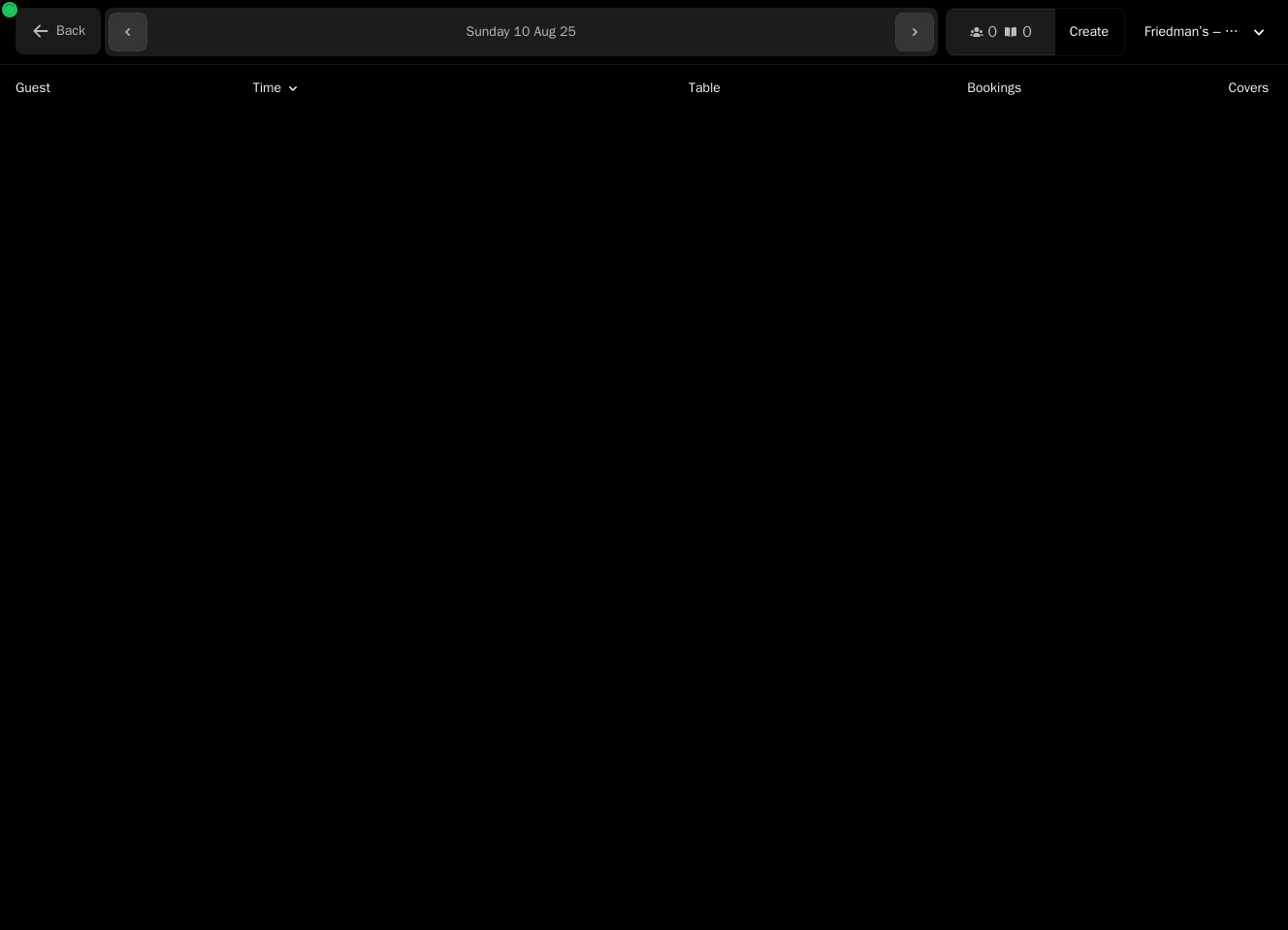 click on "Back" at bounding box center (71, 31) 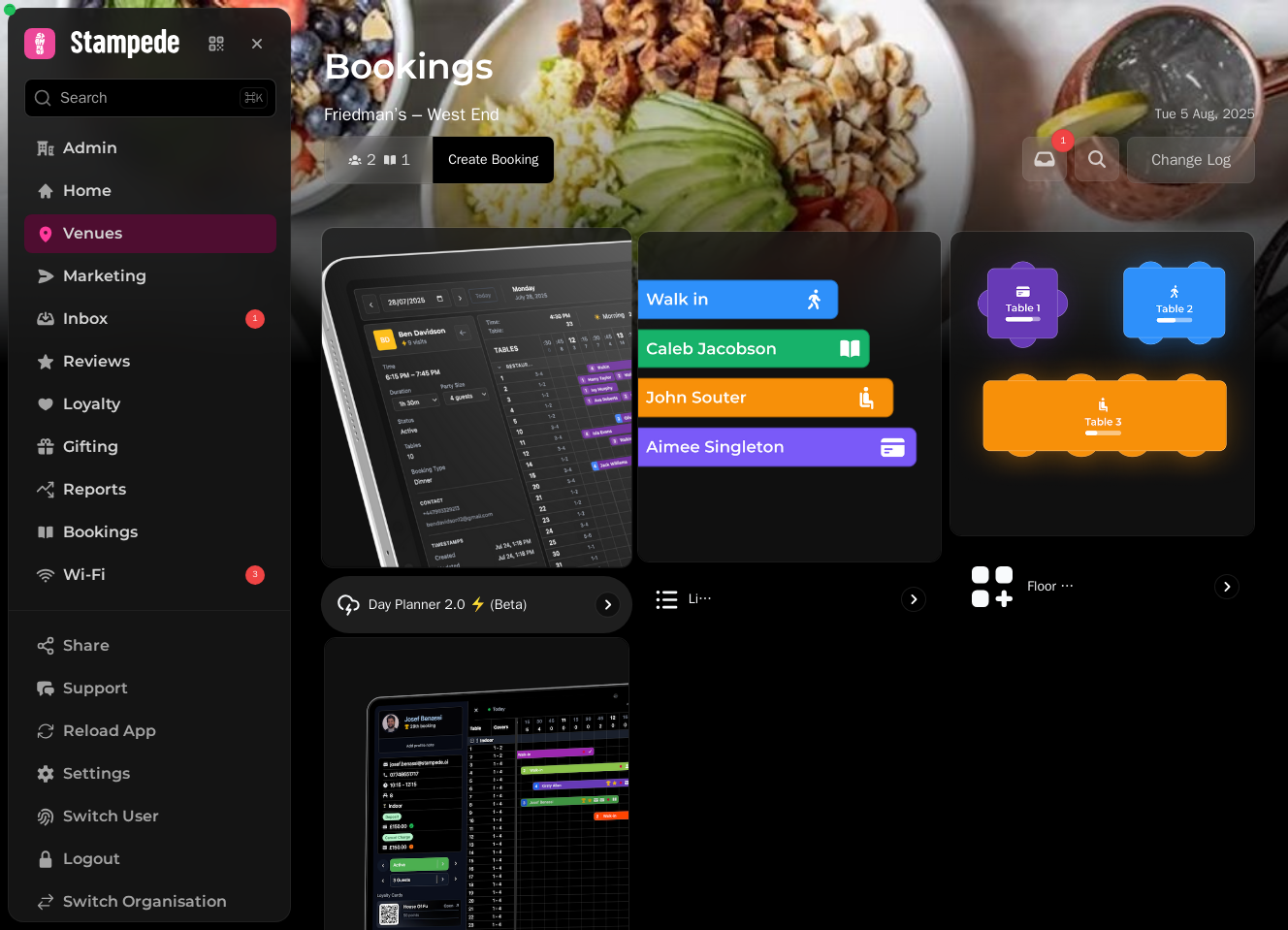 click at bounding box center (476, 397) 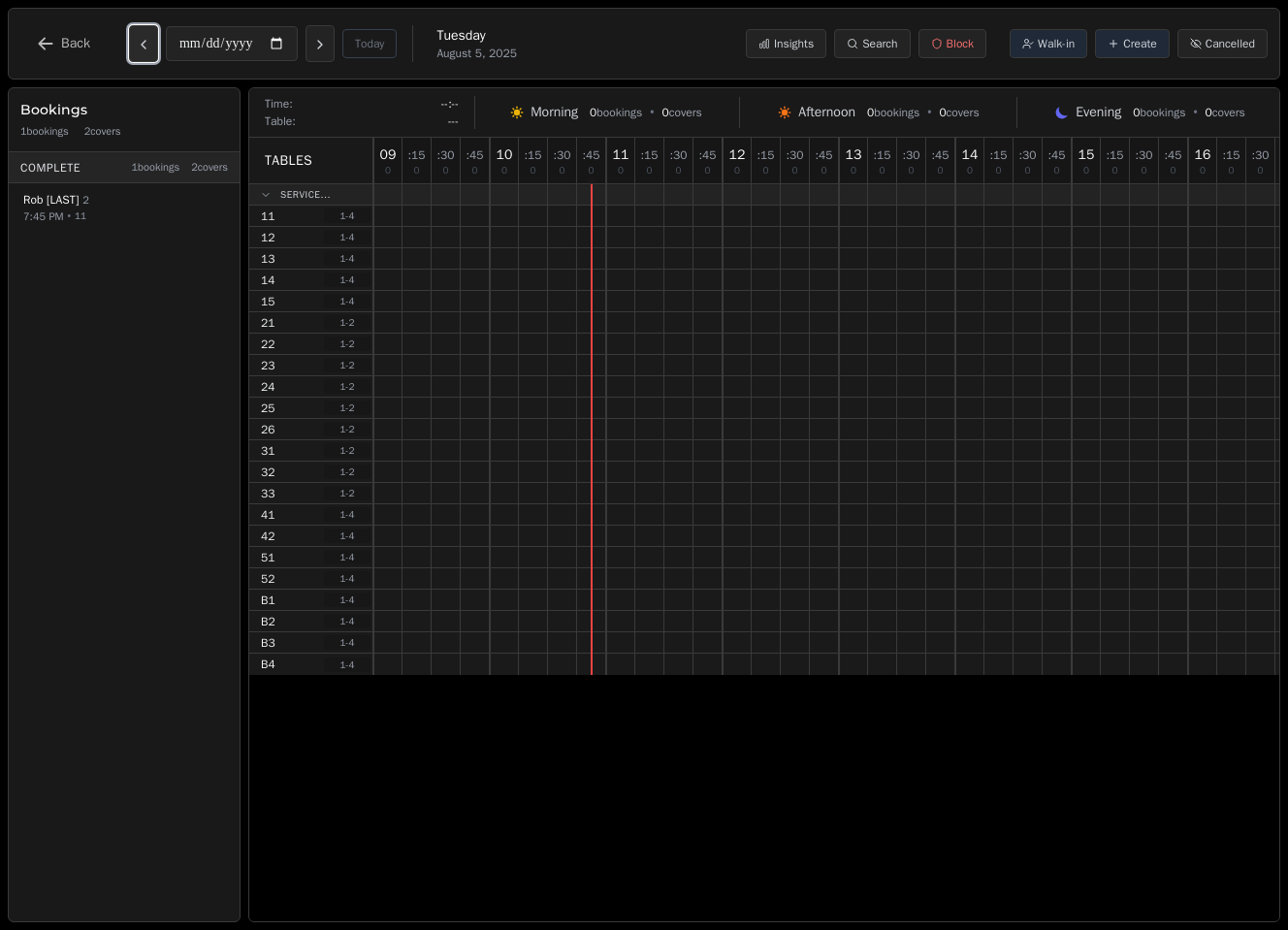 click at bounding box center [144, 44] 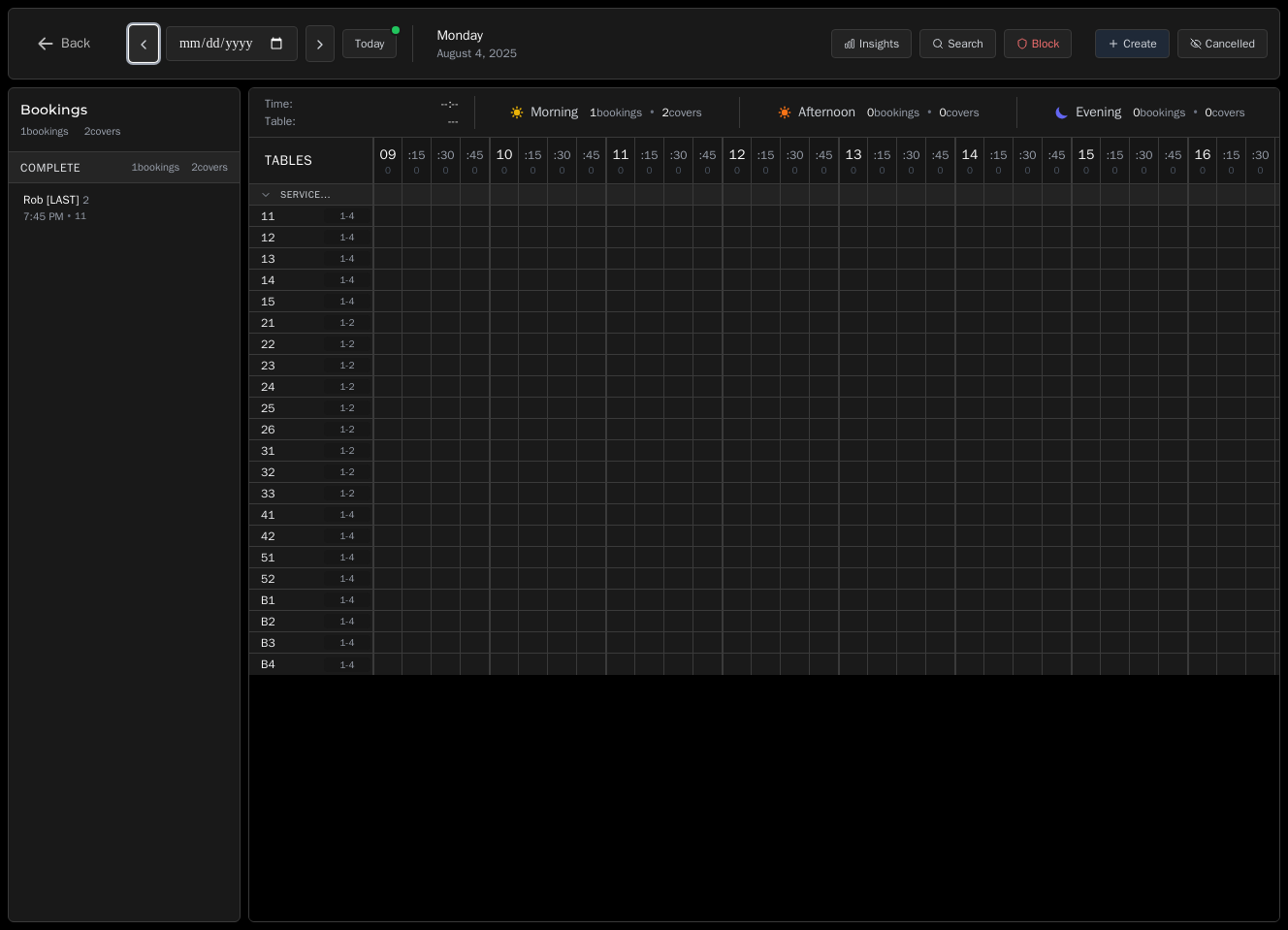 click at bounding box center (144, 44) 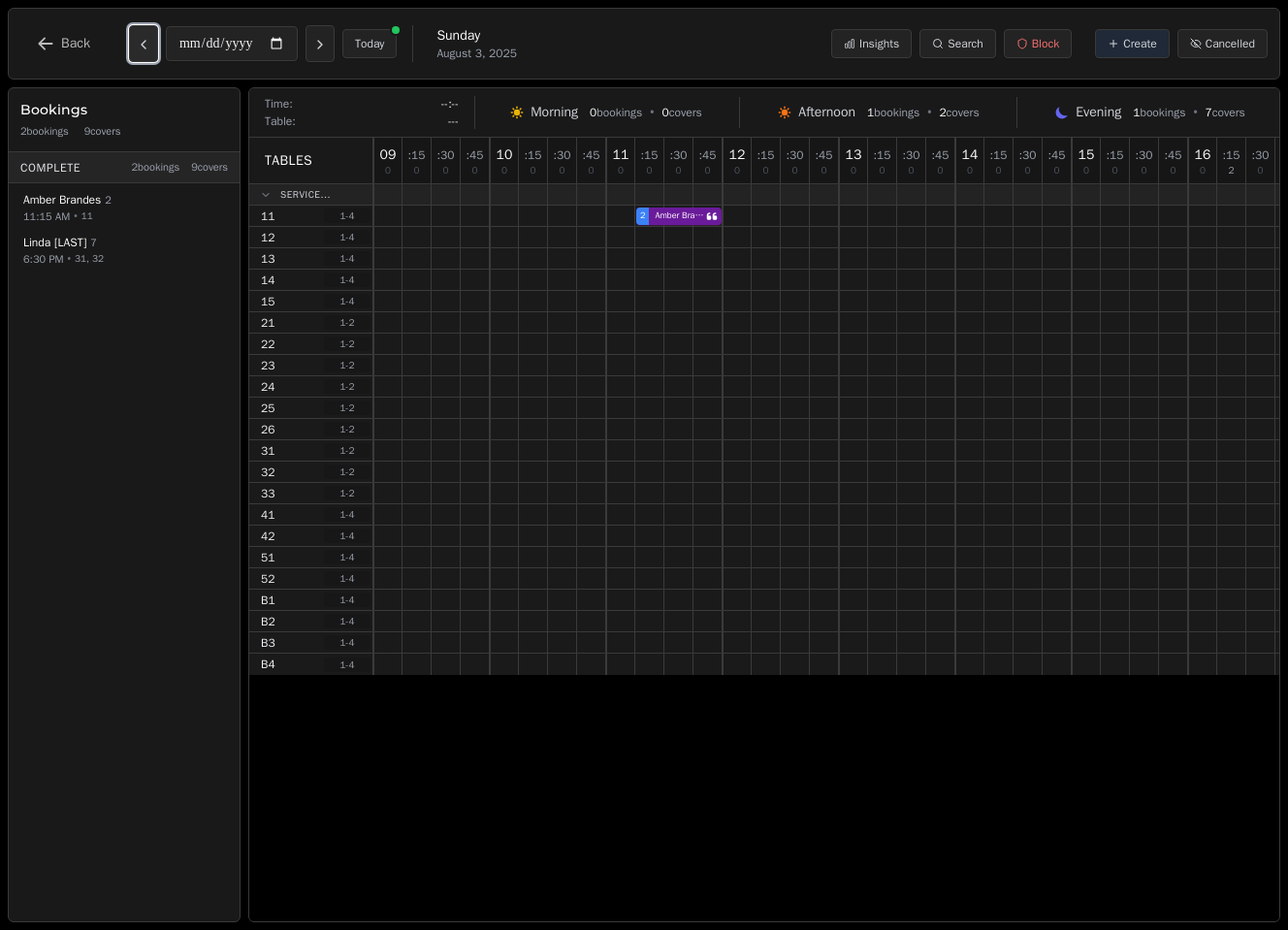 click at bounding box center [144, 44] 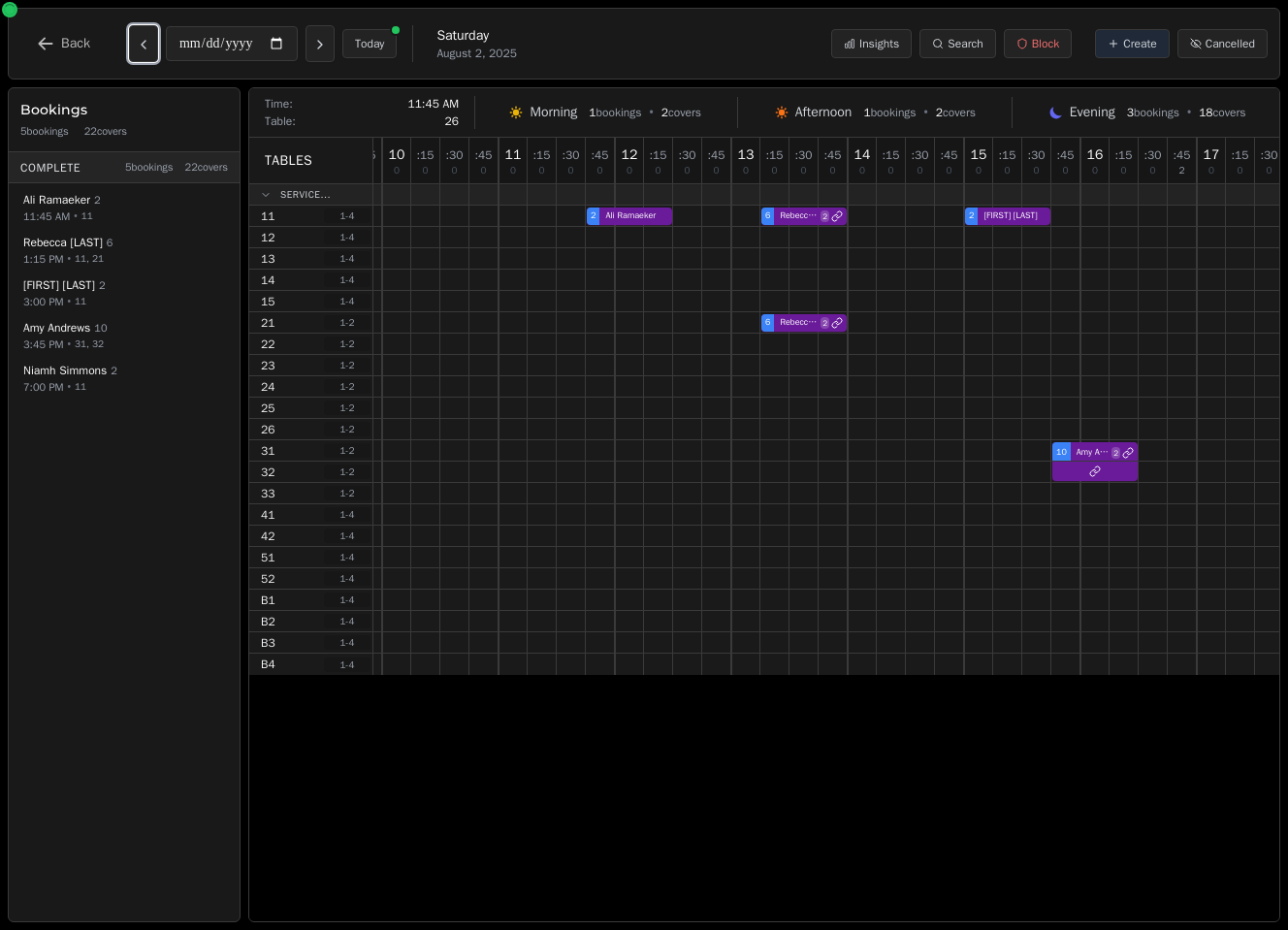 scroll, scrollTop: 0, scrollLeft: 106, axis: horizontal 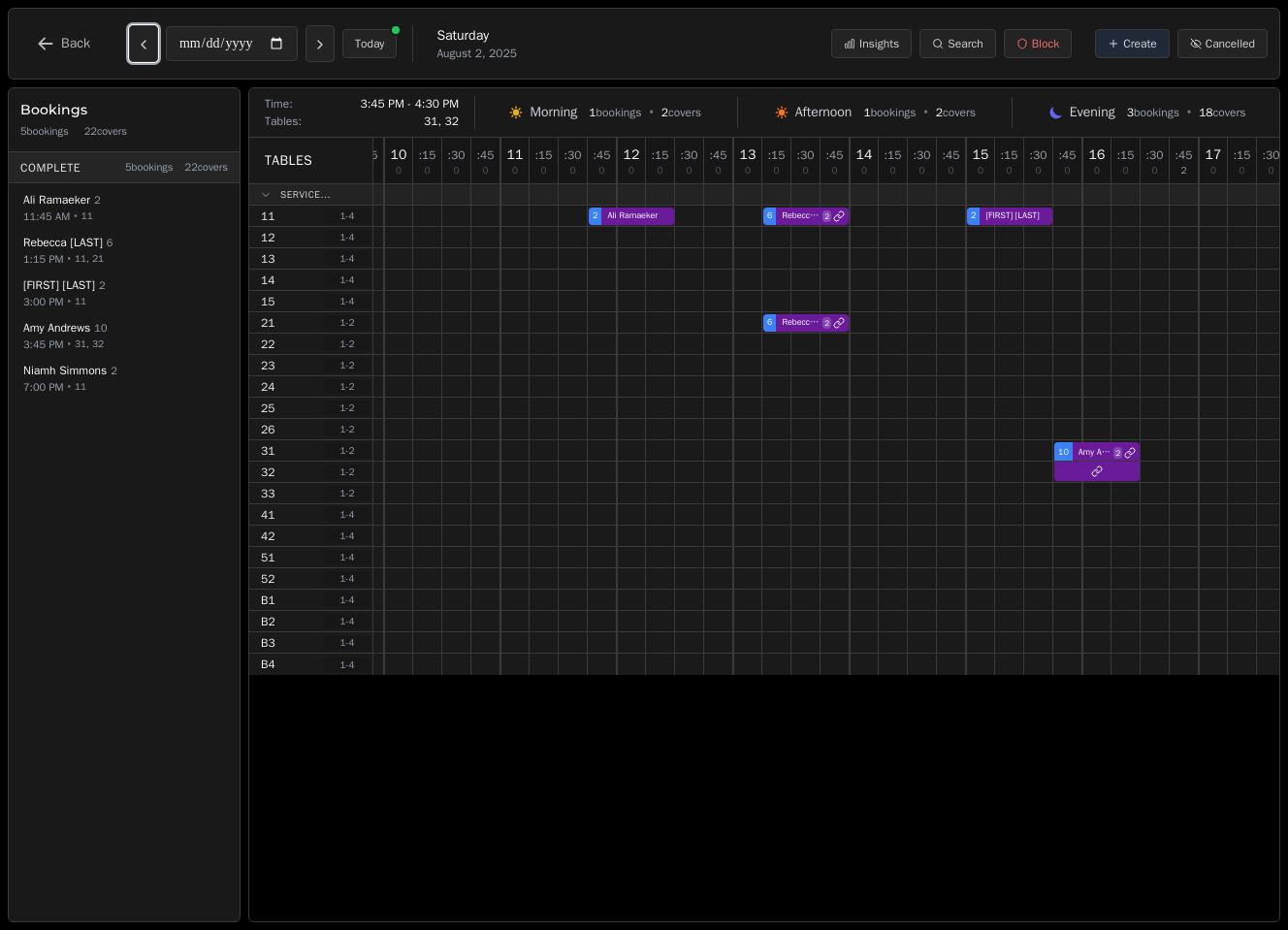 click on "10 Amy   Andrews 2" at bounding box center [1082, 451] 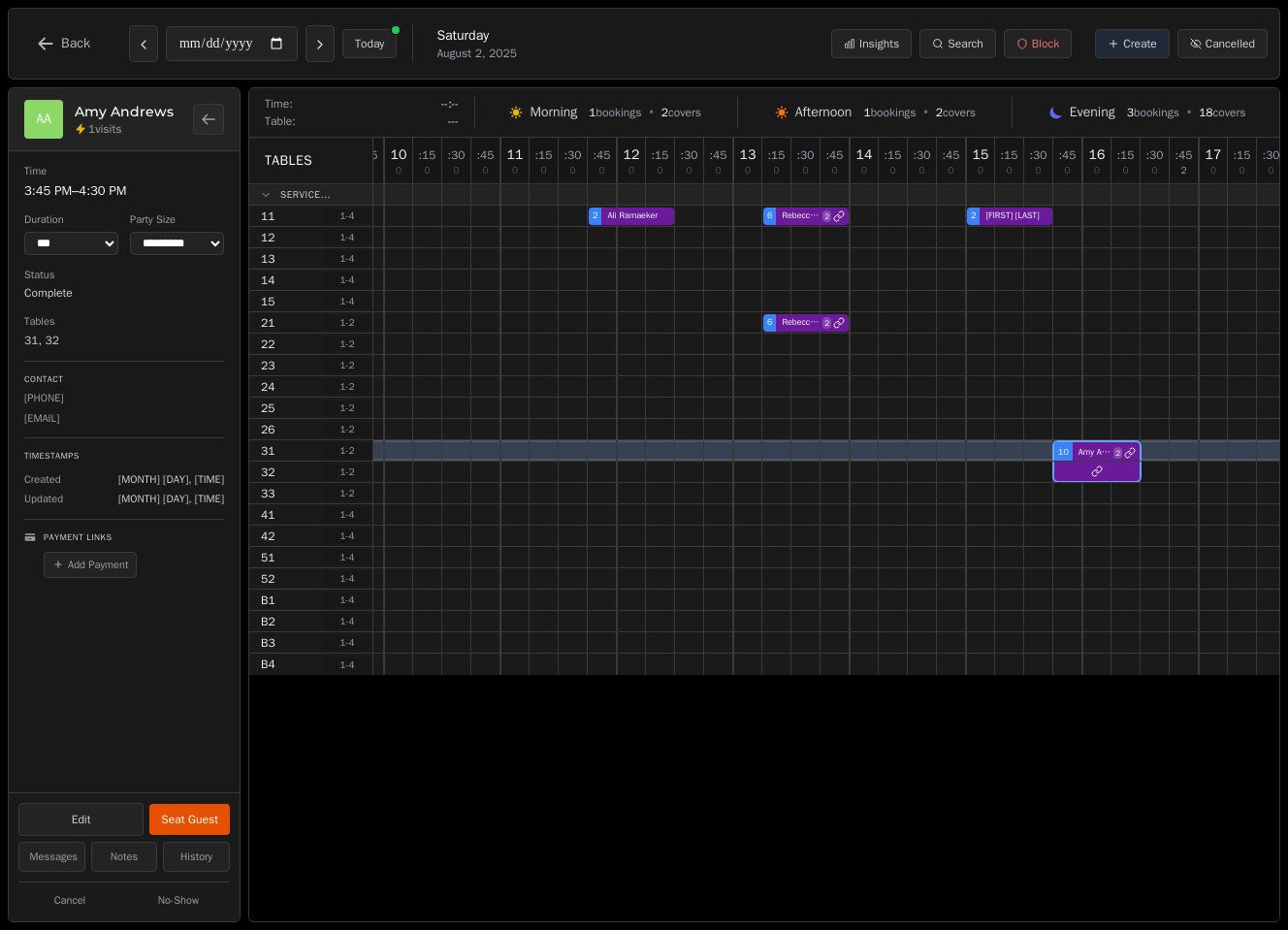 click on "amyandrews221@gmail.com" at bounding box center [124, 418] 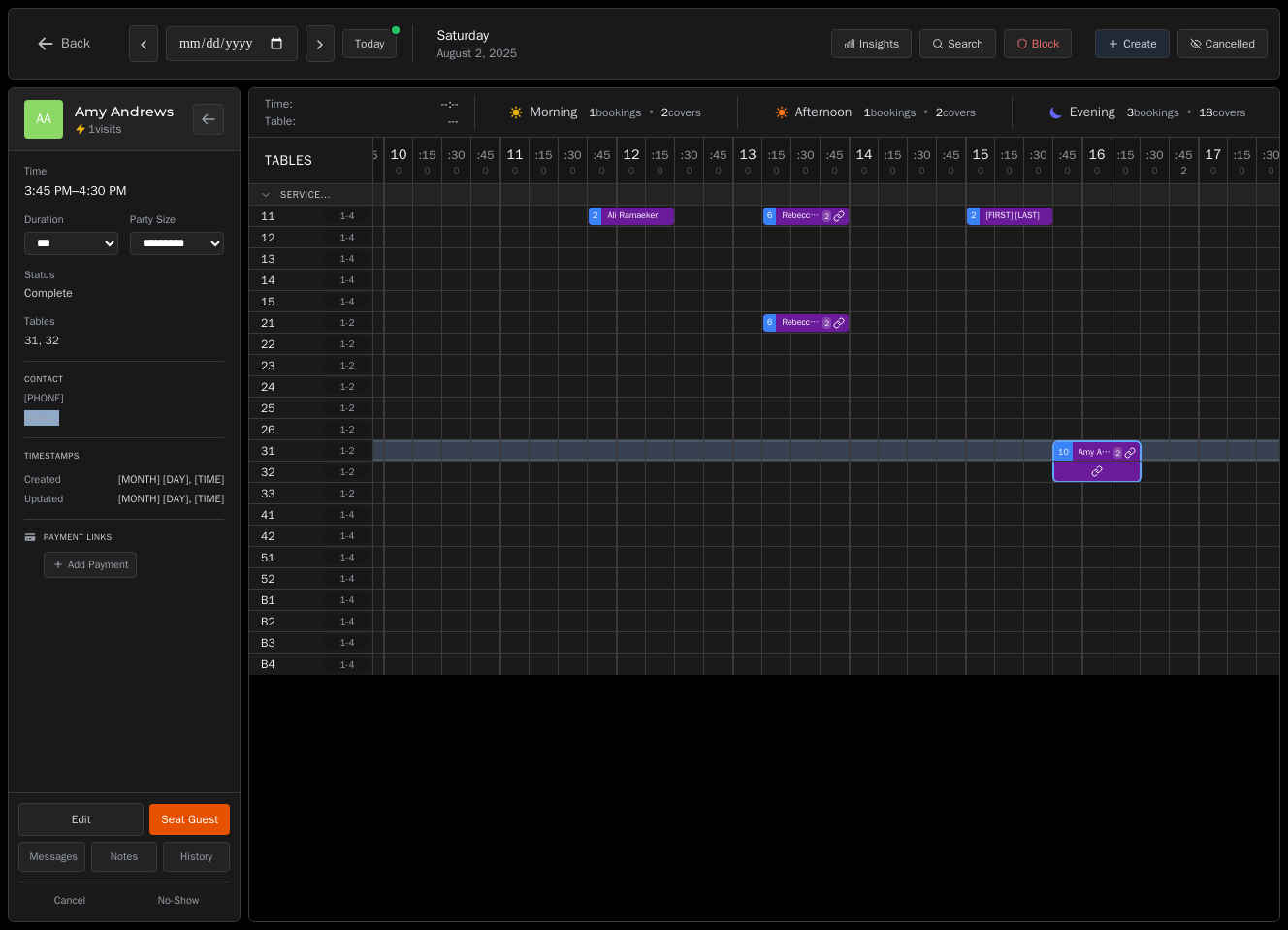 click on "amyandrews221@gmail.com" at bounding box center (124, 418) 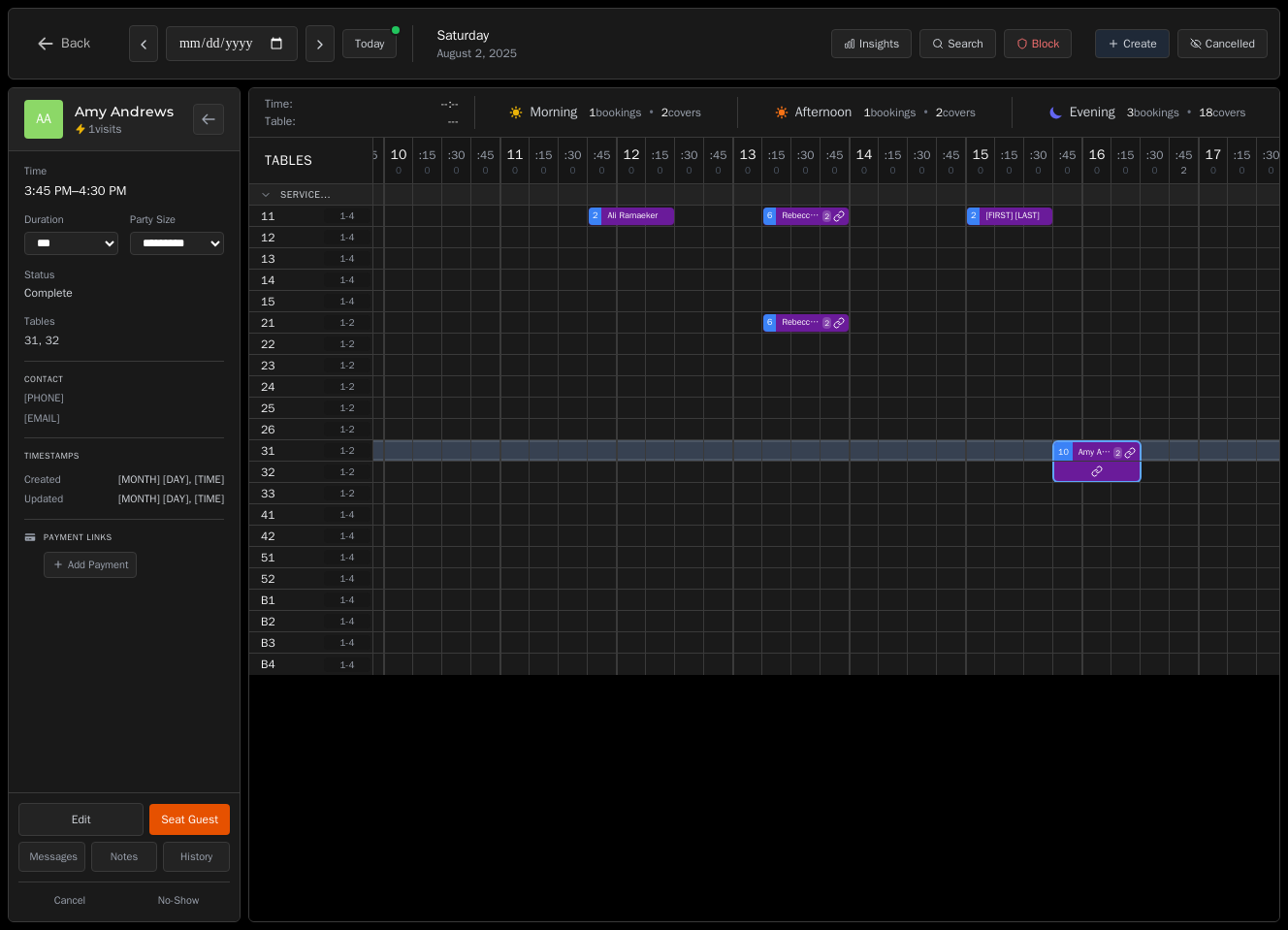 click on "2406207472" at bounding box center (124, 398) 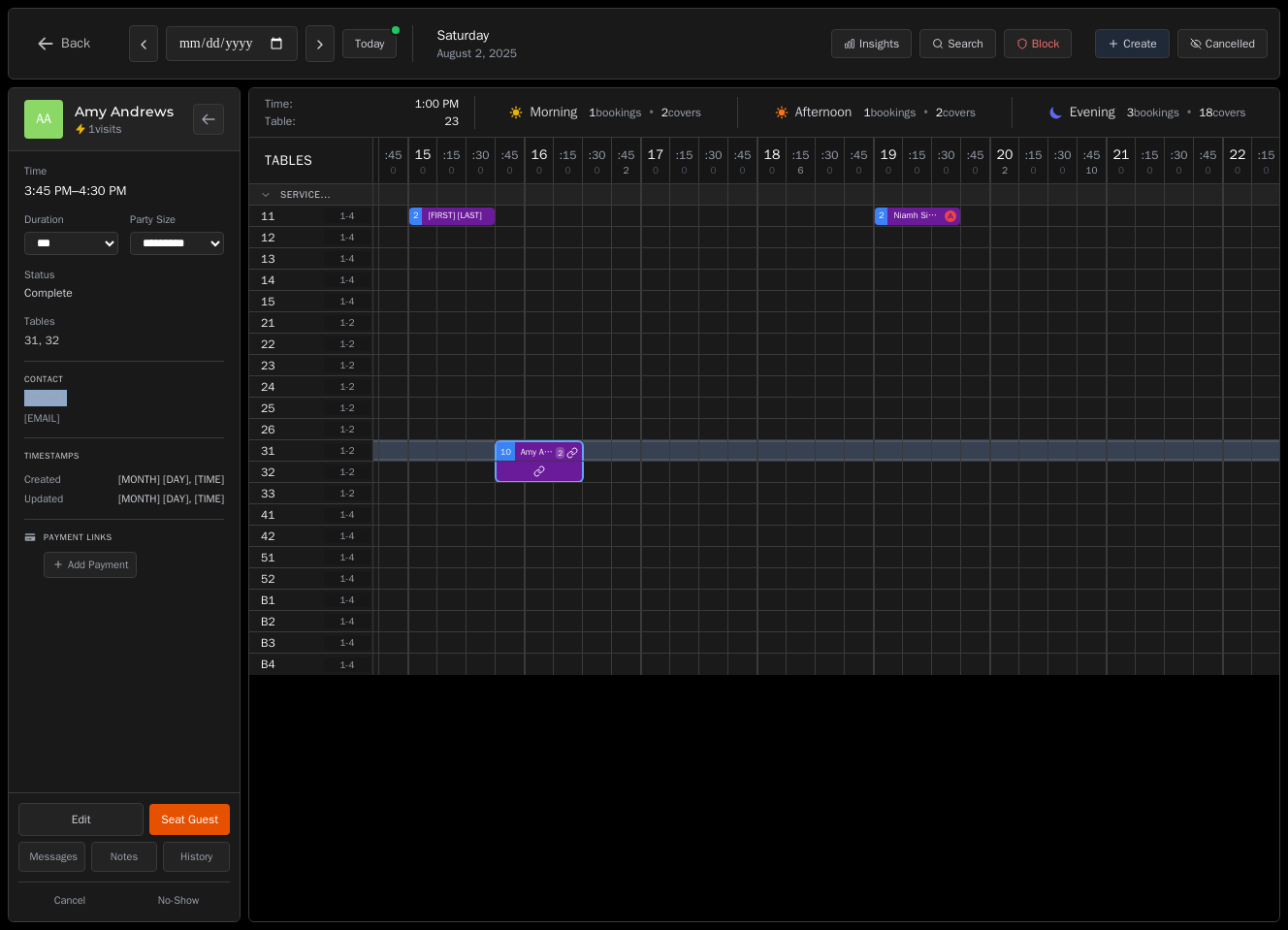 scroll, scrollTop: 0, scrollLeft: 662, axis: horizontal 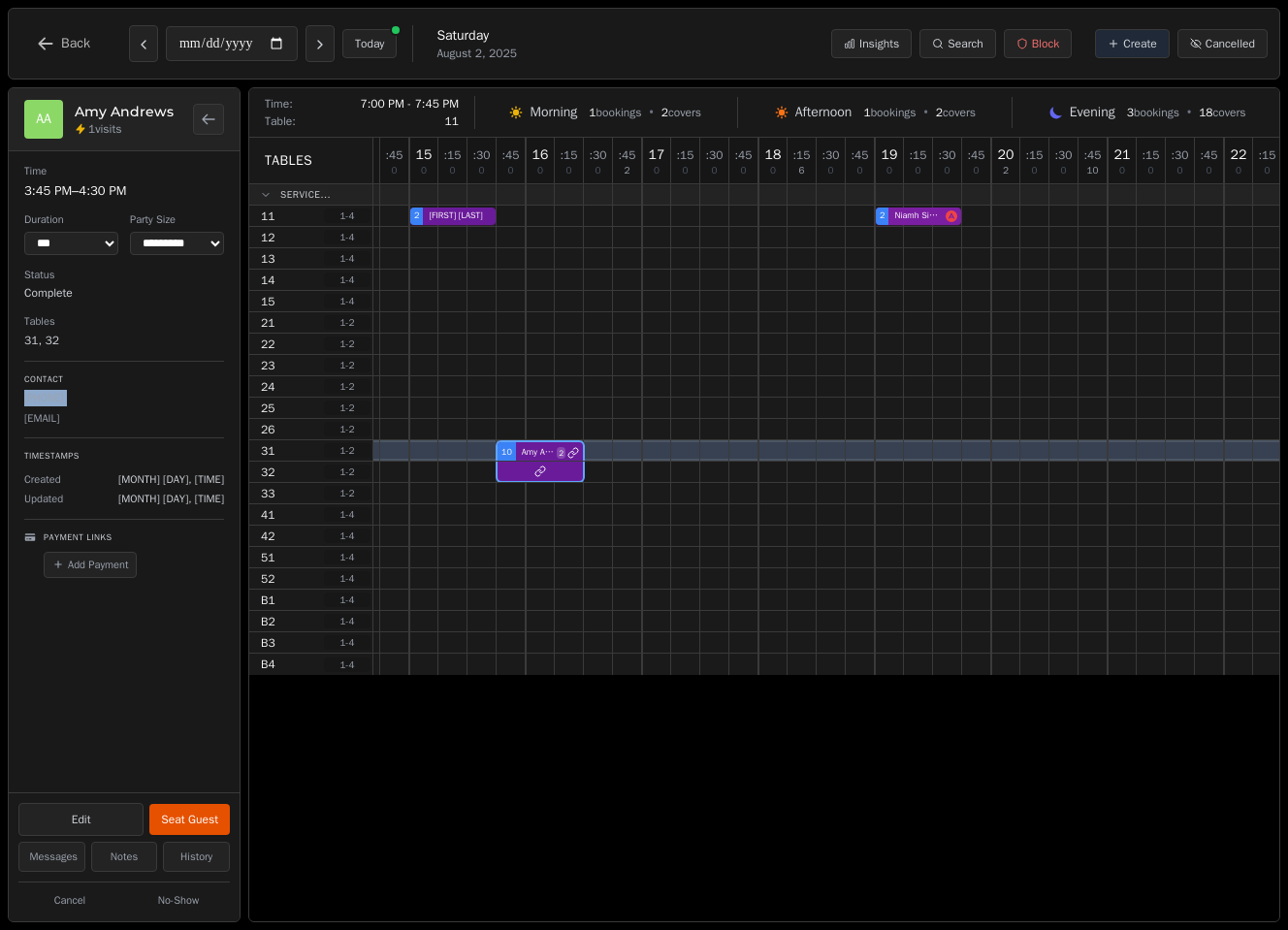 click on "2 Ali   Ramaeker 6 Rebecca   Bernstein 2 2 Angela   Baldonado 2 Niamh   Simmons" at bounding box center (526, 216) 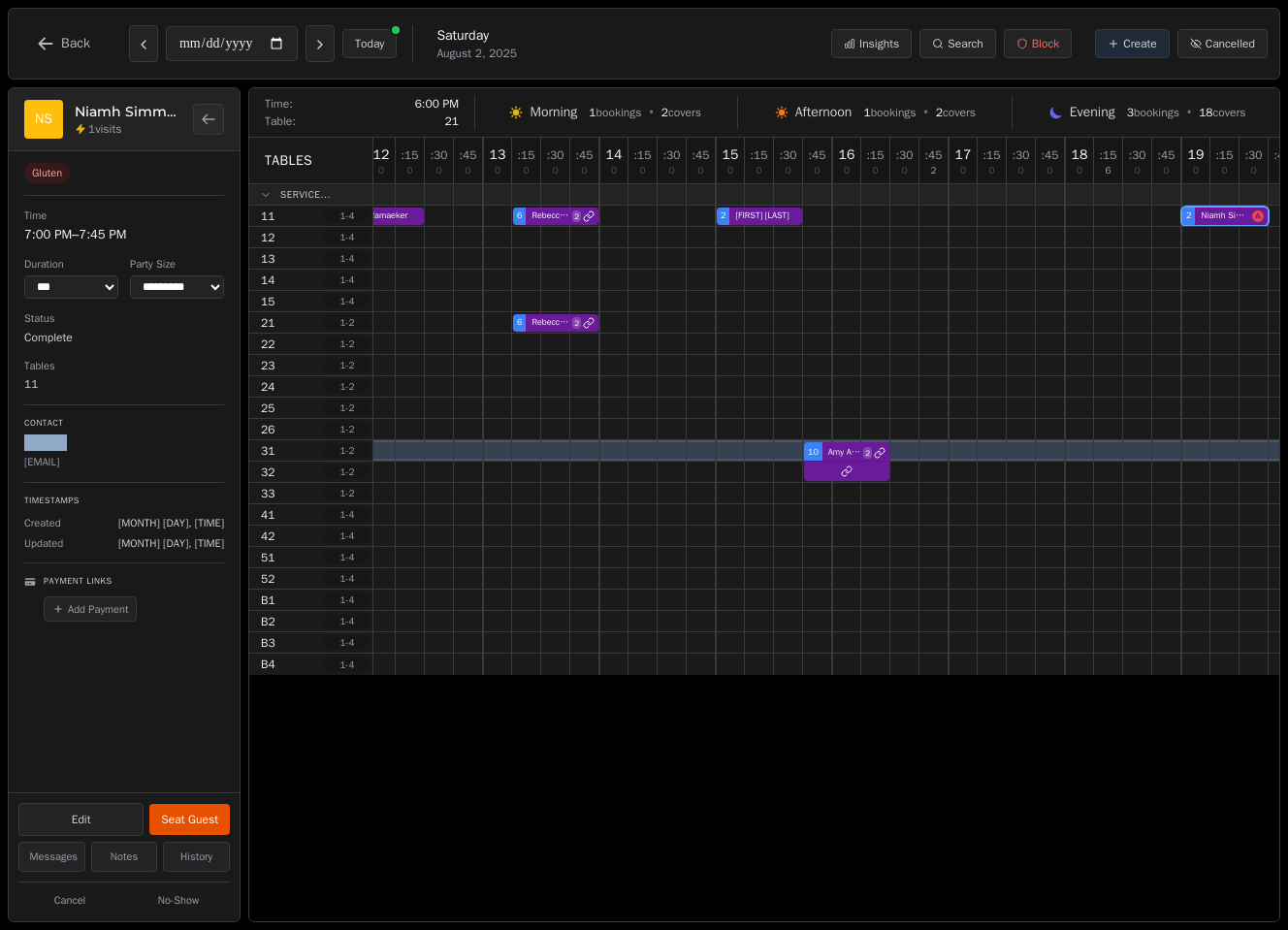 scroll, scrollTop: 0, scrollLeft: 357, axis: horizontal 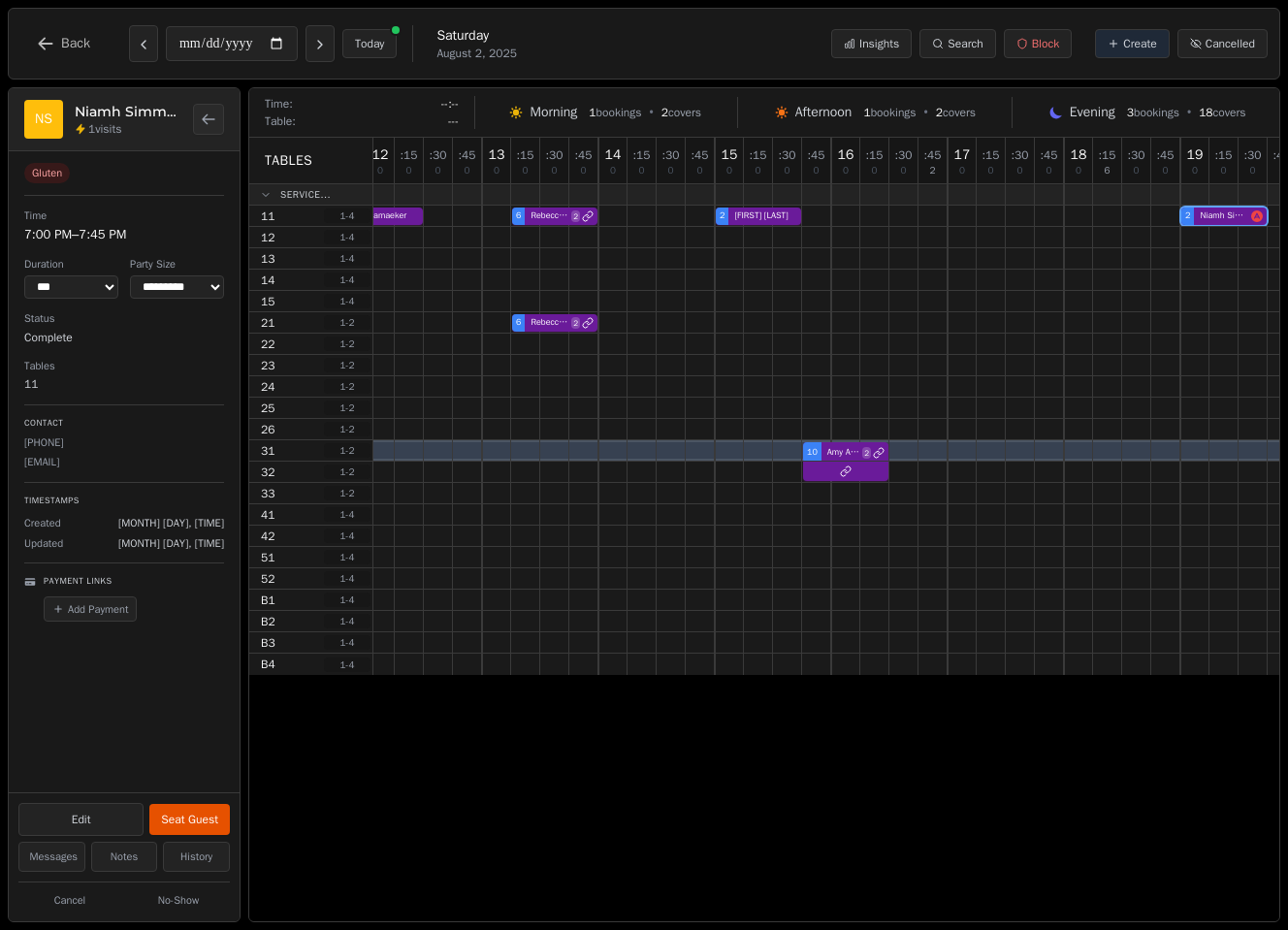 click on "simmonsniamh@gmail.com" at bounding box center [124, 462] 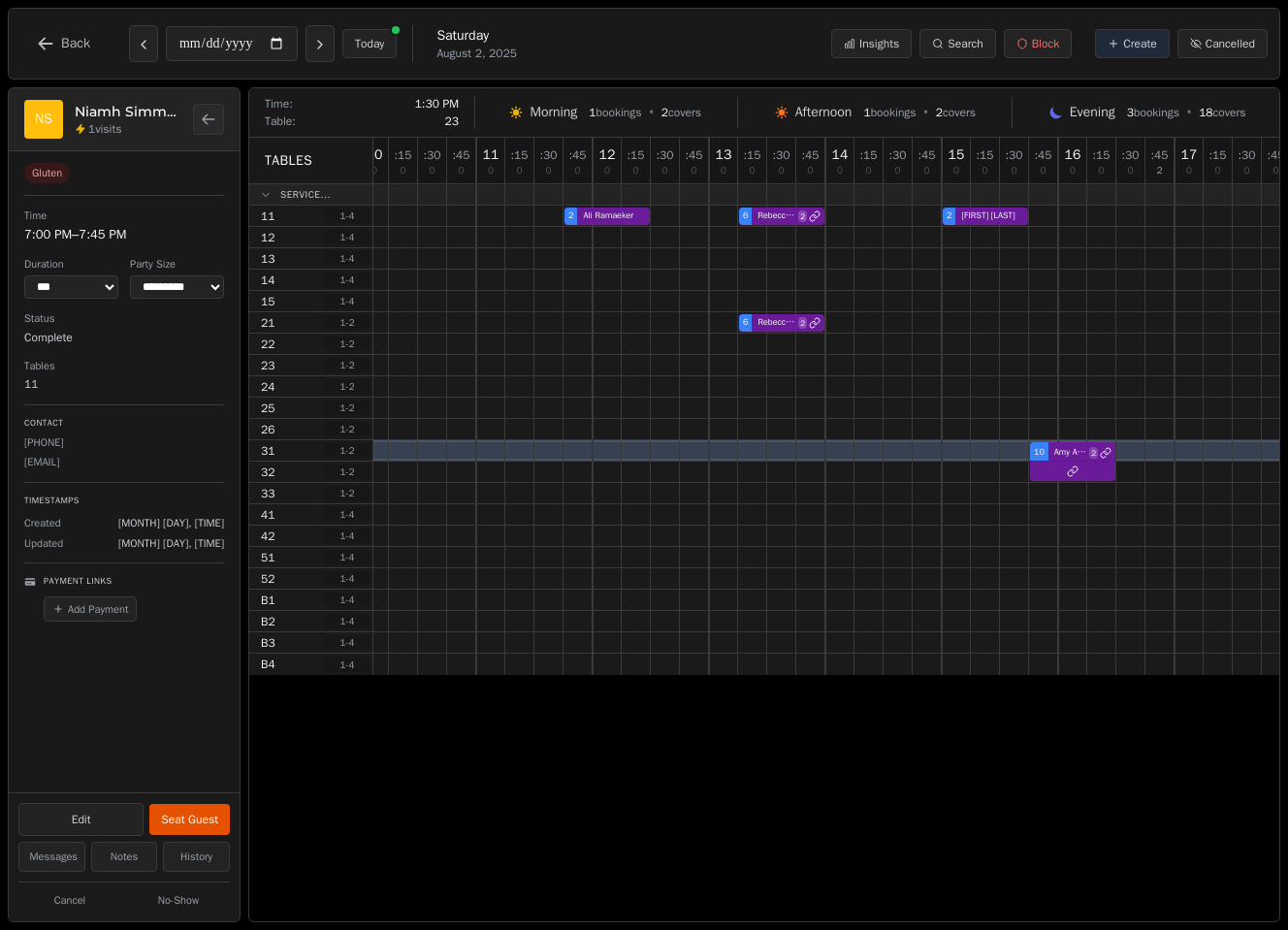 scroll, scrollTop: 0, scrollLeft: 126, axis: horizontal 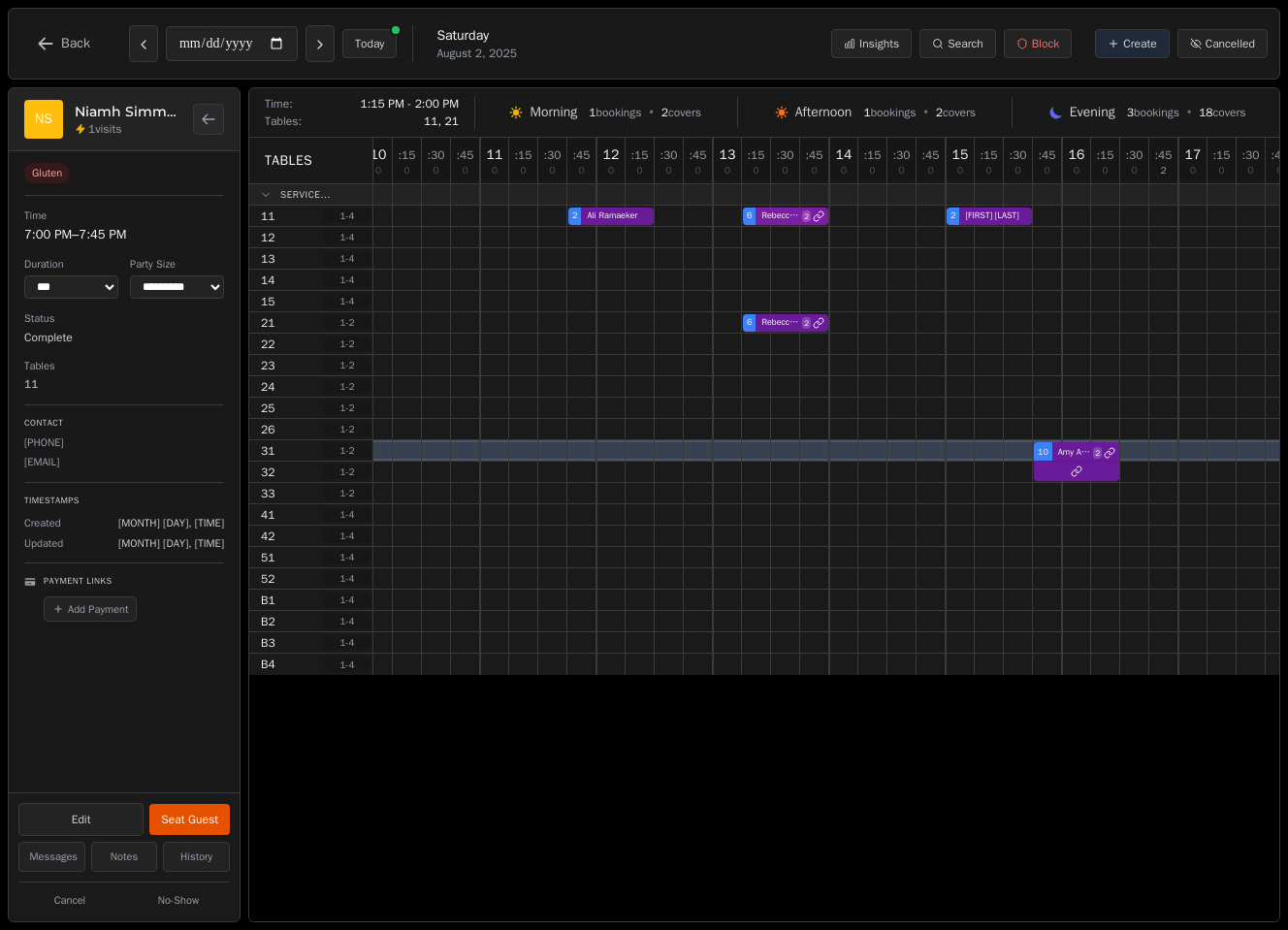 click on "2 Ali   Ramaeker 6 Rebecca   Bernstein 2 2 Angela   Baldonado 2 Niamh   Simmons" at bounding box center [1062, 216] 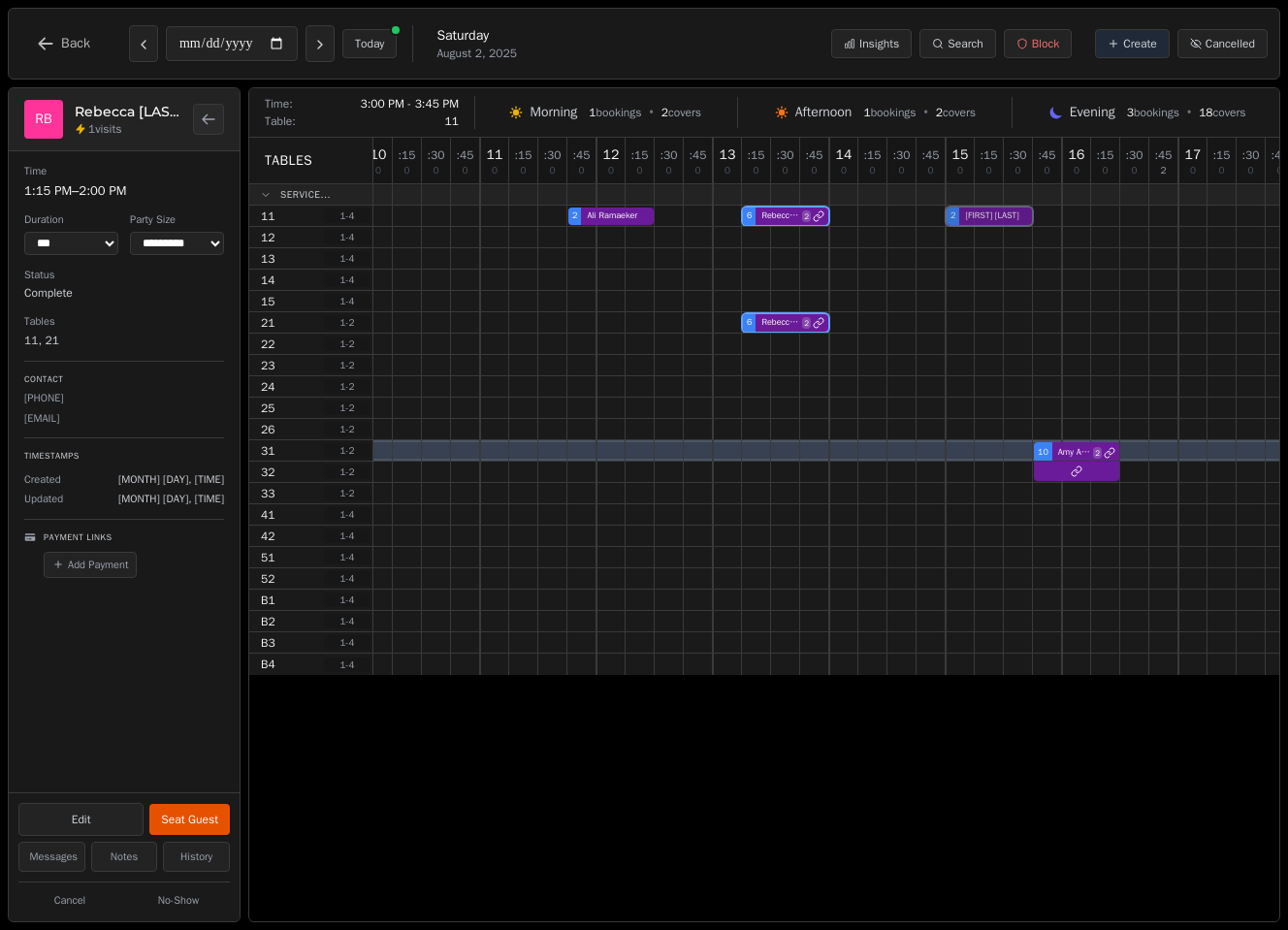 click on "2 Ali   Ramaeker 6 Rebecca   Bernstein 2 2 Angela   Baldonado 2 Niamh   Simmons" at bounding box center (1062, 216) 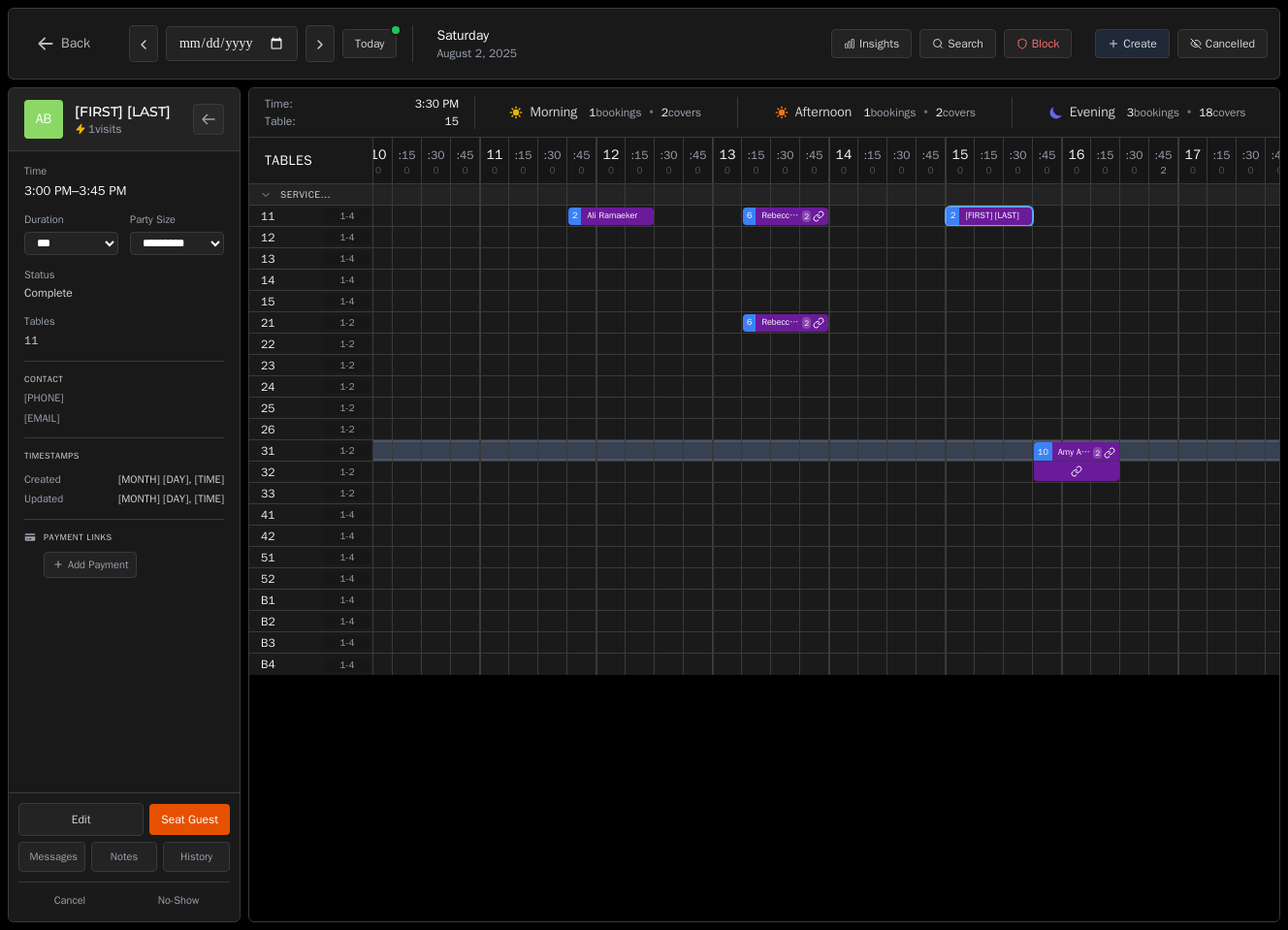 scroll, scrollTop: 0, scrollLeft: 388, axis: horizontal 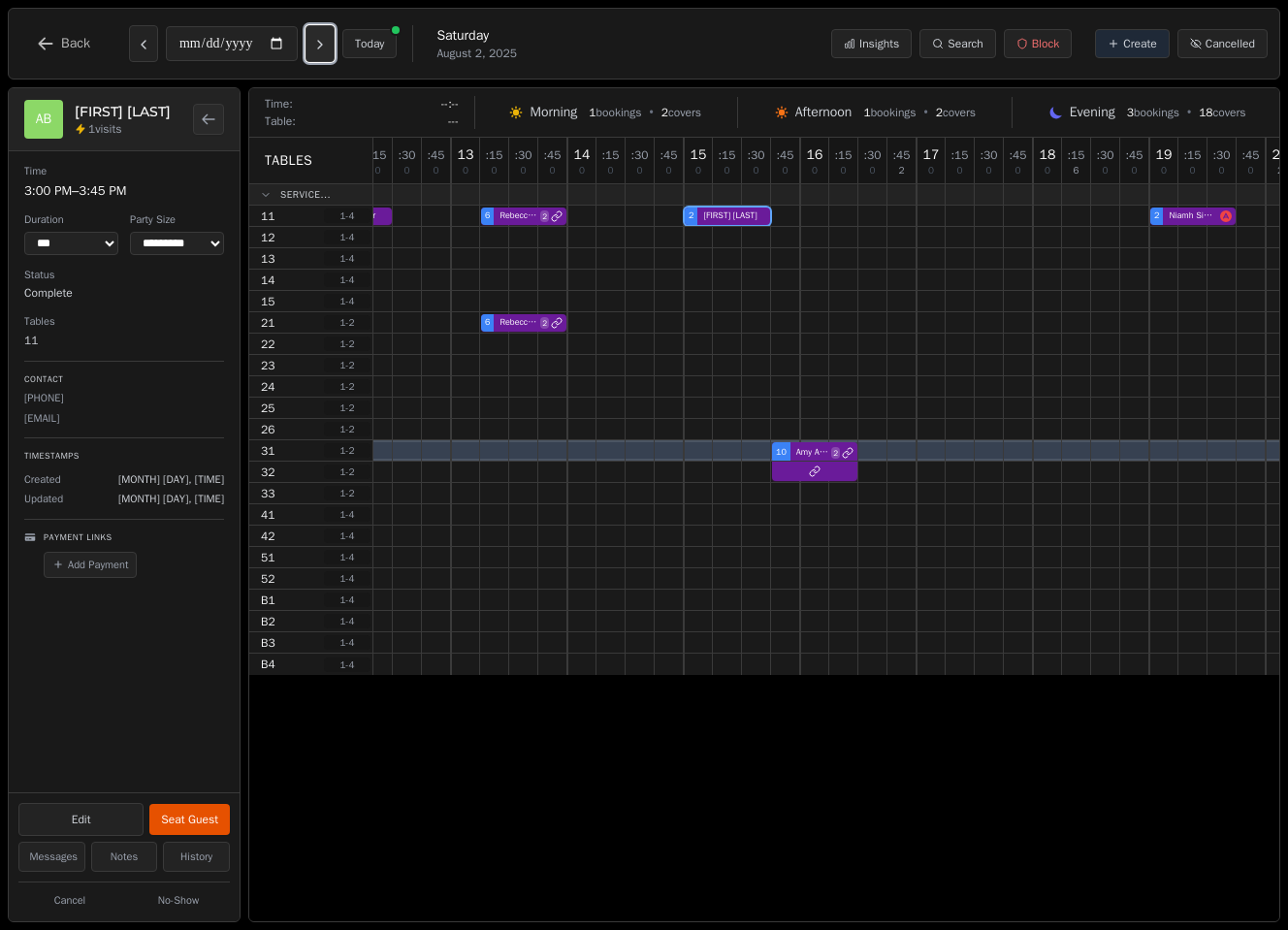 click 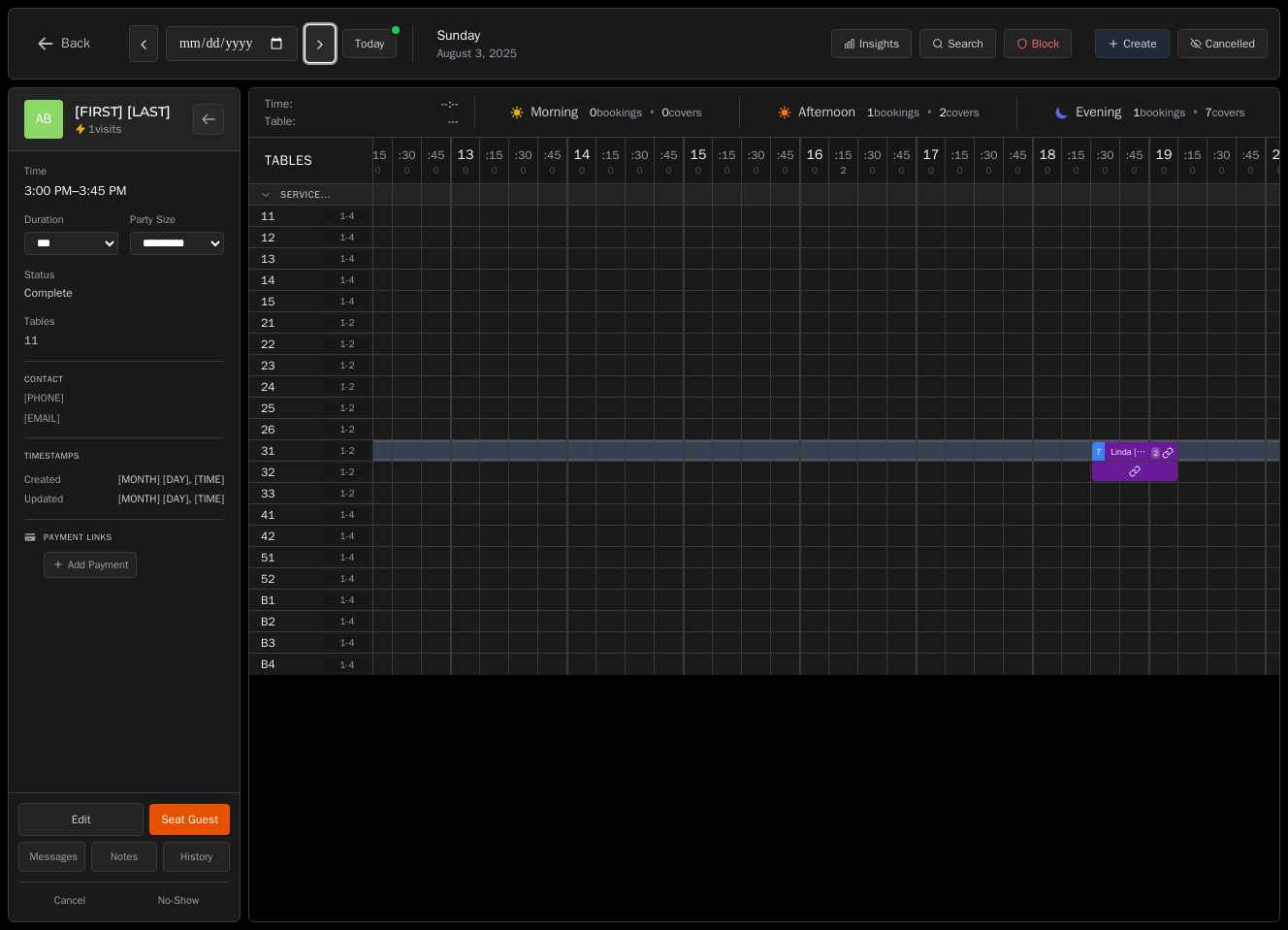 click 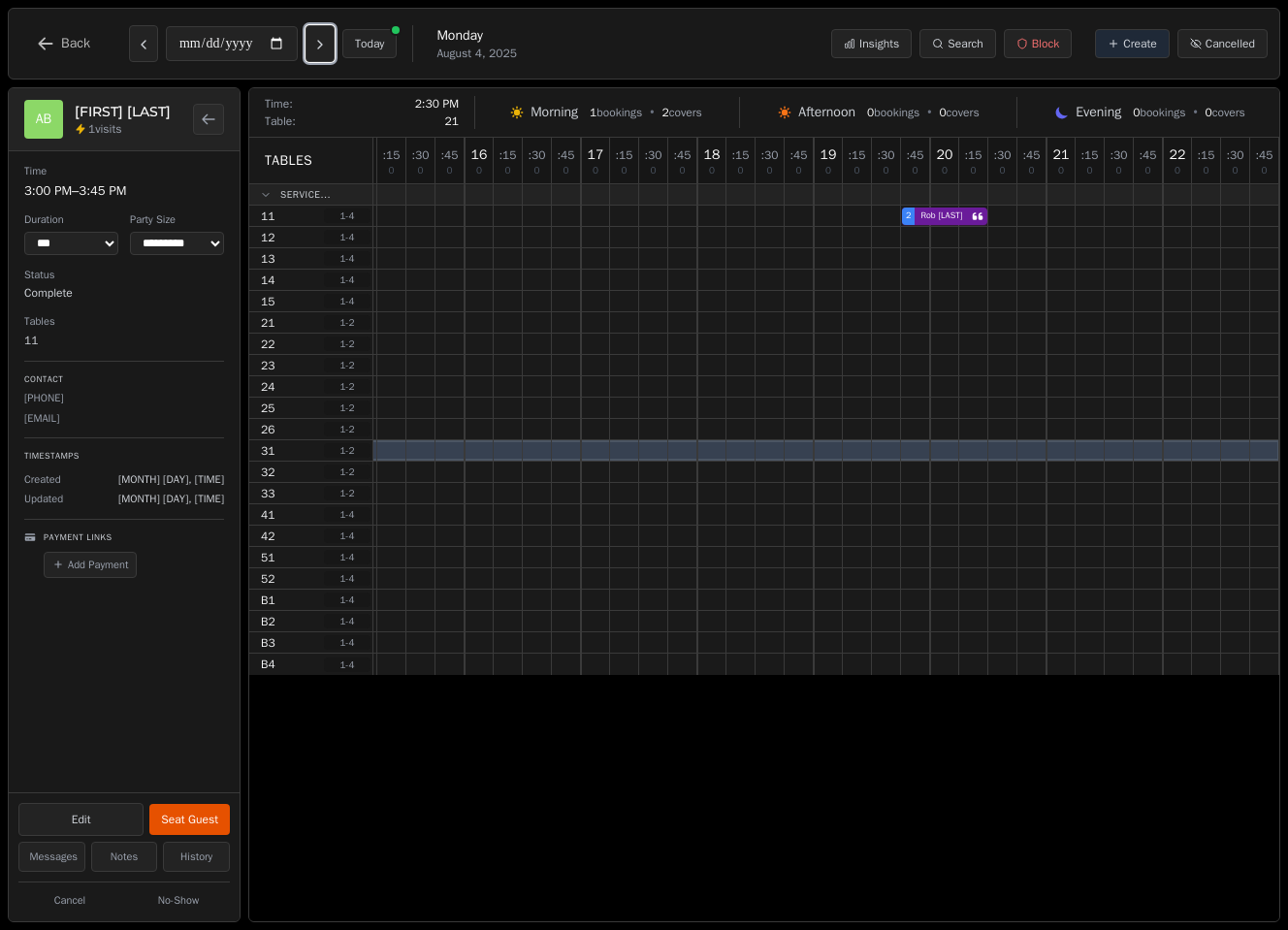 scroll, scrollTop: 0, scrollLeft: 723, axis: horizontal 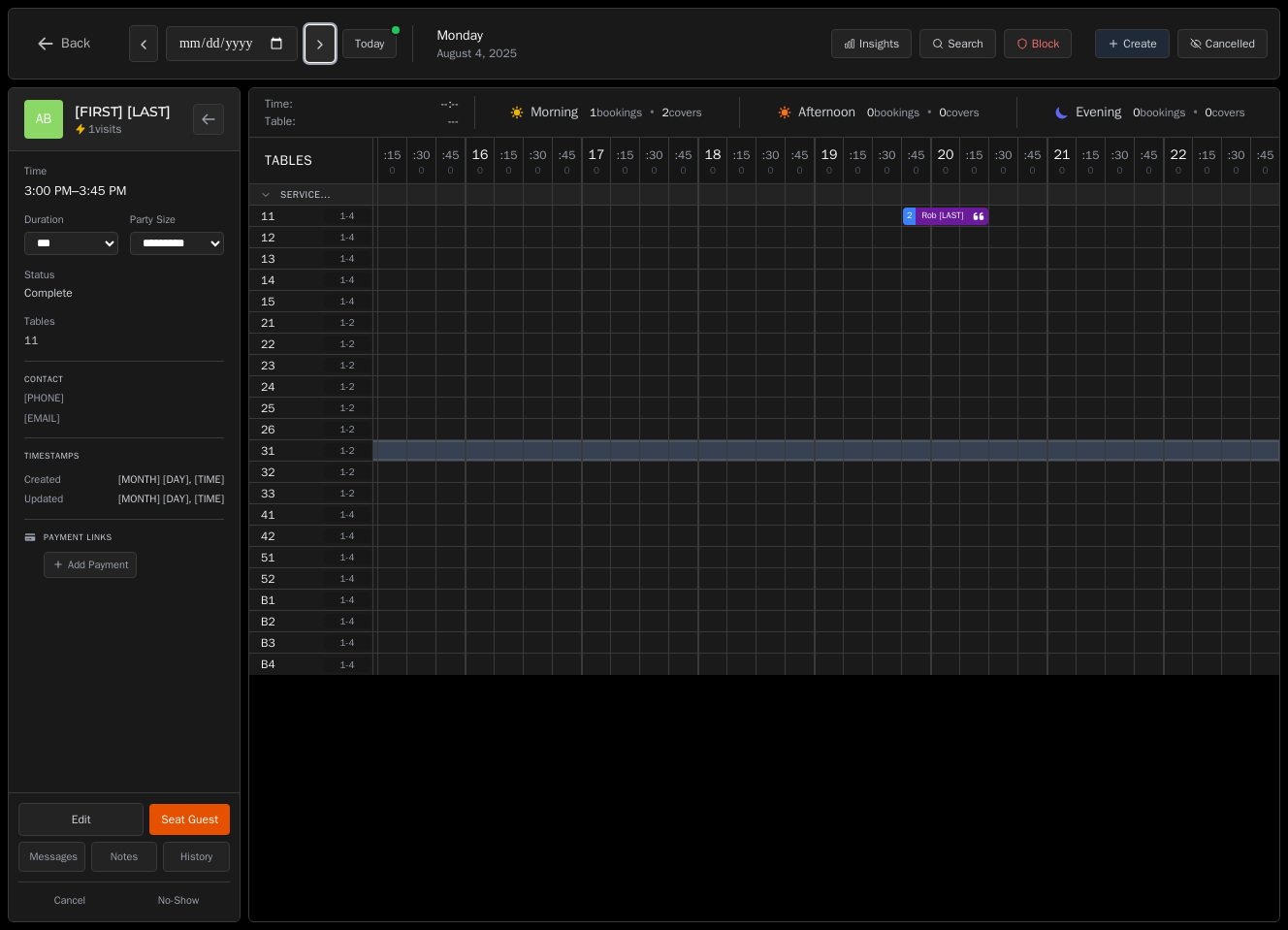 click 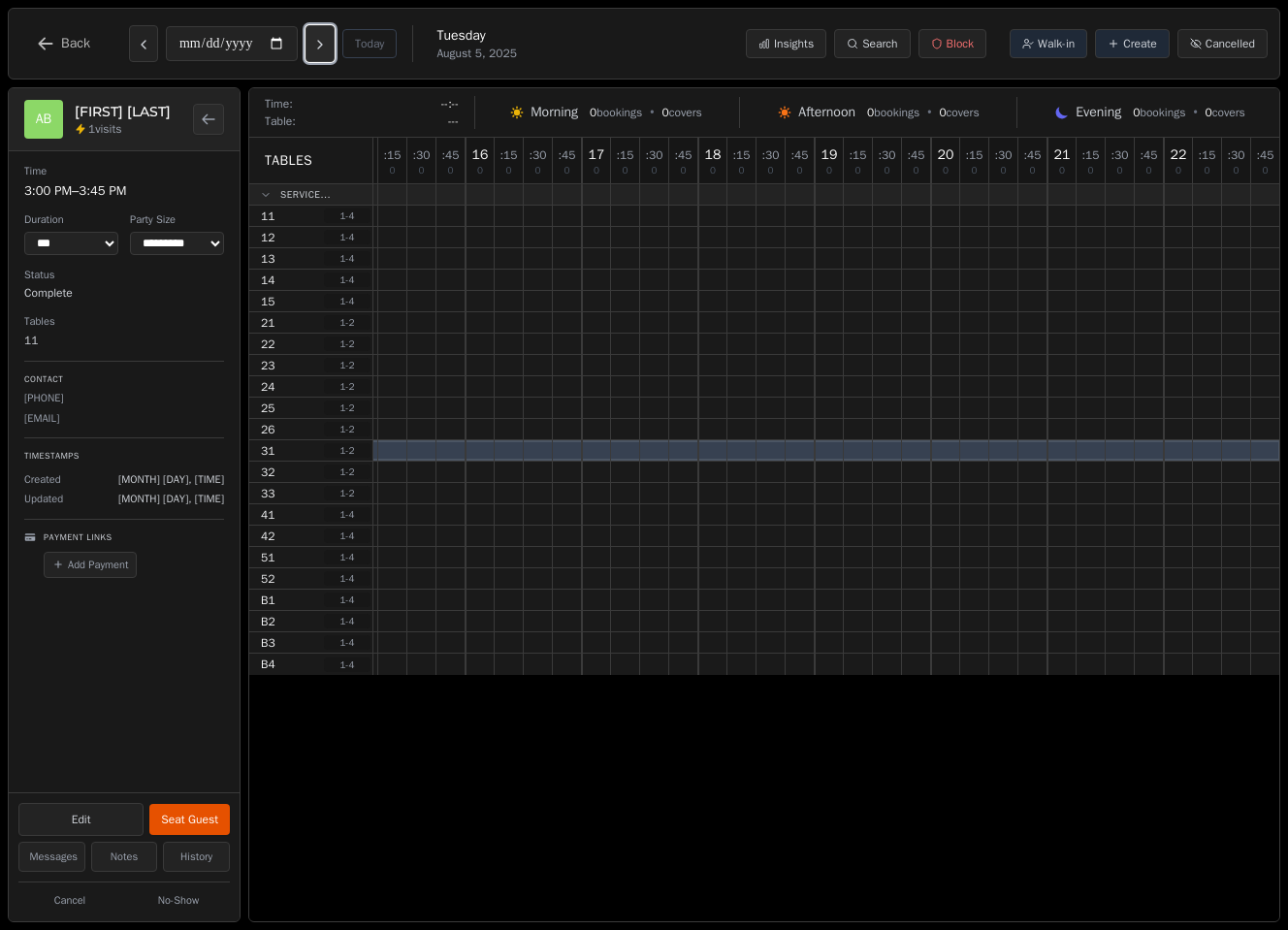 click 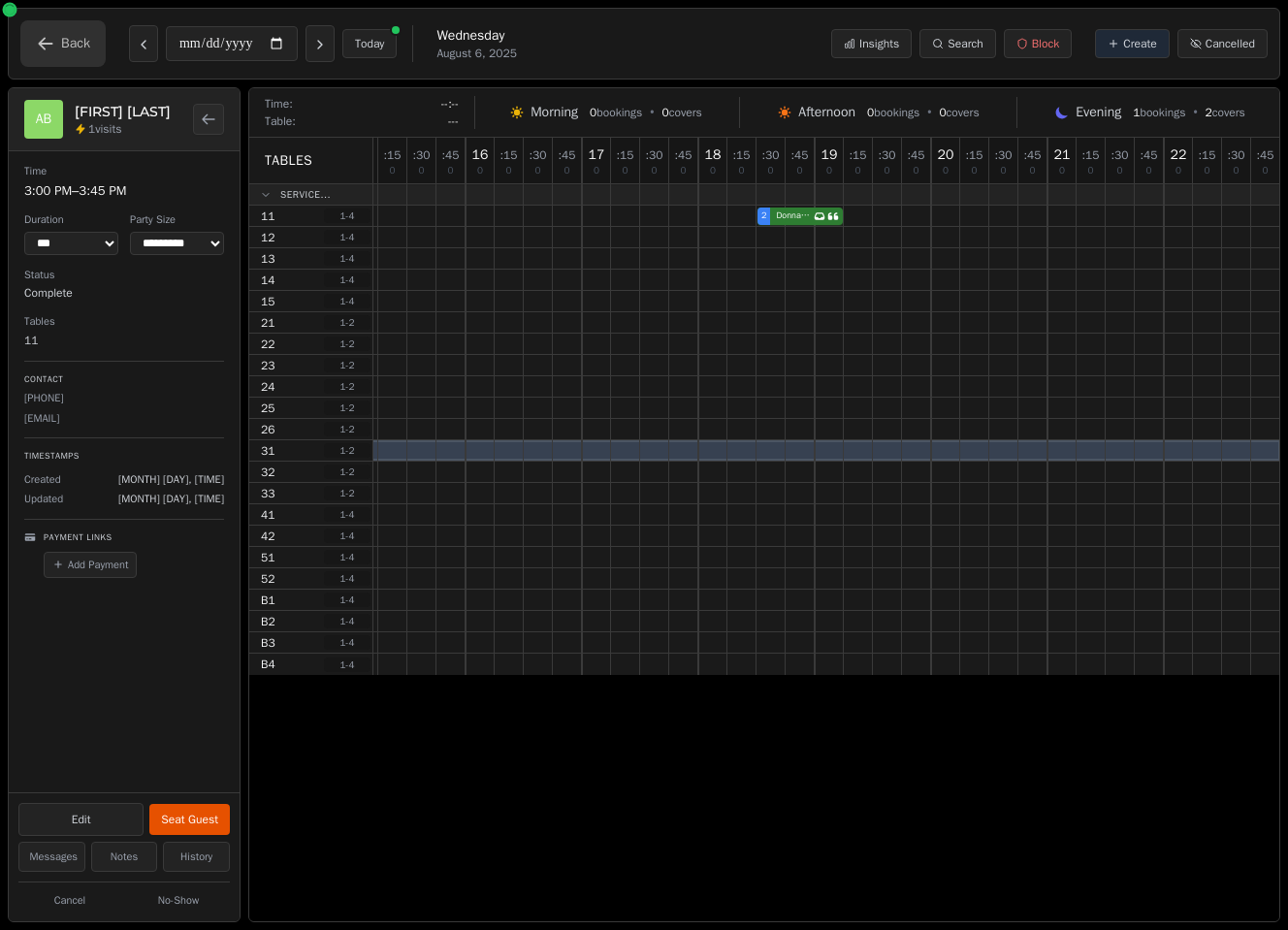 click on "Back" at bounding box center (63, 44) 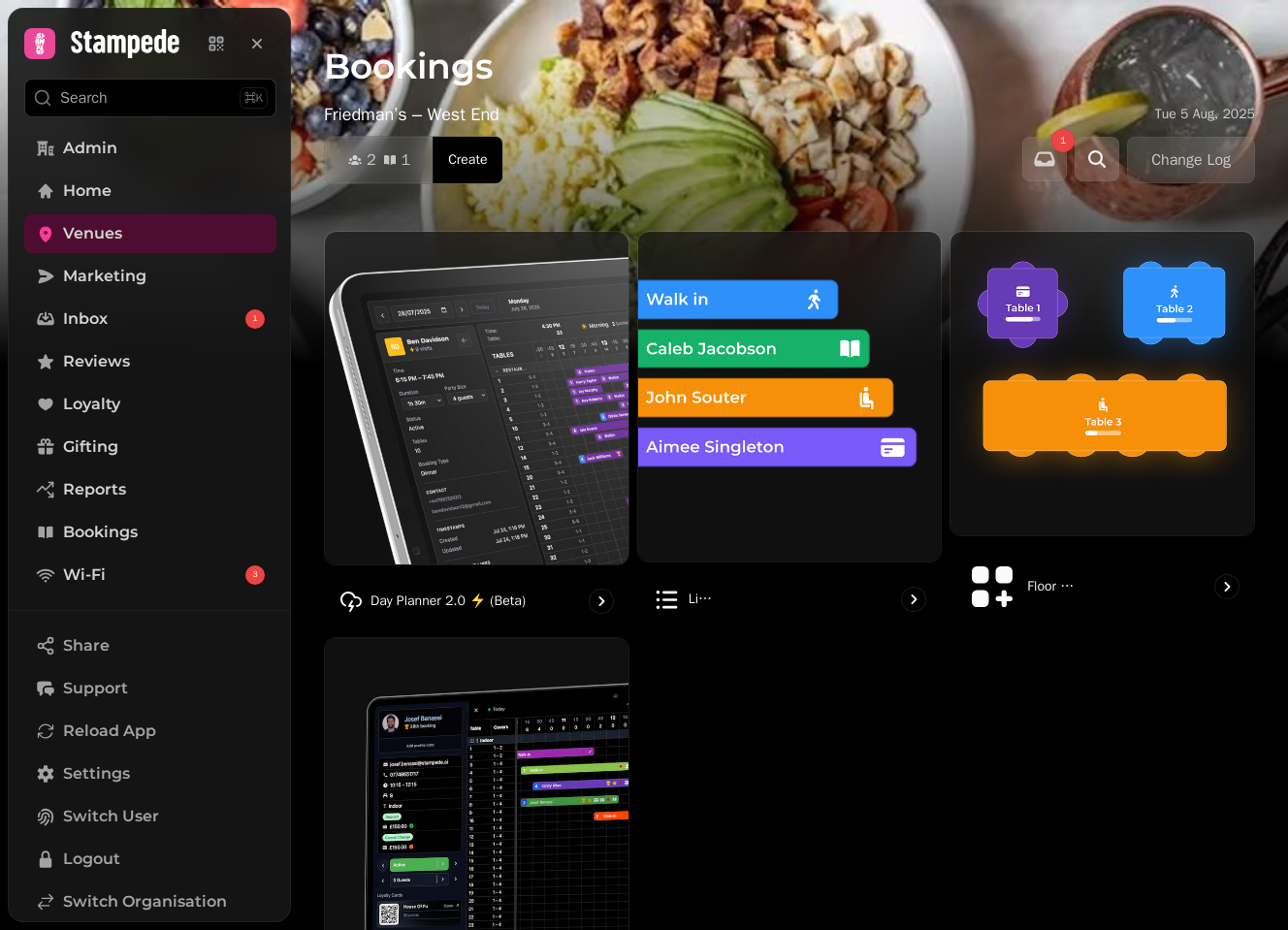 click 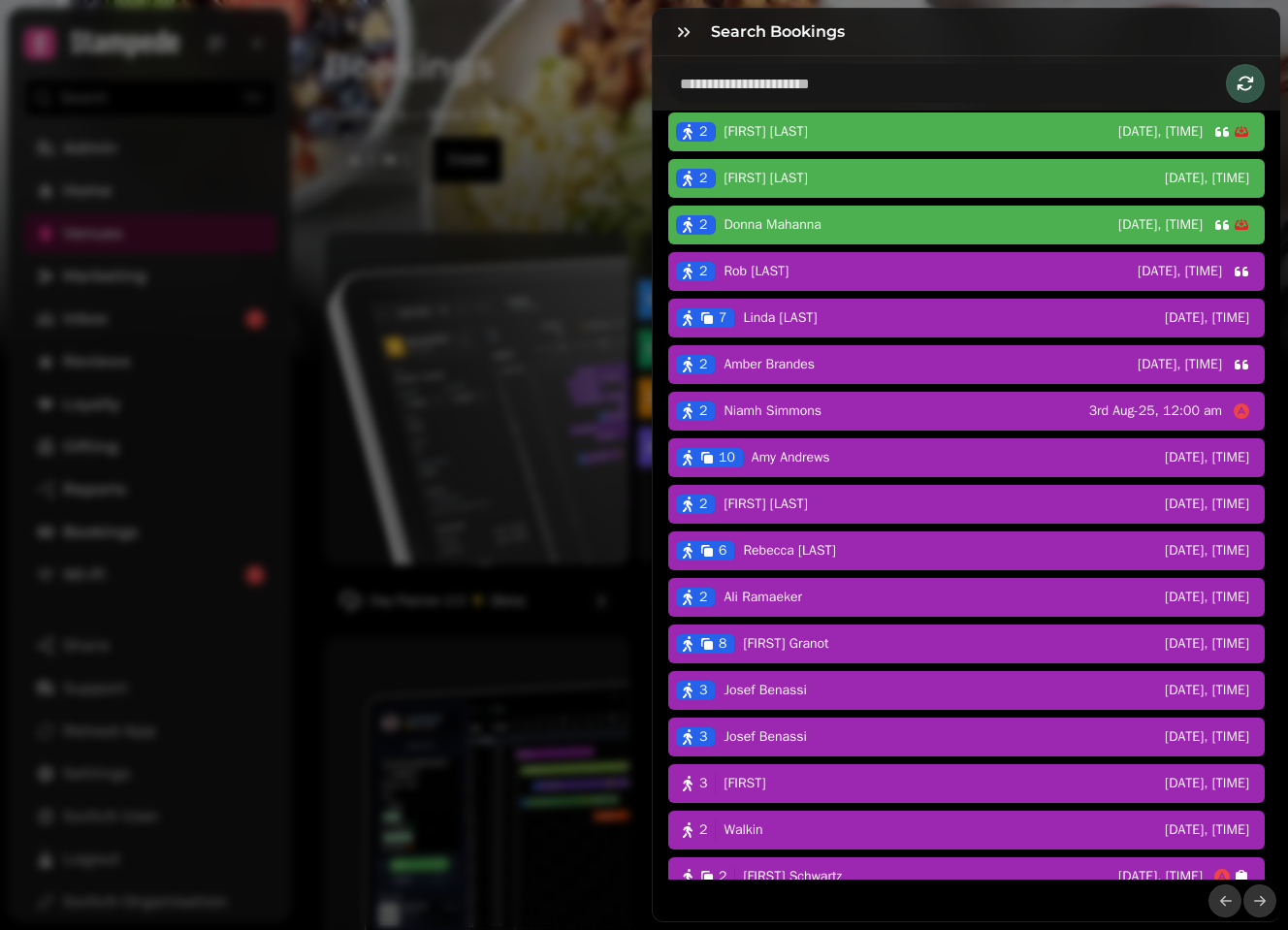 scroll, scrollTop: 0, scrollLeft: 0, axis: both 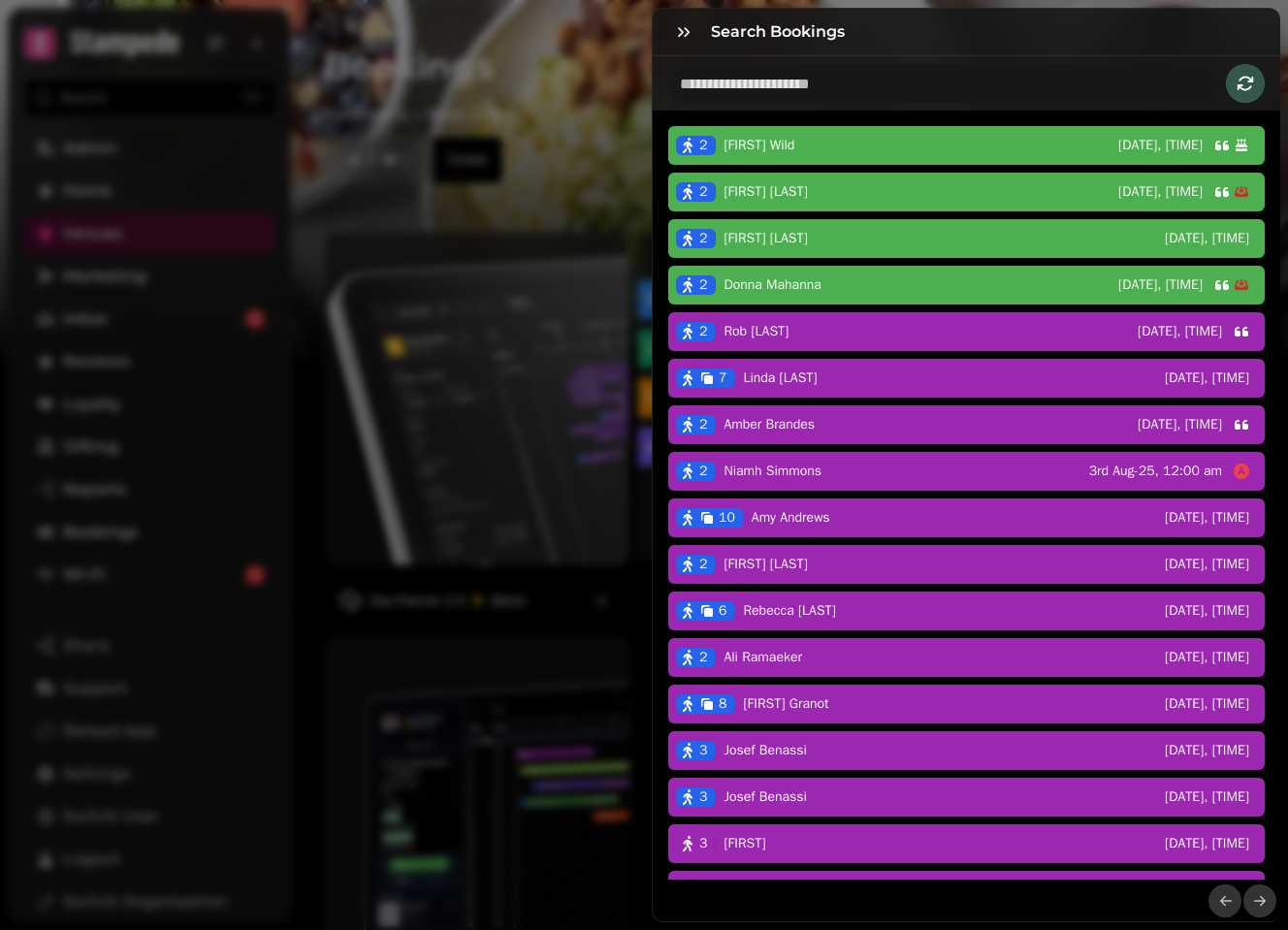 click on "3 Josef   Benassi 28th Jul-25, 3:15 pm" at bounding box center [966, 797] 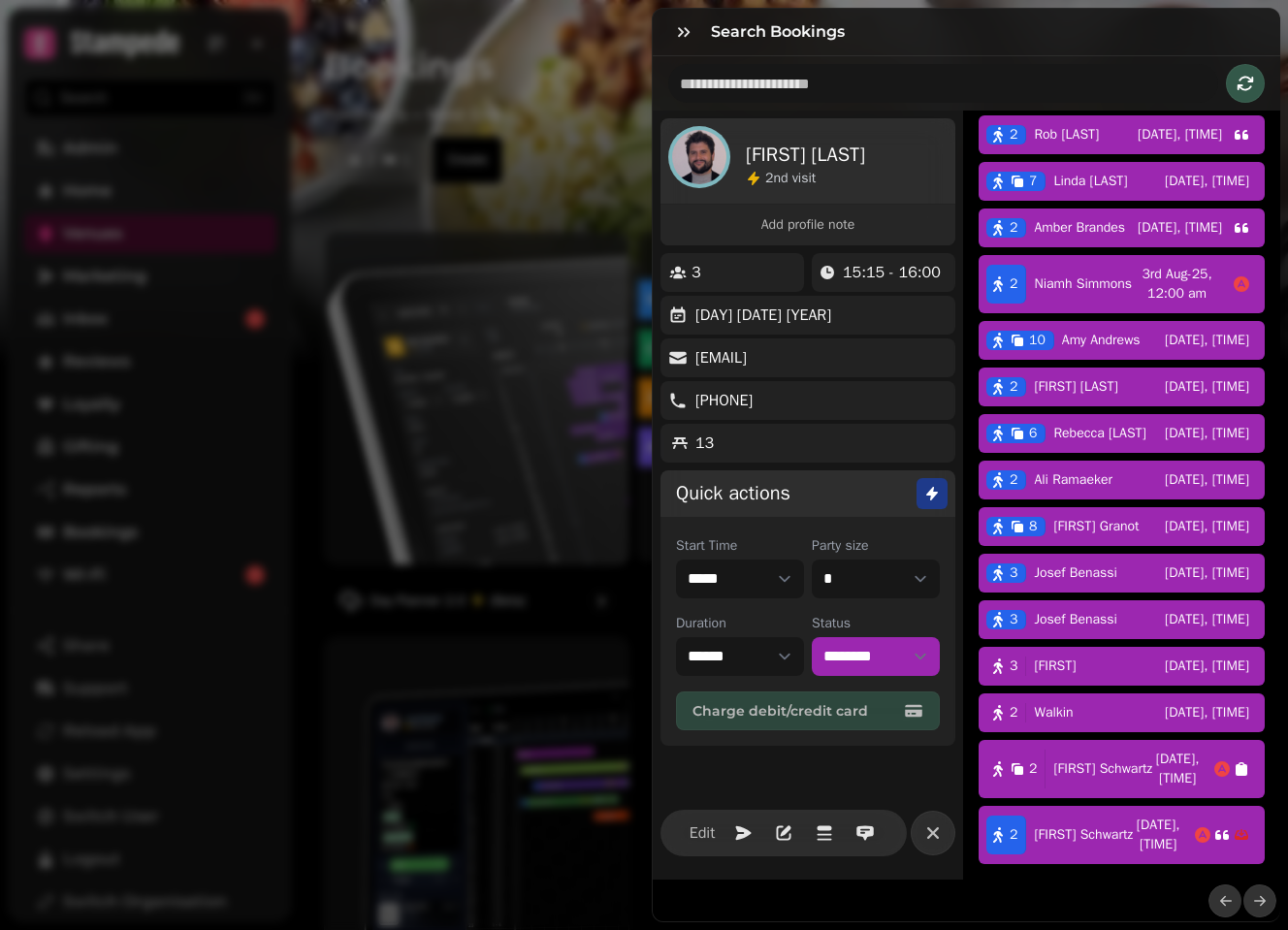 scroll, scrollTop: 0, scrollLeft: 0, axis: both 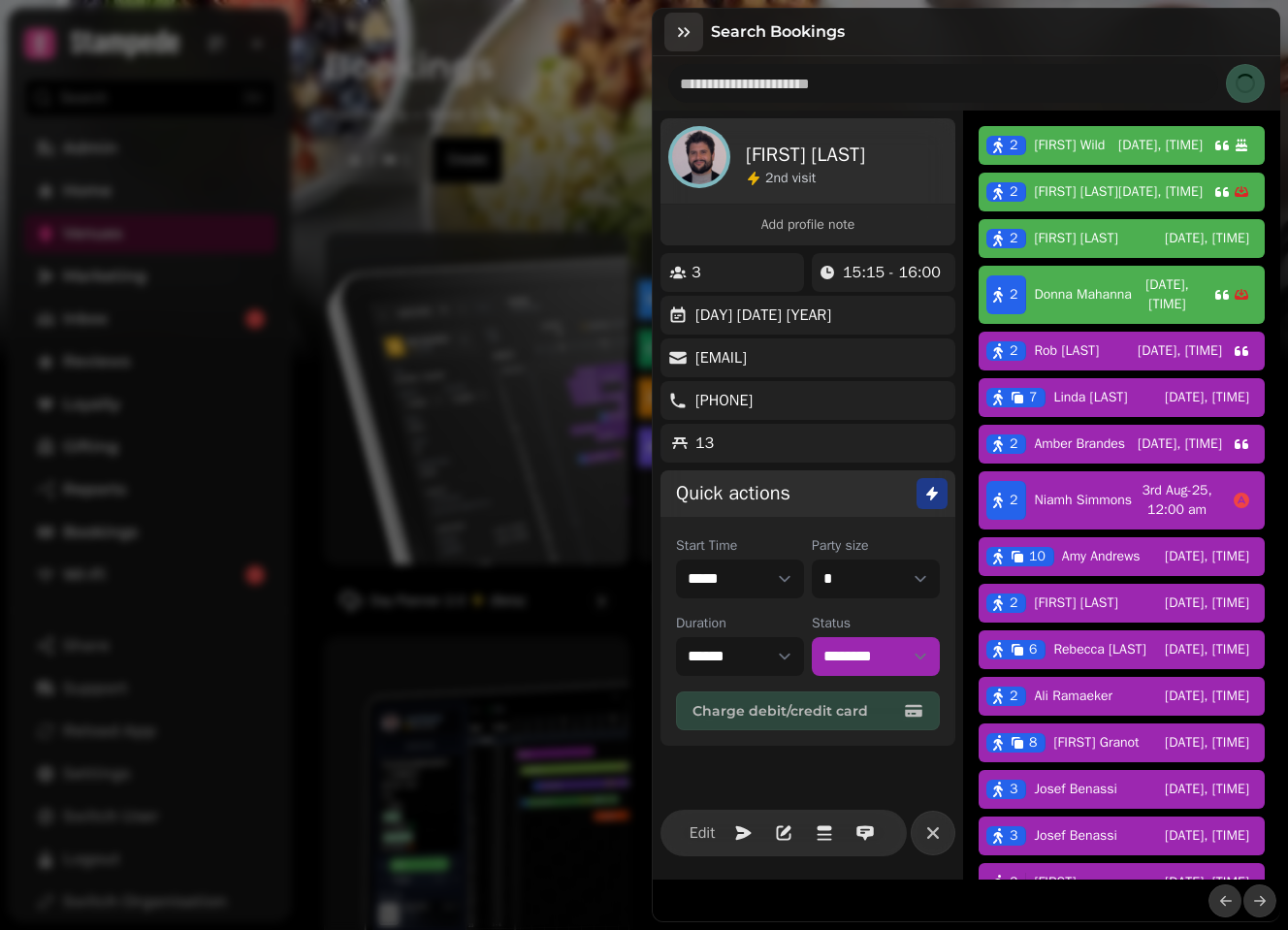 click 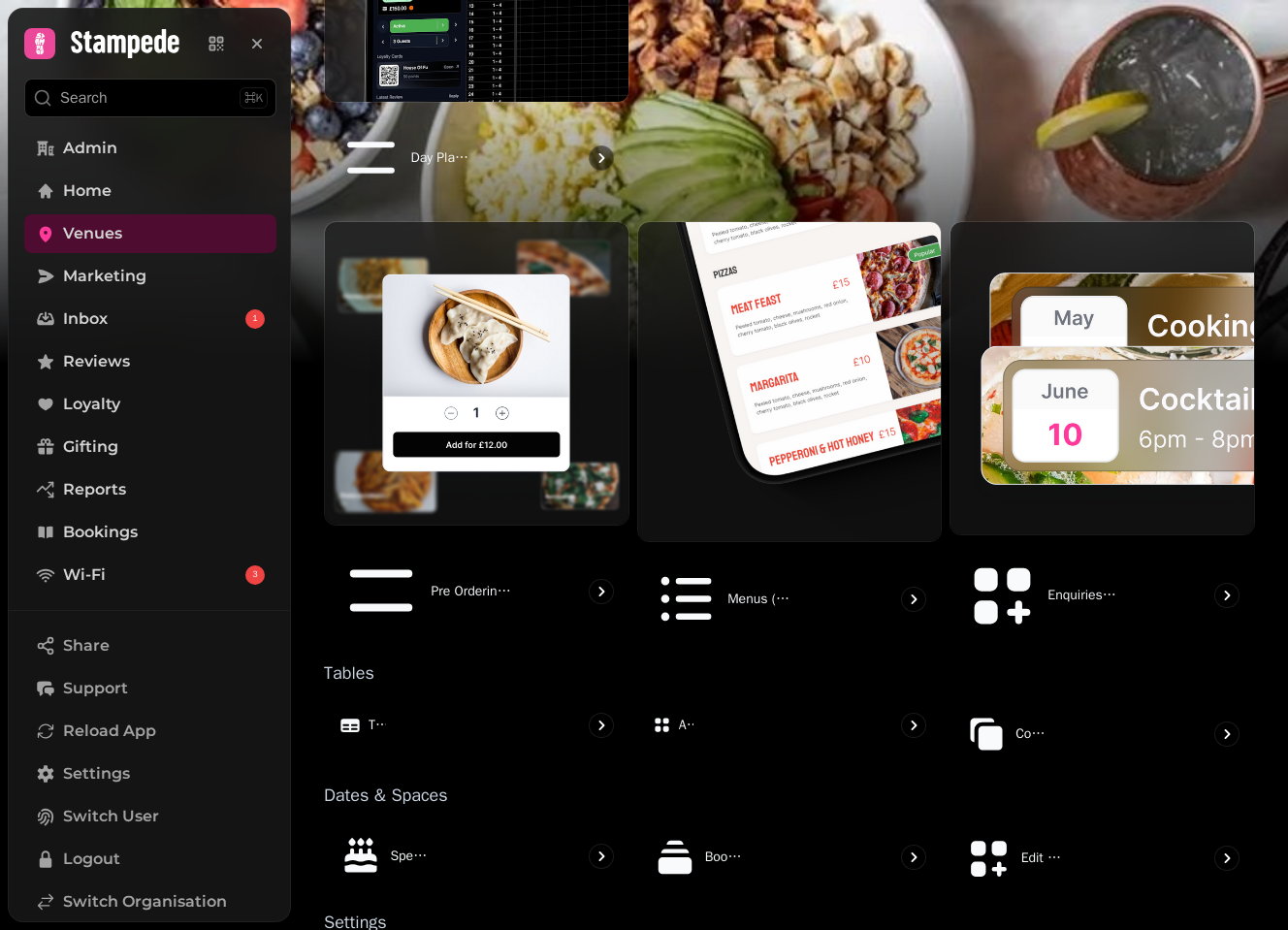 scroll, scrollTop: 0, scrollLeft: 0, axis: both 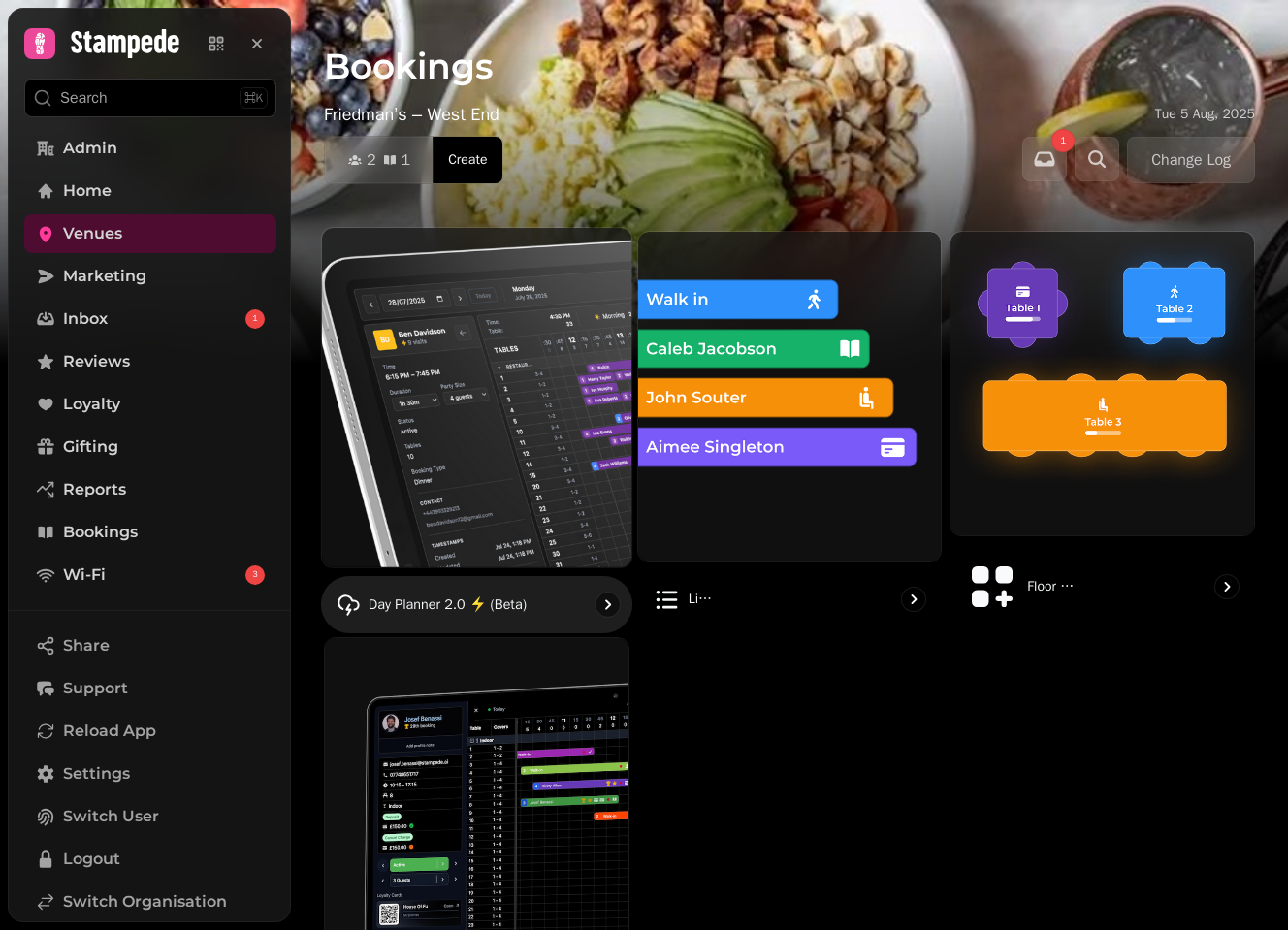 click at bounding box center (476, 397) 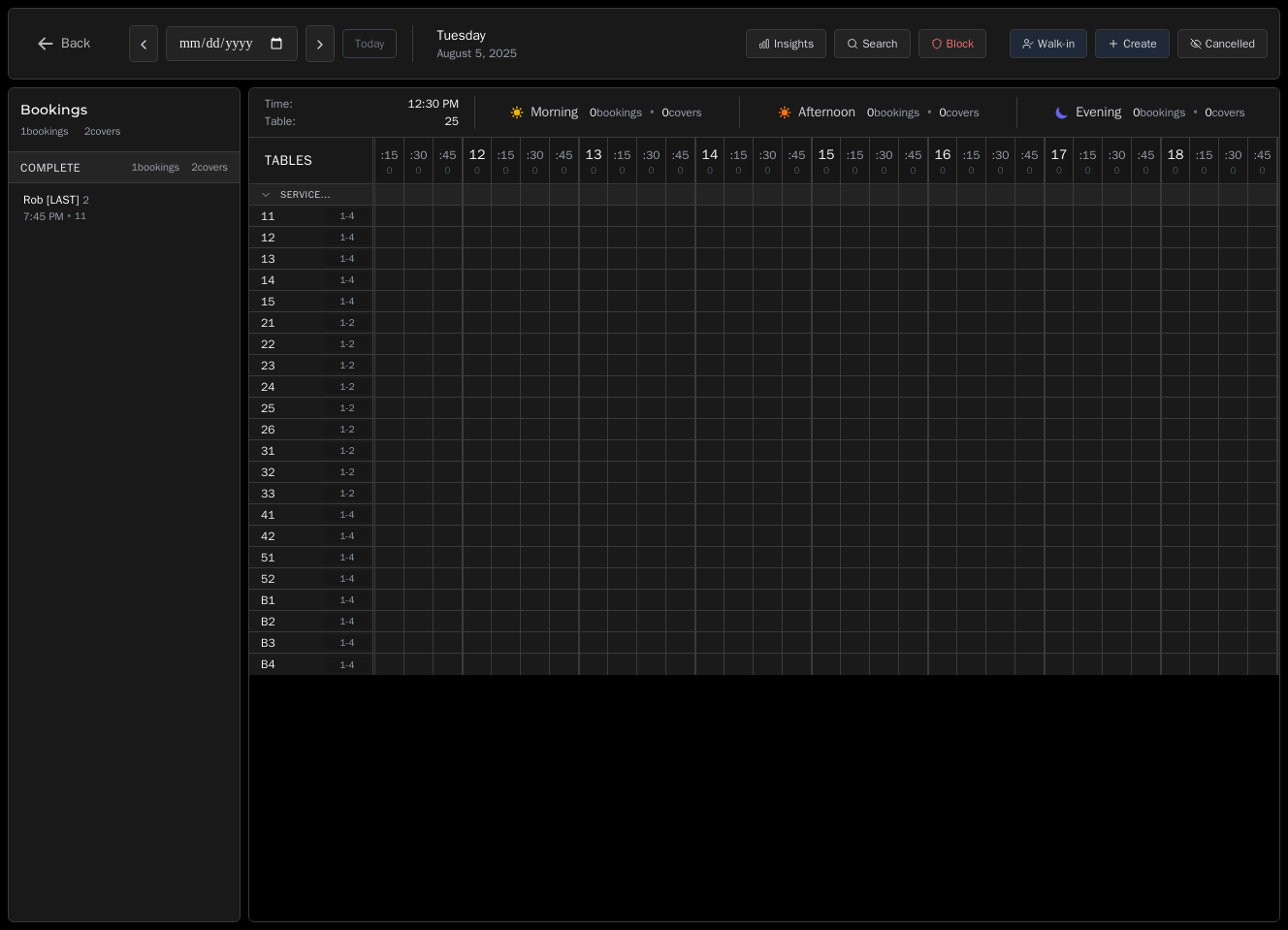 scroll, scrollTop: 0, scrollLeft: 48, axis: horizontal 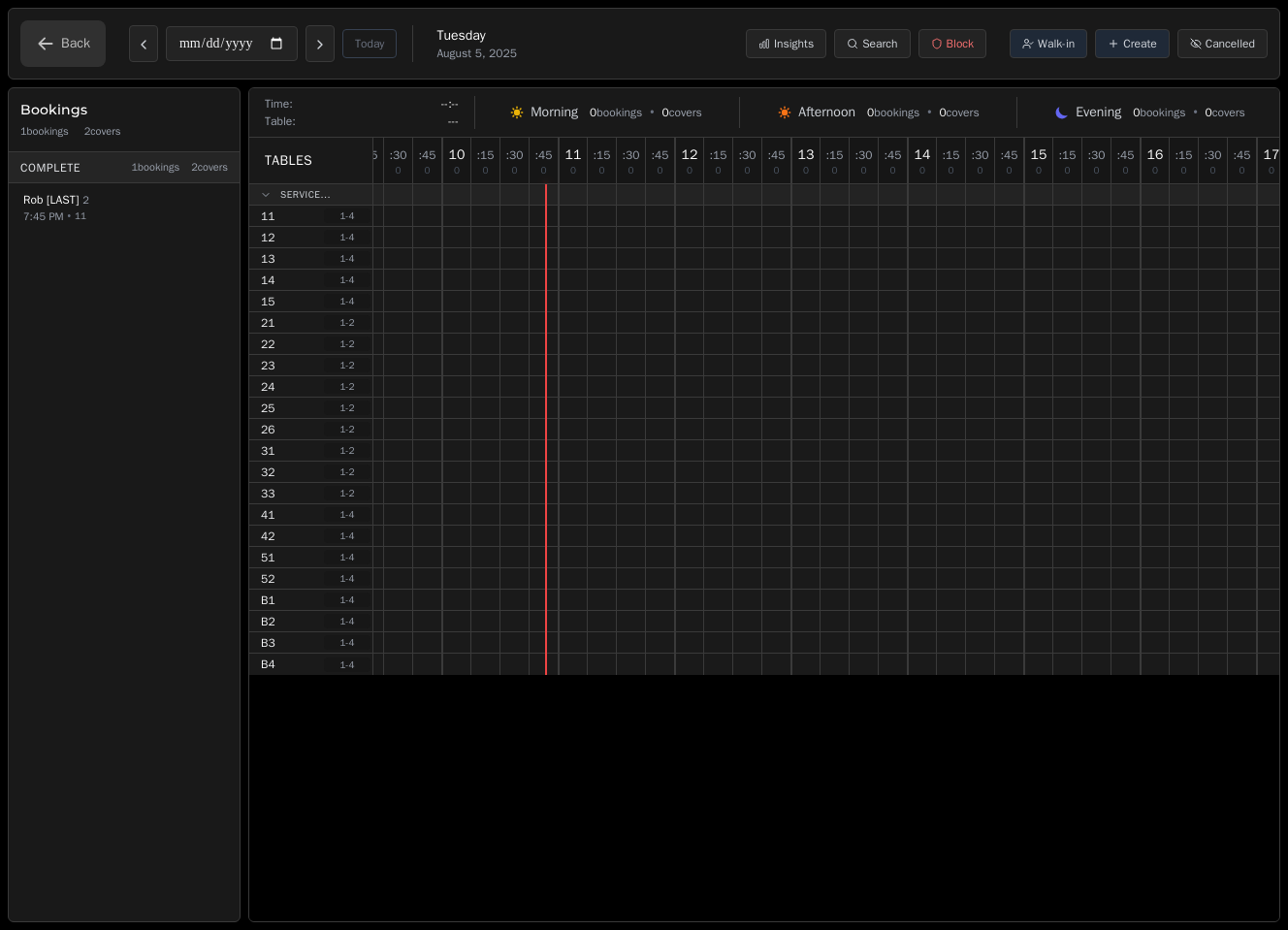click on "Back" at bounding box center [63, 44] 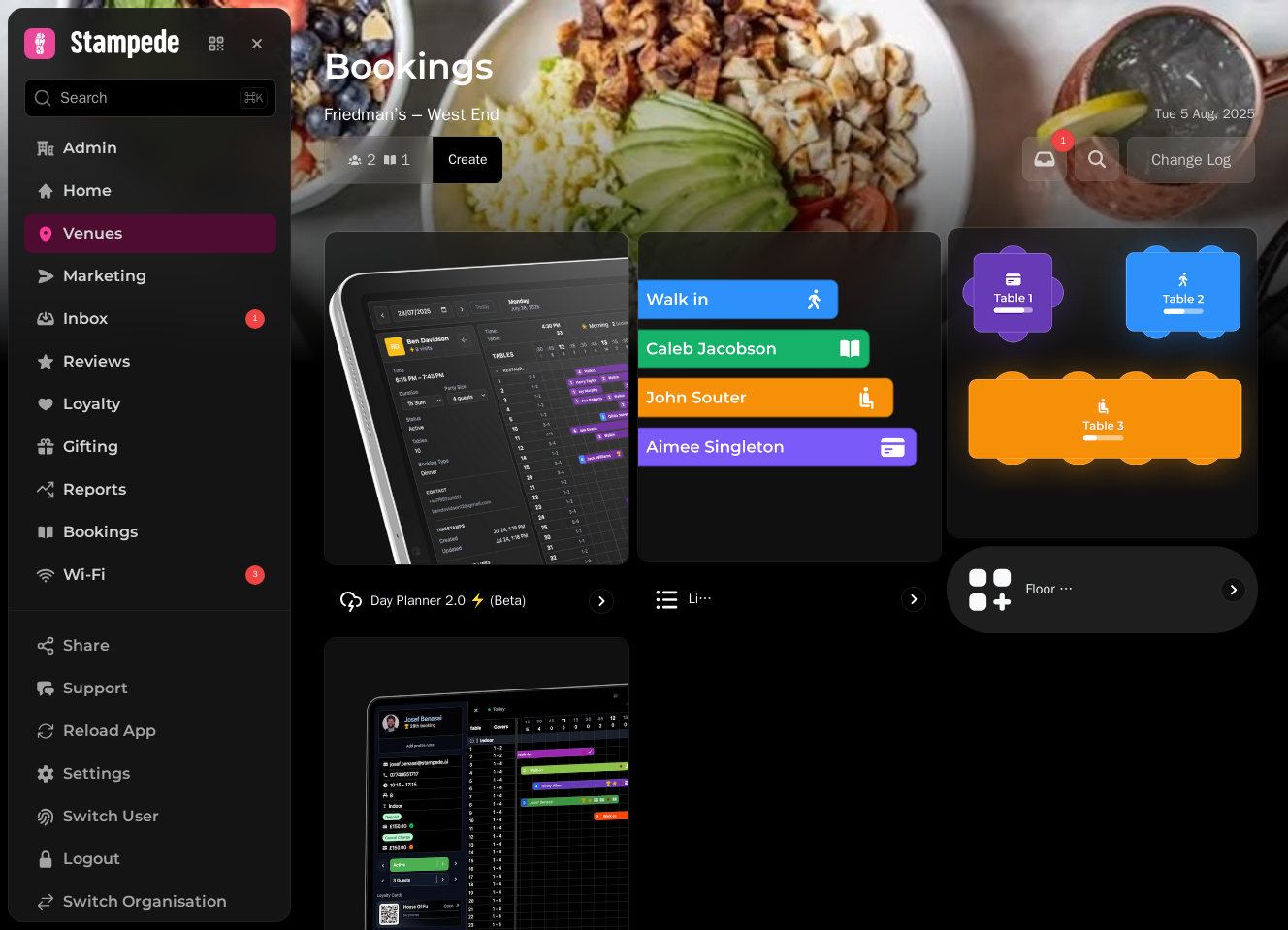 click at bounding box center (1102, 382) 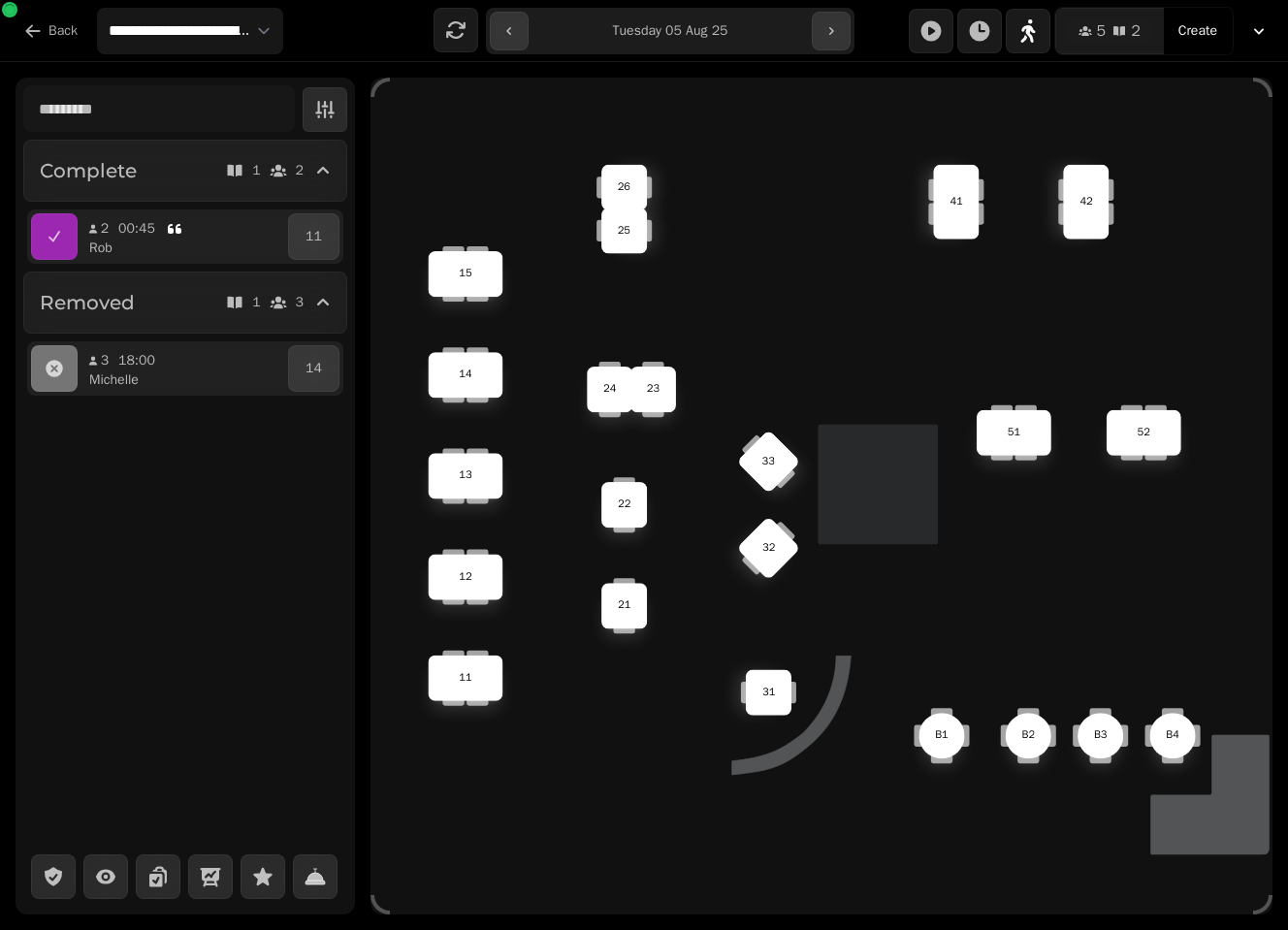 click on "24" at bounding box center [609, 389] 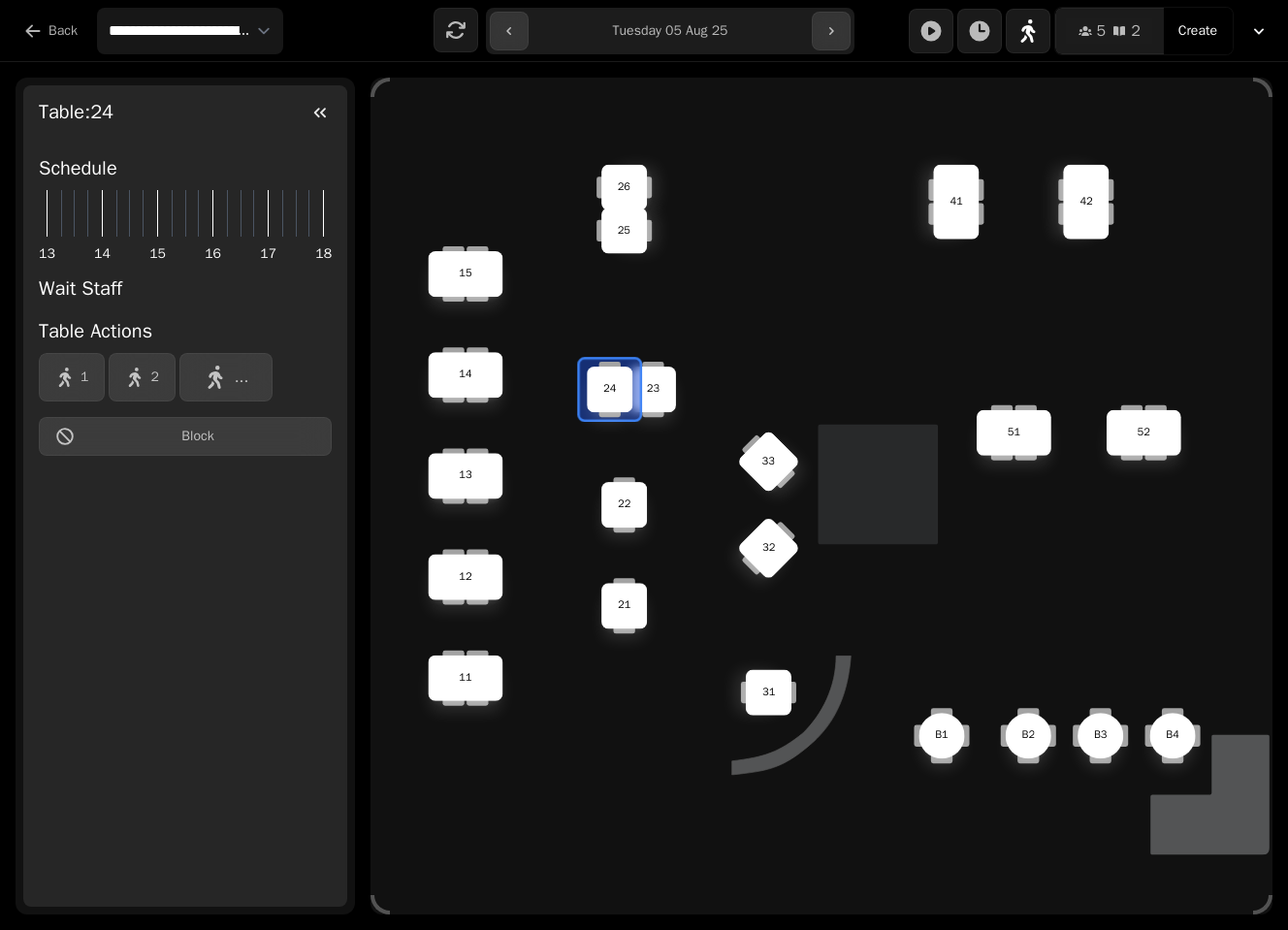 click on "31" at bounding box center (768, 691) 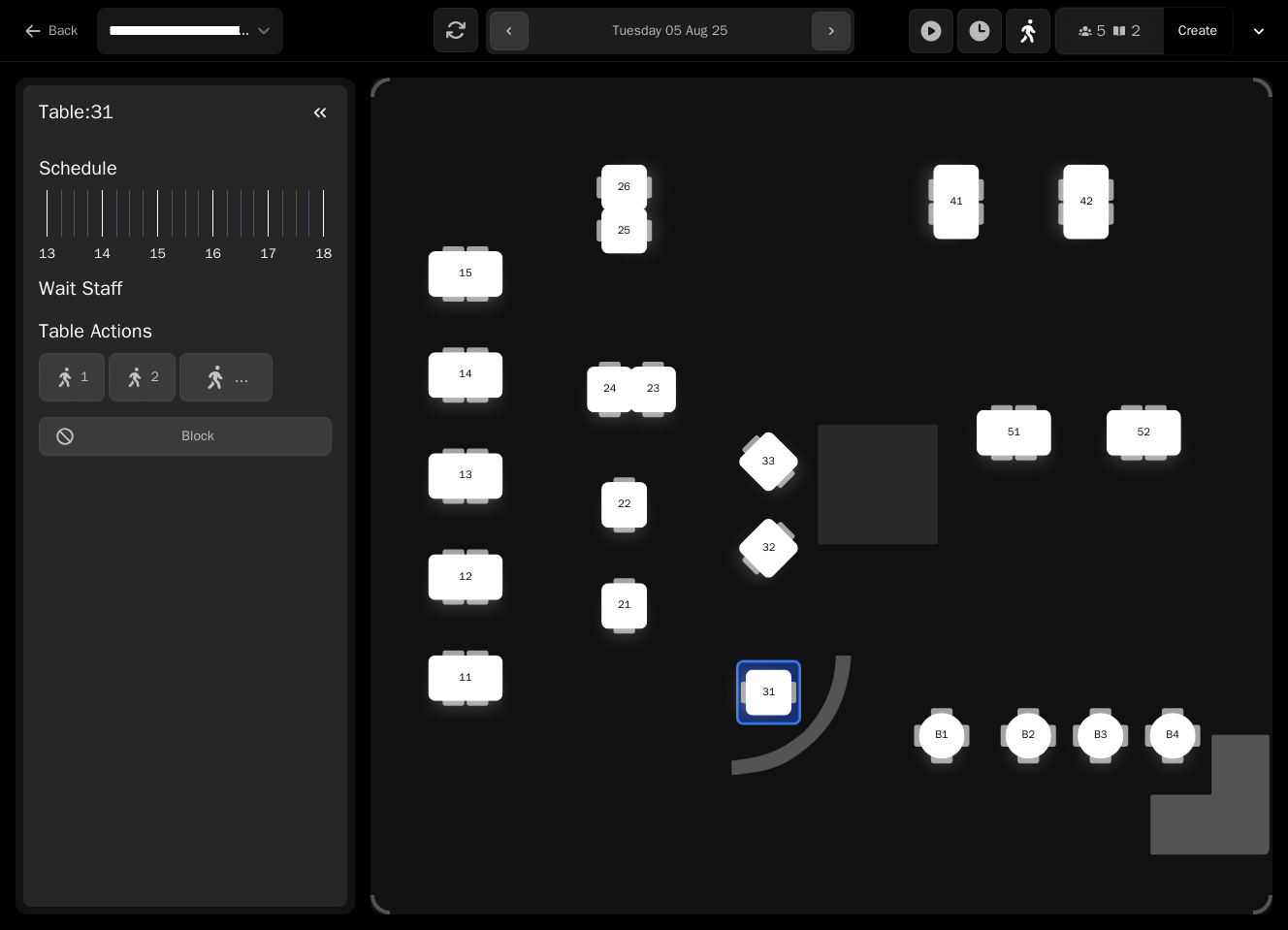 click on "32" at bounding box center [768, 547] 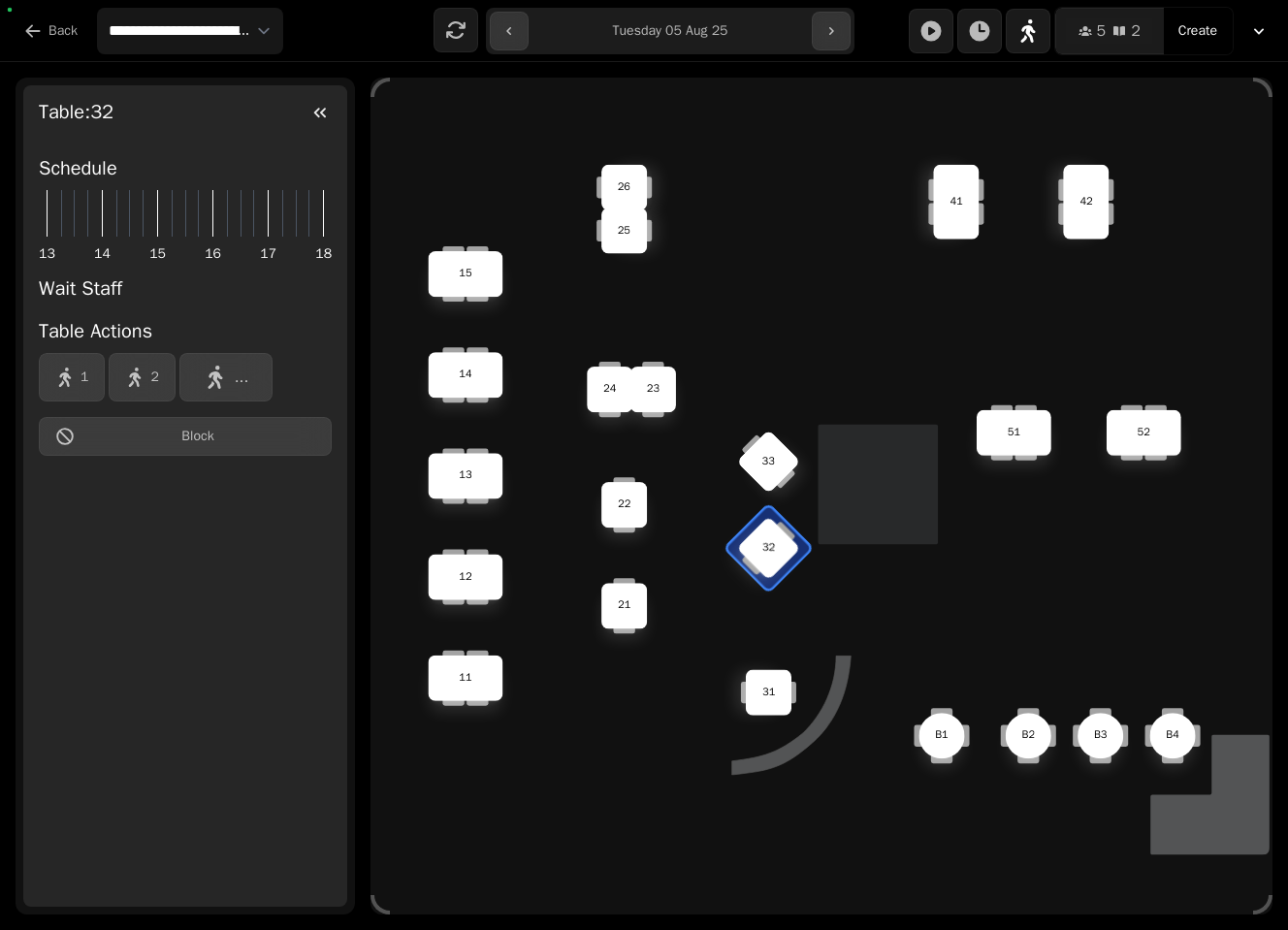 click on "33" at bounding box center [768, 461] 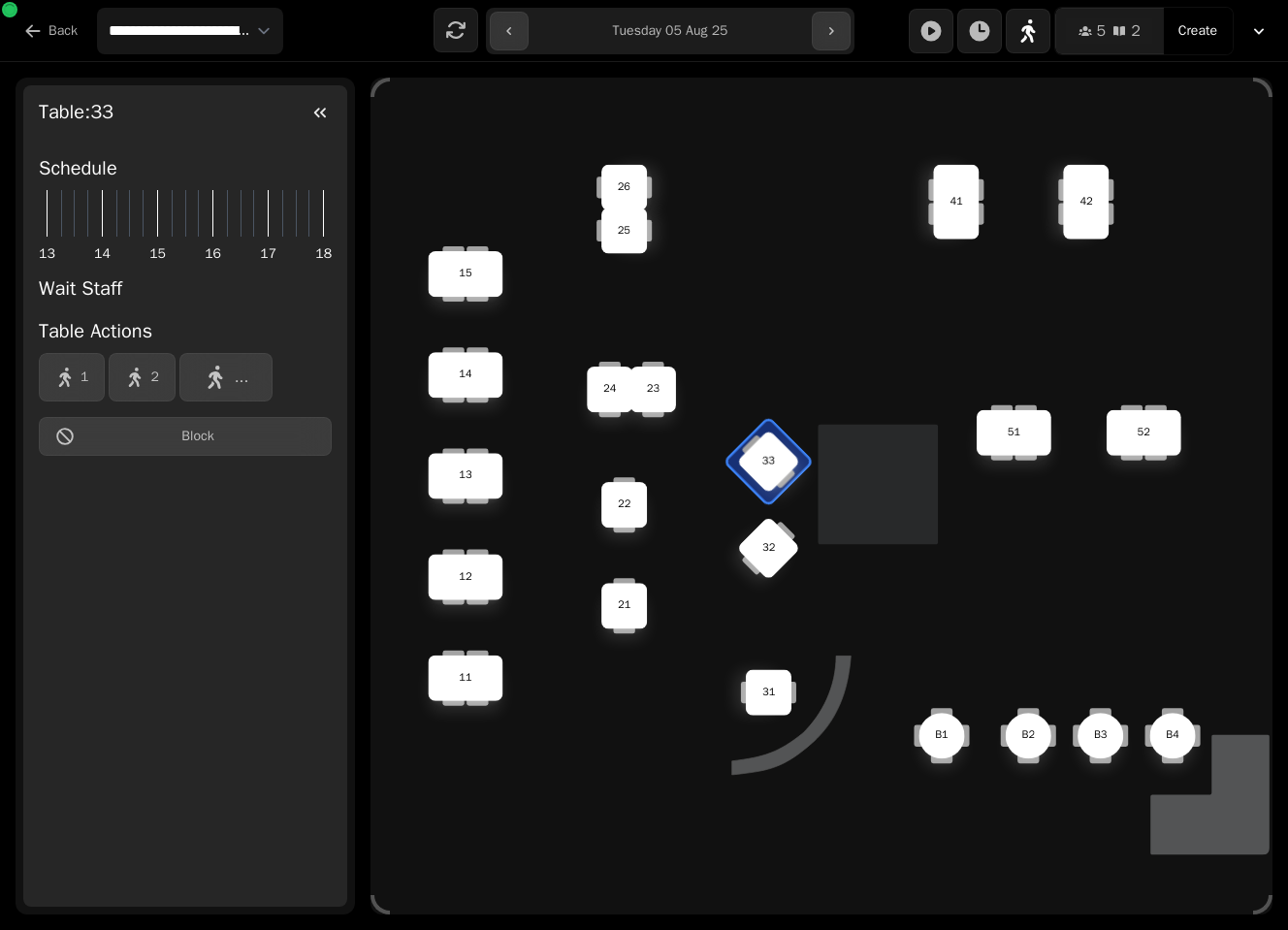 click on "26" at bounding box center (625, 187) 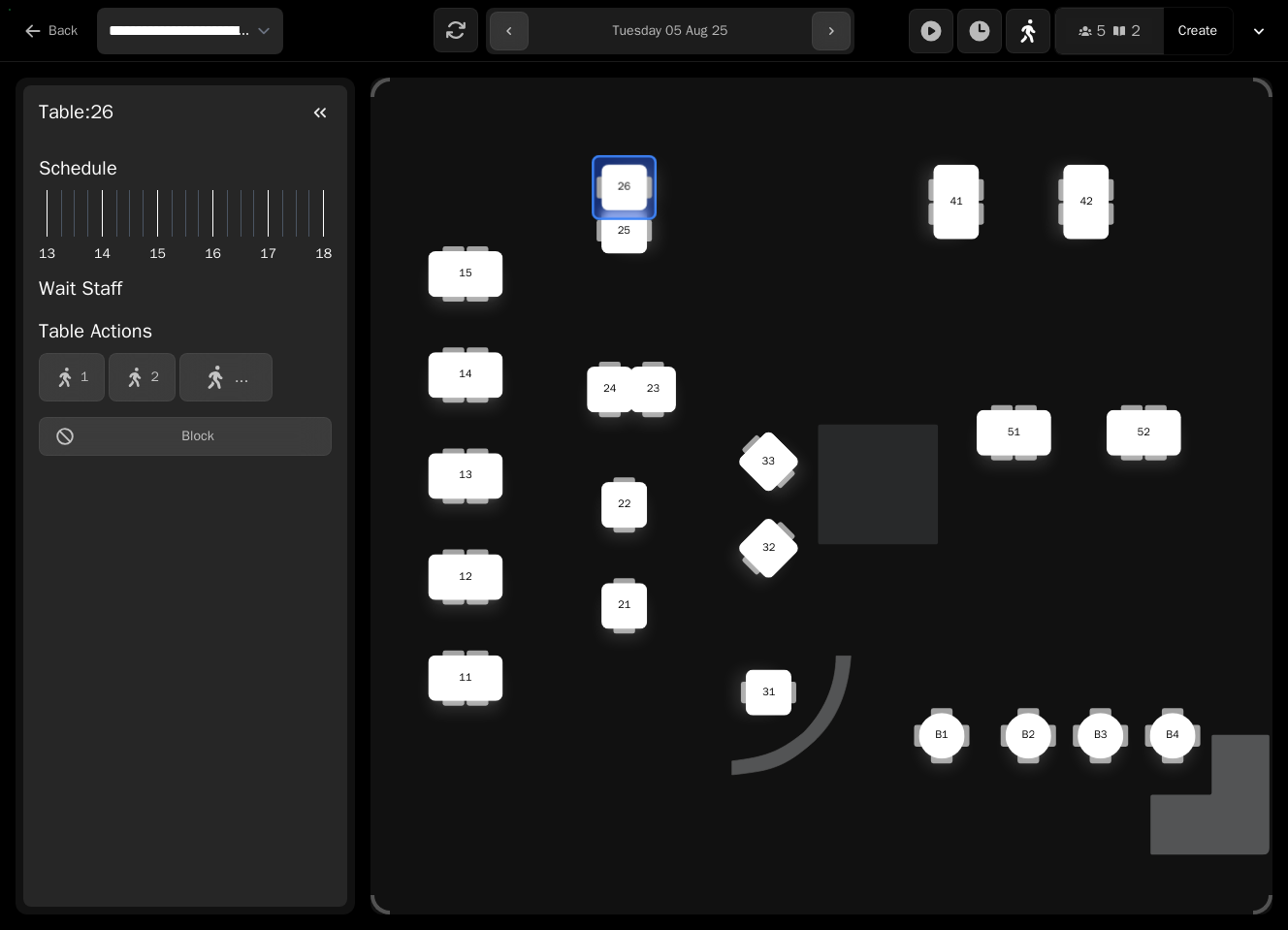 click on "**********" at bounding box center (190, 31) 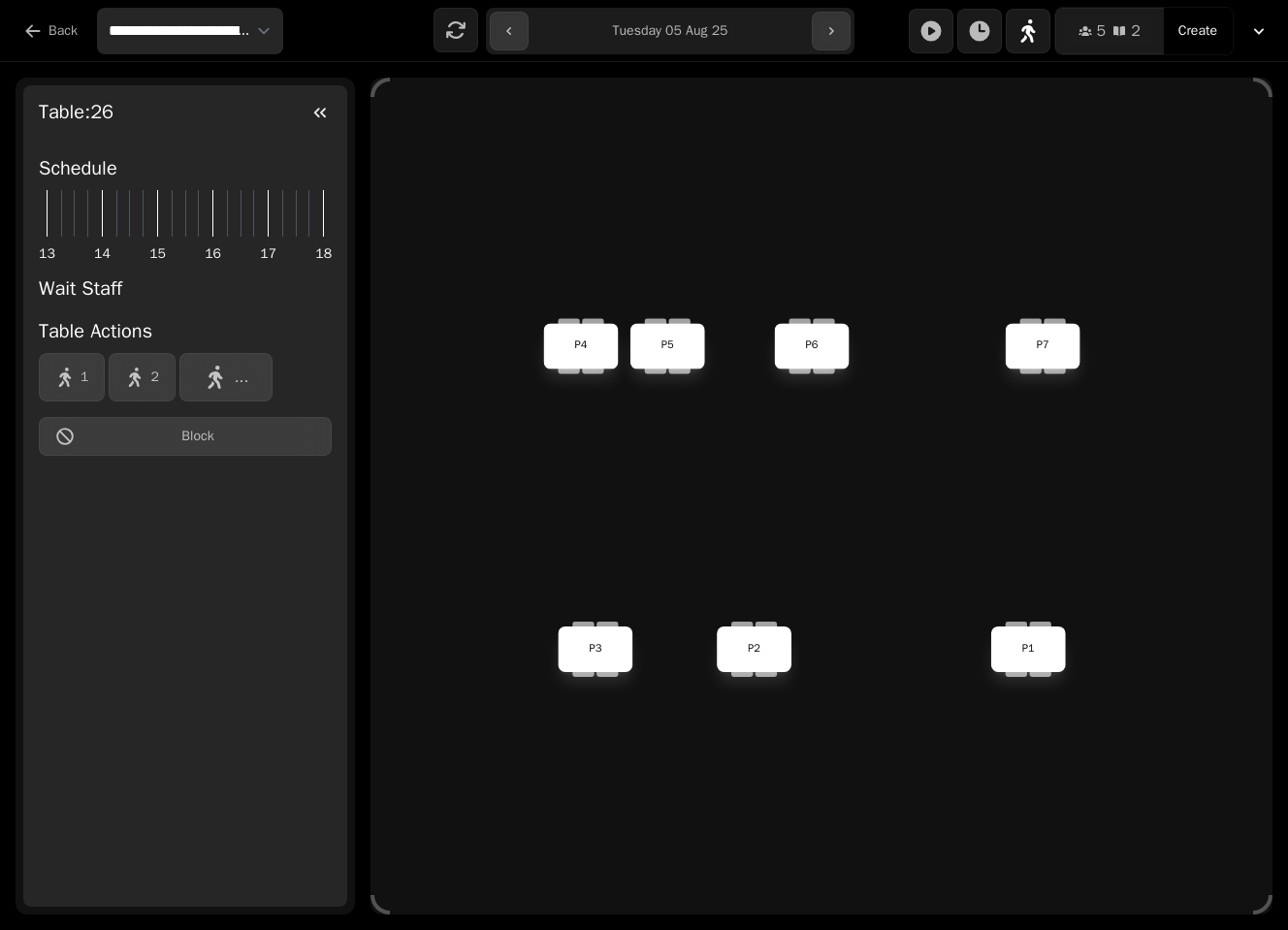 click on "**********" at bounding box center [190, 31] 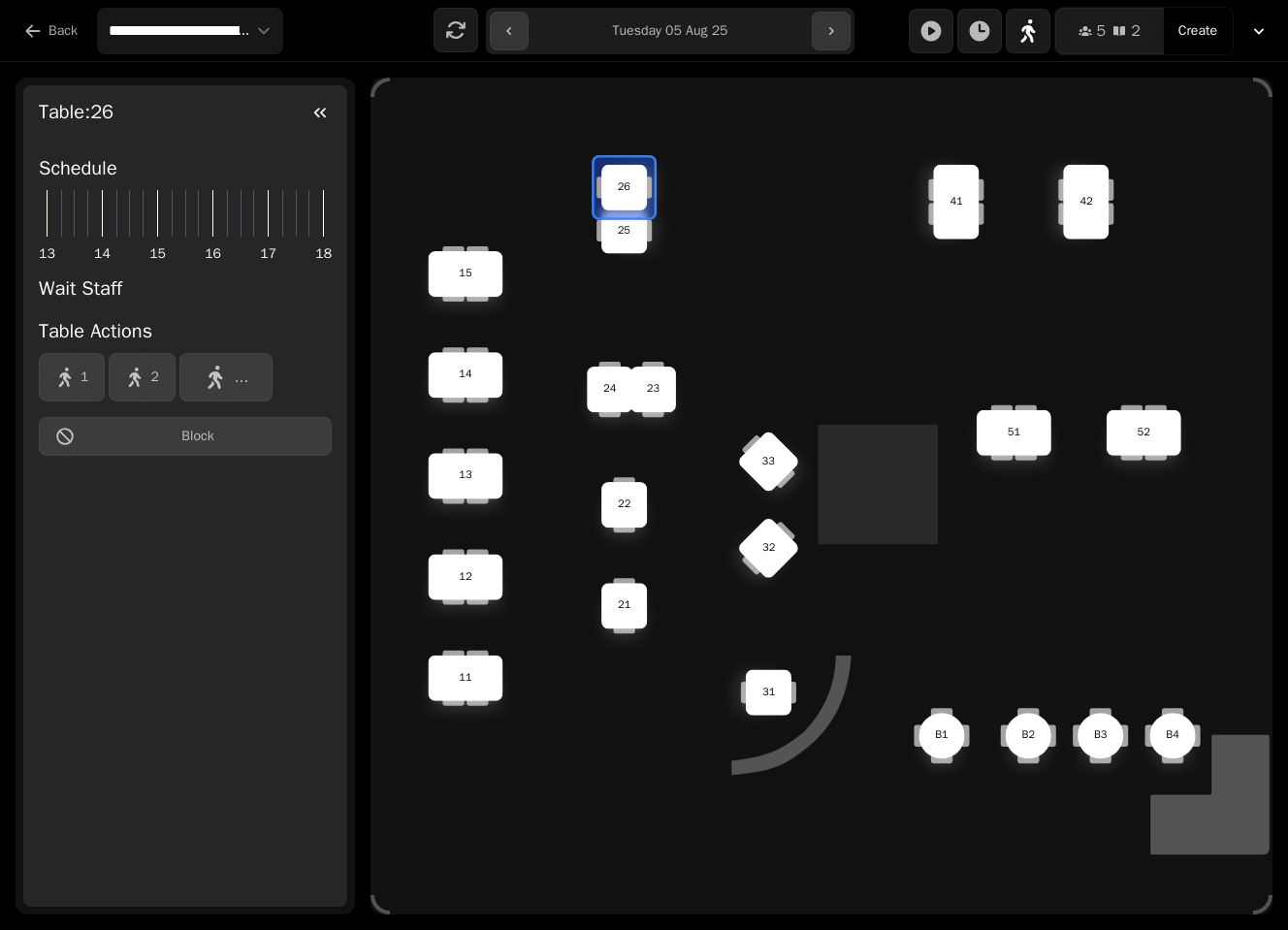 click on "15" at bounding box center (466, 273) 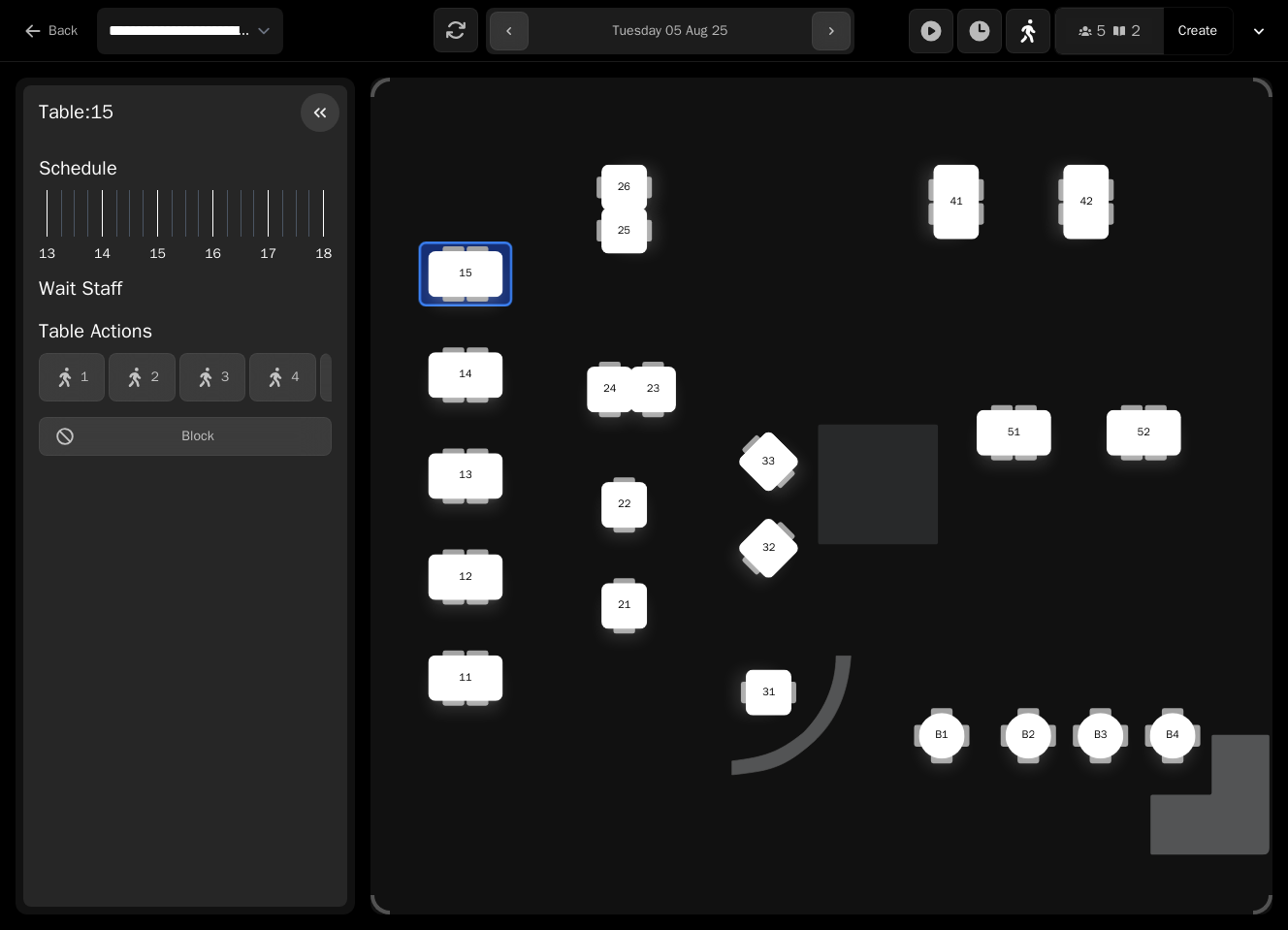 click 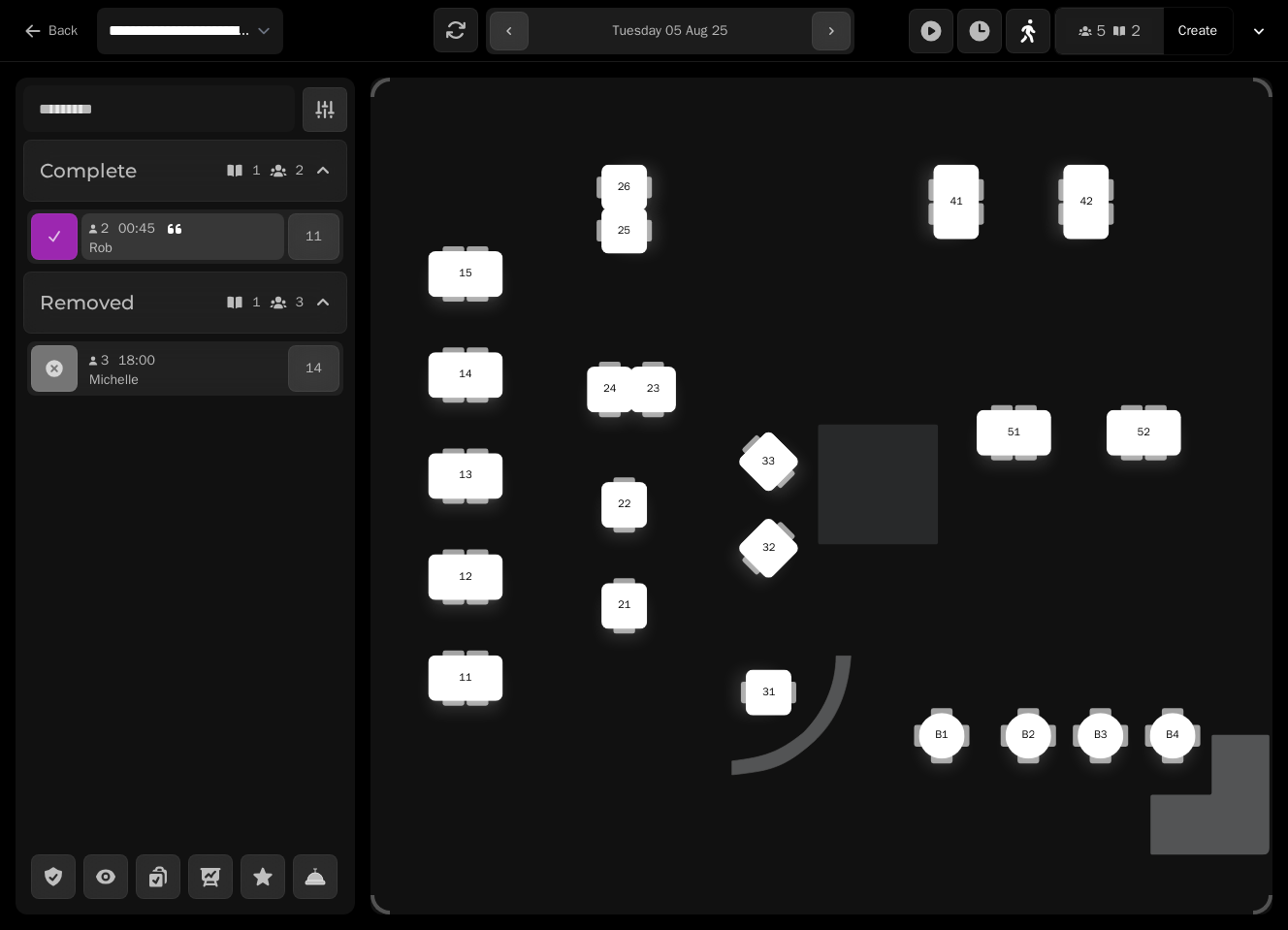 click on "00:45" at bounding box center (150, 229) 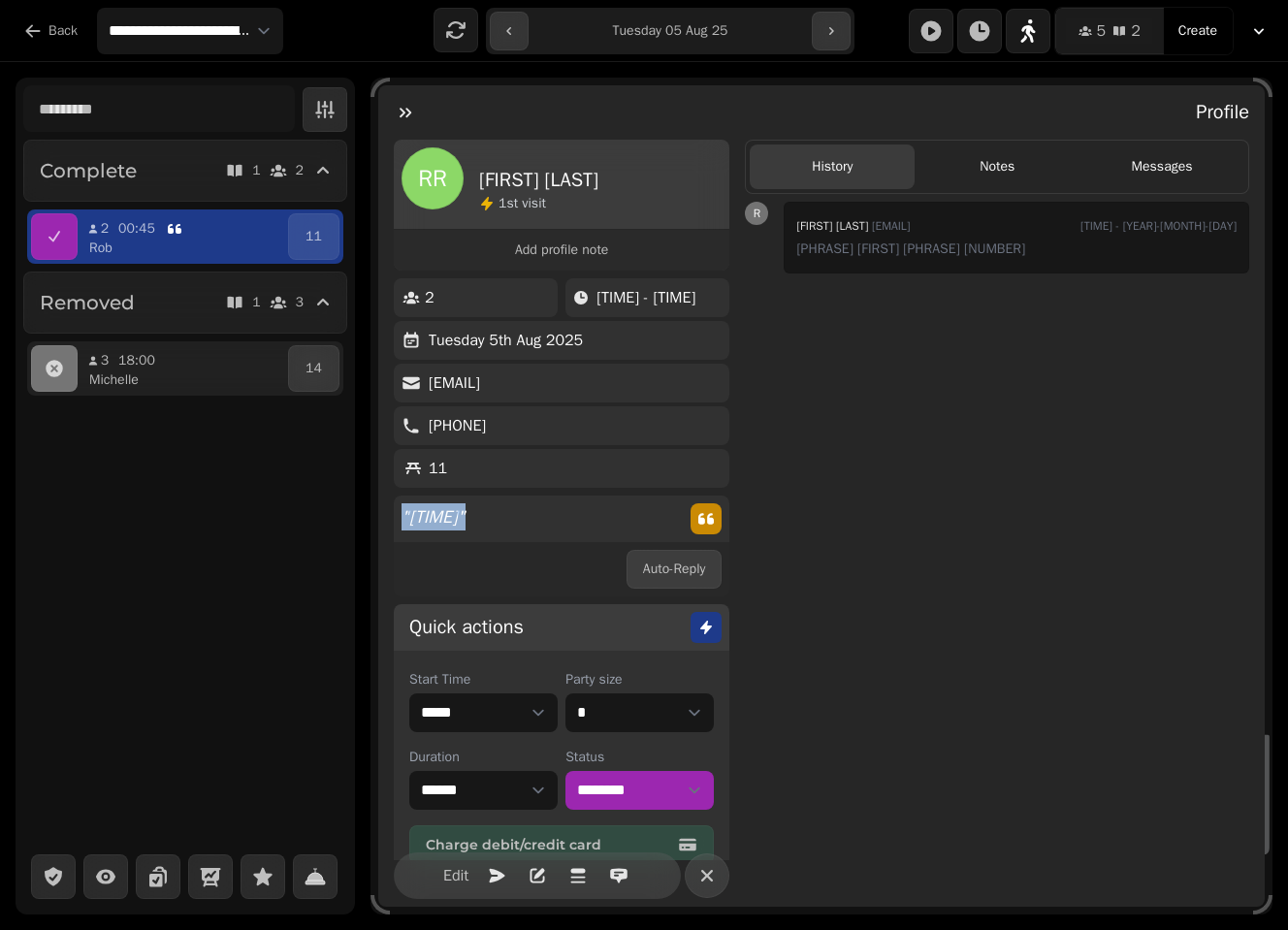 drag, startPoint x: 495, startPoint y: 521, endPoint x: 394, endPoint y: 518, distance: 101.04454 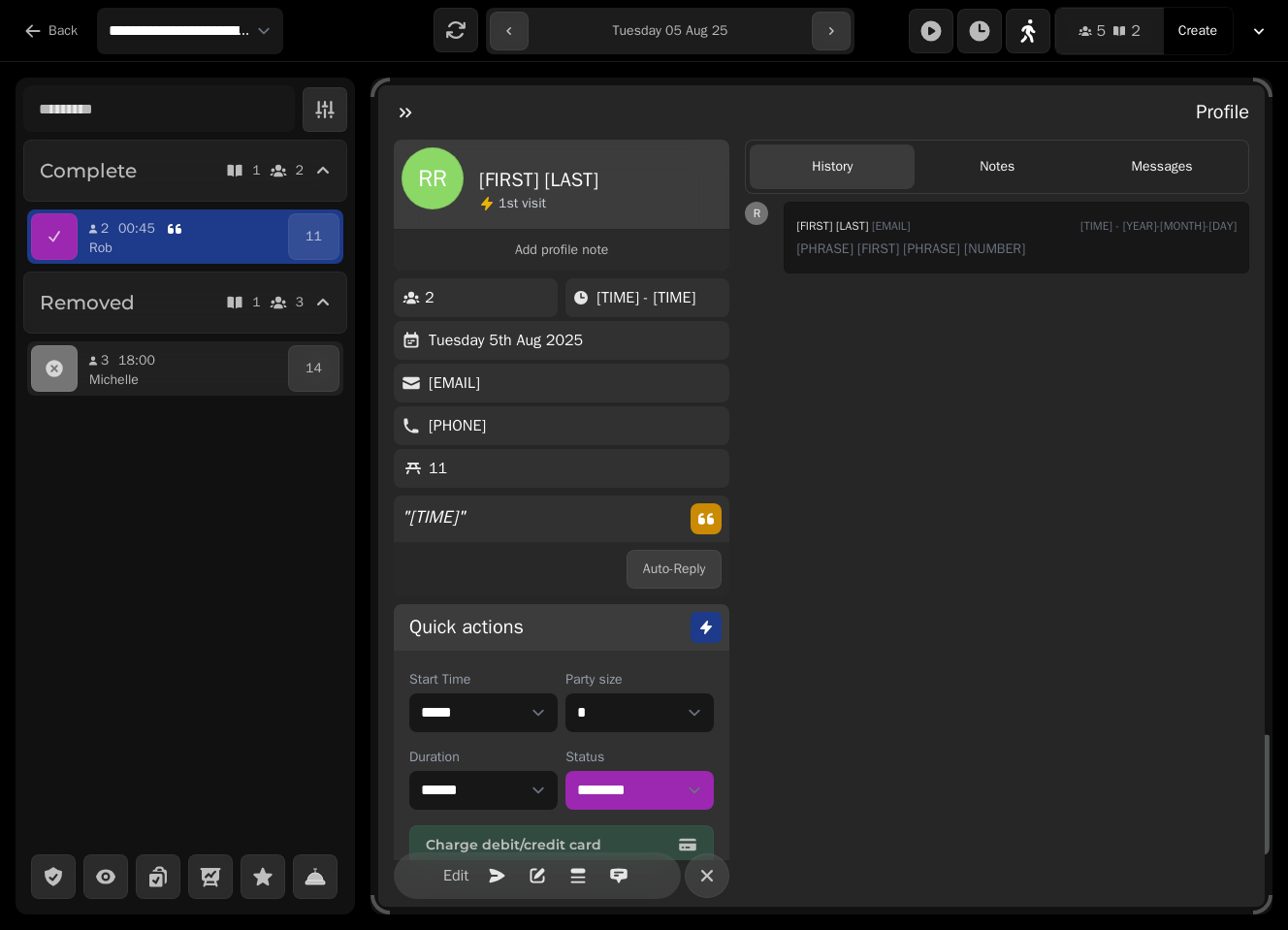 scroll, scrollTop: 35, scrollLeft: 0, axis: vertical 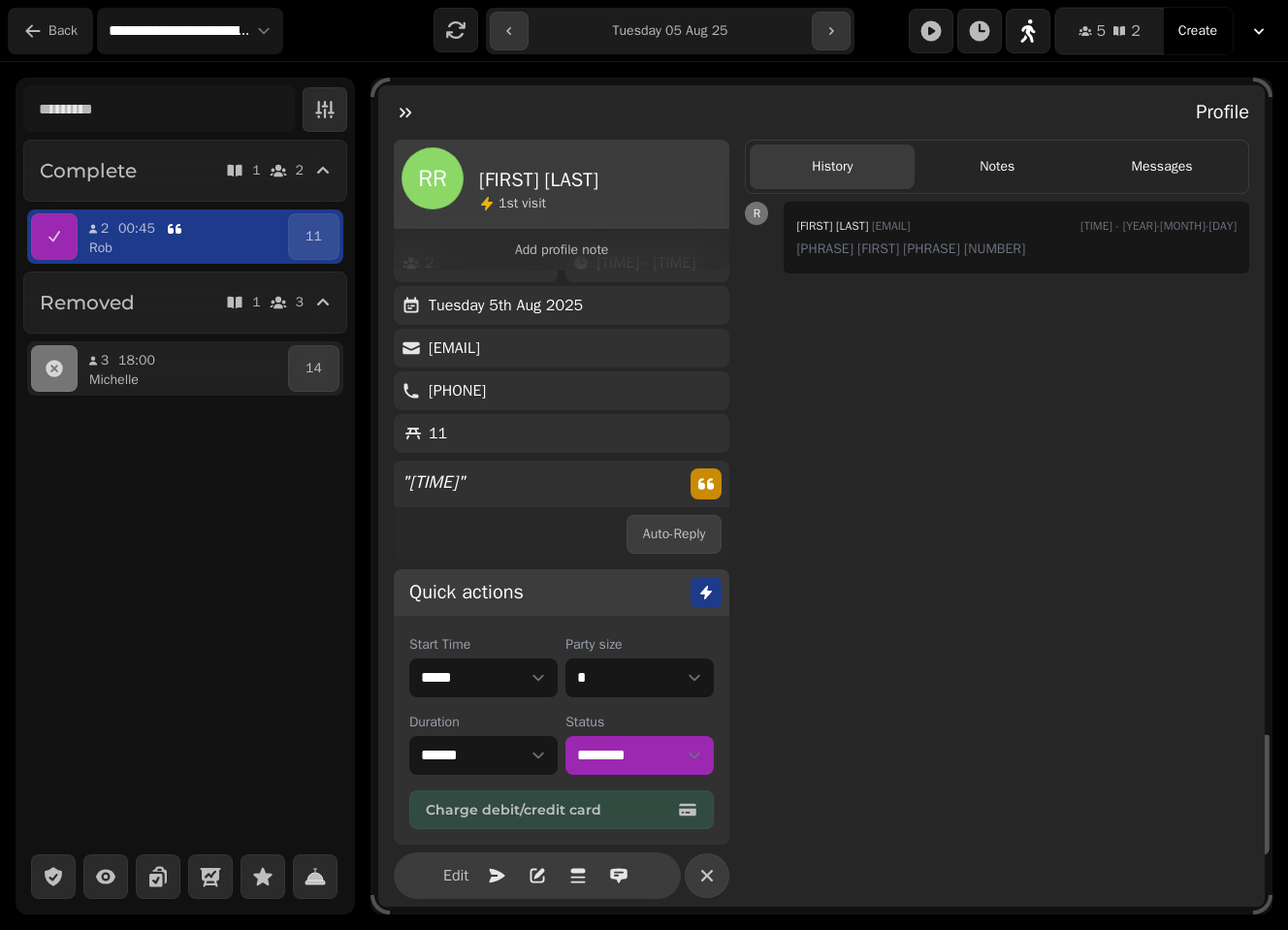 click 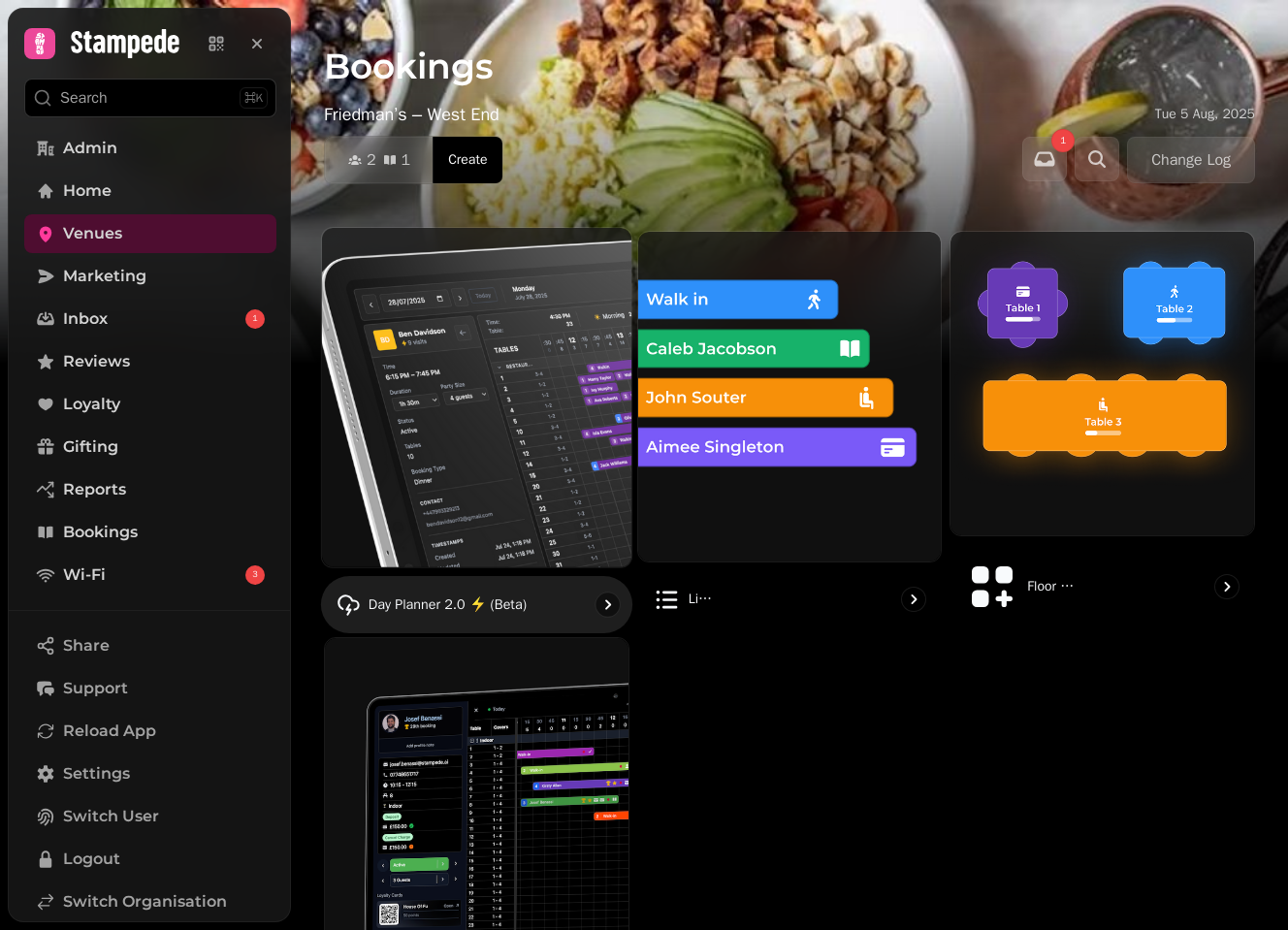 click at bounding box center [476, 397] 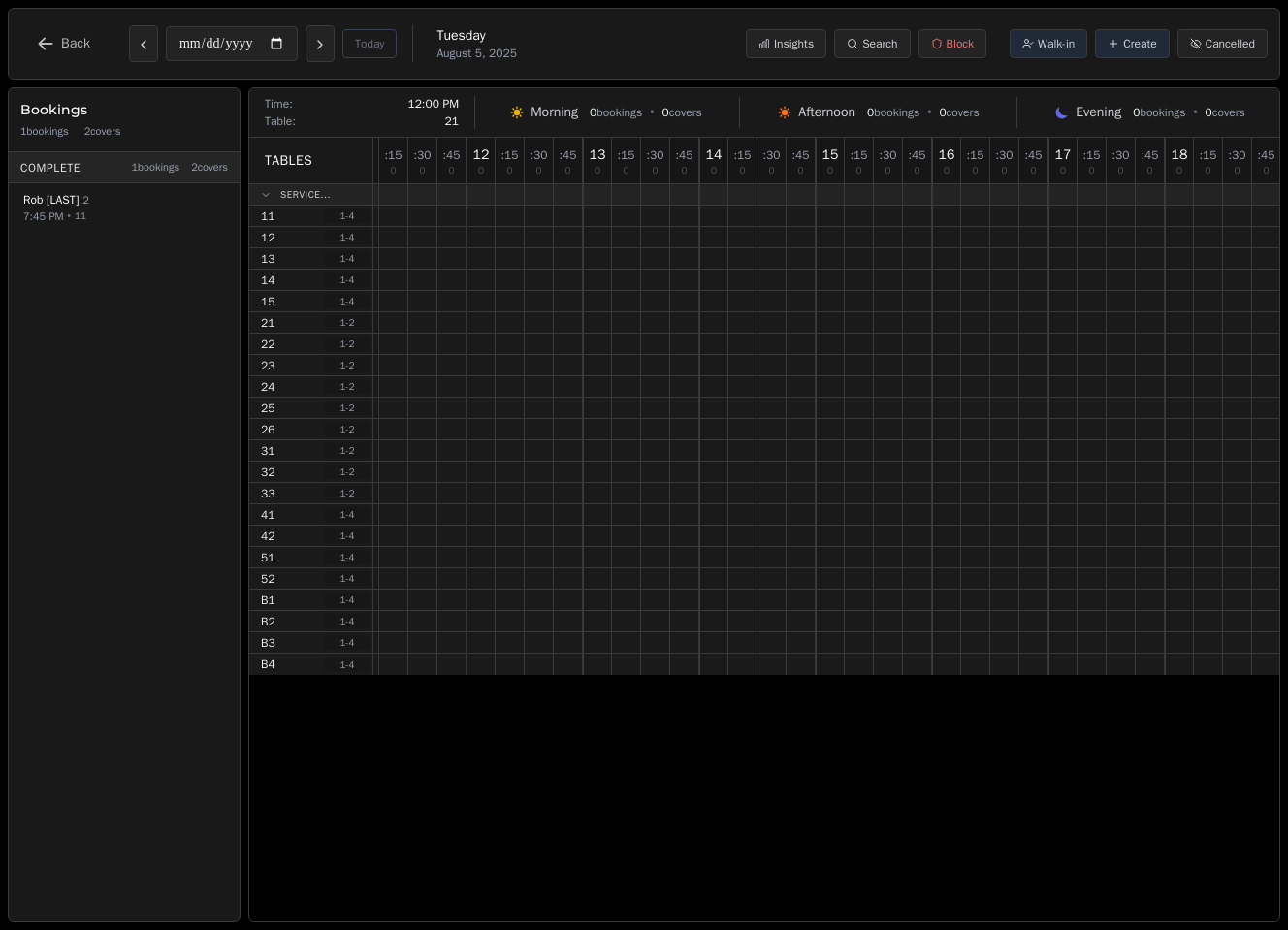 scroll, scrollTop: 0, scrollLeft: 264, axis: horizontal 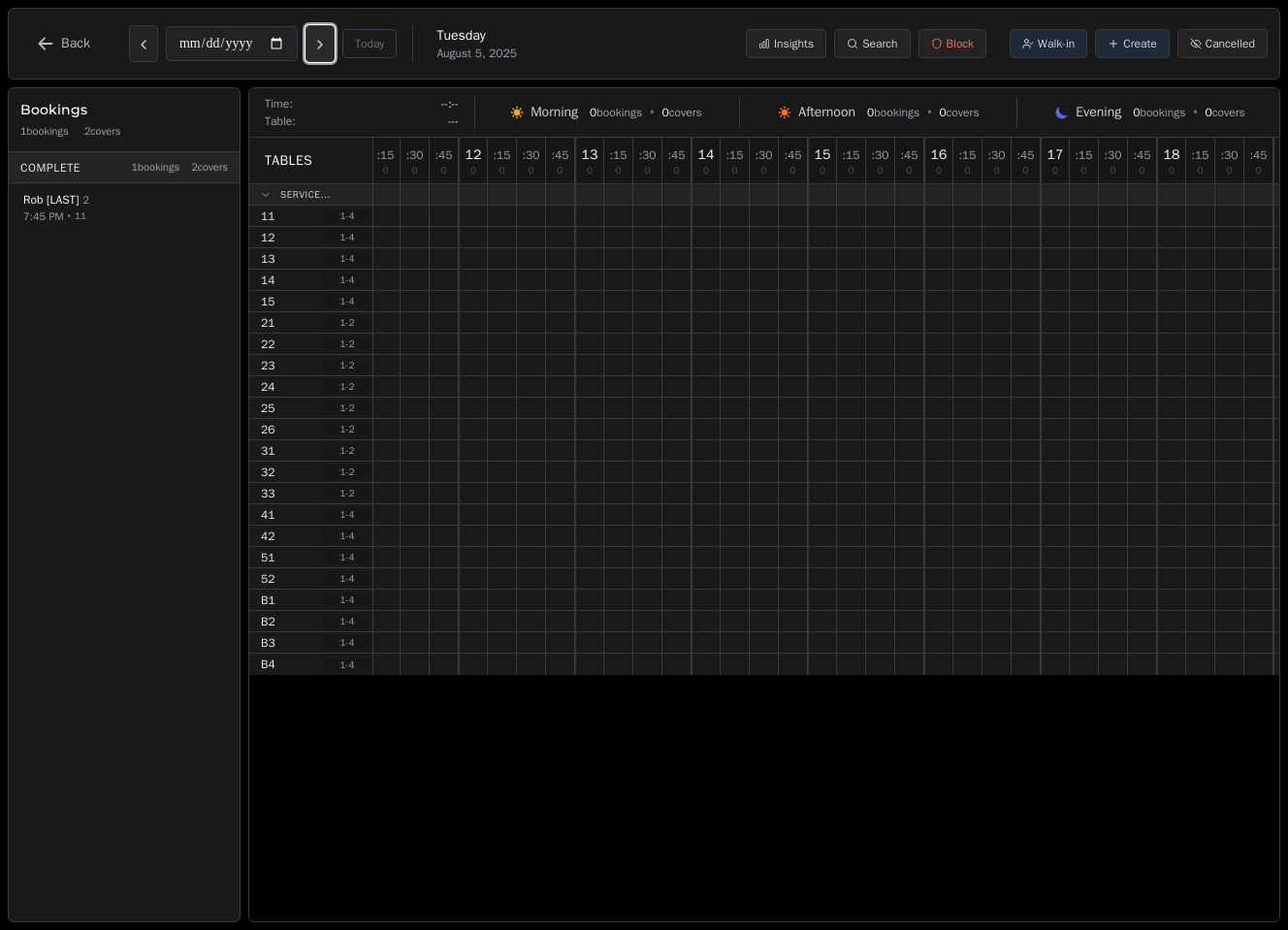 click 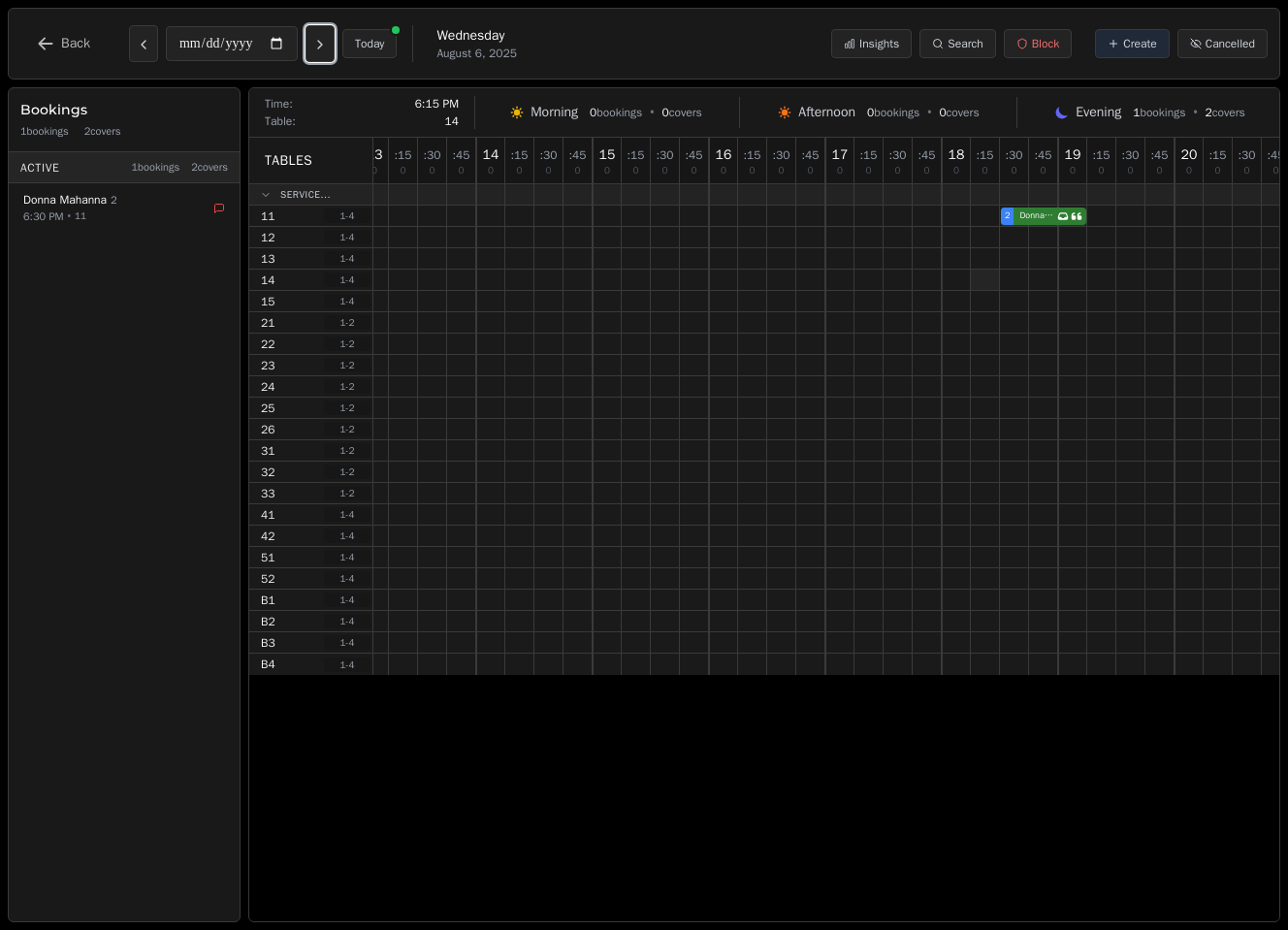 scroll, scrollTop: 0, scrollLeft: 479, axis: horizontal 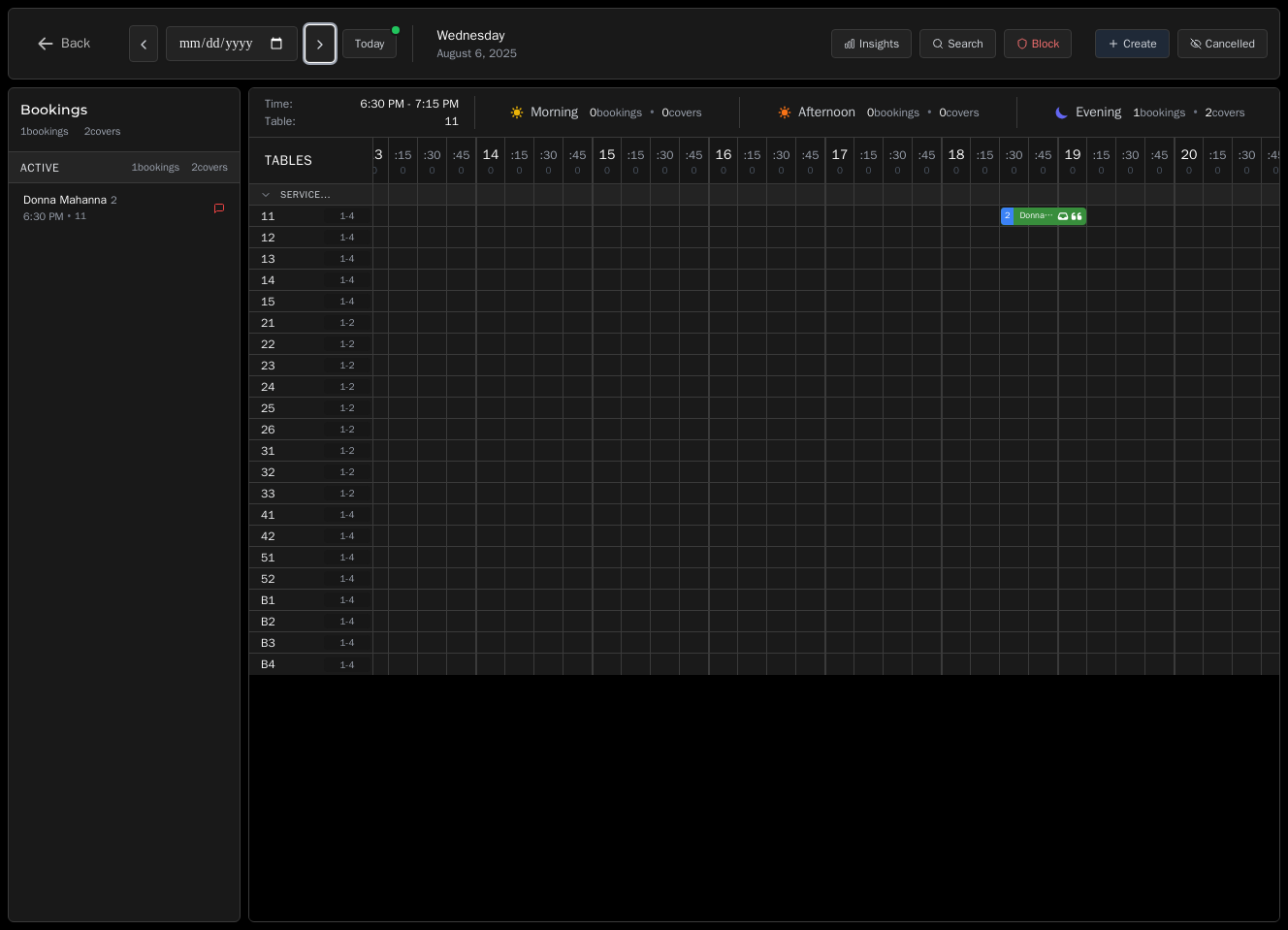 click on "2 Donna   Mahanna Has conversation thread" at bounding box center [709, 216] 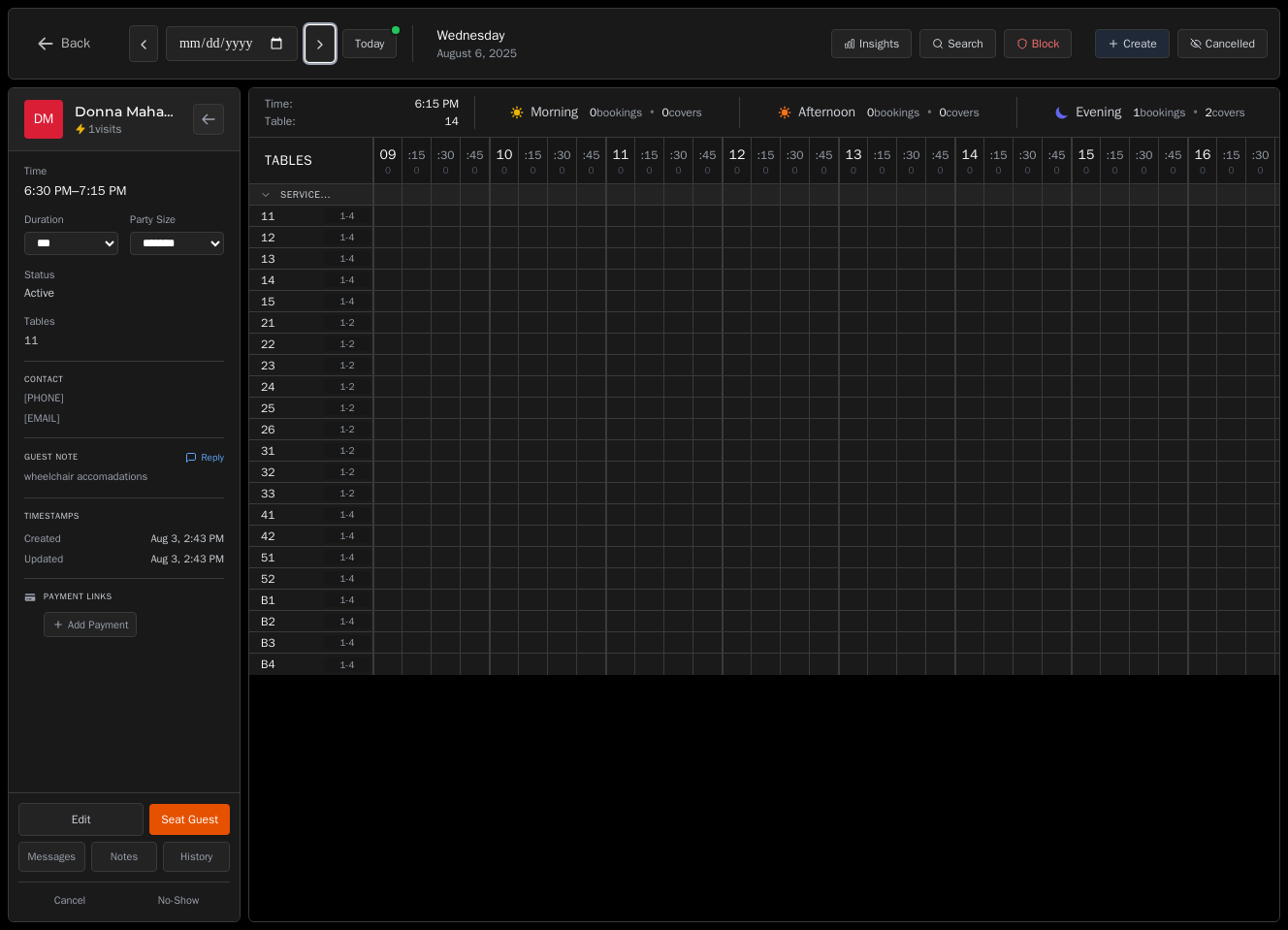 scroll, scrollTop: 0, scrollLeft: 724, axis: horizontal 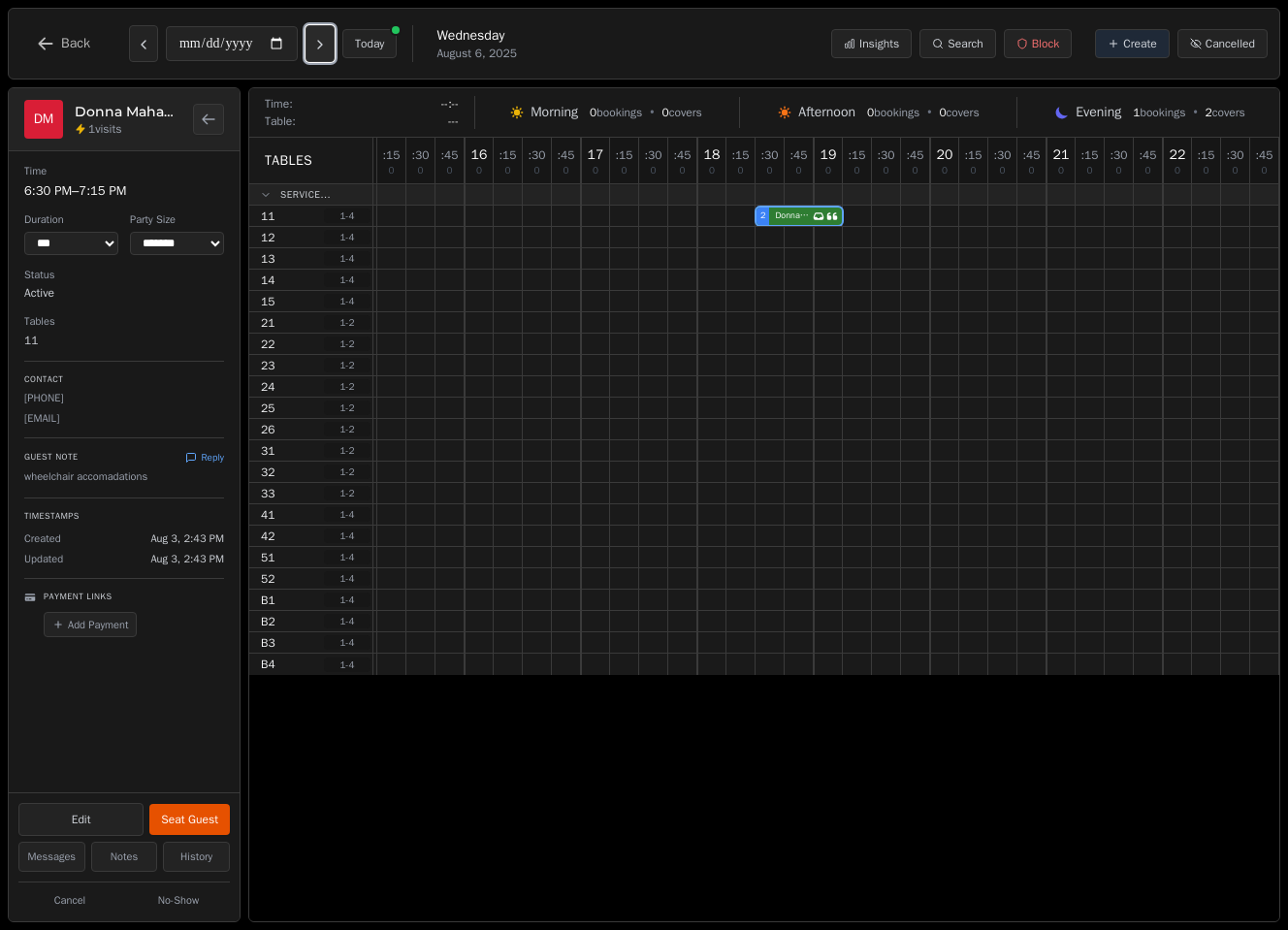 click 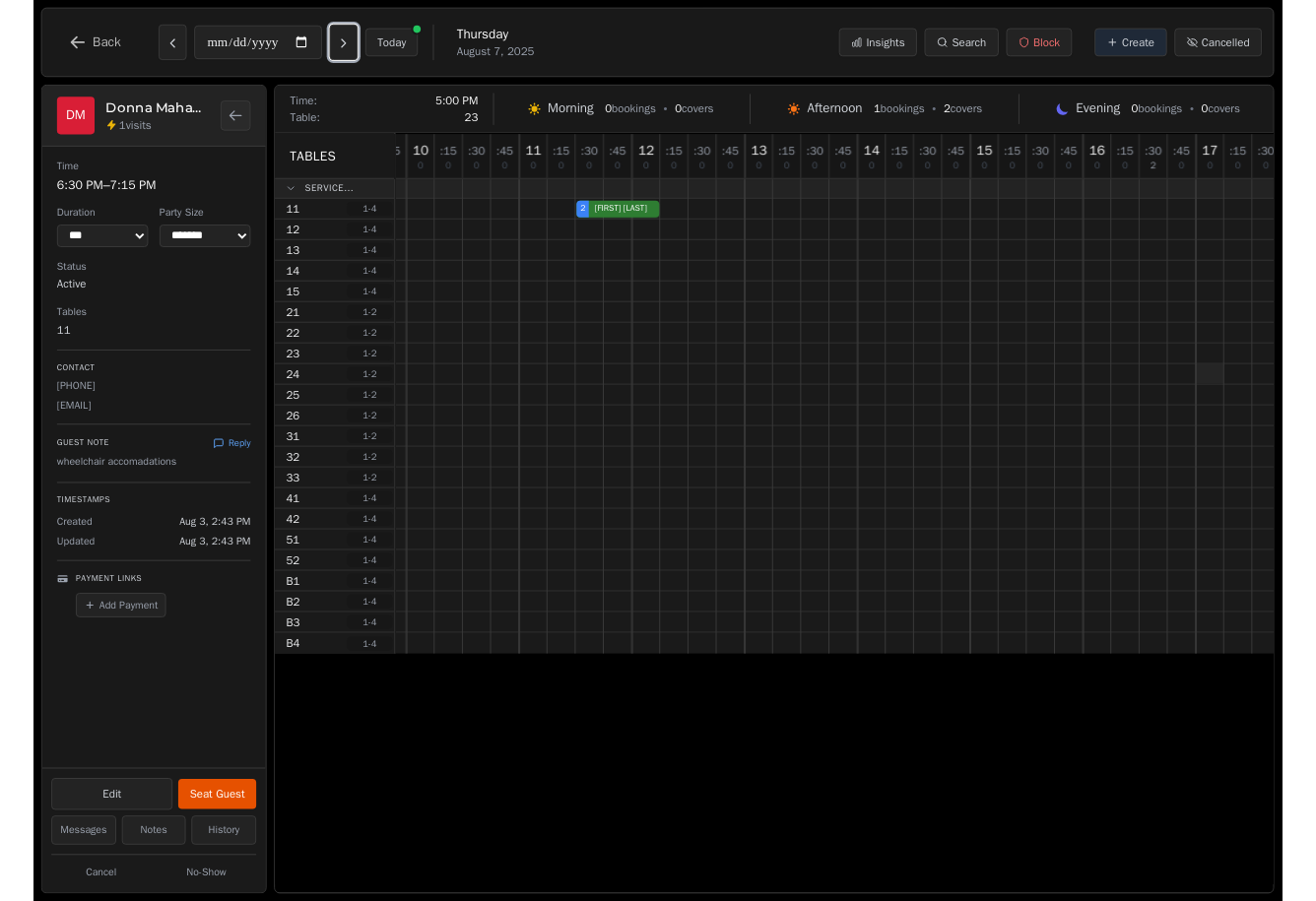 scroll, scrollTop: 0, scrollLeft: 0, axis: both 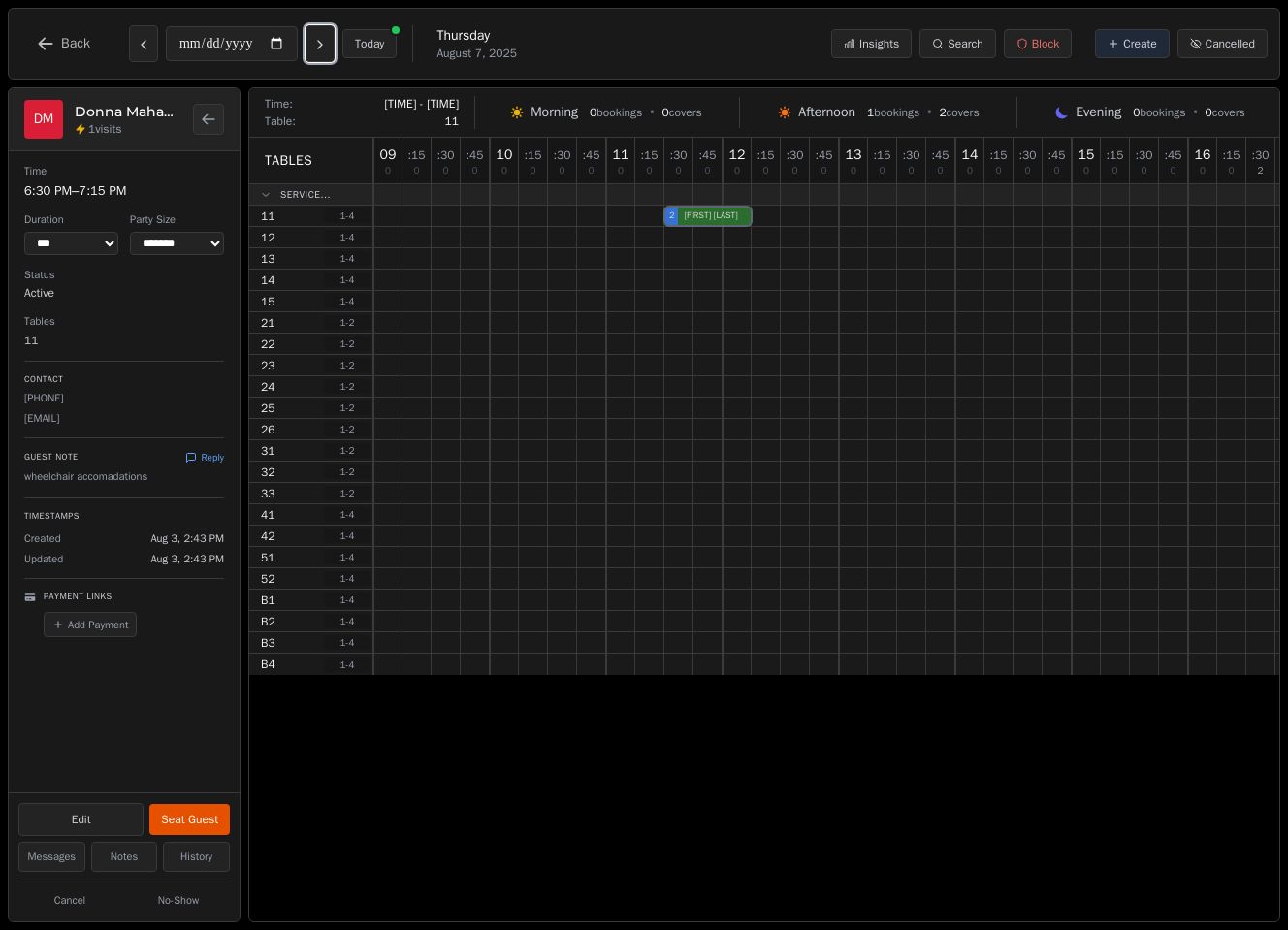 click on "2 Dominick   Ventrella" at bounding box center (1188, 216) 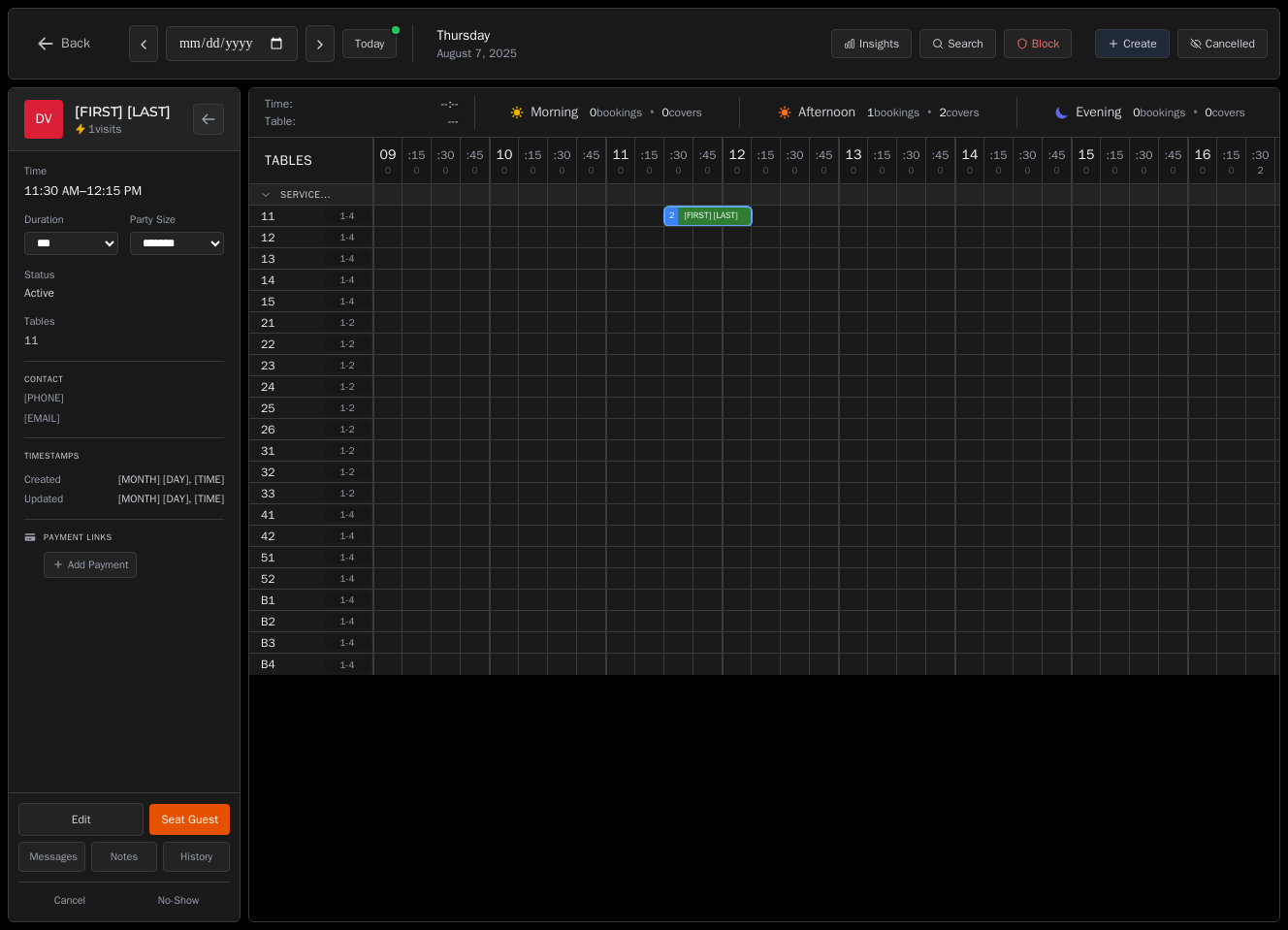 click on "Aug 5, 12:18 AM" at bounding box center (171, 498) 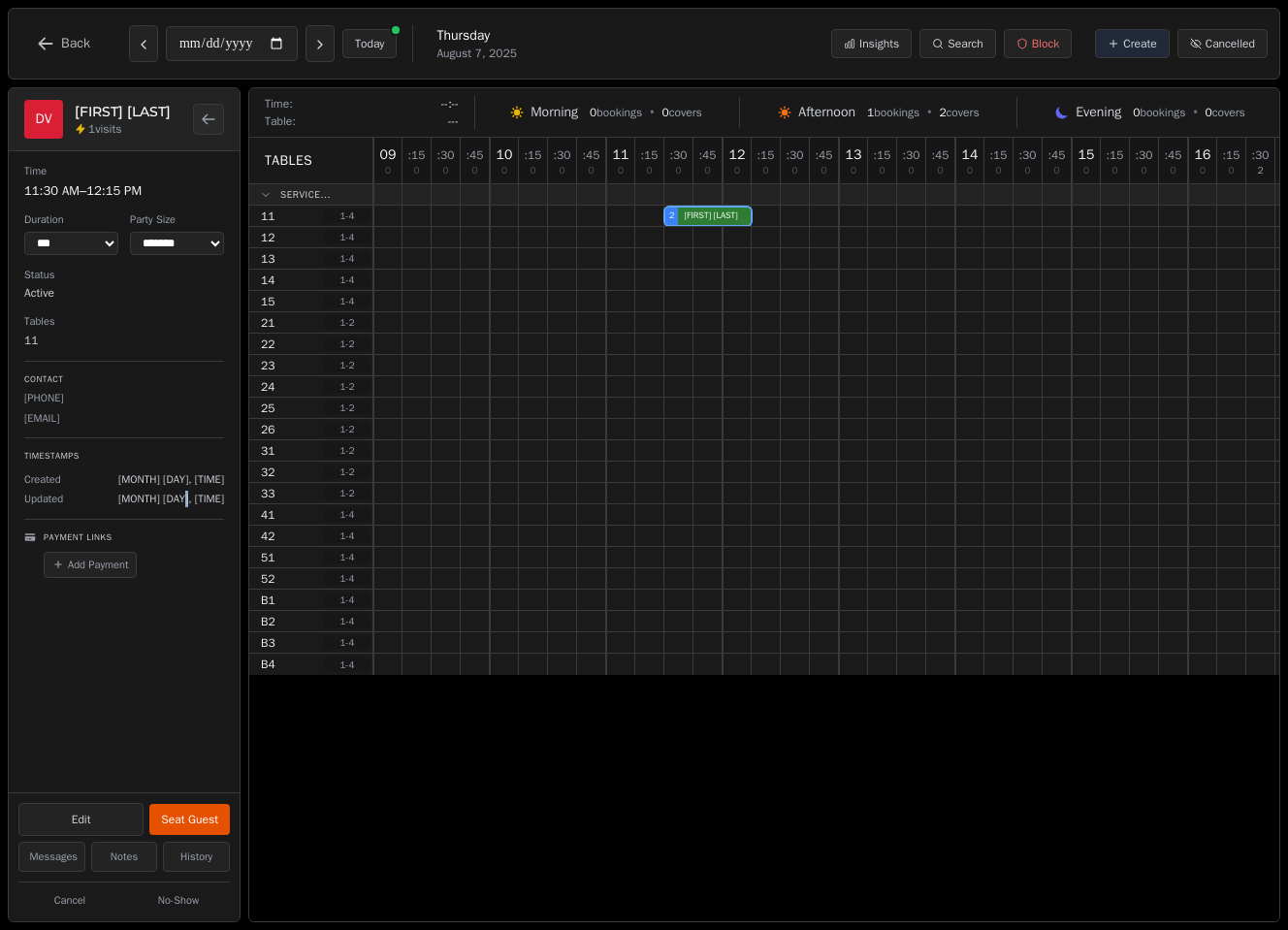 click on "Aug 5, 12:18 AM" at bounding box center [171, 498] 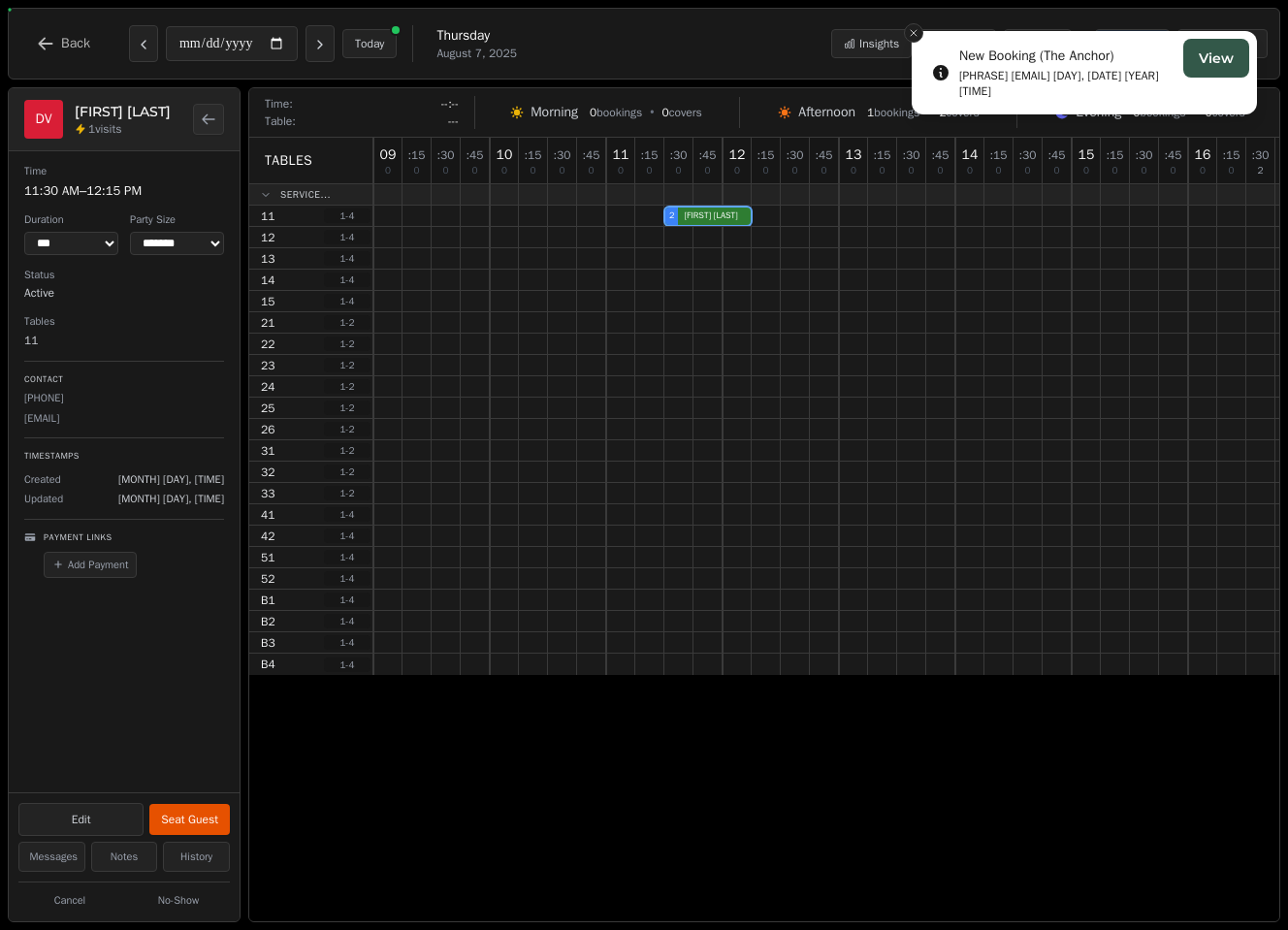 click 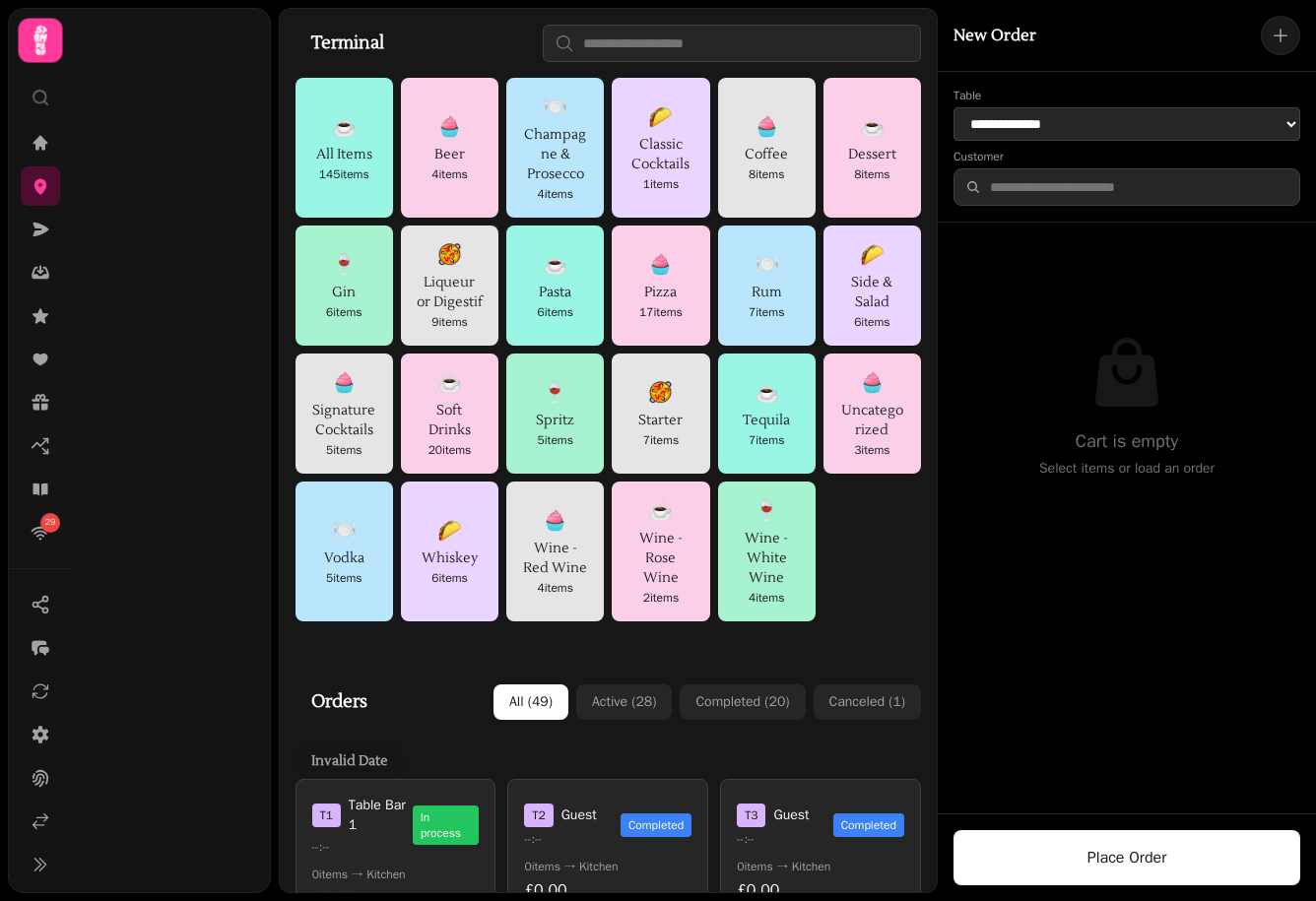 scroll, scrollTop: 0, scrollLeft: 0, axis: both 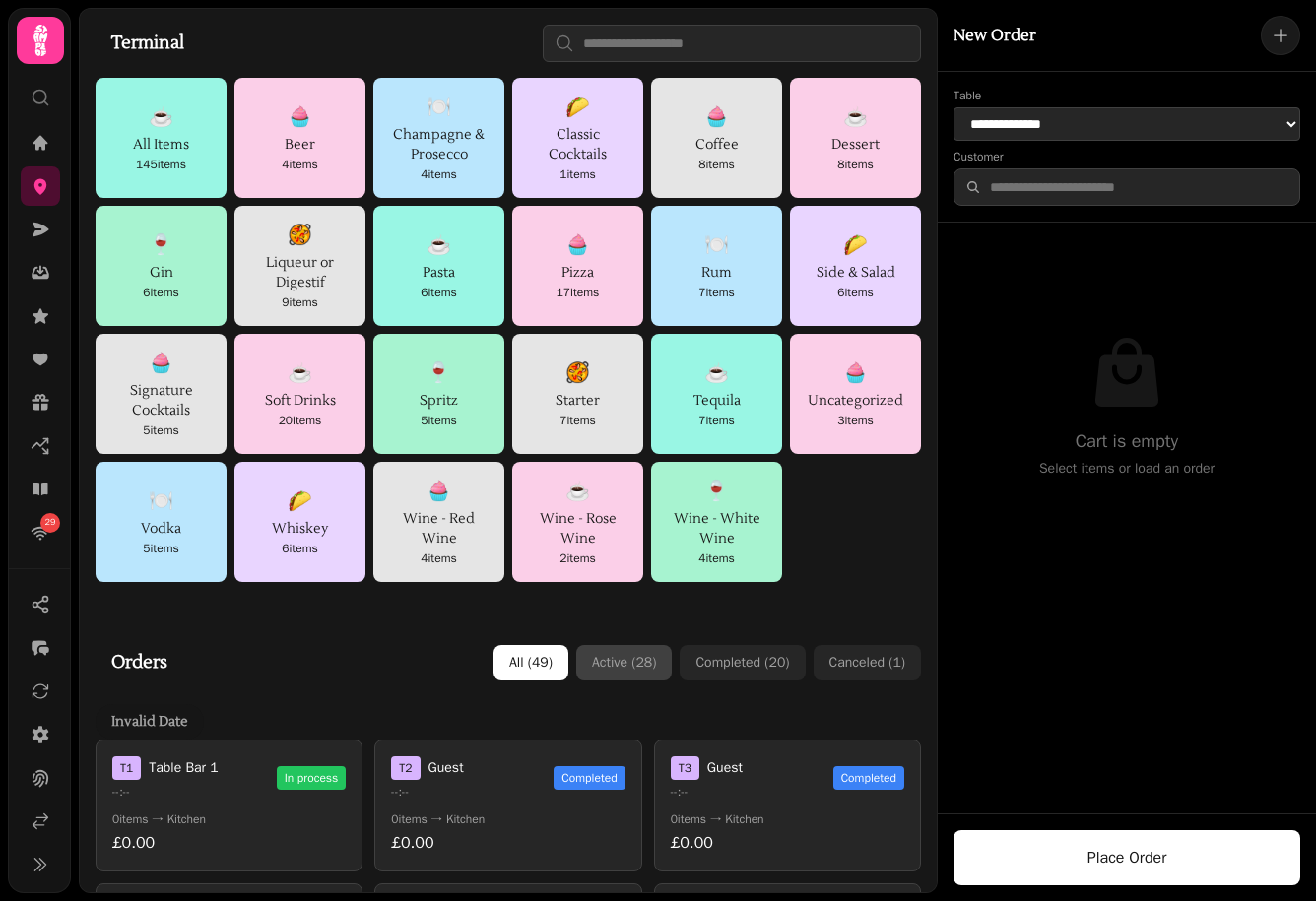 click on "Active ( 28 )" at bounding box center (624, 663) 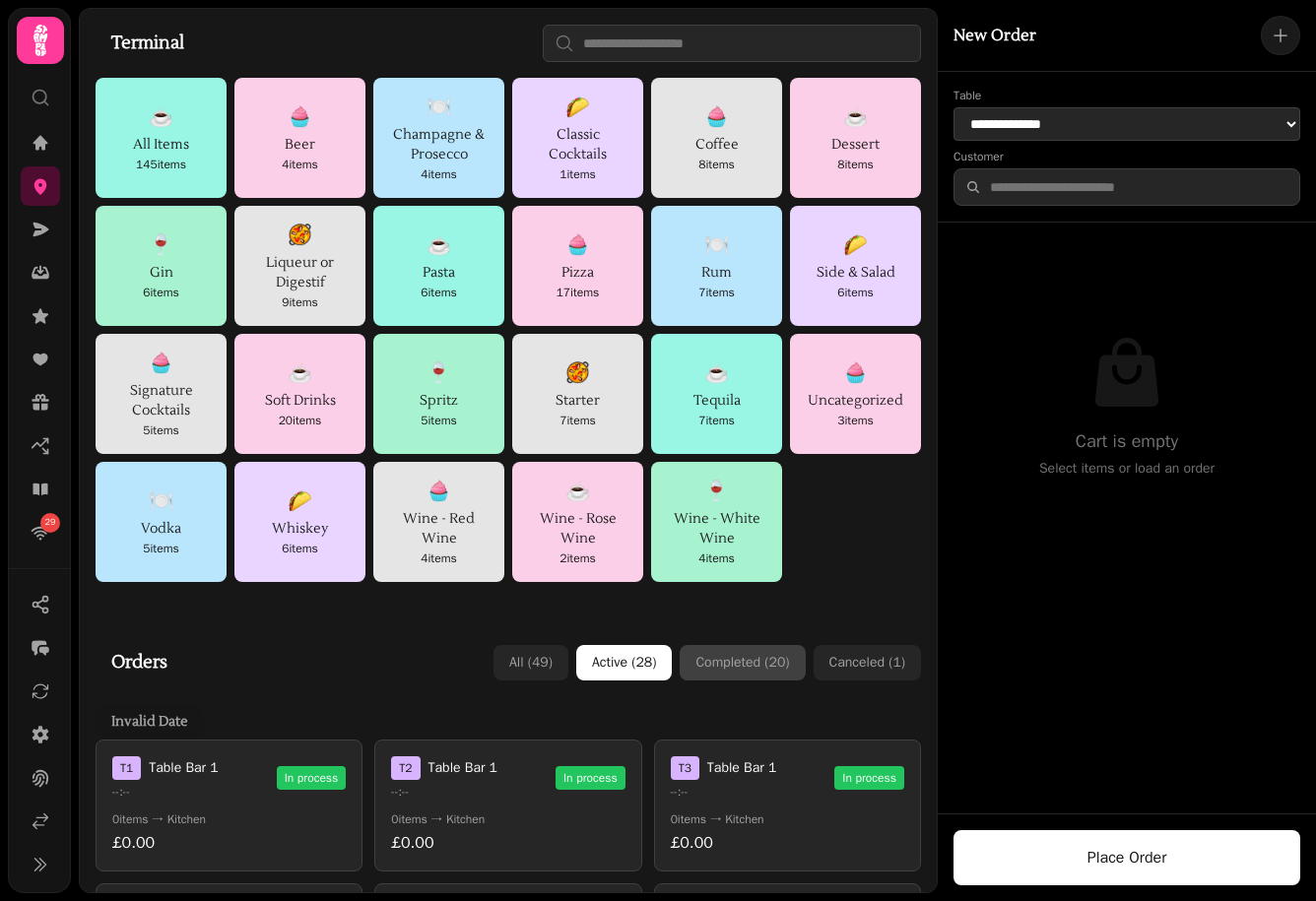 click on "Completed ( 20 )" at bounding box center [742, 663] 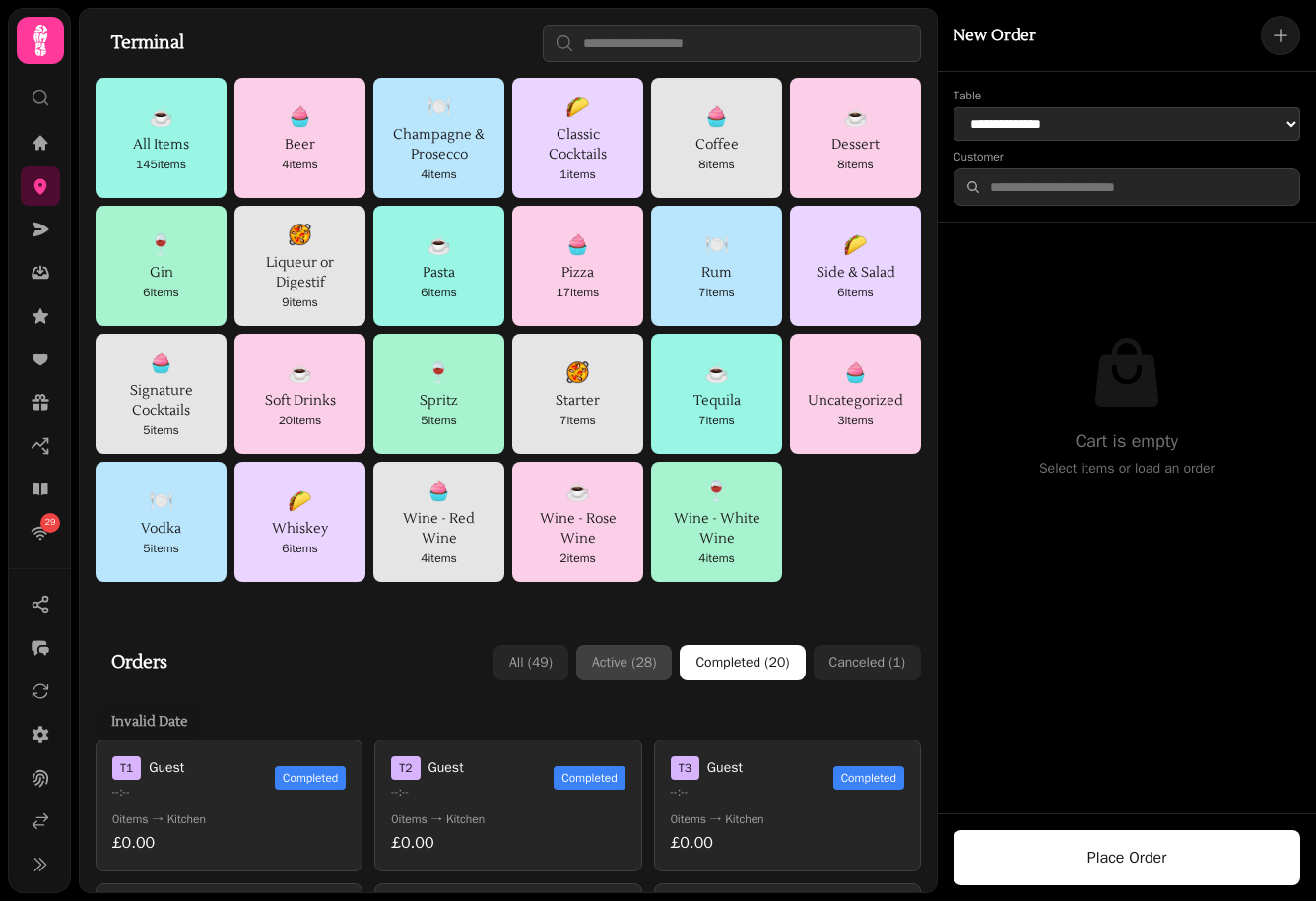 click on "Active ( 28 )" at bounding box center (624, 663) 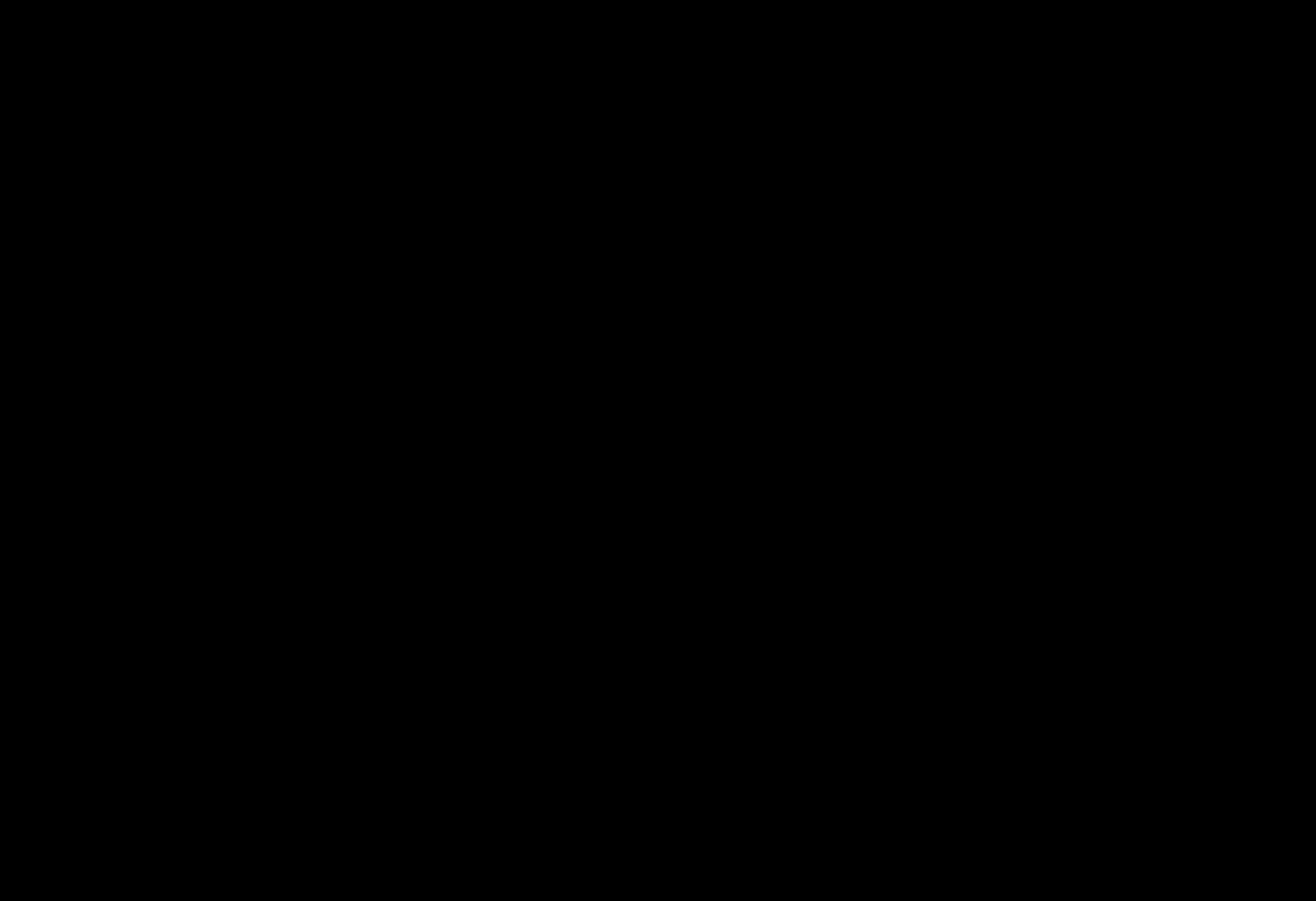 scroll, scrollTop: 0, scrollLeft: 0, axis: both 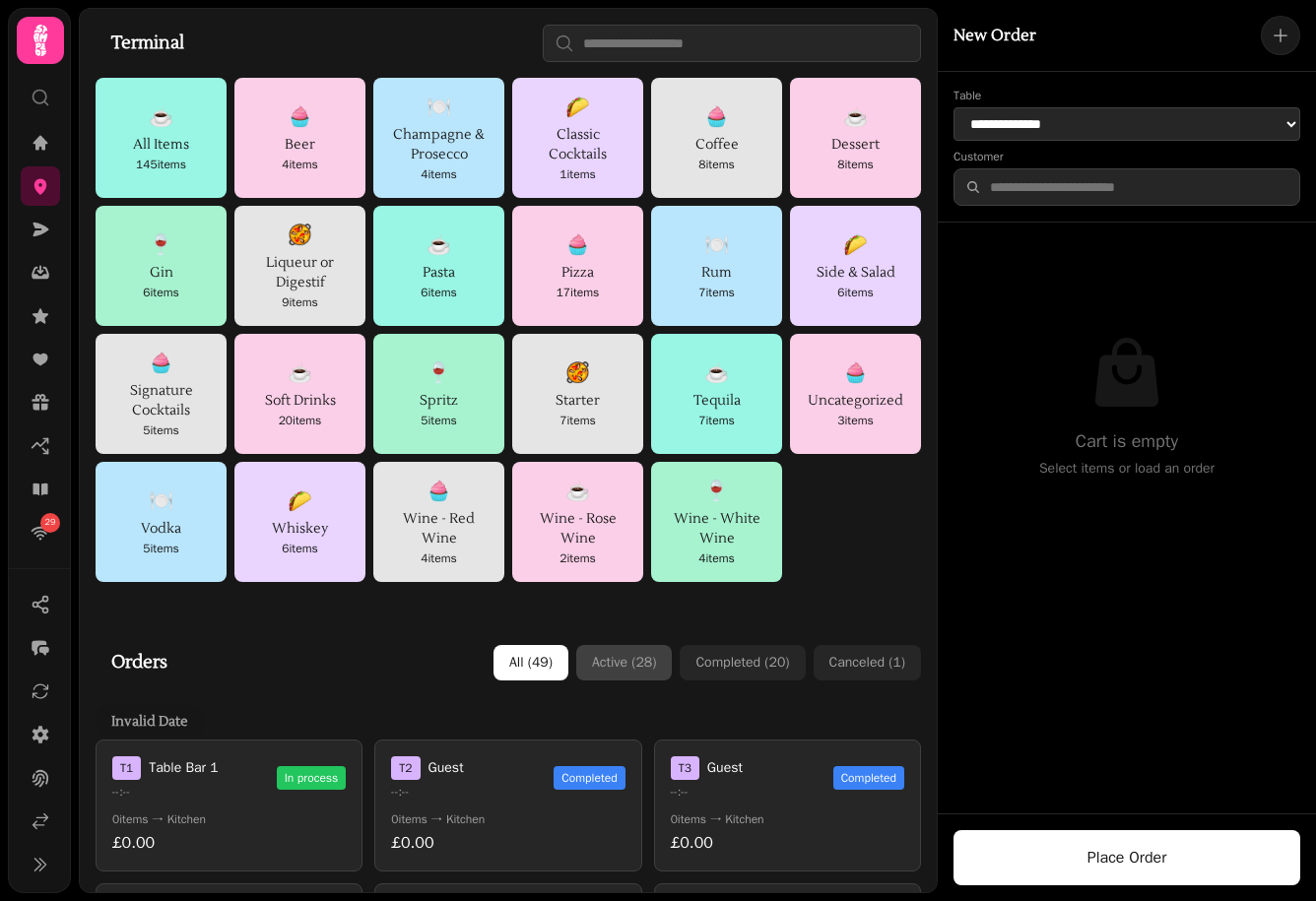 click on "Active ( 28 )" at bounding box center [624, 663] 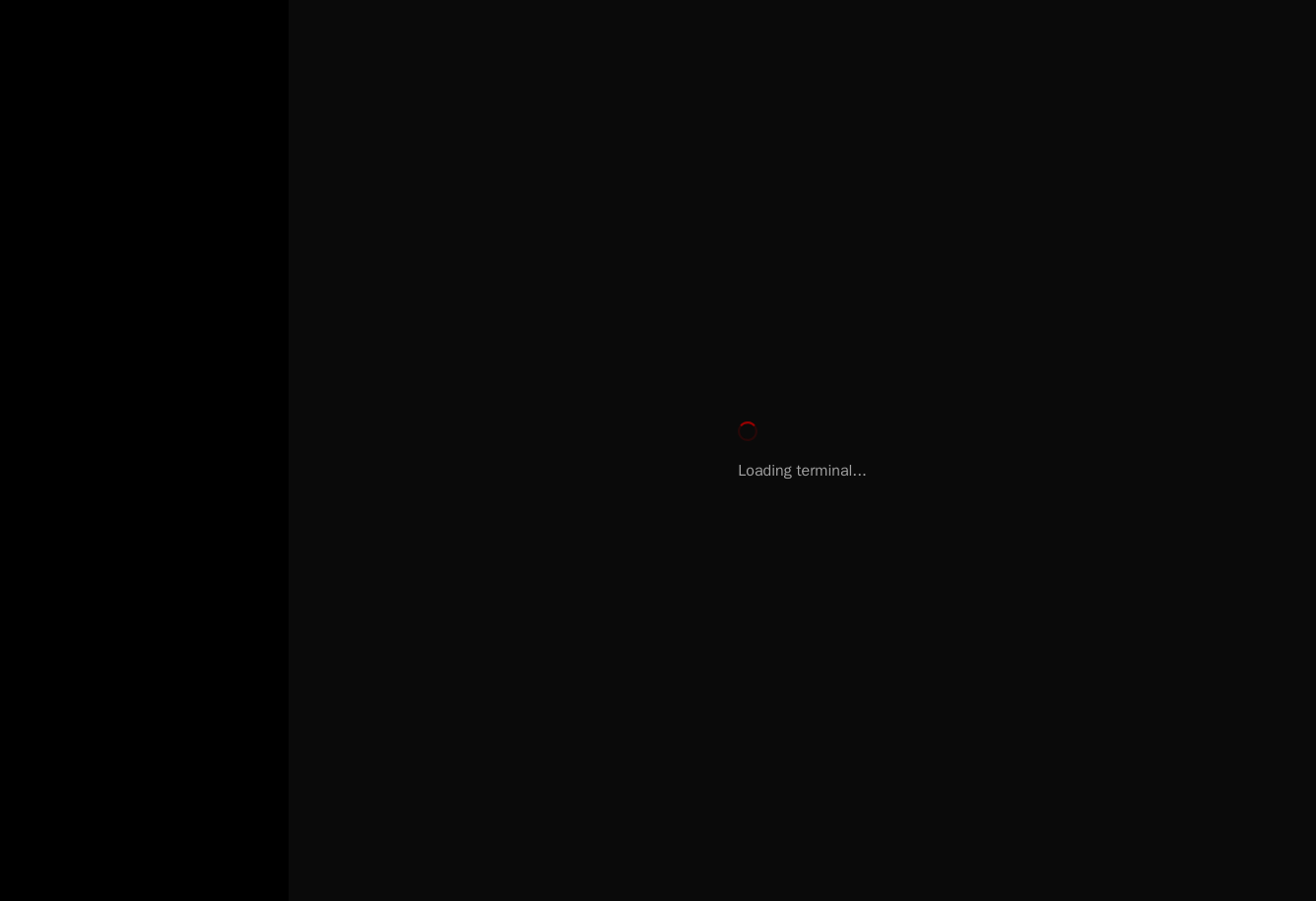 scroll, scrollTop: 0, scrollLeft: 0, axis: both 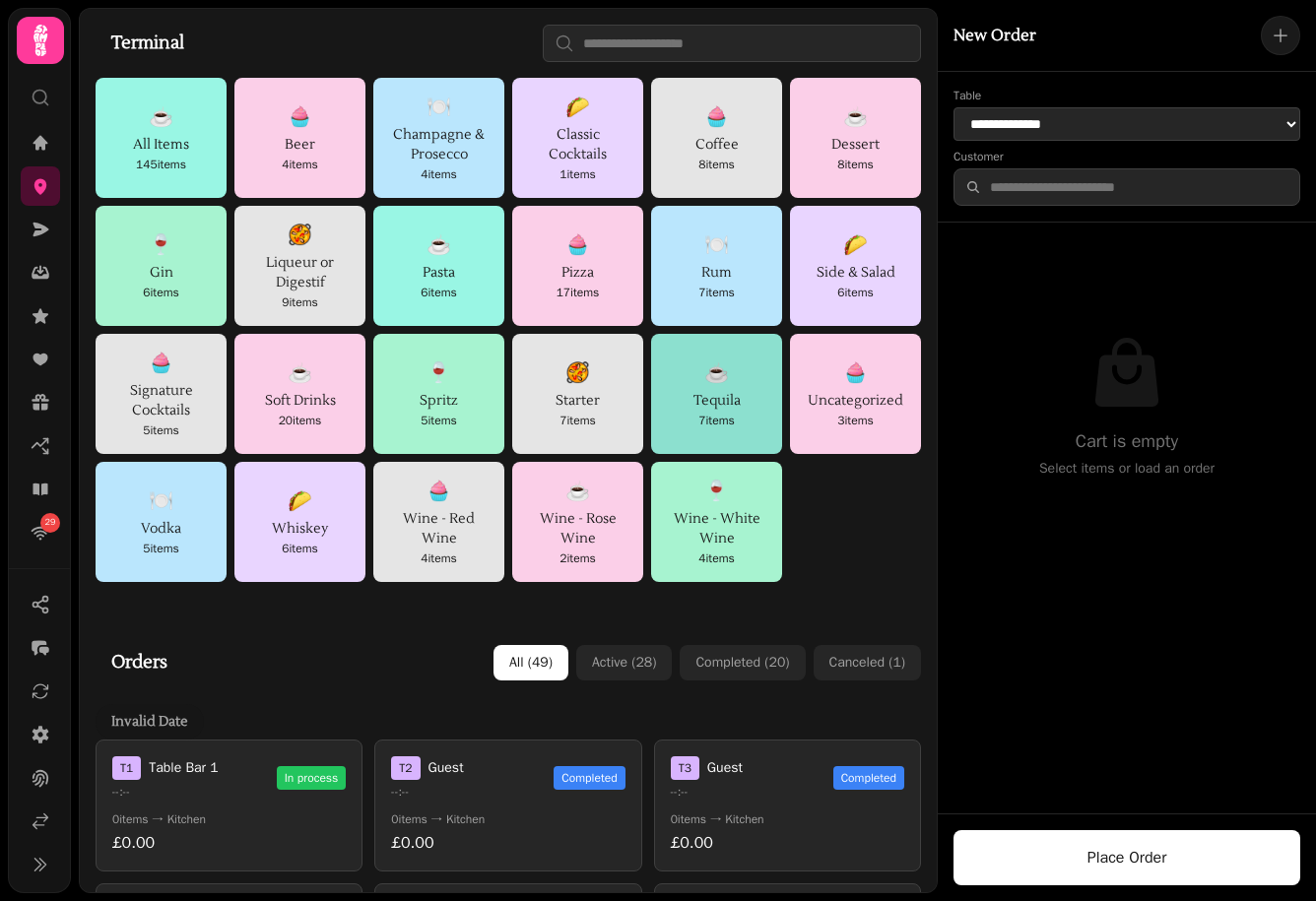 click on "☕ Tequila 7  items" at bounding box center [716, 394] 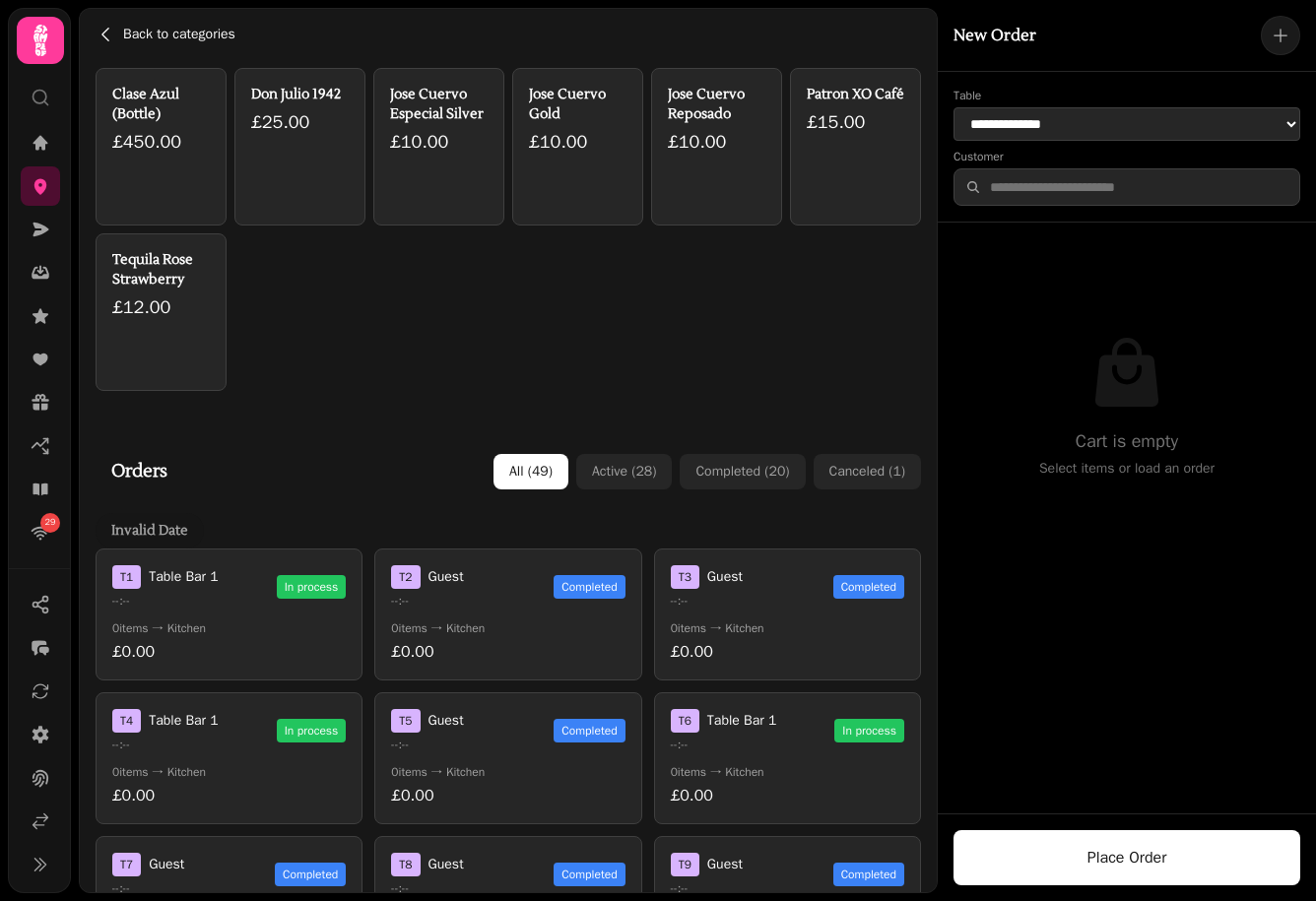 click on "Back to categories" at bounding box center (179, 34) 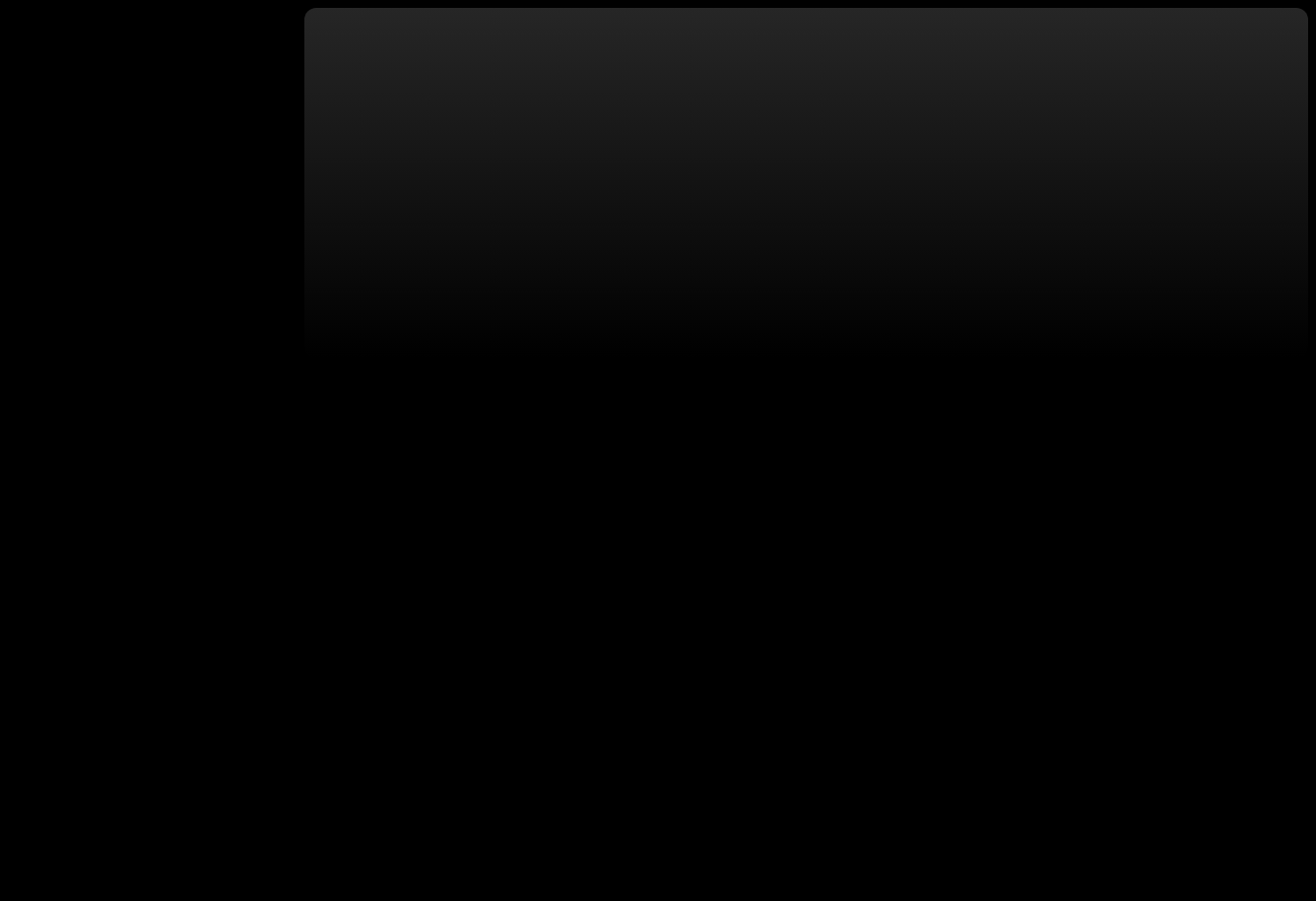 scroll, scrollTop: 0, scrollLeft: 0, axis: both 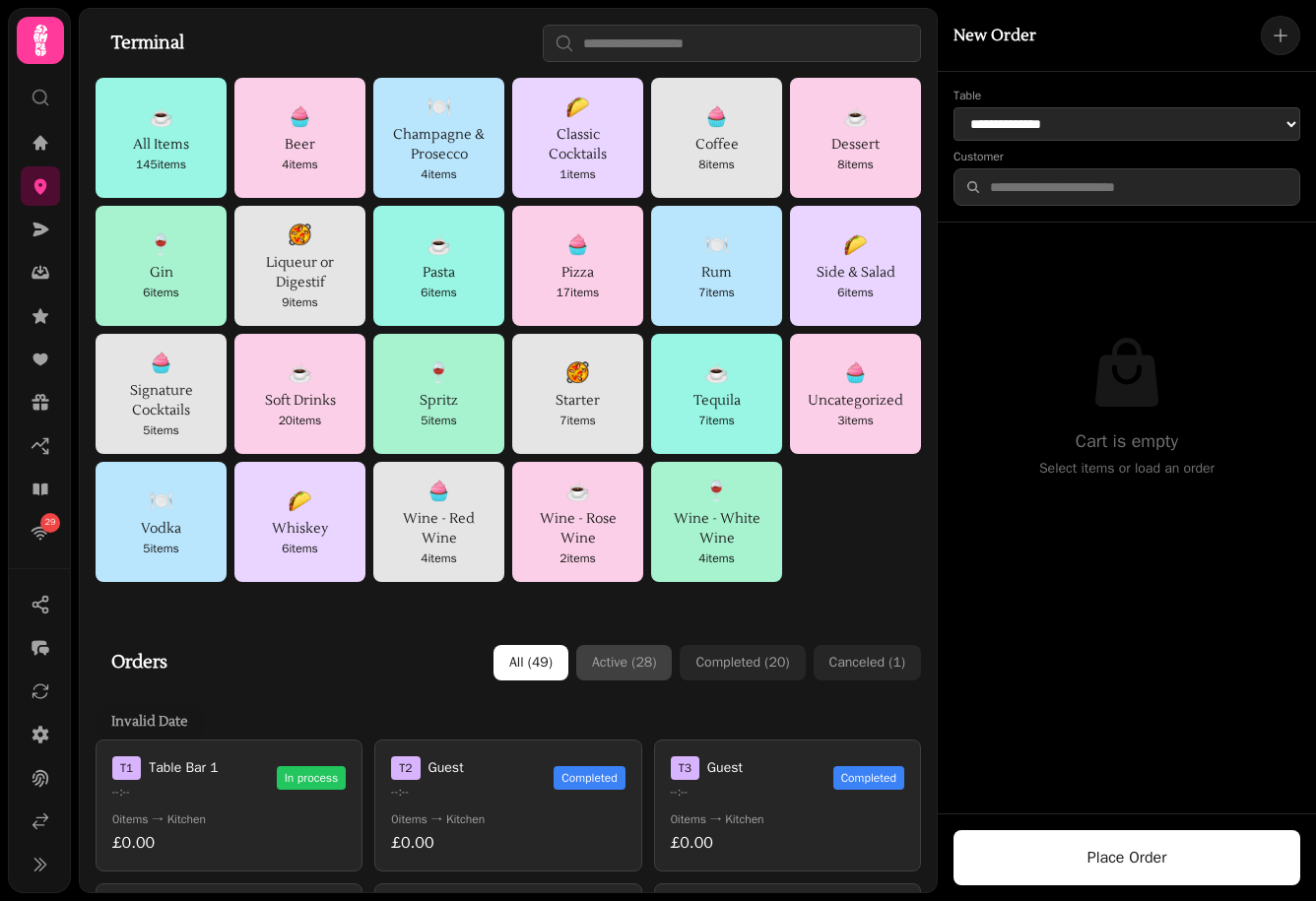 click on "Active ( 28 )" at bounding box center [624, 663] 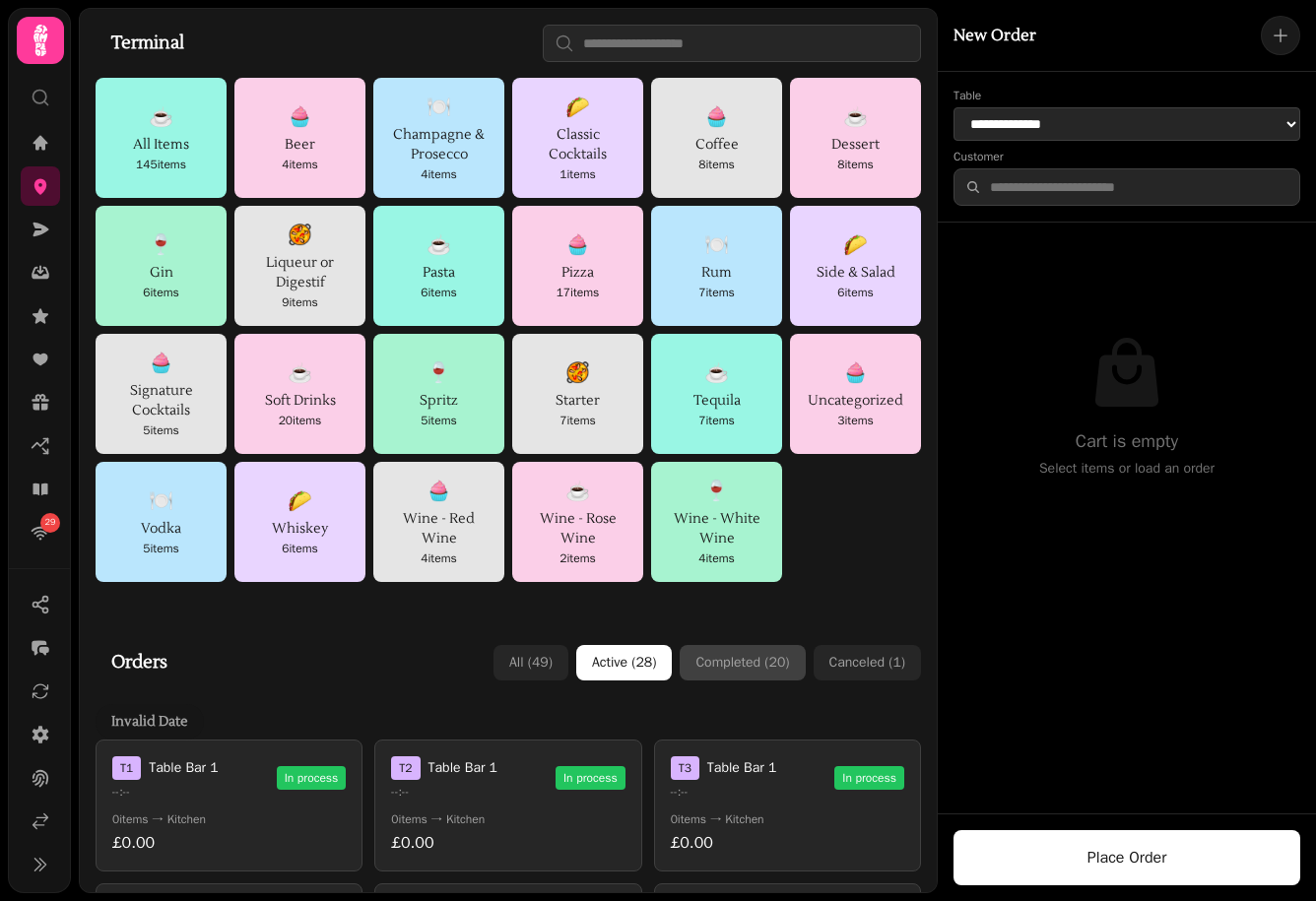 click on "Completed ( 20 )" at bounding box center (742, 663) 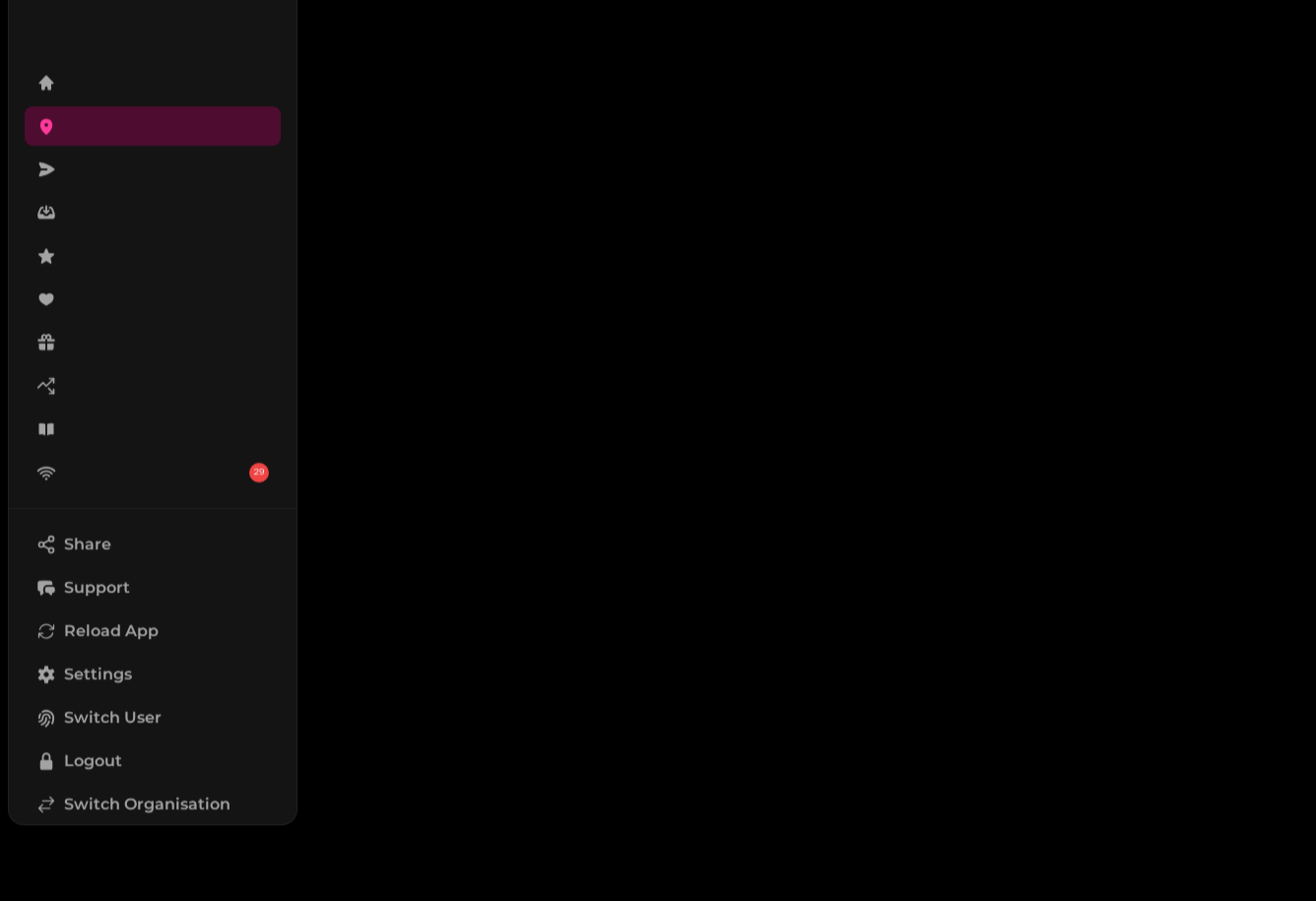 scroll, scrollTop: 0, scrollLeft: 0, axis: both 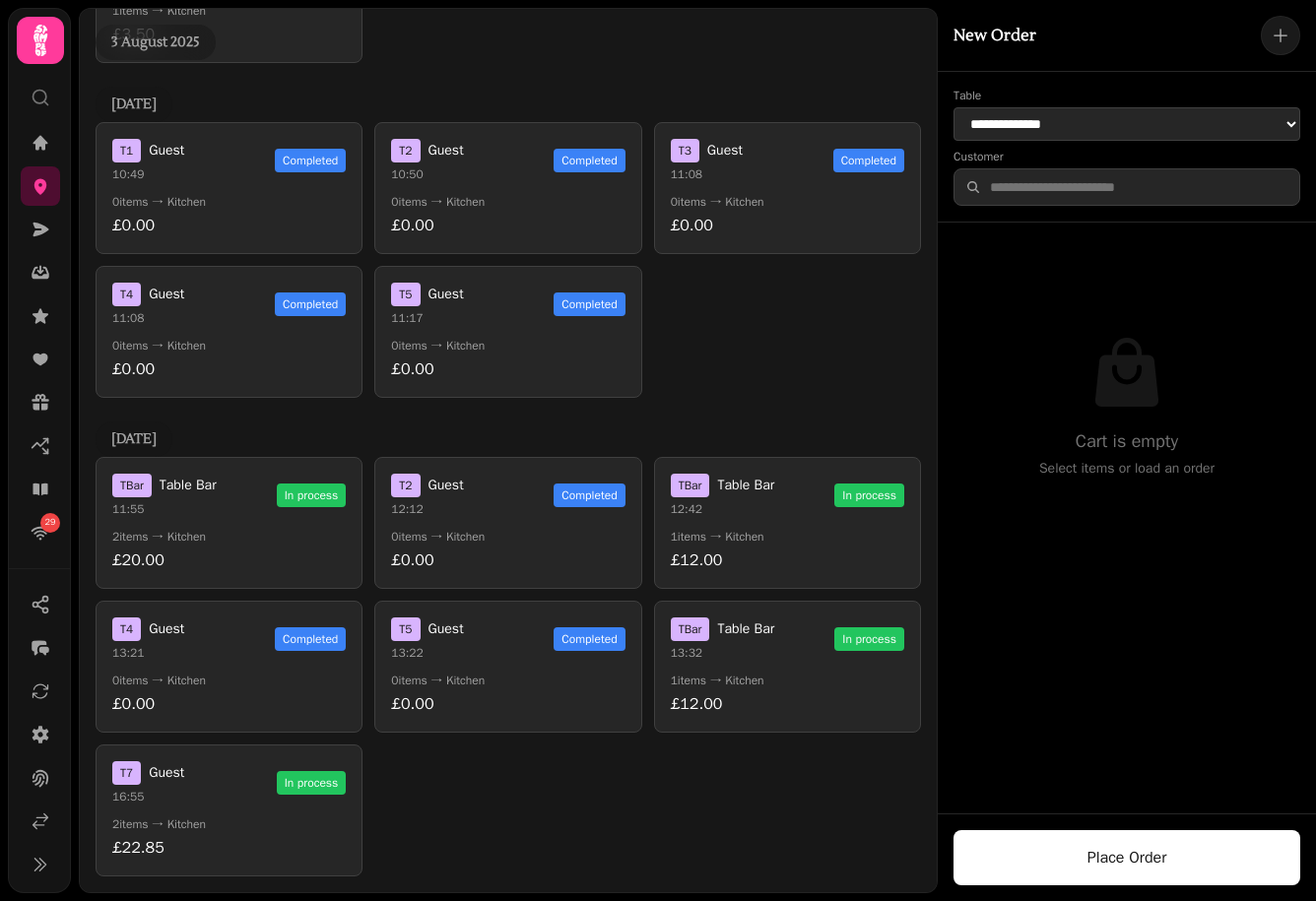 click on "2  items → Kitchen" at bounding box center (229, 824) 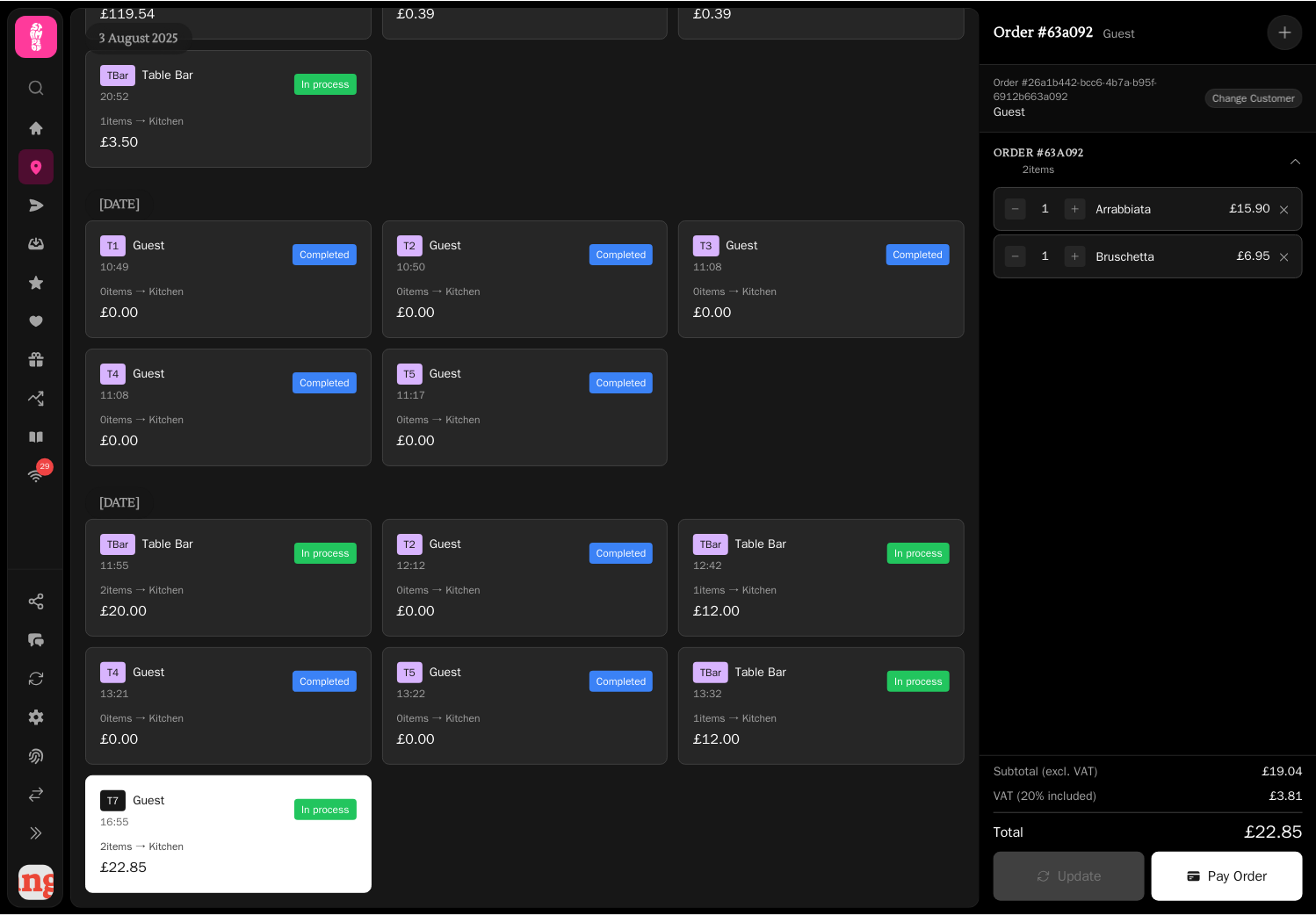 scroll, scrollTop: 2682, scrollLeft: 0, axis: vertical 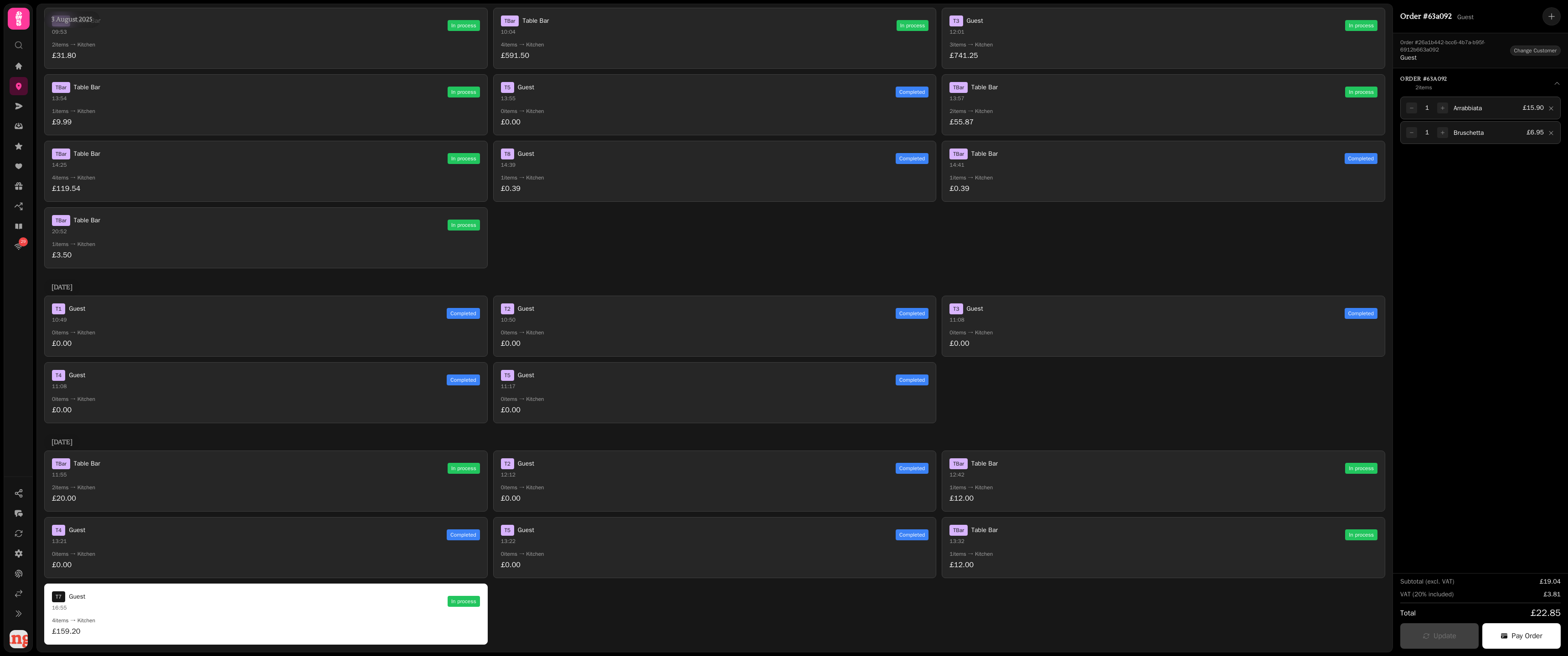 click on "£0.00" at bounding box center (266, 565) 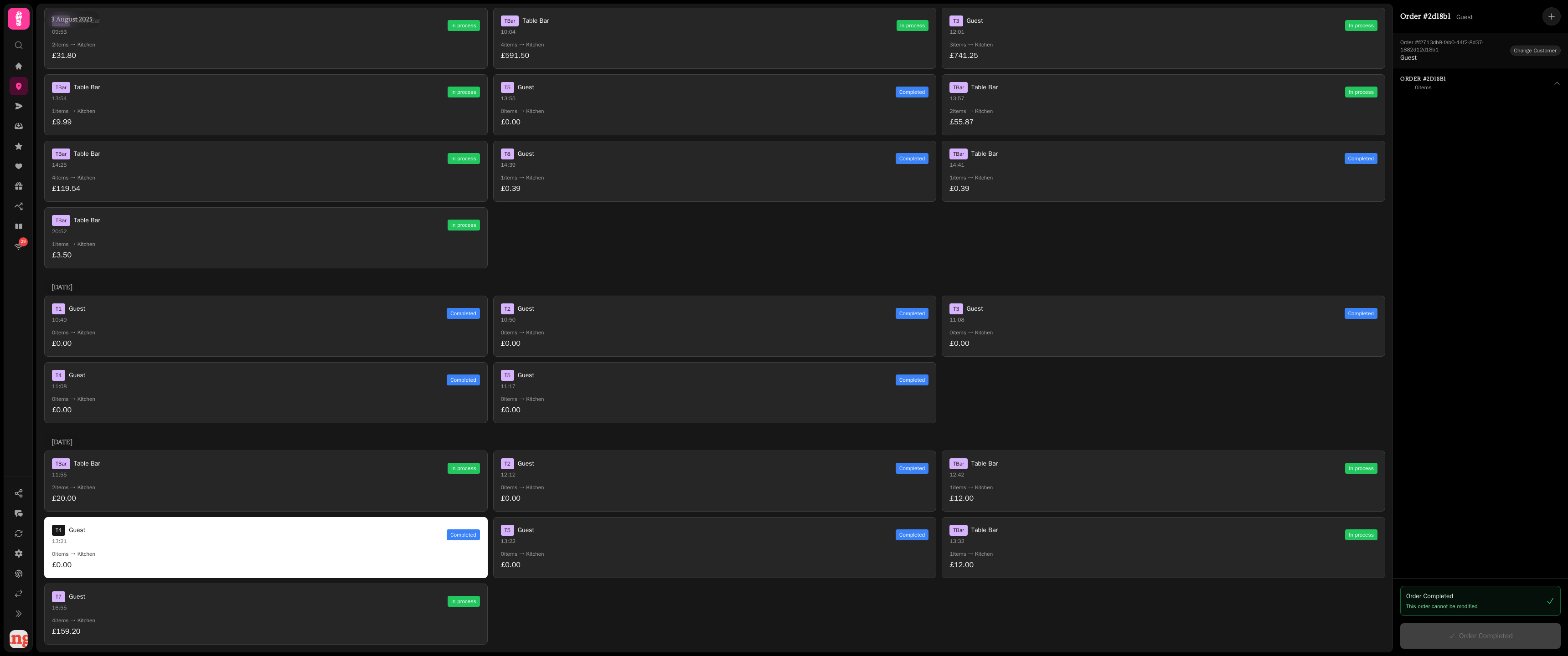 click on "T 7 Guest 16:55 In process" at bounding box center (266, 601) 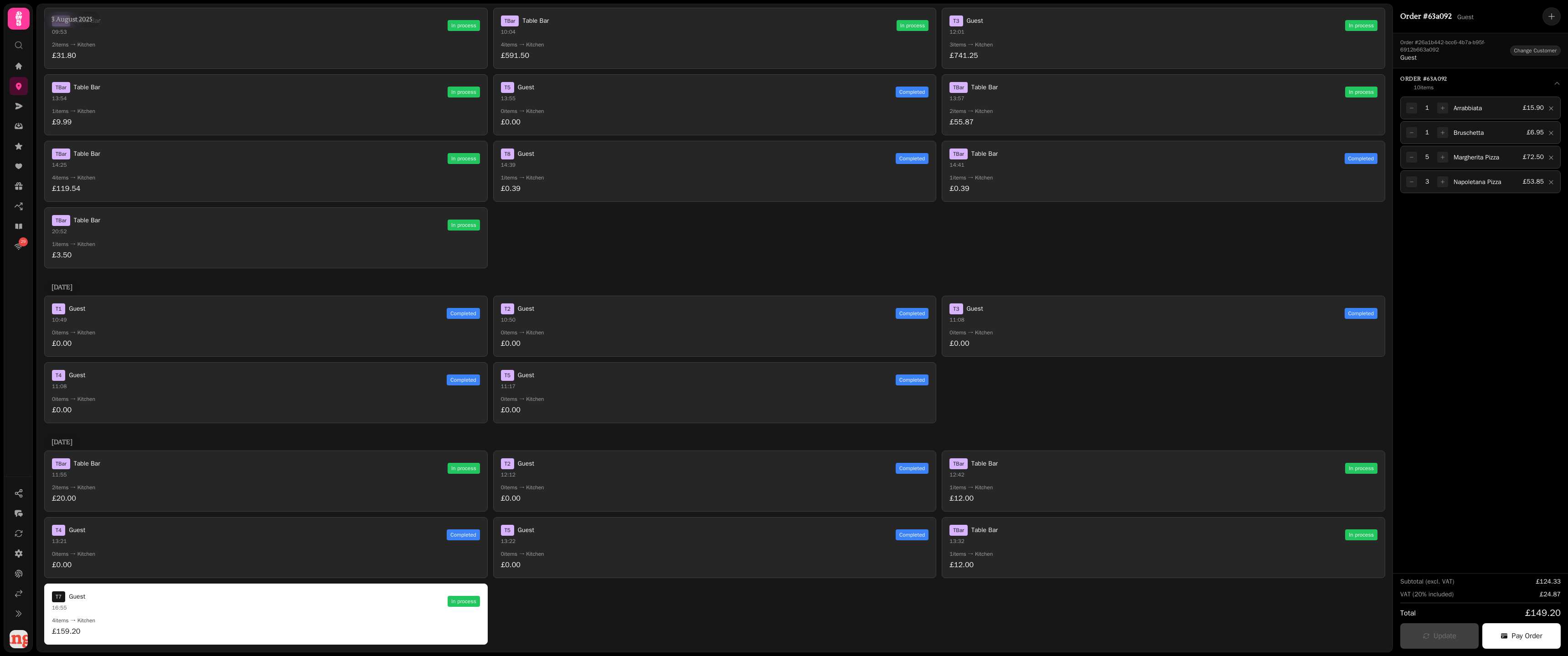 click on "T 7 Guest 16:55 In process" at bounding box center (266, 601) 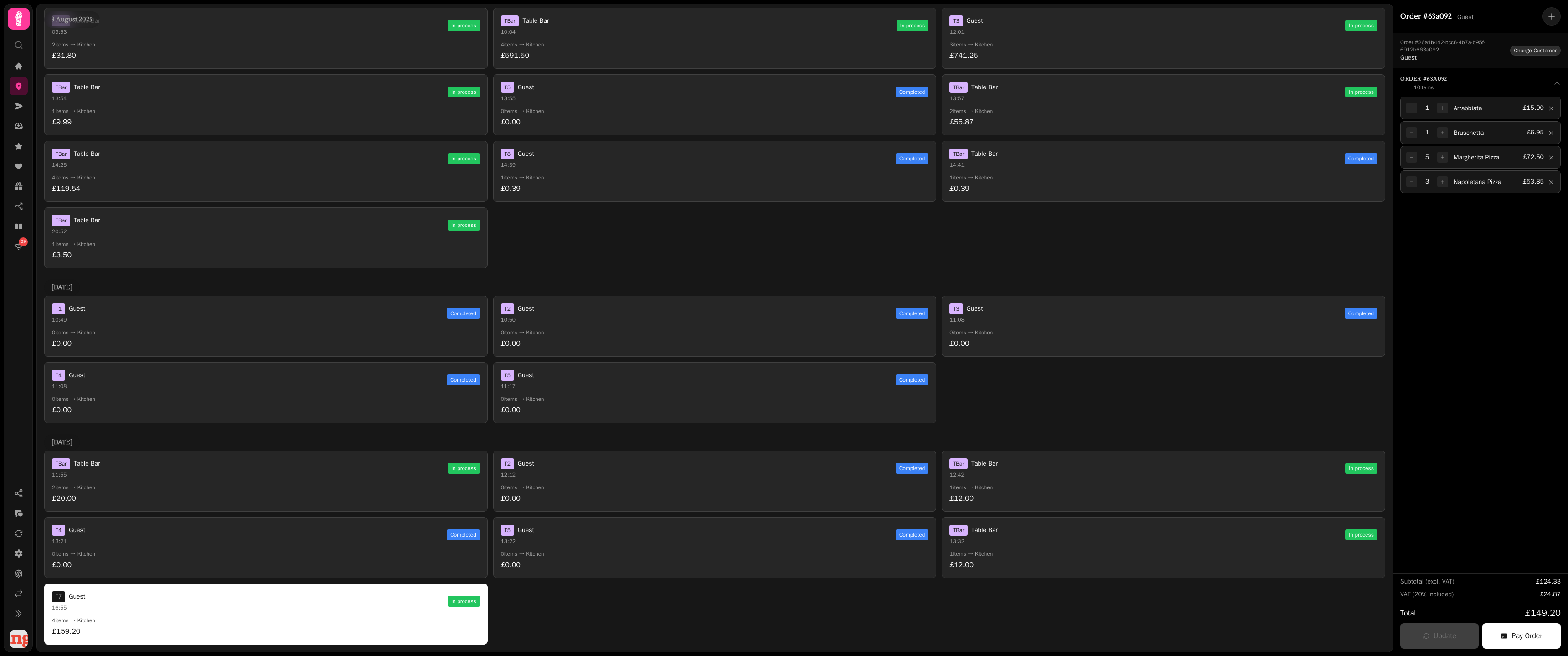 click on "Change Customer" at bounding box center [1535, 51] 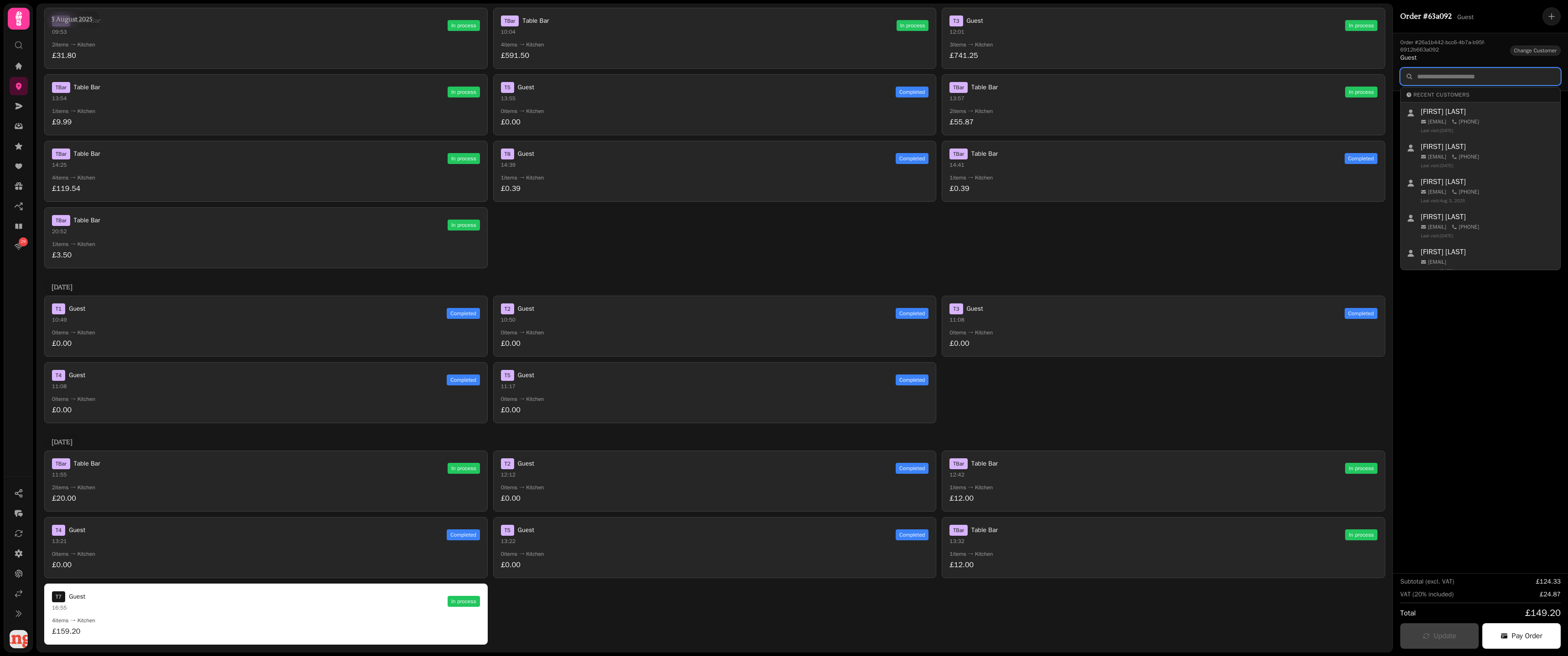 click at bounding box center [1480, 77] 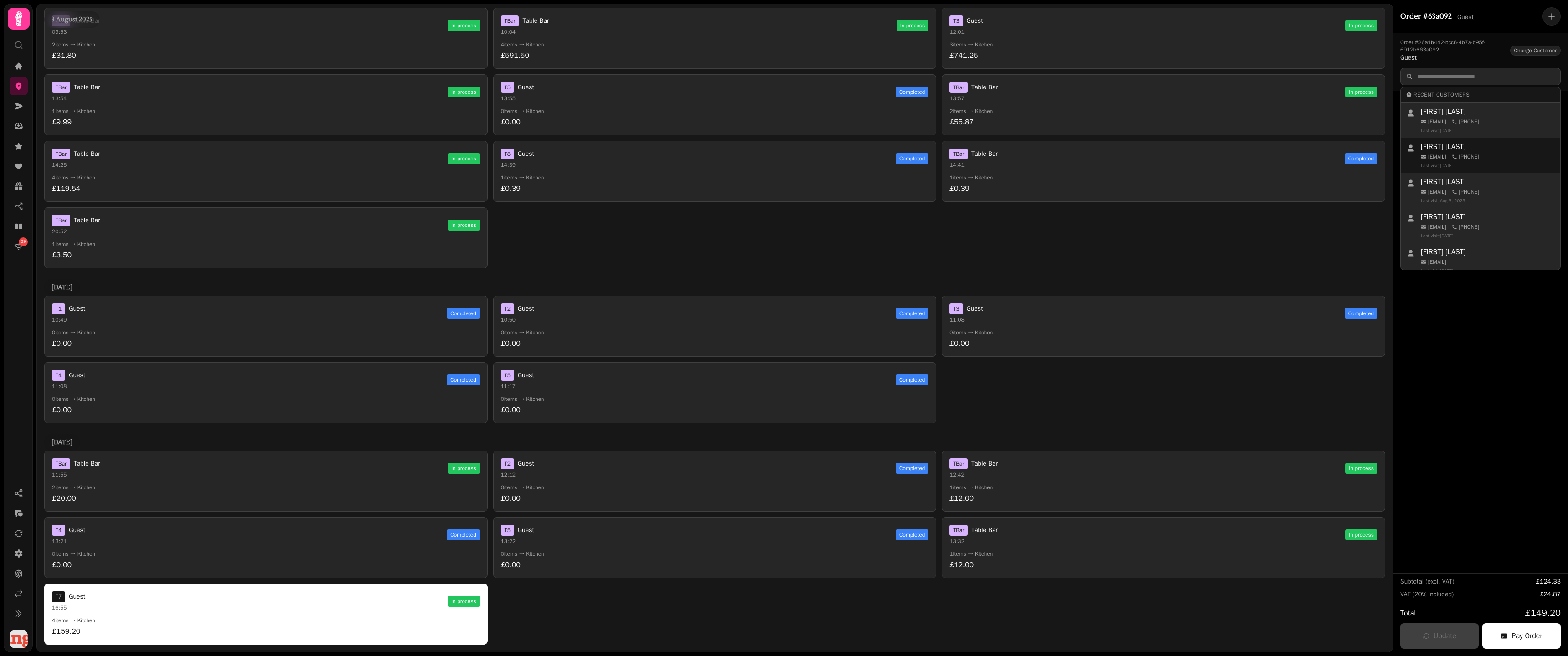 click on "[EMAIL]" at bounding box center [1437, 157] 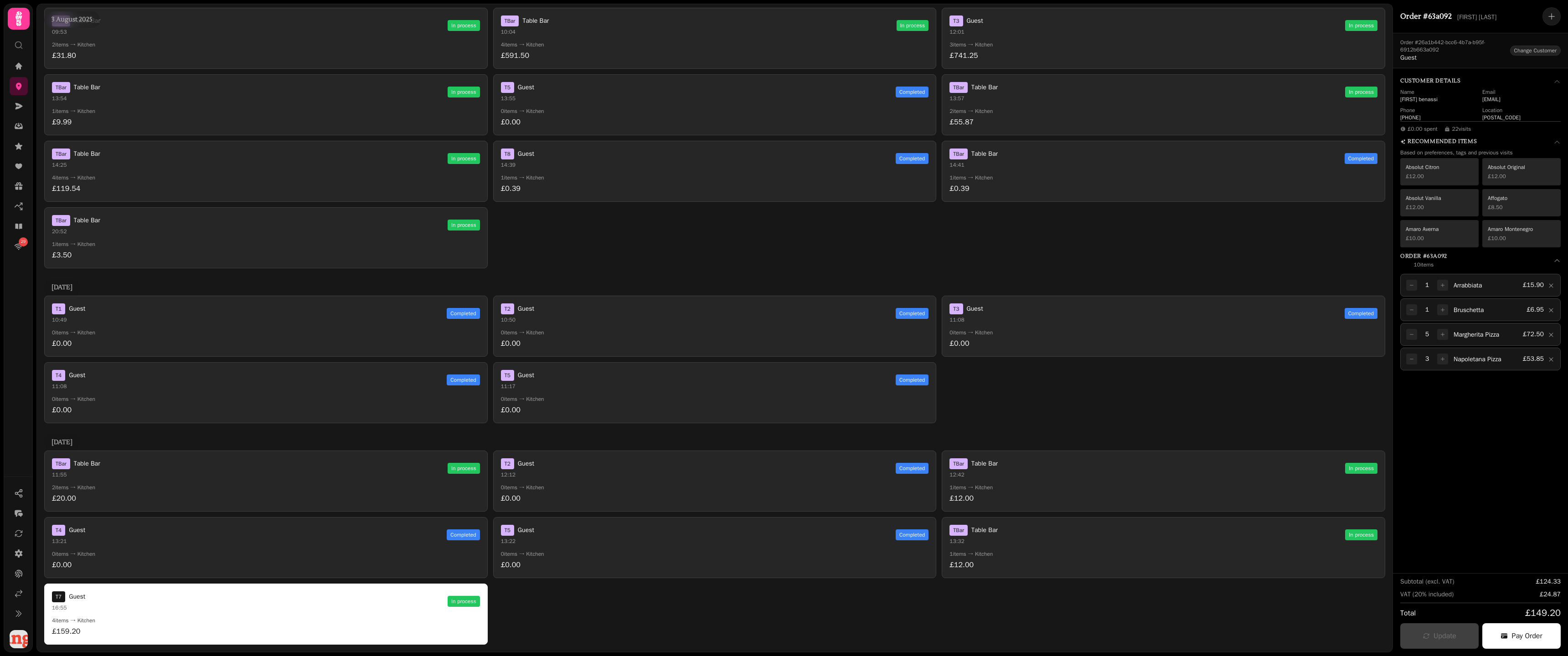 click on "T Bar Table Bar 13:32 In process" at bounding box center [1163, 535] 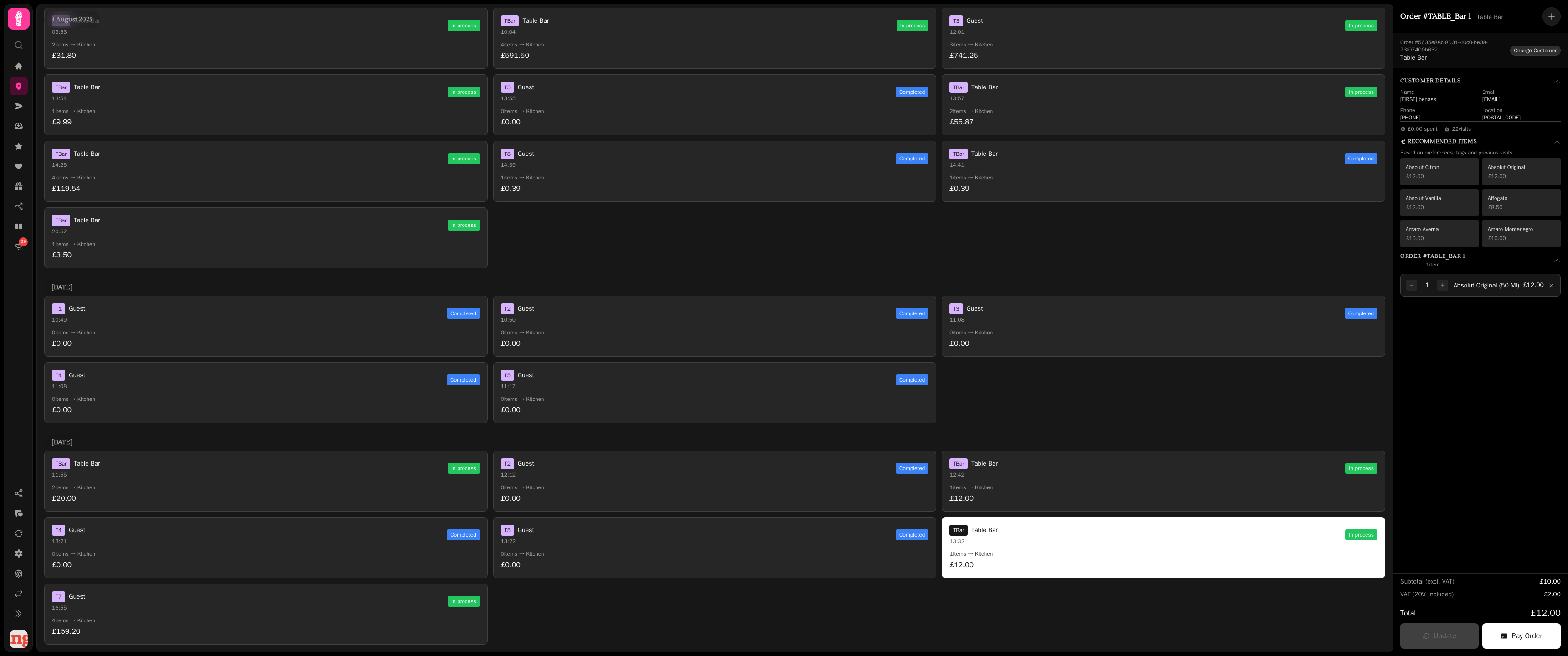click on "Change Customer" at bounding box center [1535, 51] 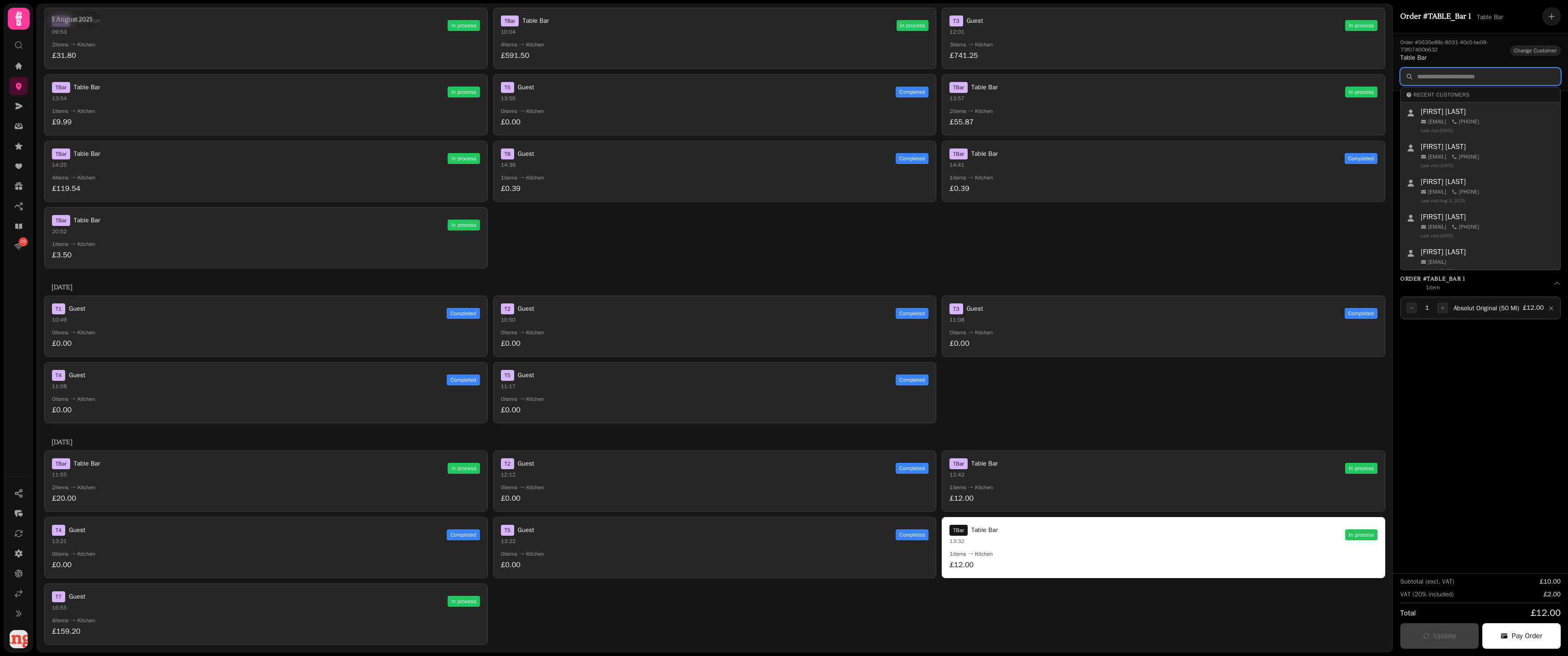 click at bounding box center [1480, 77] 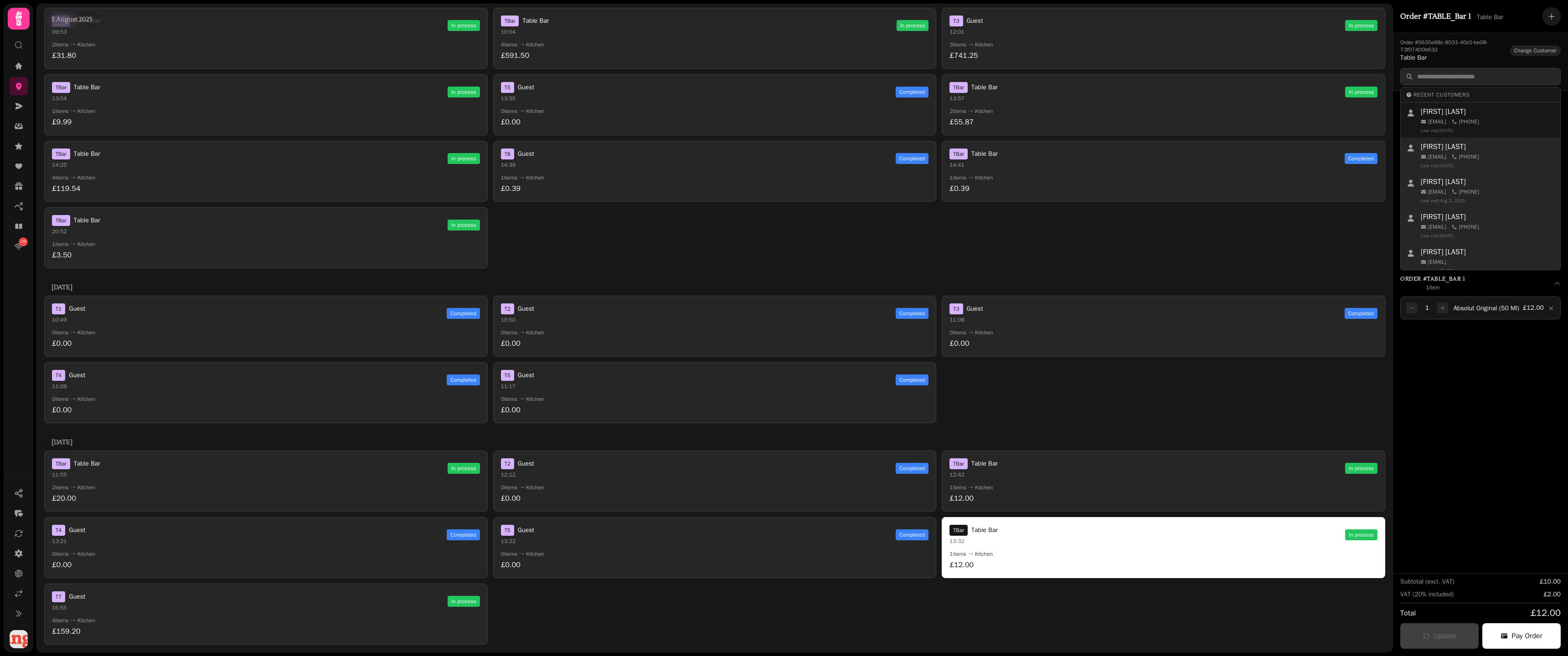click on "[EMAIL]" at bounding box center (1437, 122) 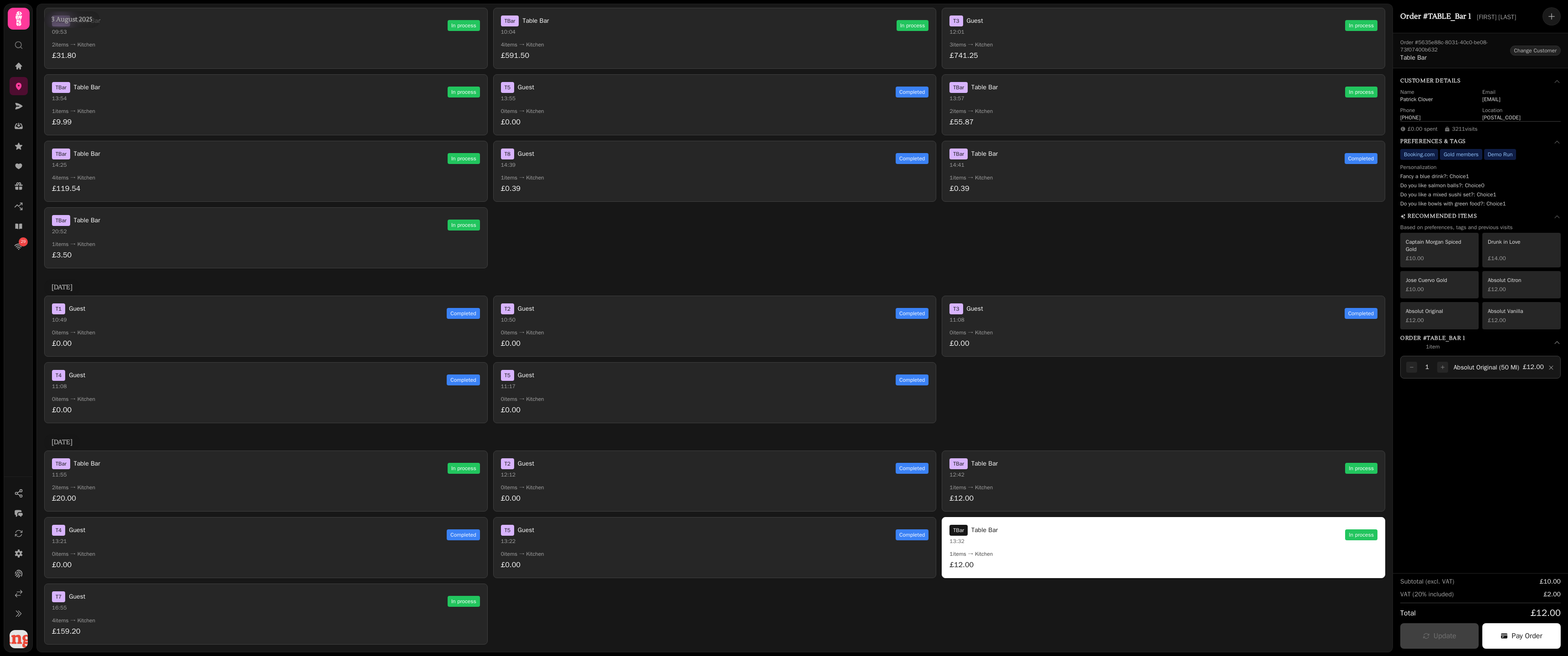 drag, startPoint x: 1402, startPoint y: 176, endPoint x: 1488, endPoint y: 191, distance: 87.29834 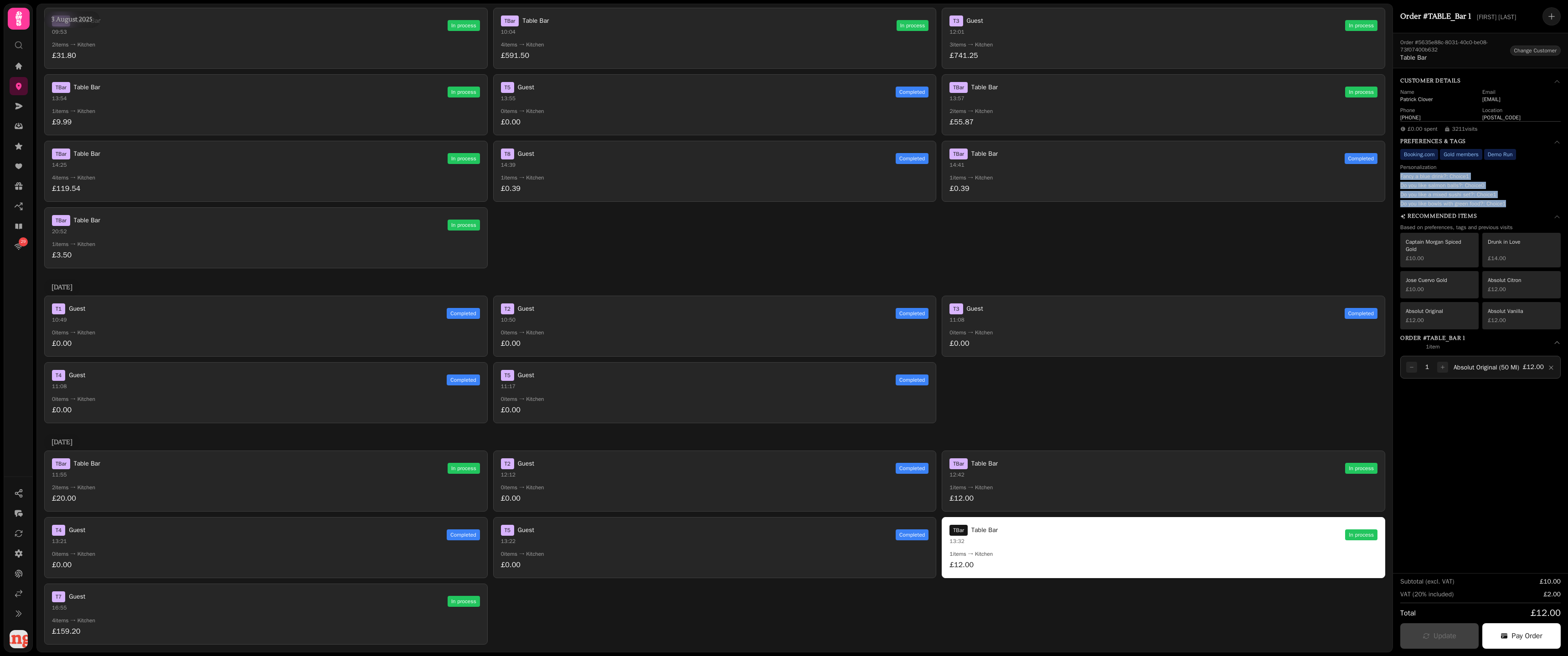 drag, startPoint x: 1521, startPoint y: 200, endPoint x: 1399, endPoint y: 176, distance: 124.33825 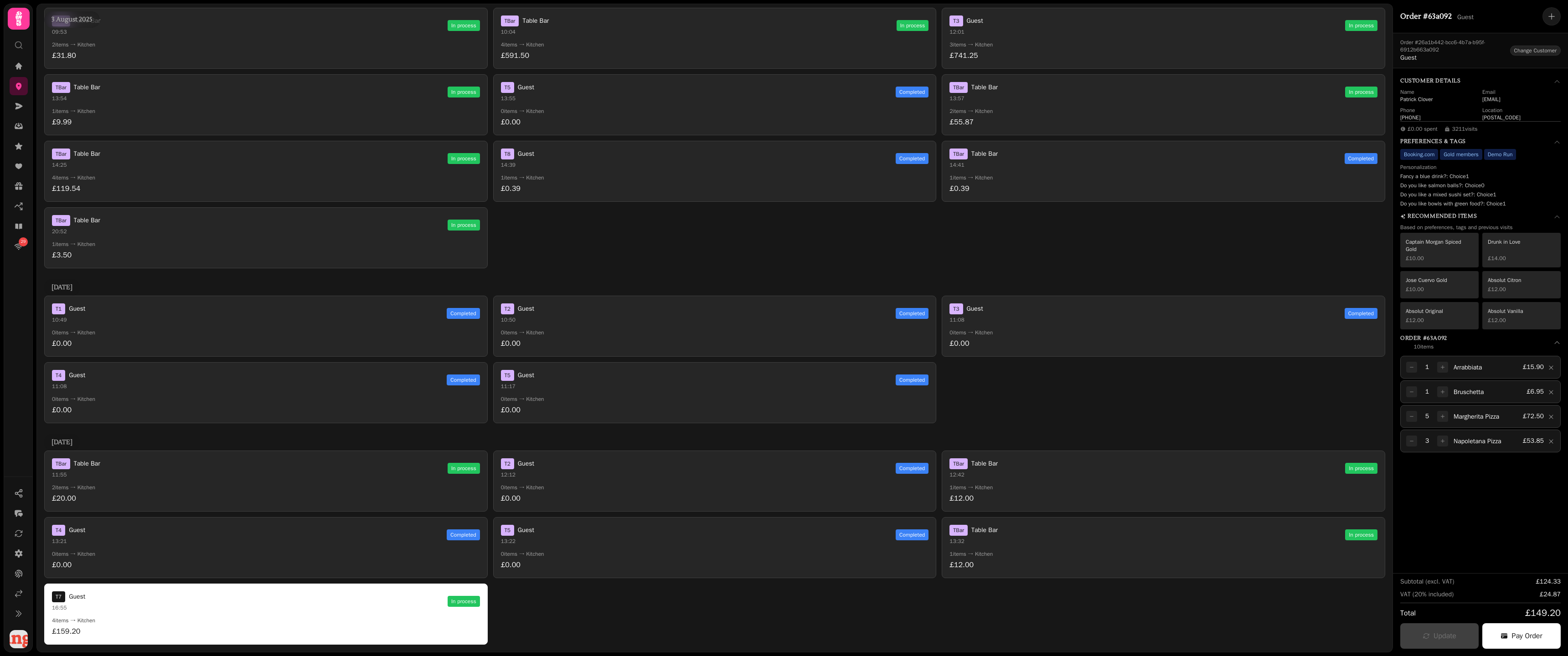 click on "Do you like salmon balls? :   Choice  0" at bounding box center (1480, 185) 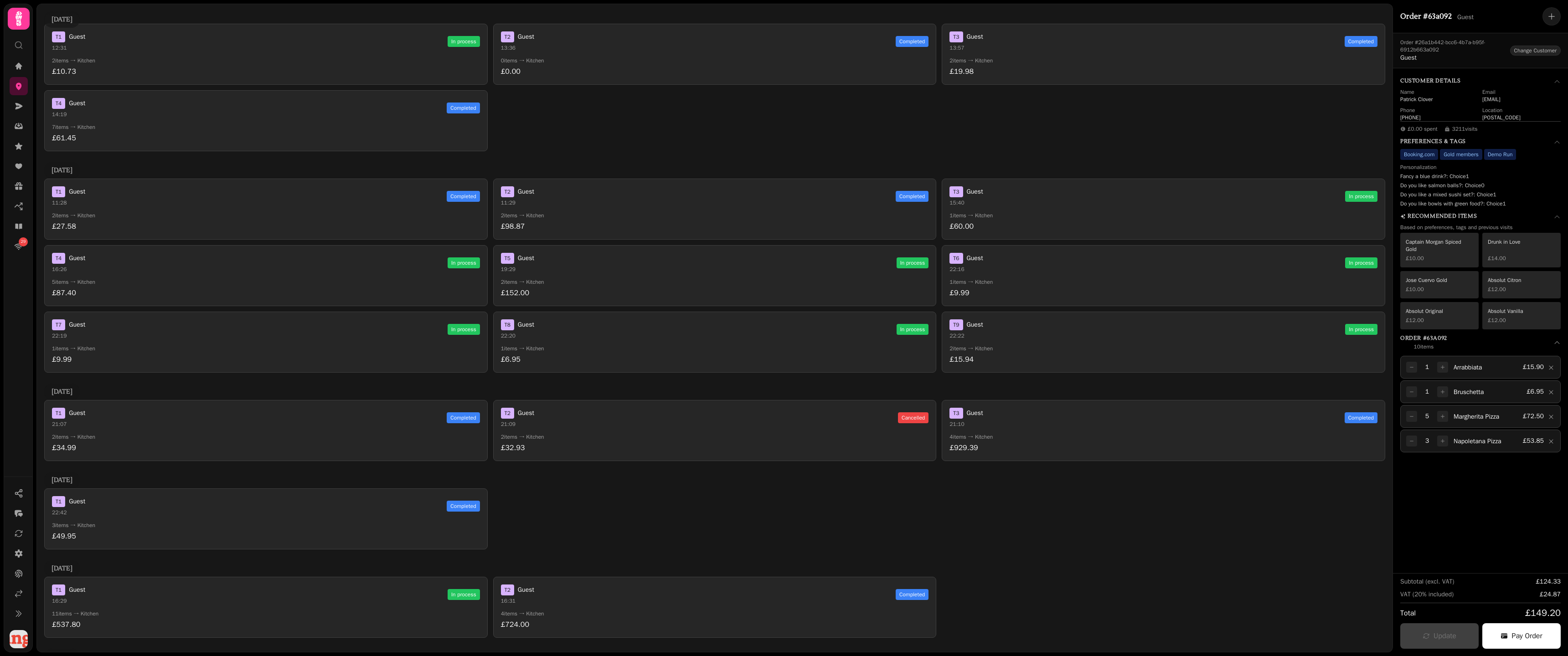 scroll, scrollTop: 0, scrollLeft: 0, axis: both 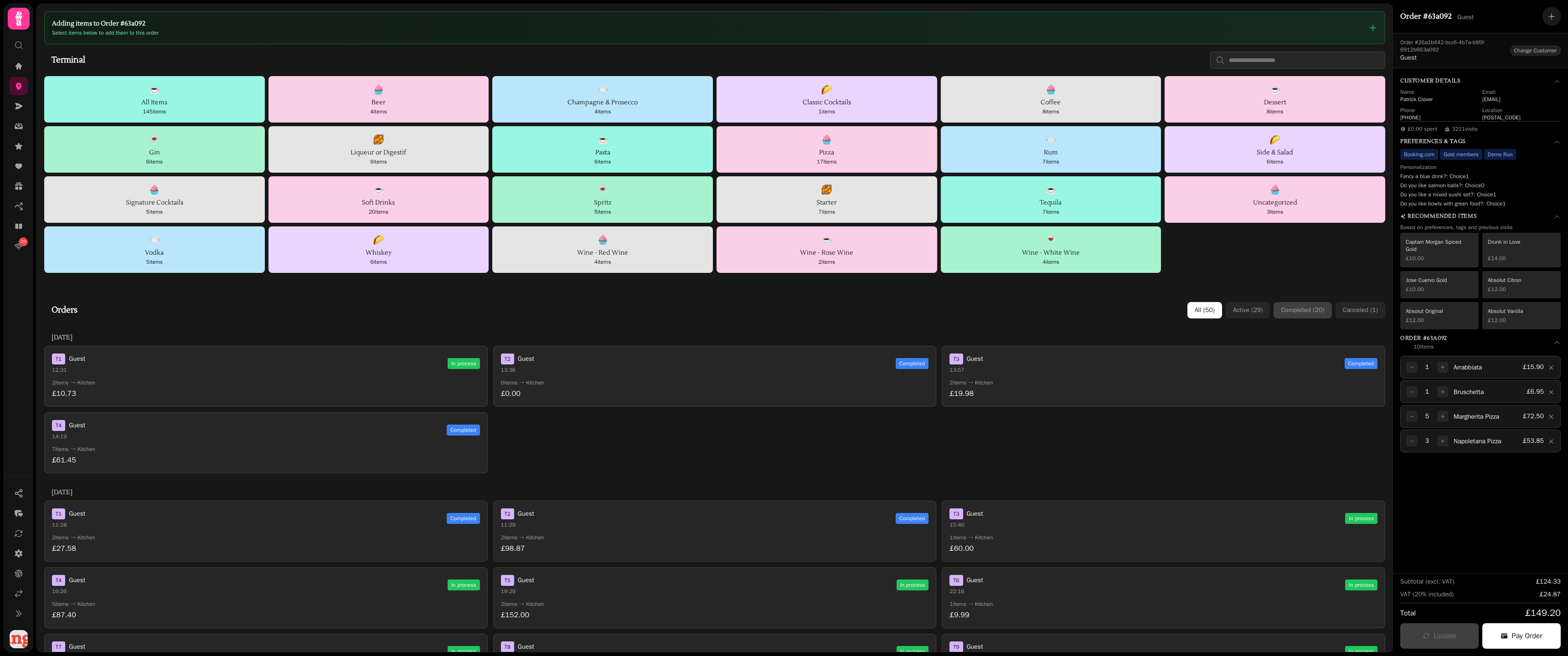 click on "Completed ( 20 )" at bounding box center (1302, 310) 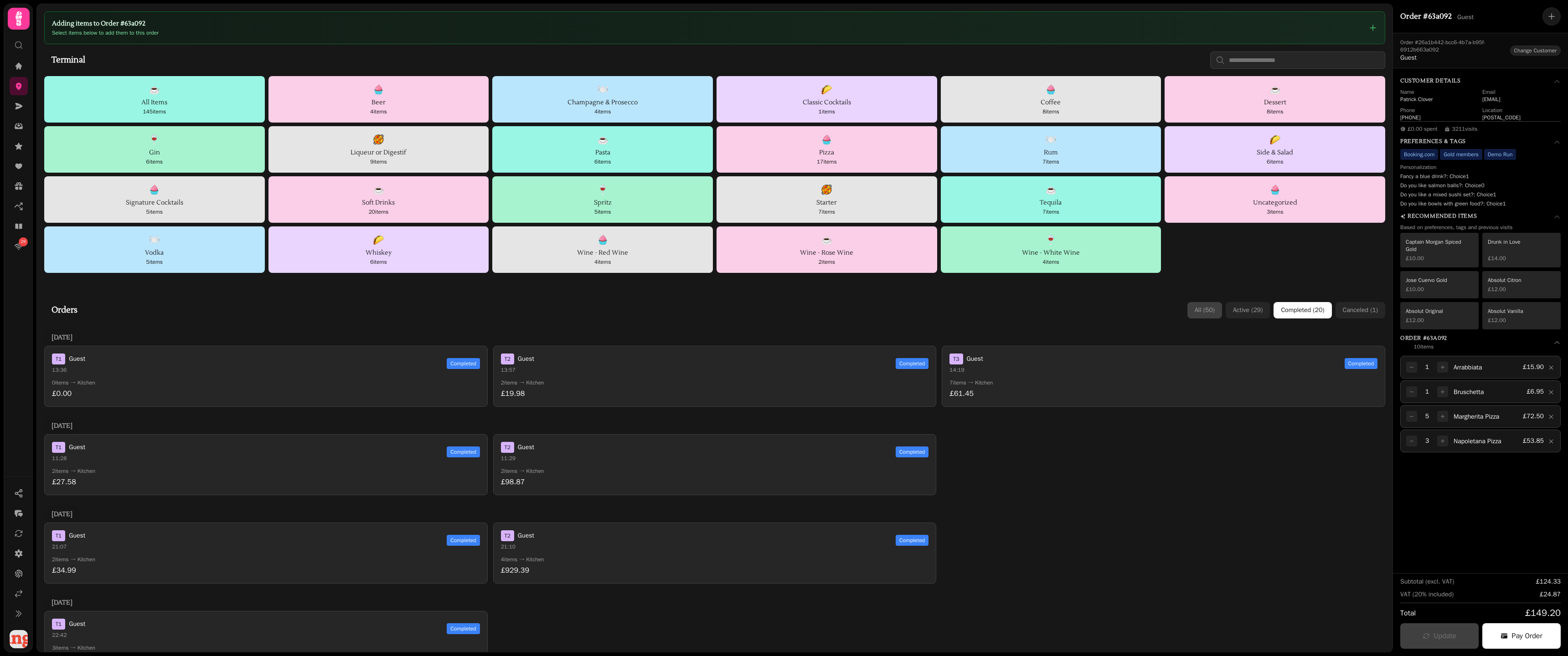 click on "All ( 50 )" at bounding box center [1205, 310] 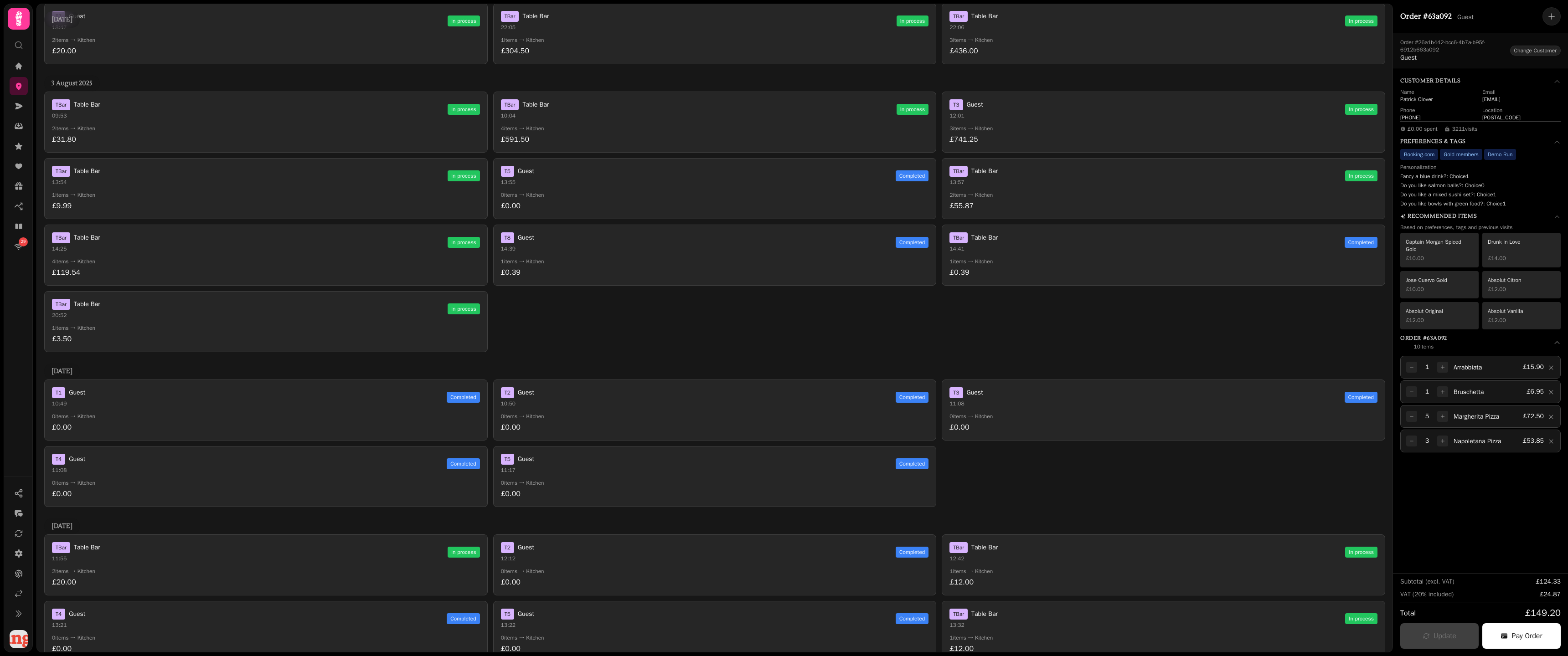 scroll, scrollTop: 1201, scrollLeft: 0, axis: vertical 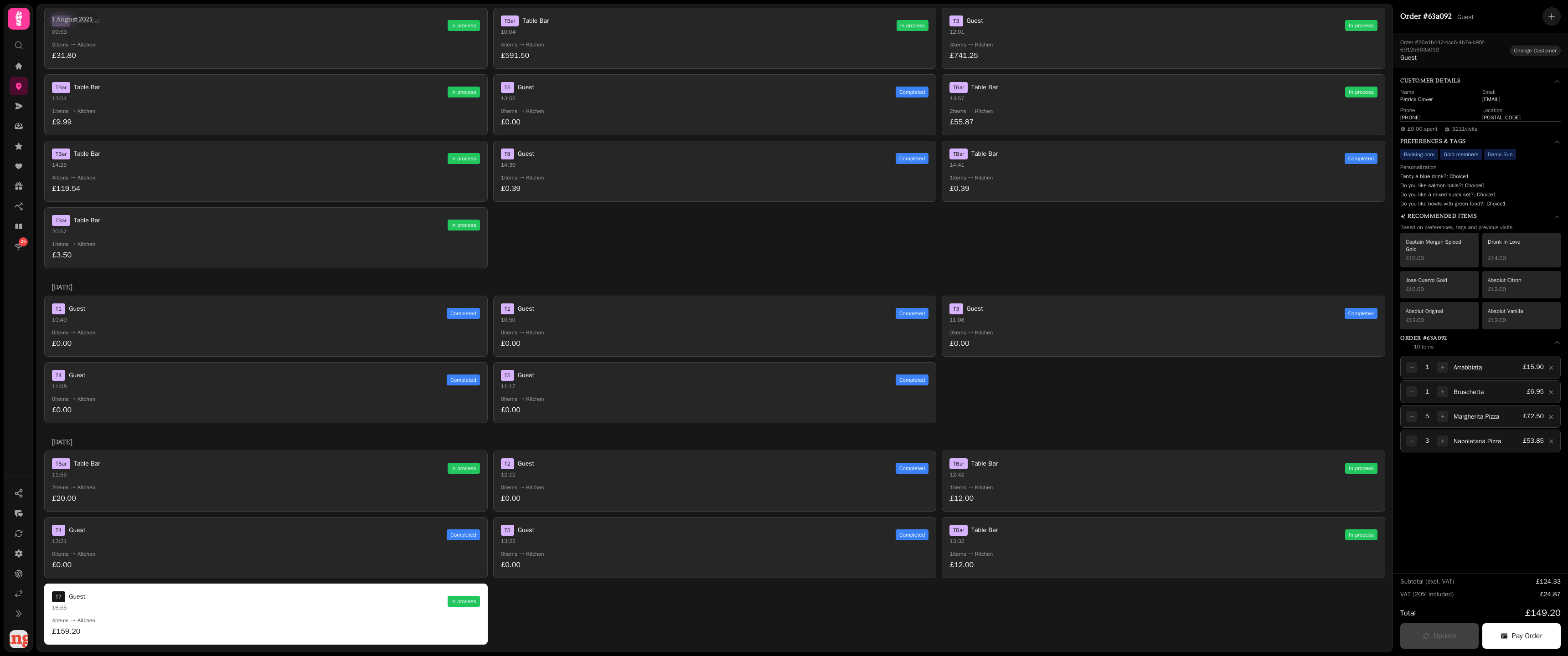 click on "T Bar Table Bar 11:55 In process 2  items → Kitchen £20.00 T 2 Guest 12:12 Completed 0  items → Kitchen £0.00 T Bar Table Bar 12:42 In process 1  items → Kitchen £12.00 T 4 Guest 13:21 Completed 0  items → Kitchen £0.00 T 5 Guest 13:22 Completed 0  items → Kitchen £0.00 T Bar Table Bar 13:32 In process 1  items → Kitchen £12.00 T 7 Guest 16:55 In process 4  items → Kitchen £159.20" at bounding box center [715, 548] 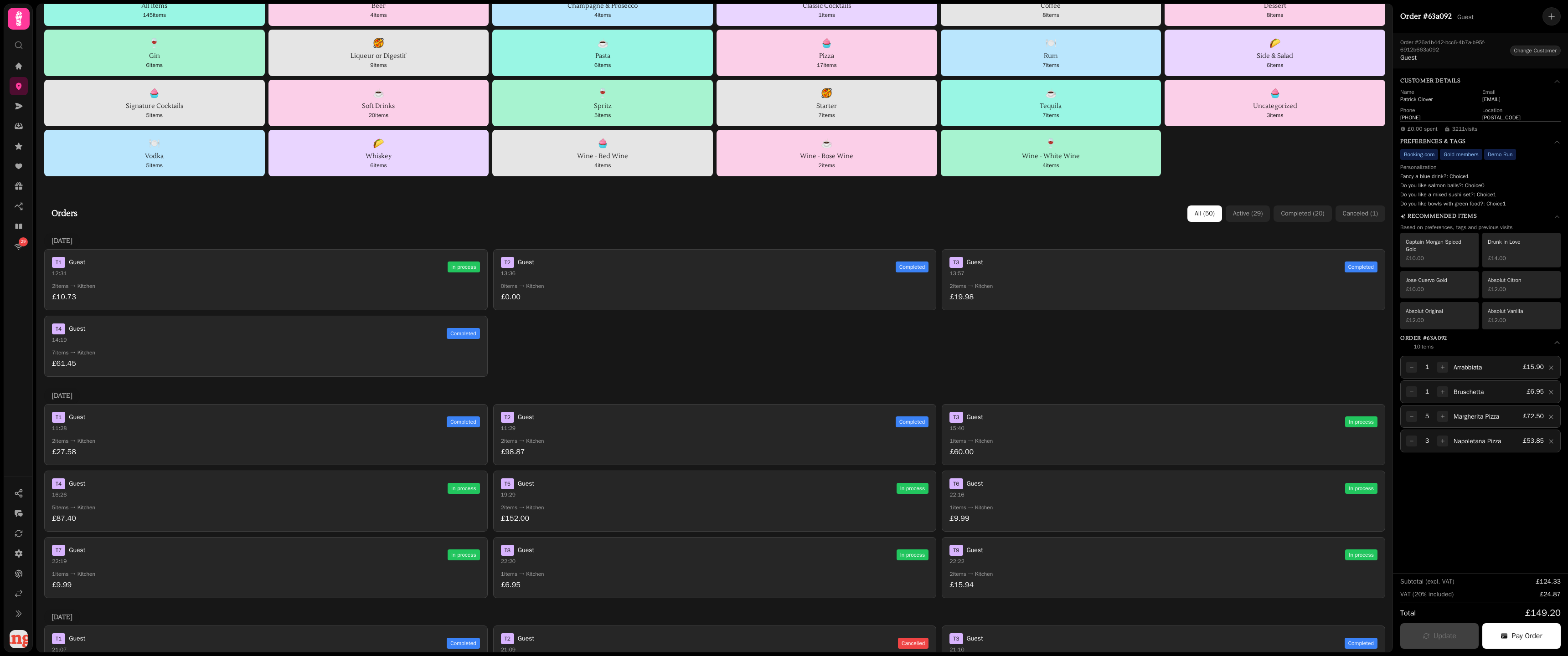 scroll, scrollTop: 0, scrollLeft: 0, axis: both 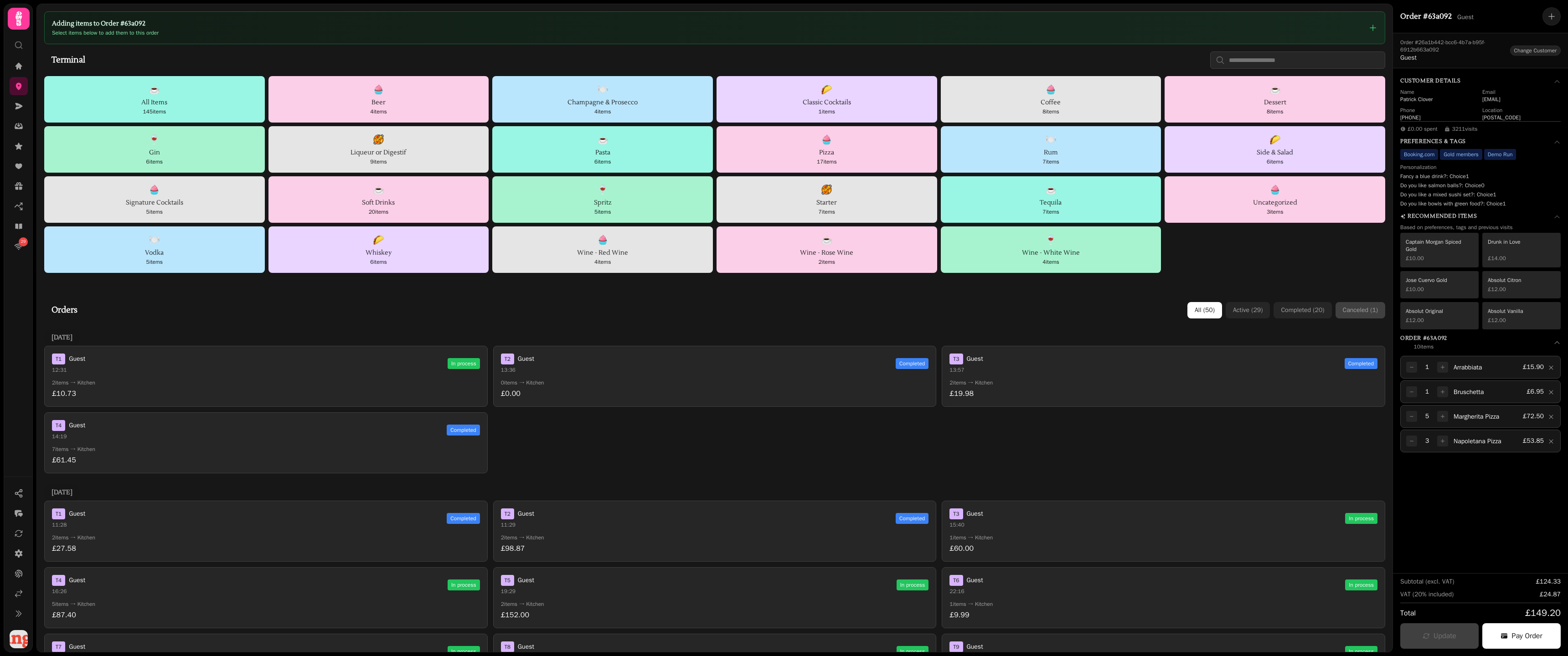 click on "Canceled ( 1 )" at bounding box center (1360, 310) 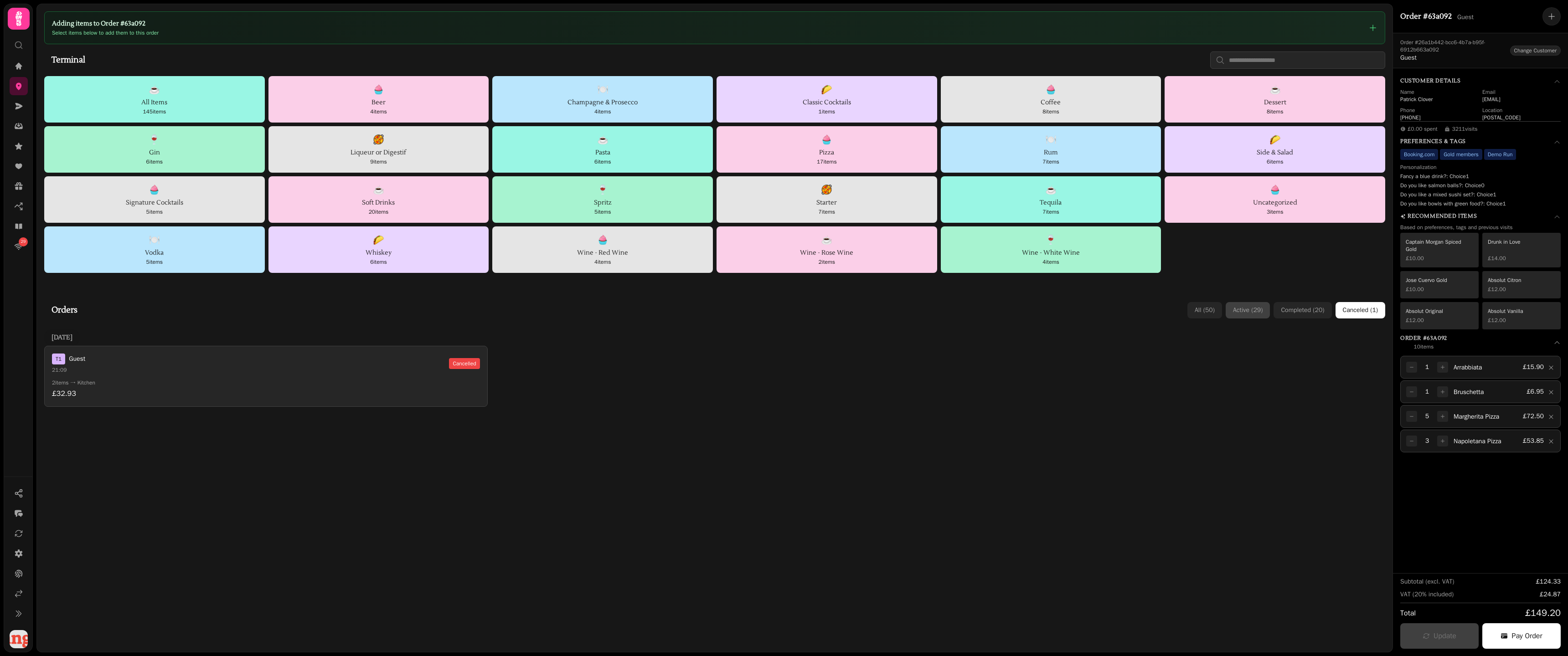 click on "Active ( 29 )" at bounding box center (1248, 310) 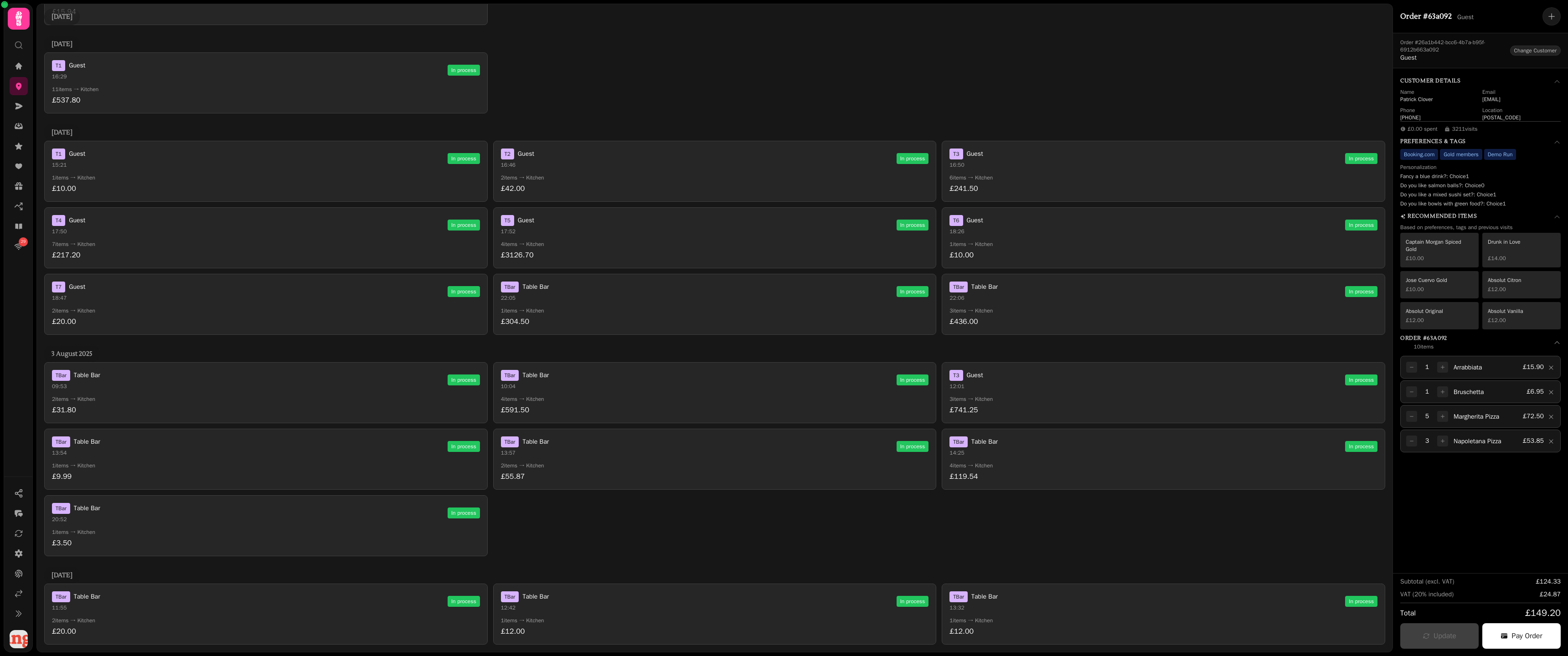 scroll, scrollTop: 670, scrollLeft: 0, axis: vertical 